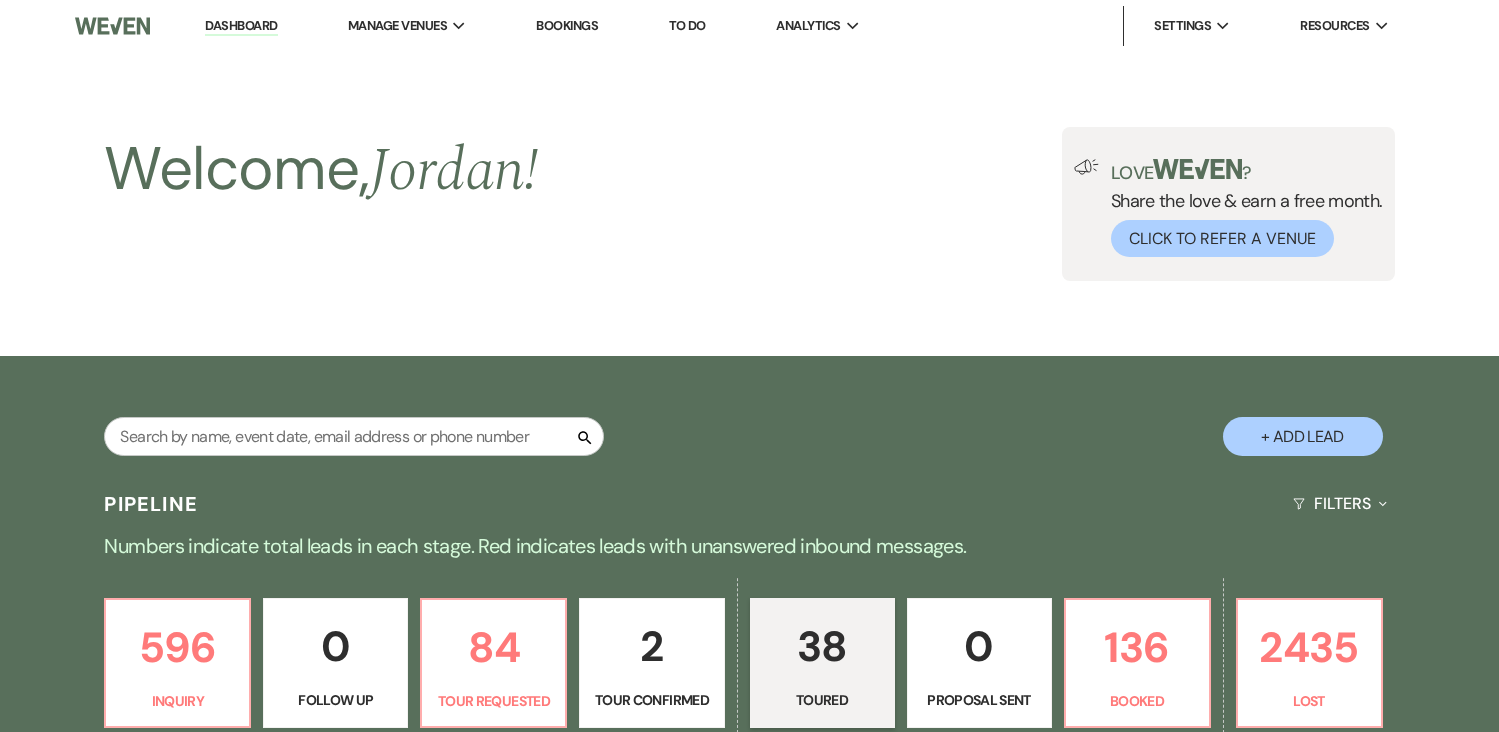 select on "5" 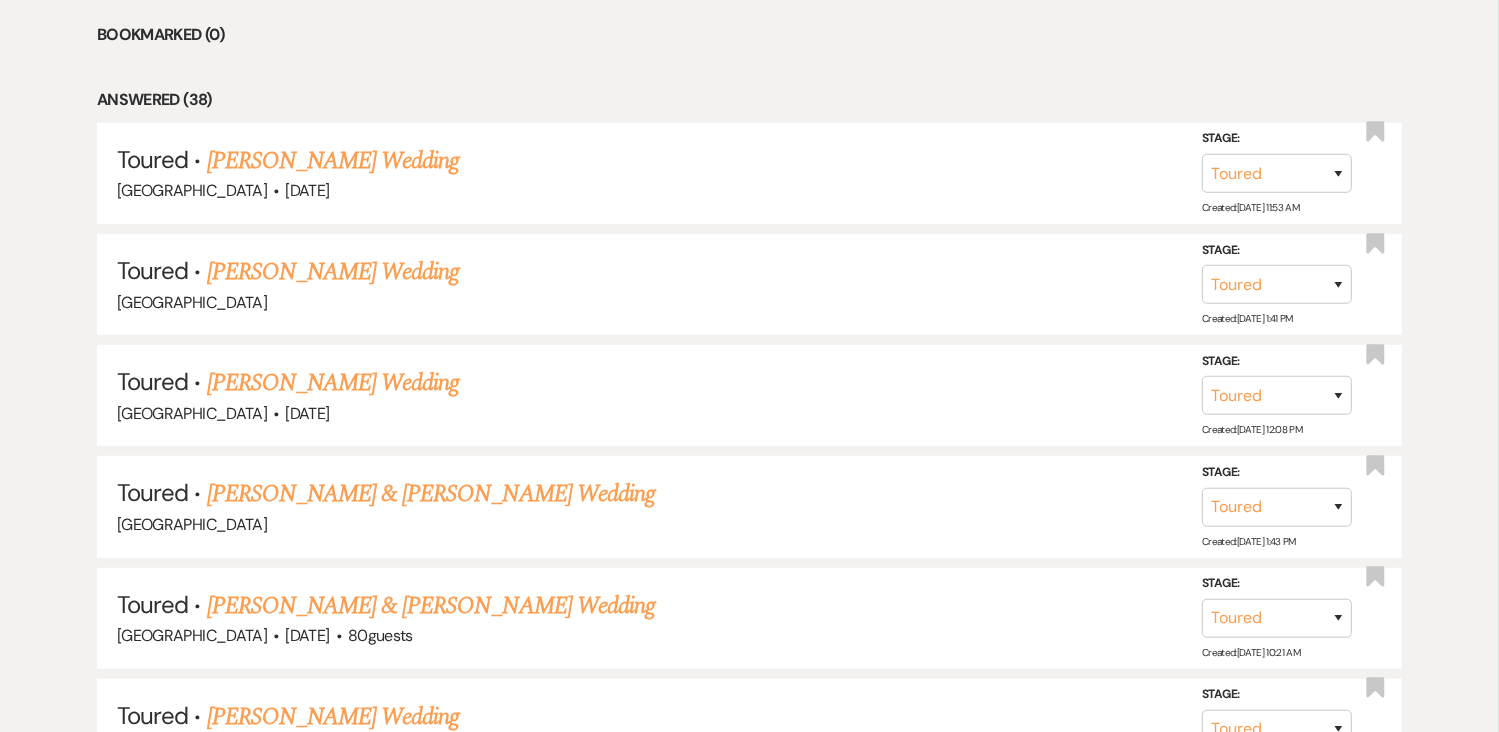 scroll, scrollTop: 0, scrollLeft: 0, axis: both 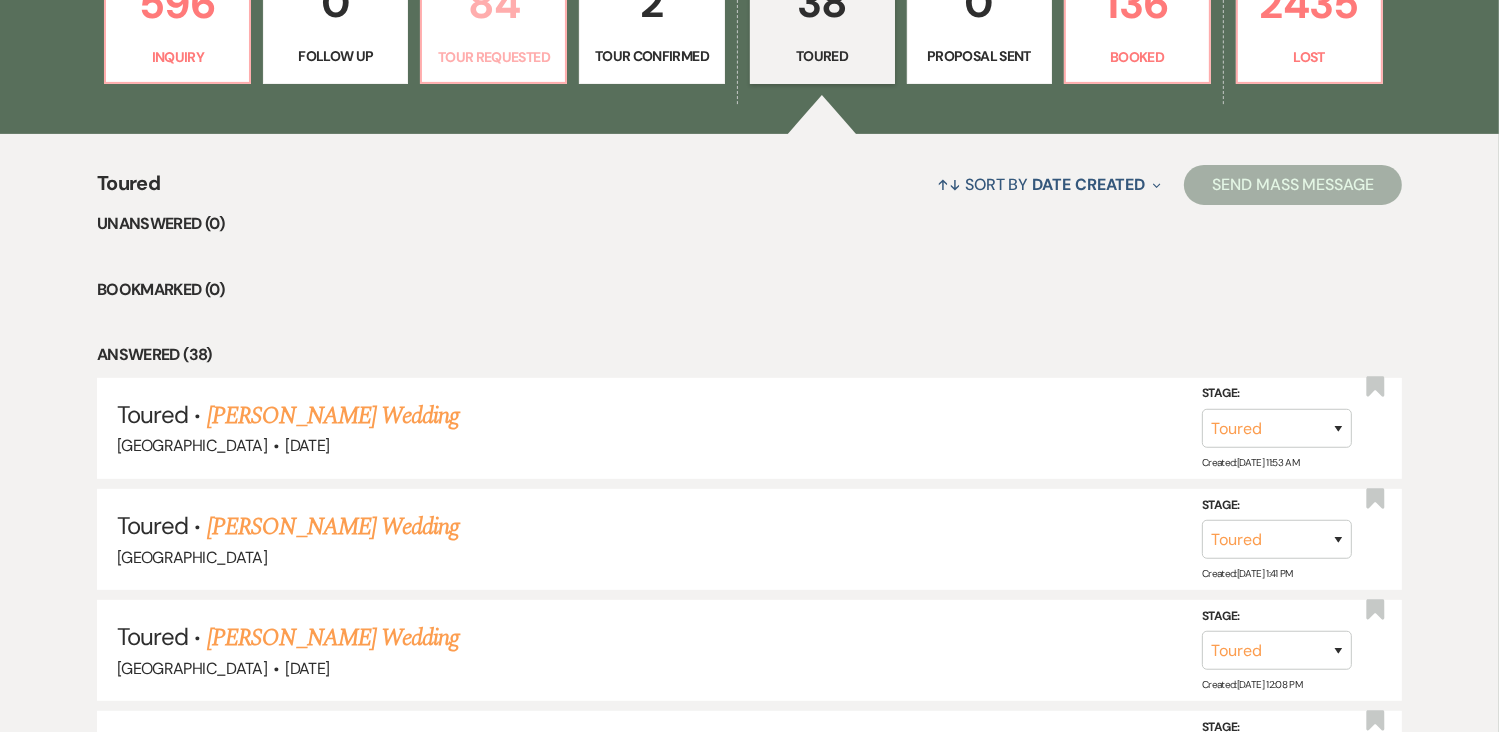 click on "Tour Requested" at bounding box center [493, 57] 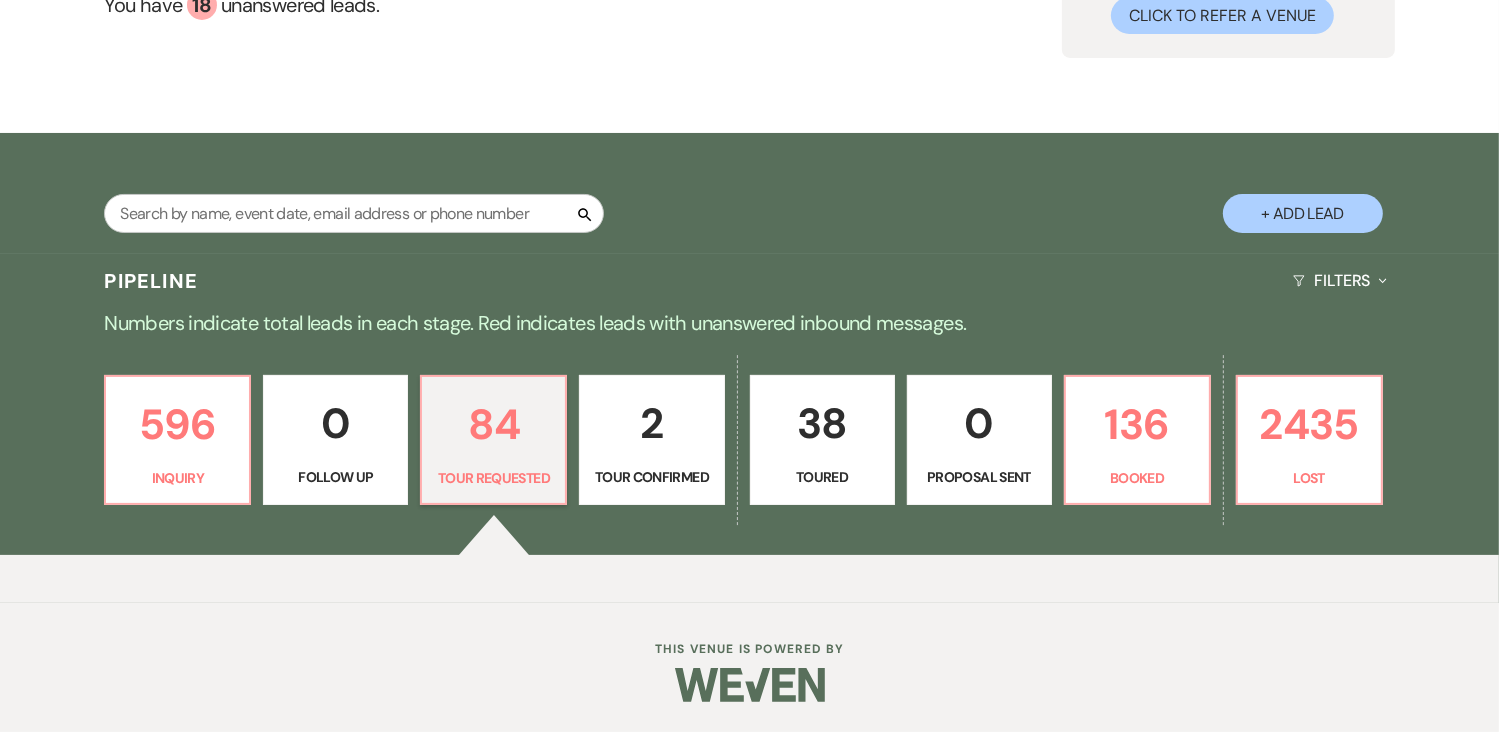 scroll, scrollTop: 222, scrollLeft: 0, axis: vertical 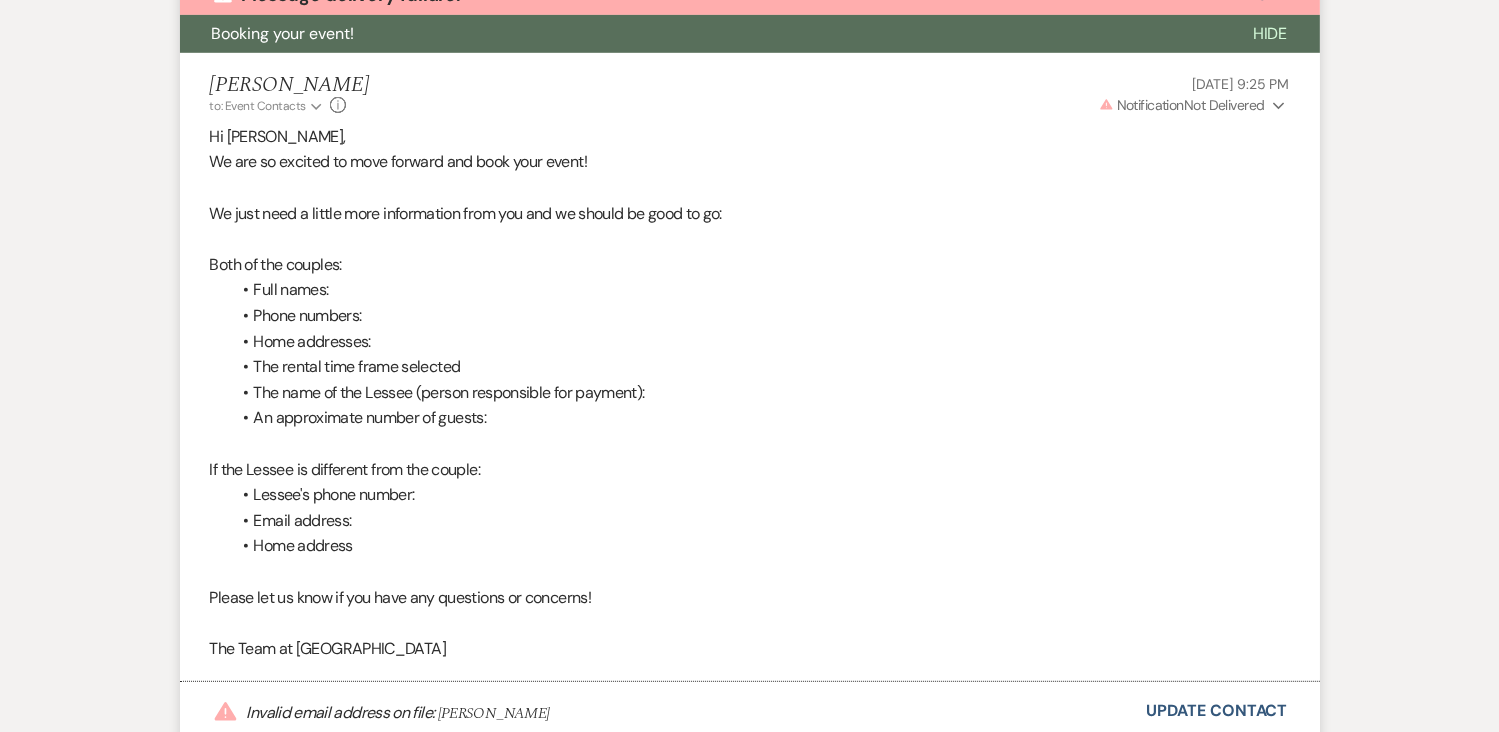 click on "Messages Tasks Payments Rental Overview Documents Contacts Notes Event Messages   Log Log Message +  New Message Communicate with  clients  by clicking "New Message" or replying to an existing message thread. Filter by topics... Warning Message delivery failure. Learn More Booking your event! Hide Jordan Baker to: Event Contacts Expand Info Jul 16, 2025, 9:25 PM Warning Notification  Not Delivered Expand Hi Colin, We are so excited to move forward and book your event! We just need a little more information from you and we should be good to go: Both of the couples: Full names: Phone numbers: Home addresses: The rental time frame selected  The name of the Lessee (person responsible for payment): An approximate number of guests: If the Lessee is different from the couple: Lessee's phone number: Email address: Home address Please let us know if you have any questions or concerns! The Team at Stone Ridge Hollow Warning Invalid email address on file:   Colin Denner Update Contact Envelope Reply View Expand" at bounding box center (749, 329) 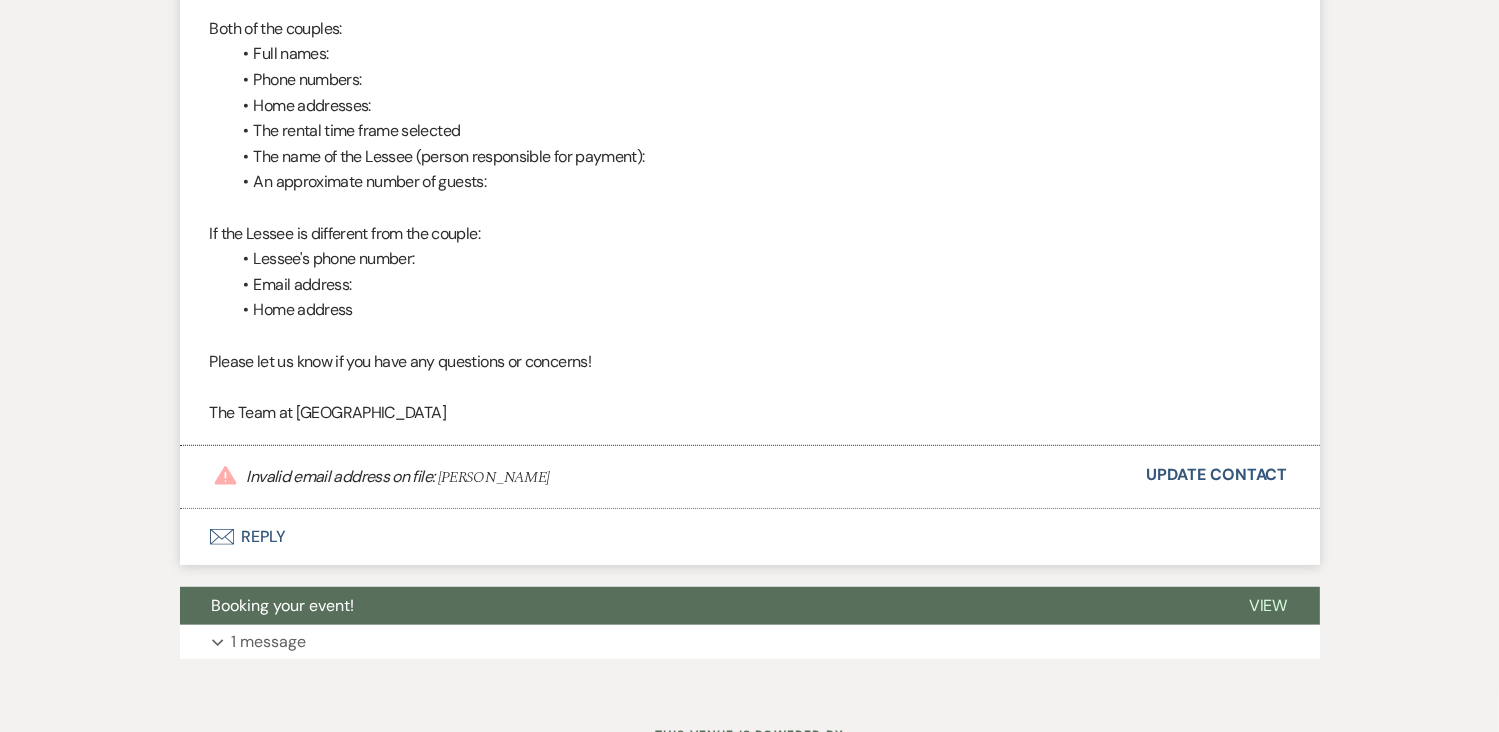 scroll, scrollTop: 1089, scrollLeft: 0, axis: vertical 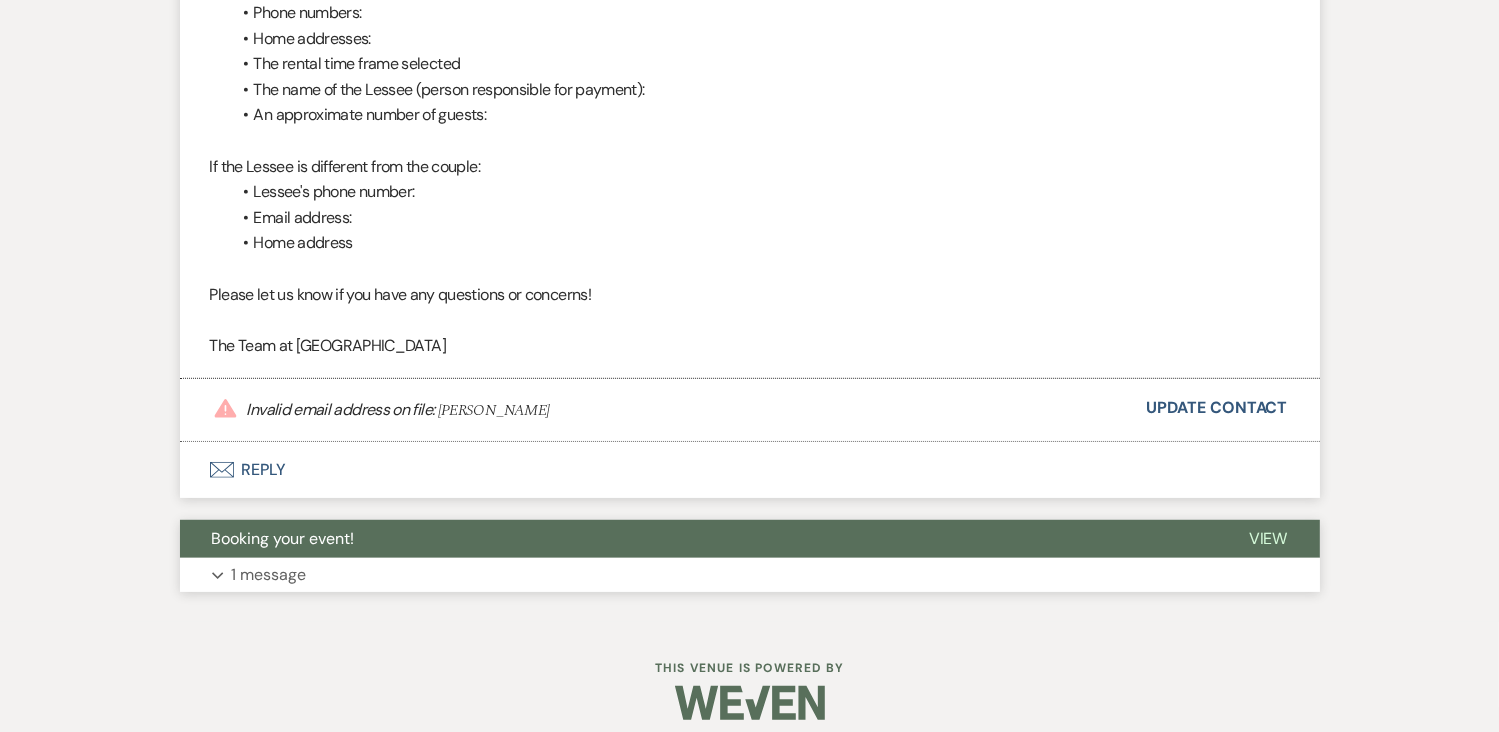 click on "View" at bounding box center [1268, 538] 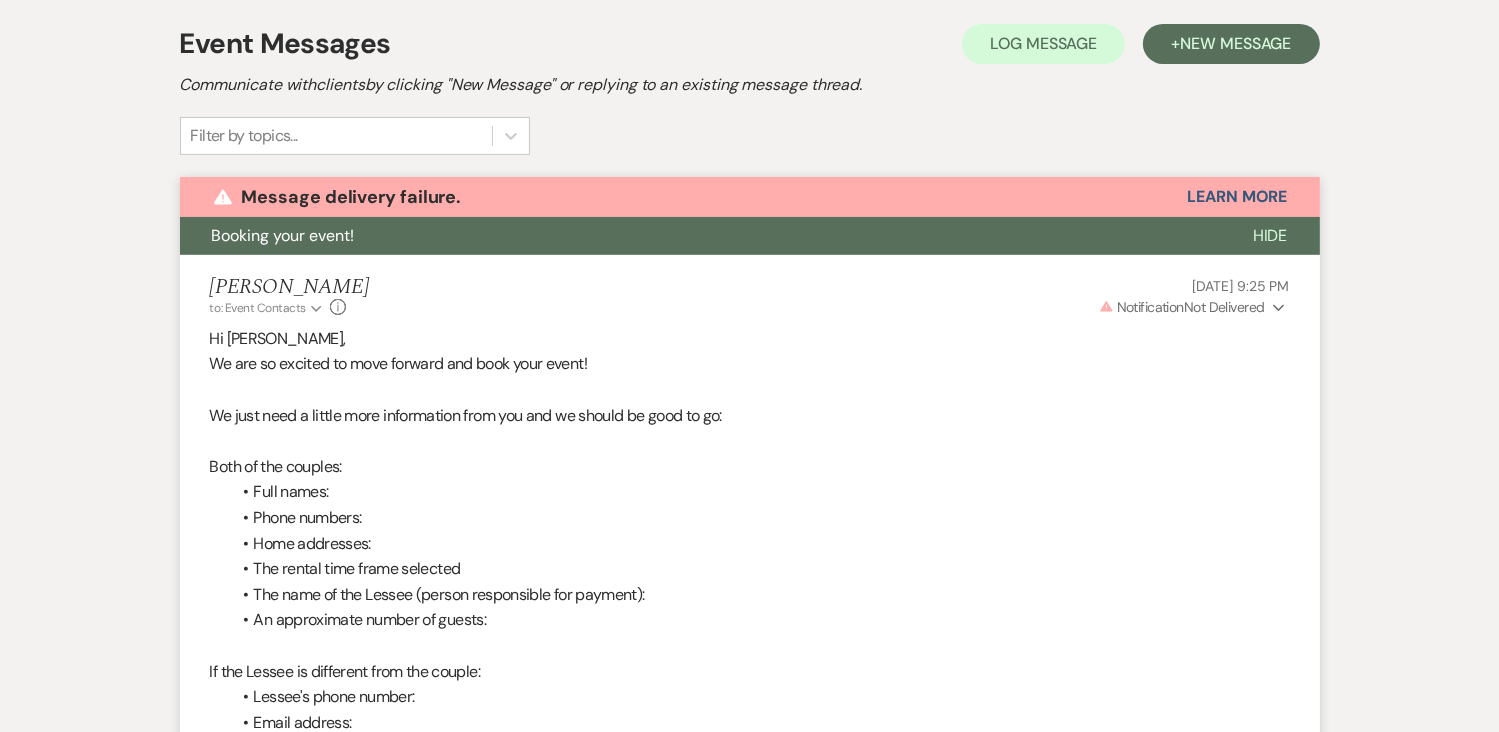 scroll, scrollTop: 556, scrollLeft: 0, axis: vertical 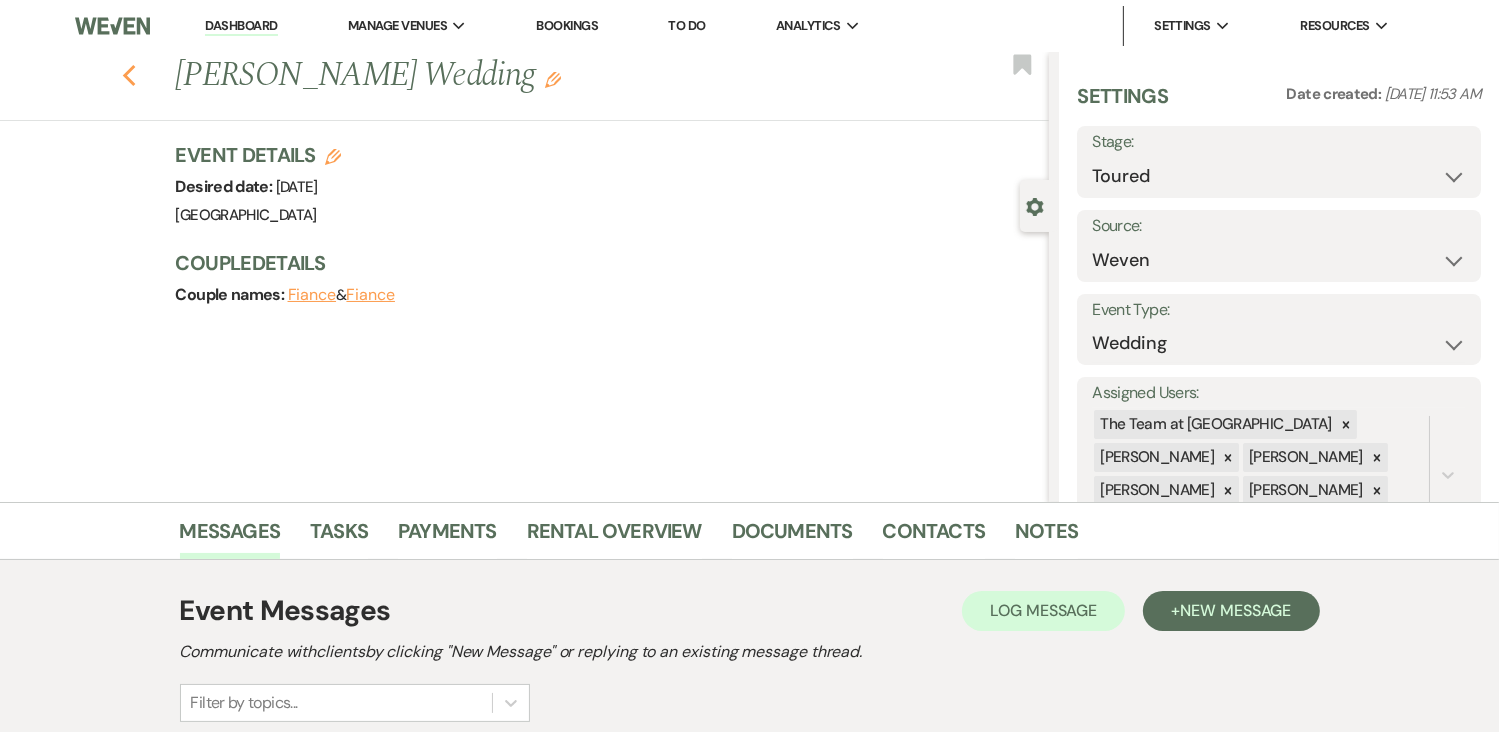 click 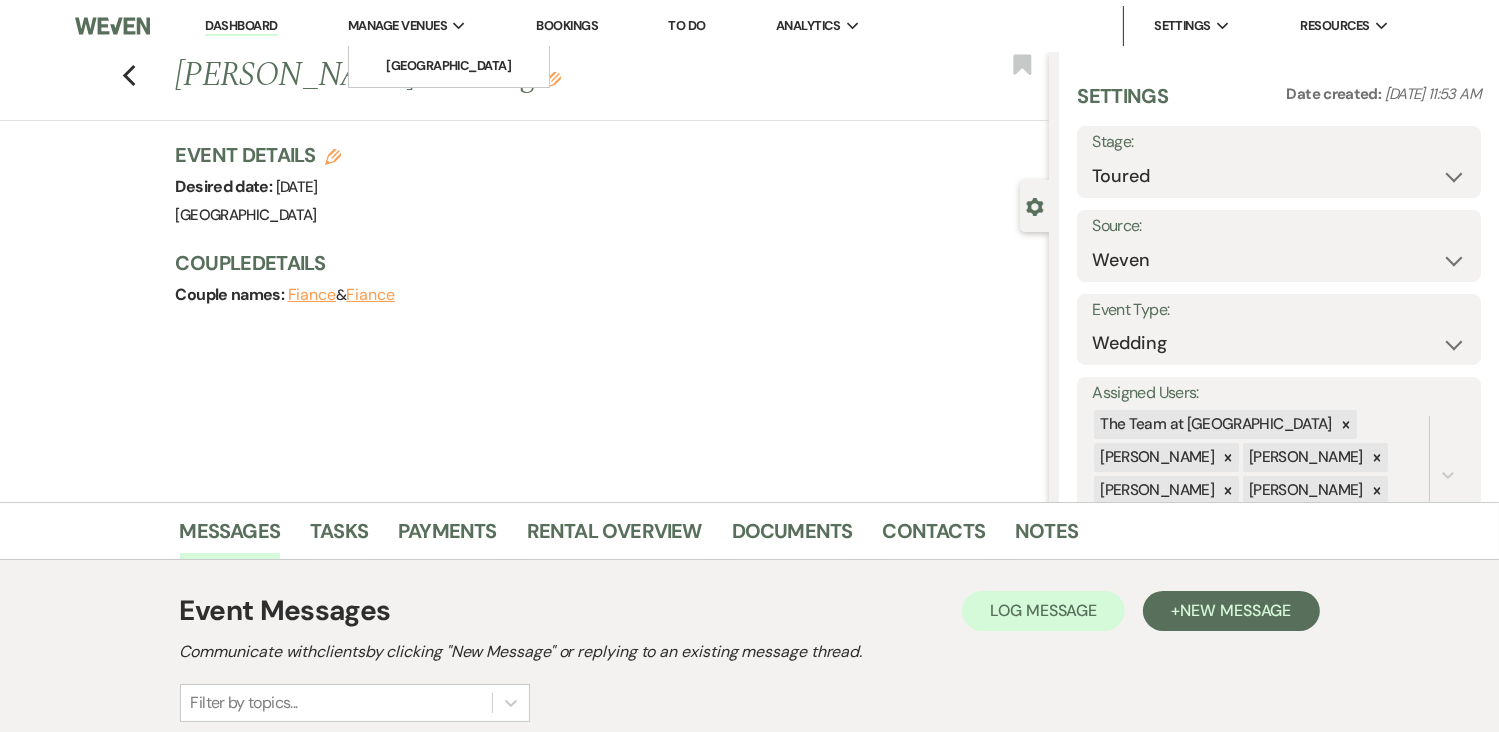 click on "Manage Venues" at bounding box center [397, 26] 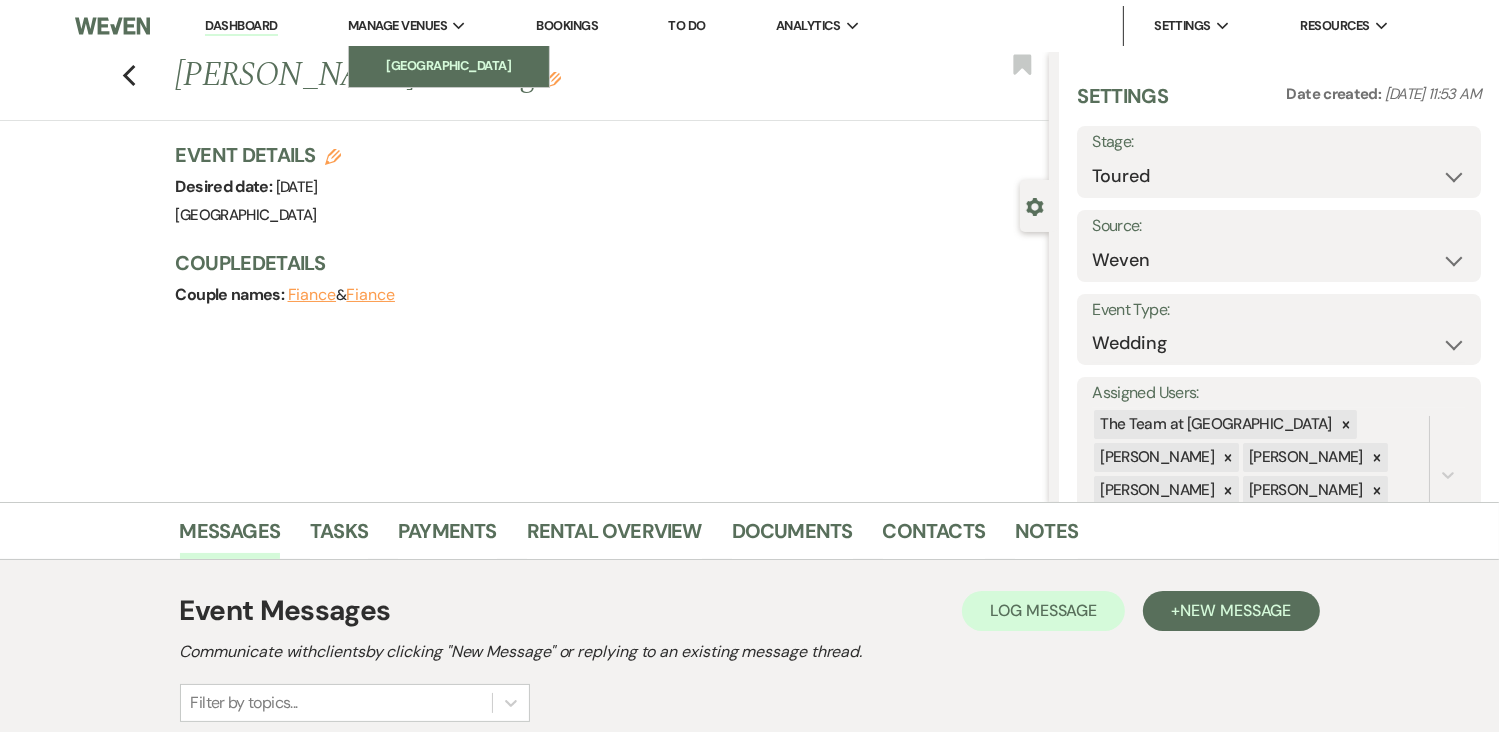 click on "[GEOGRAPHIC_DATA]" at bounding box center [449, 66] 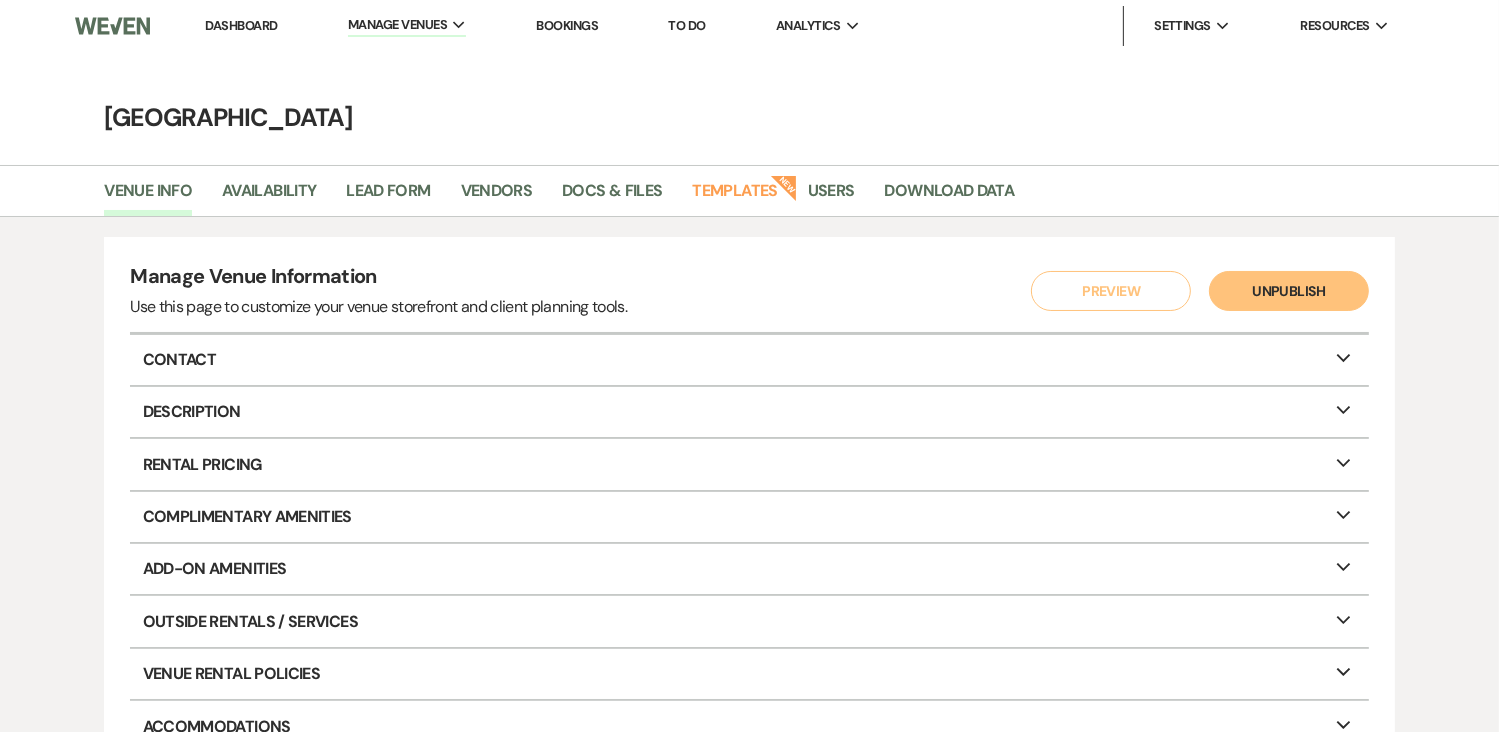 click on "Dashboard" at bounding box center (241, 25) 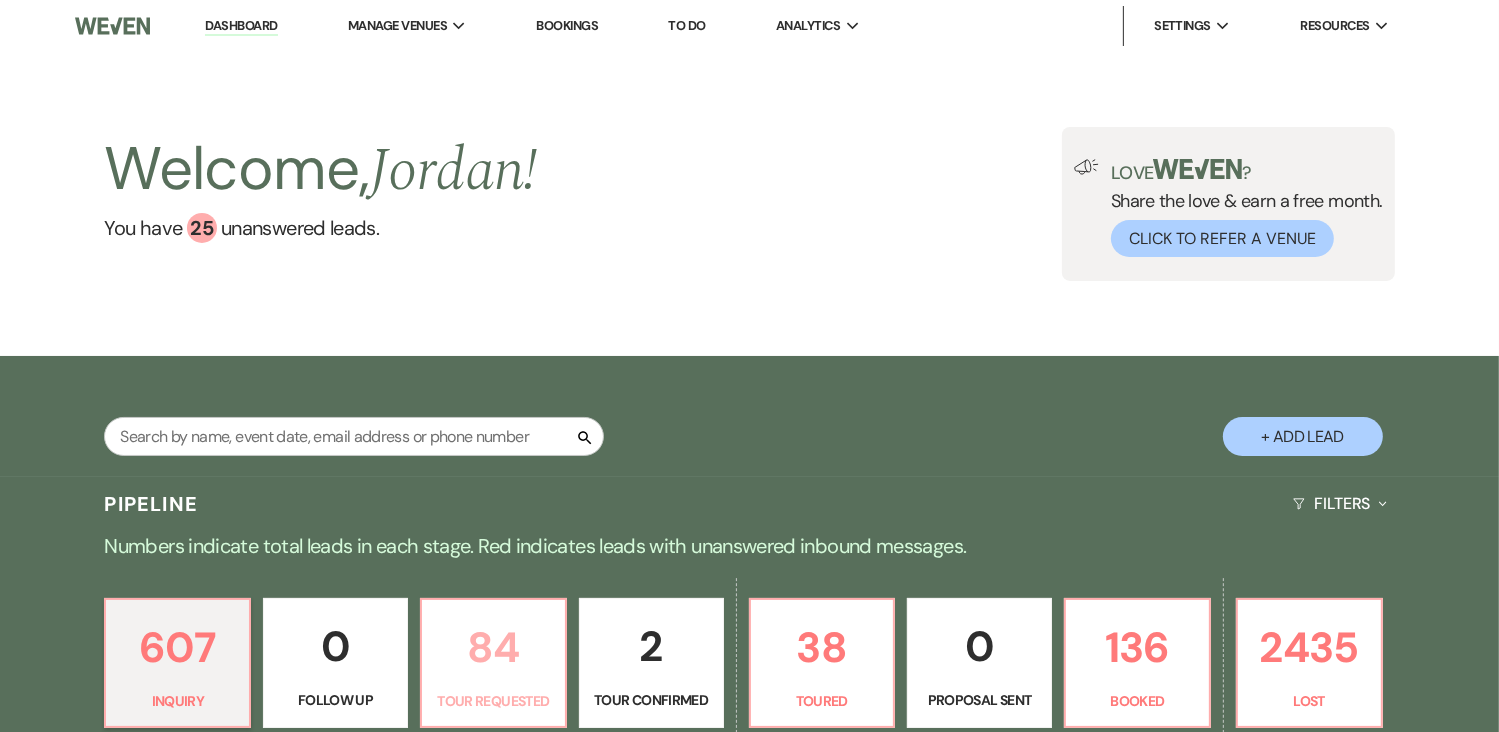 click on "Tour Requested" at bounding box center (493, 701) 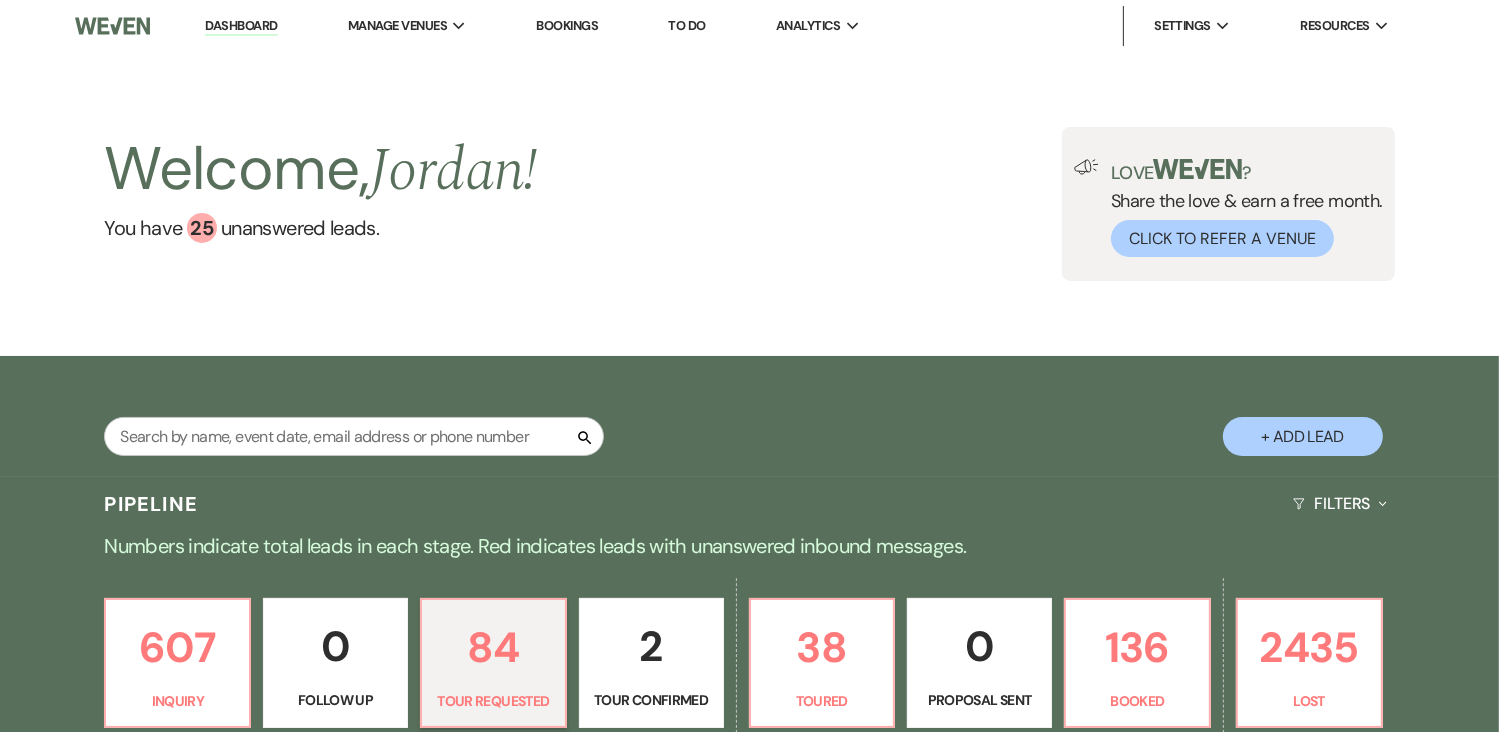 scroll, scrollTop: 292, scrollLeft: 0, axis: vertical 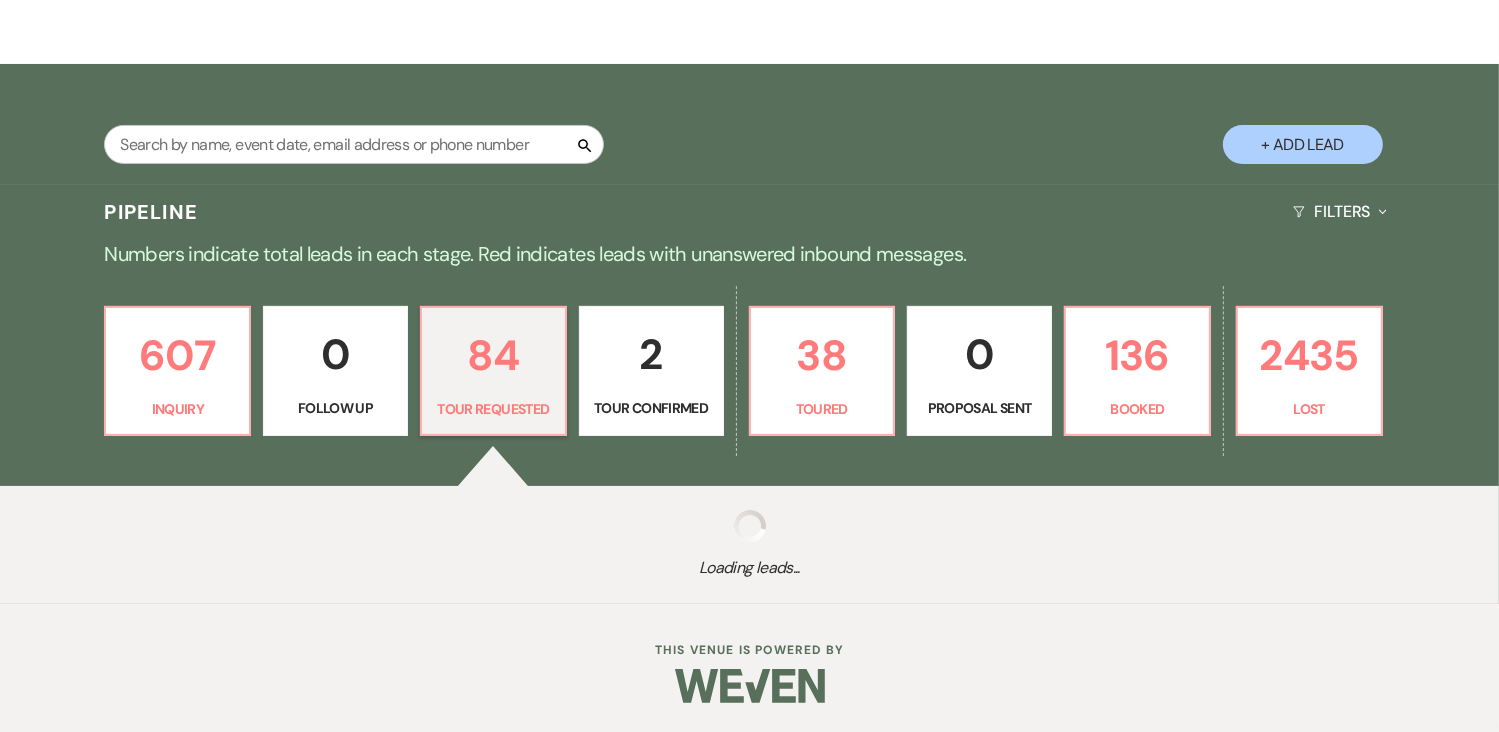 select on "2" 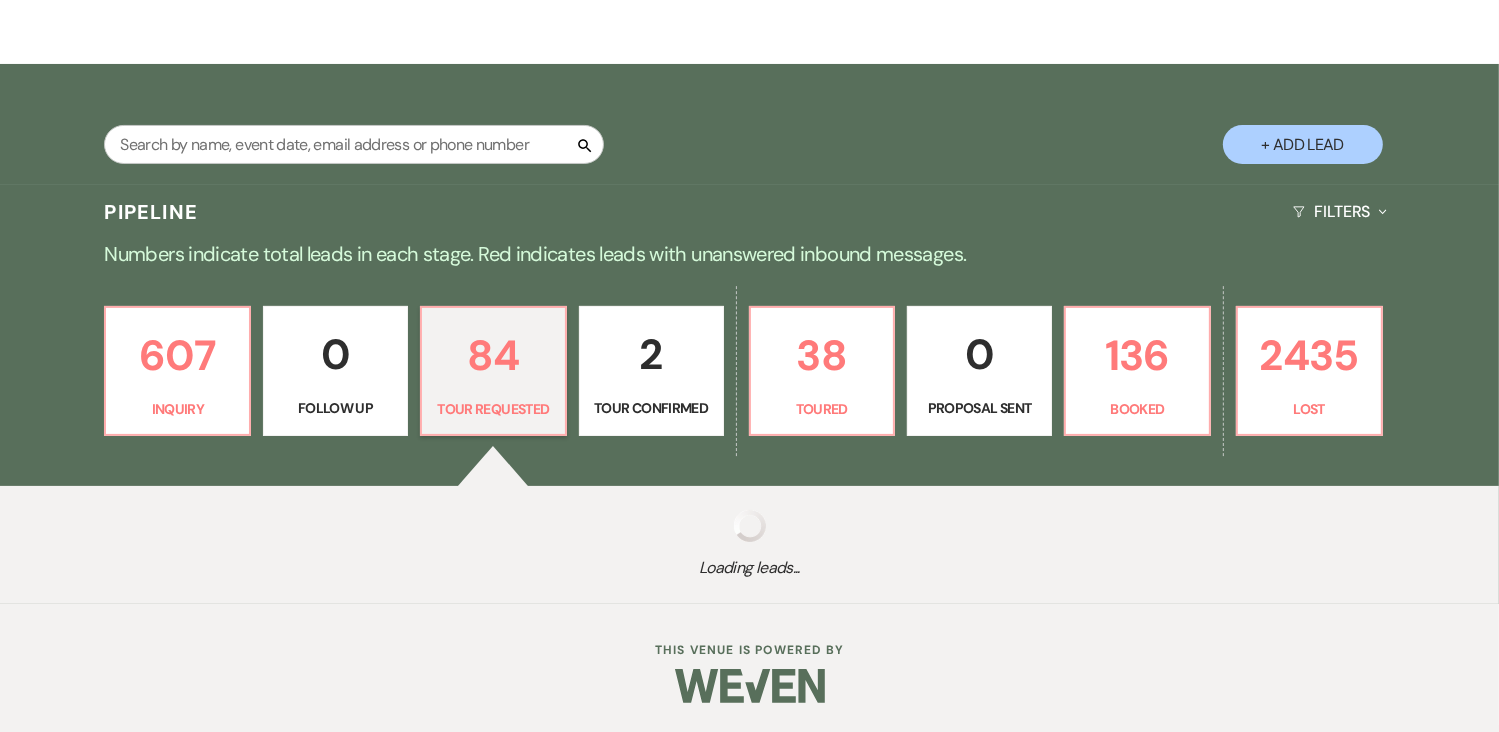 select on "2" 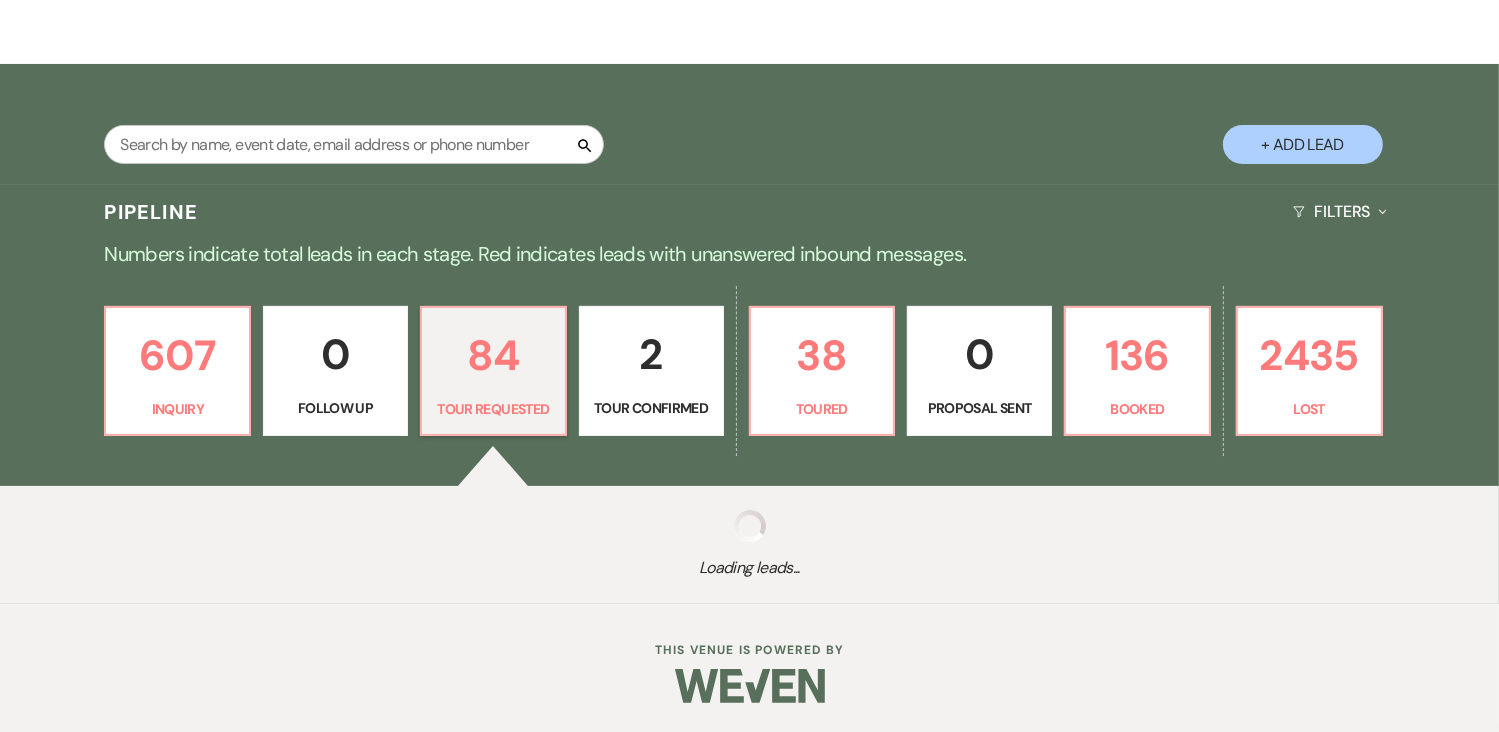 select on "2" 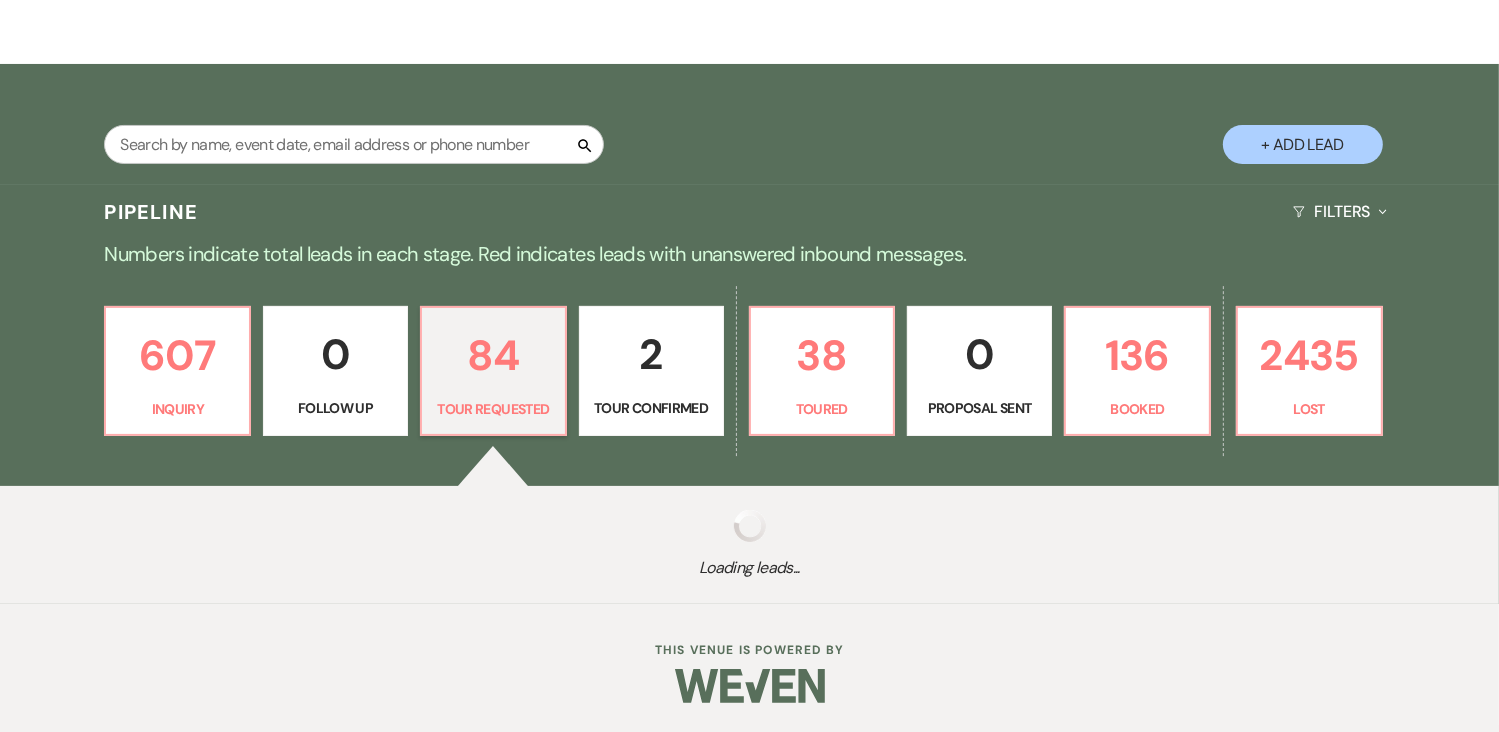 select on "2" 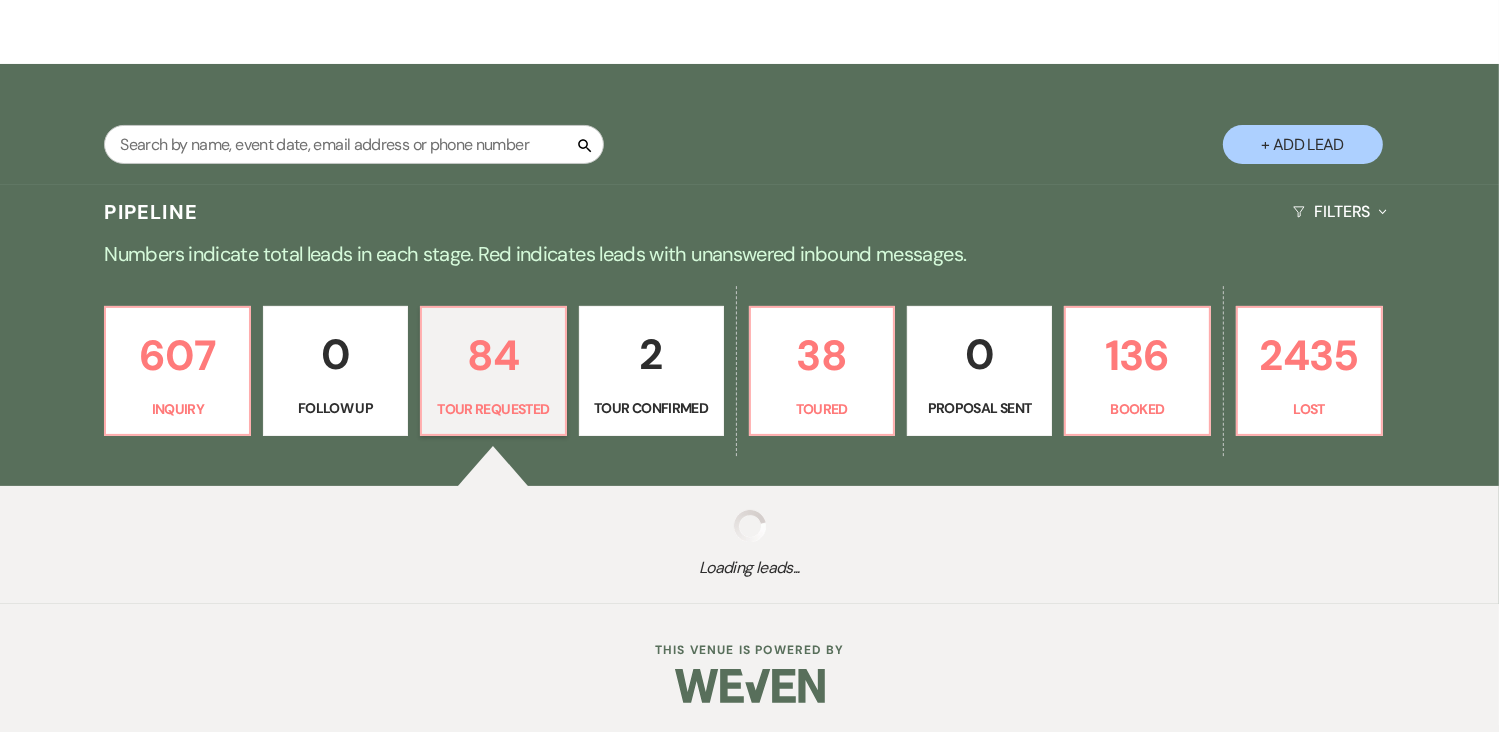select on "2" 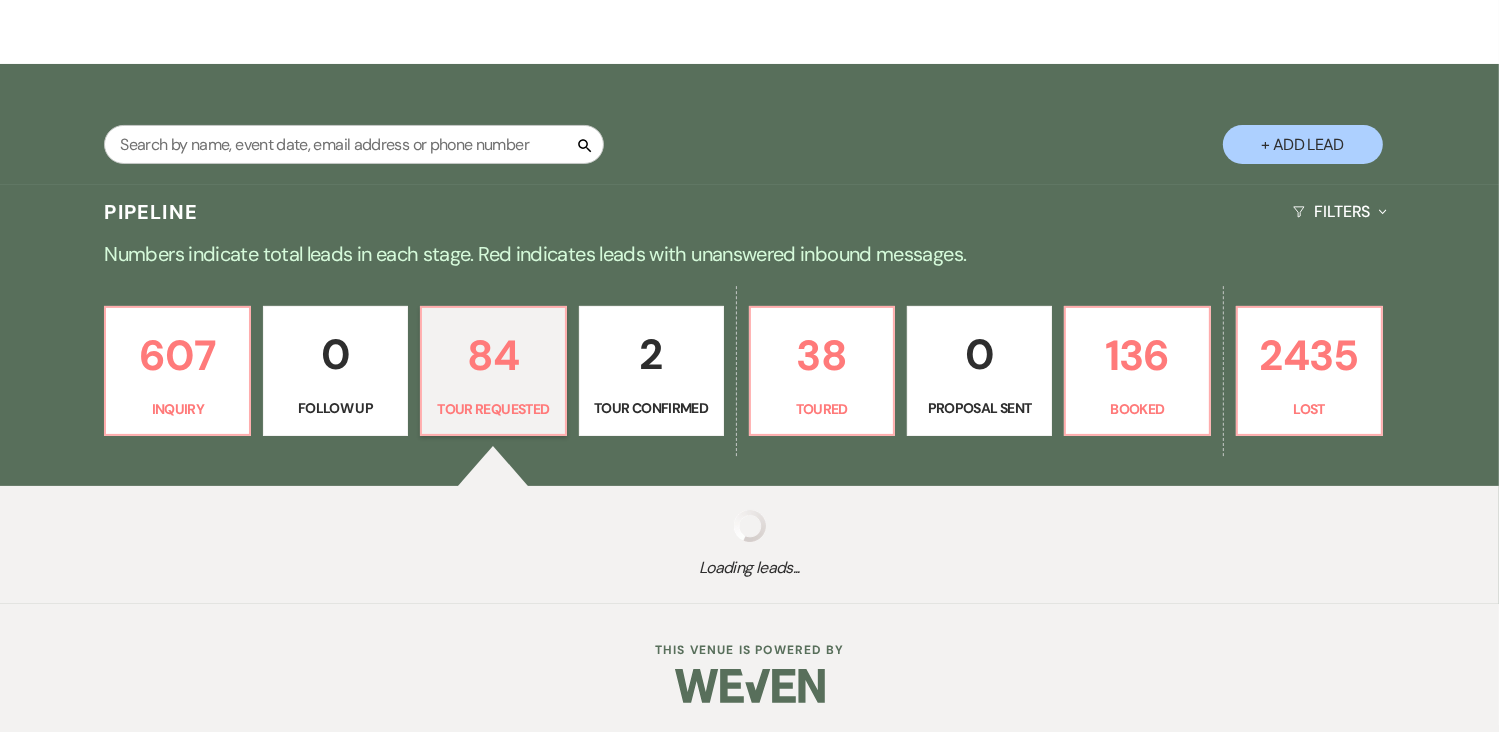 select on "2" 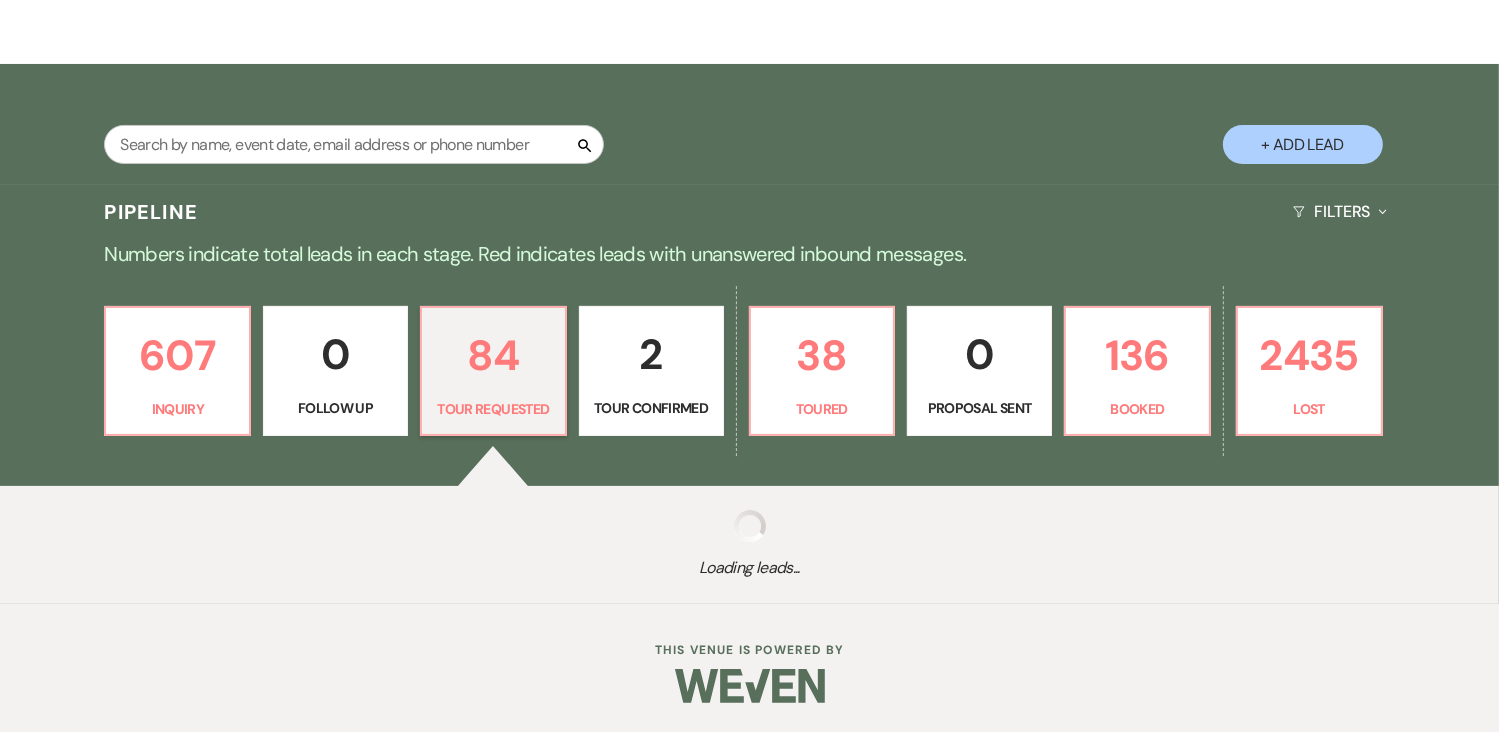 select on "2" 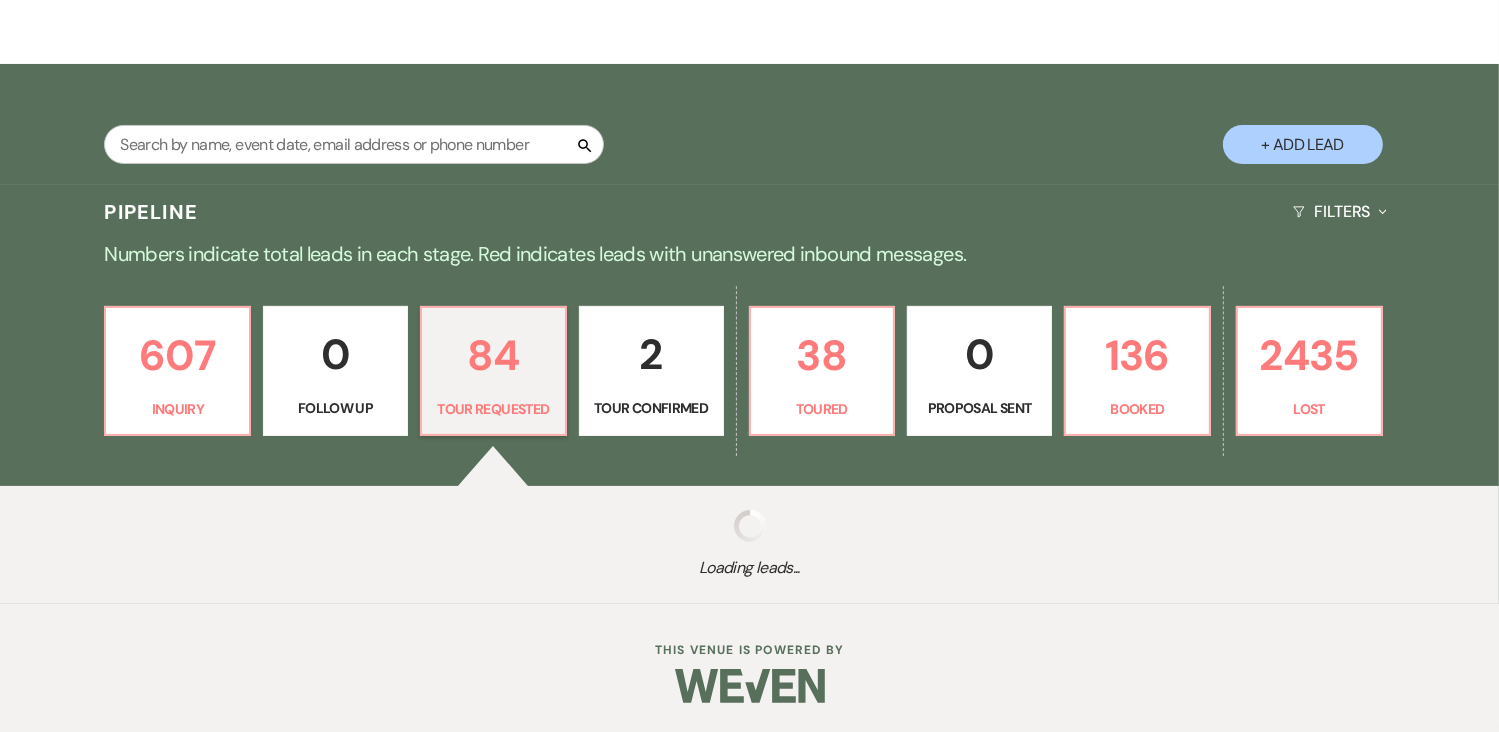 select on "2" 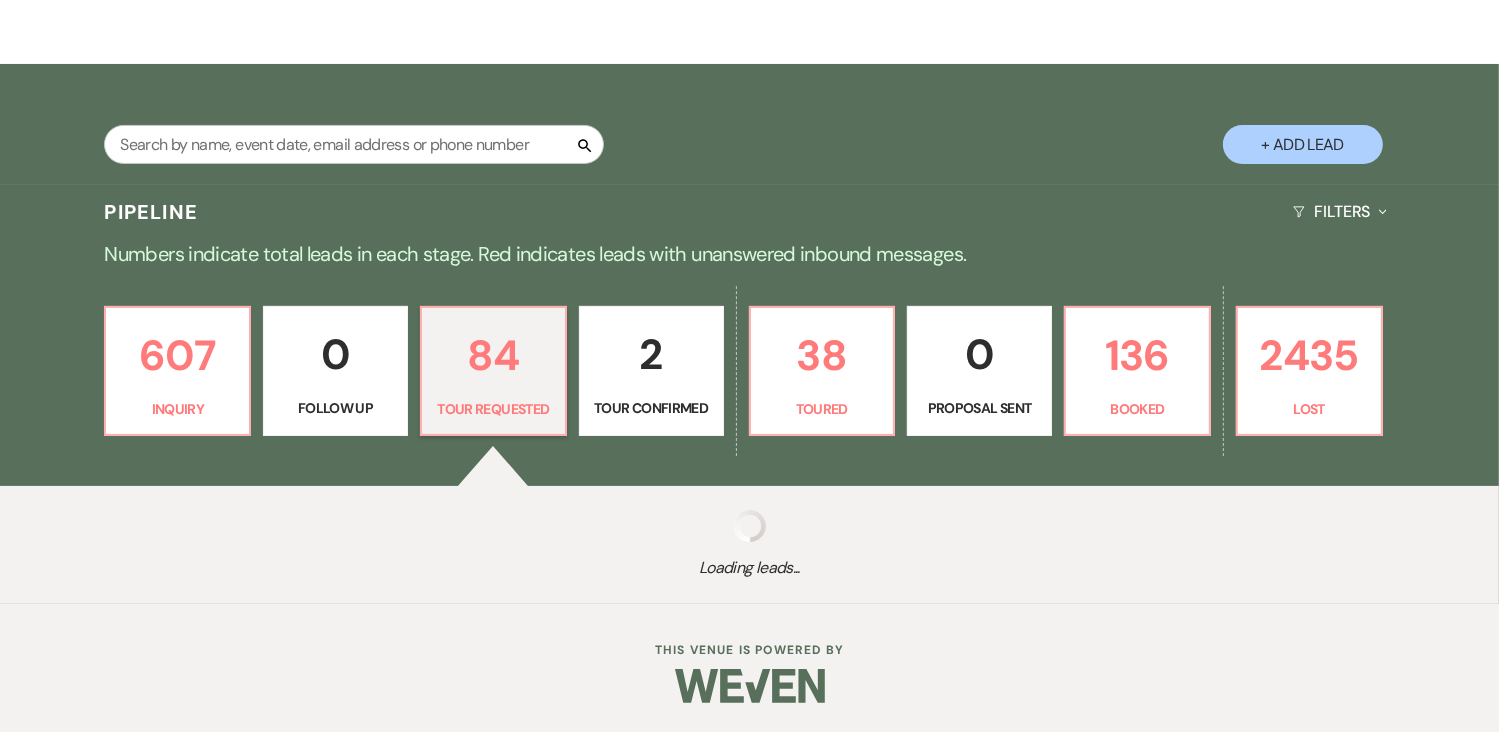 select on "2" 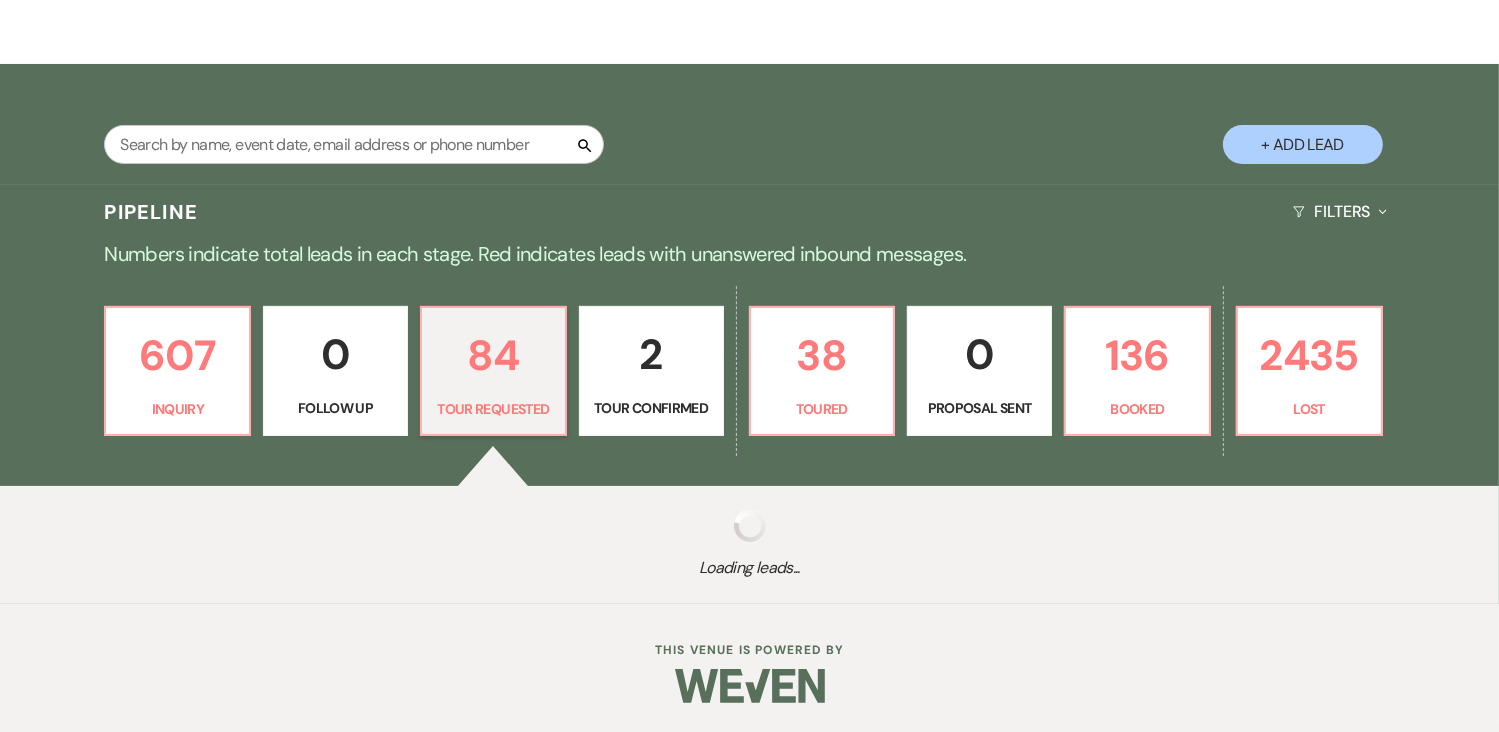select on "2" 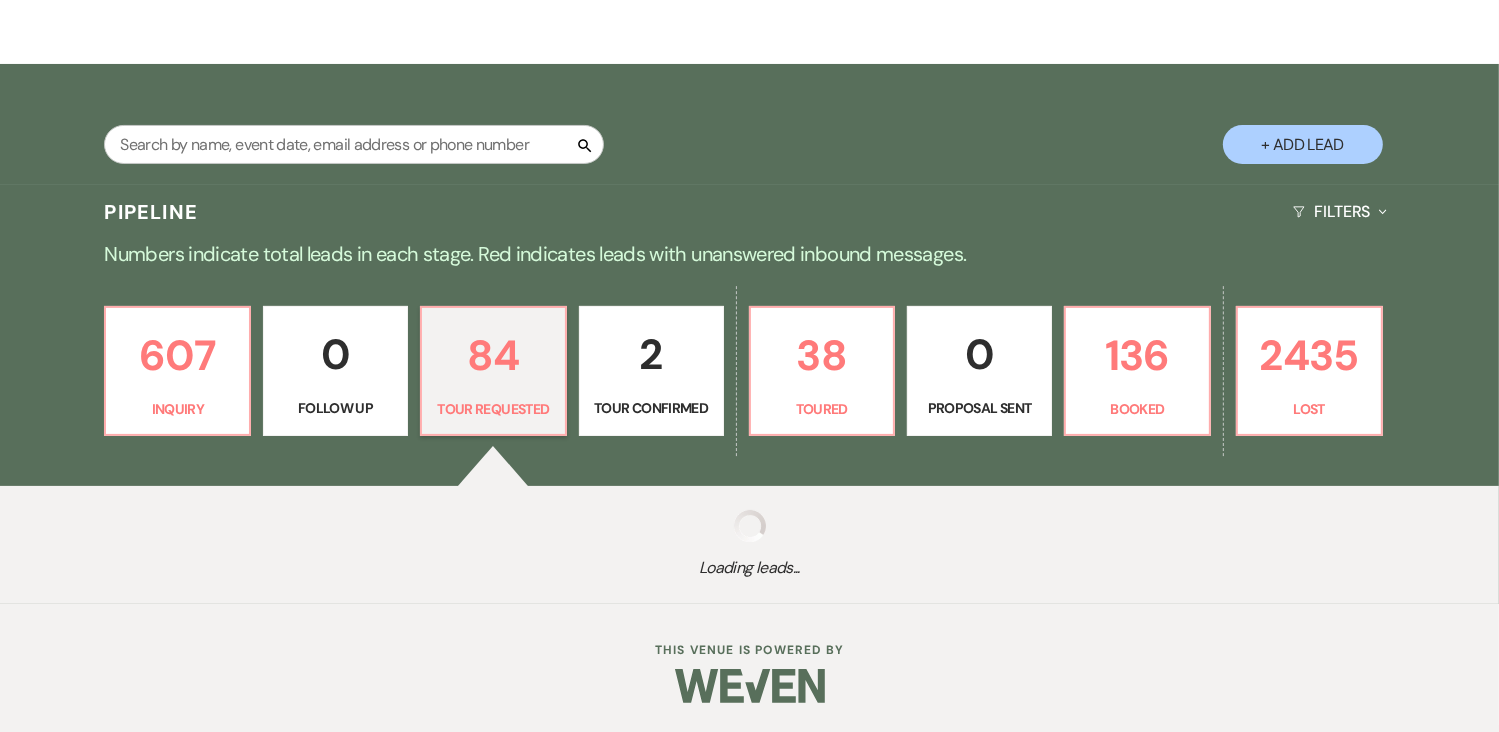 select on "2" 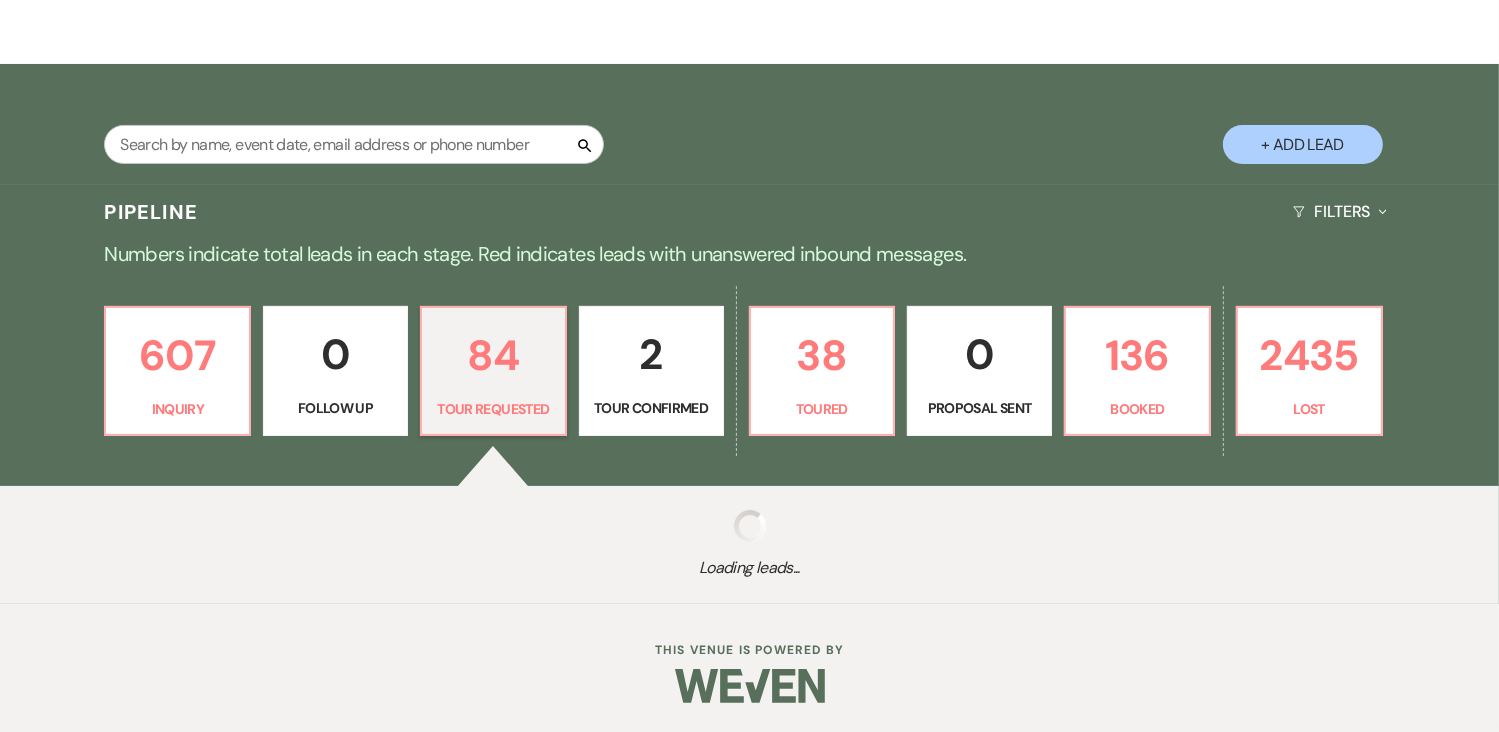 select on "2" 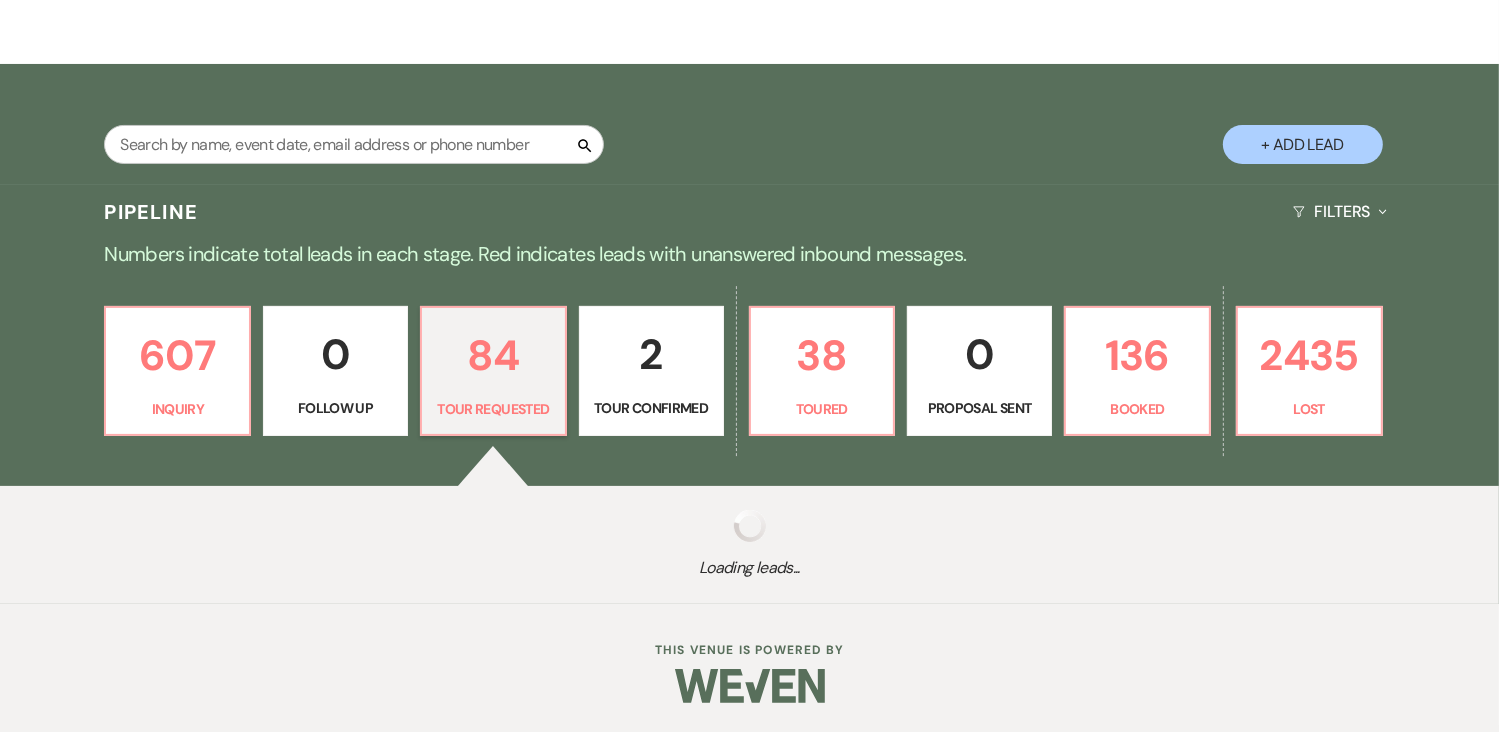 select on "2" 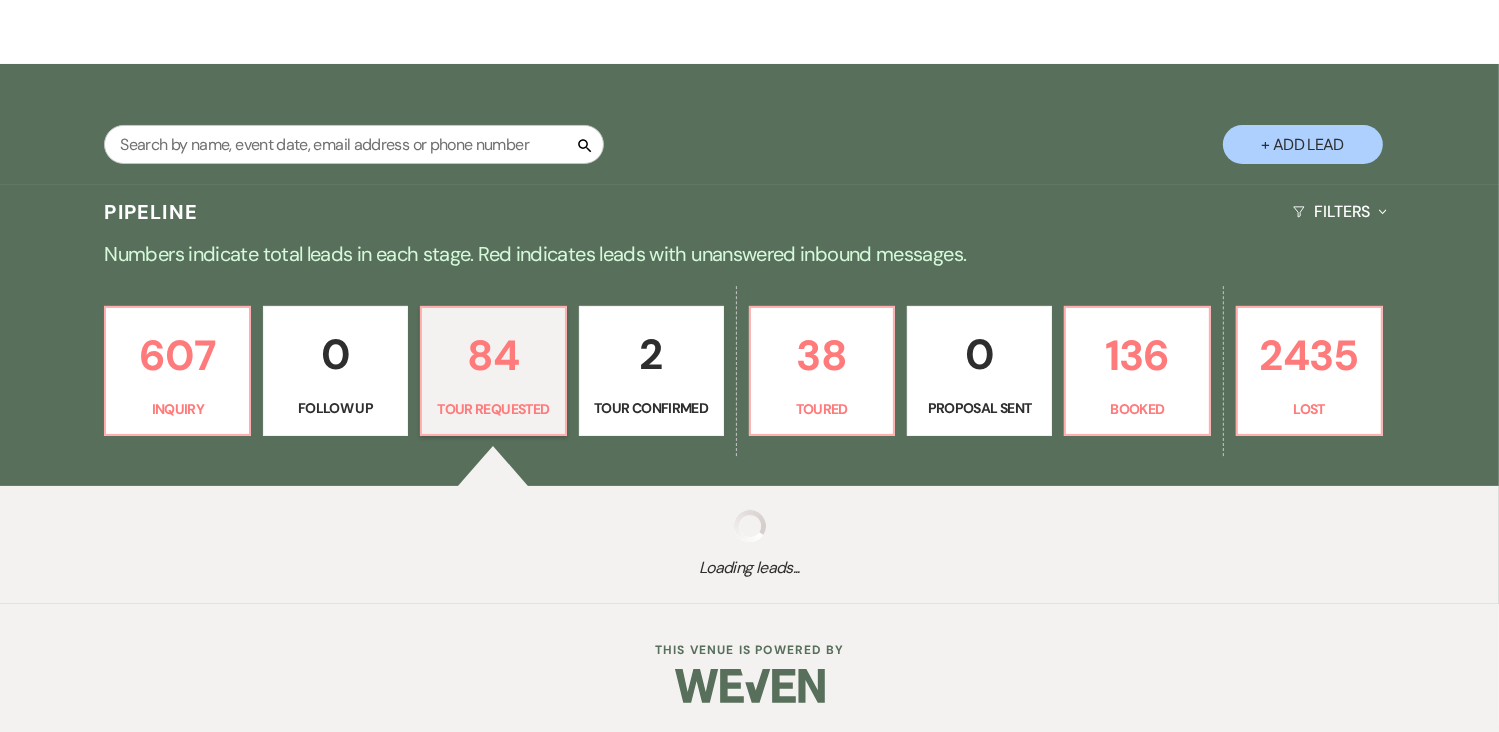 select on "2" 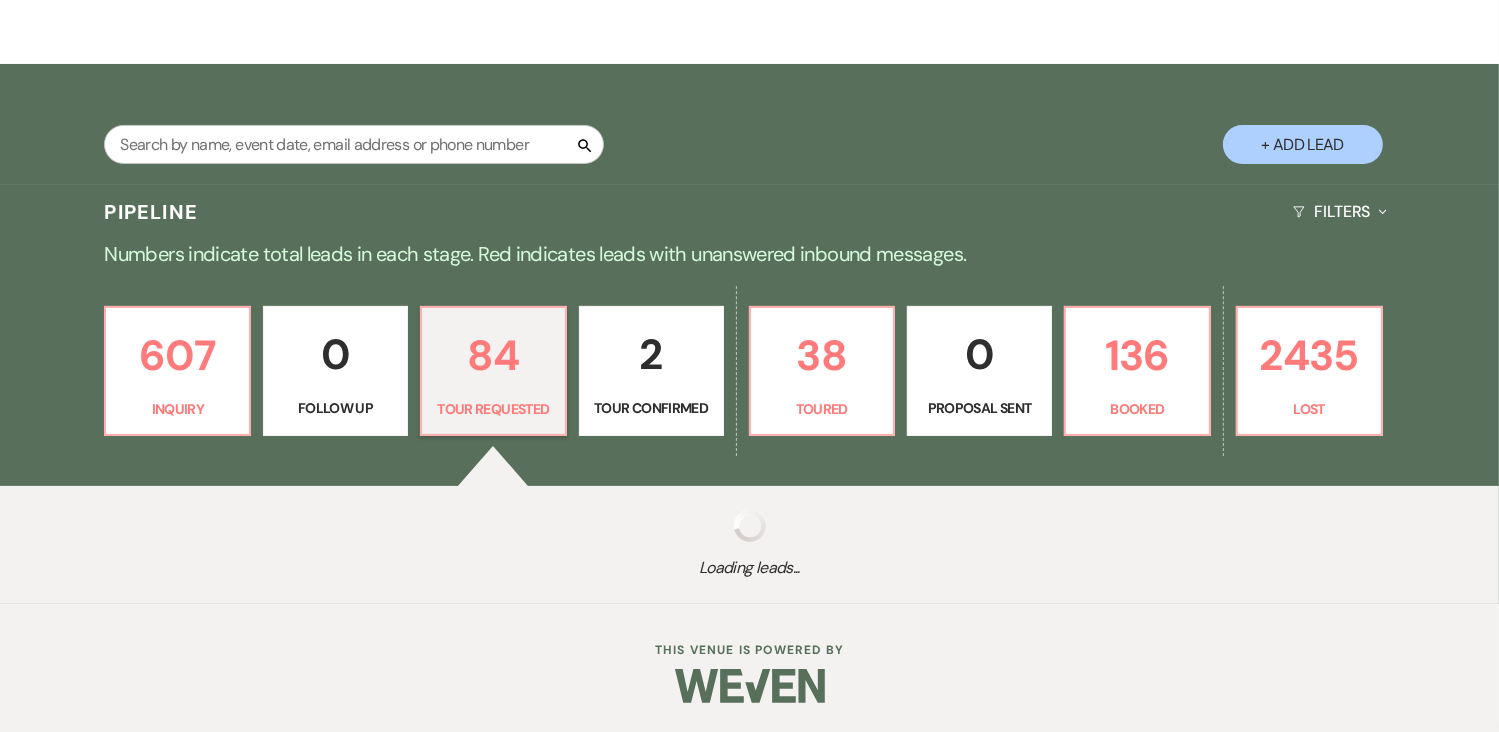 select on "2" 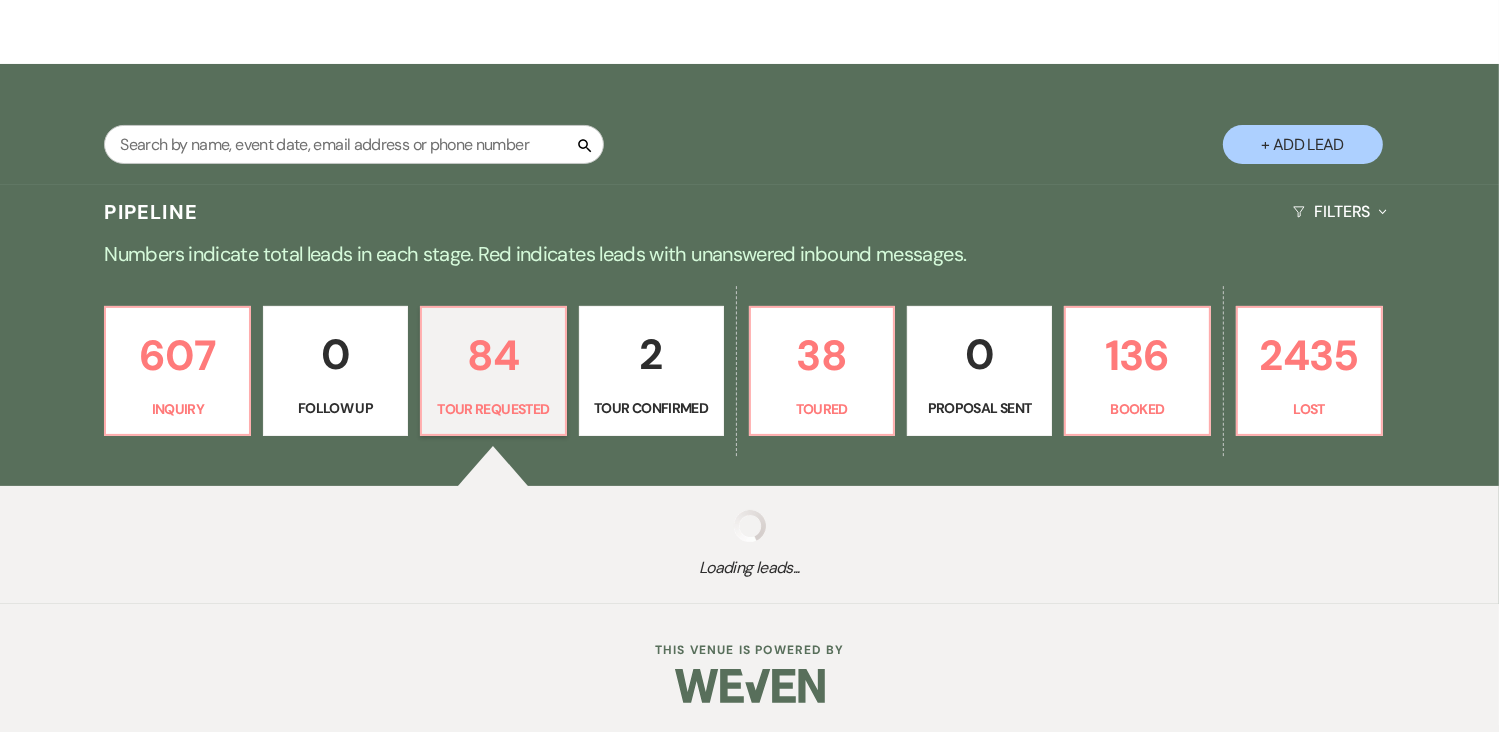 select on "2" 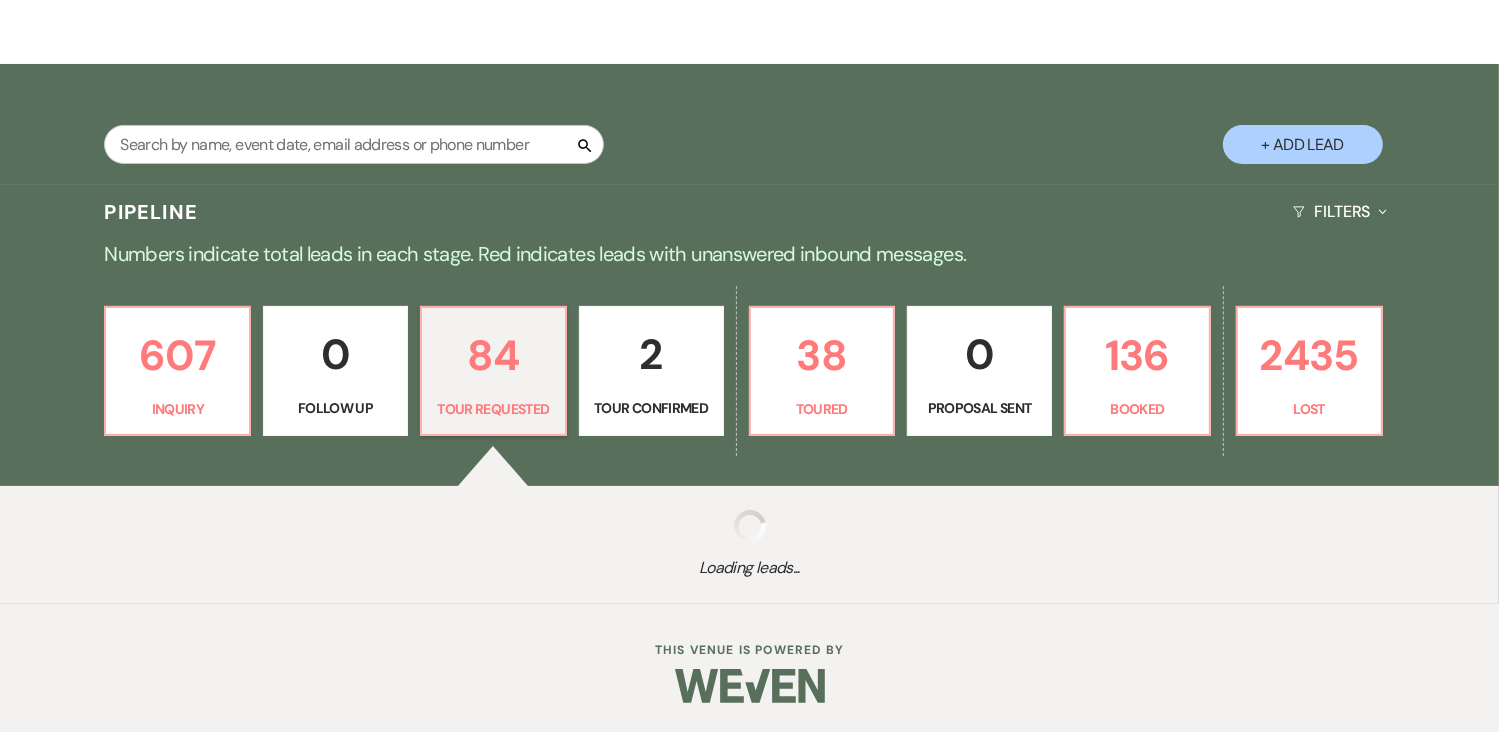 select on "2" 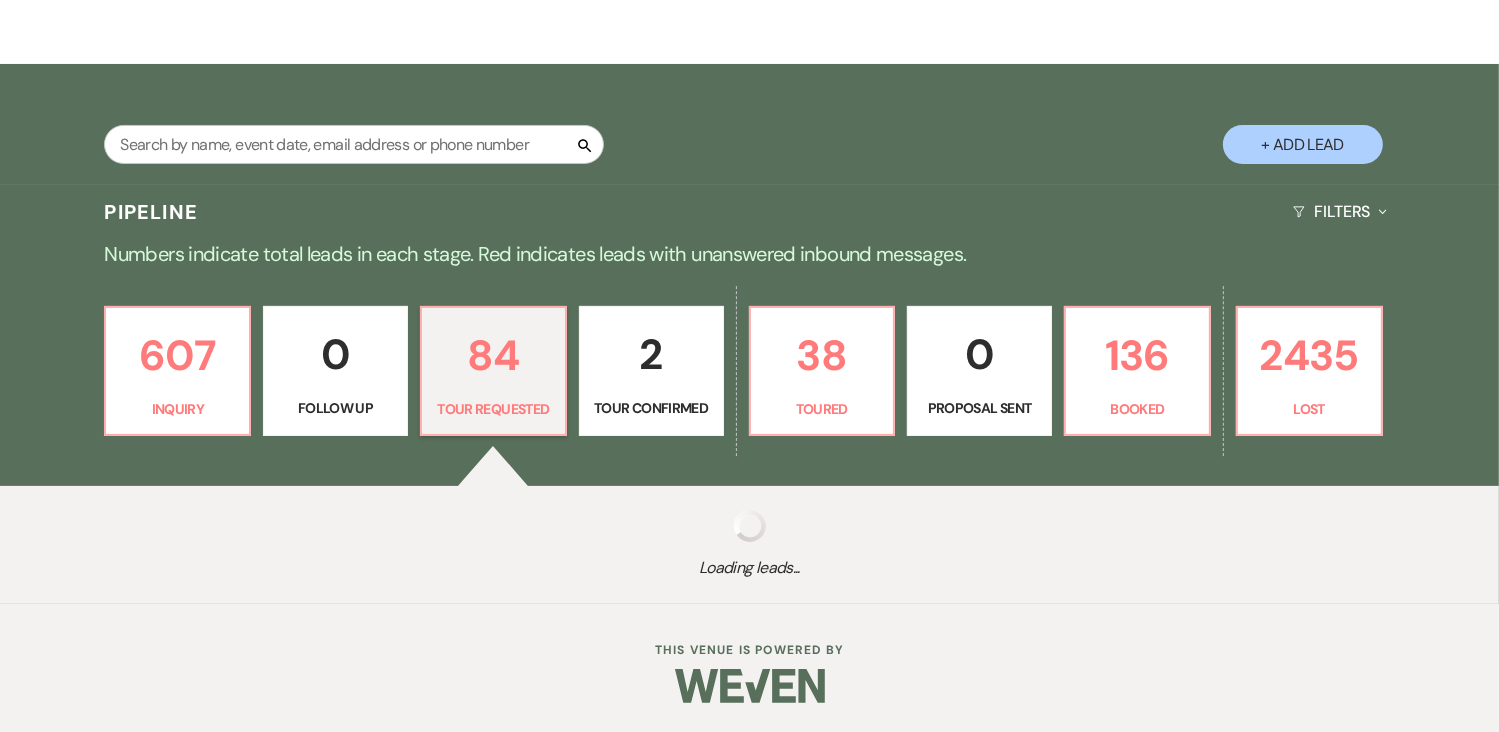 select on "2" 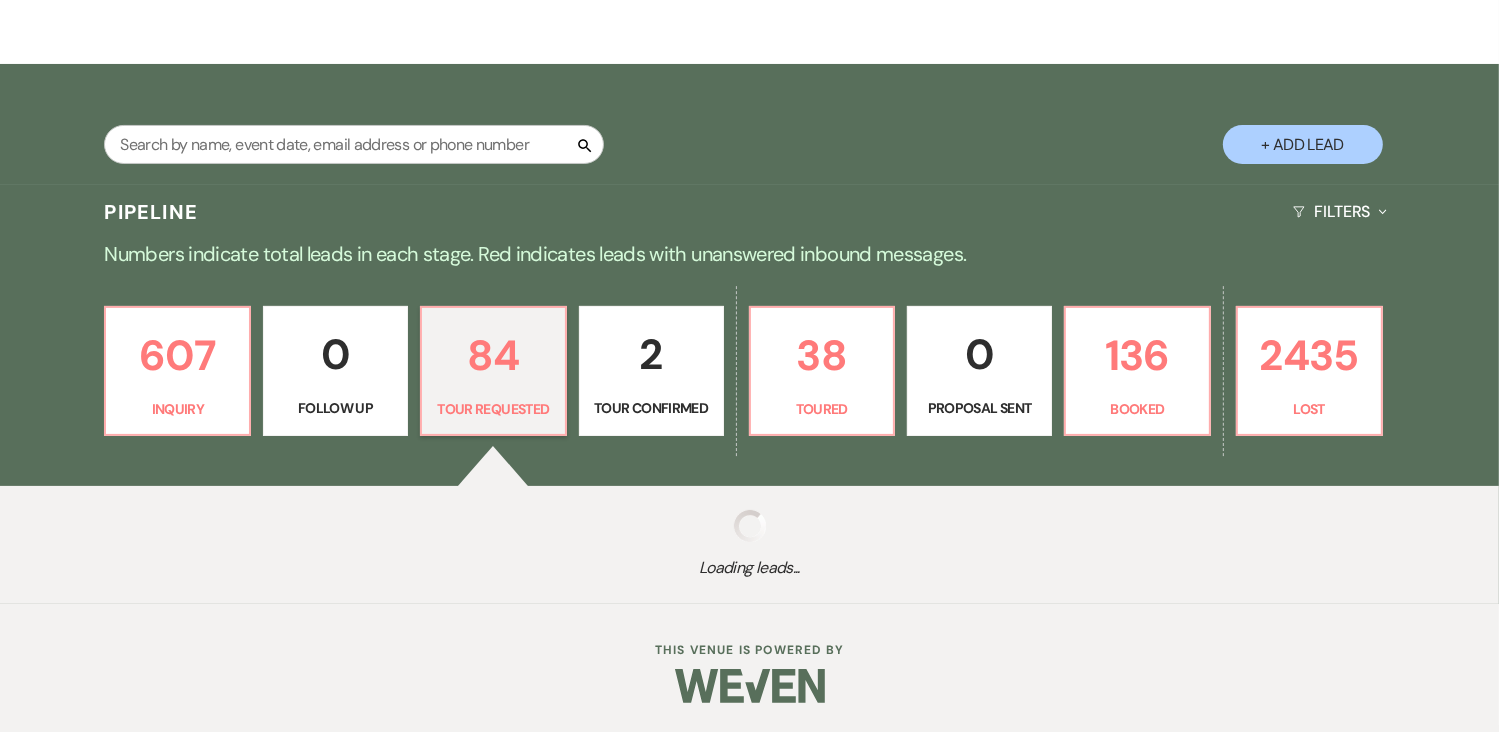 select on "2" 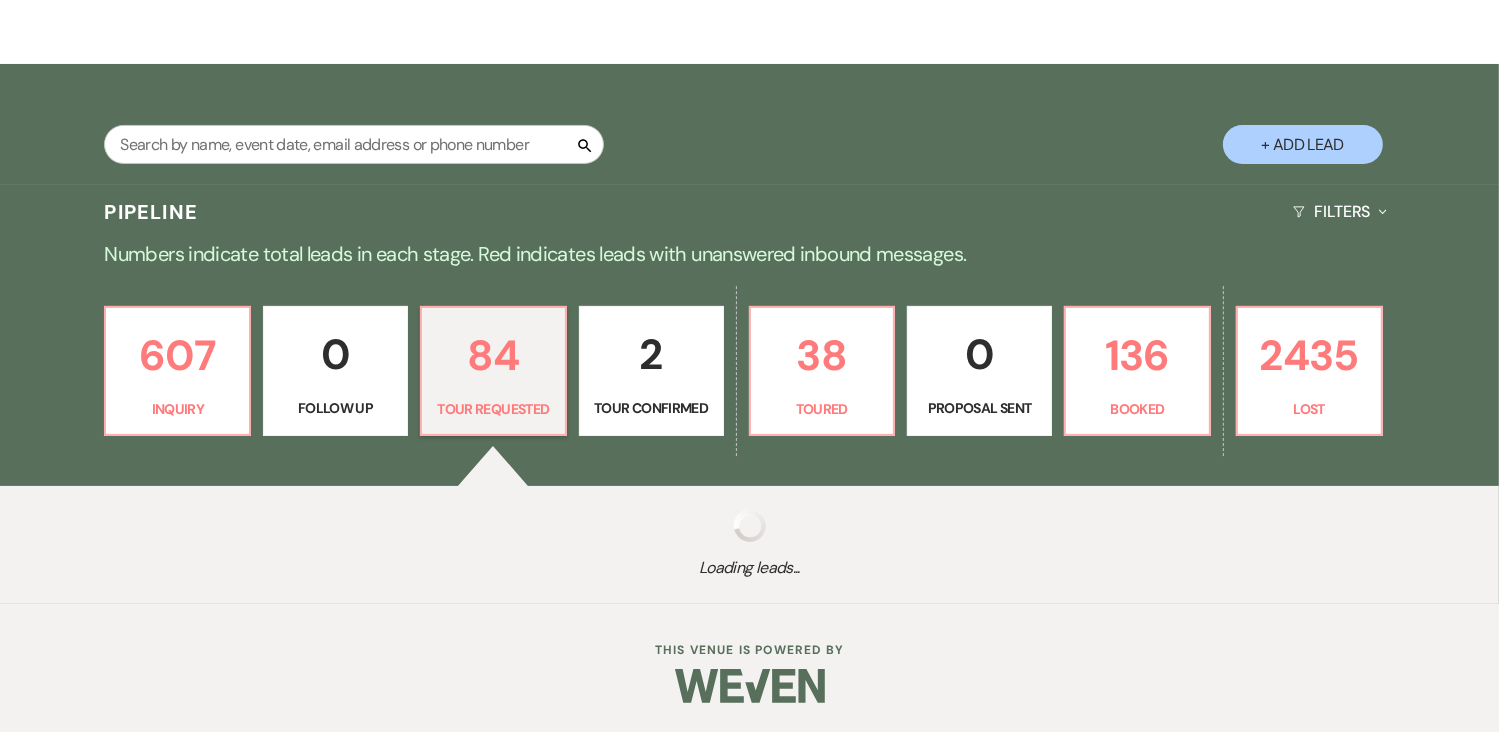 select on "2" 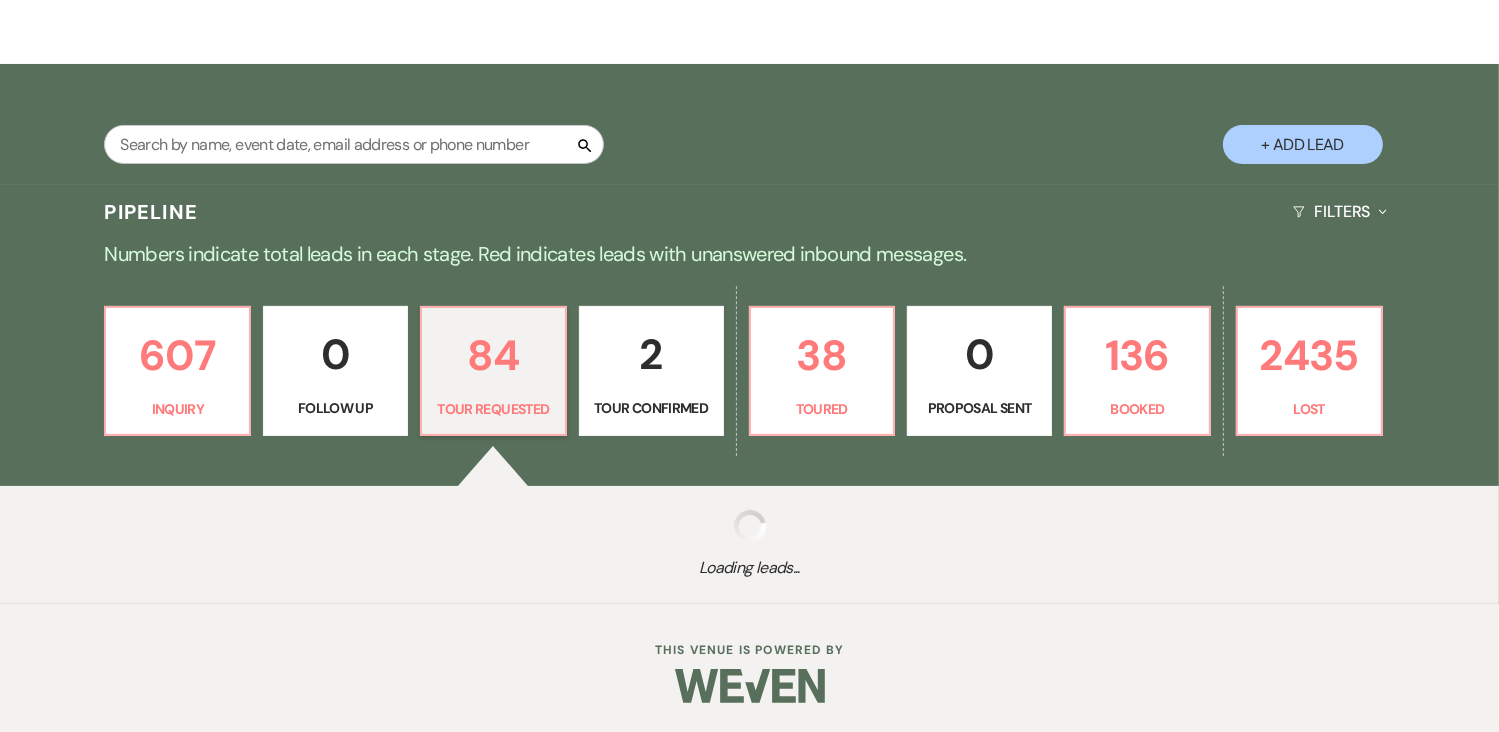 select on "2" 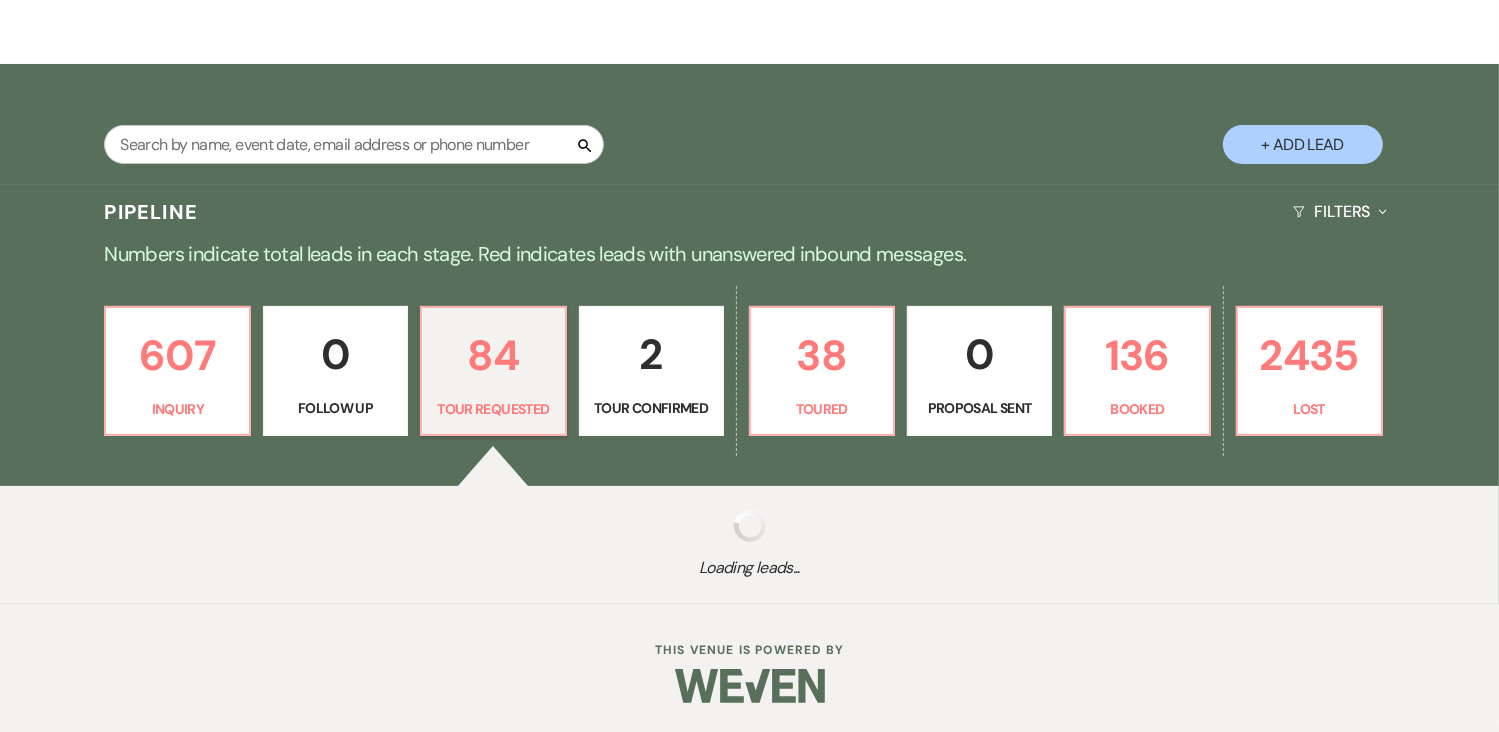 select on "2" 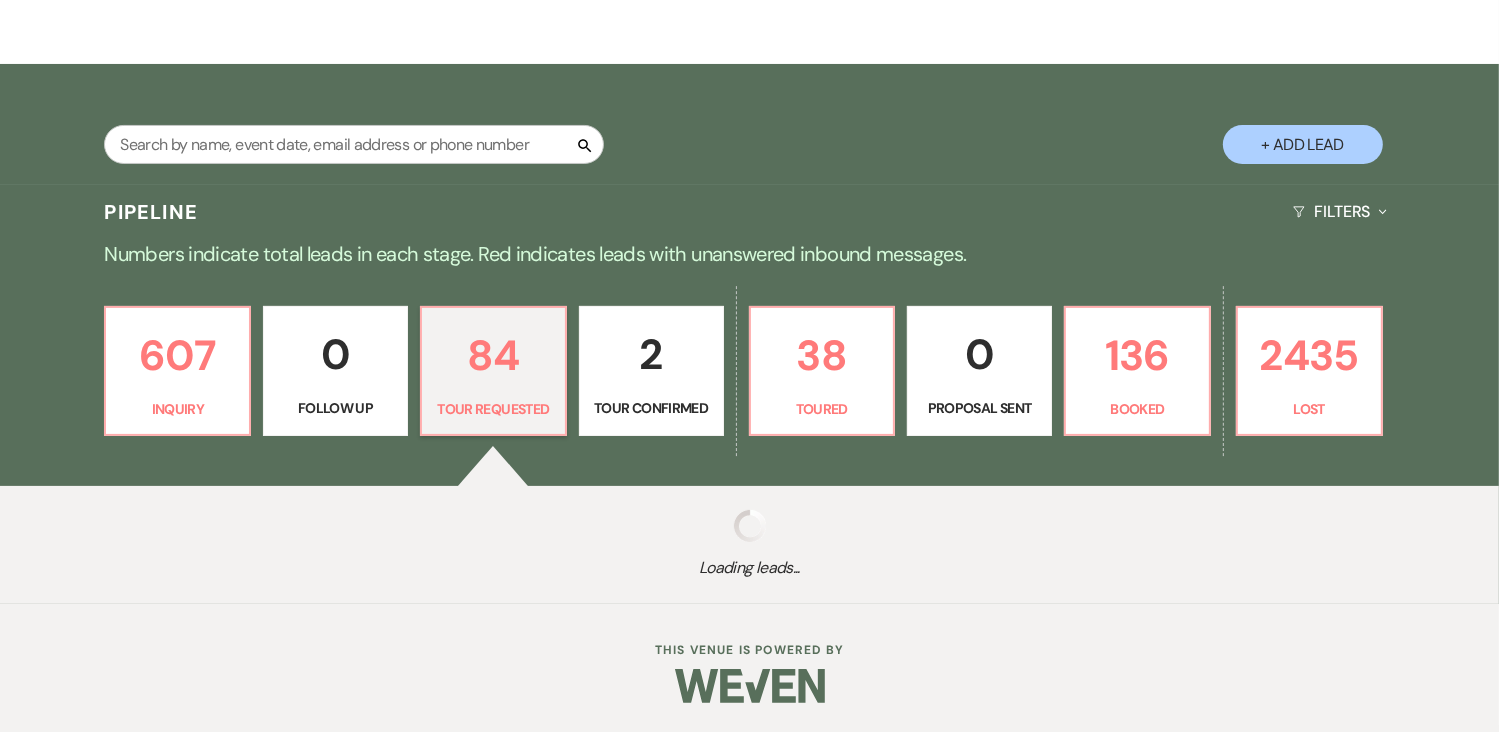 select on "2" 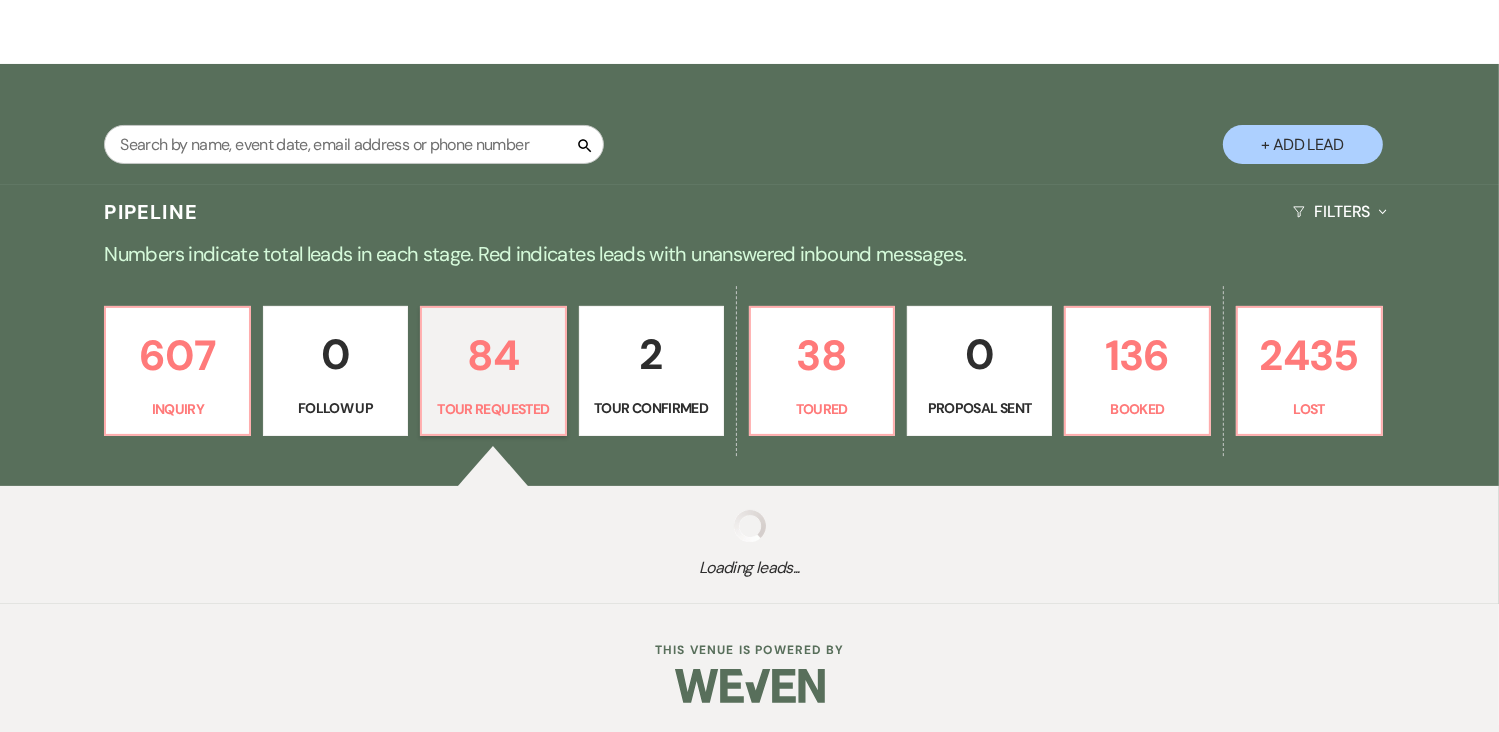 select on "2" 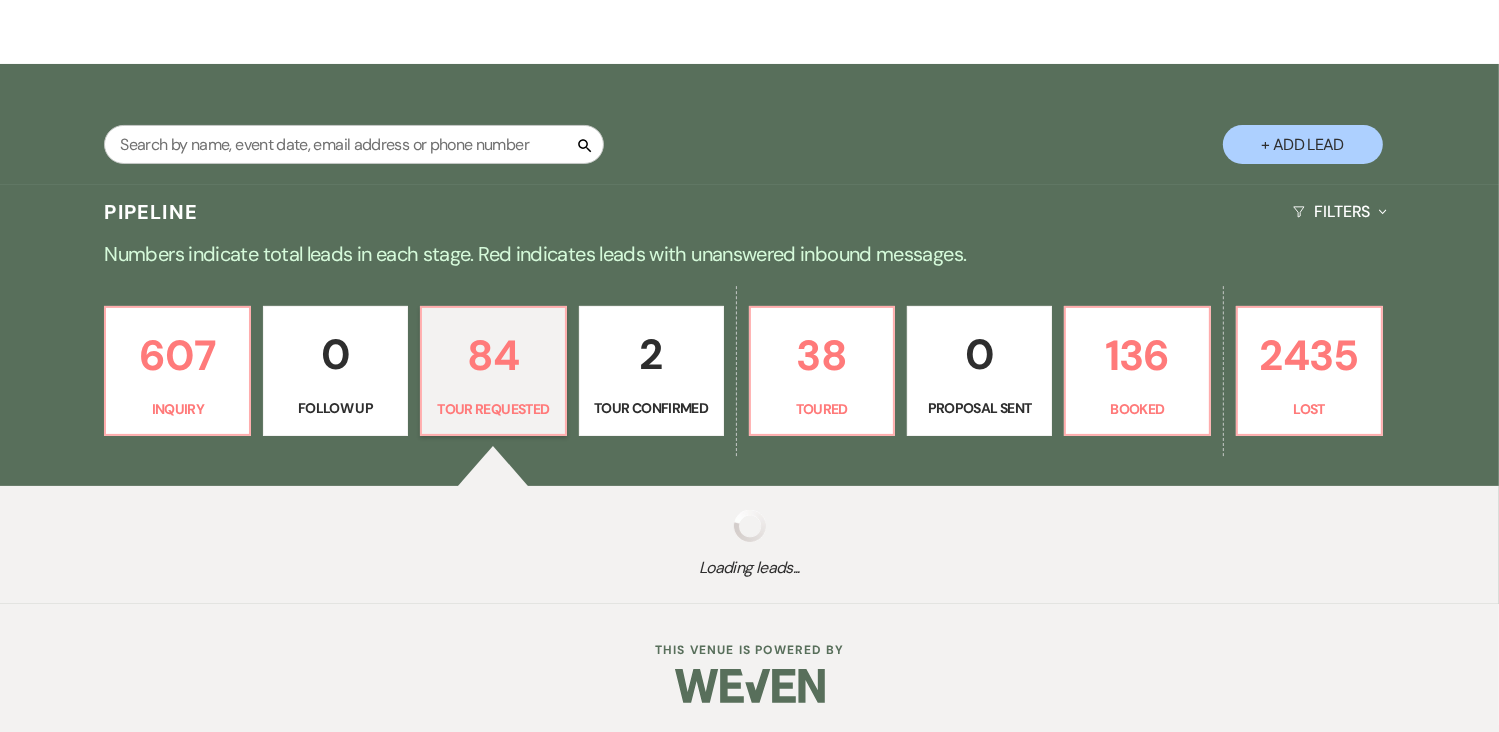 select on "2" 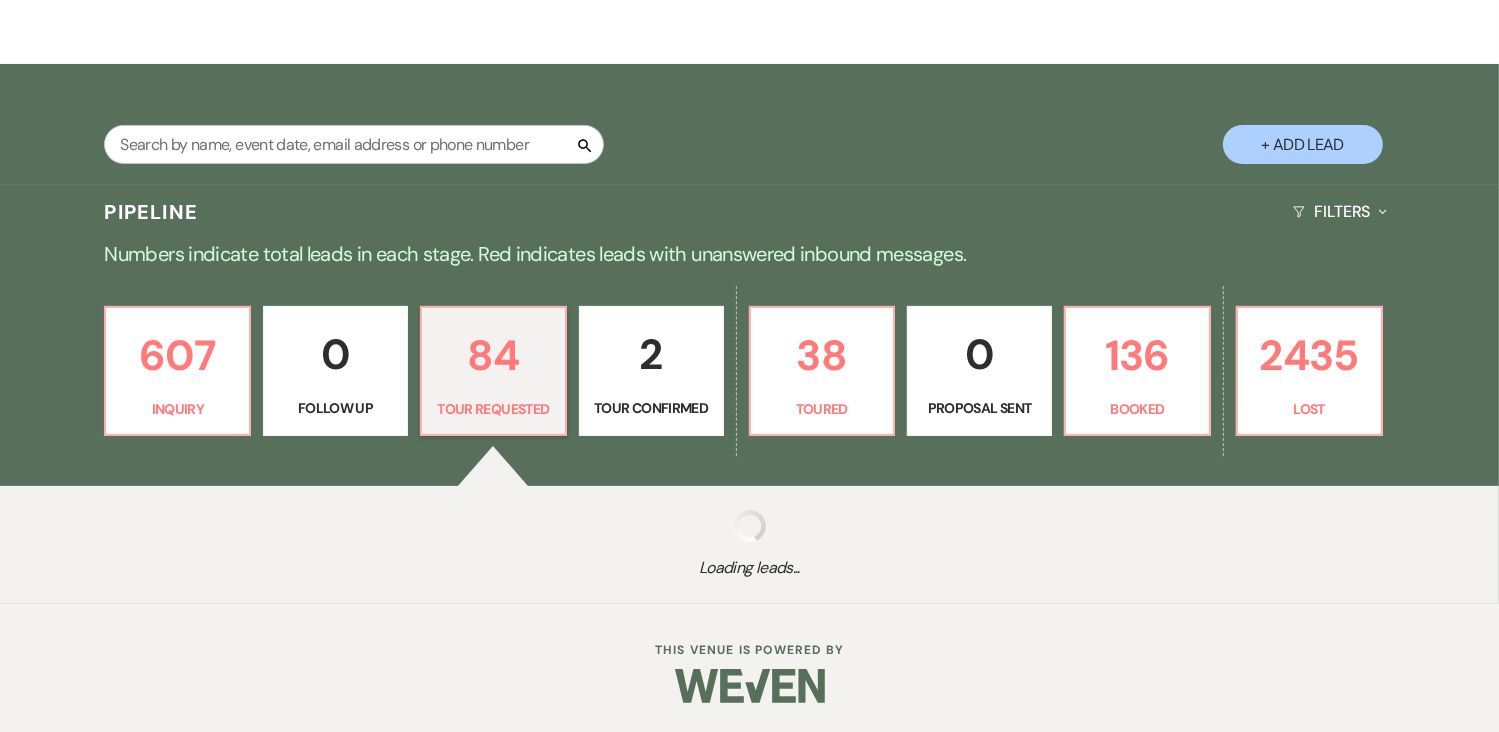 select on "2" 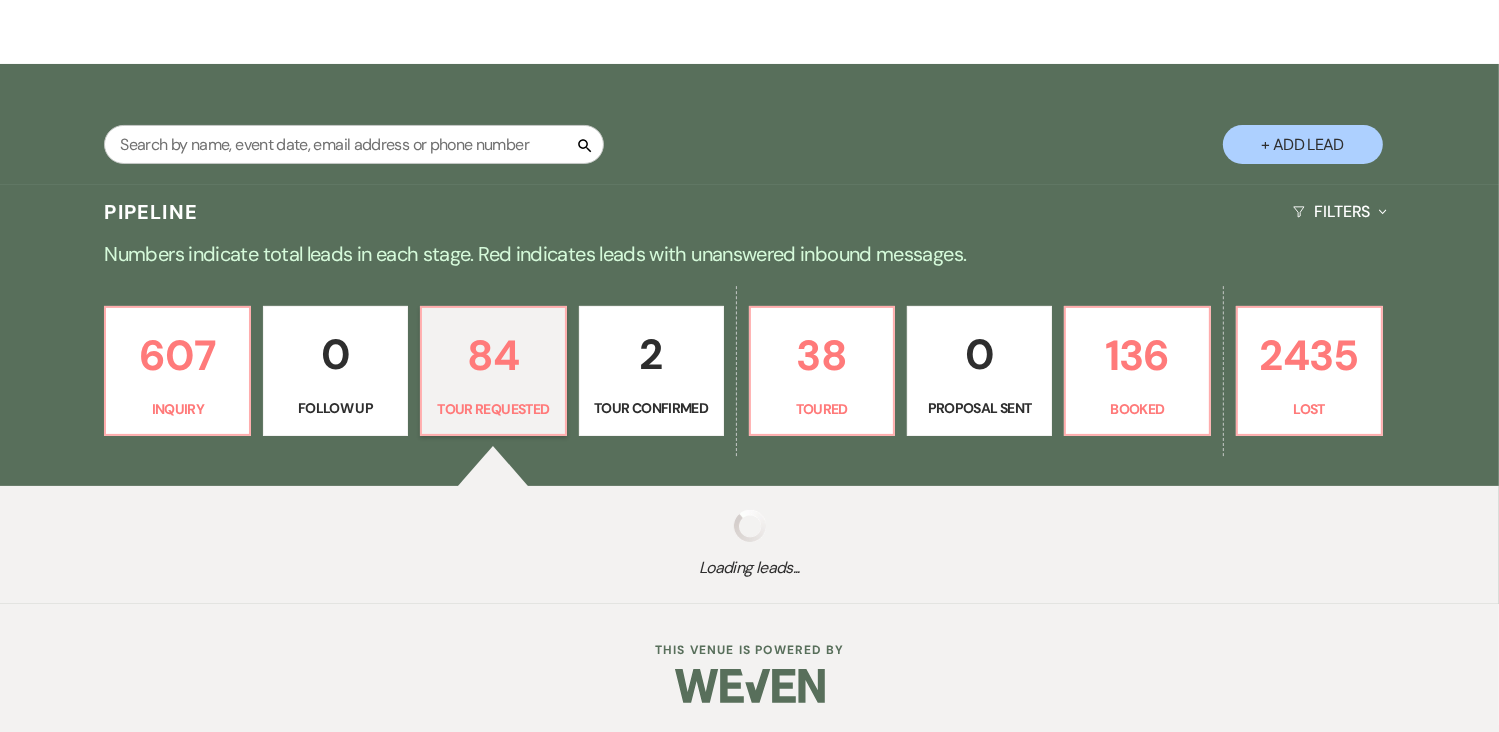 select on "2" 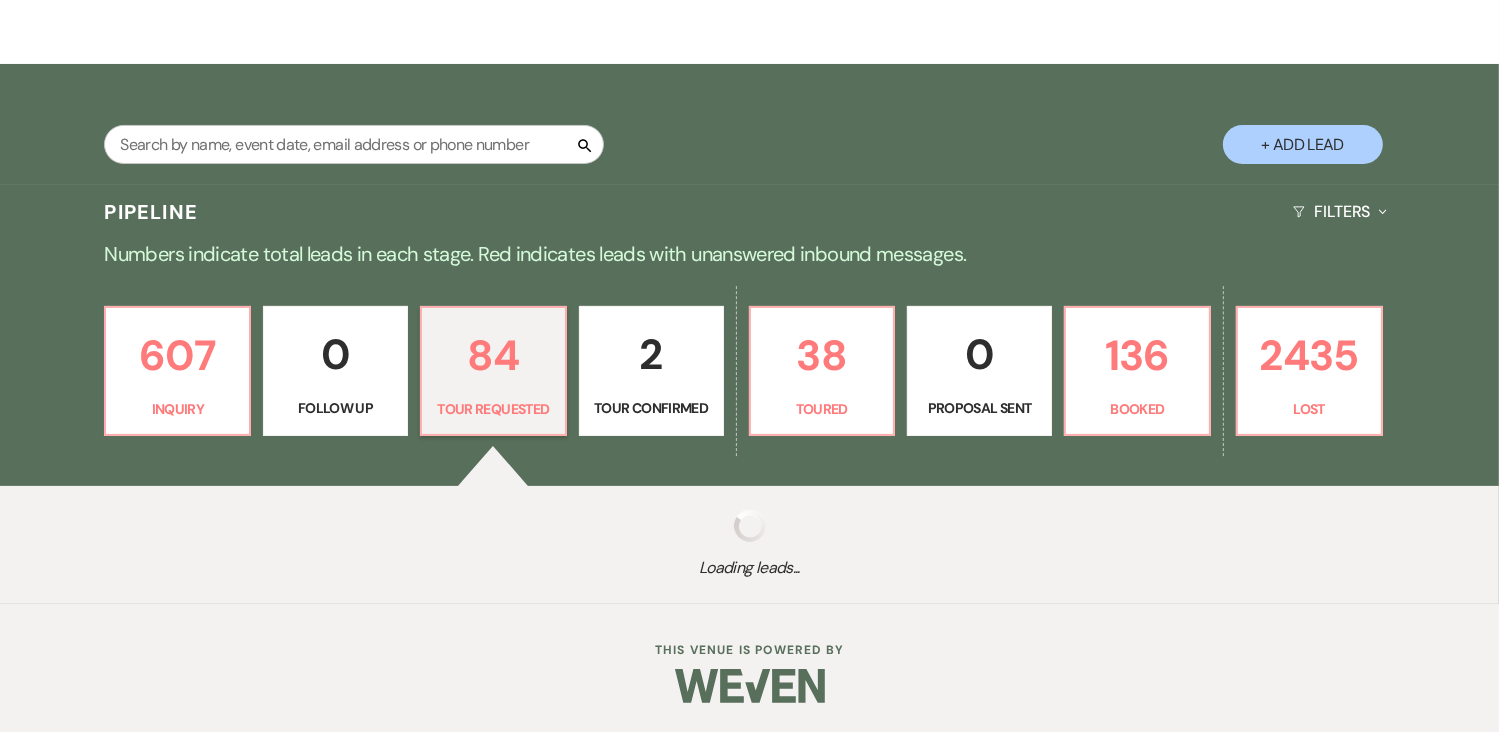 select on "2" 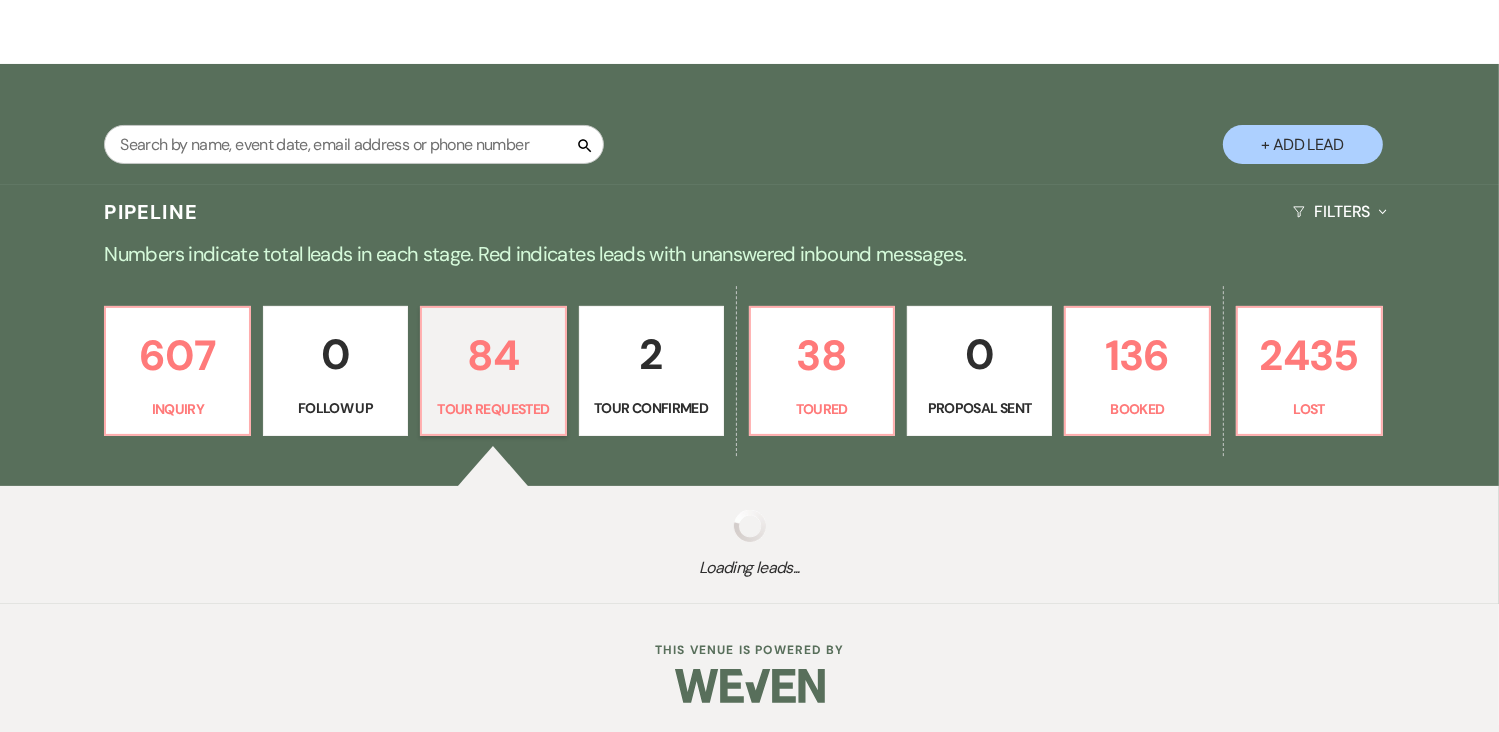 select on "2" 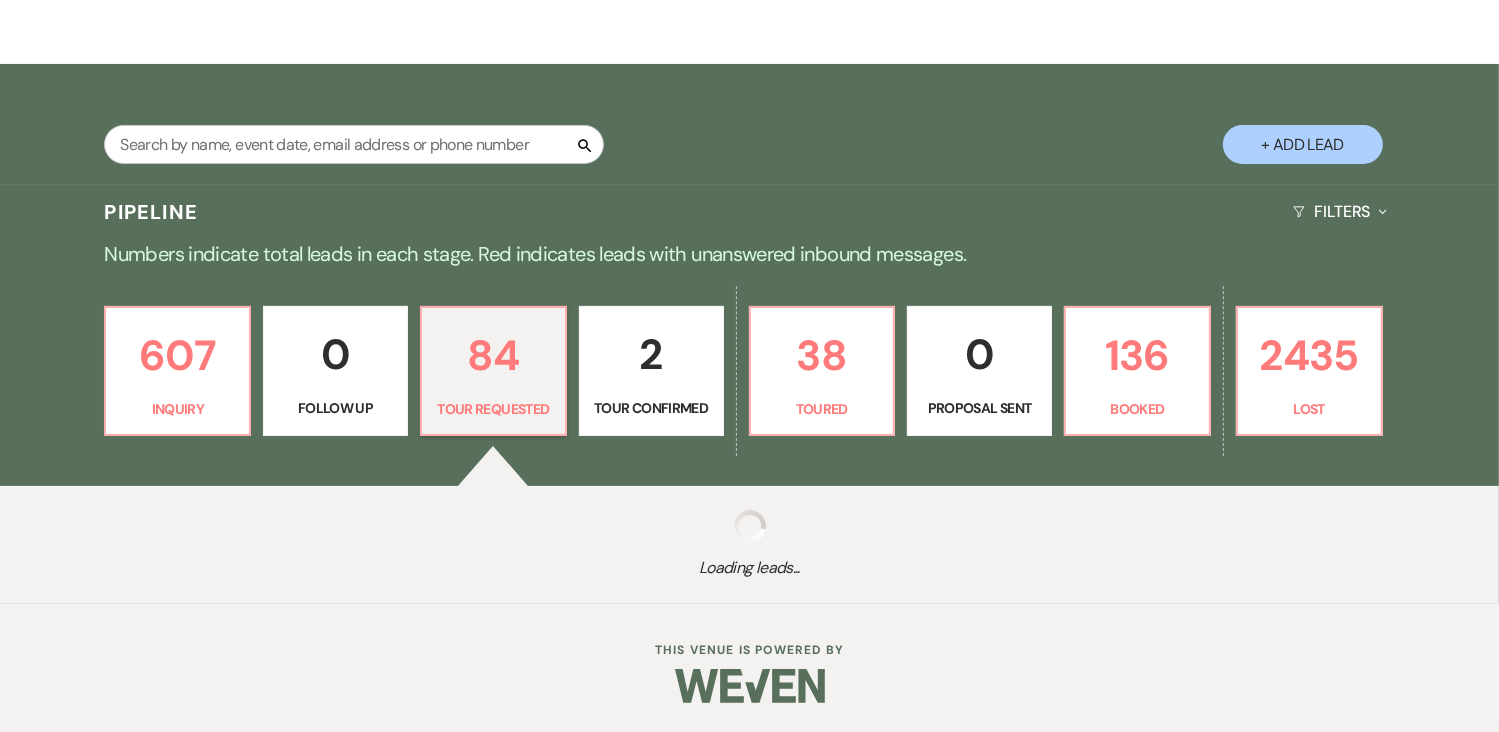 select on "2" 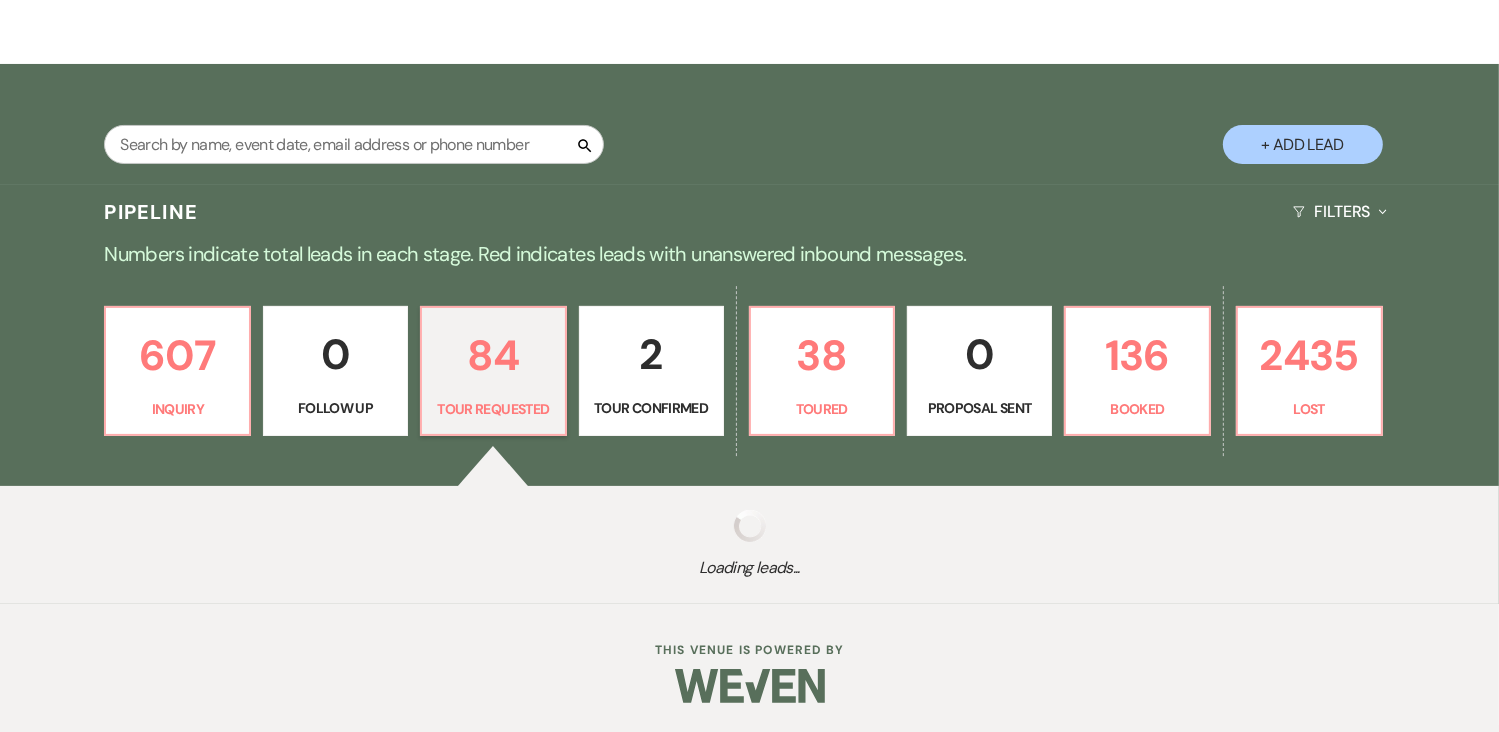 select on "2" 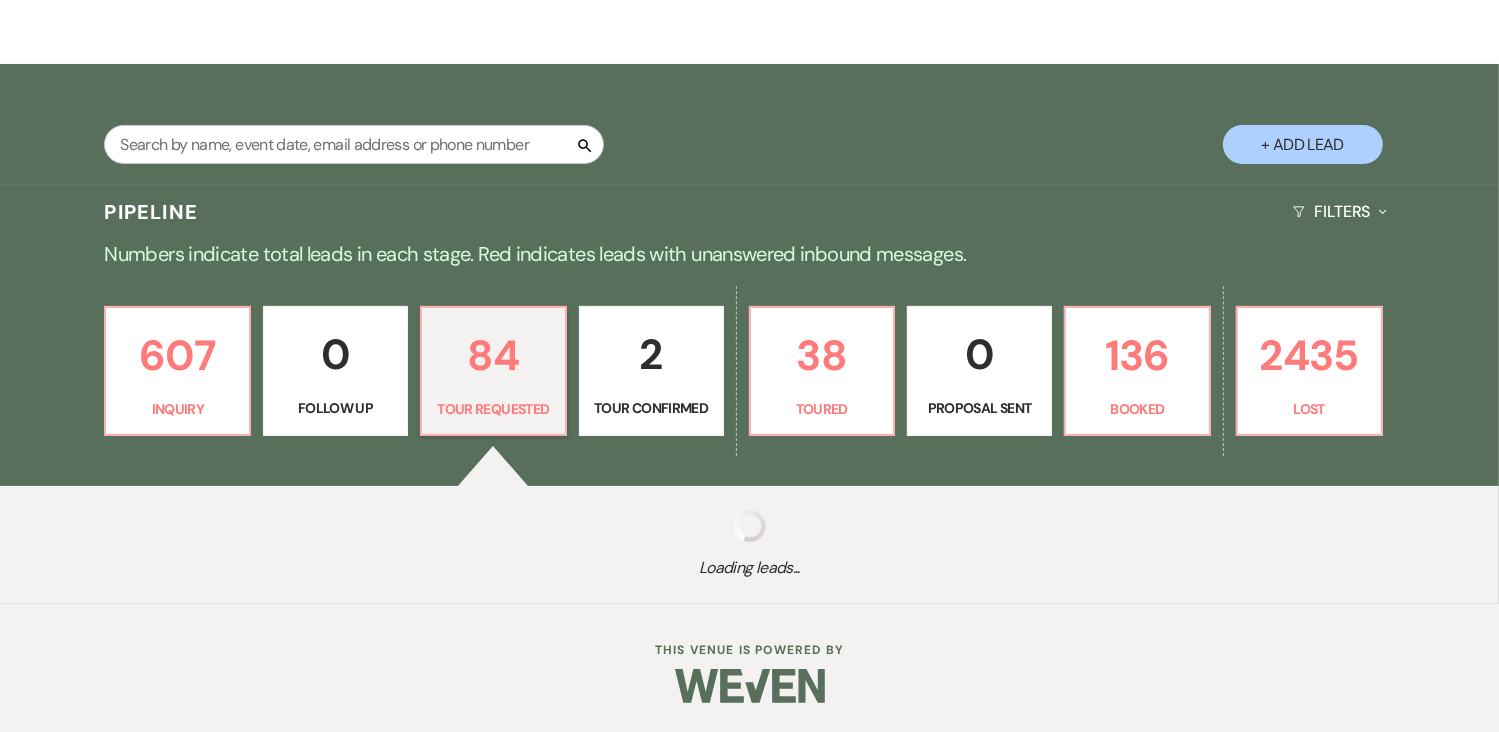 select on "2" 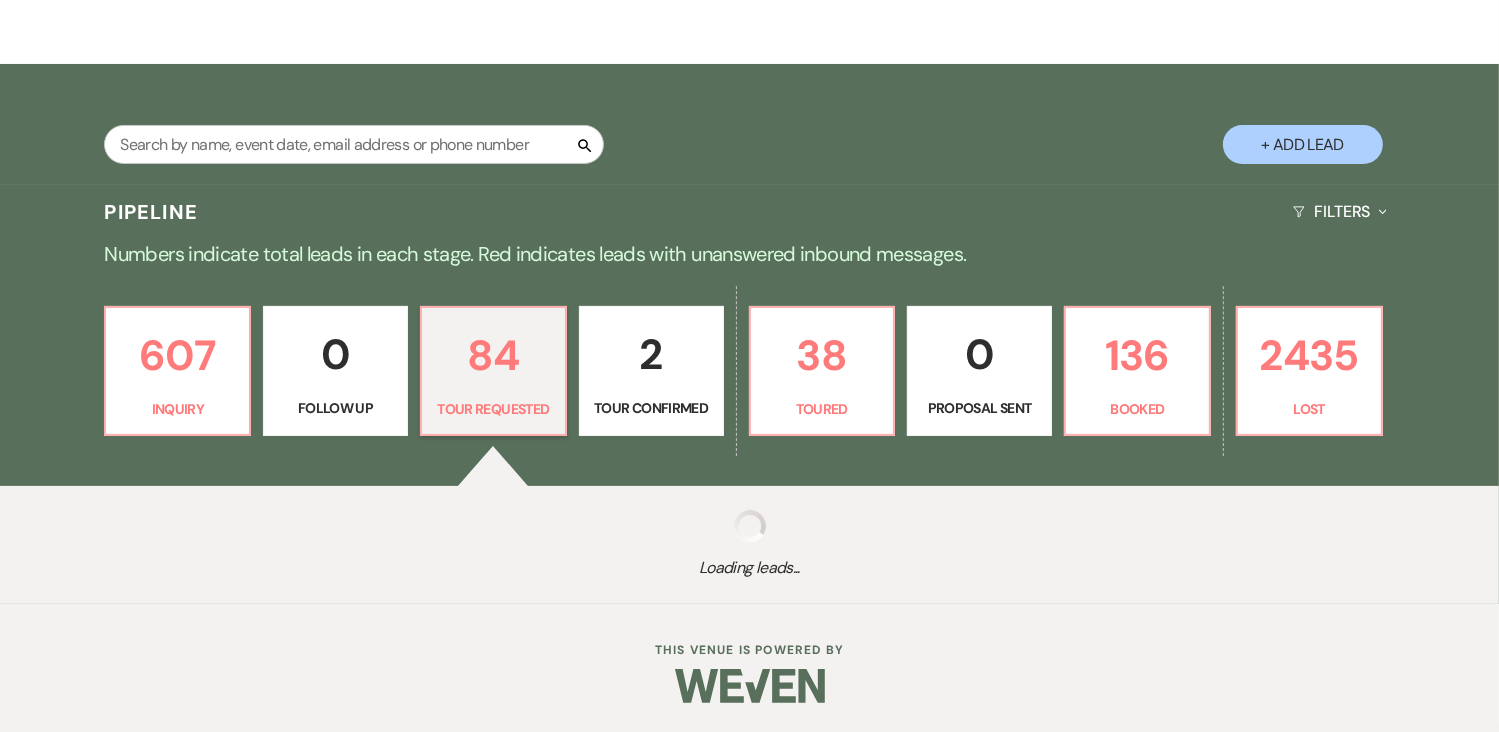 select on "2" 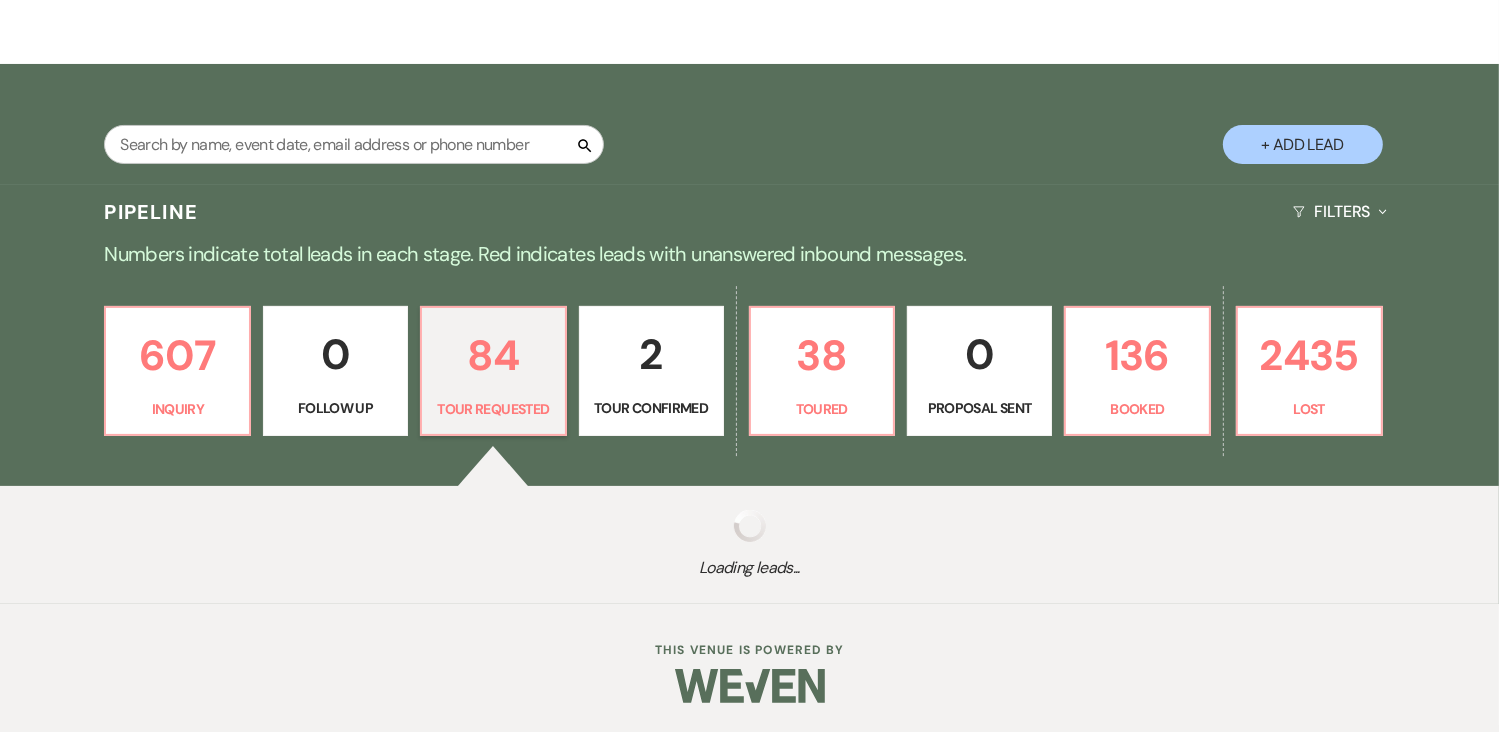 select on "2" 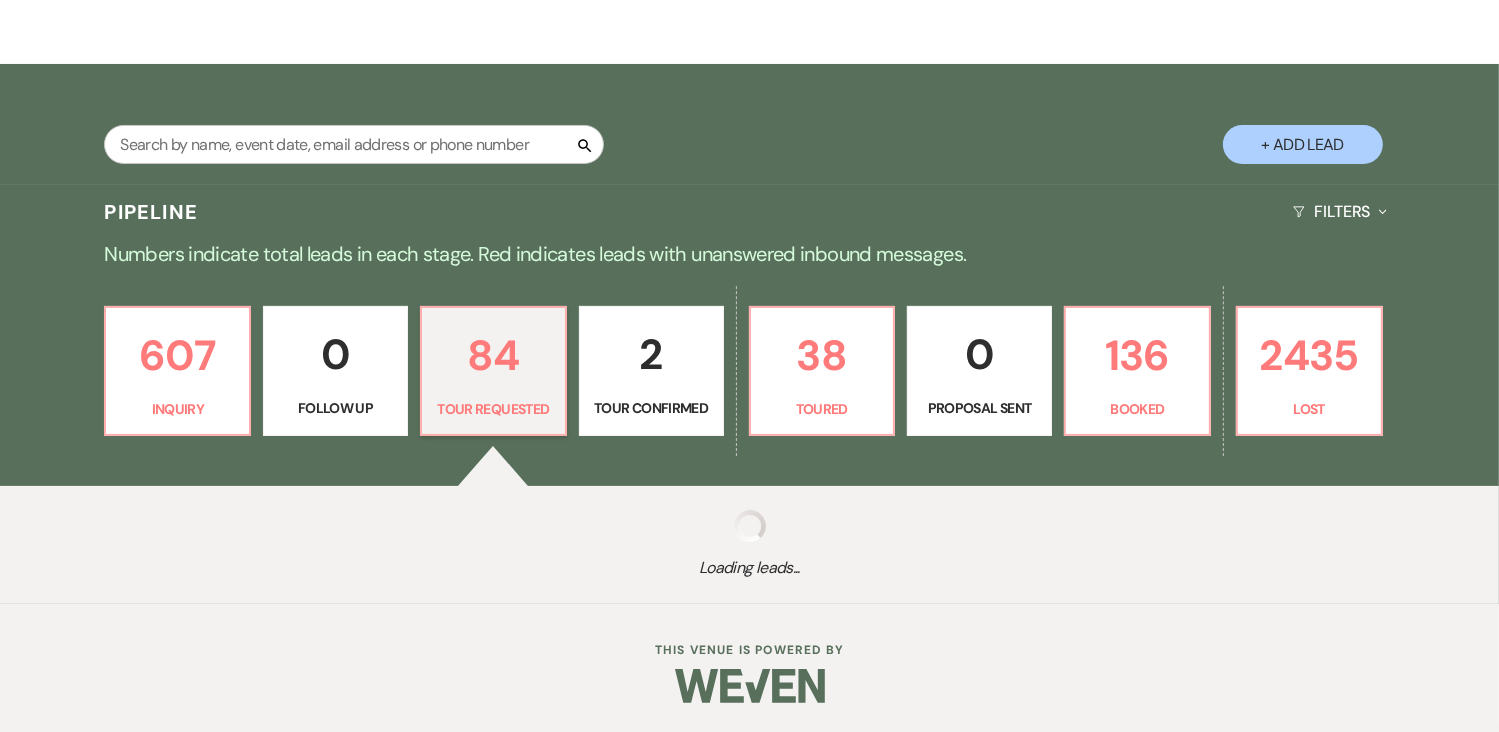 select on "2" 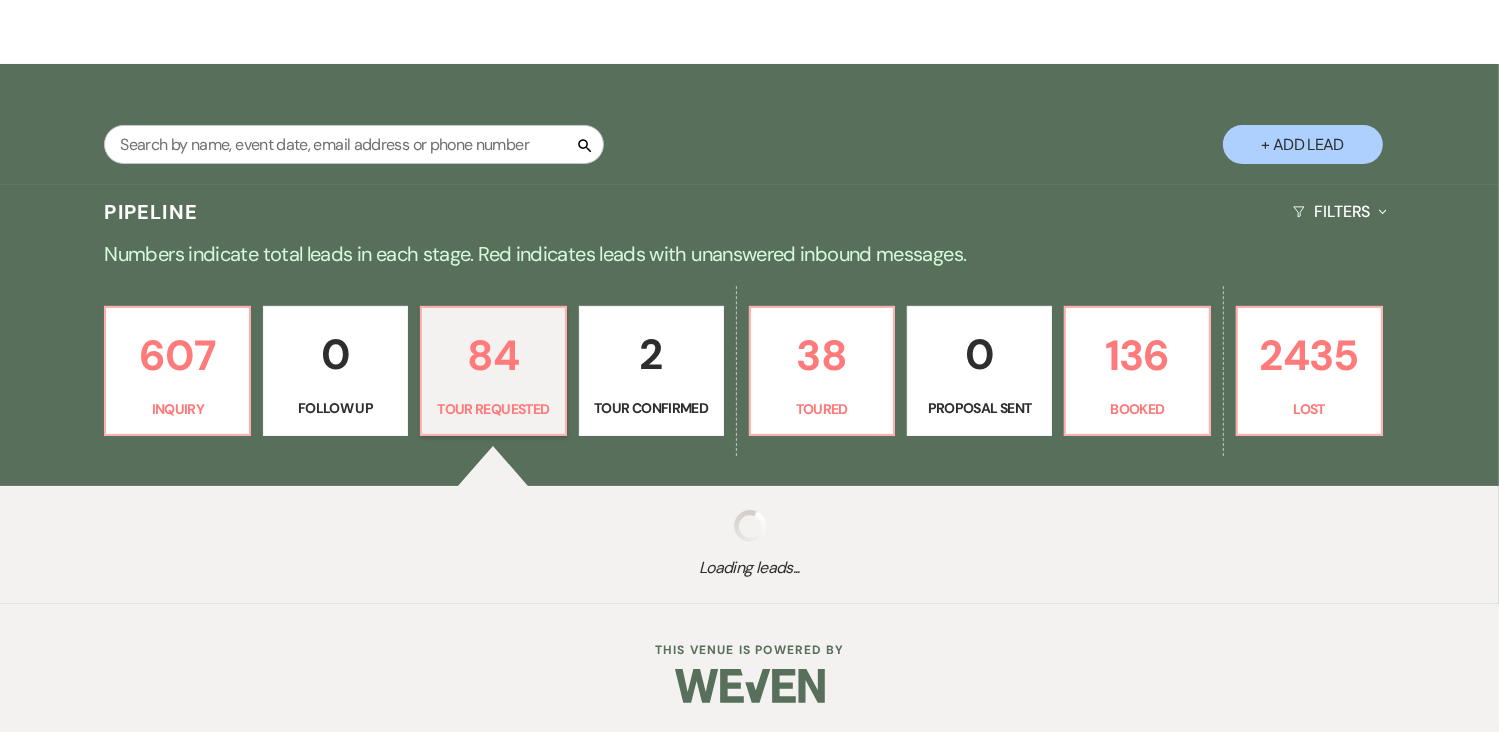 select on "2" 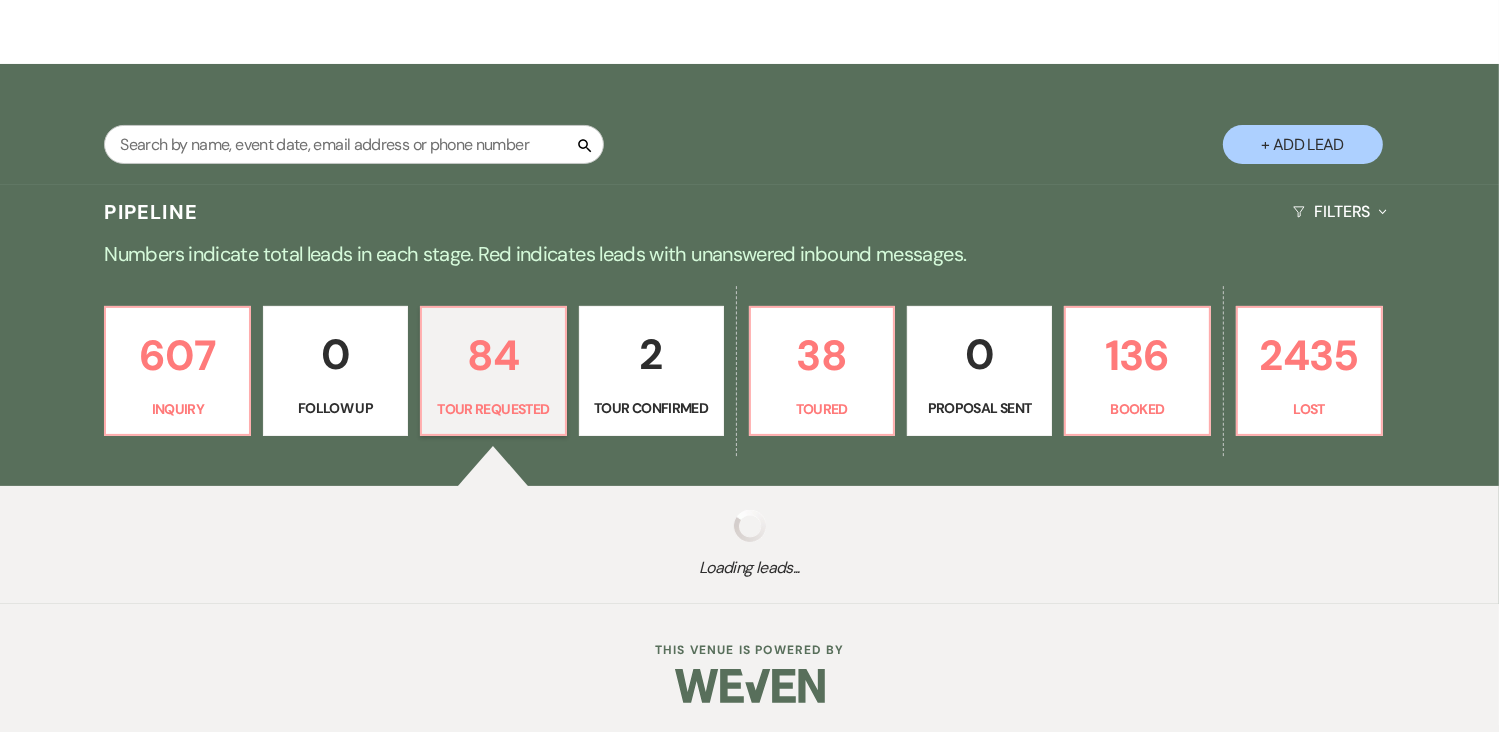 select on "2" 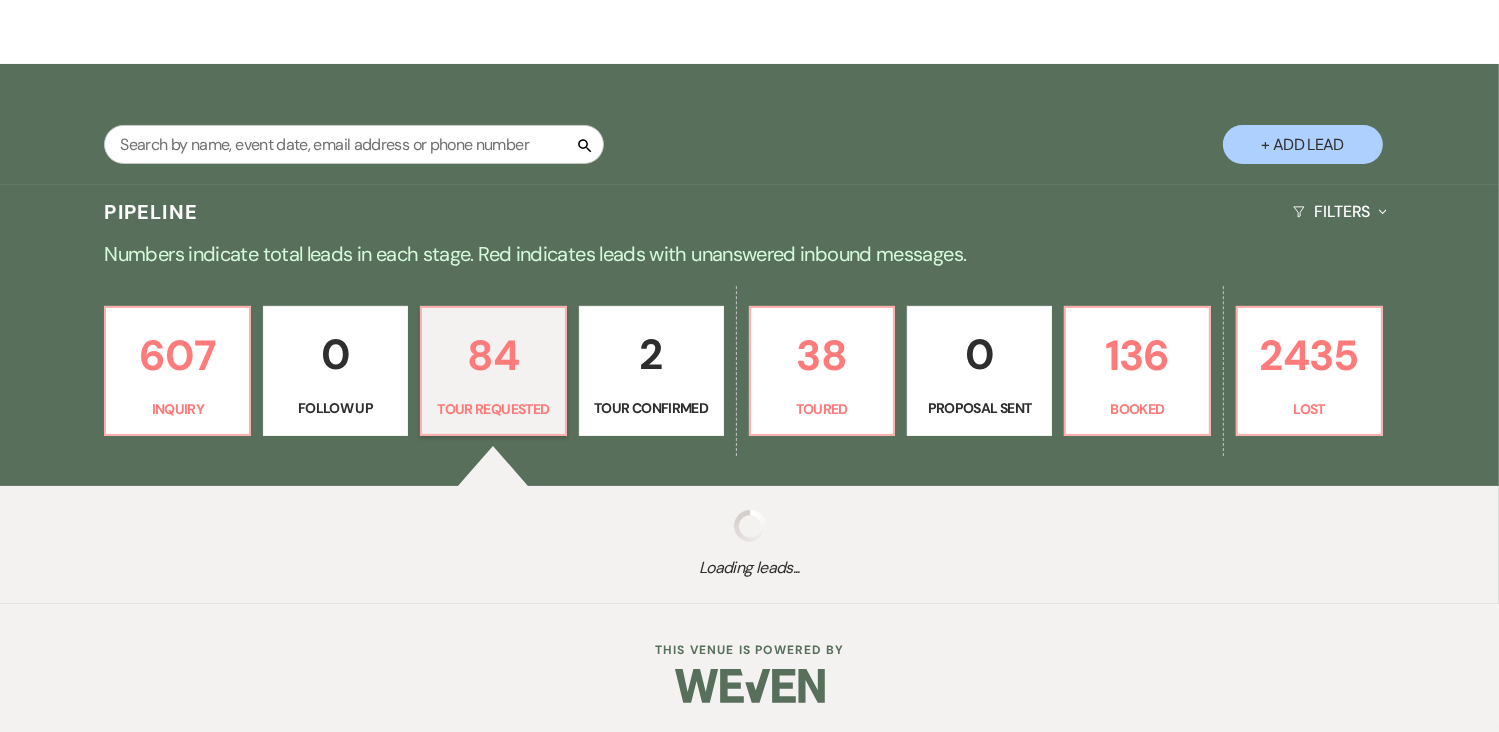 select on "2" 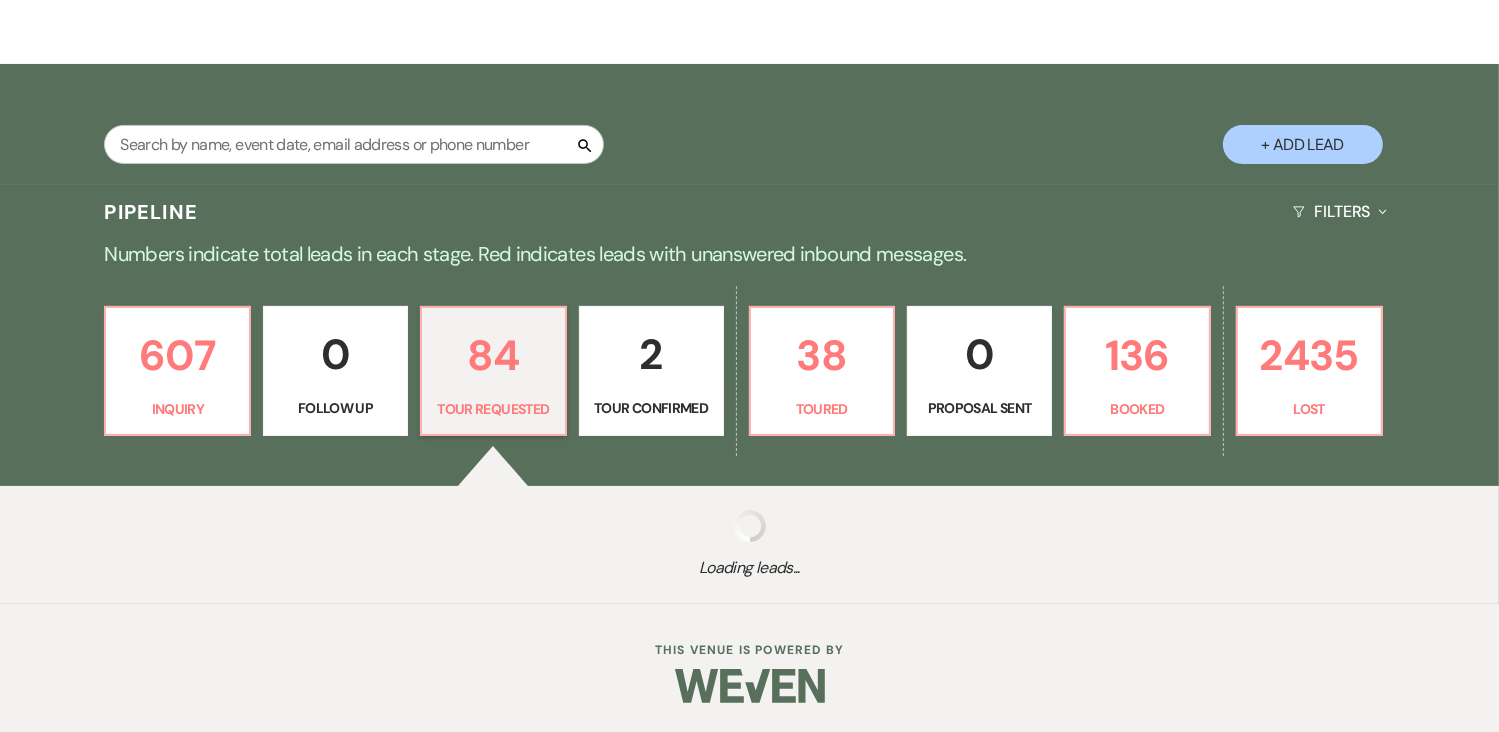 select on "2" 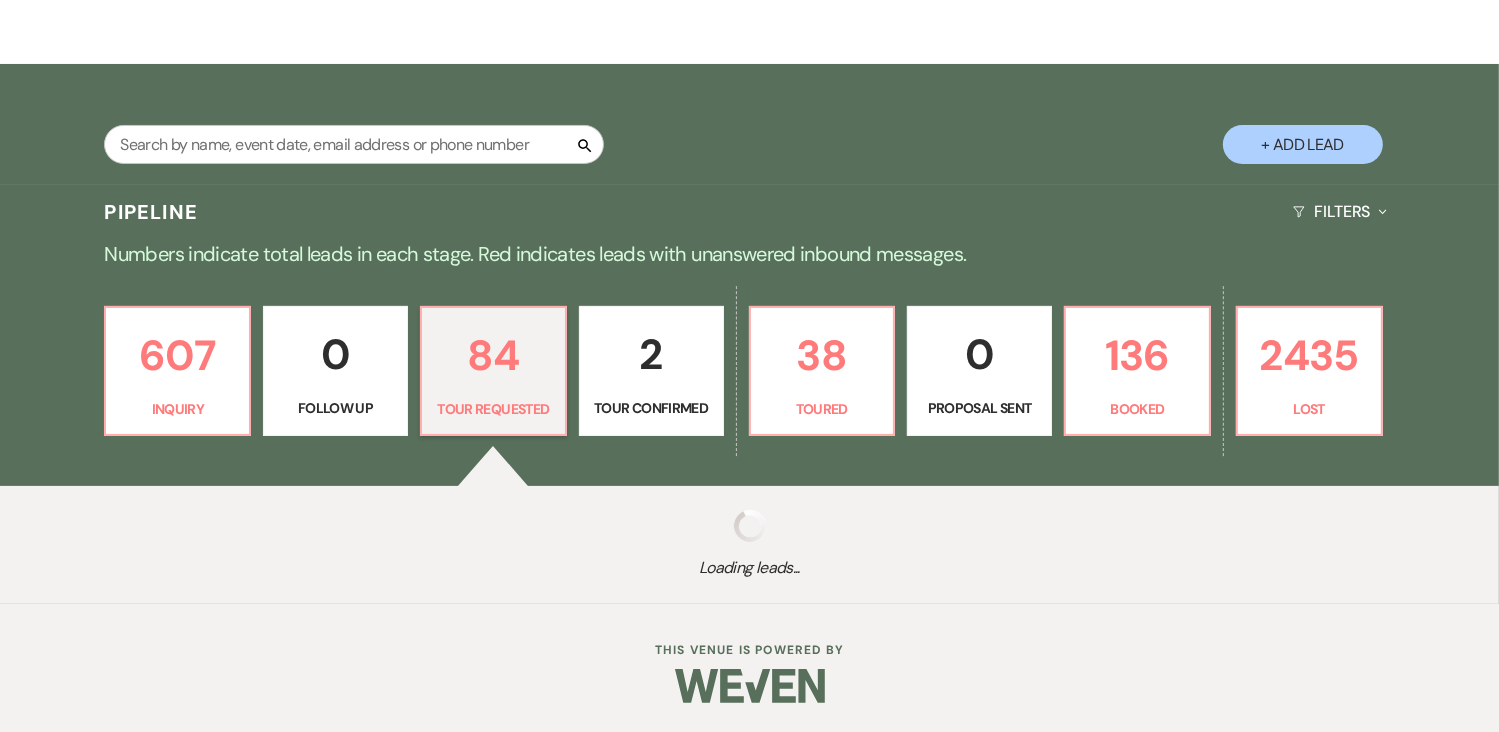 select on "2" 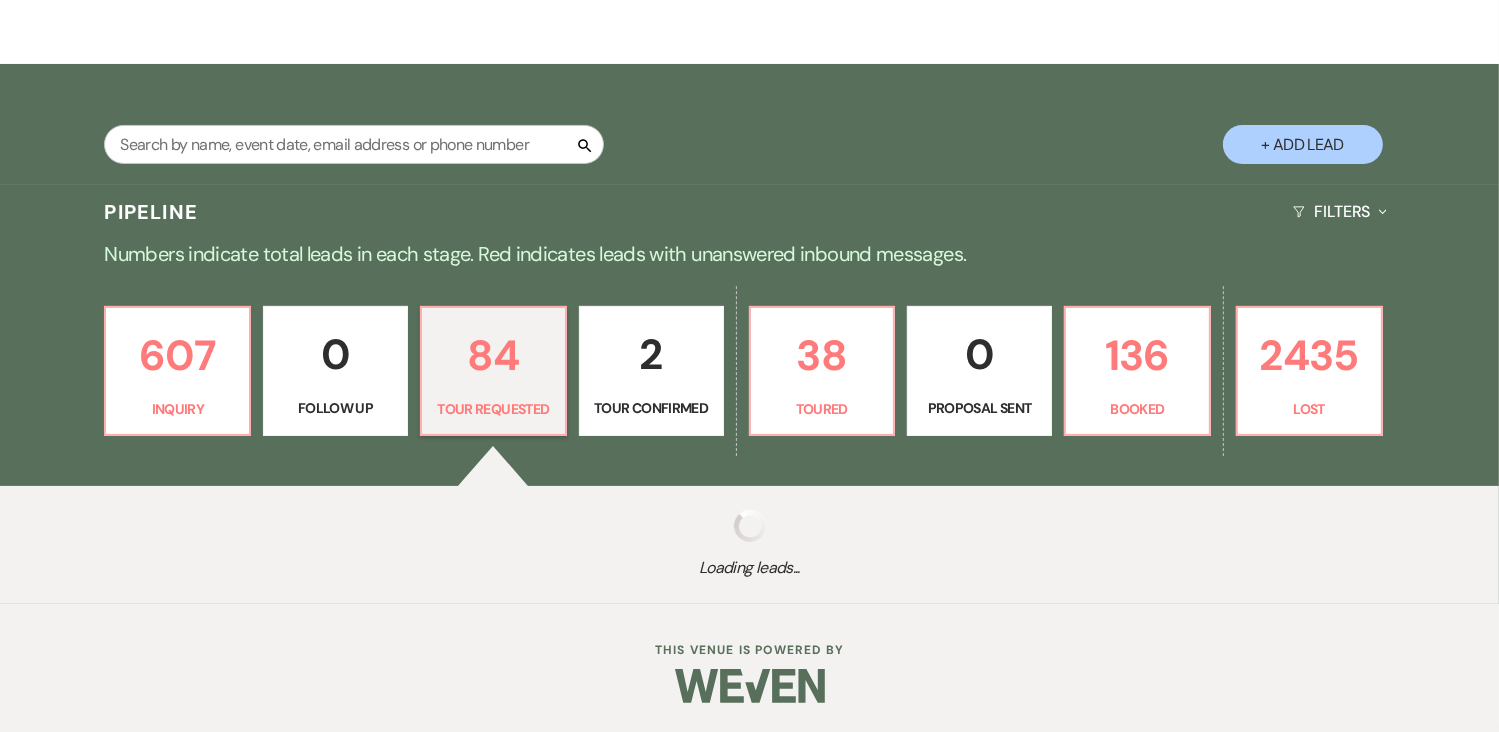 select on "2" 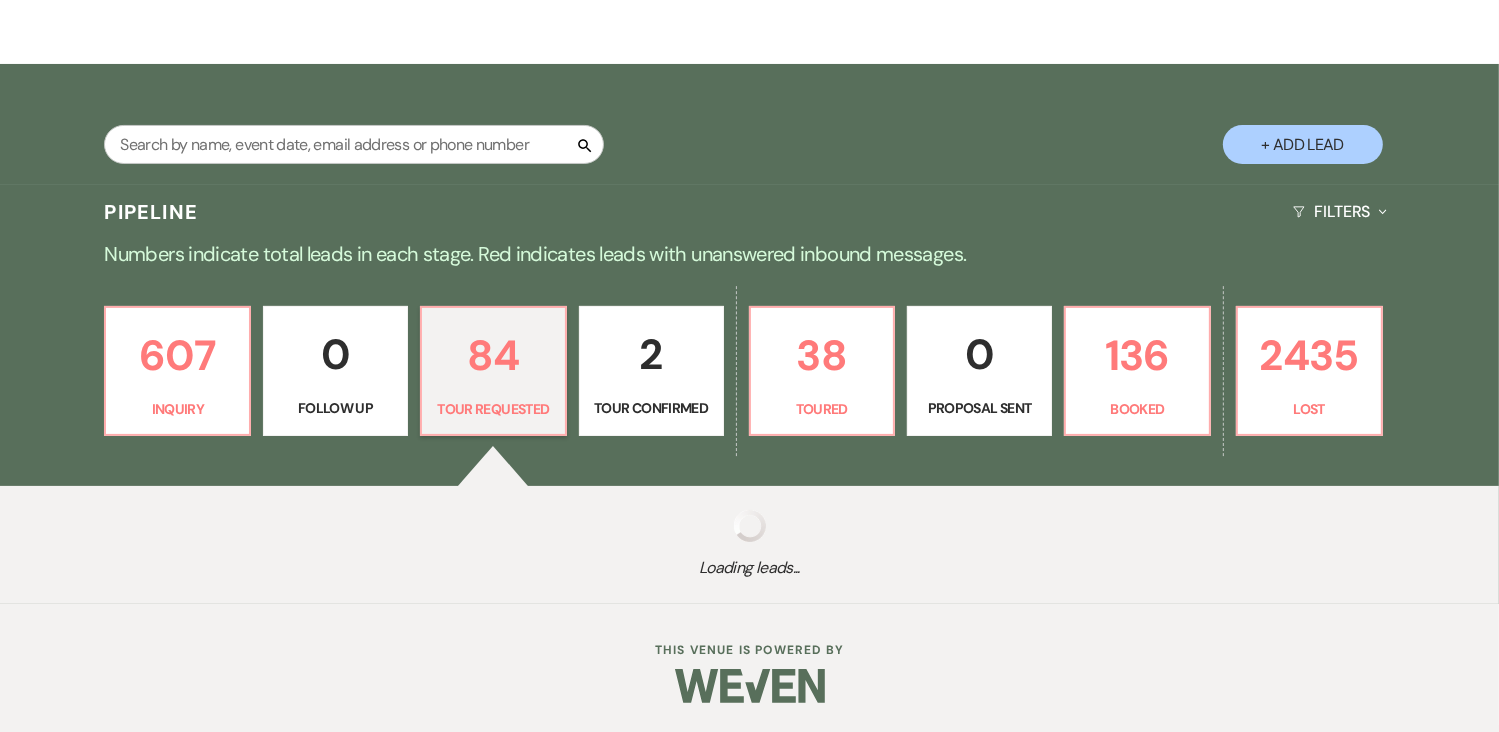 select on "2" 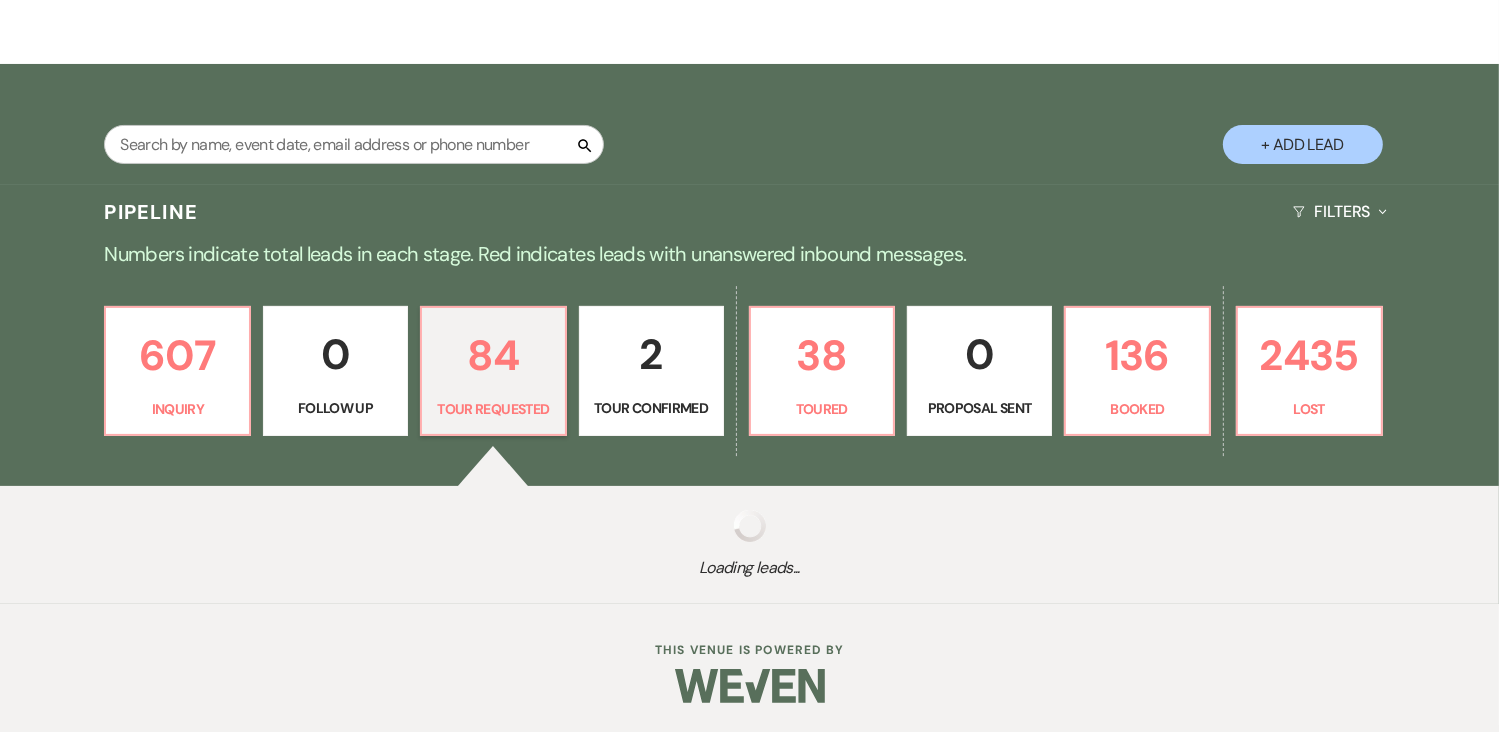 select on "2" 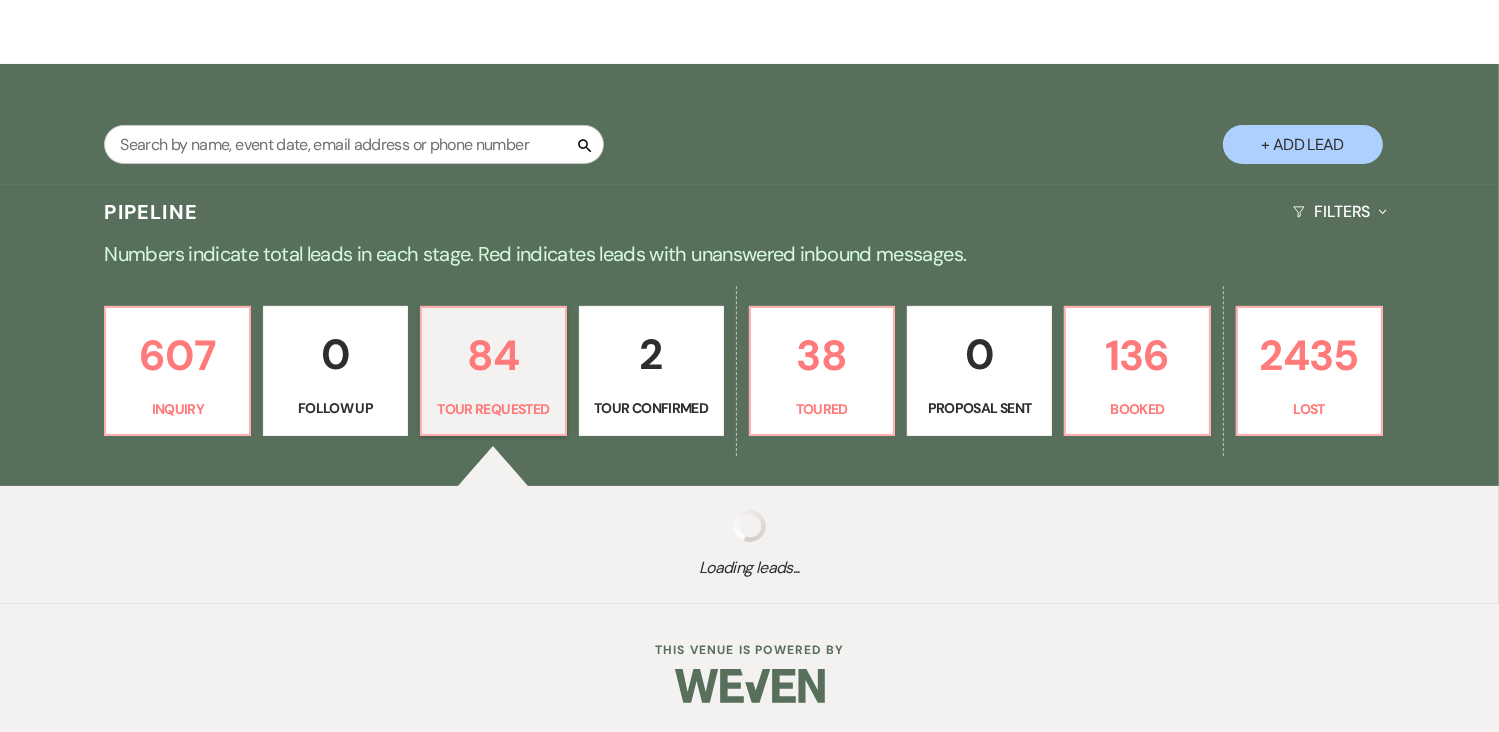 select on "2" 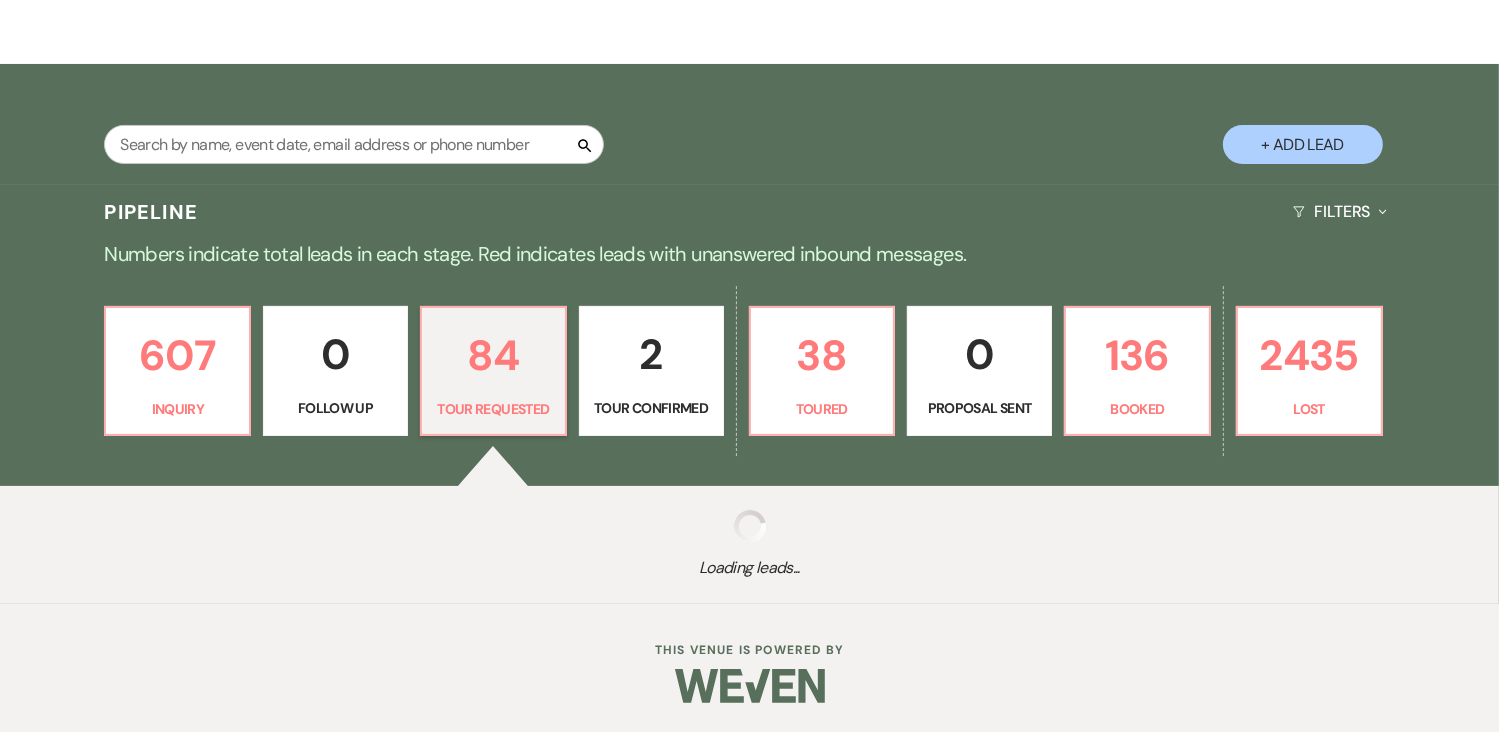 select on "2" 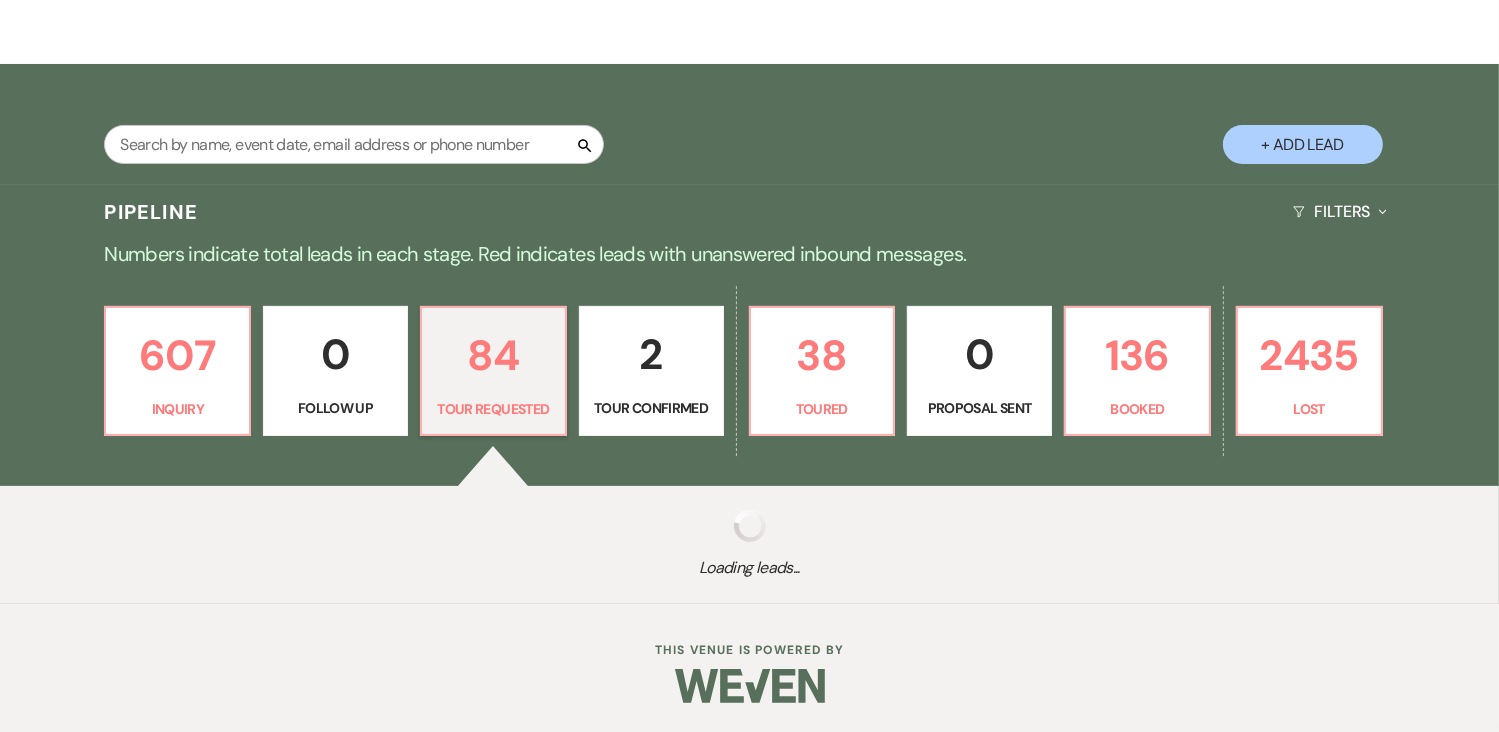select on "2" 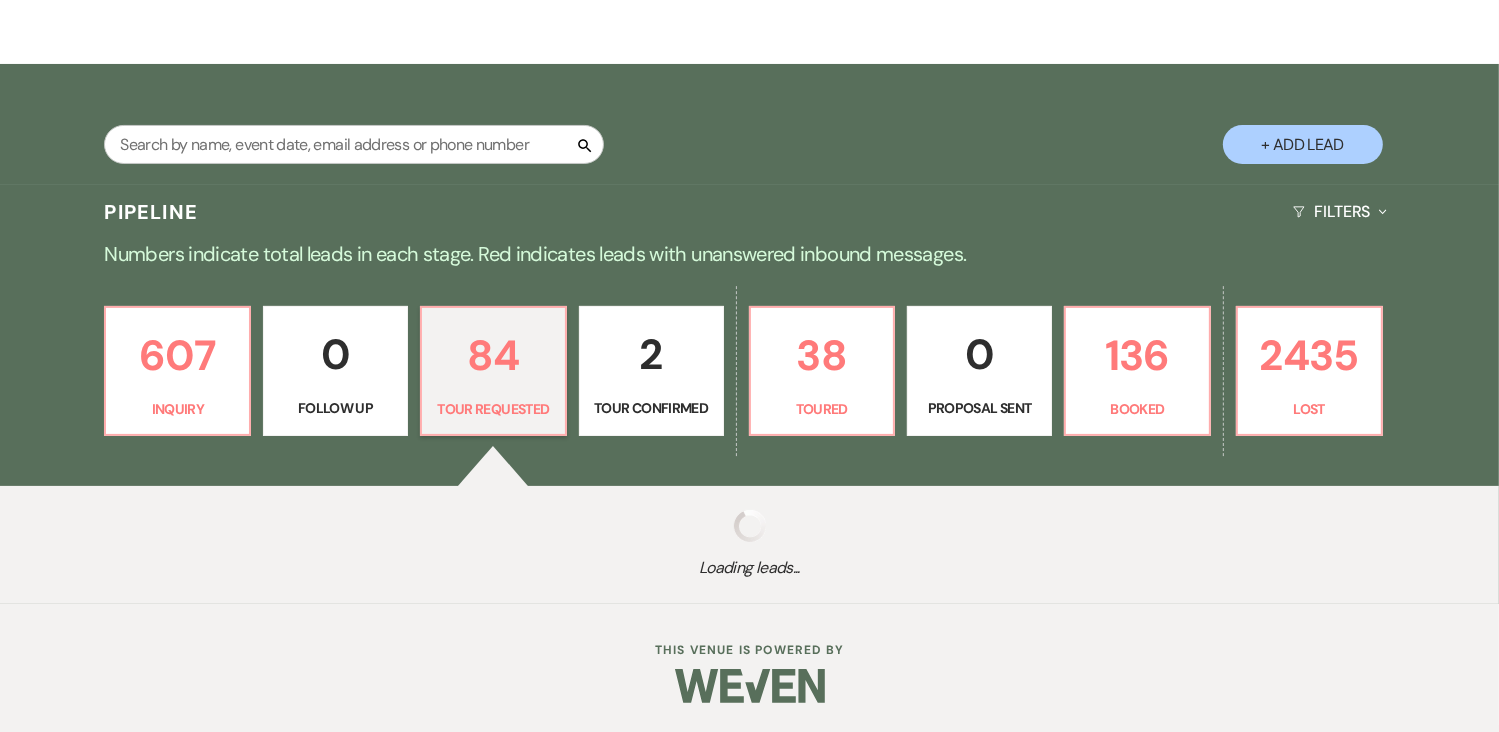 select on "2" 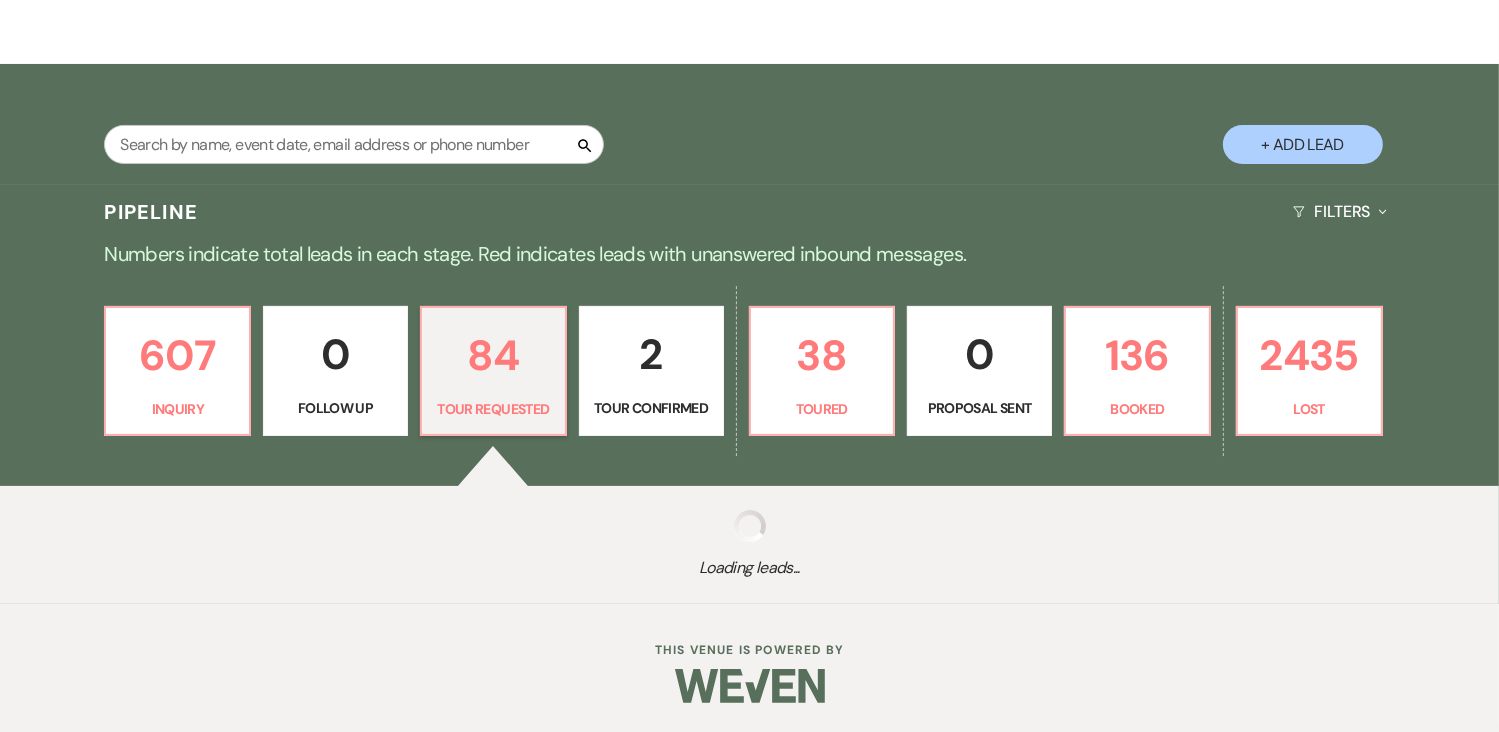 select on "2" 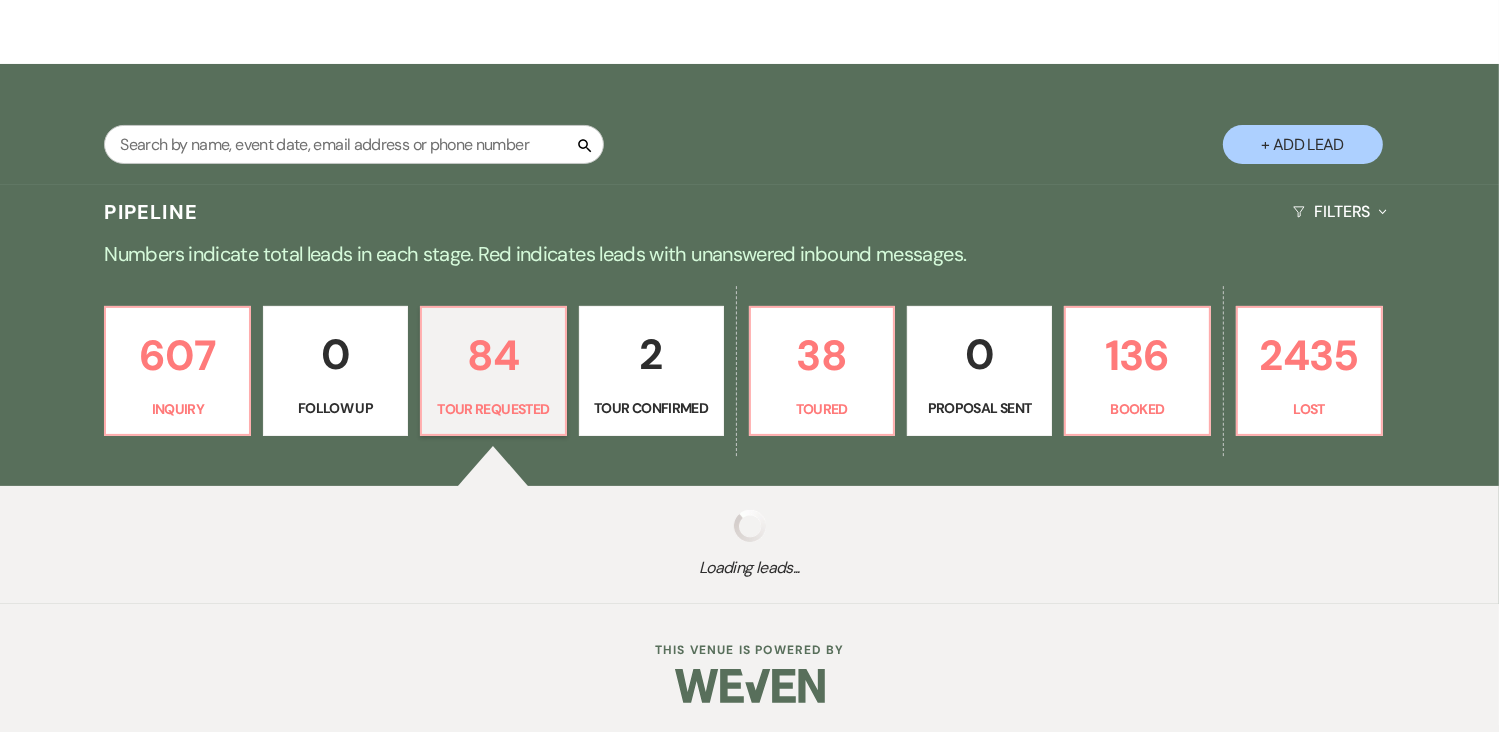 select on "2" 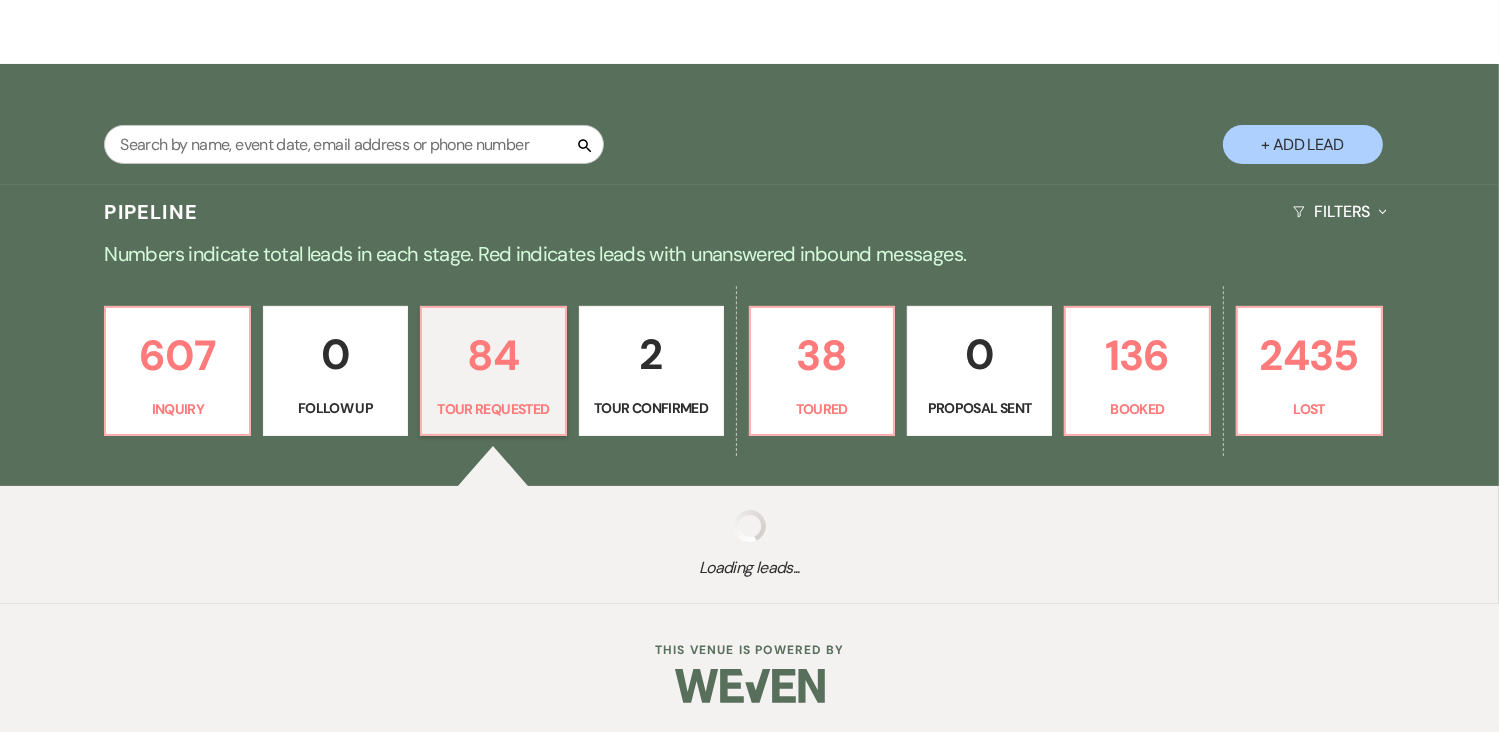 select on "2" 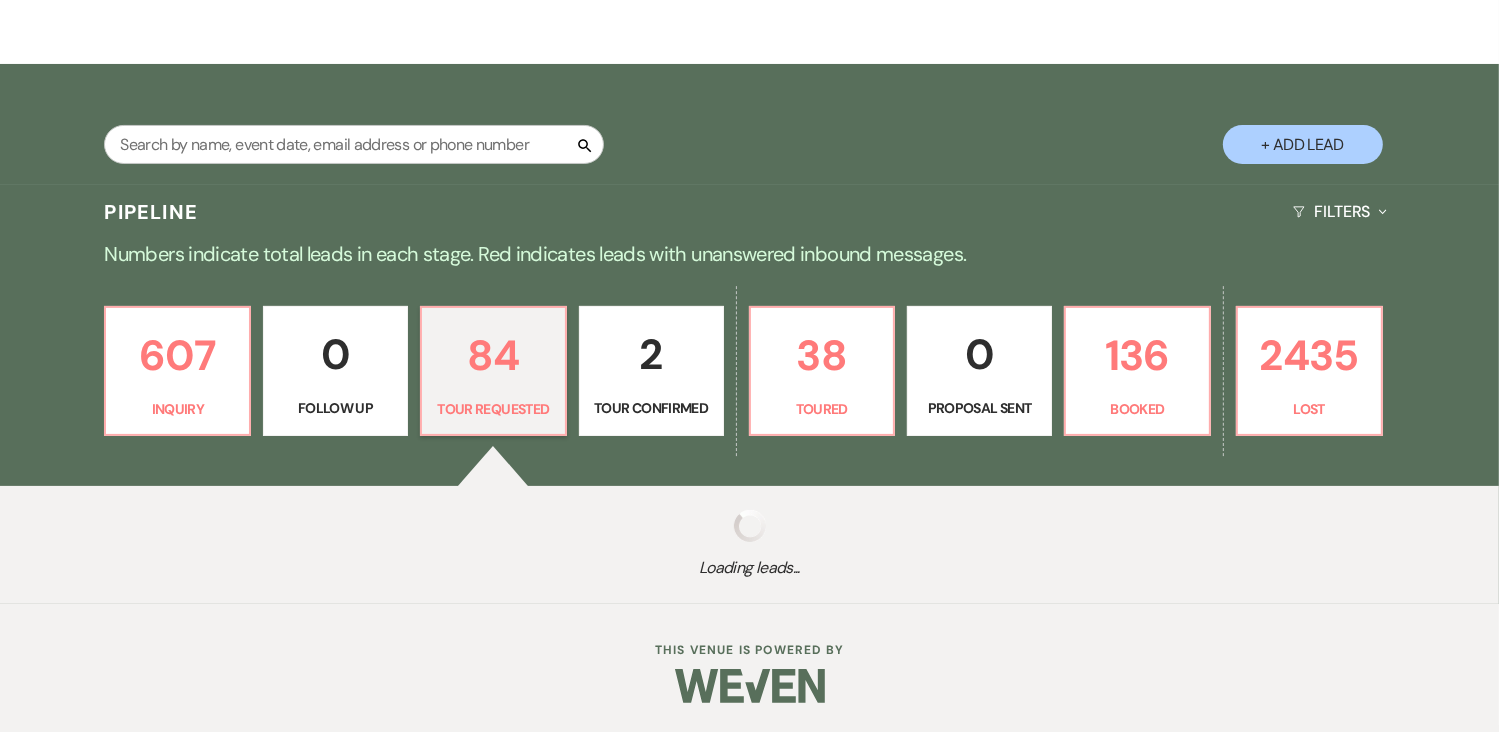 select on "2" 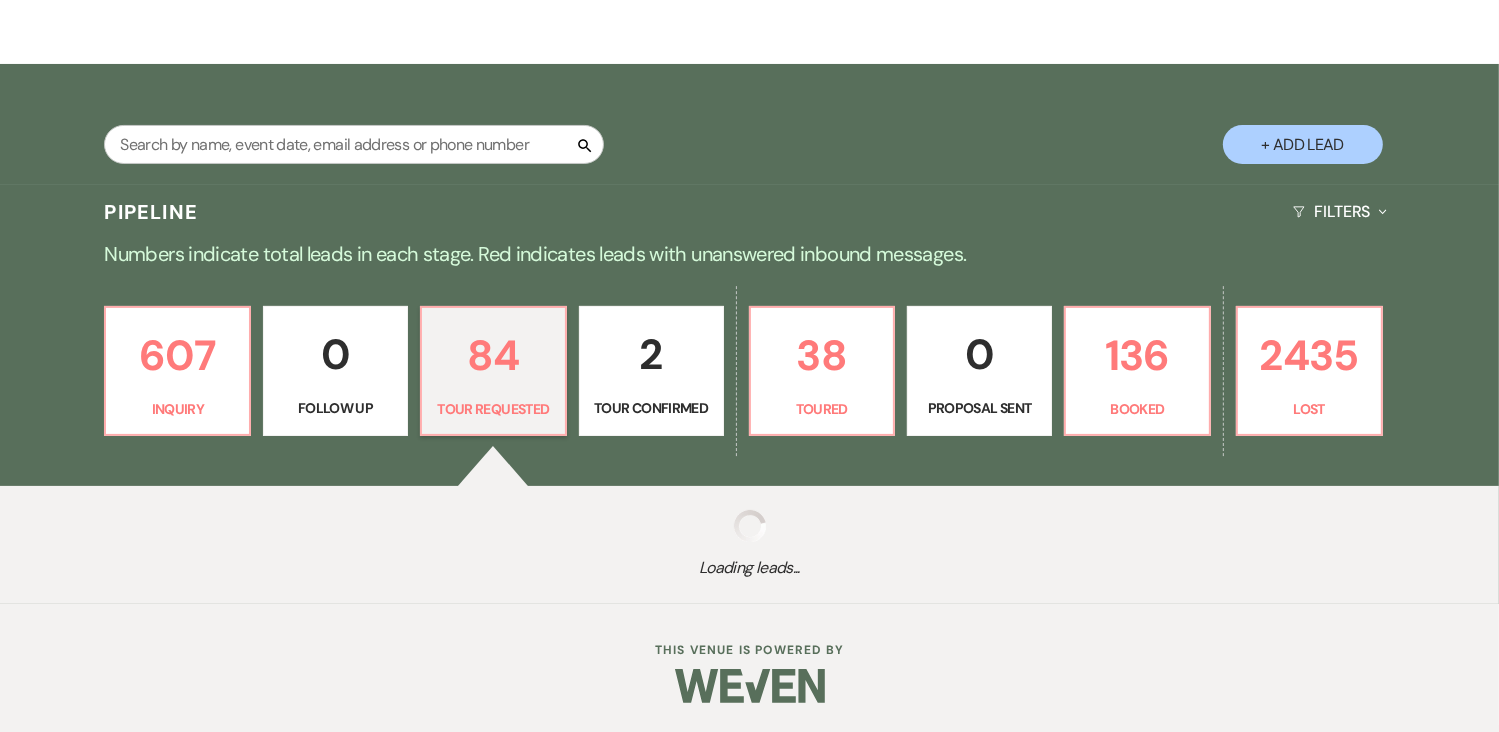 select on "2" 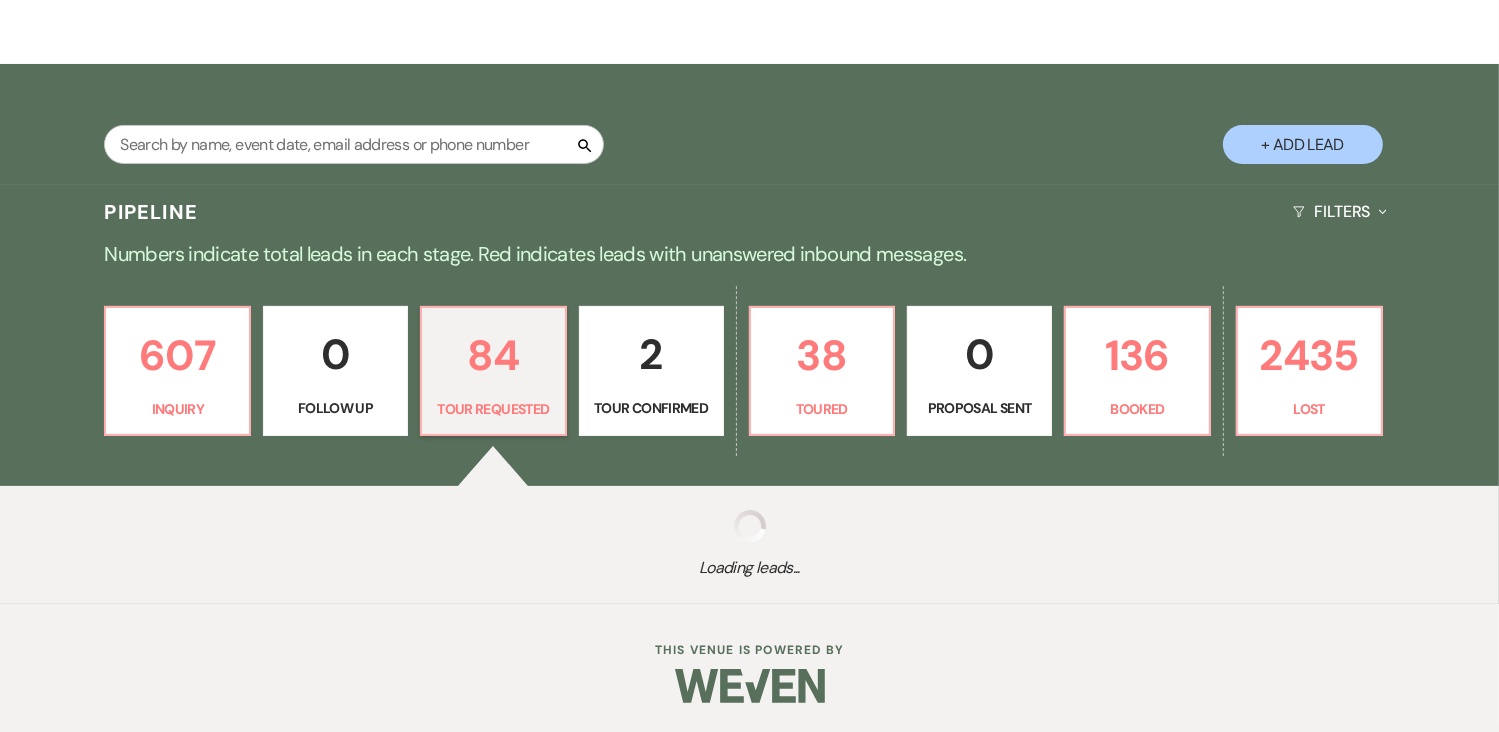 select on "2" 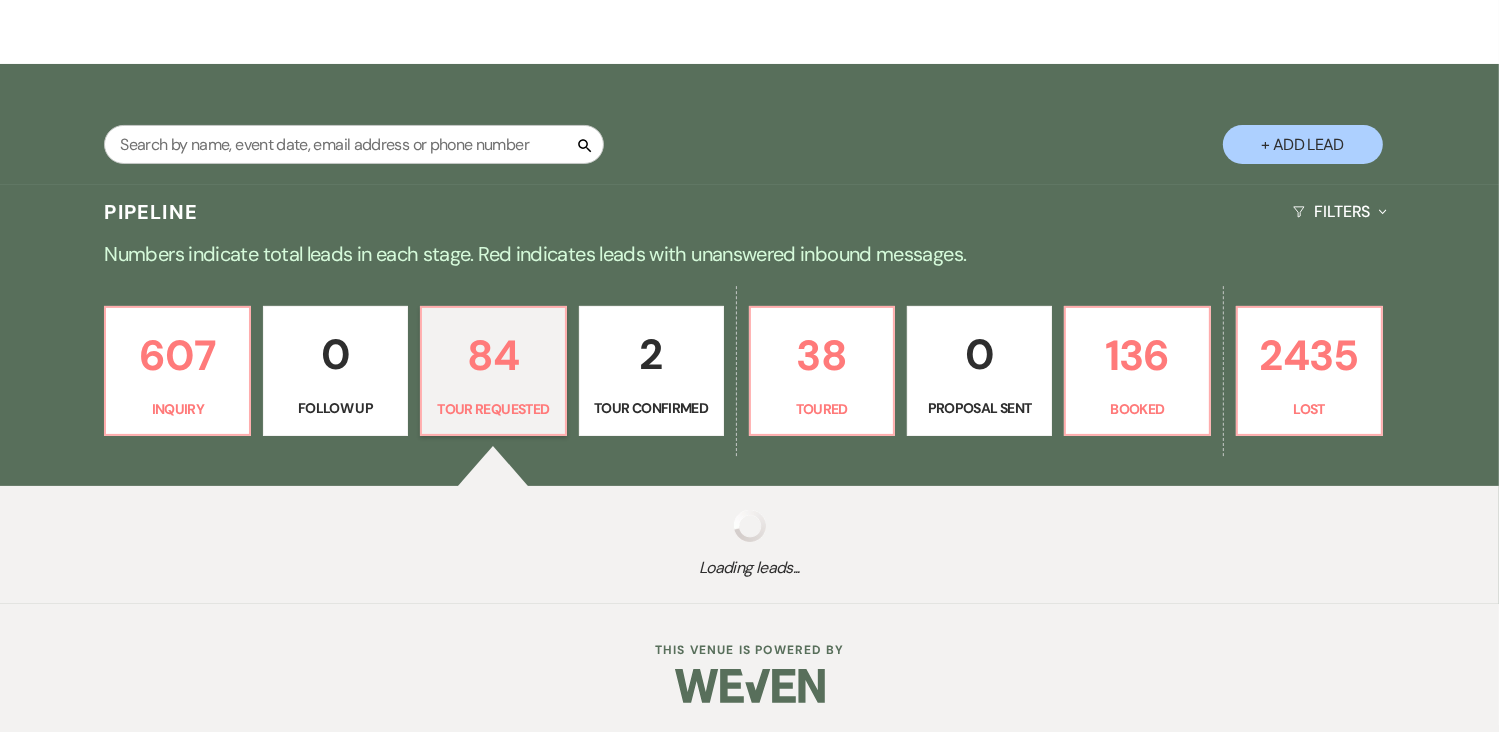 select on "2" 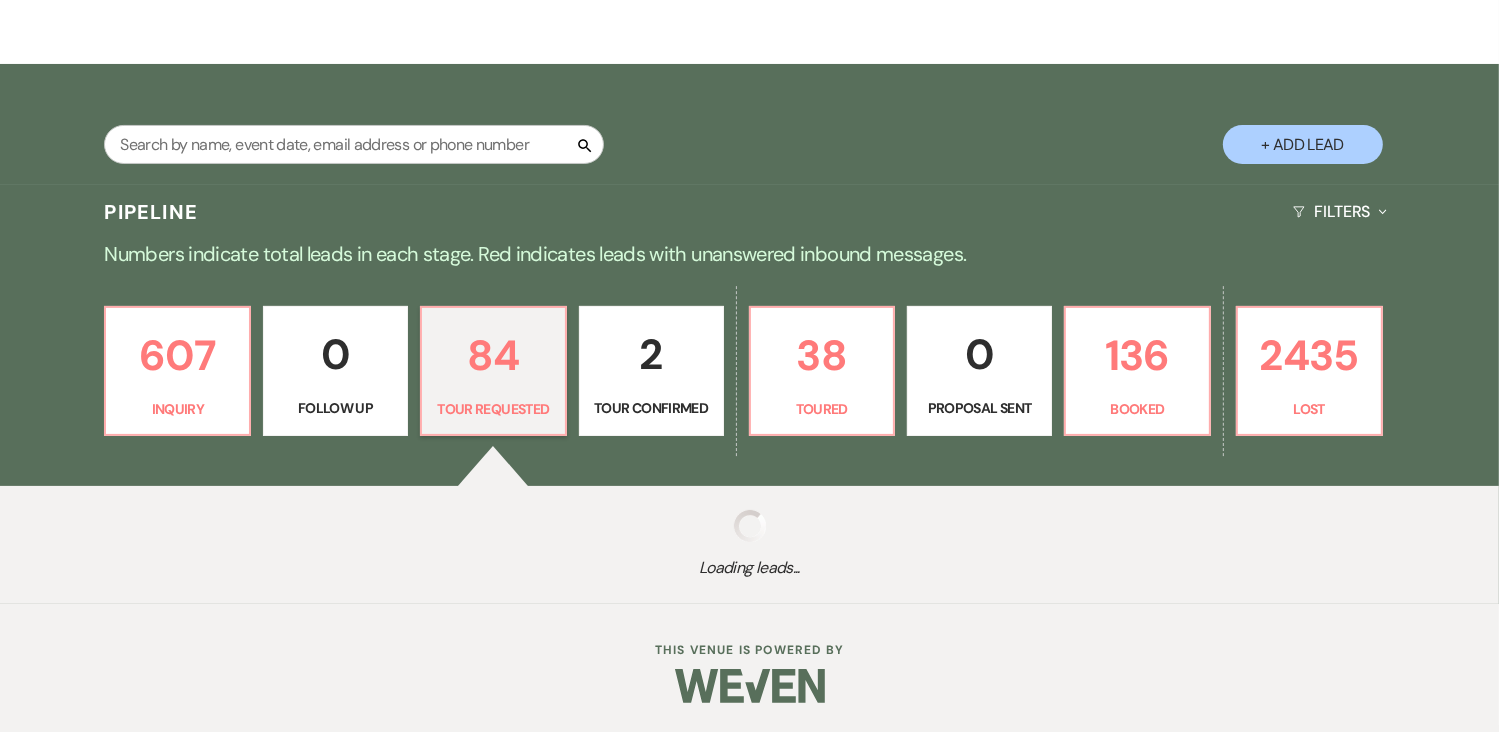 select on "2" 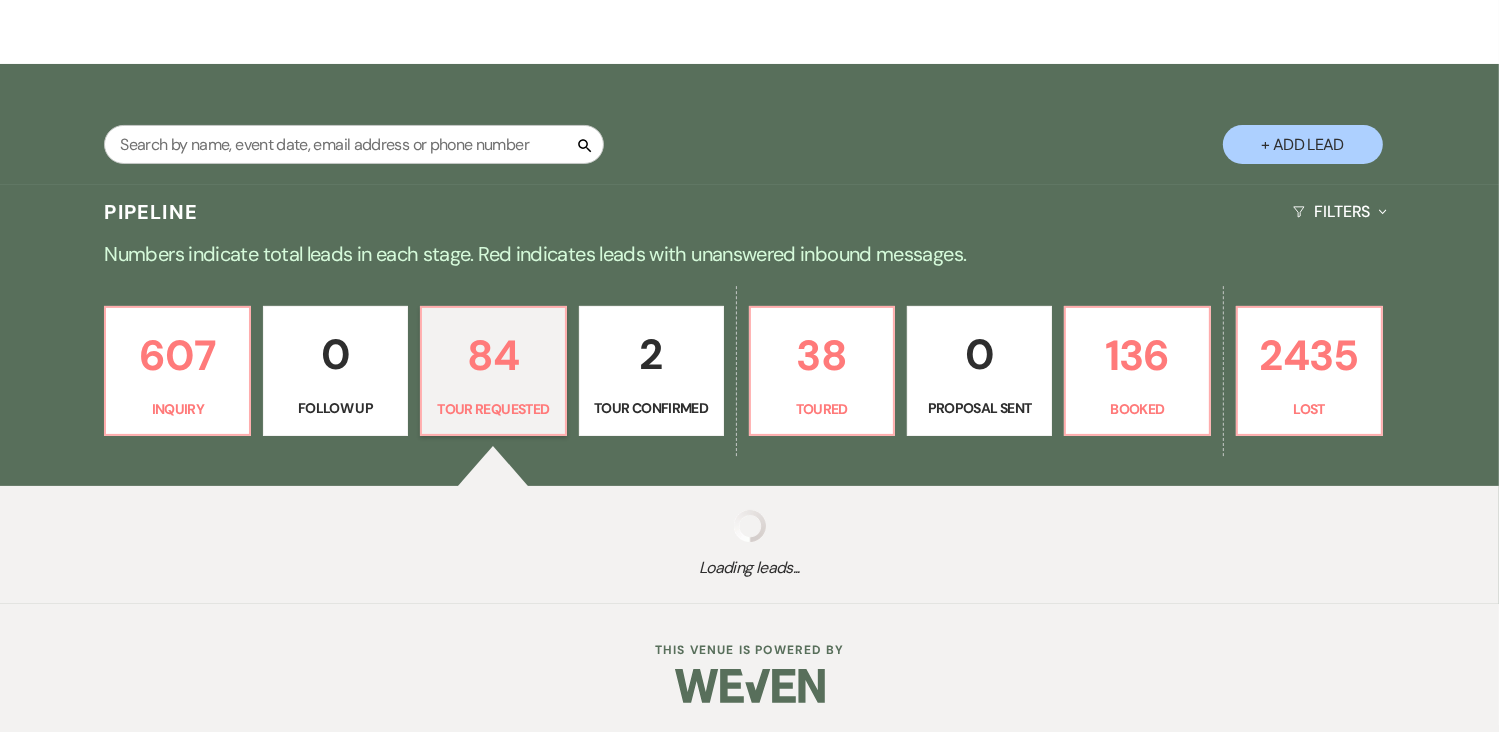 select on "2" 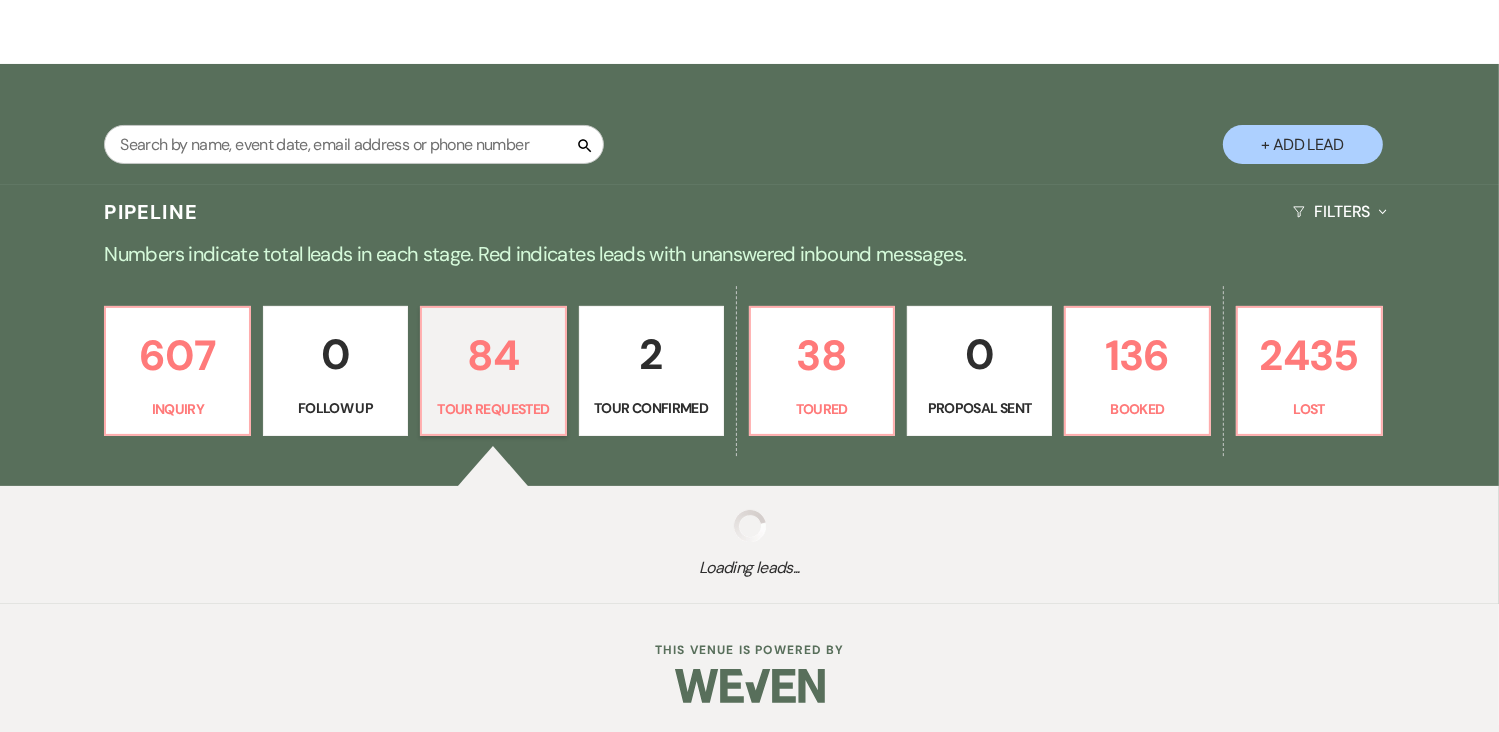 select on "2" 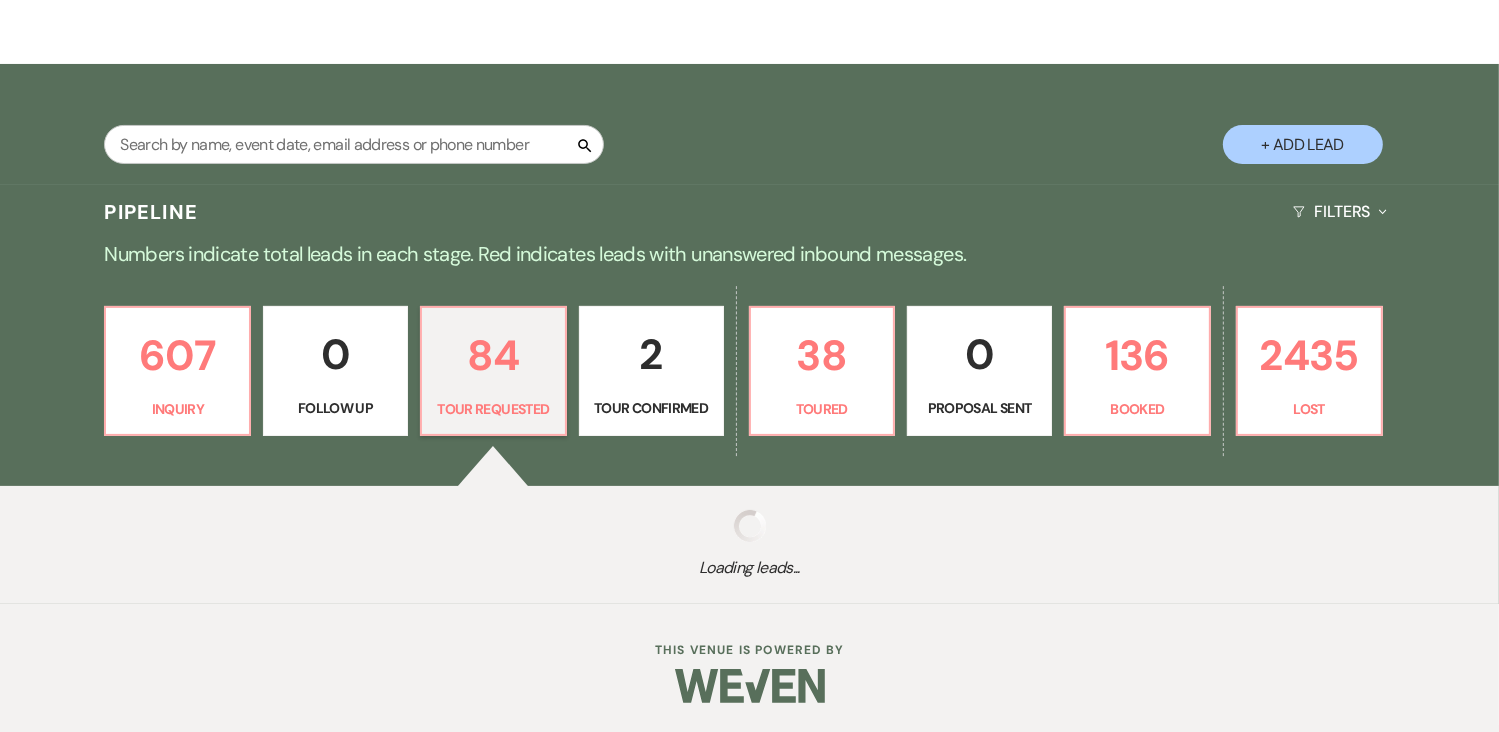 select on "2" 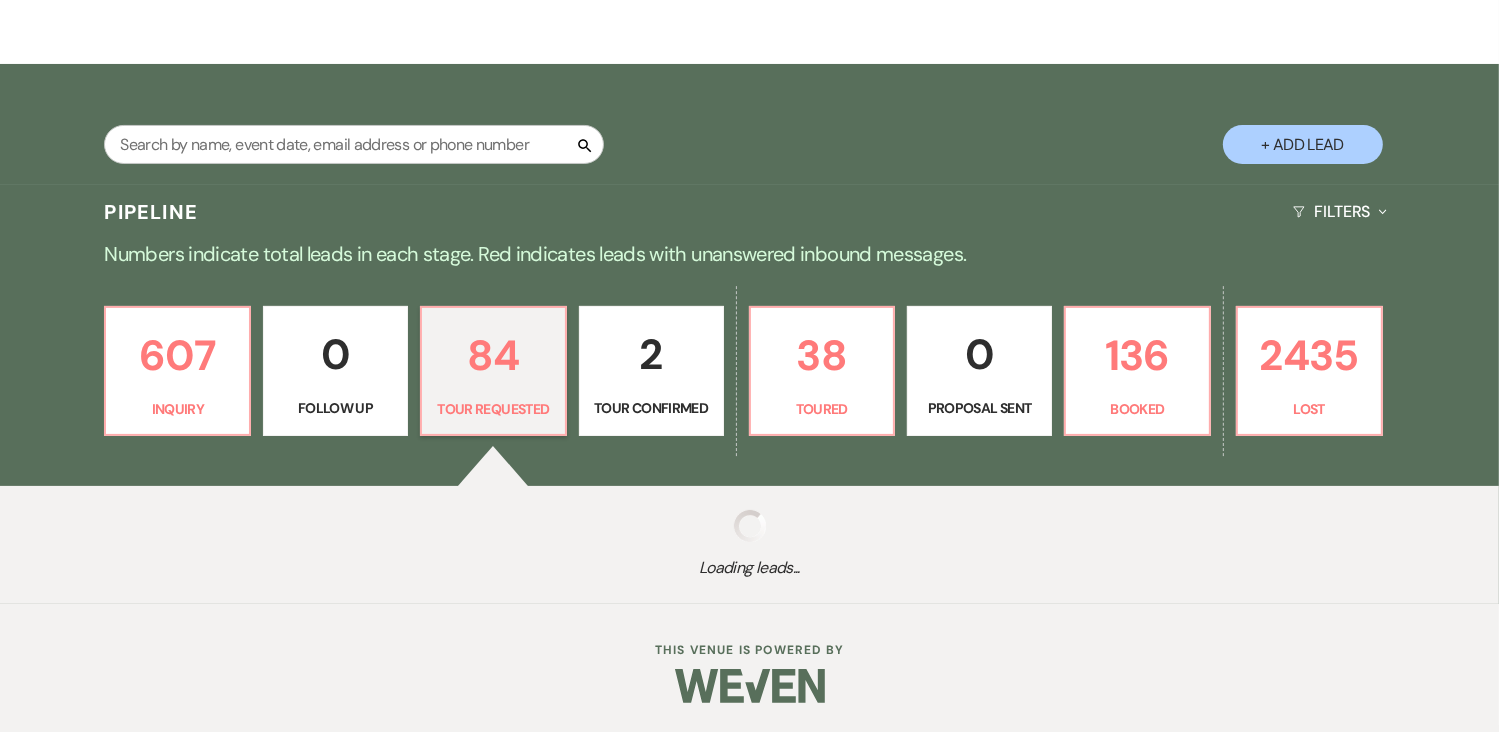 select on "2" 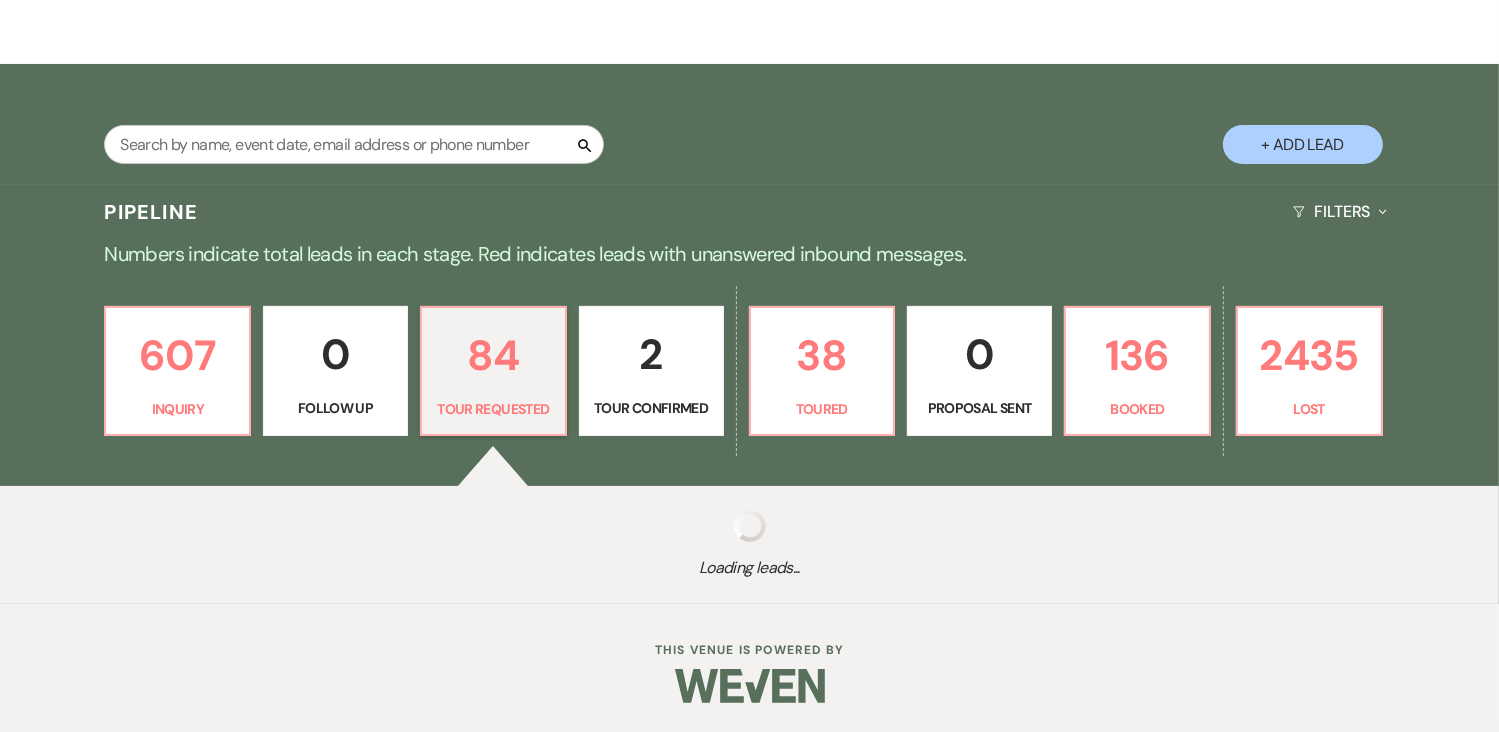 select on "2" 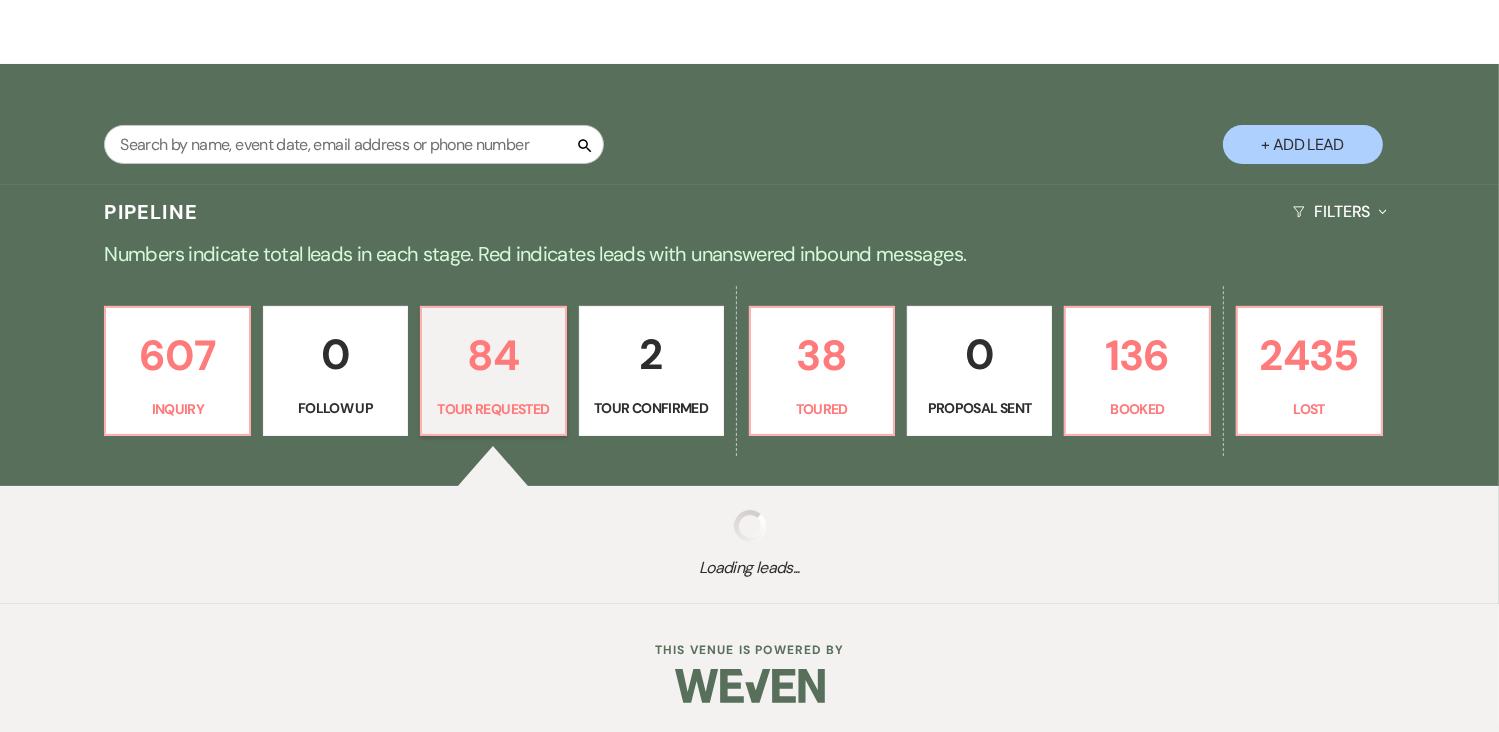 select on "2" 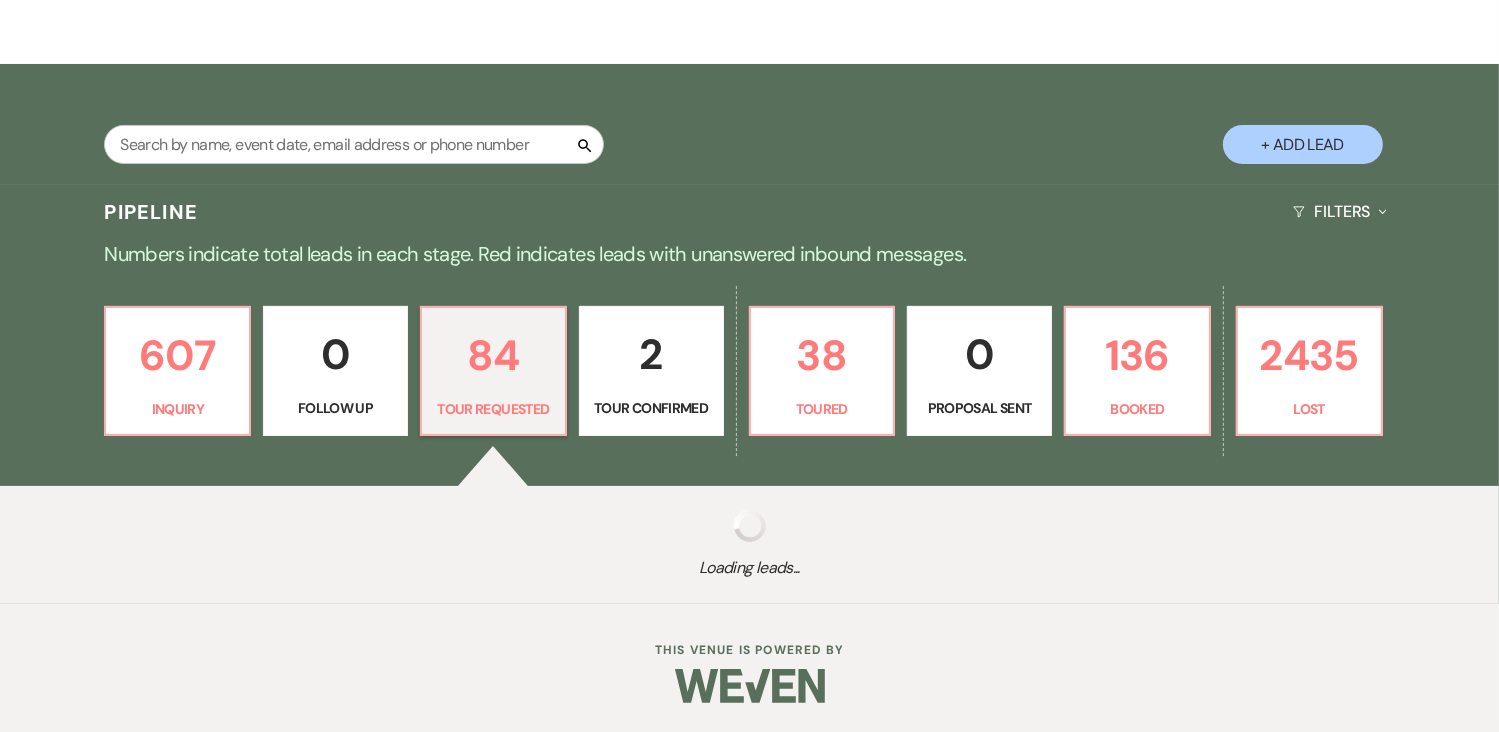 select on "2" 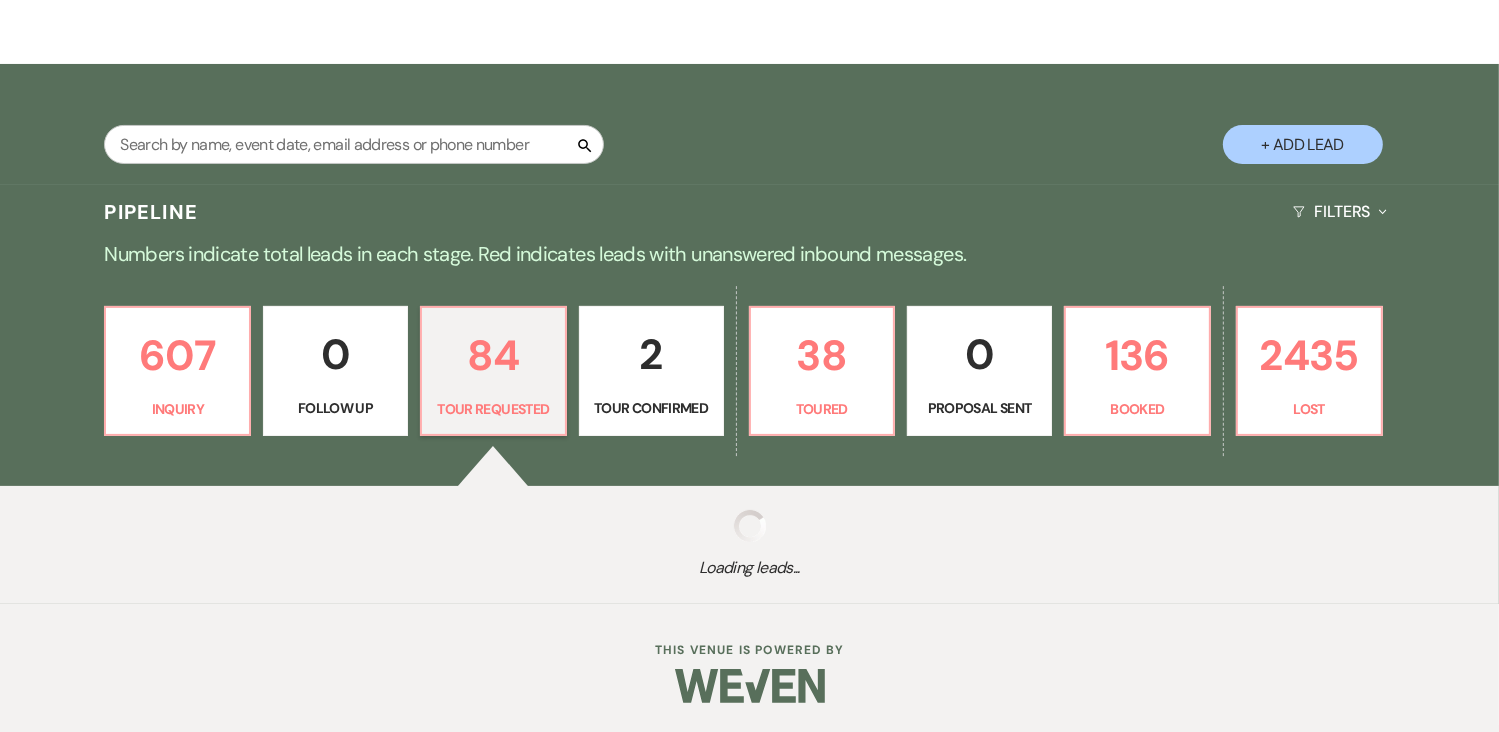 select on "2" 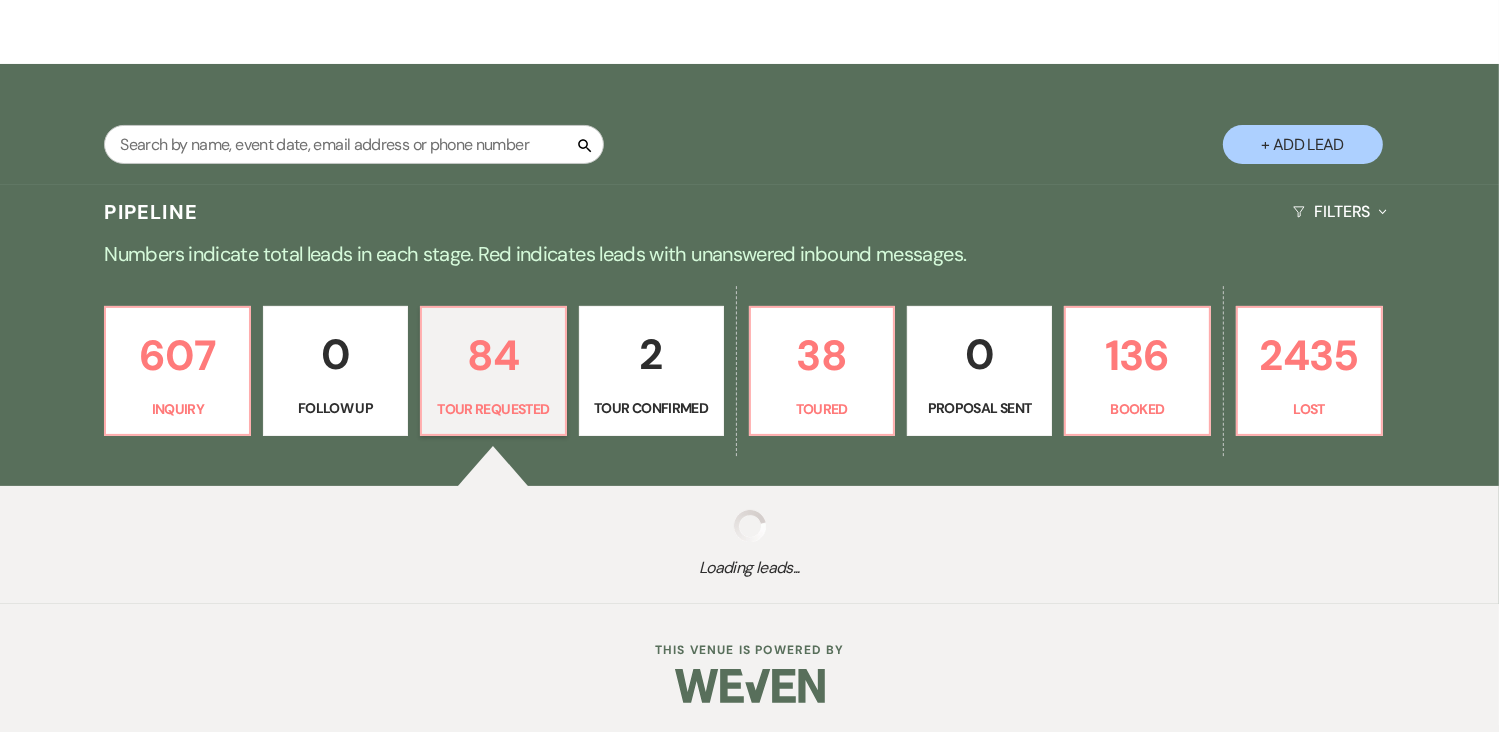 select on "2" 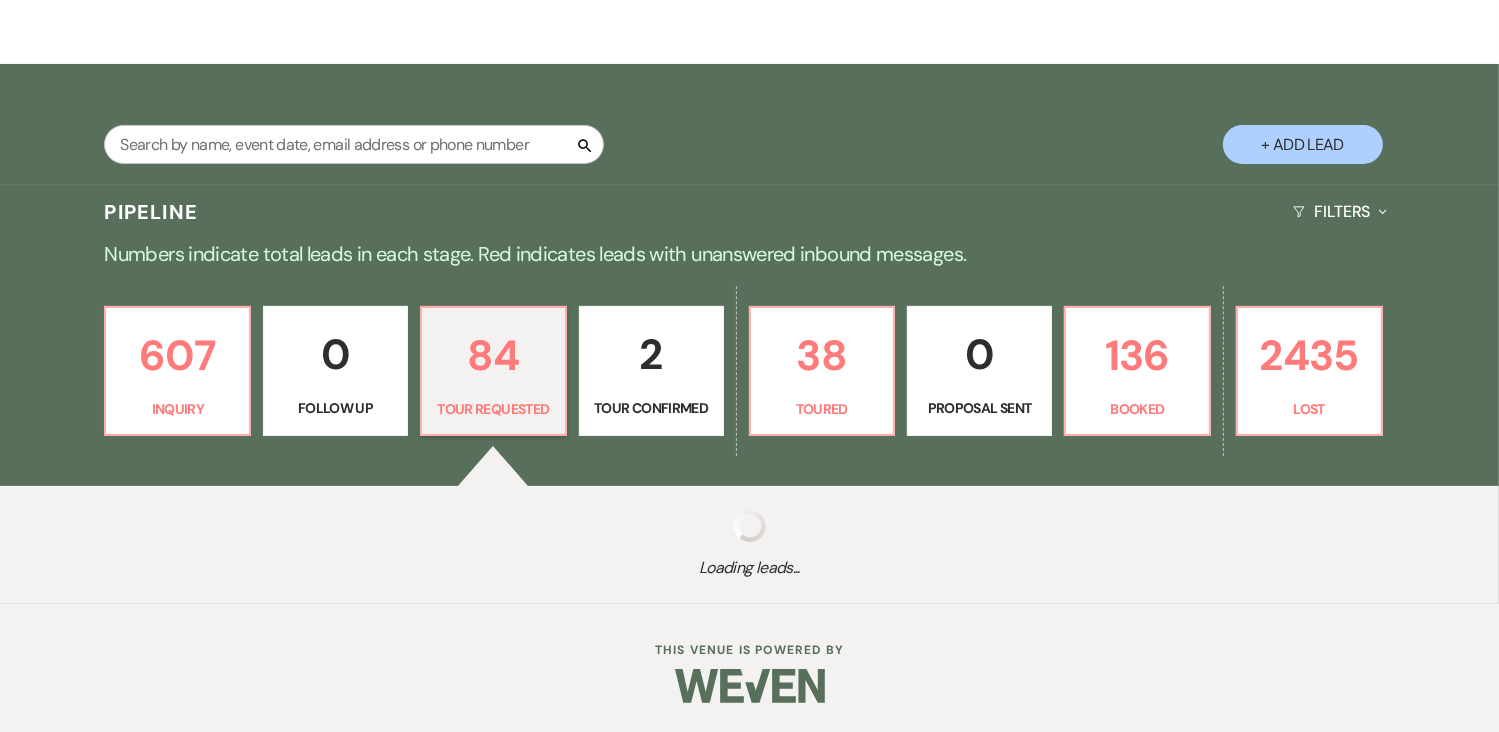 select on "2" 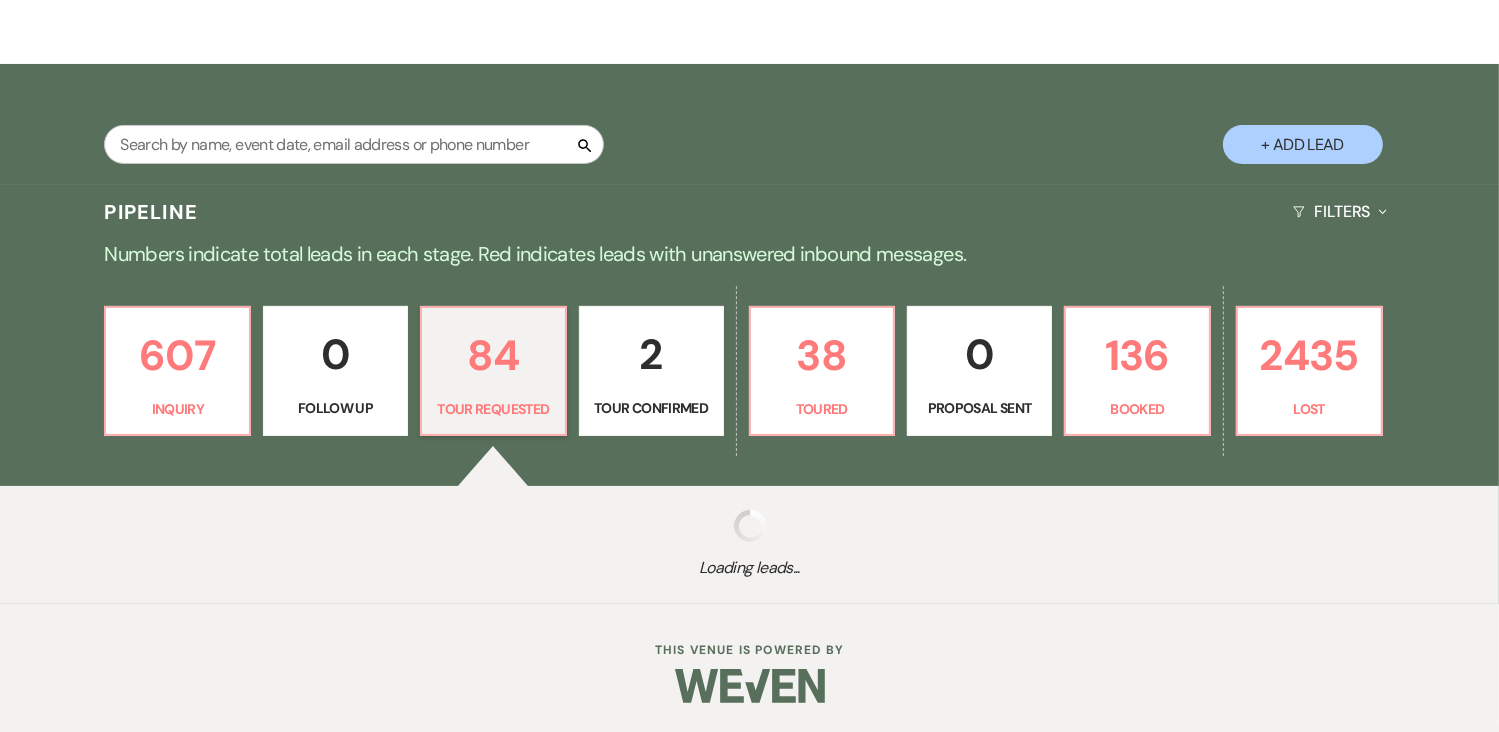select on "2" 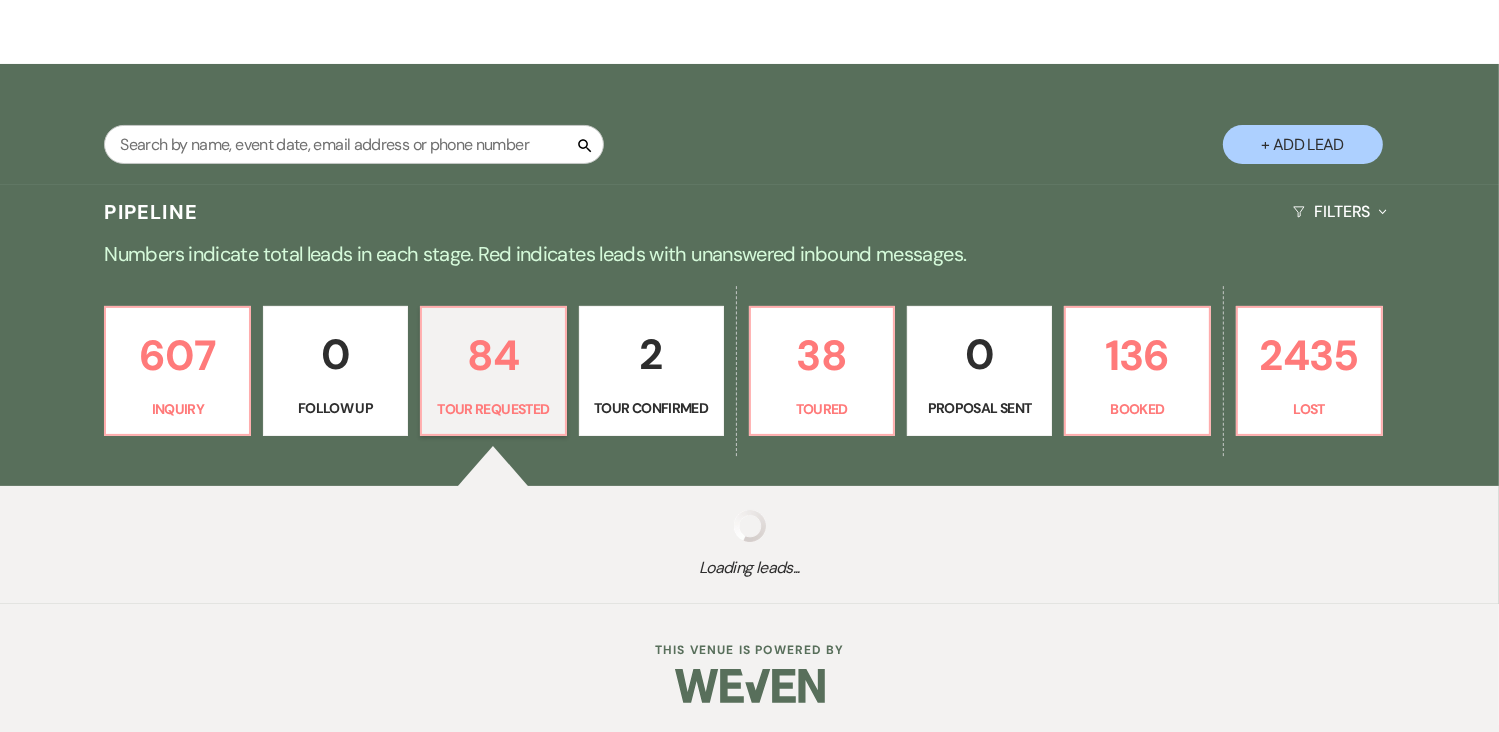select on "2" 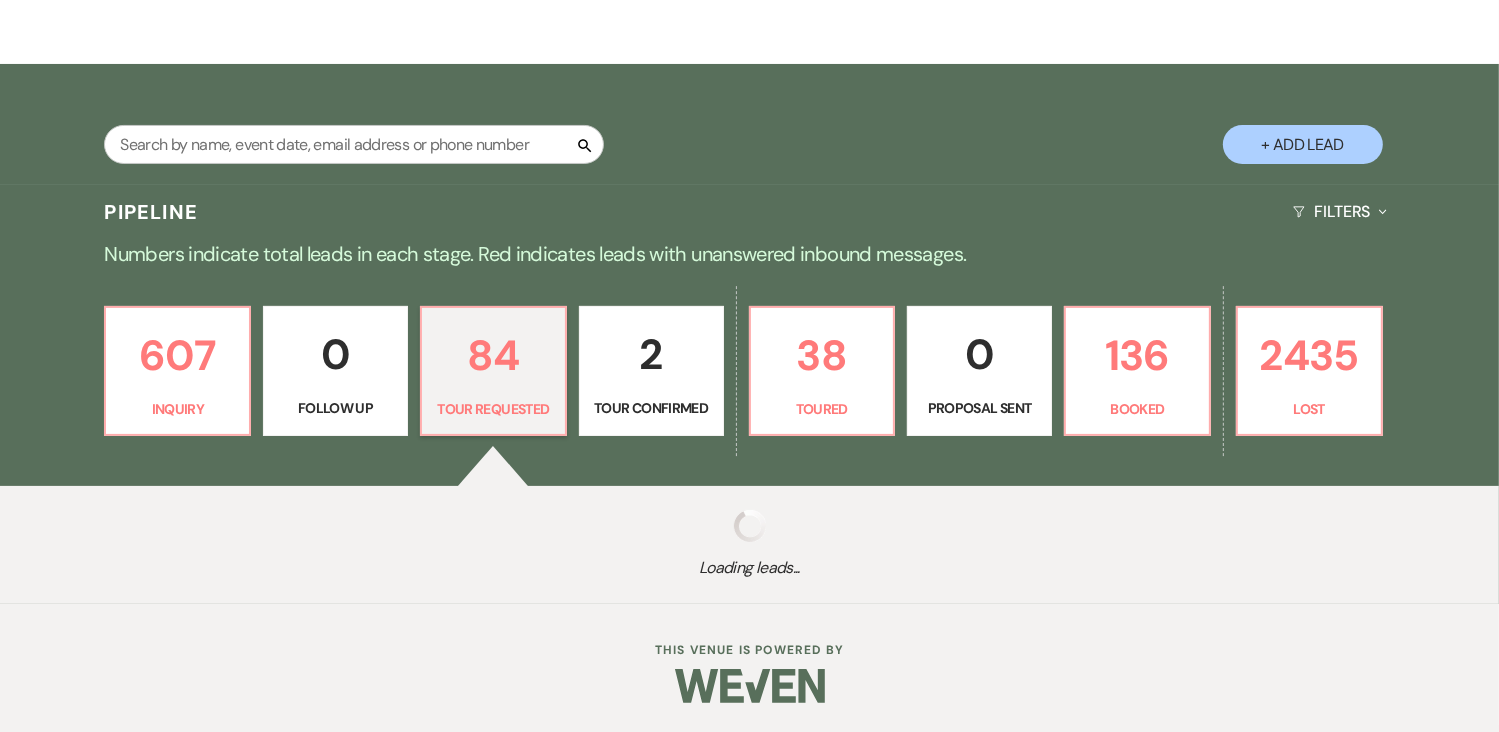 select on "2" 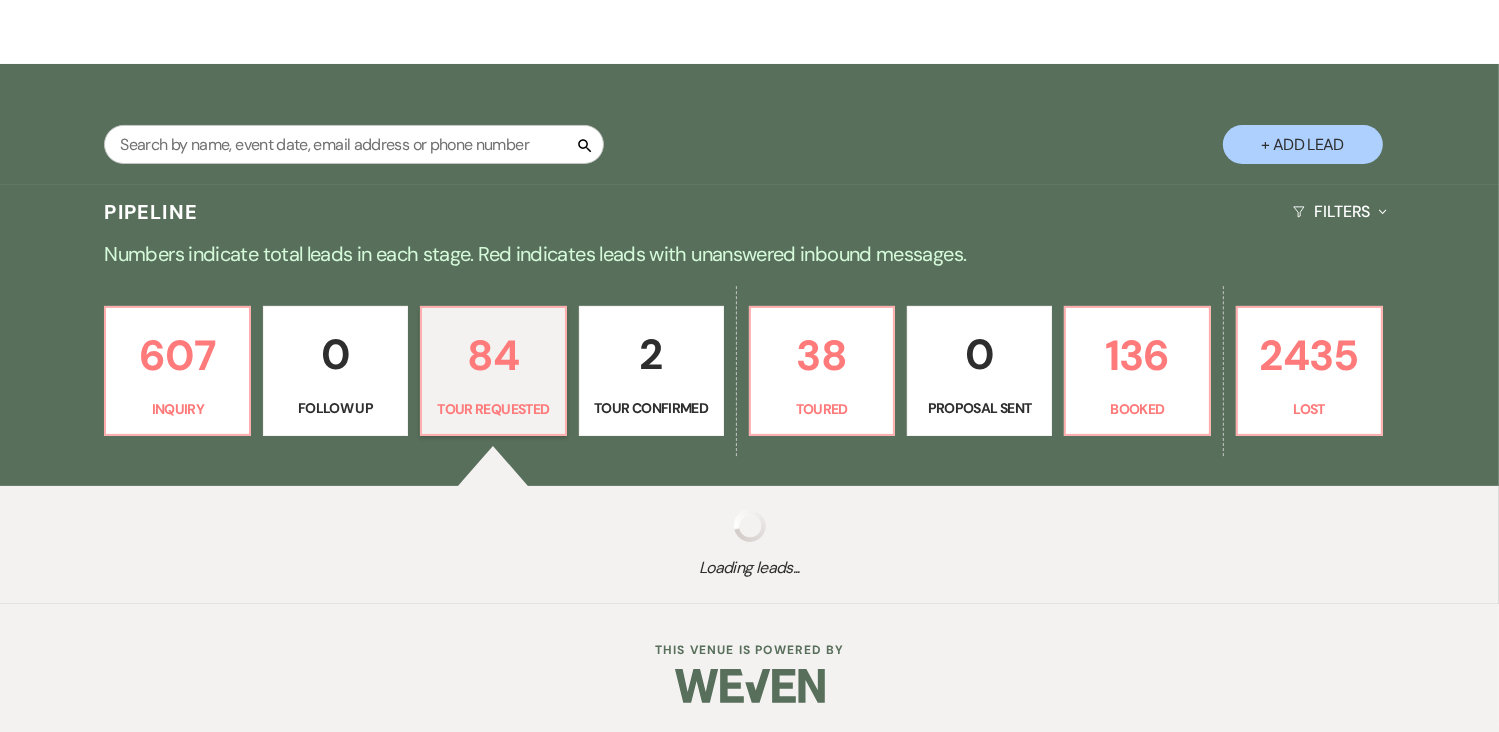 select on "2" 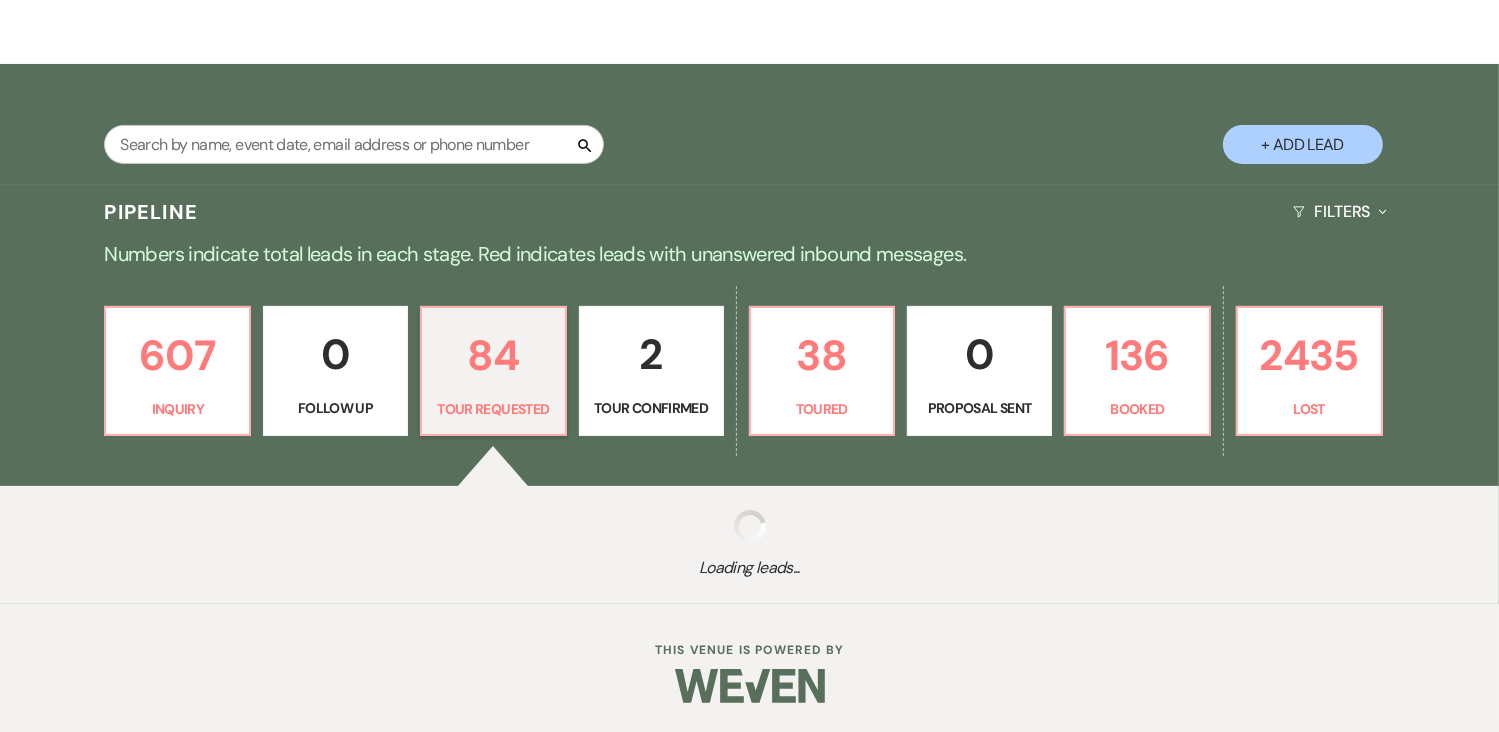 select on "2" 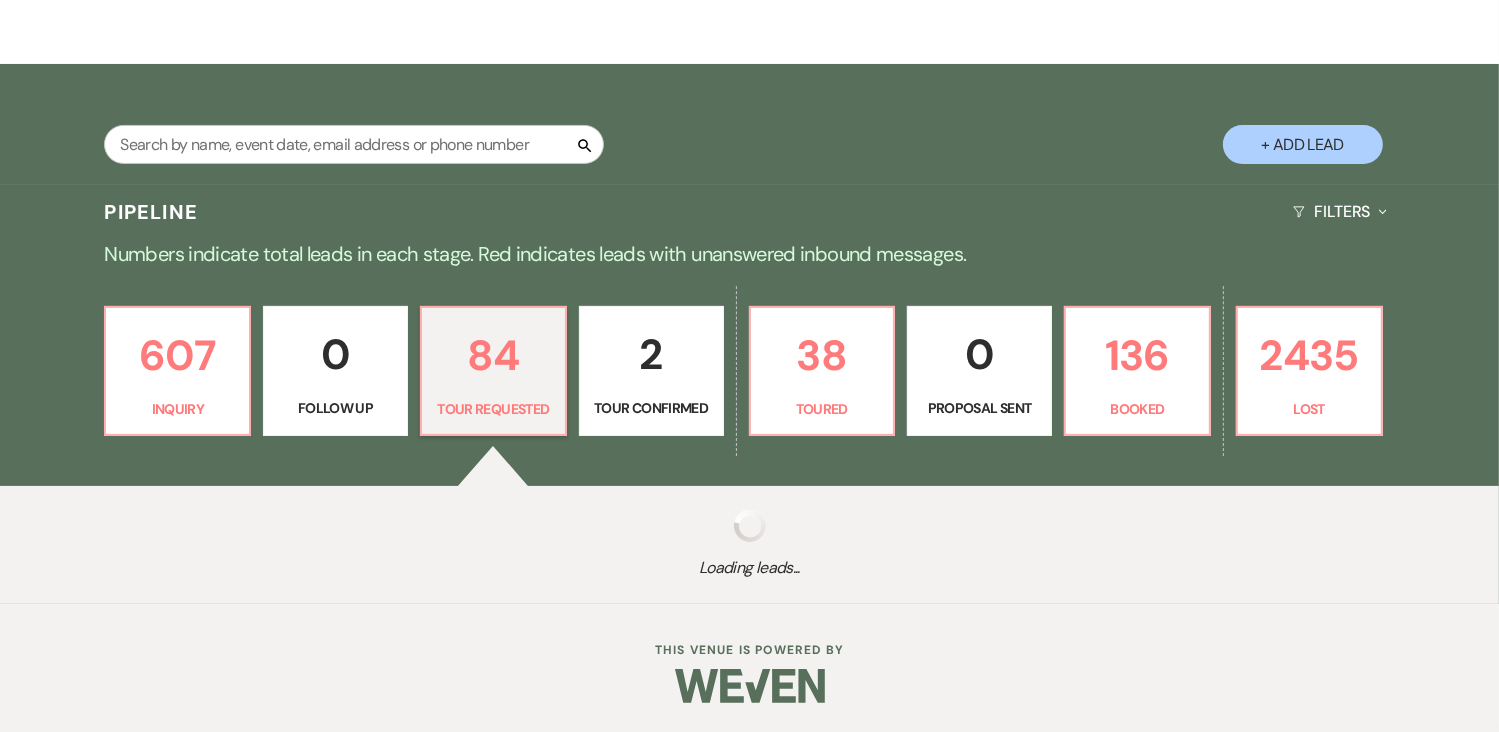 select on "2" 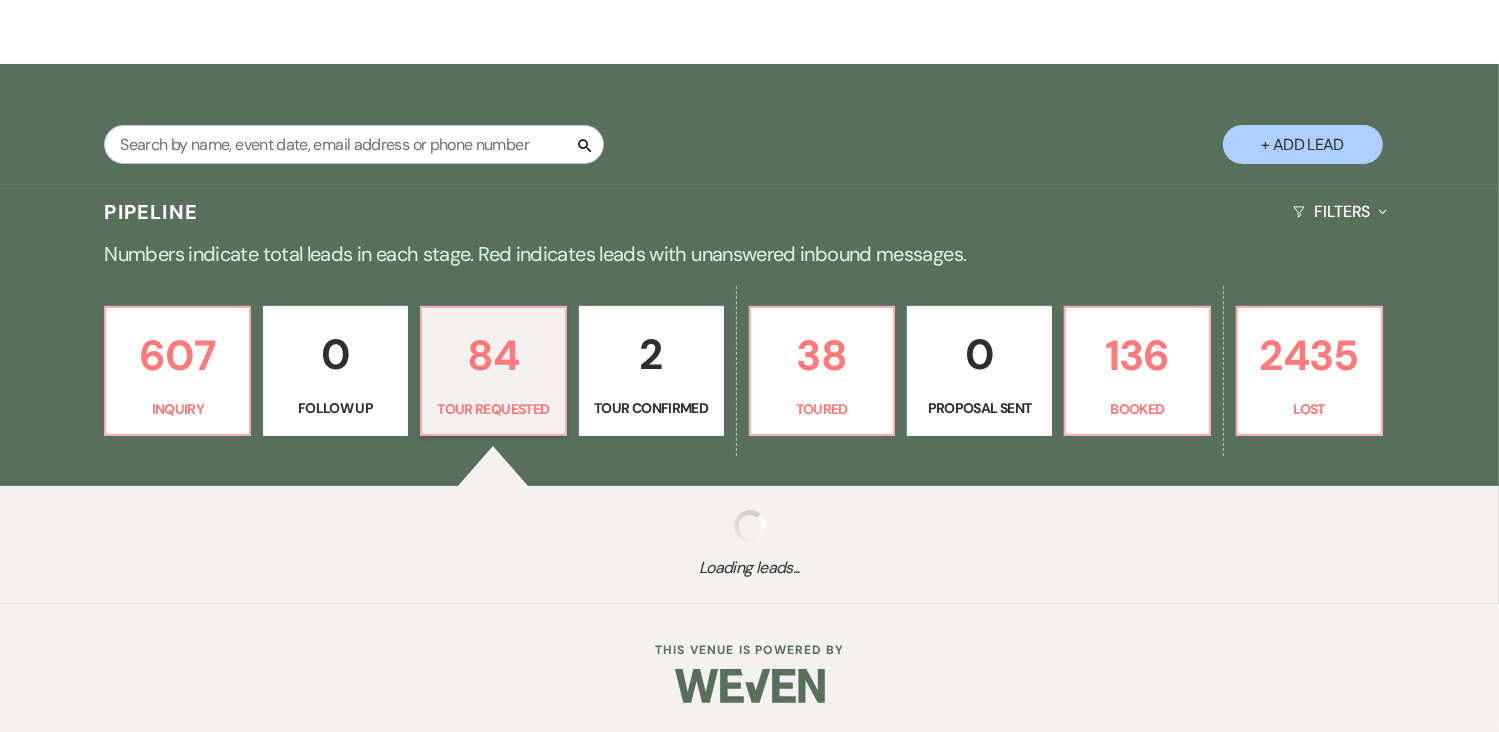 select on "2" 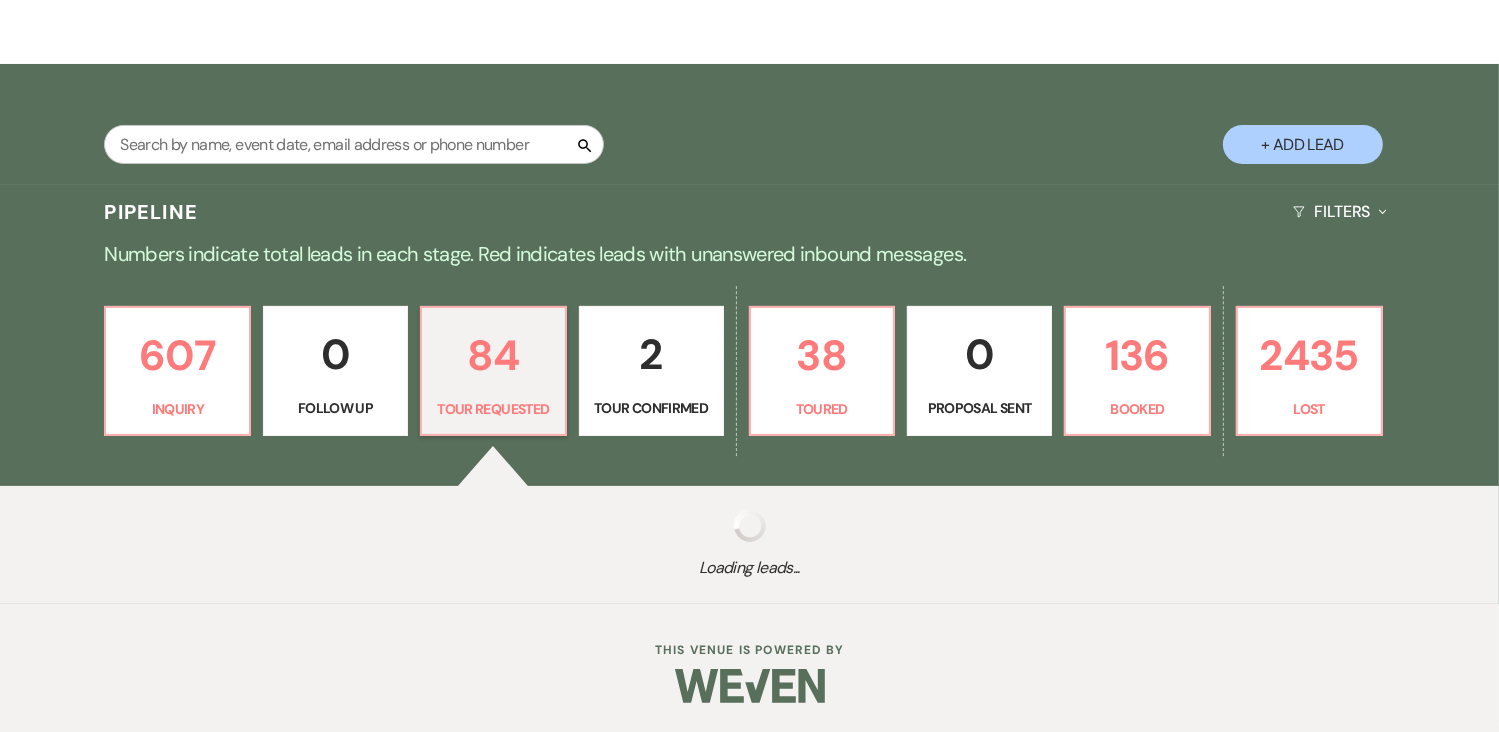 select on "2" 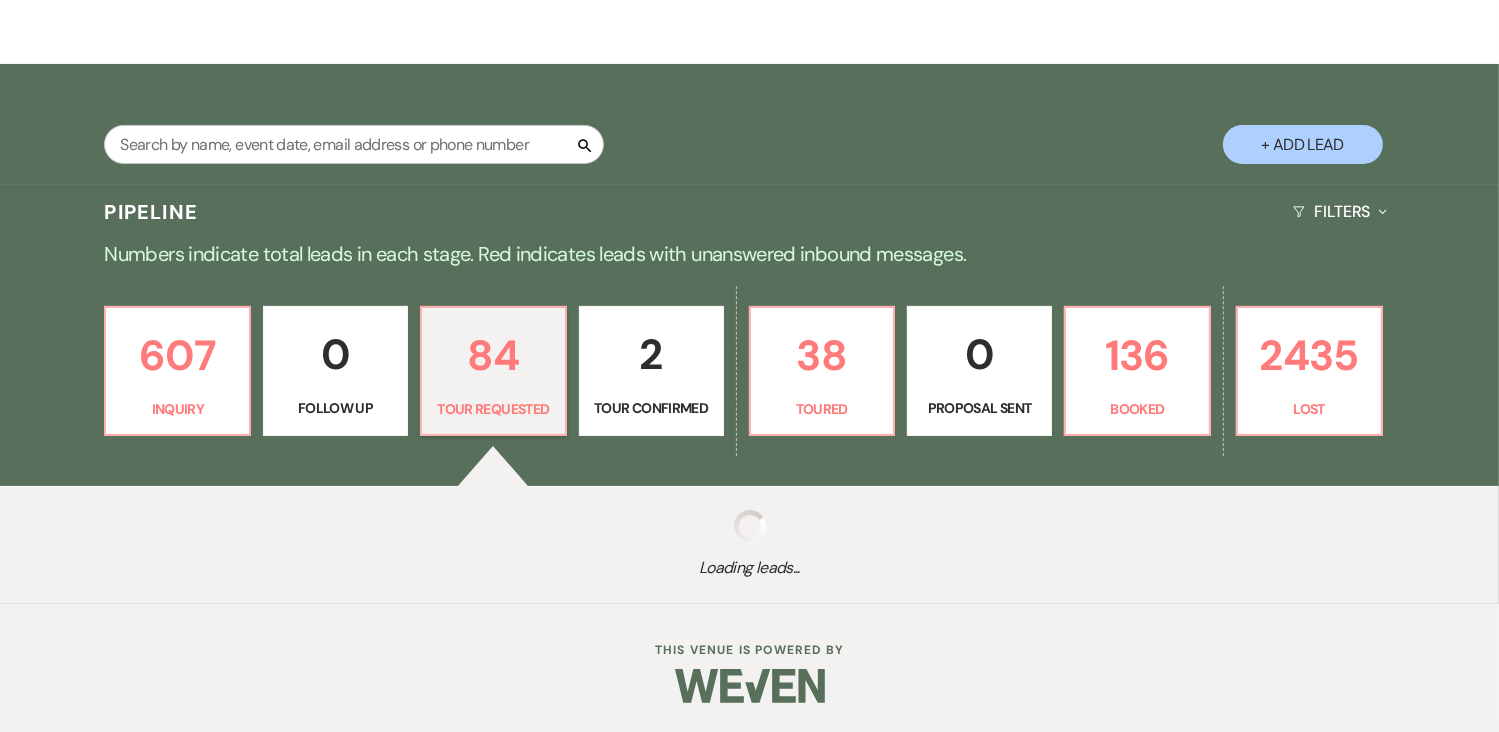 select on "2" 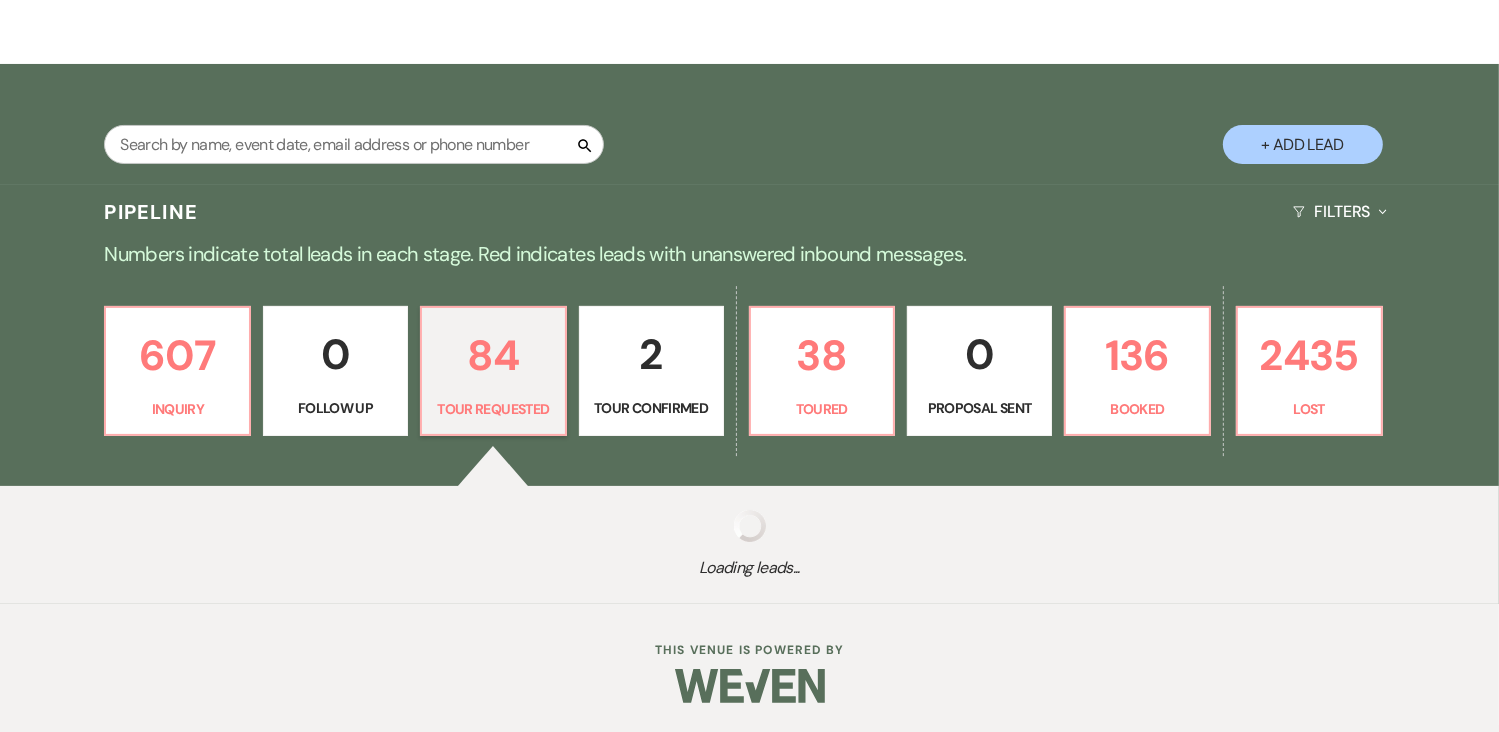 select on "2" 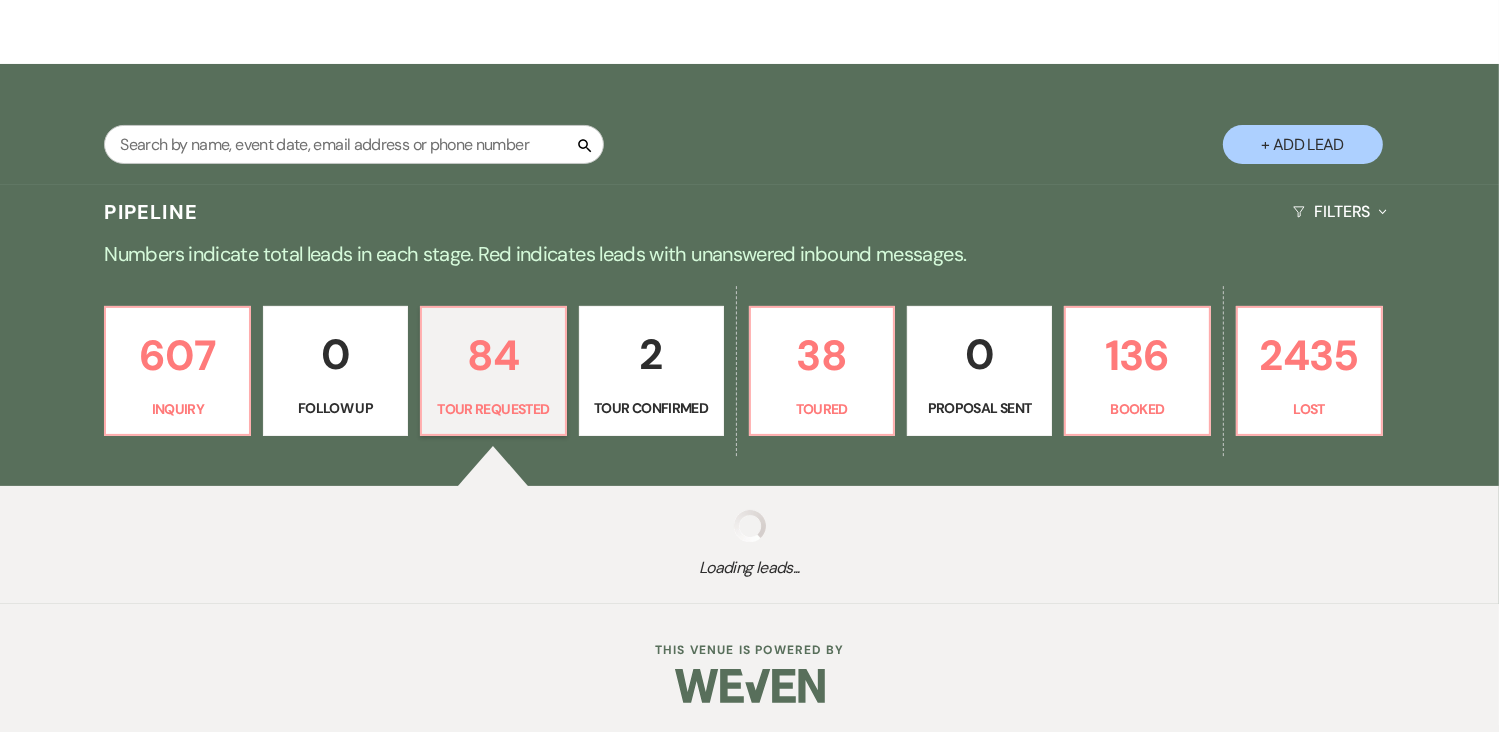 select on "2" 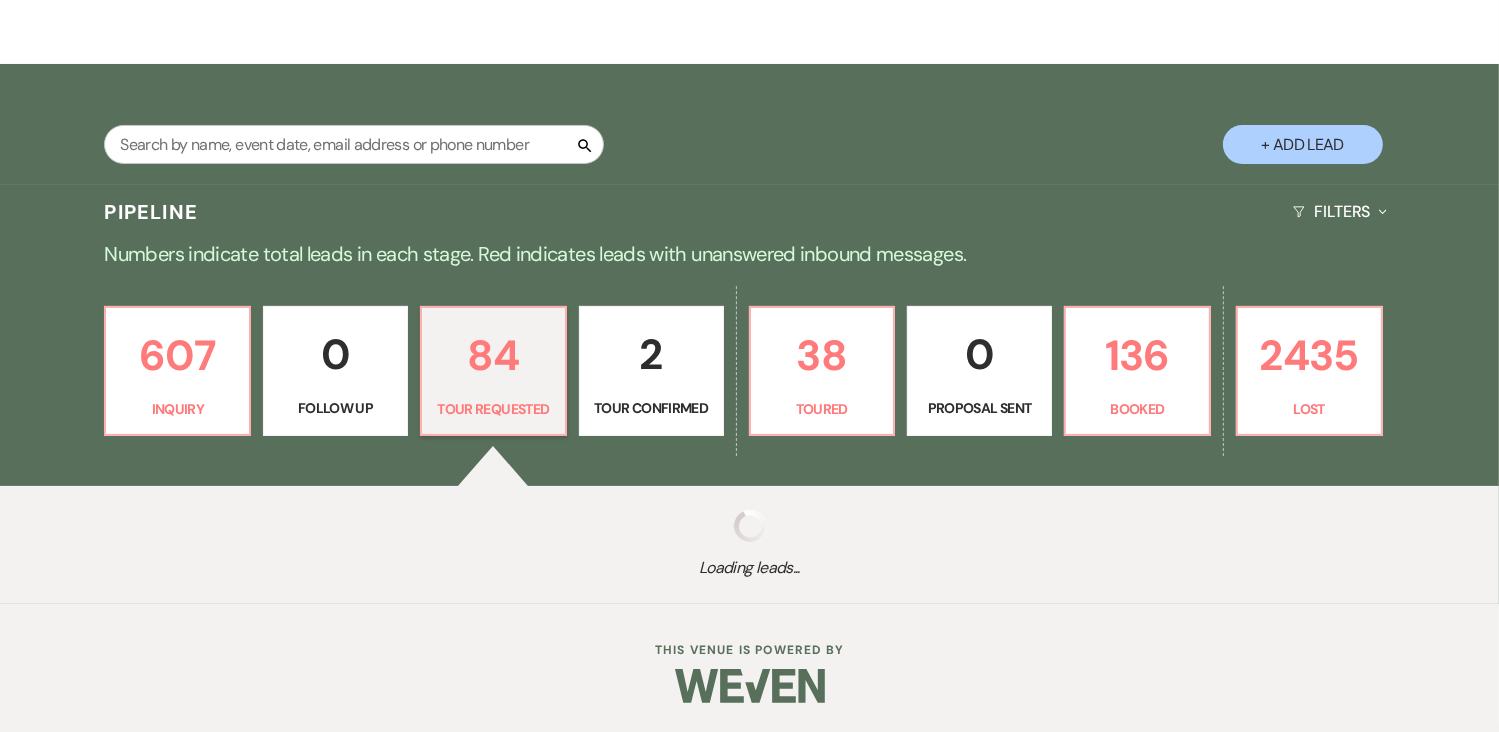 select on "2" 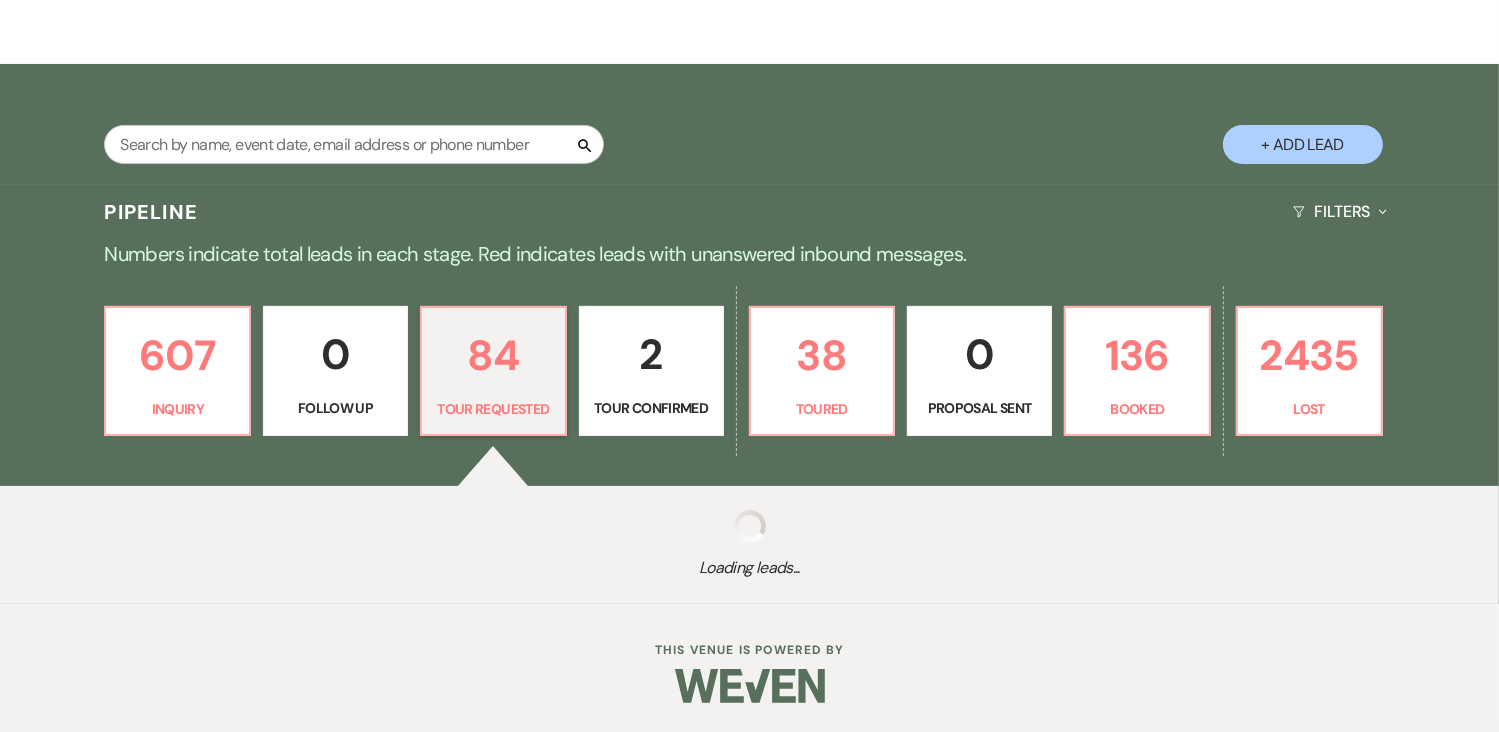 select on "2" 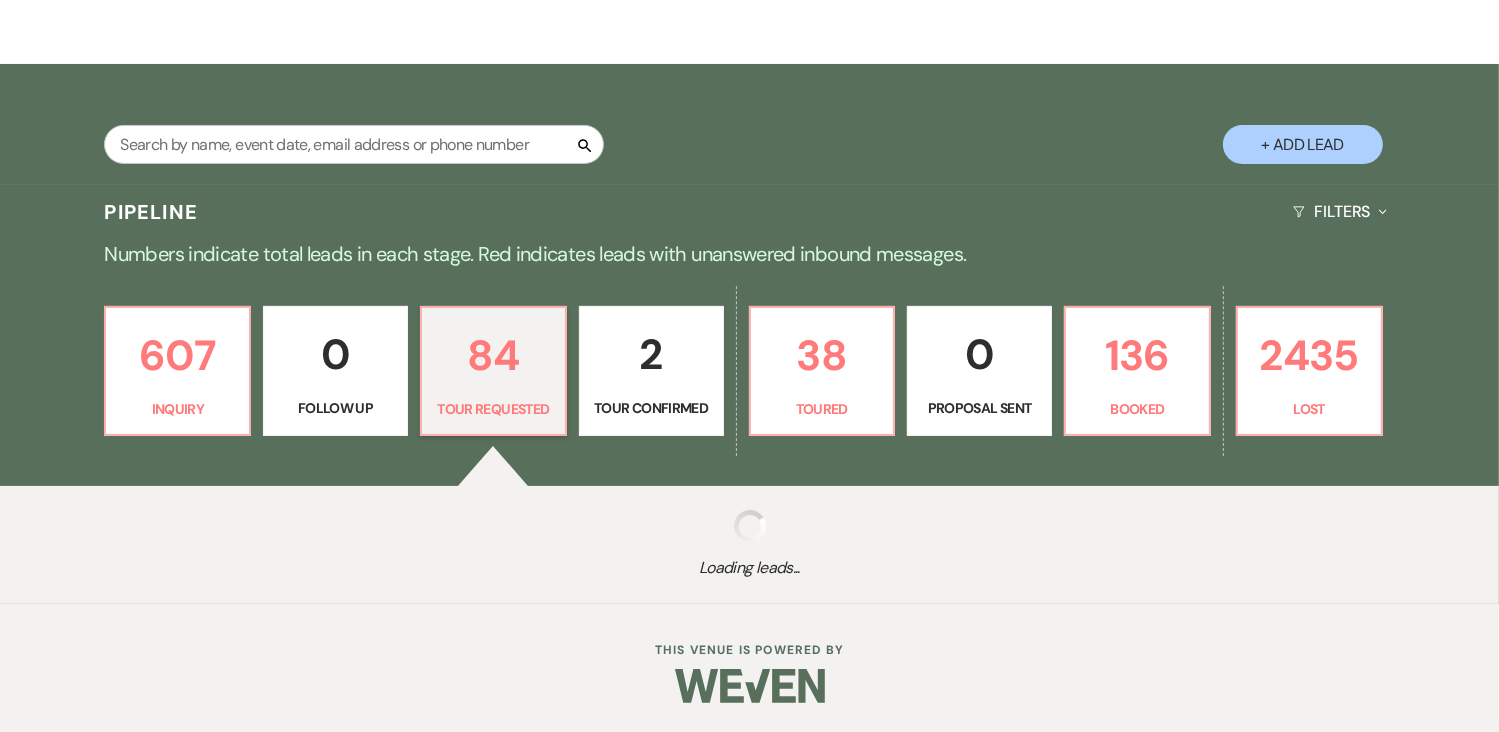 select on "2" 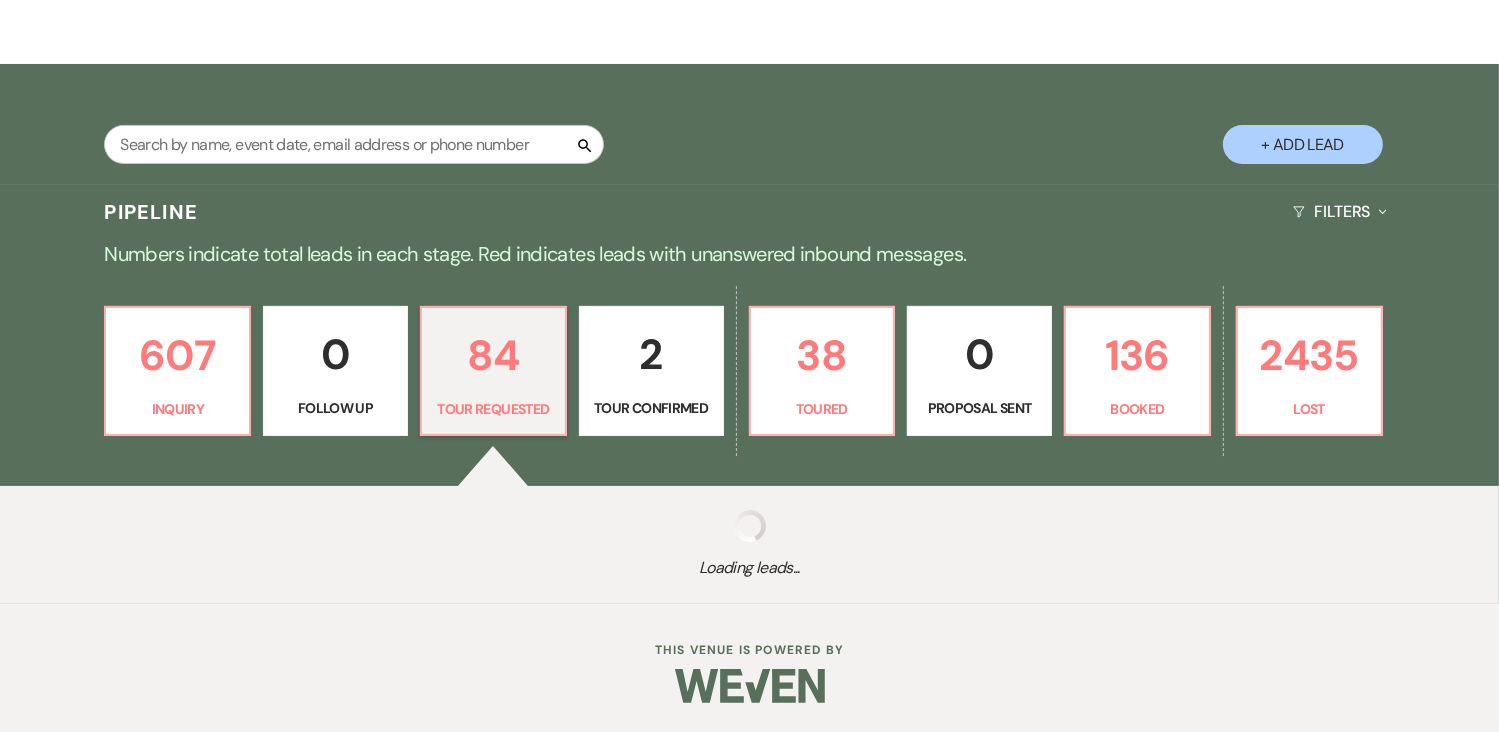 select on "2" 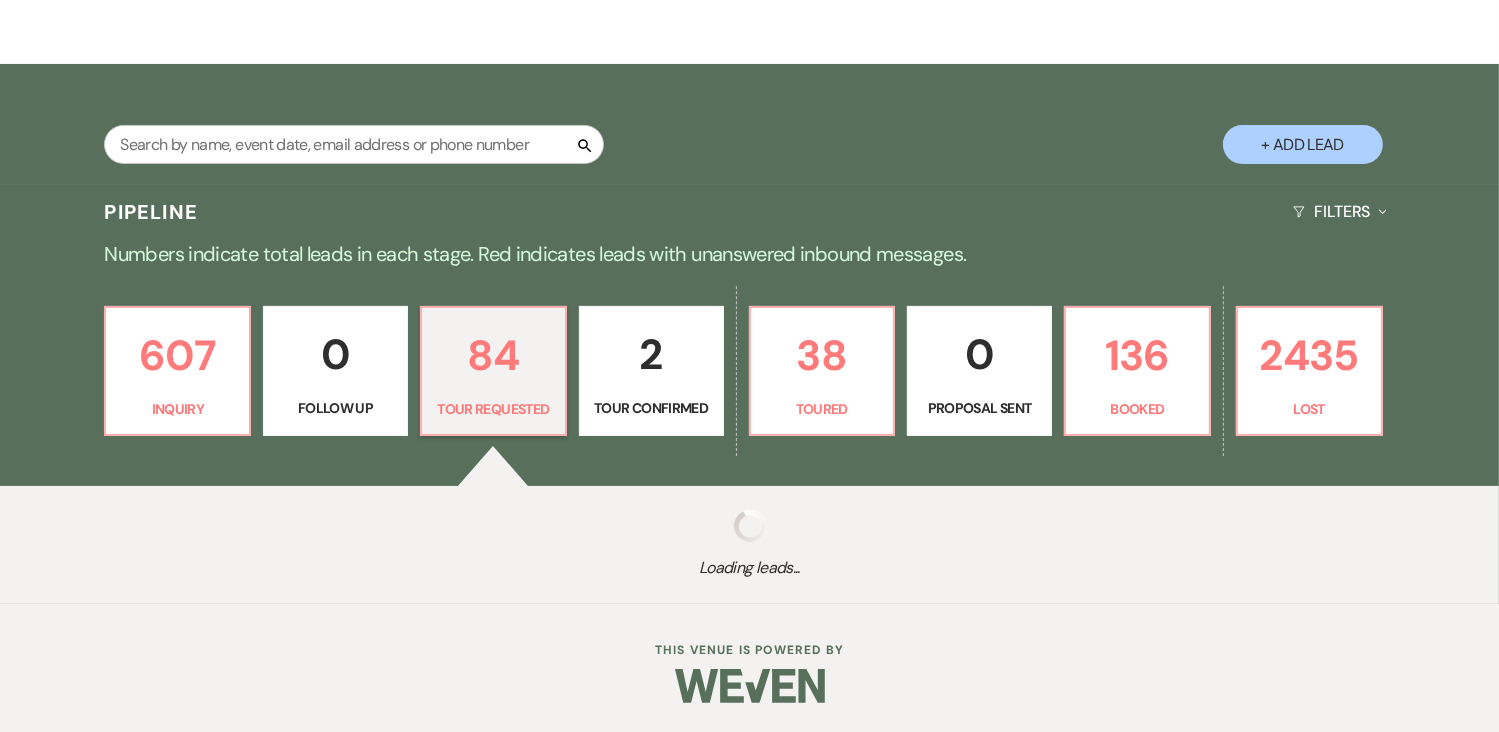 select on "2" 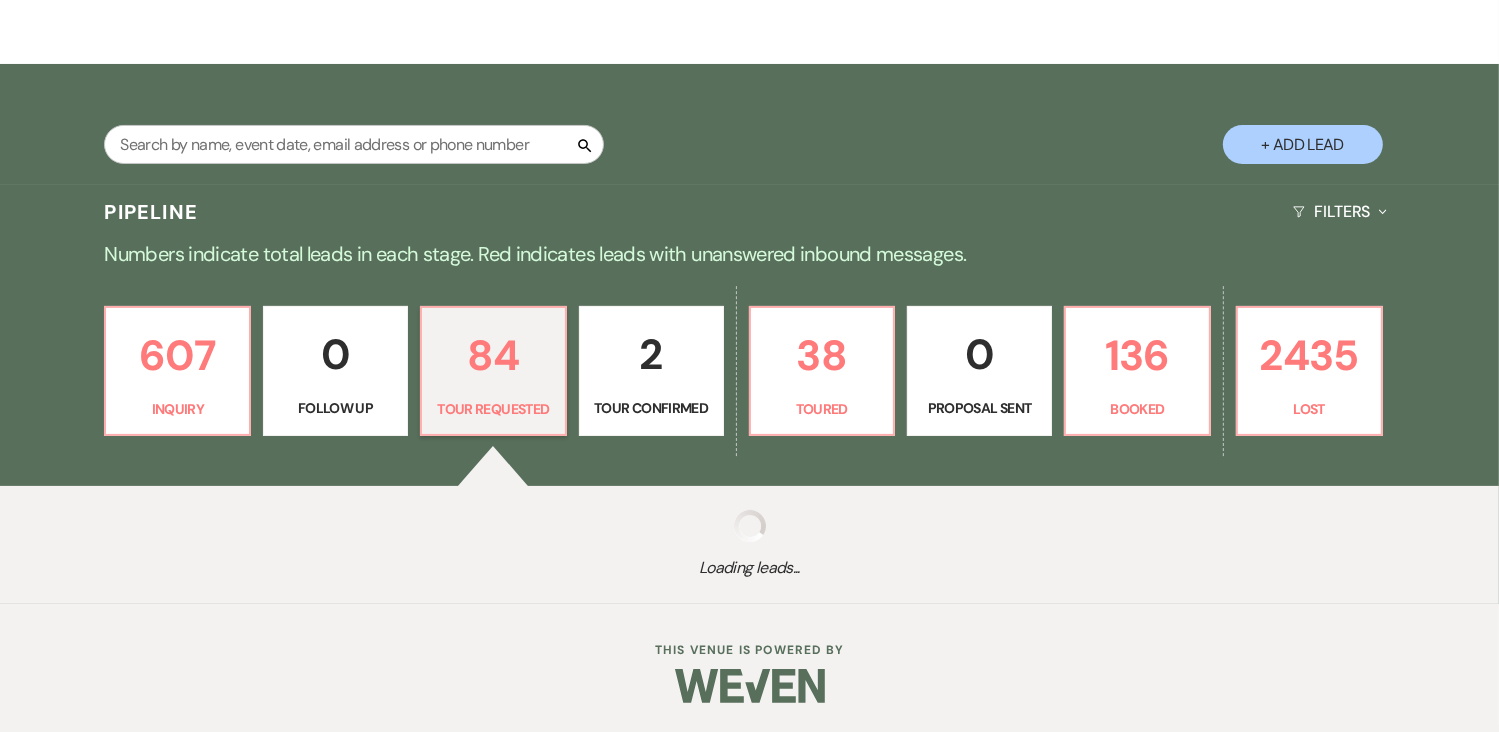 select on "2" 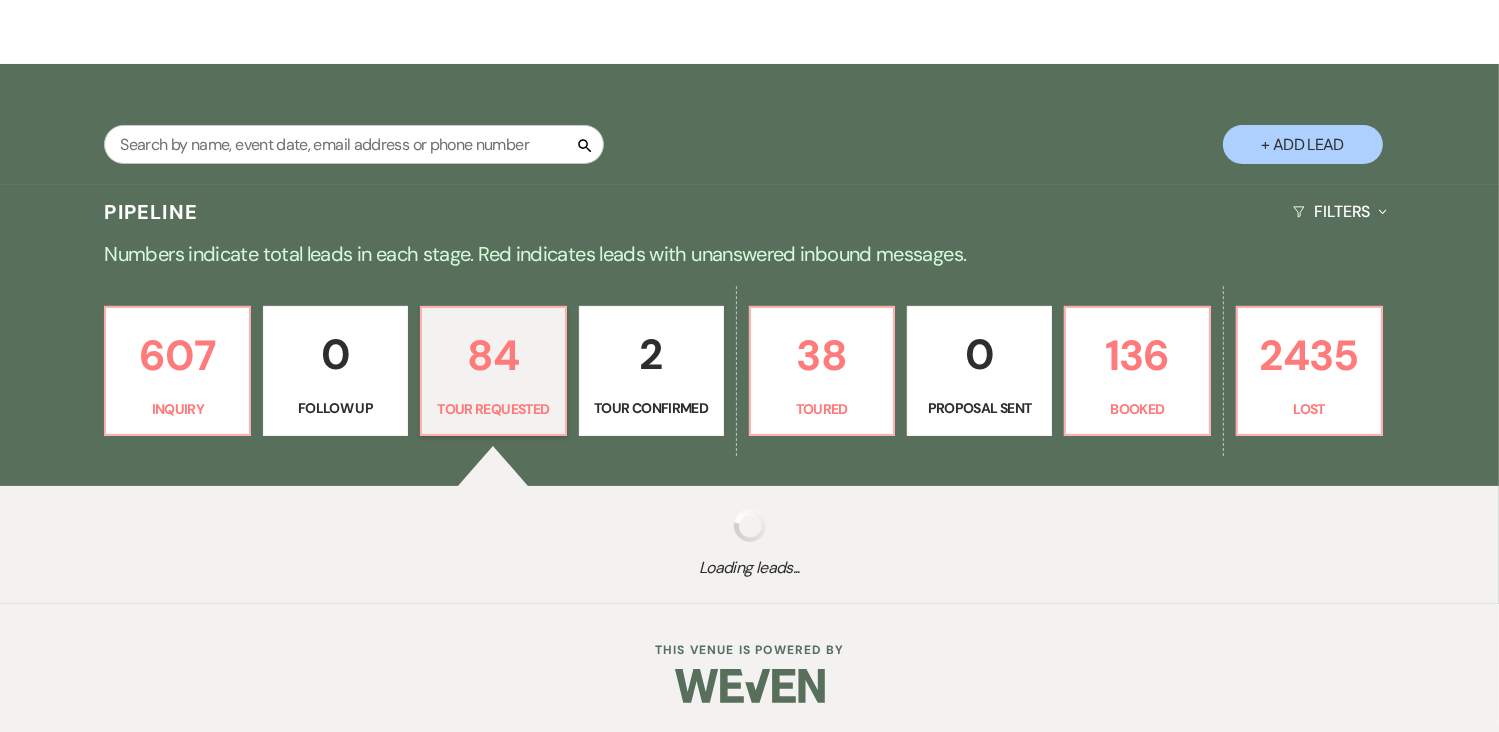 select on "2" 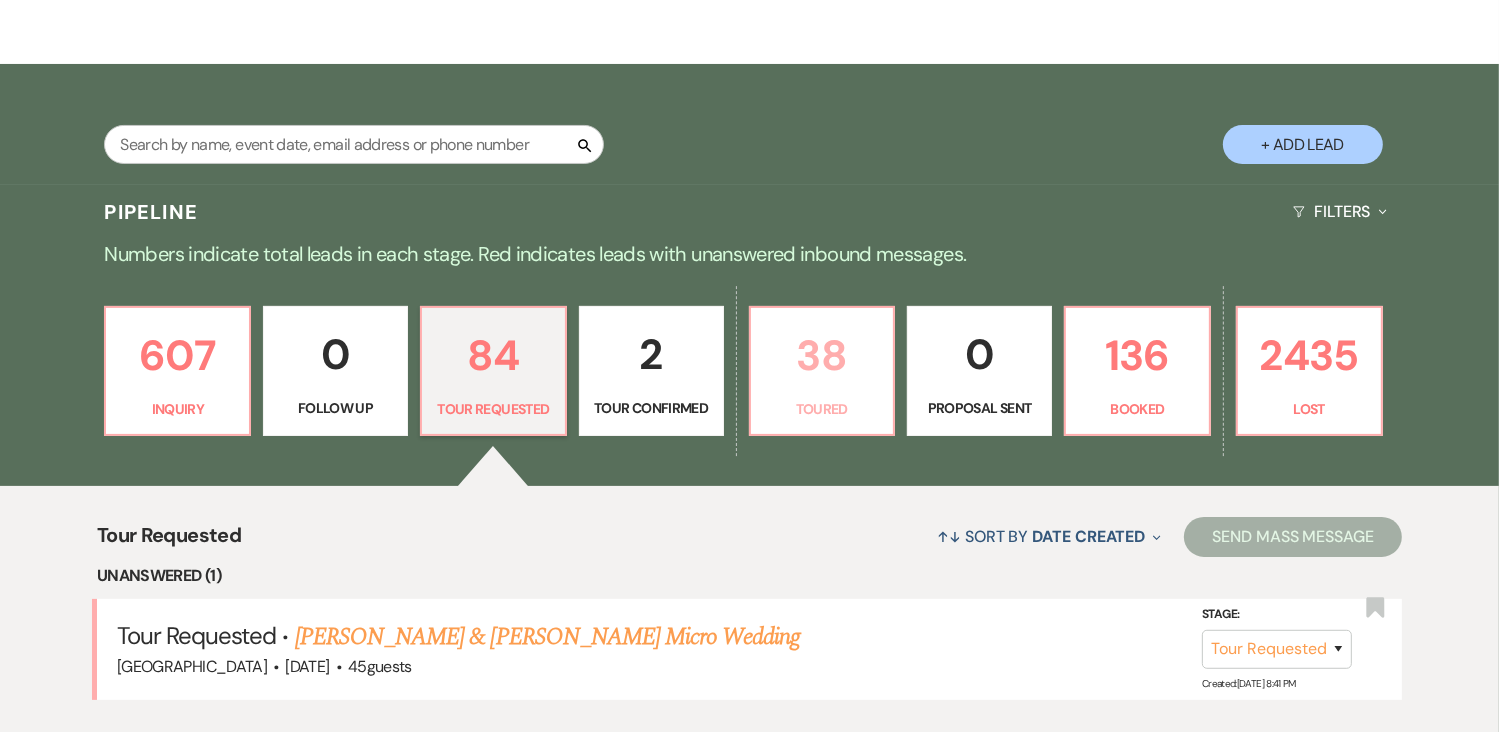 click on "Toured" at bounding box center [822, 409] 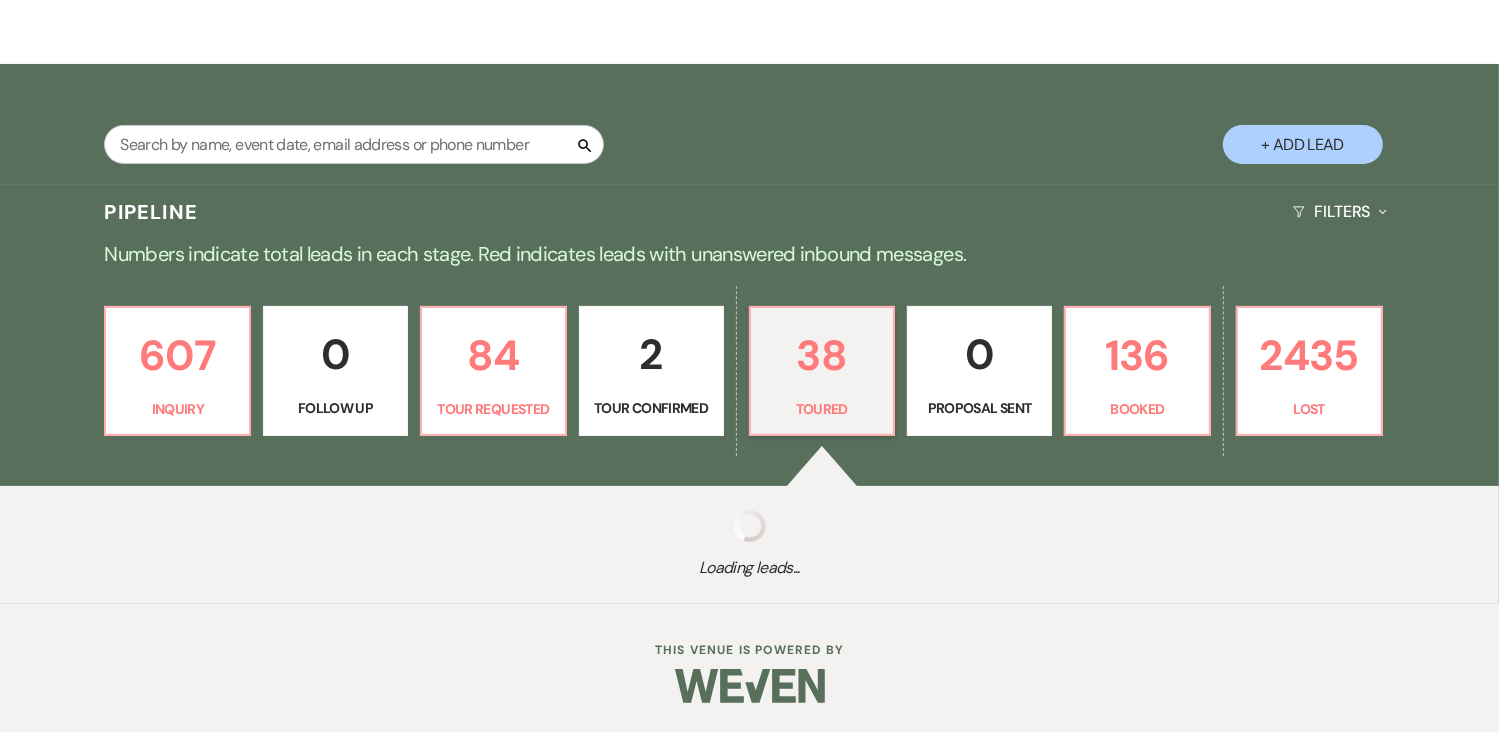 select on "5" 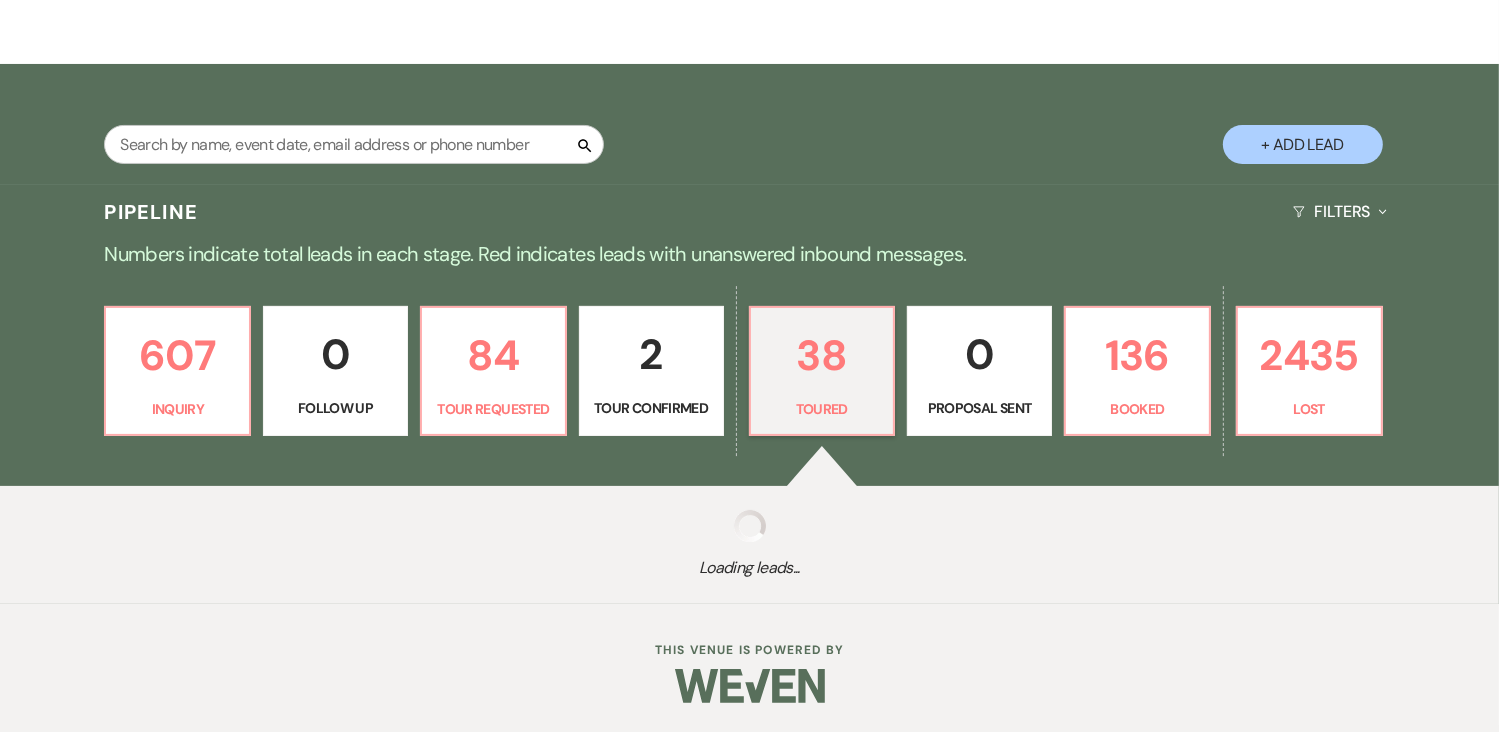 select on "5" 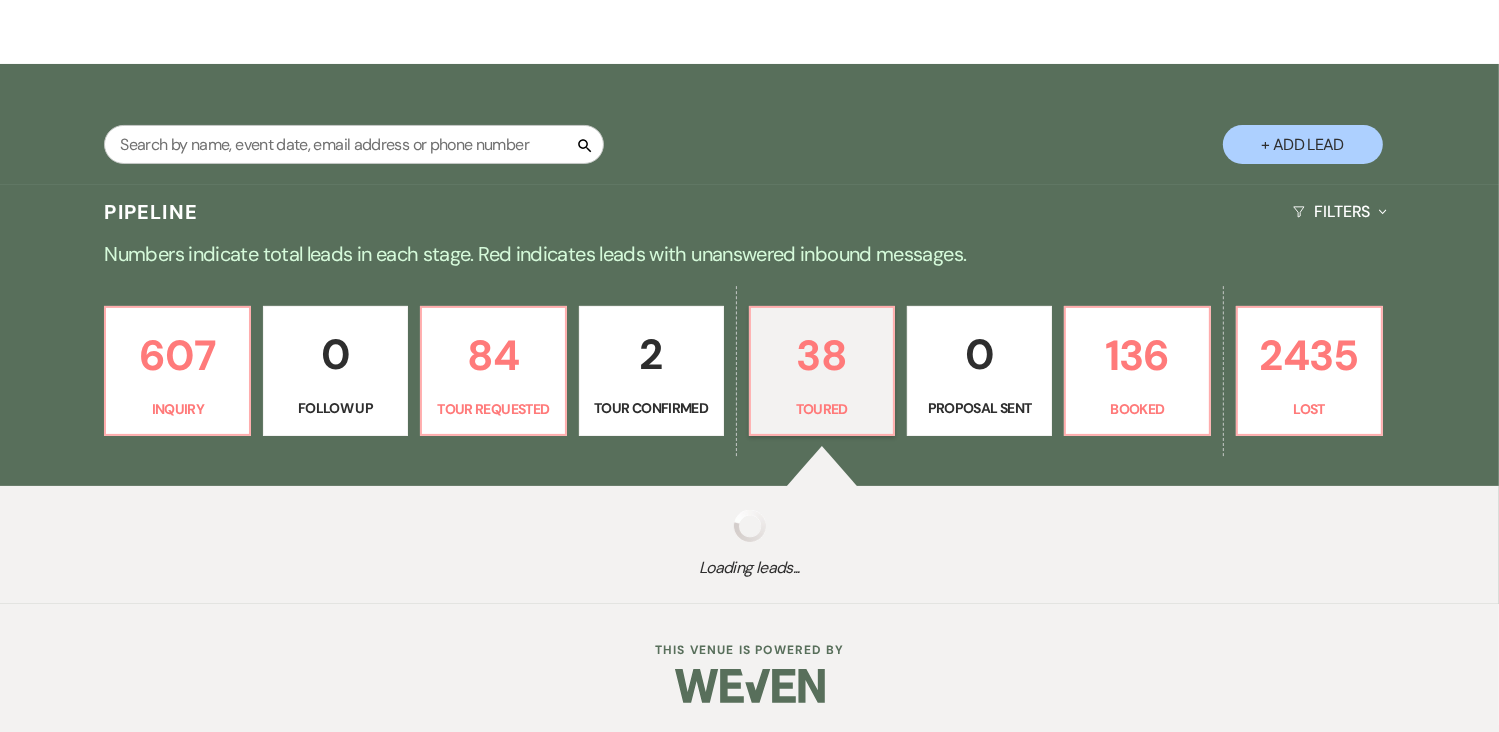 select on "5" 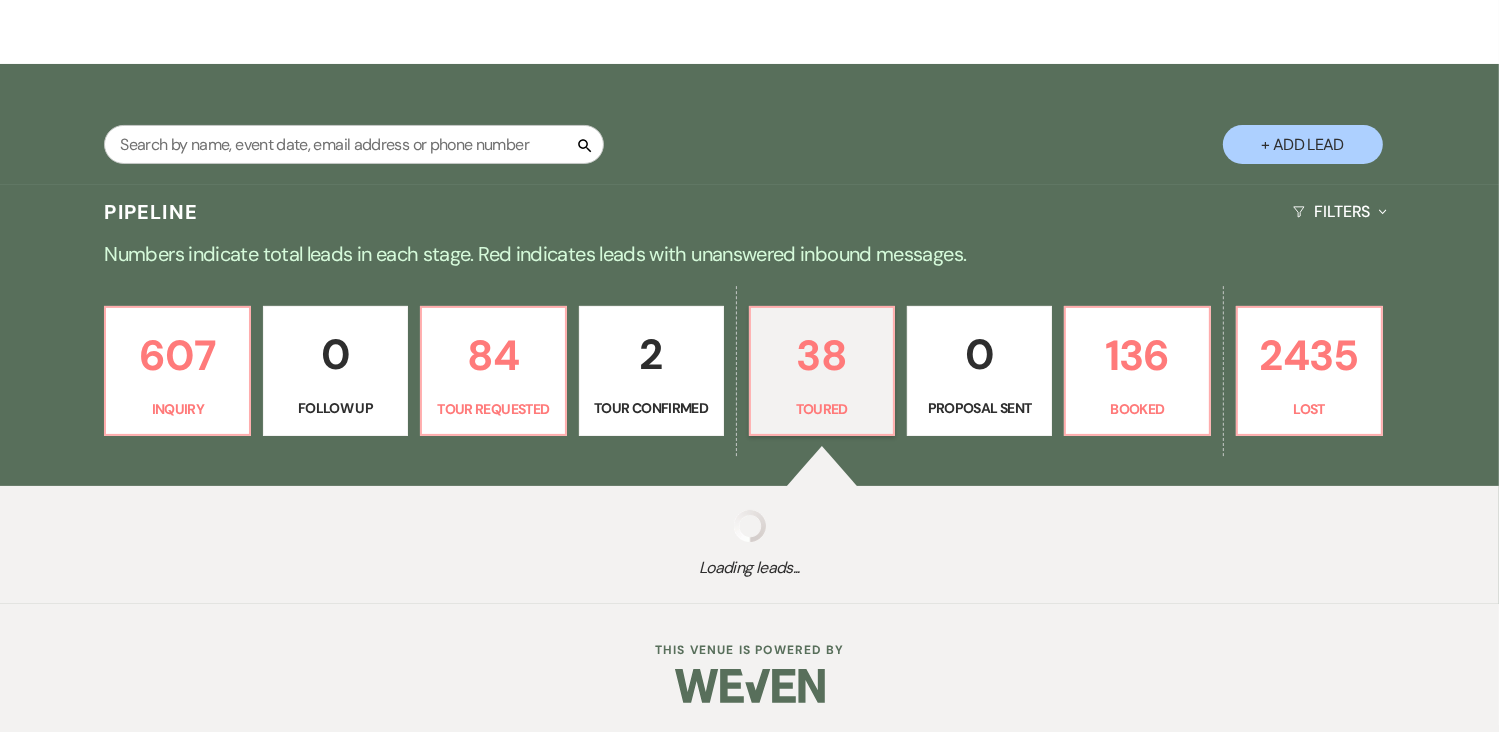 select on "5" 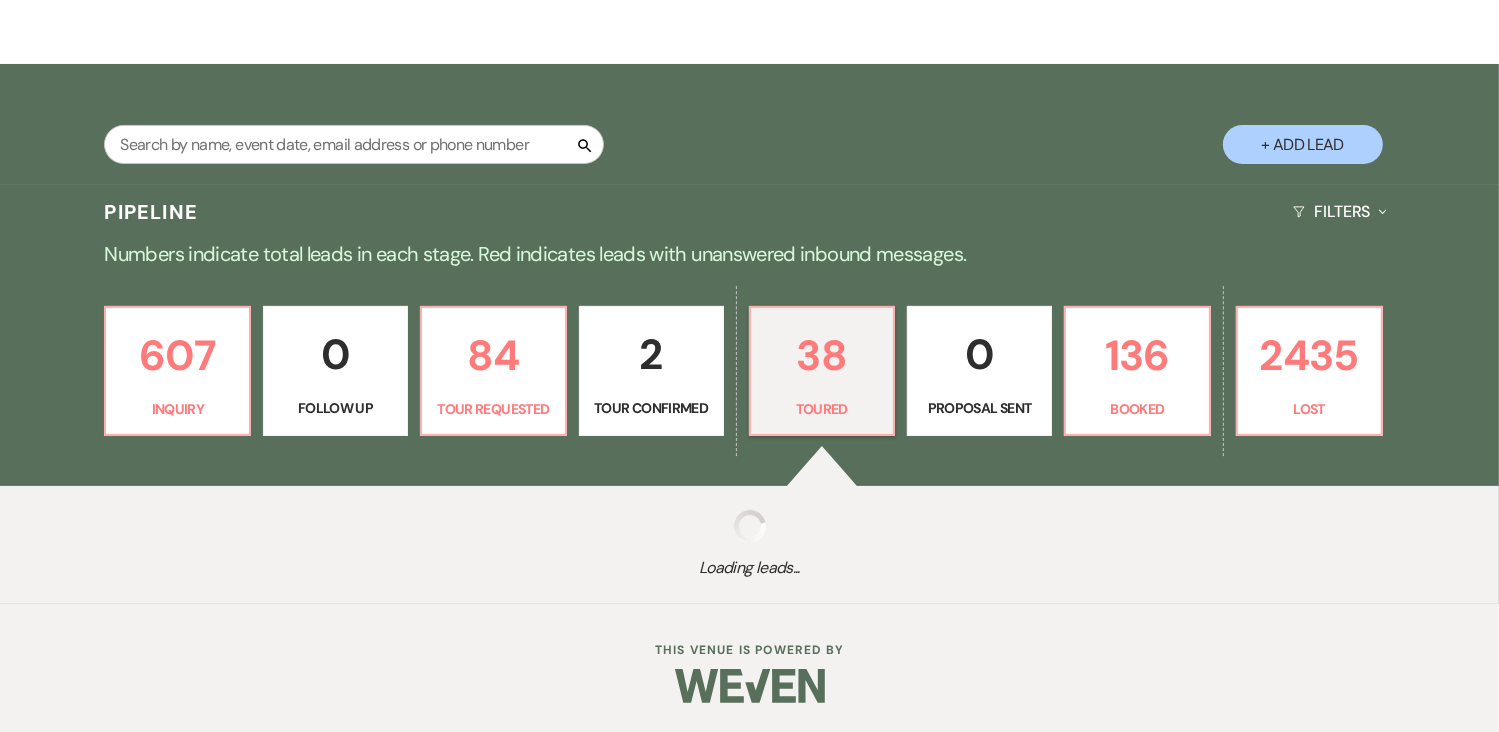 select on "5" 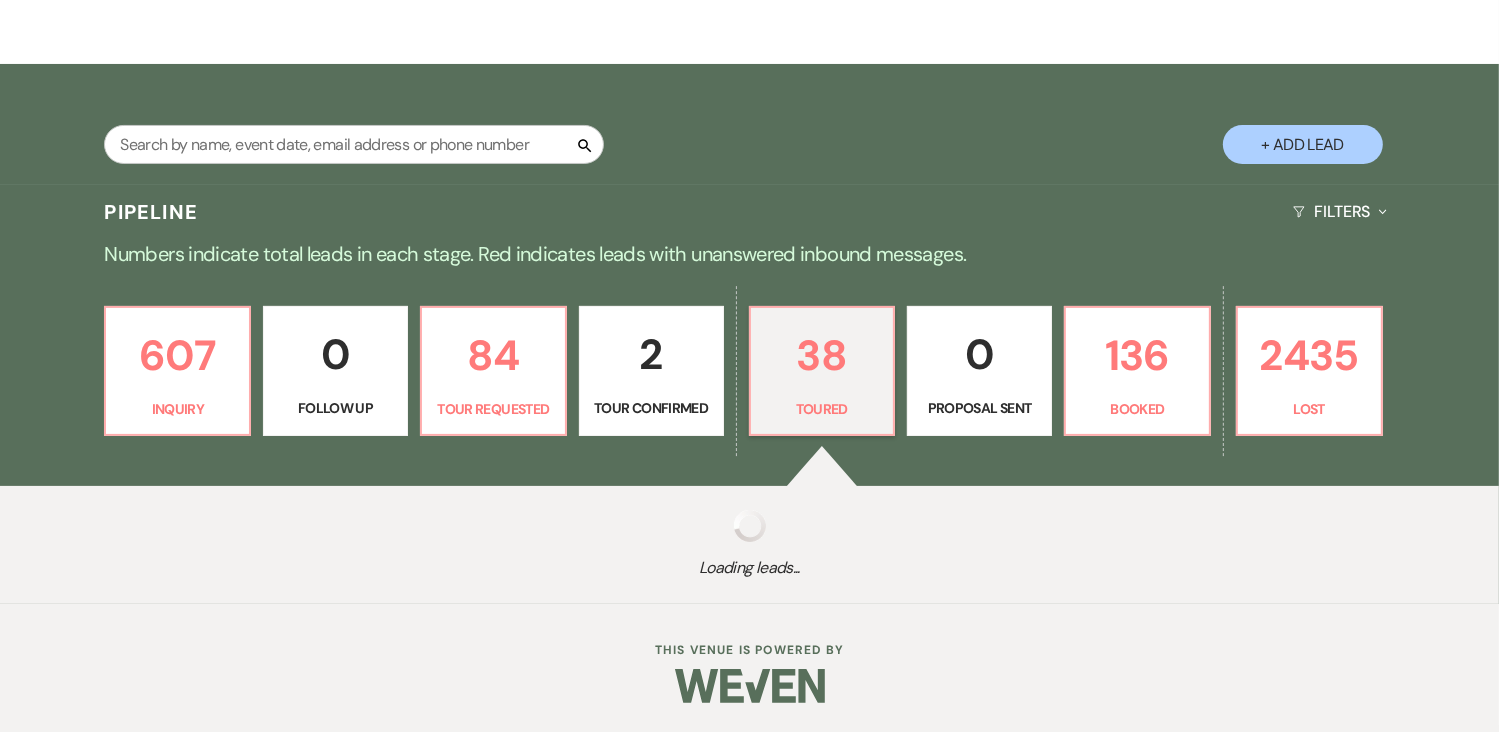 select on "5" 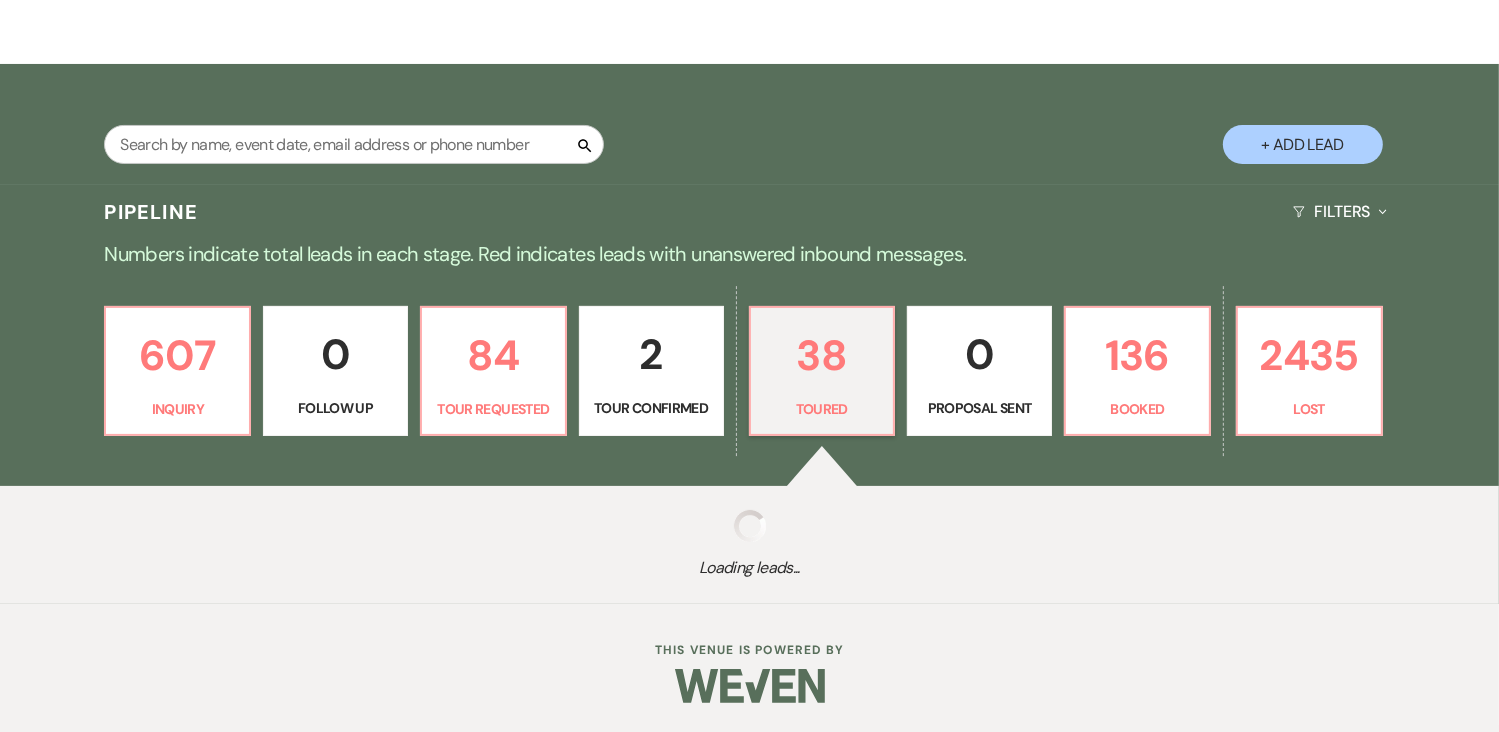 select on "5" 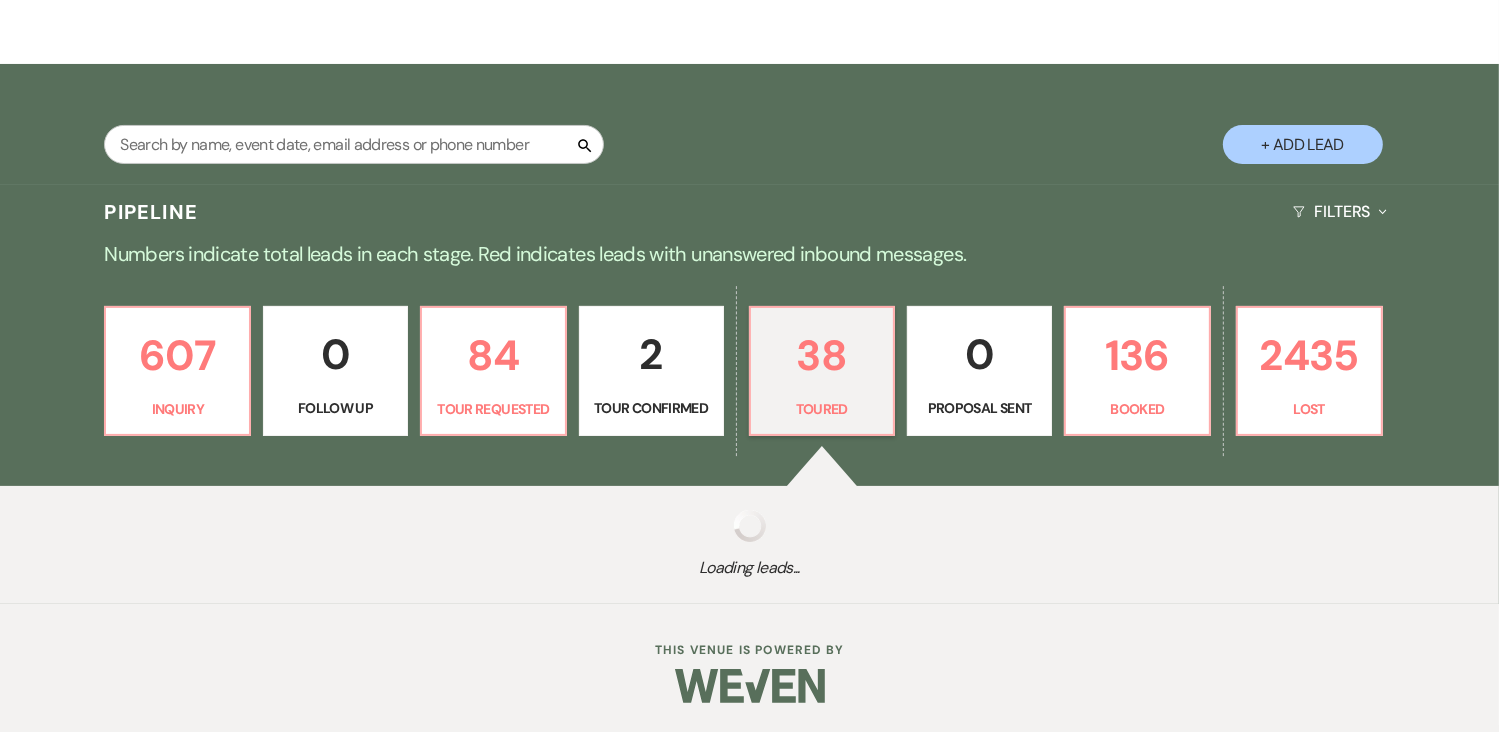 select on "5" 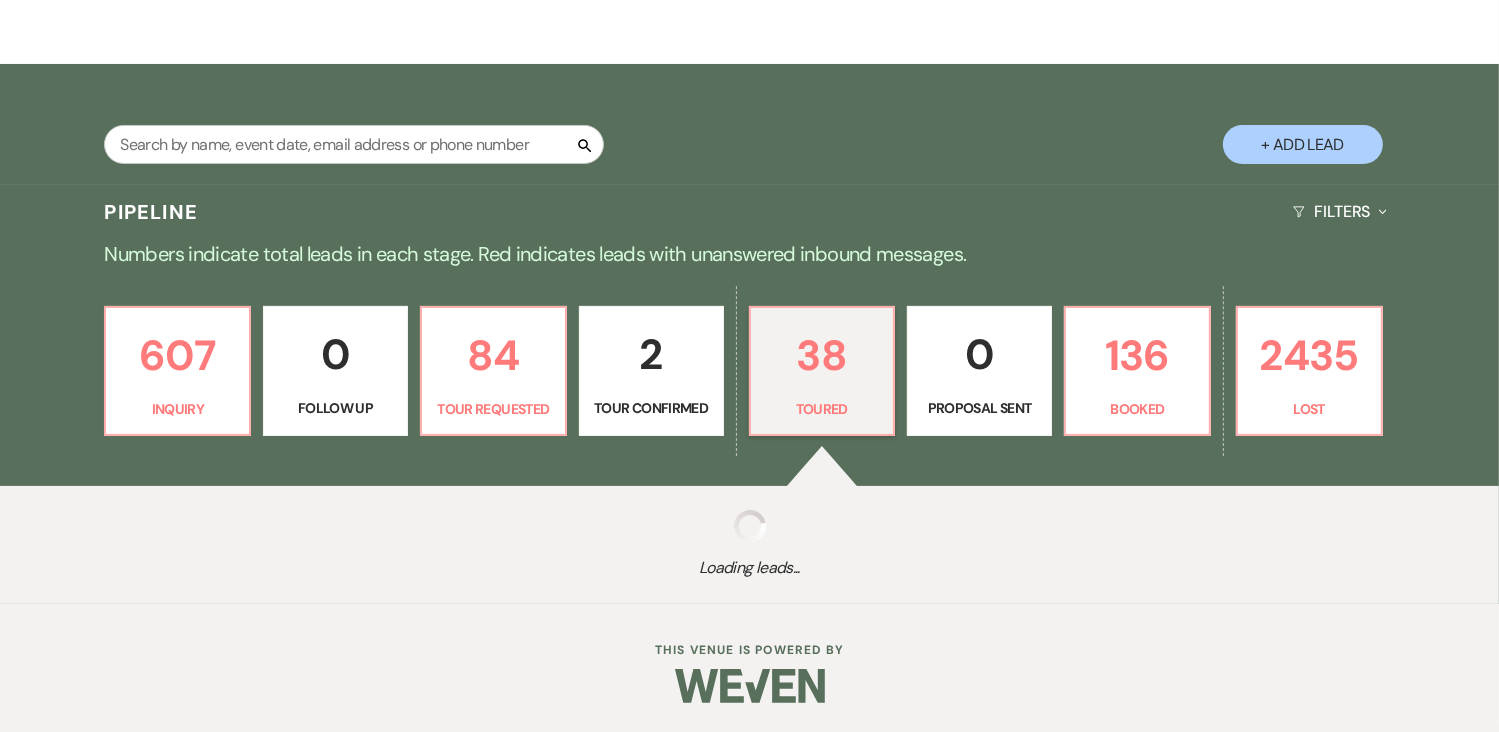 select on "5" 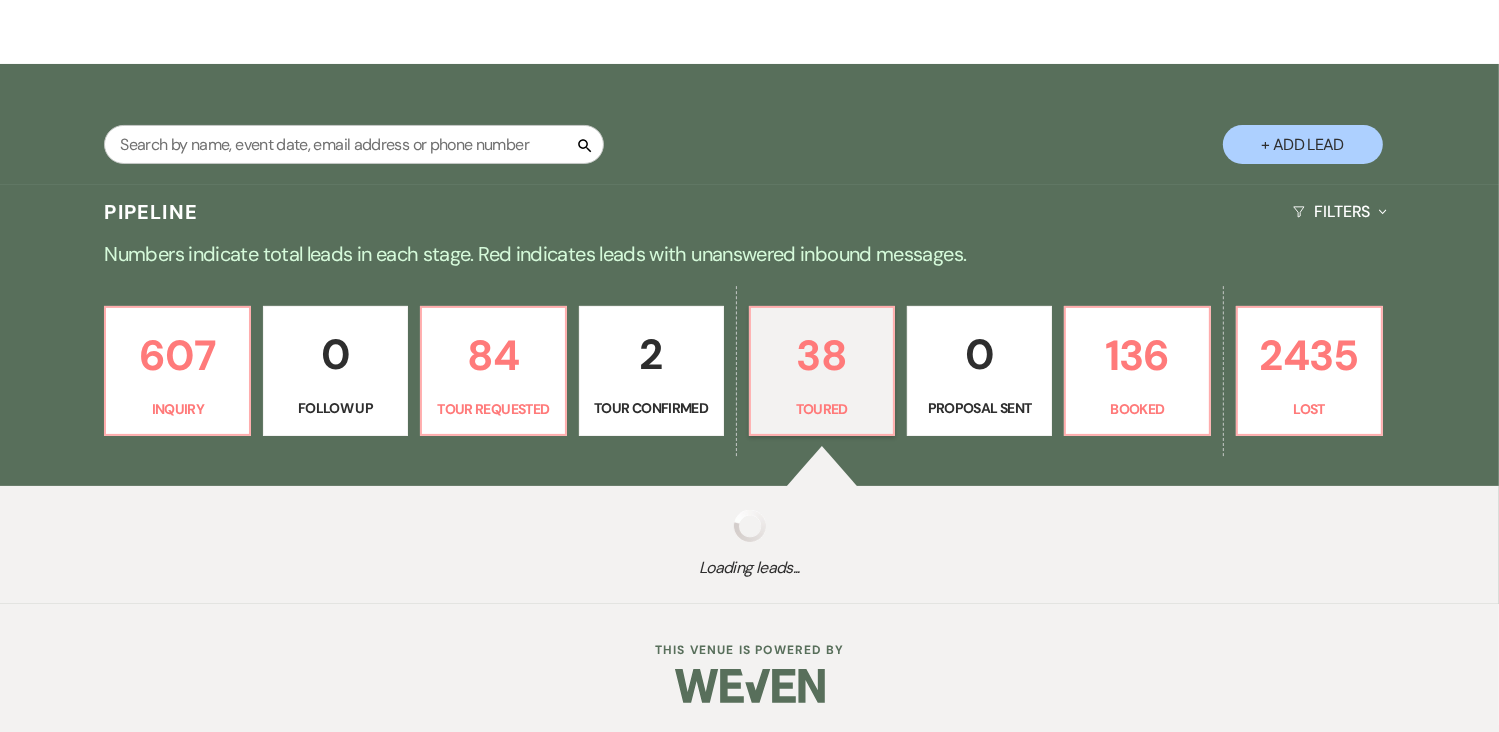 select on "5" 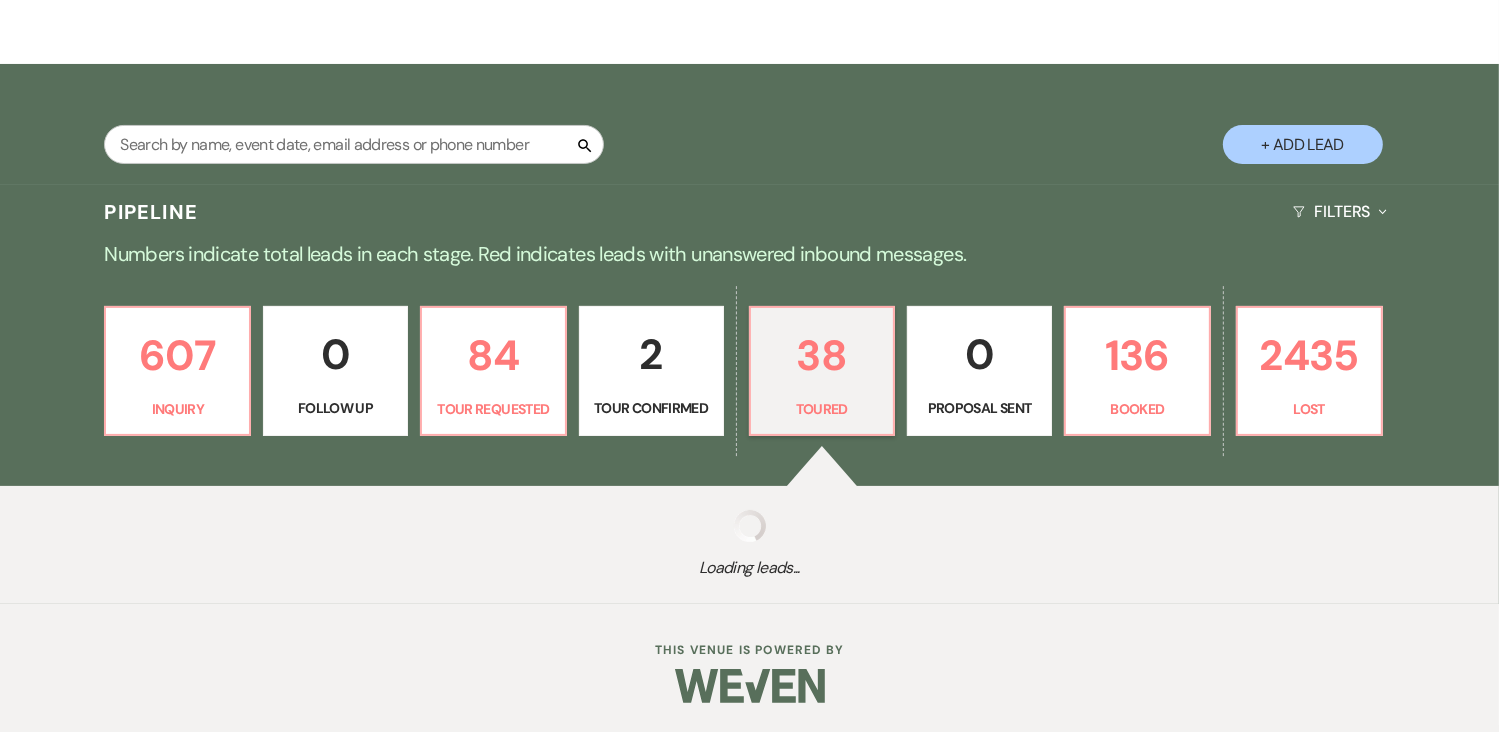 select on "5" 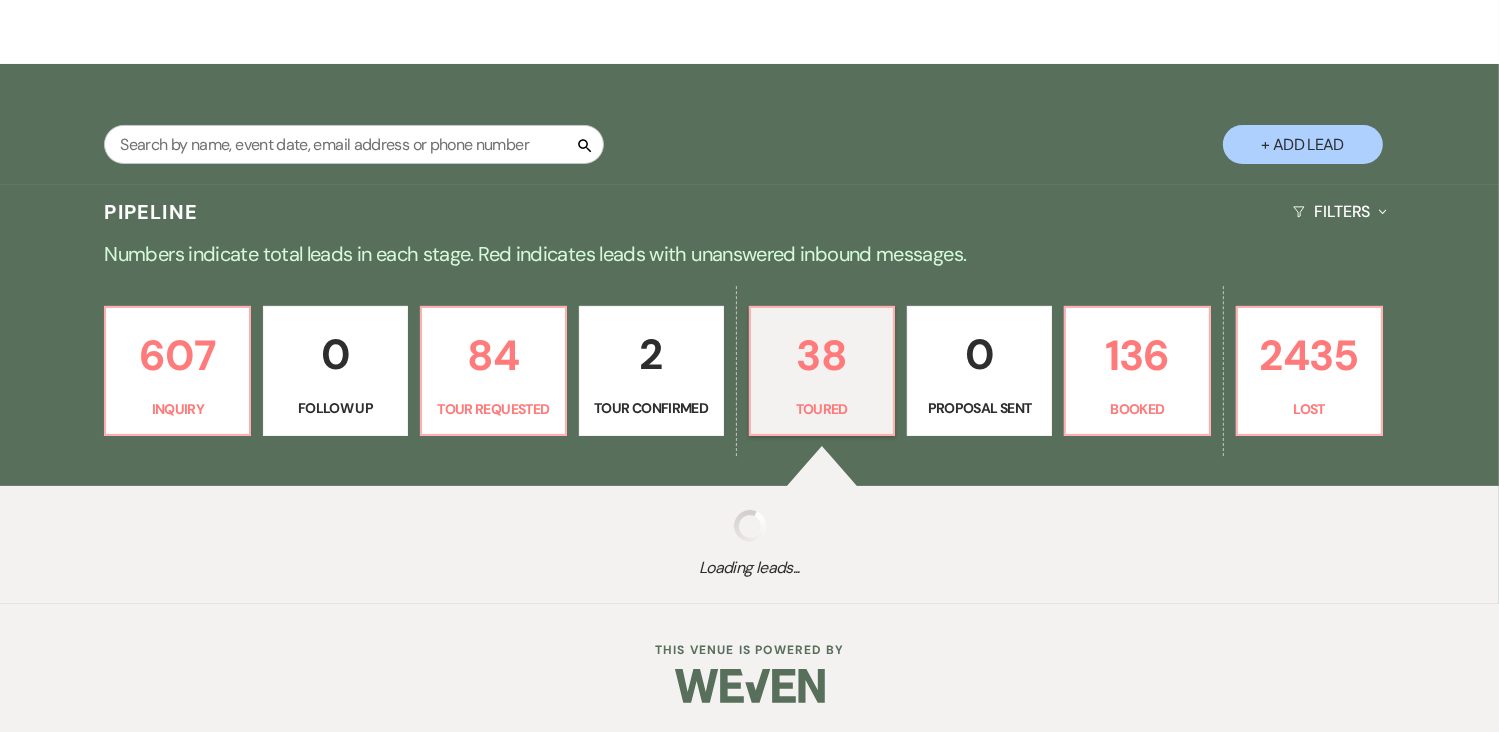 select on "5" 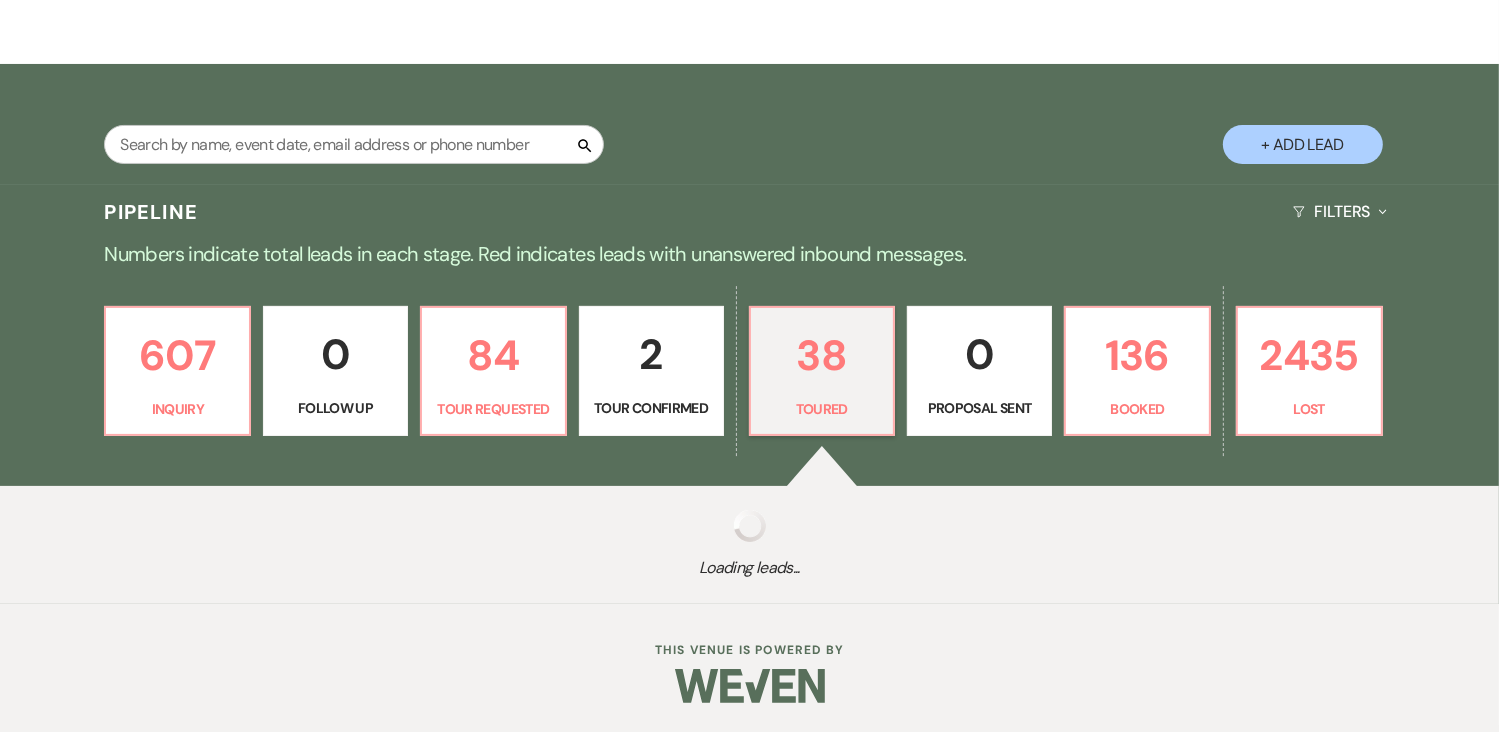 select on "5" 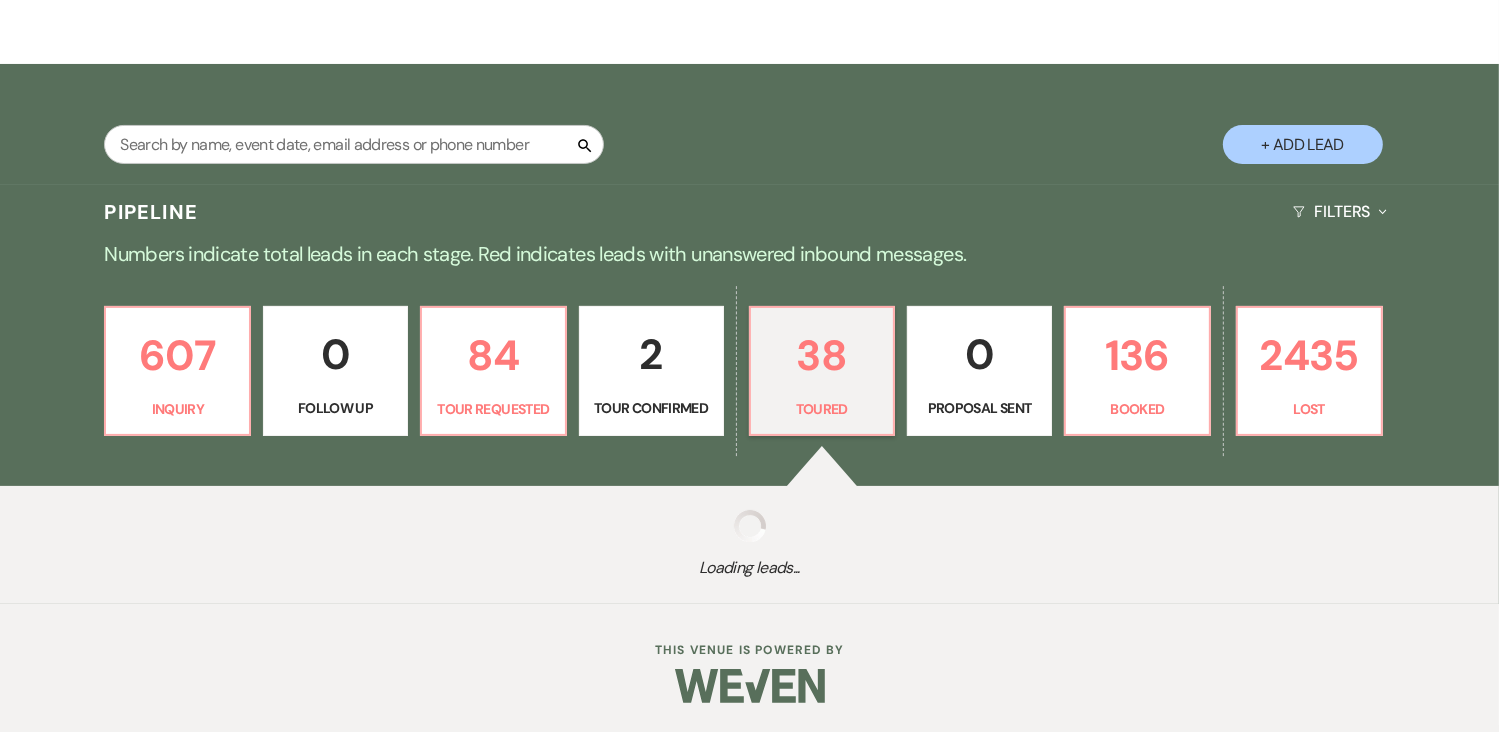 select on "5" 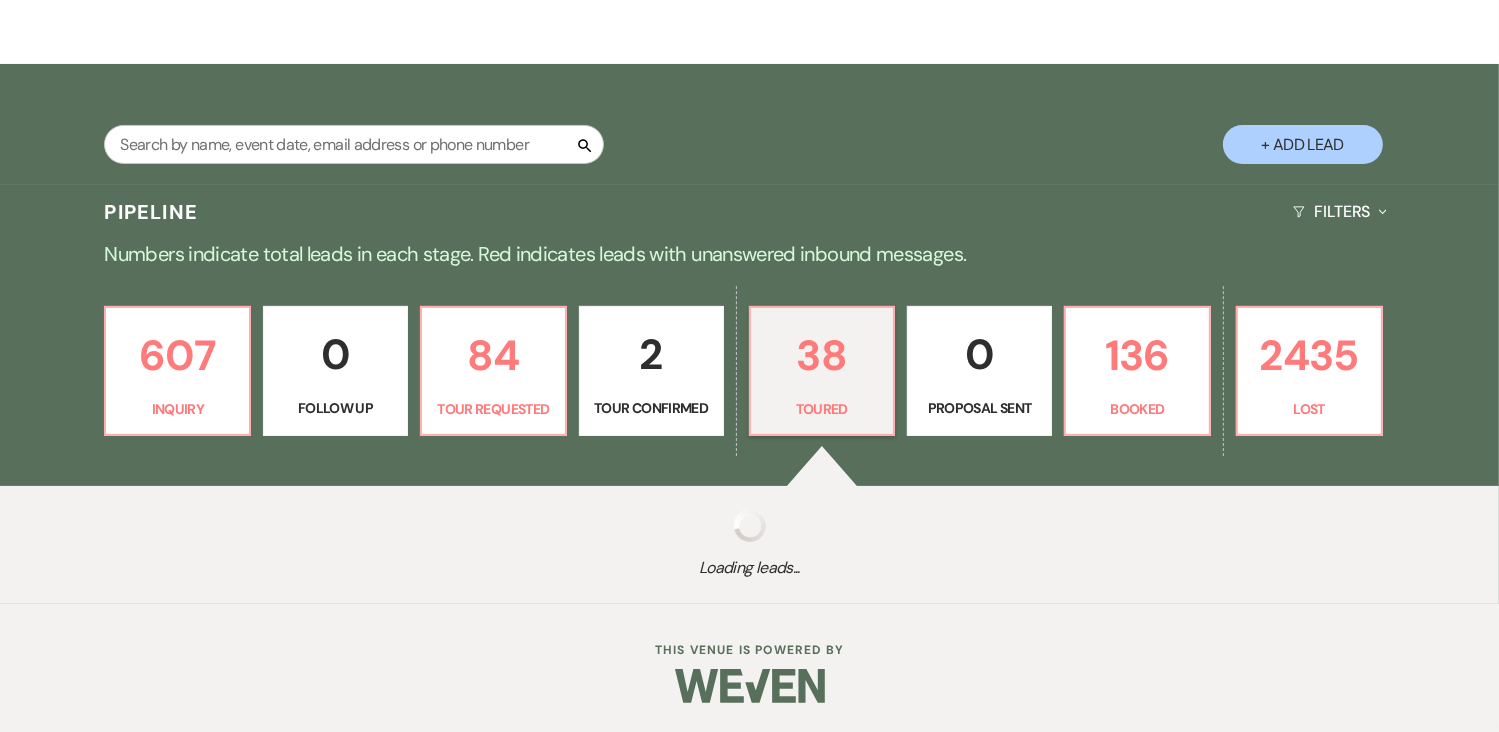 select on "5" 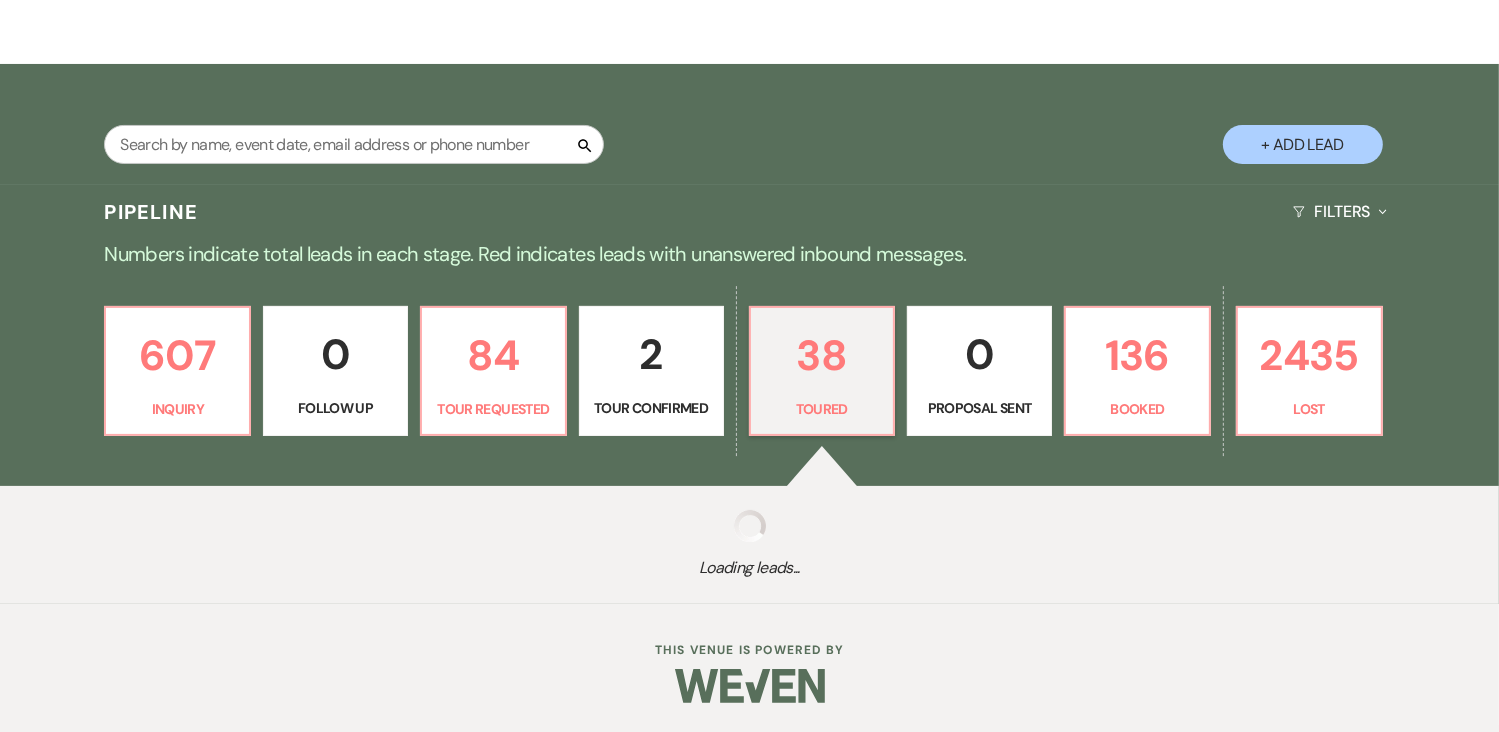 select on "5" 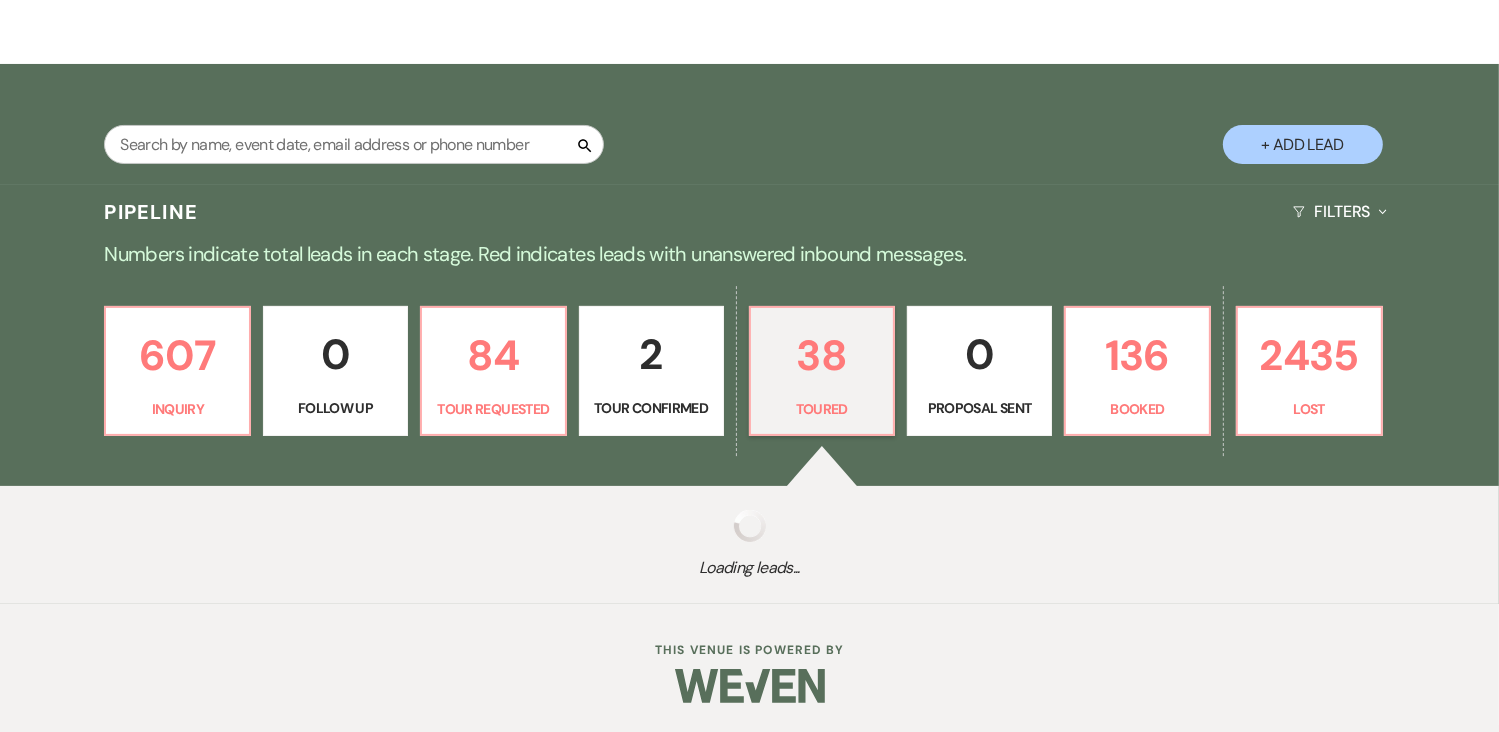 select on "5" 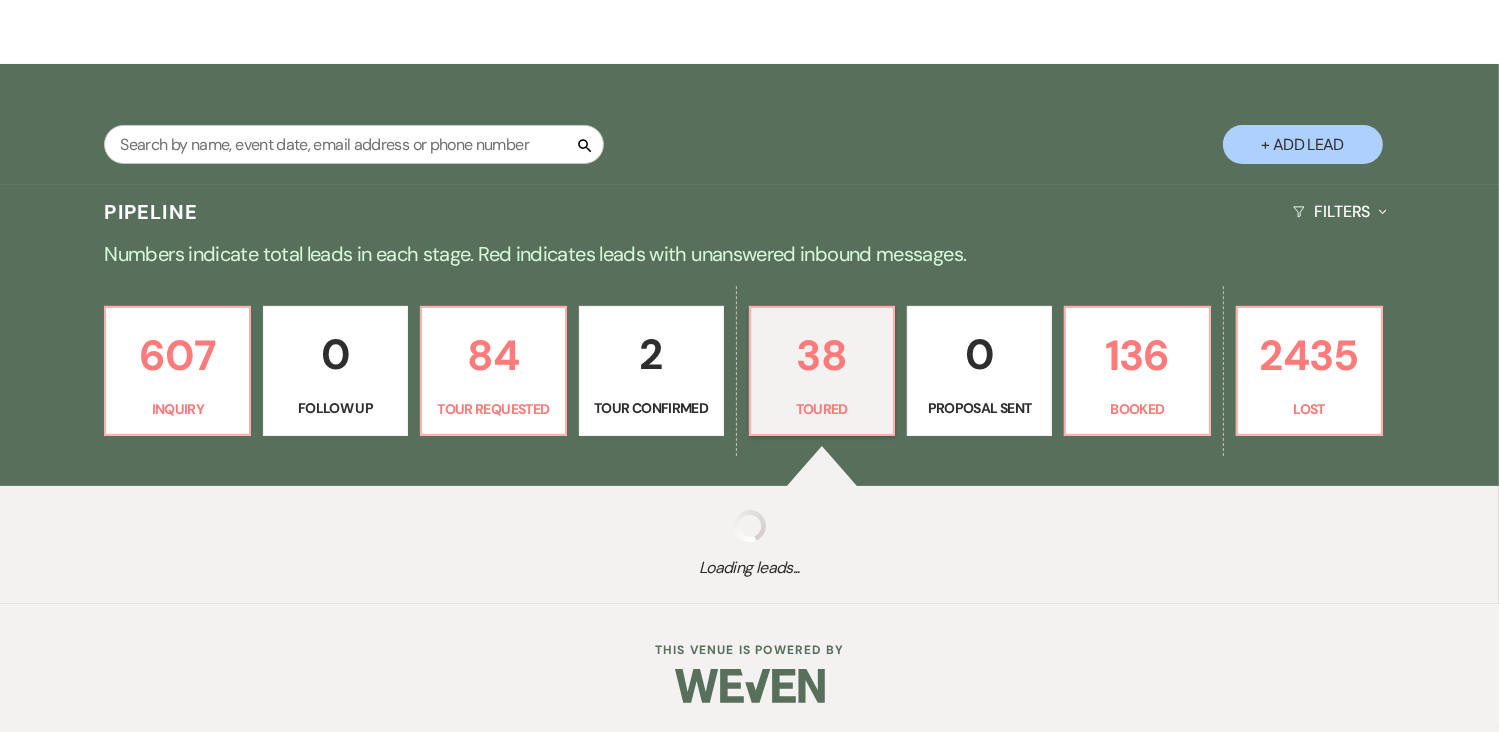 select on "5" 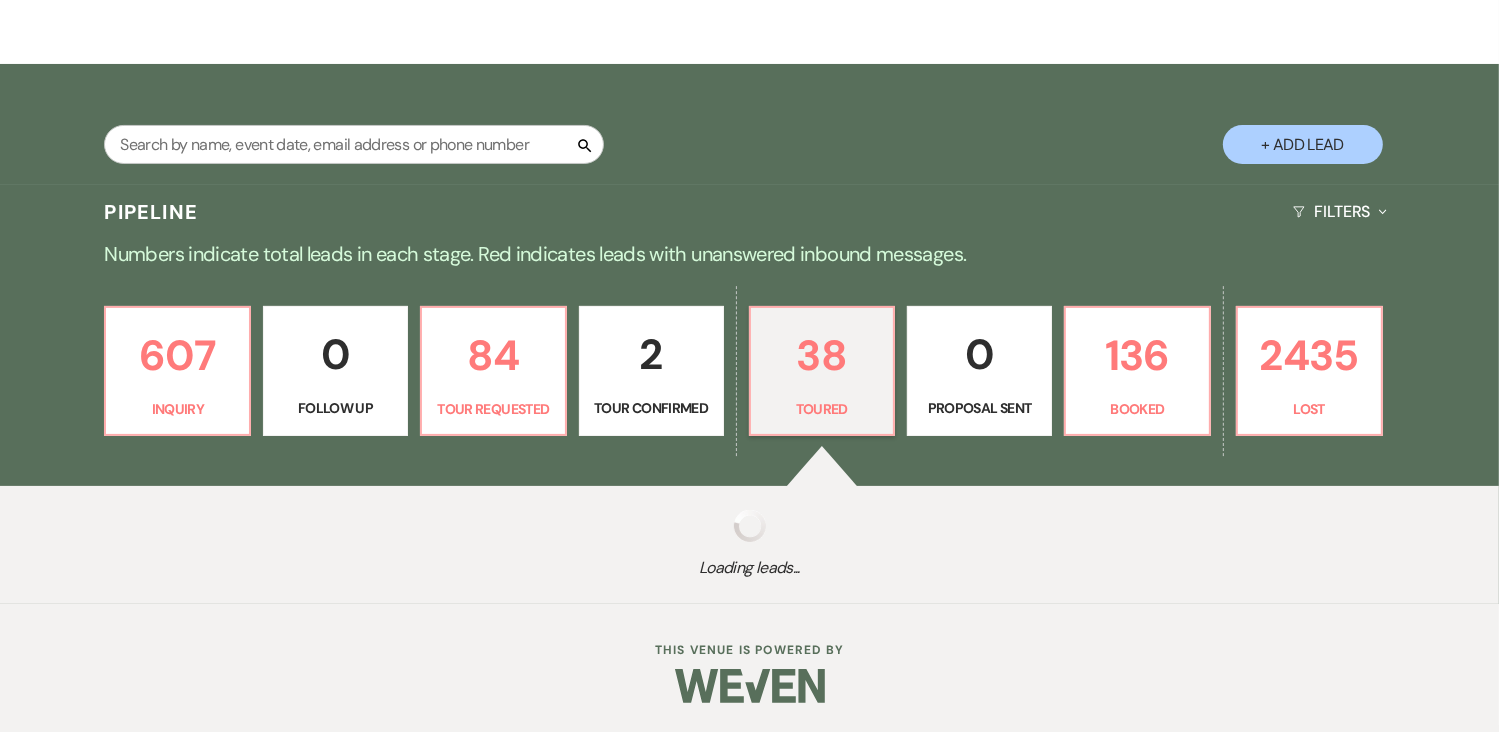select on "5" 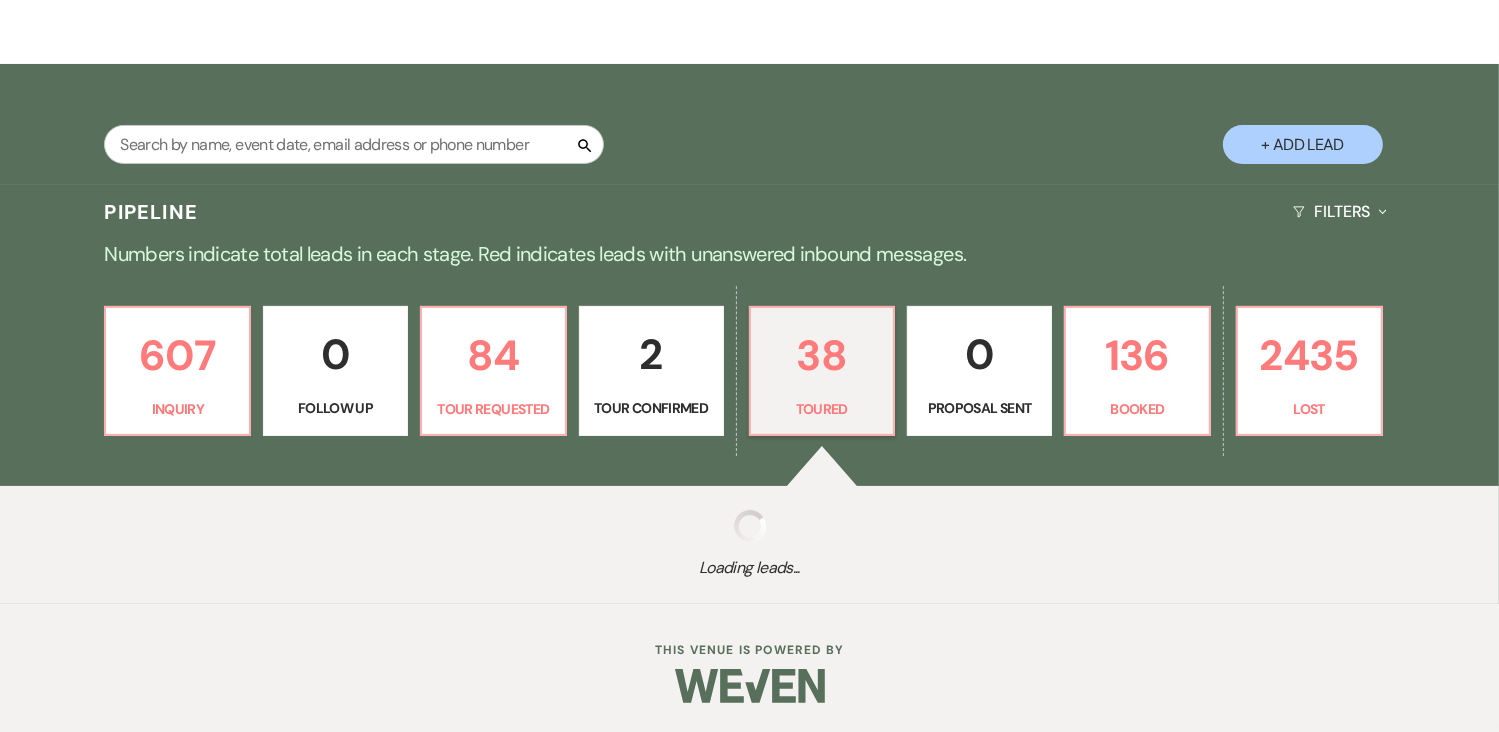 select on "5" 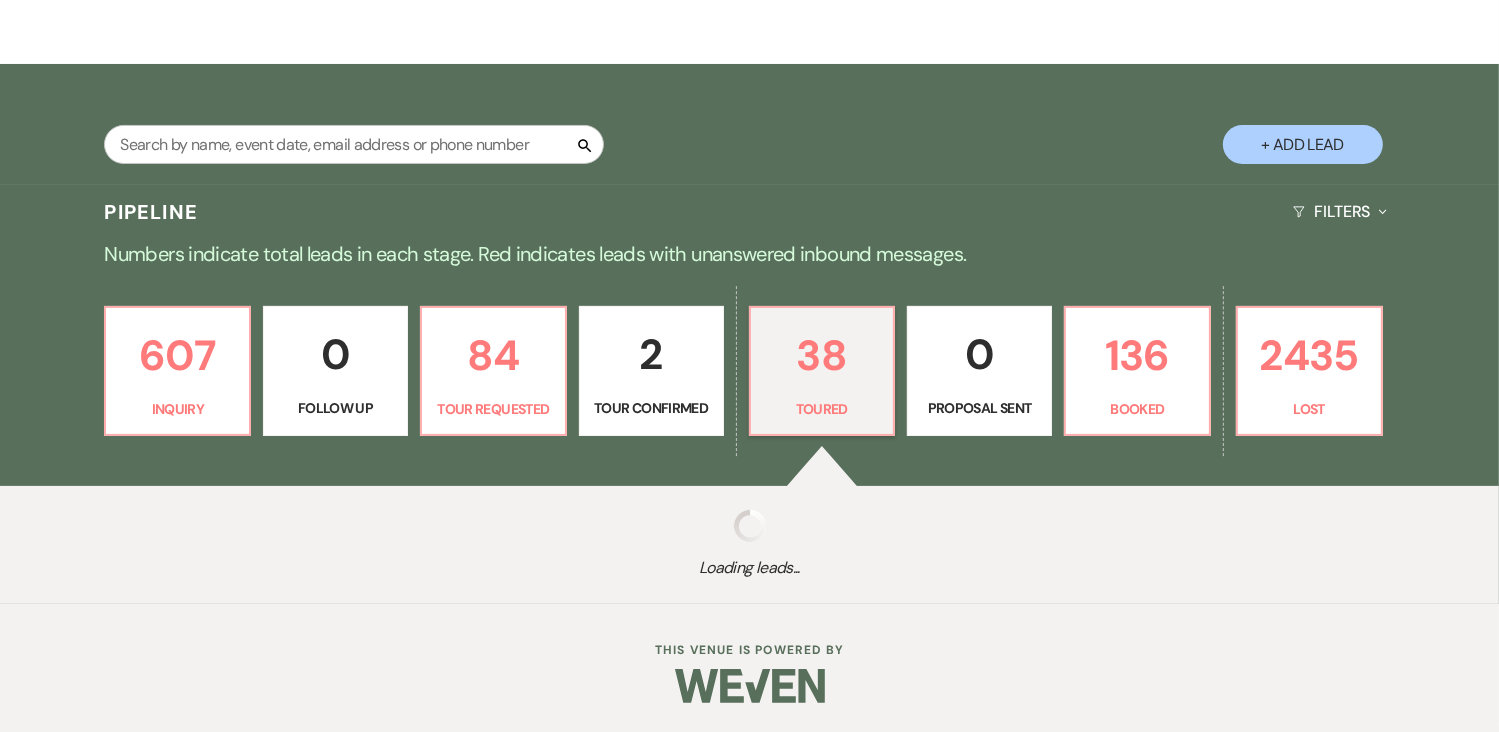 select on "5" 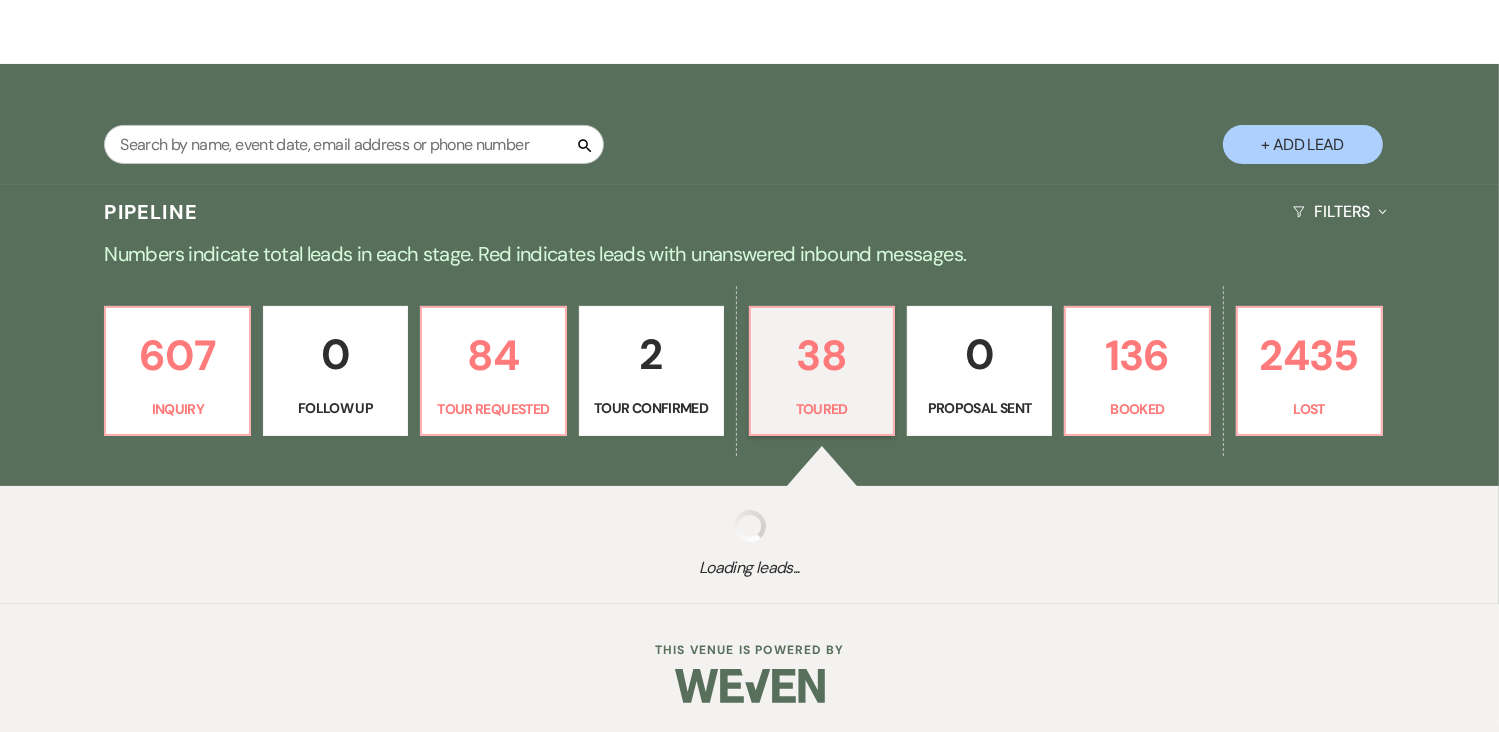 select on "5" 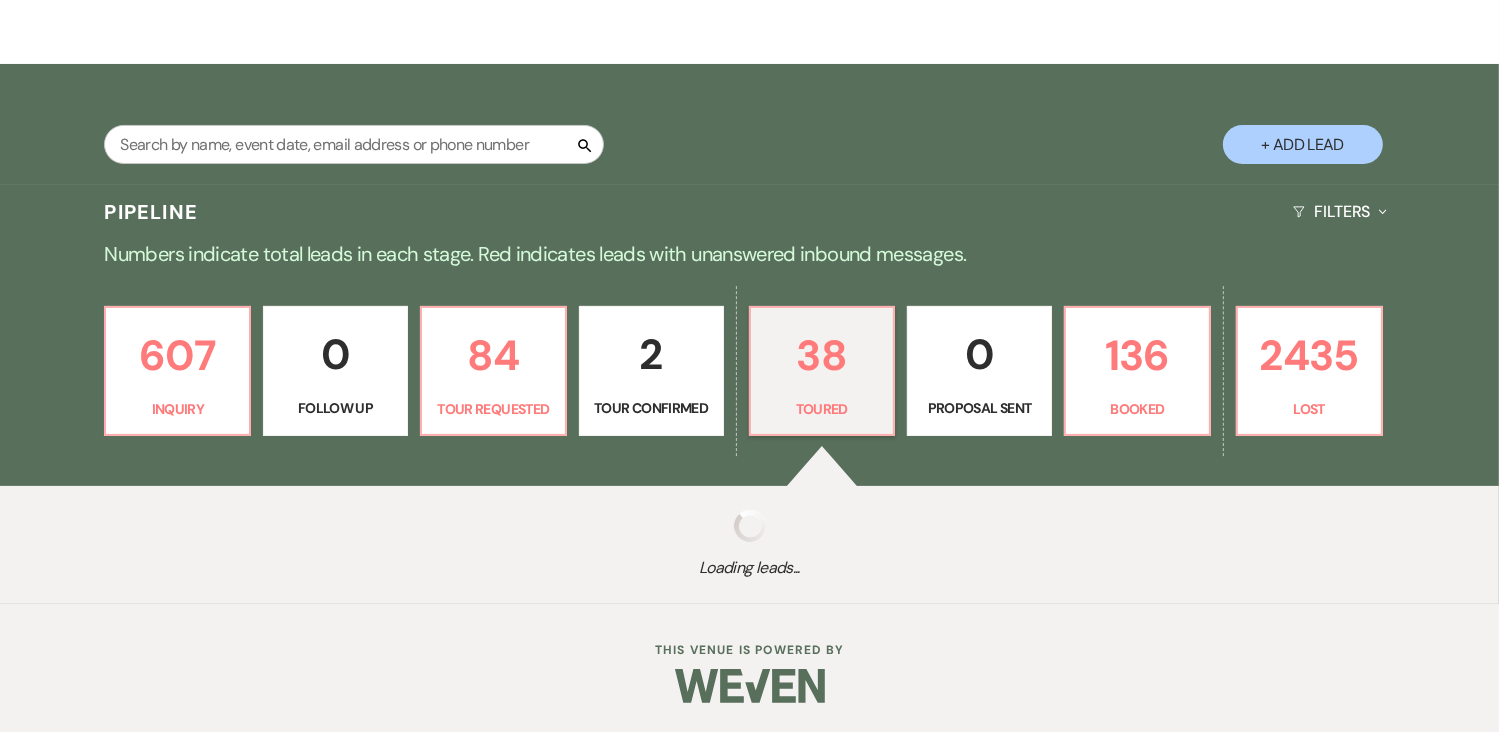 select on "5" 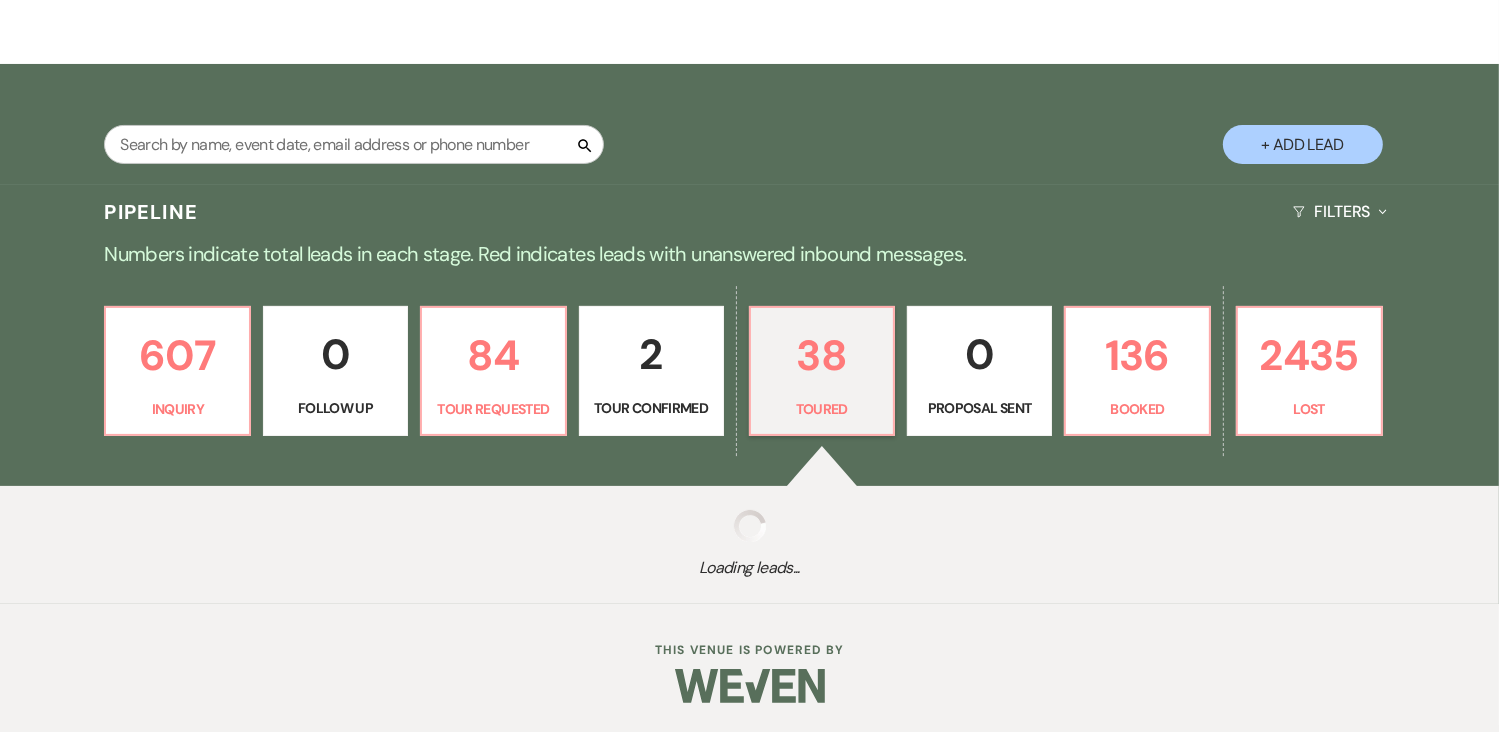 select on "5" 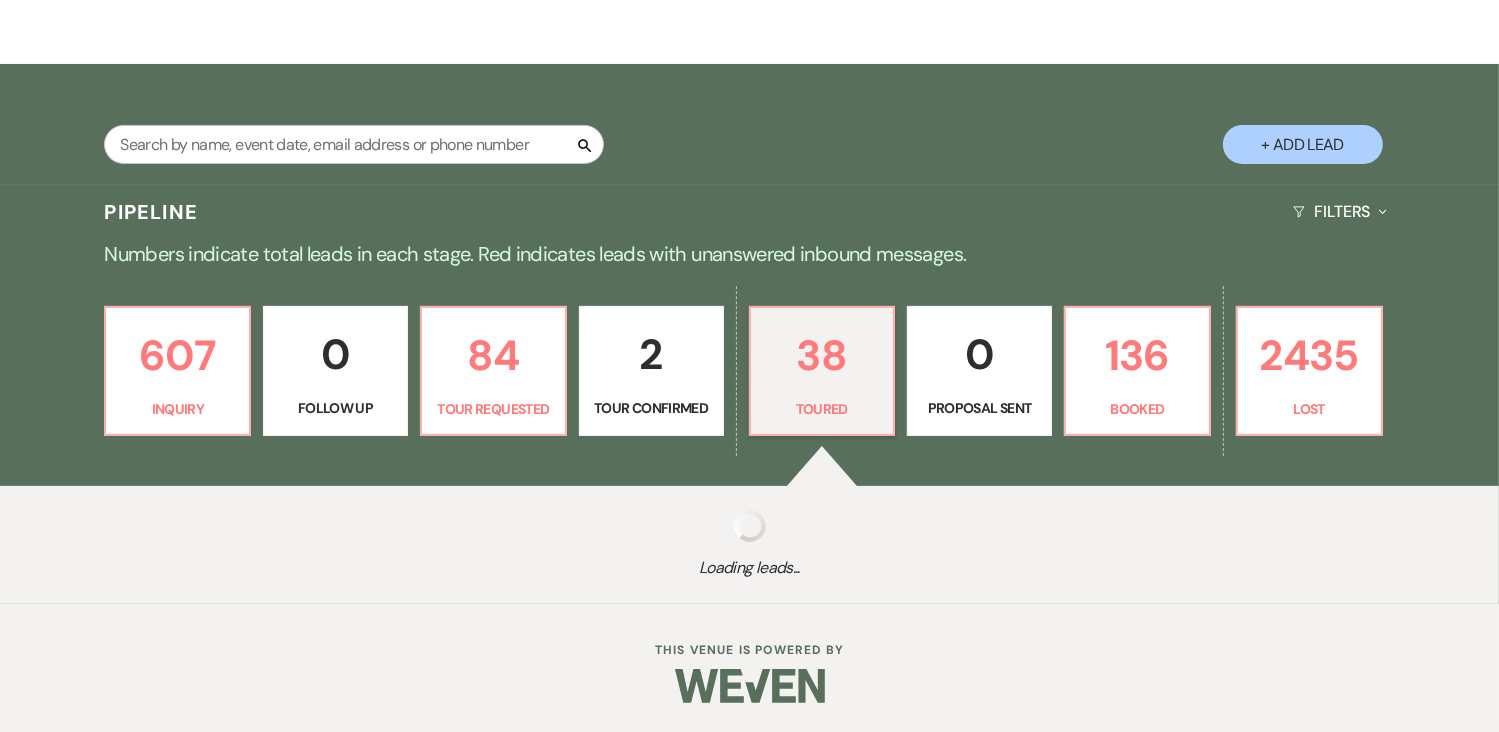 select on "5" 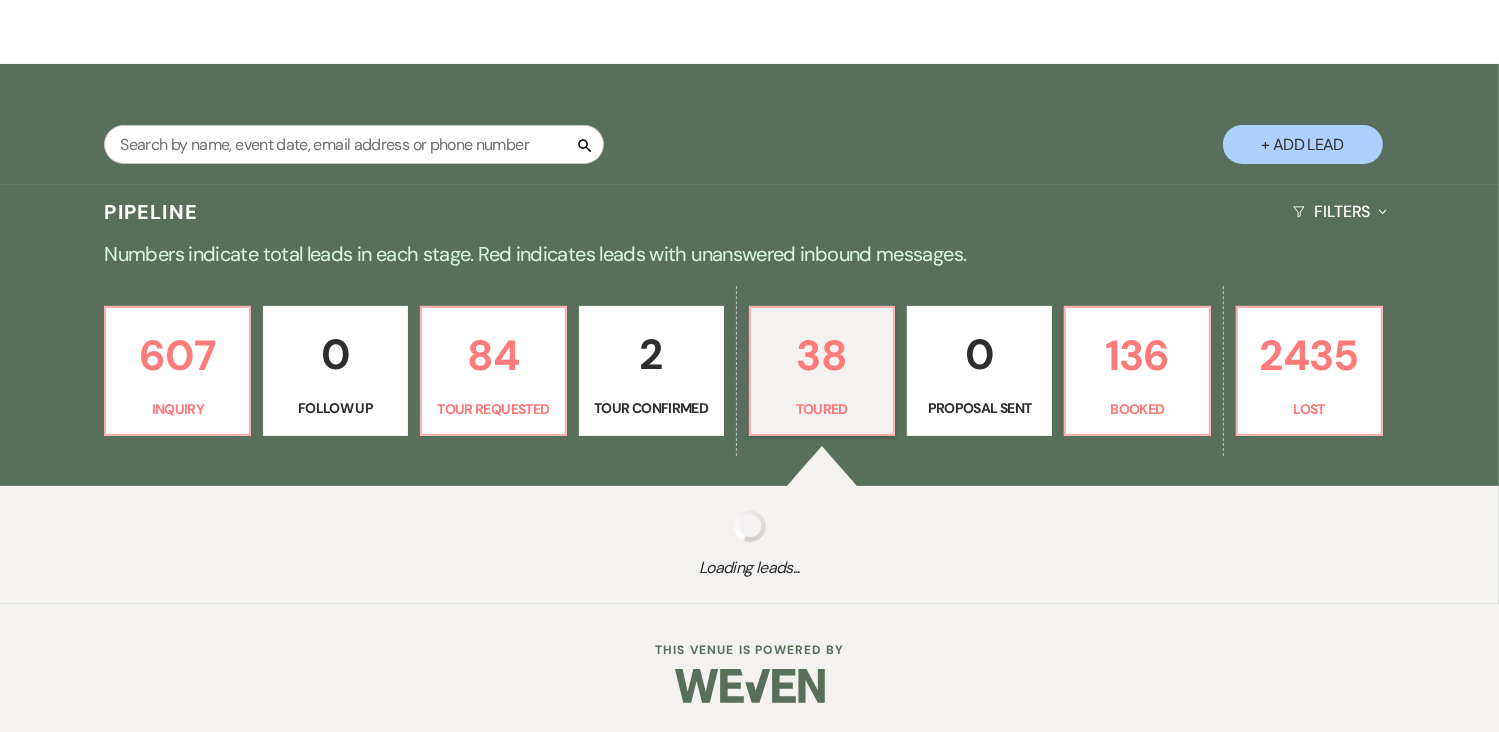 select on "5" 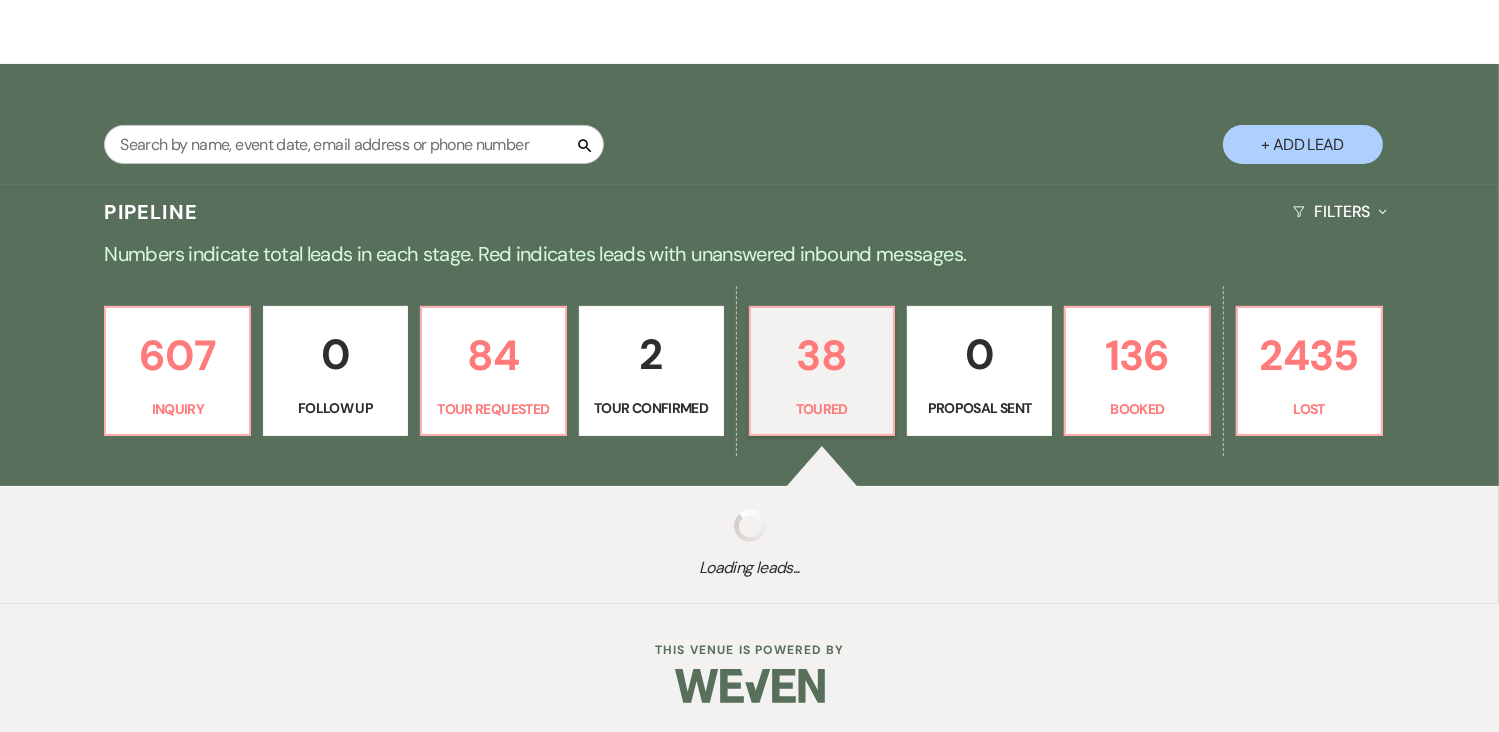 select on "5" 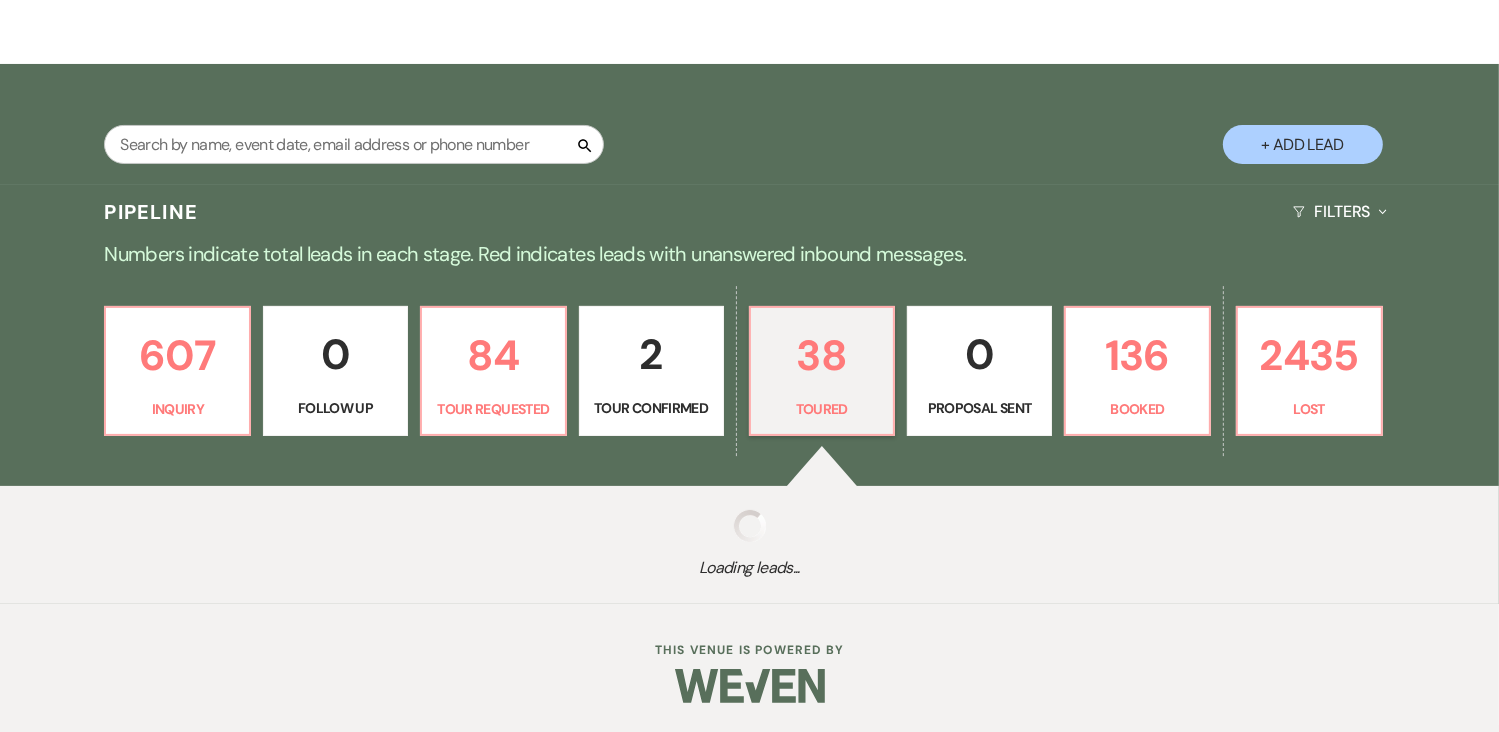 select on "5" 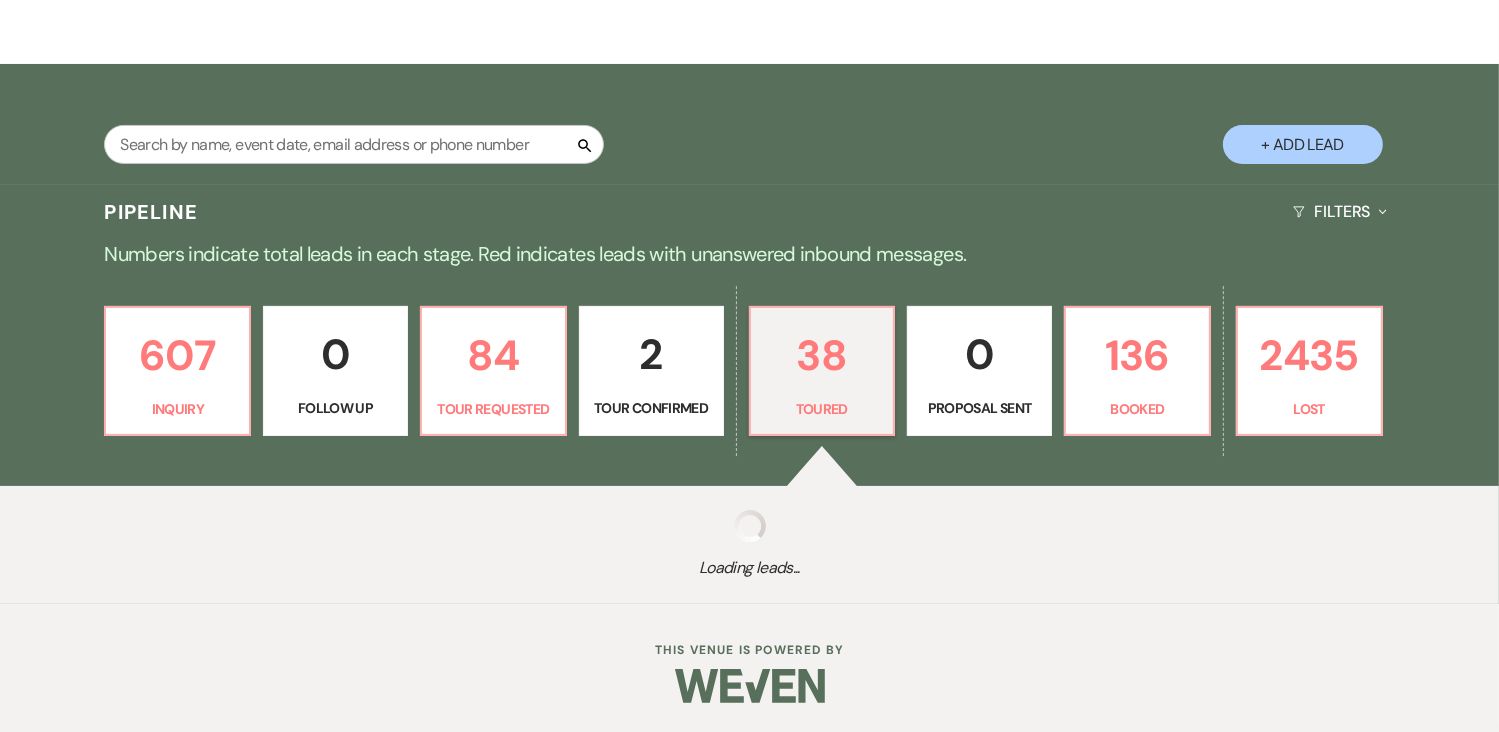 select on "5" 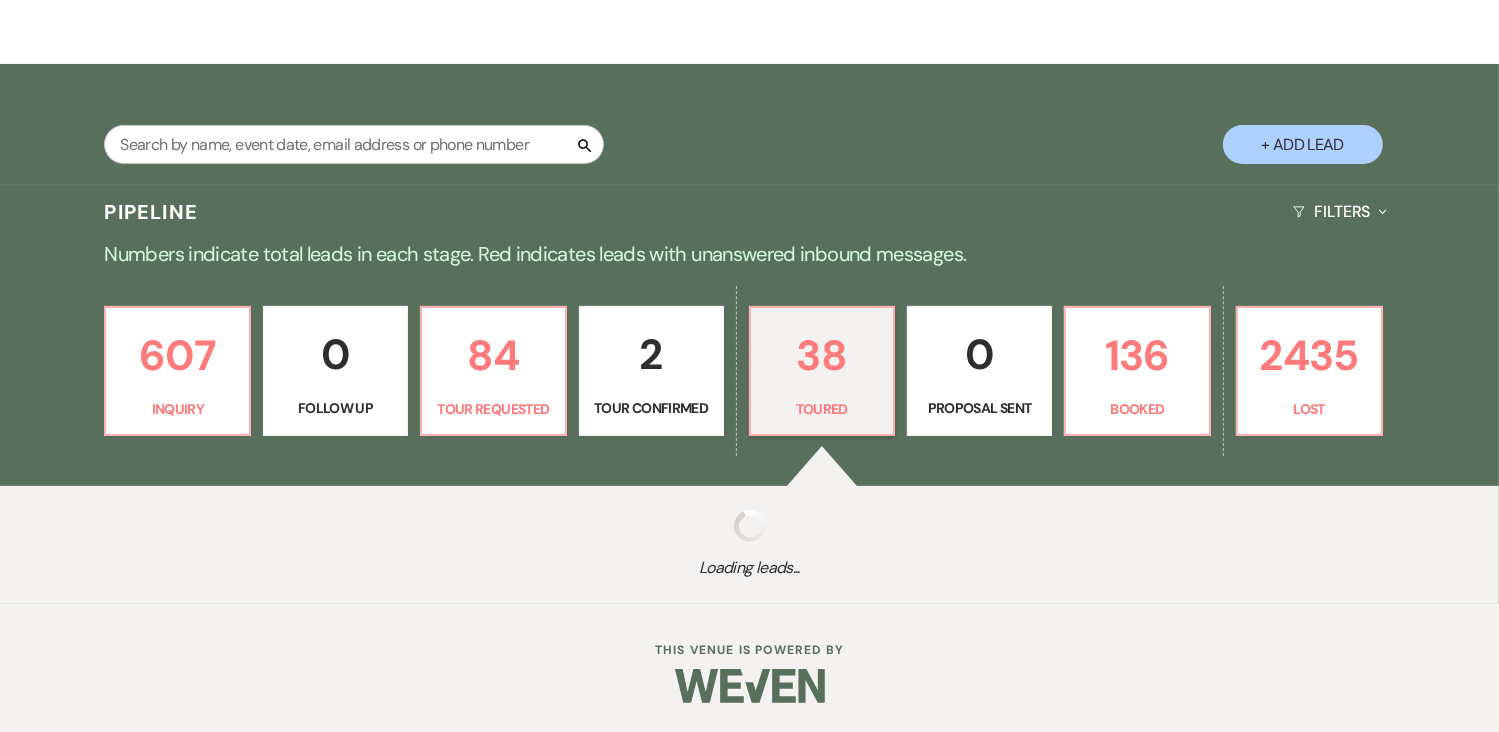 select on "5" 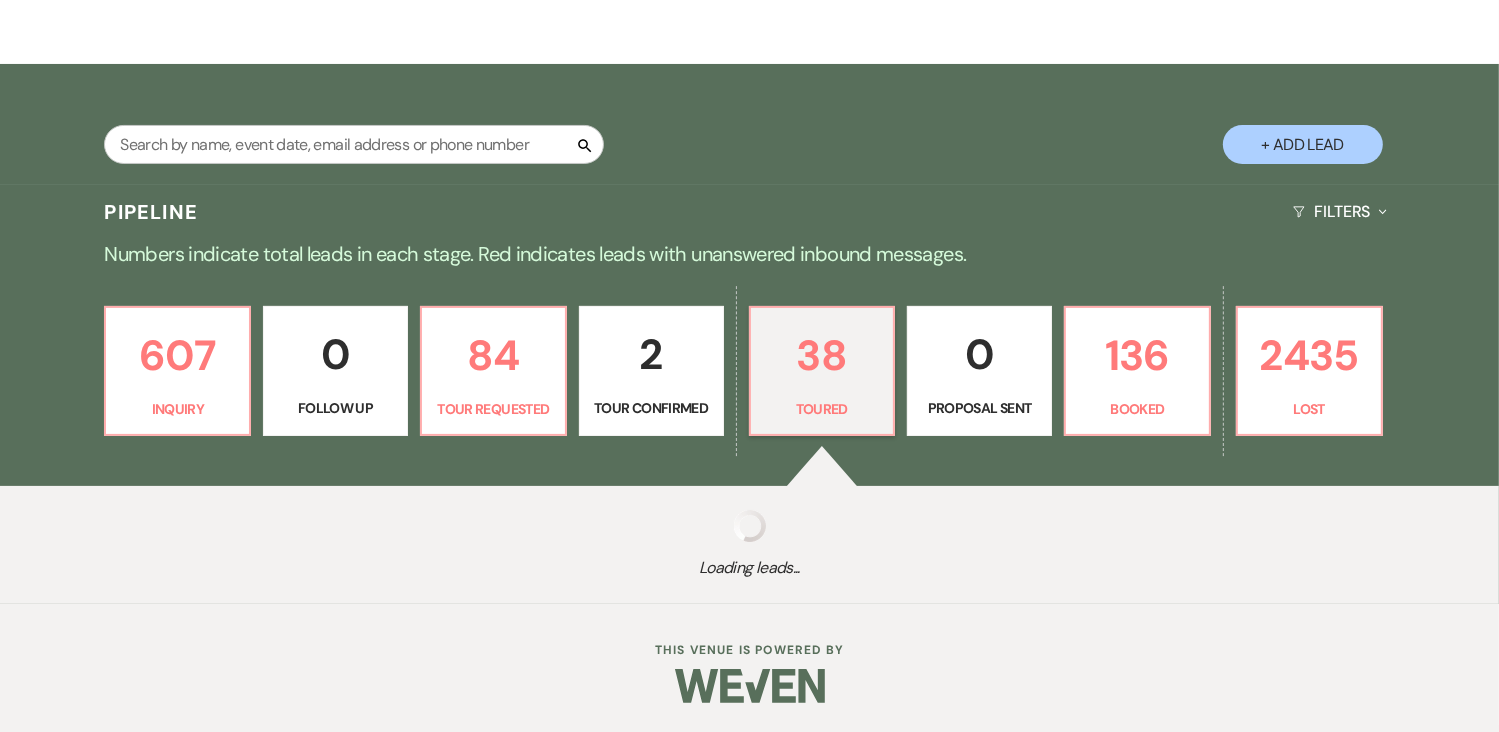 select on "5" 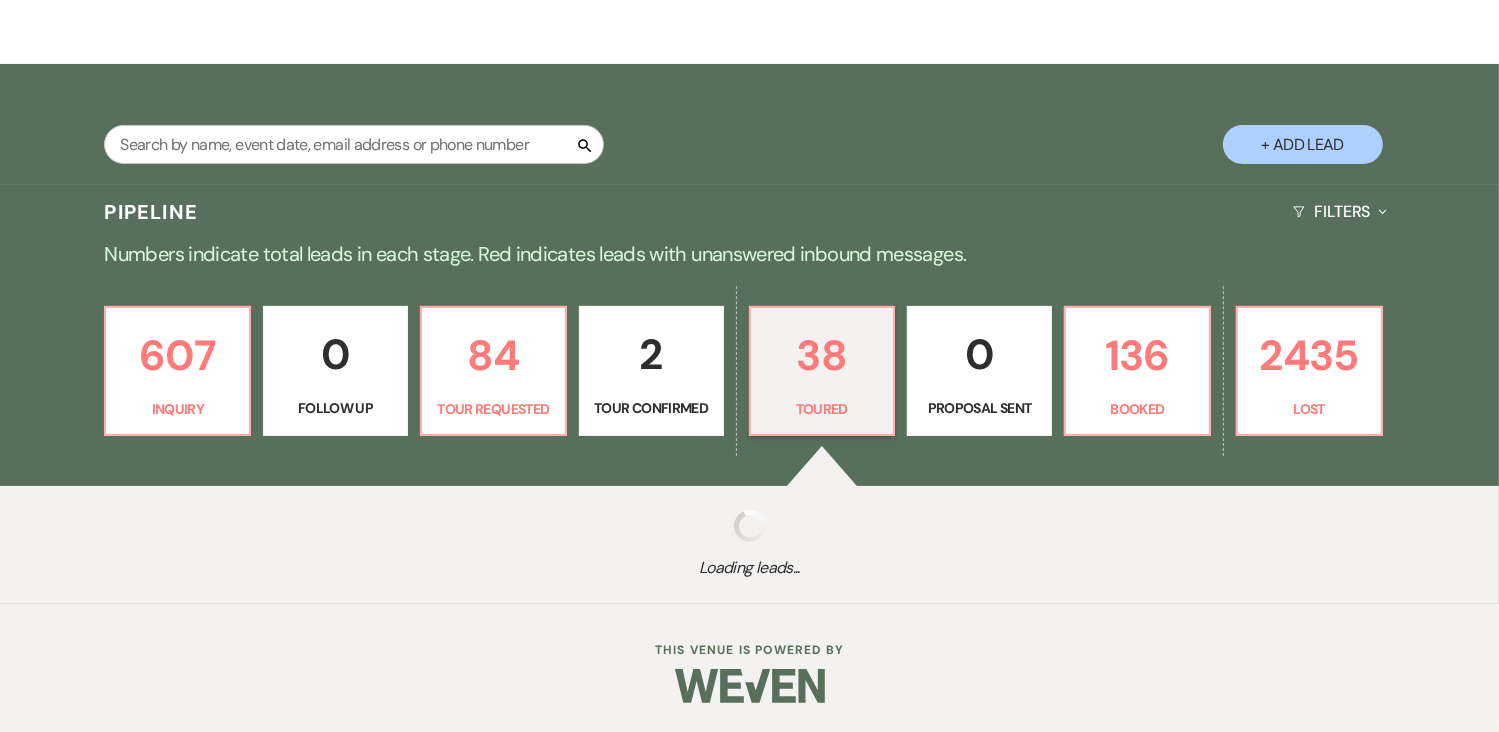 select on "5" 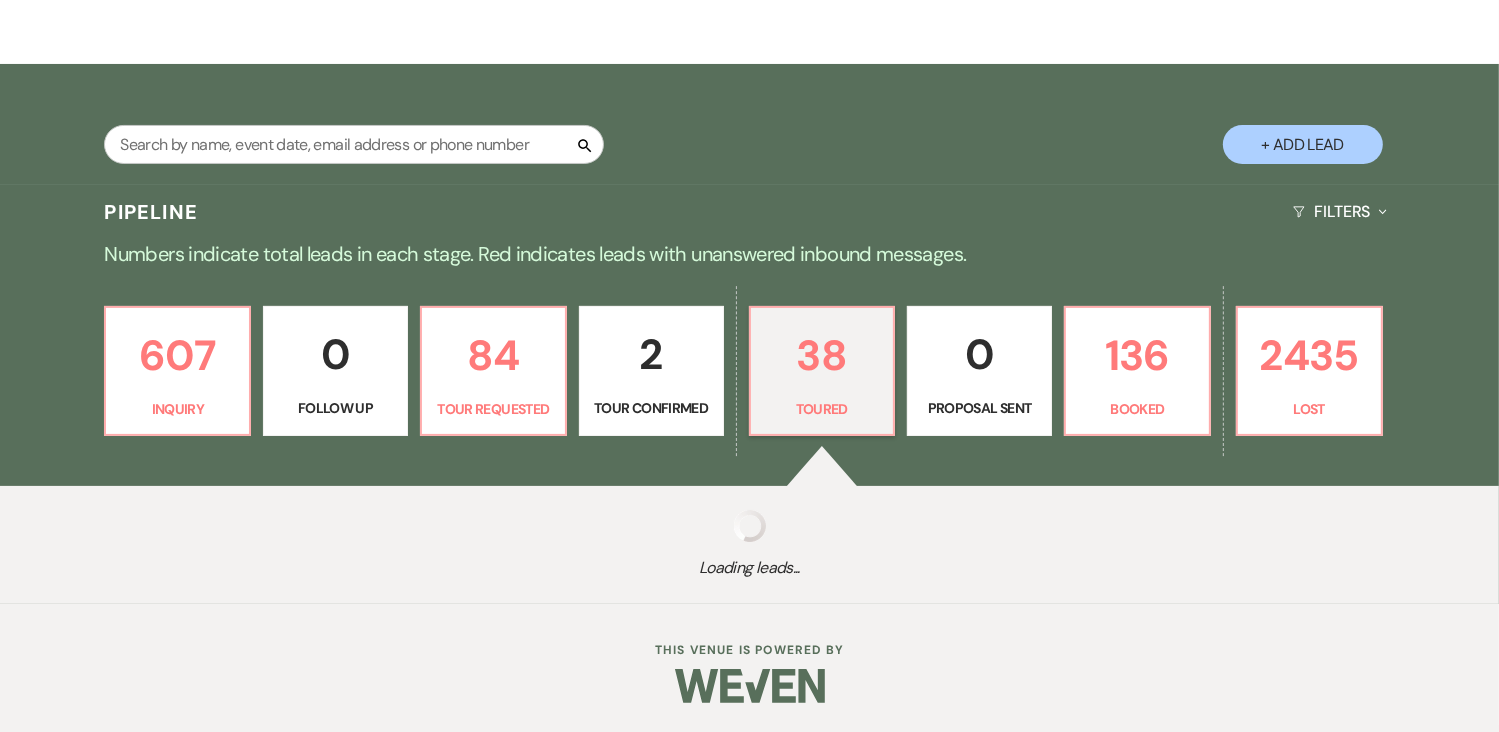 select on "5" 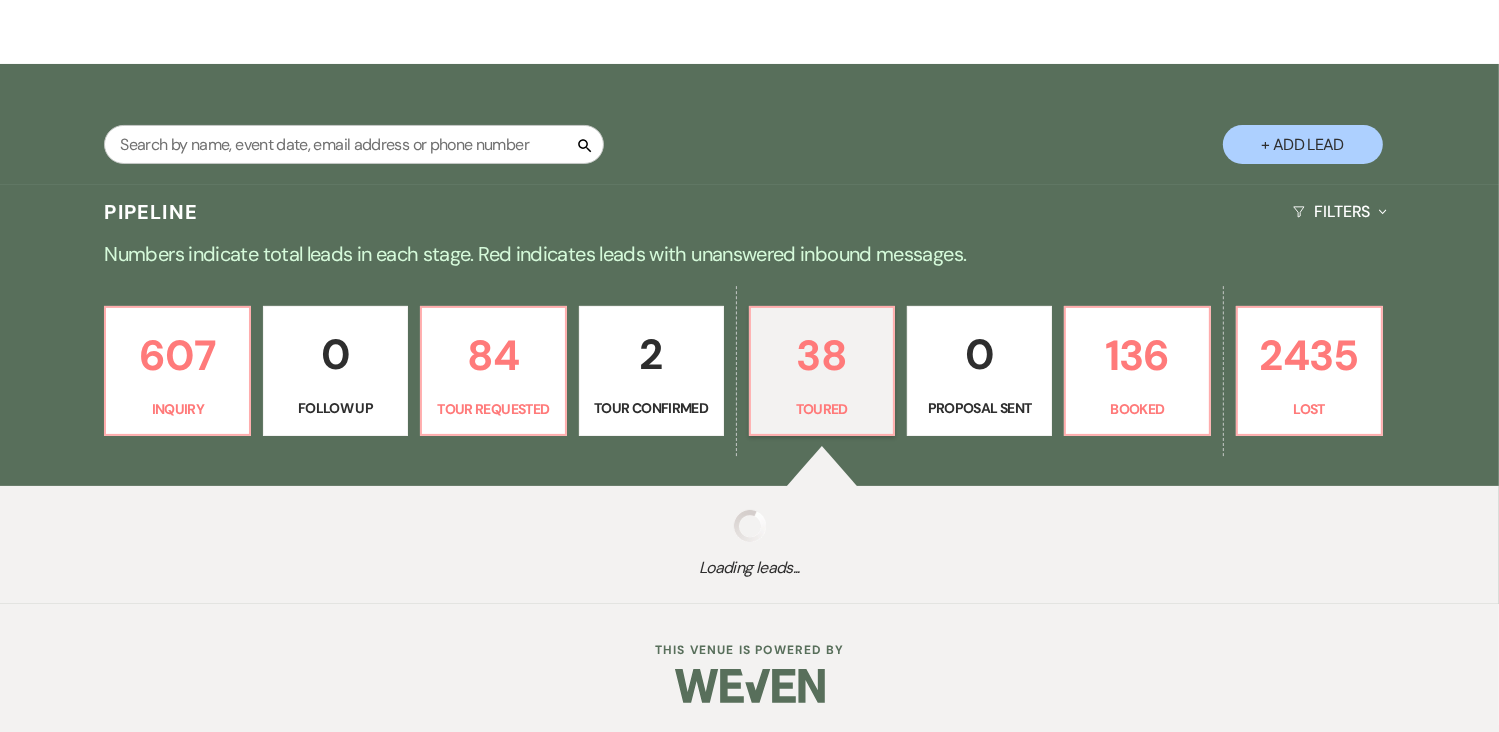 select on "5" 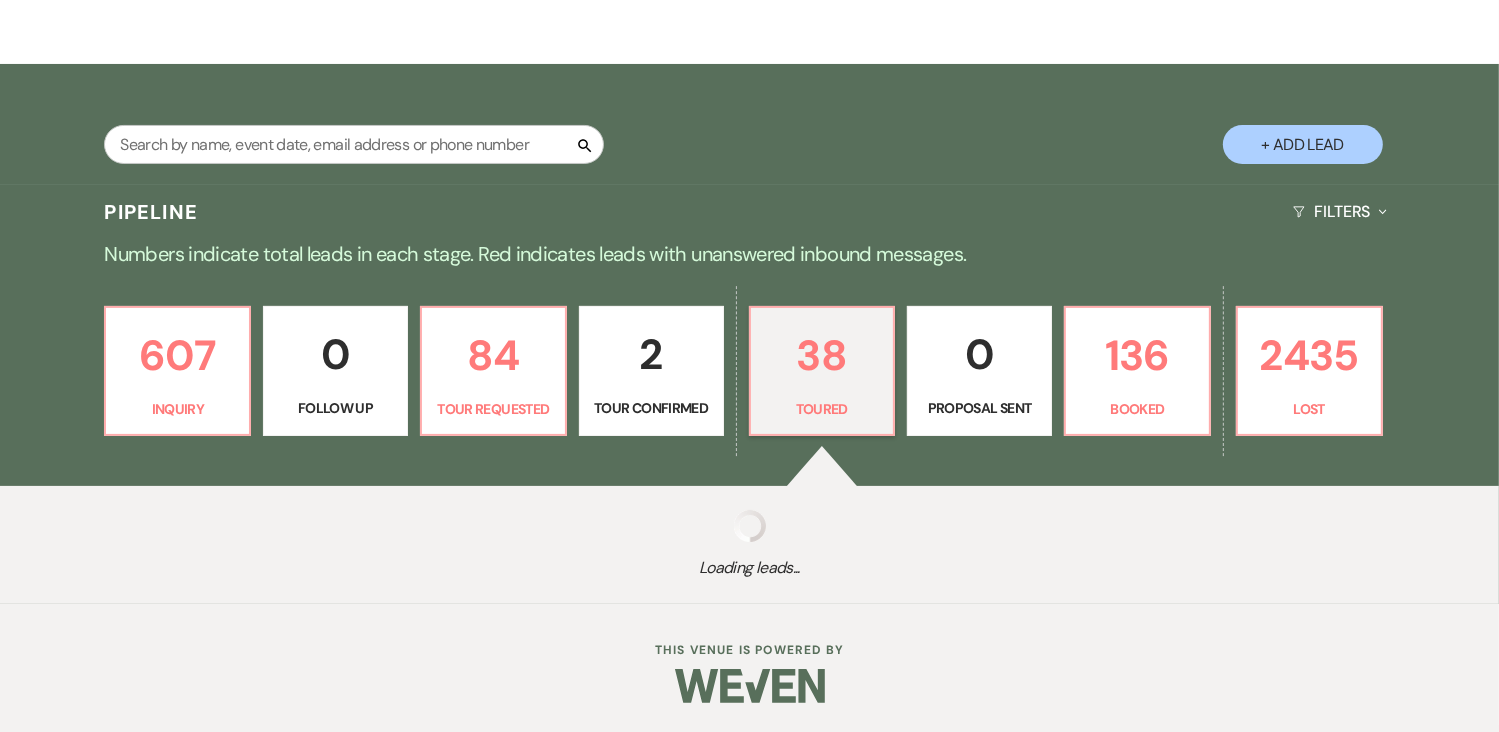 select on "5" 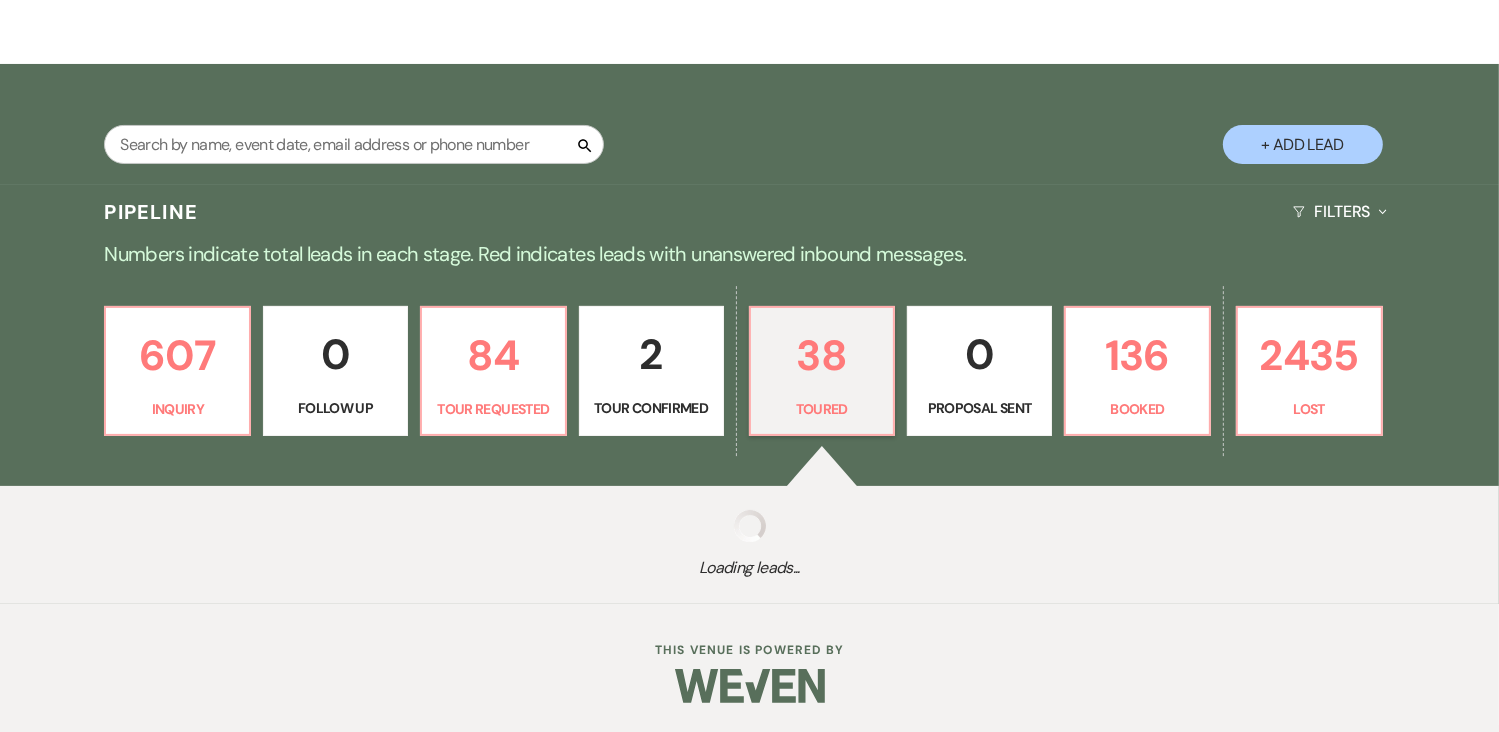 select on "5" 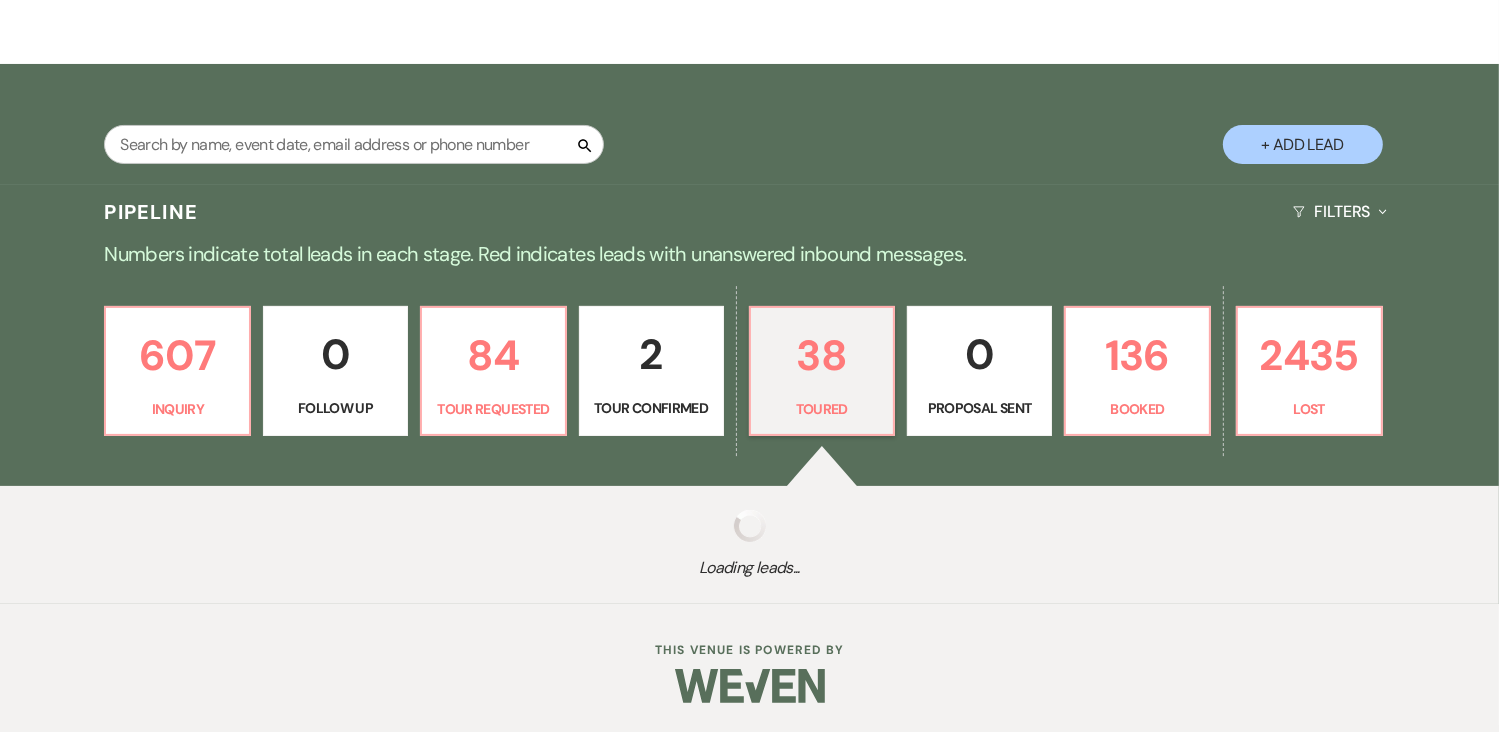 select on "5" 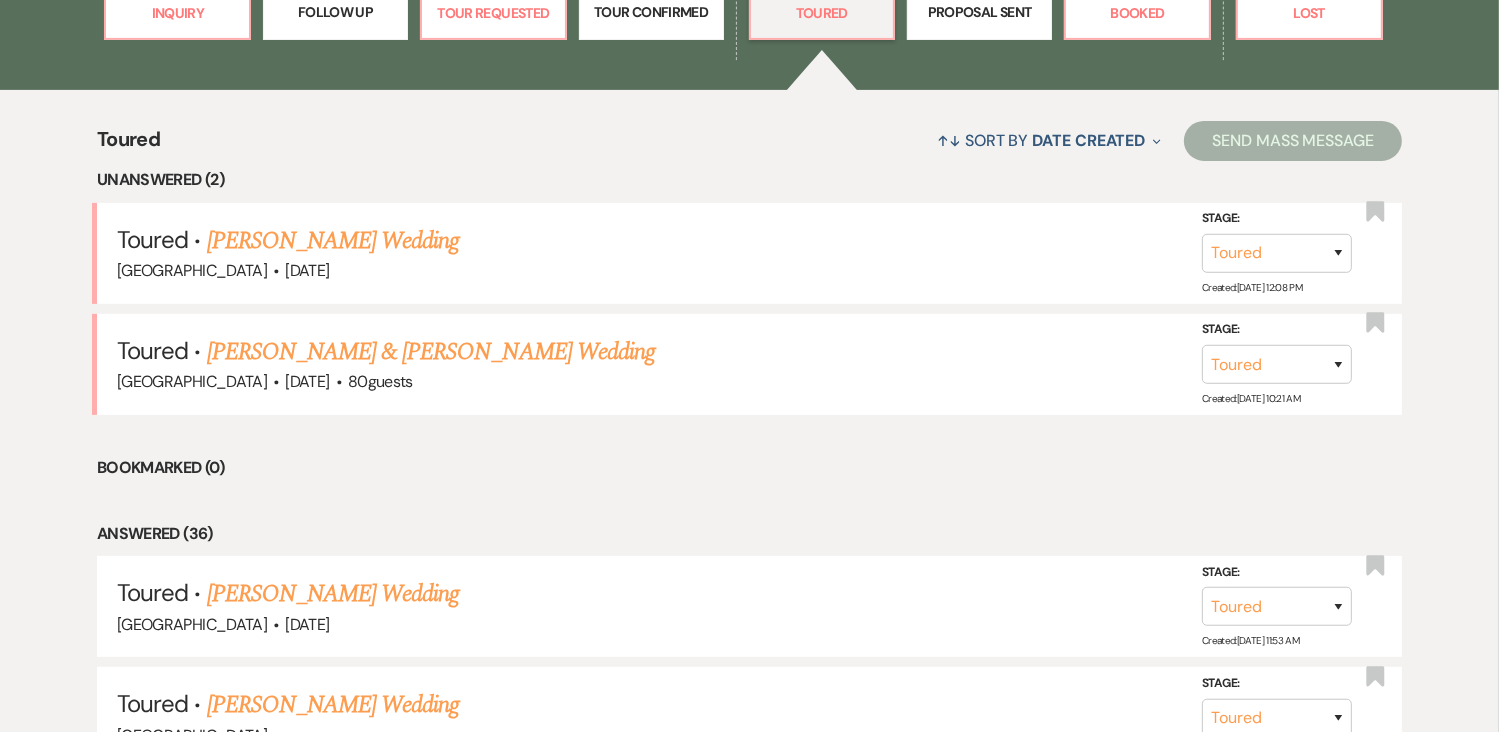 scroll, scrollTop: 637, scrollLeft: 0, axis: vertical 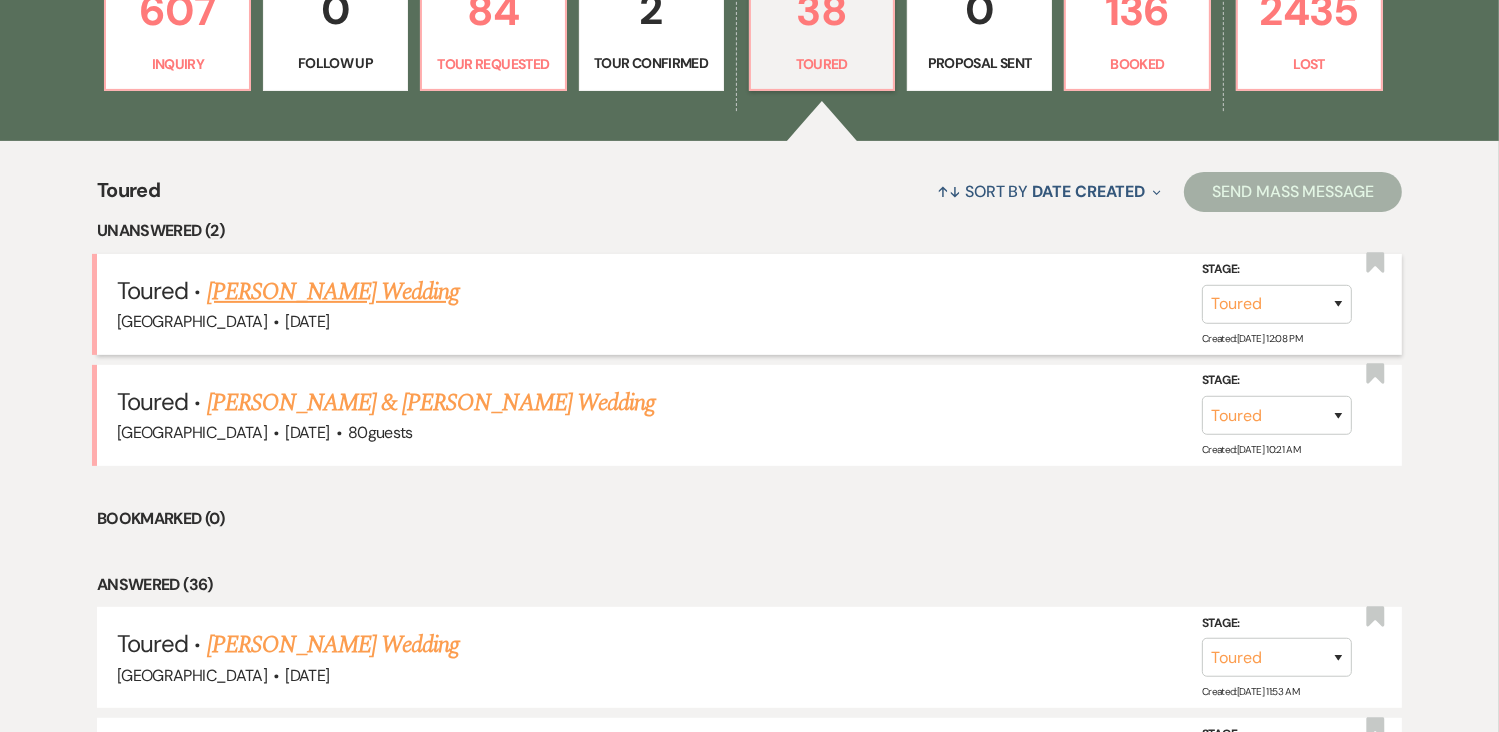 click on "[PERSON_NAME] Wedding" at bounding box center (333, 292) 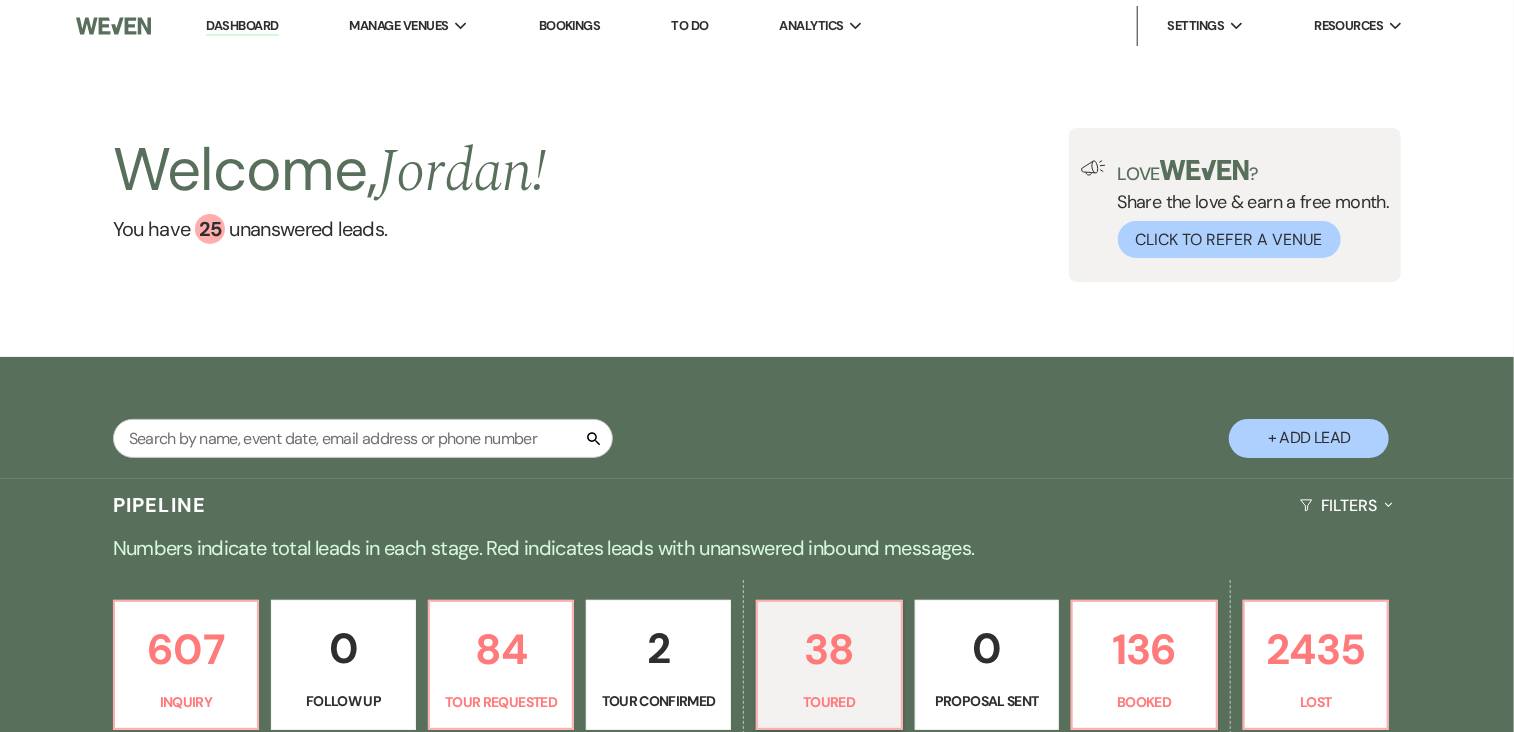 select on "5" 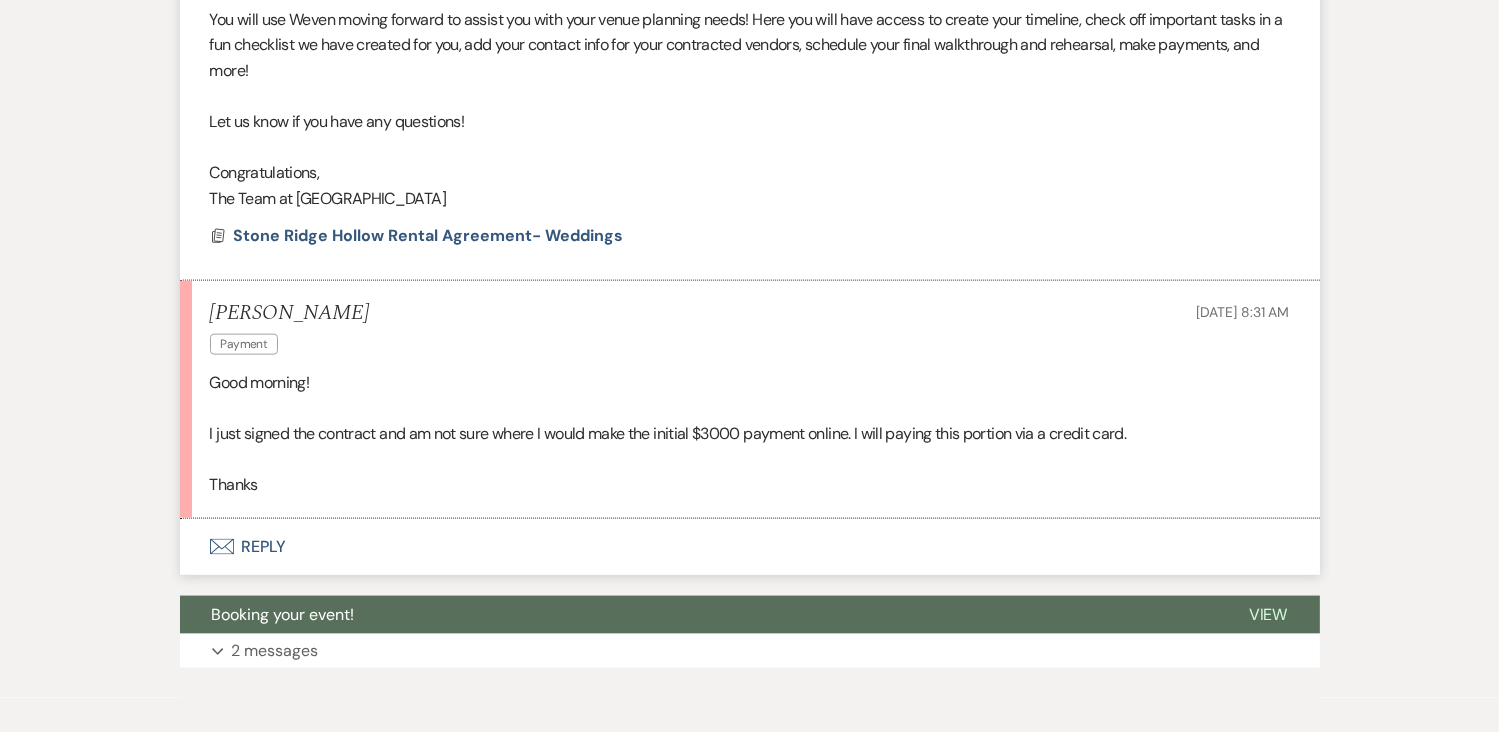scroll, scrollTop: 2531, scrollLeft: 0, axis: vertical 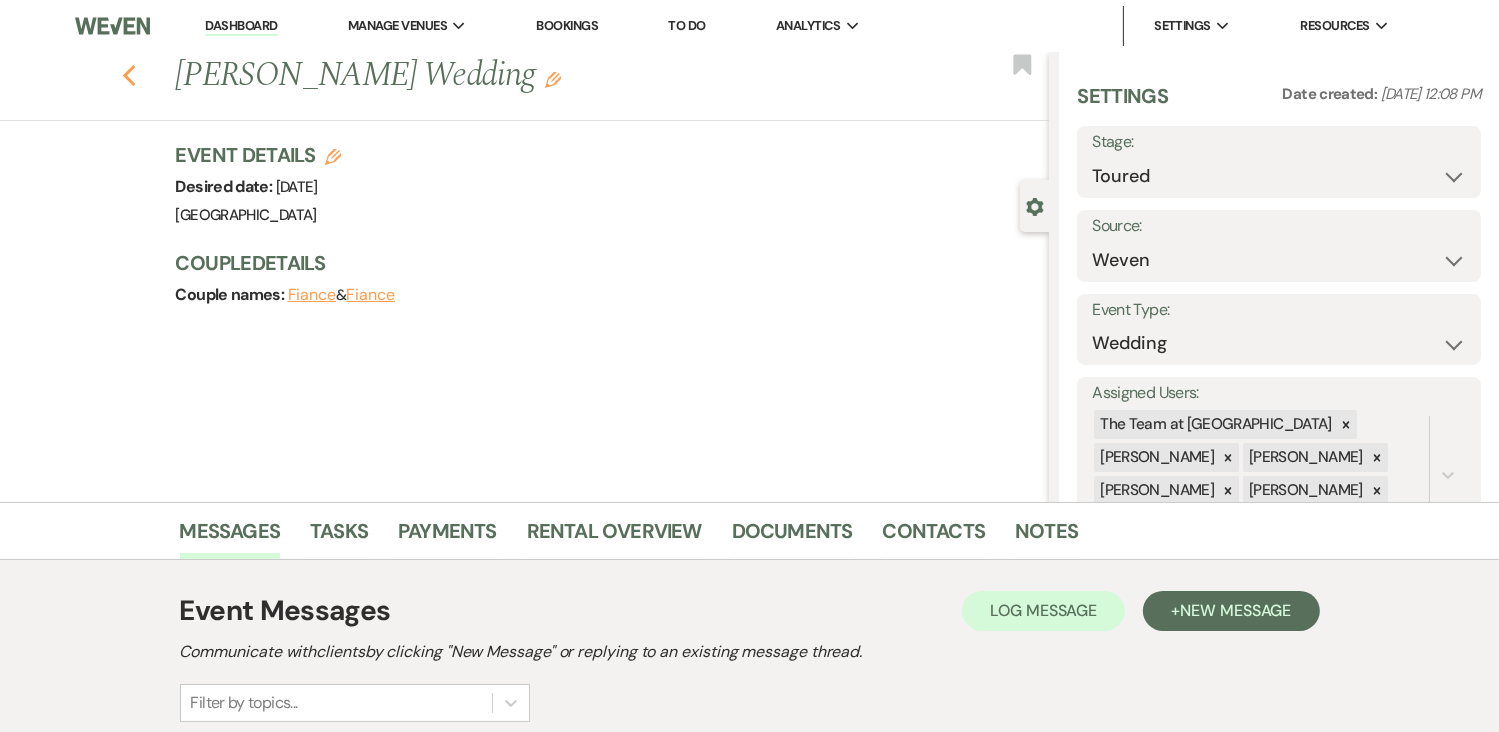 click on "Previous" 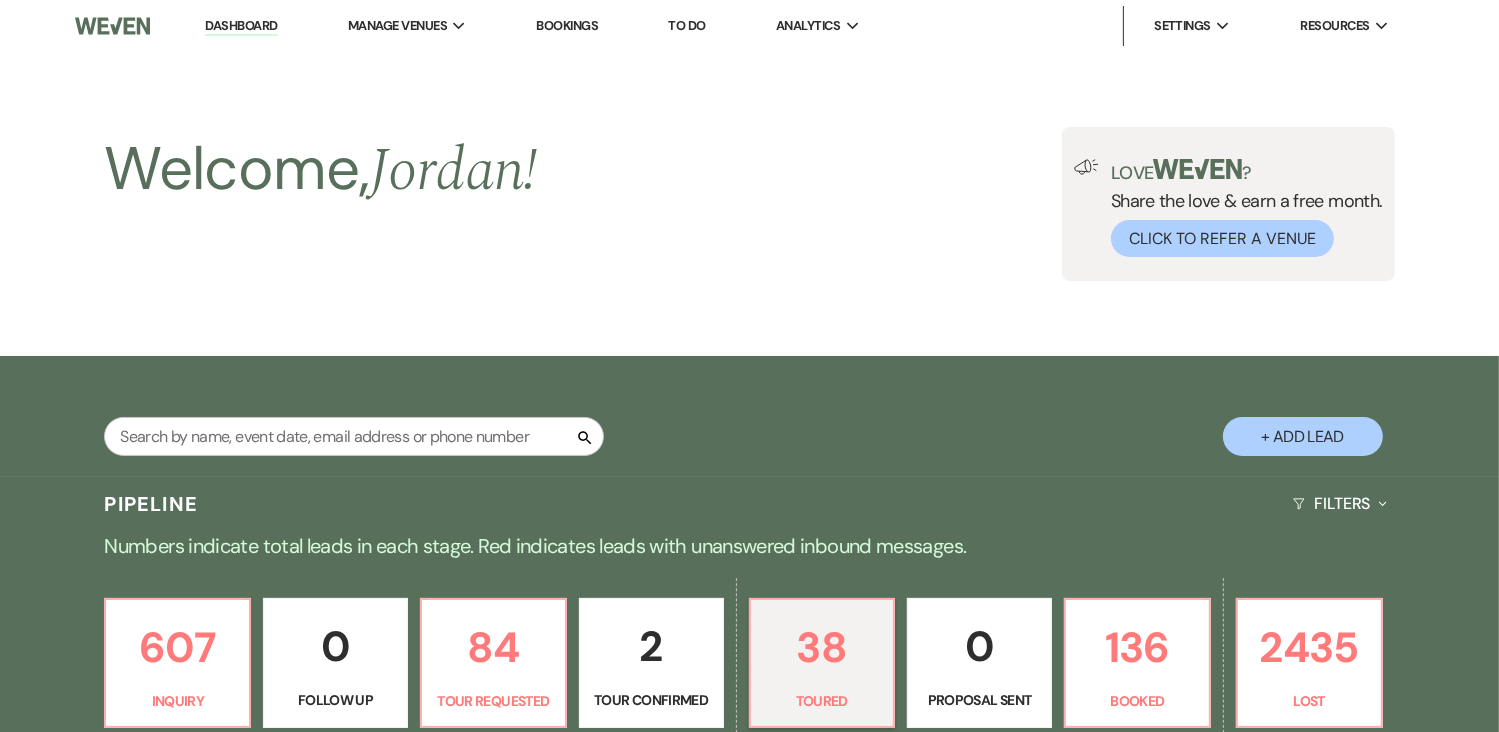 scroll, scrollTop: 637, scrollLeft: 0, axis: vertical 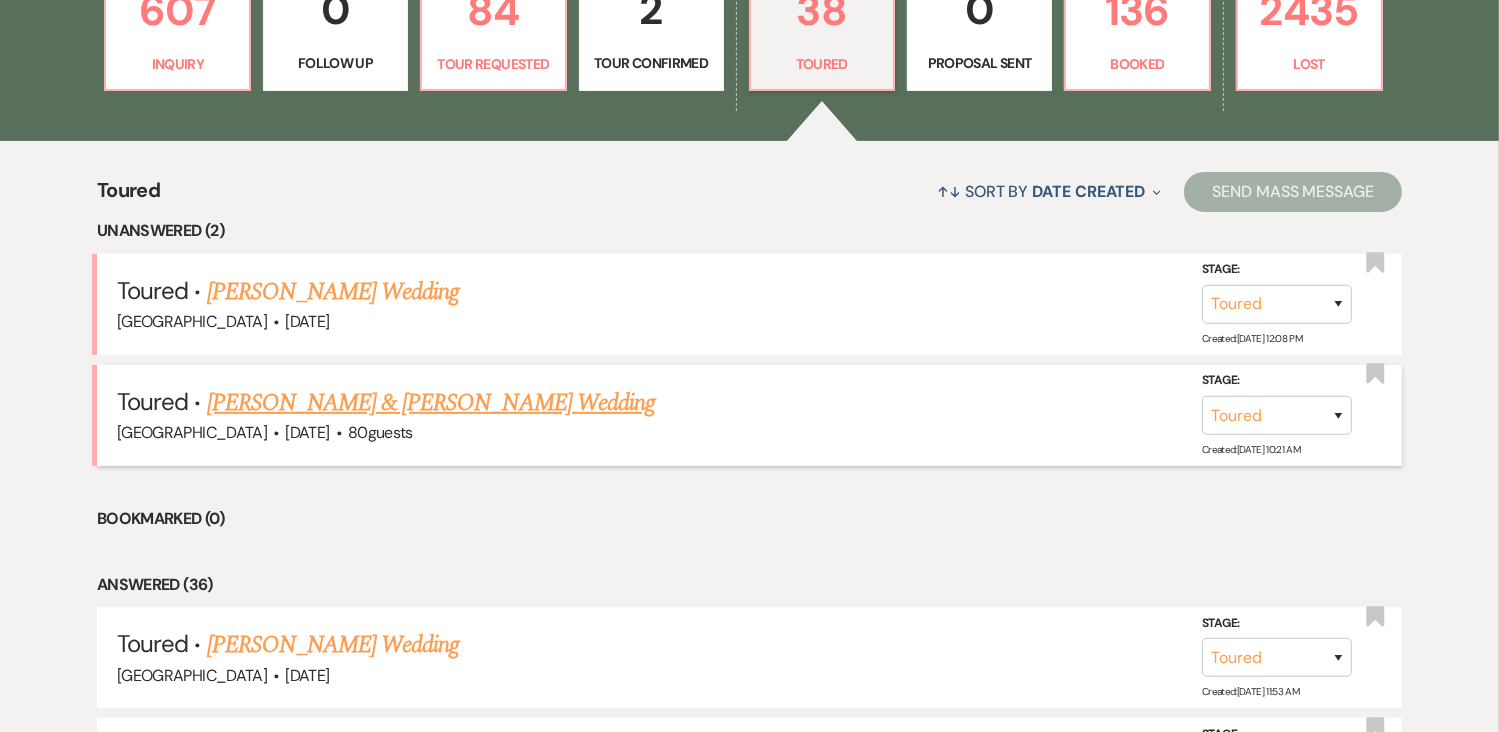 click on "[PERSON_NAME] & [PERSON_NAME] Wedding" at bounding box center (431, 403) 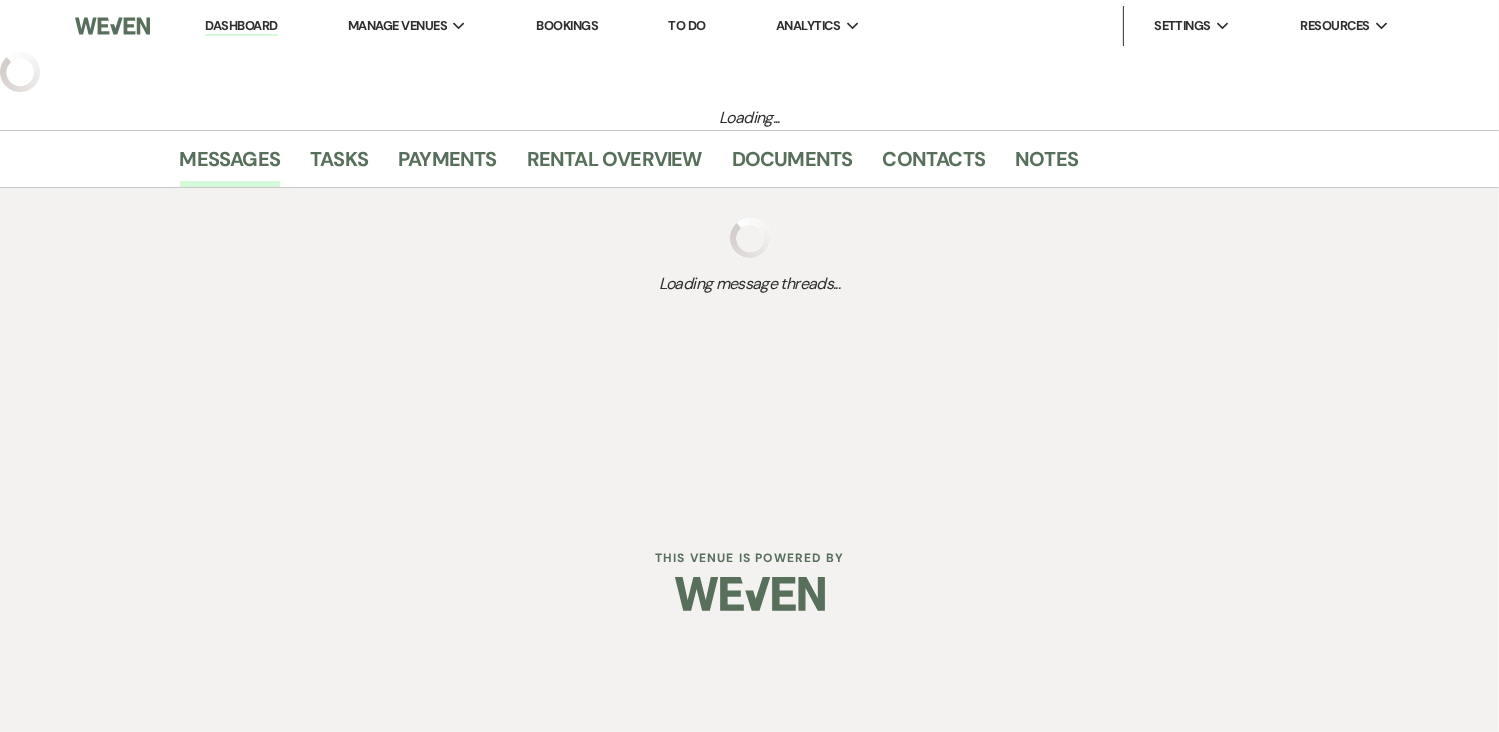 scroll, scrollTop: 0, scrollLeft: 0, axis: both 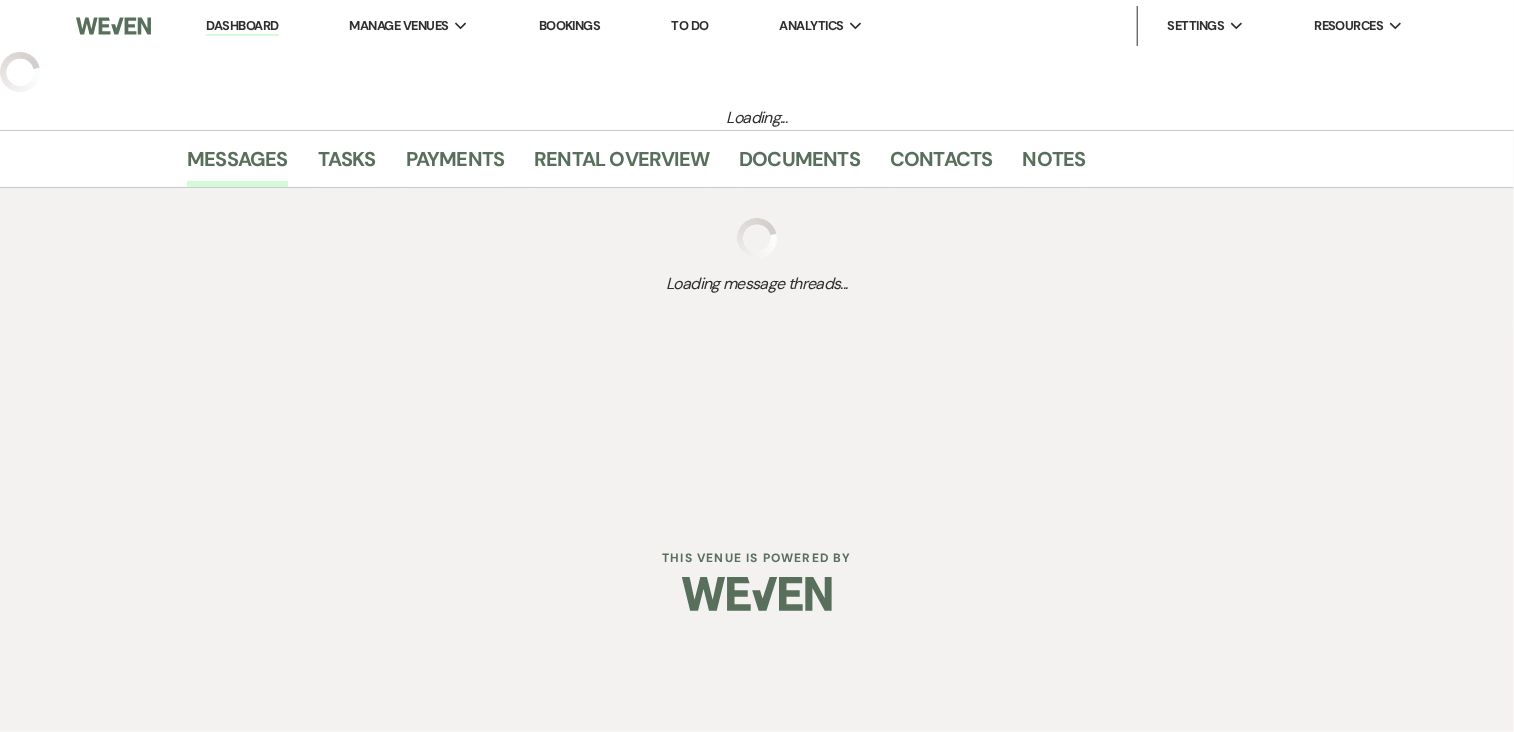 select on "5" 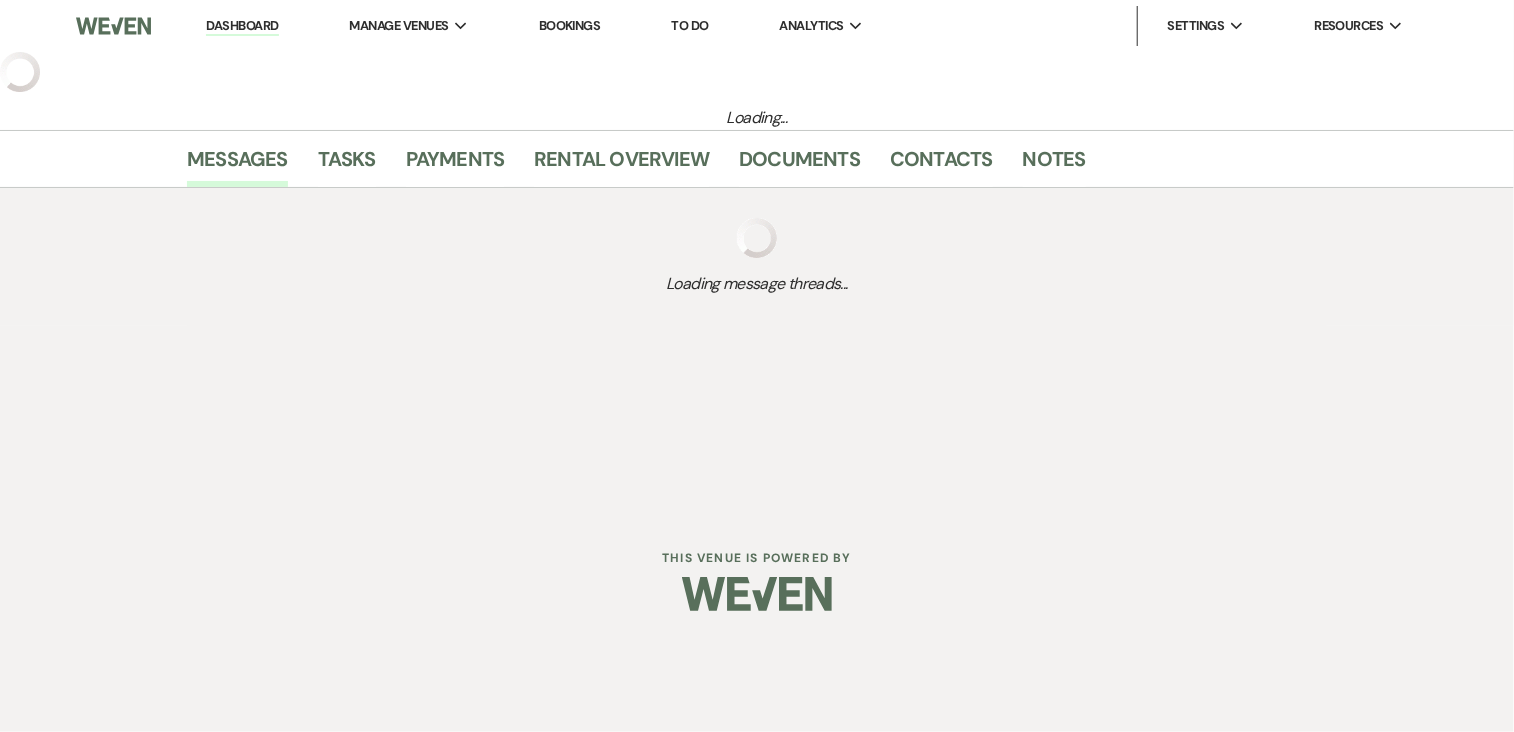 select on "5" 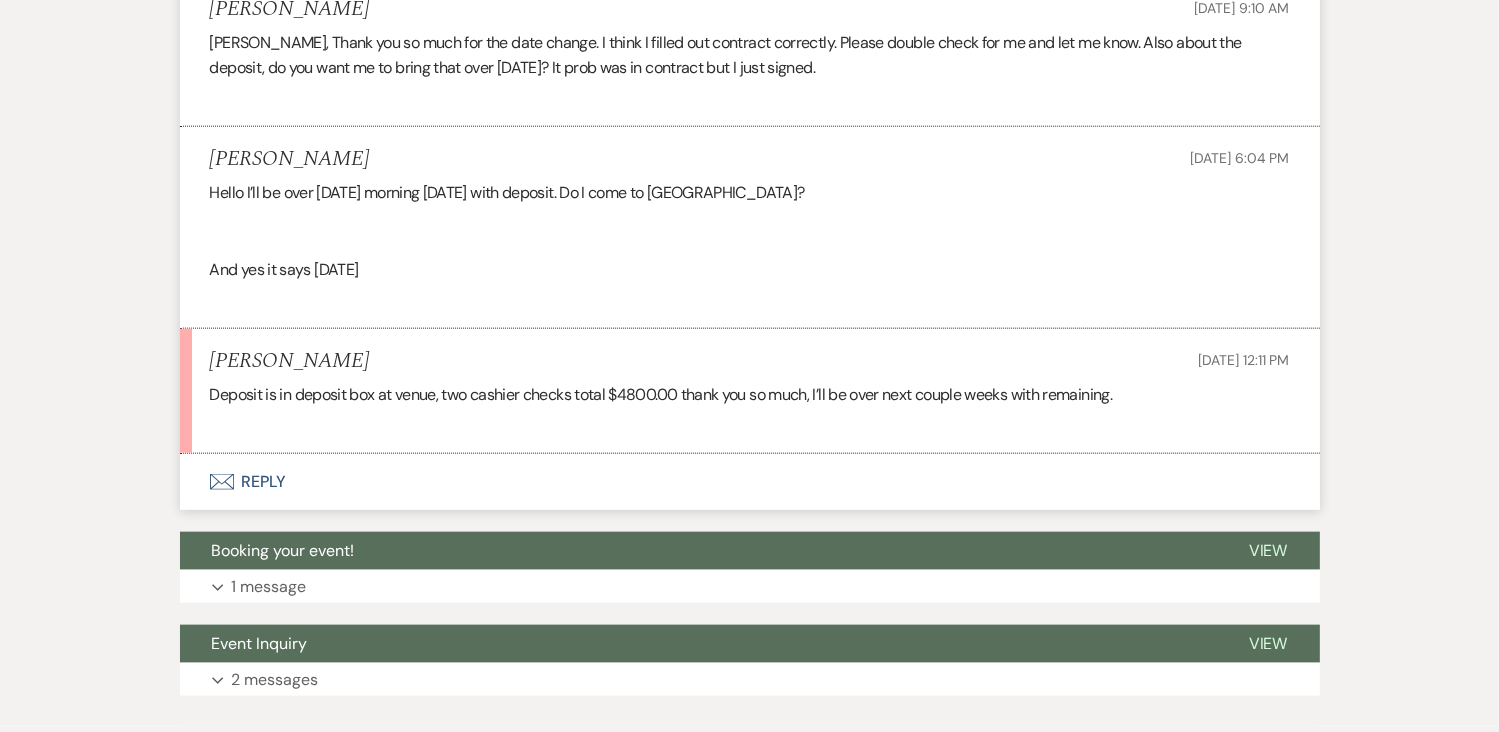 scroll, scrollTop: 2301, scrollLeft: 0, axis: vertical 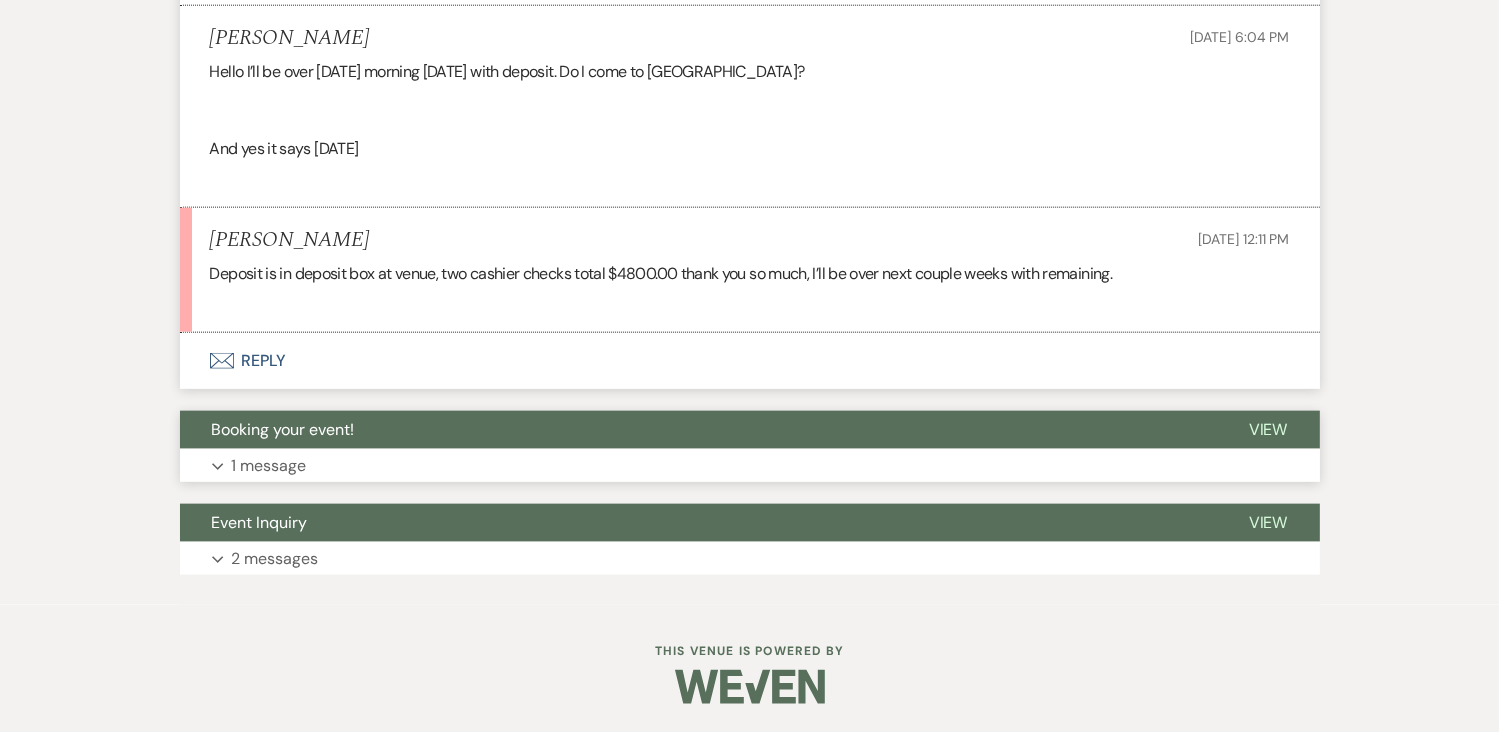 click on "Expand" 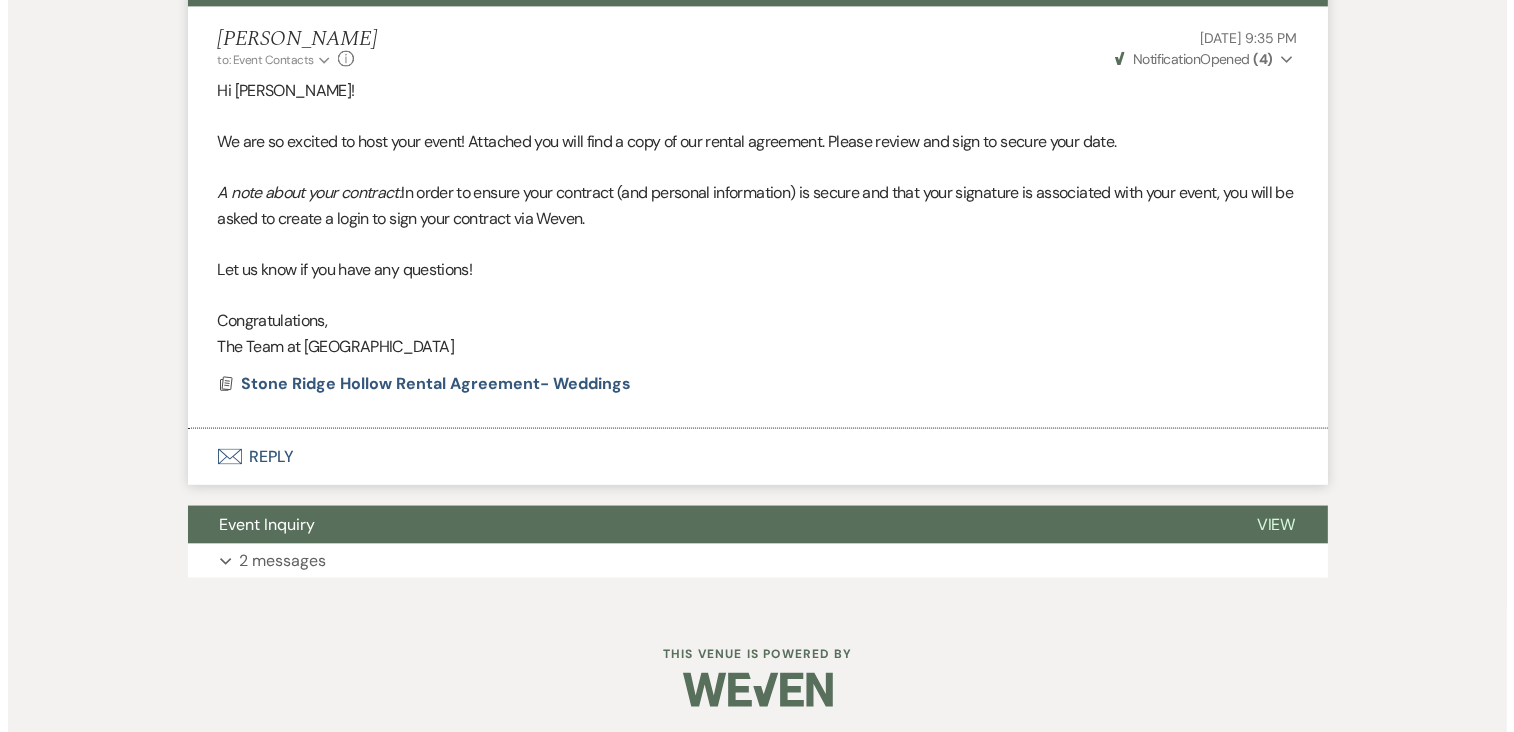 scroll, scrollTop: 2773, scrollLeft: 0, axis: vertical 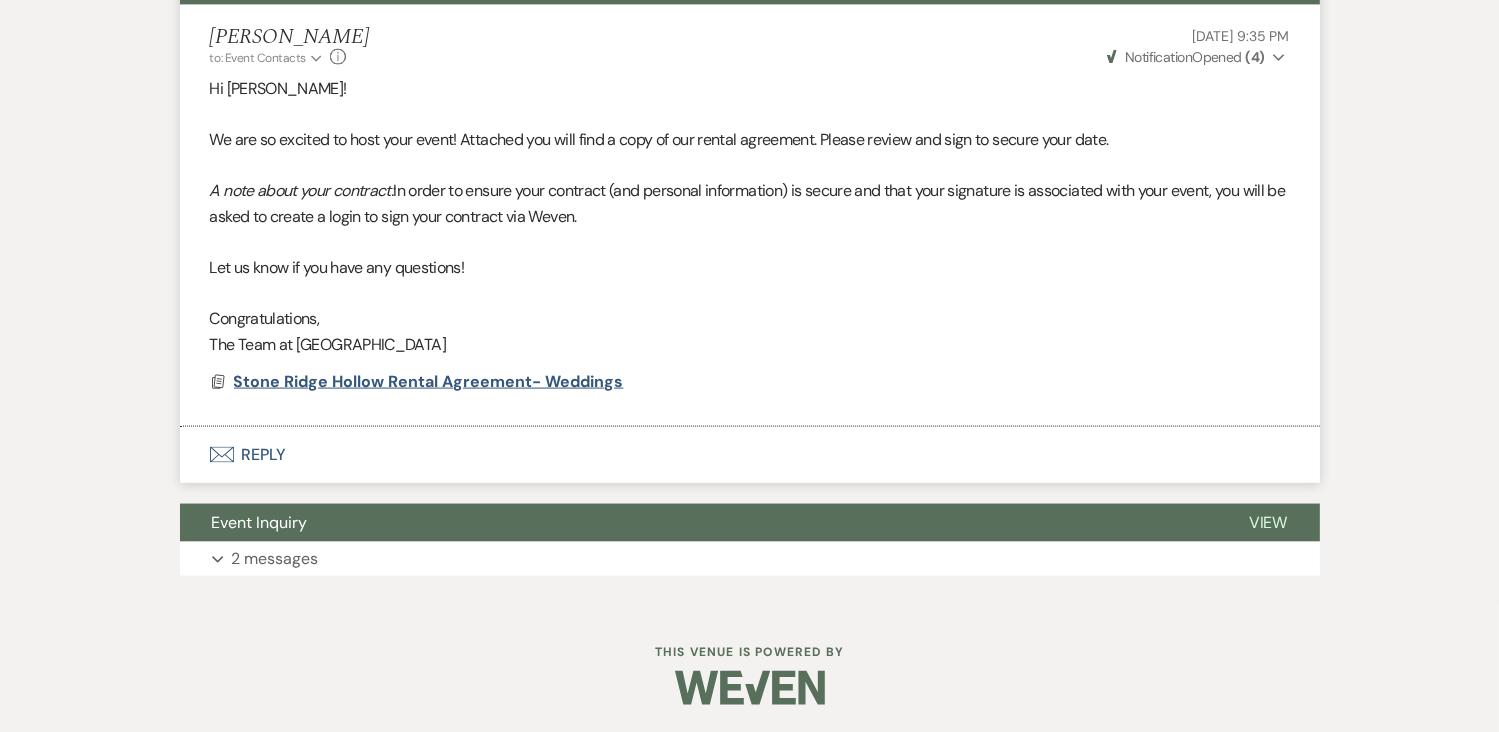click on "Stone Ridge Hollow Rental Agreement- Weddings" at bounding box center [429, 381] 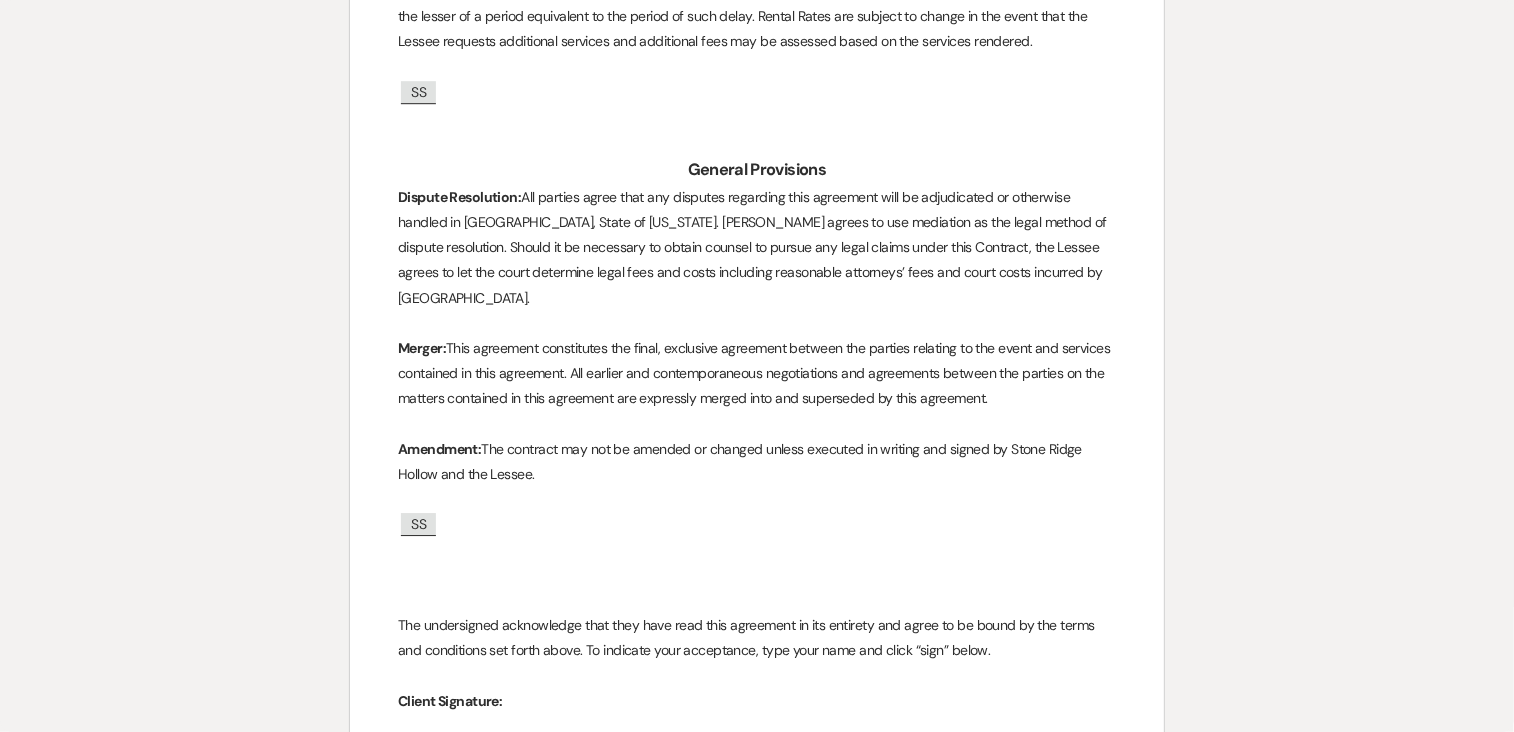 scroll, scrollTop: 7222, scrollLeft: 0, axis: vertical 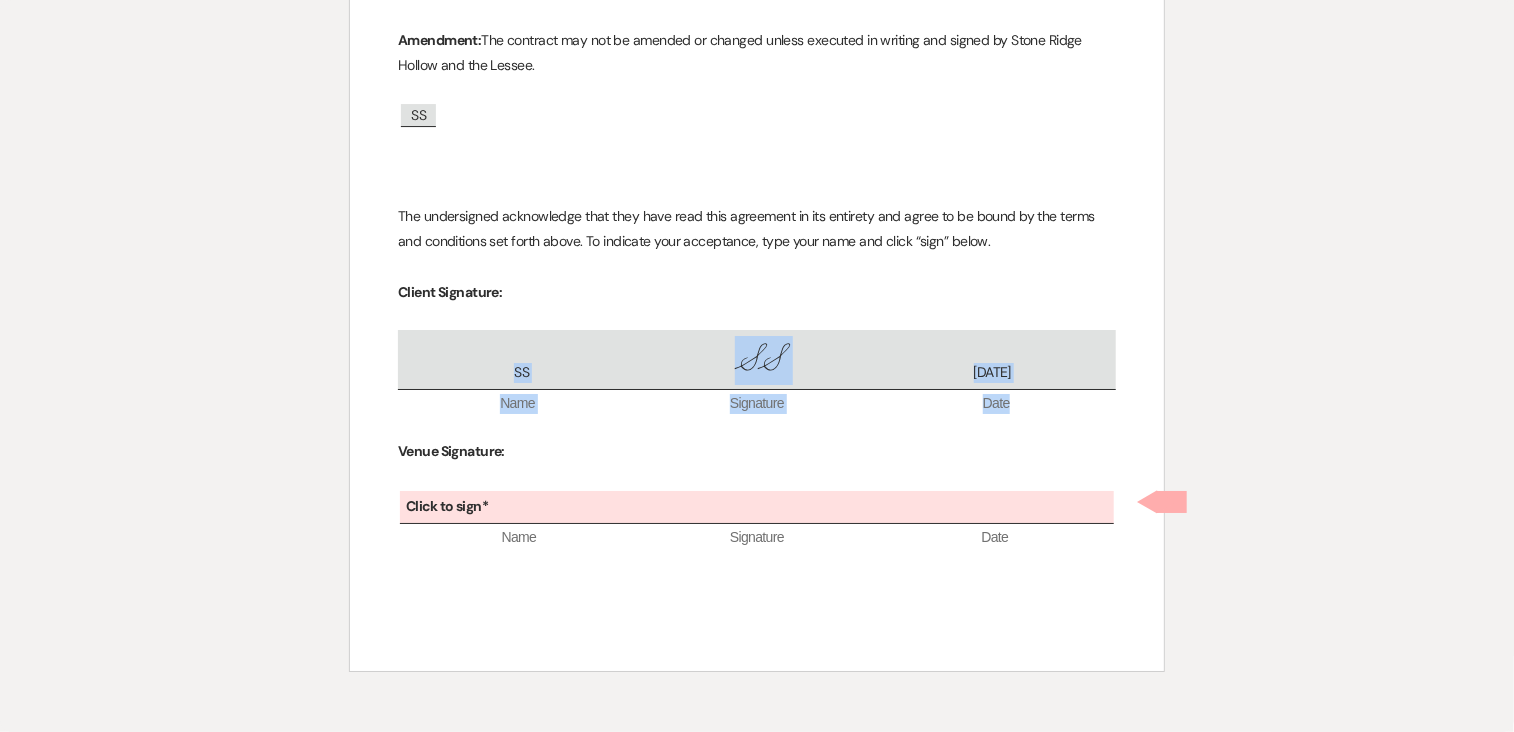 click on "SS" at bounding box center (756, 361) 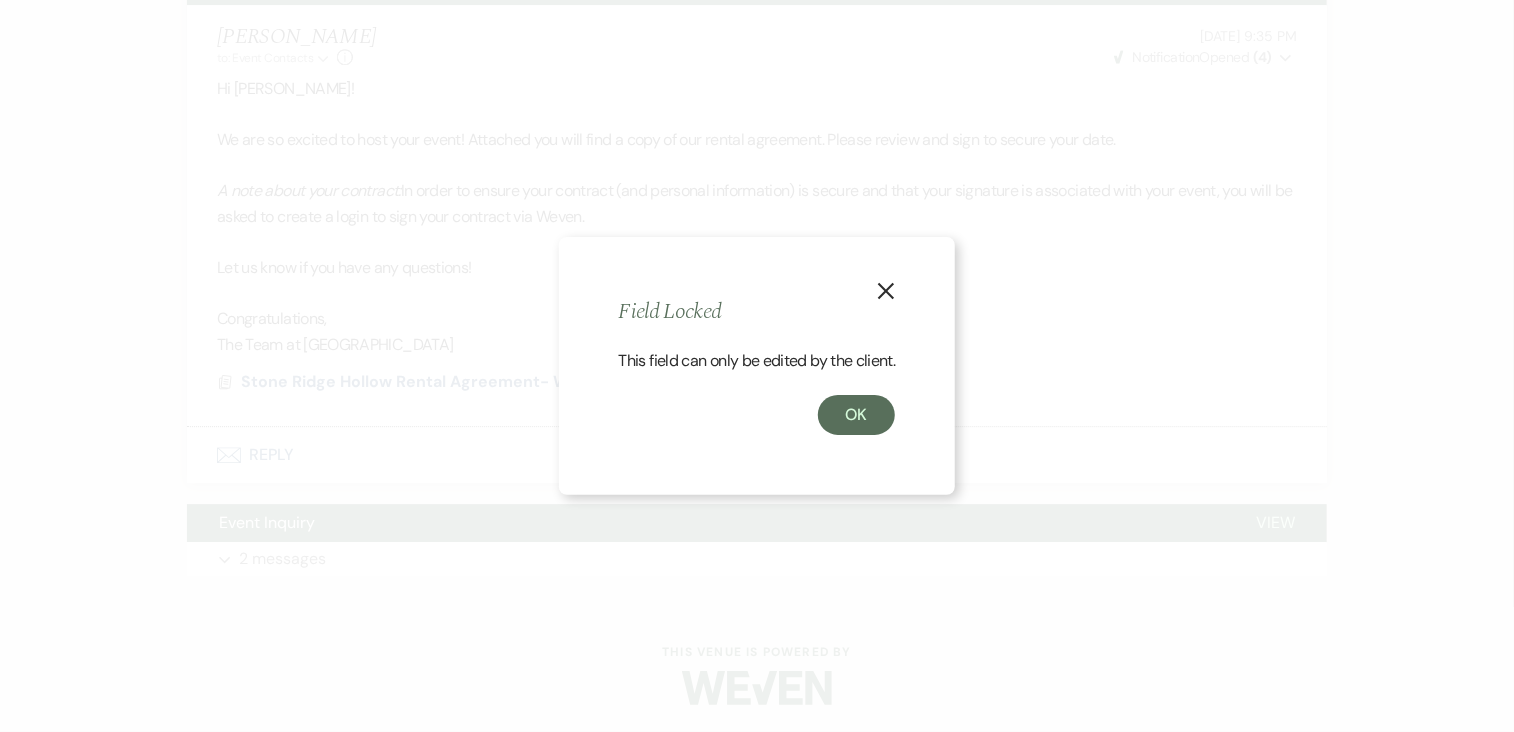 click on "X" 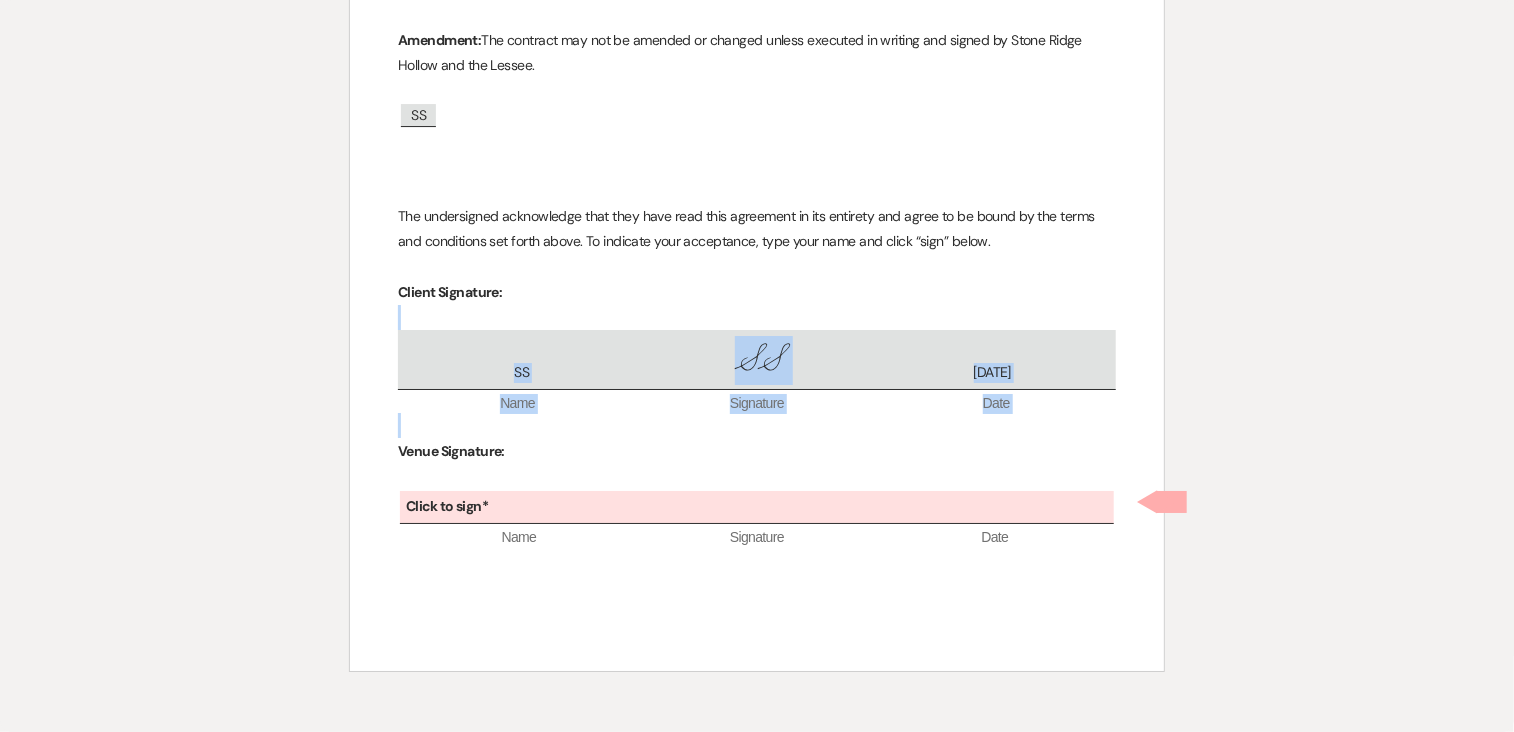 click on "Printer  Print                                                                                                                                                                                                                                                                                               Add Photo +  Insert Field Expand Standard Field Smart Field Signature Field Initial Field Info +  Insert Table Venue Rental Agreement This Venue Rental Agreement defines the terms and conditions under which Stone Ridge Hollow, LLC (hereinafter “Stone Ridge Hollow”), and   ﻿
Scarlett Olivia Stanley
﻿   (hereafter “Lessee”) agree to the Lessee's use of the Stone Ridge Hollow facilities on ( ﻿
May 2nd, 2026
﻿  ). This contract constitutes the entire agreement between the parties and becomes binding upon the signature of both parties. Rental Contract Information Couple Information: Name:  ﻿
﻿   Address:  ﻿
﻿" at bounding box center [757, -3173] 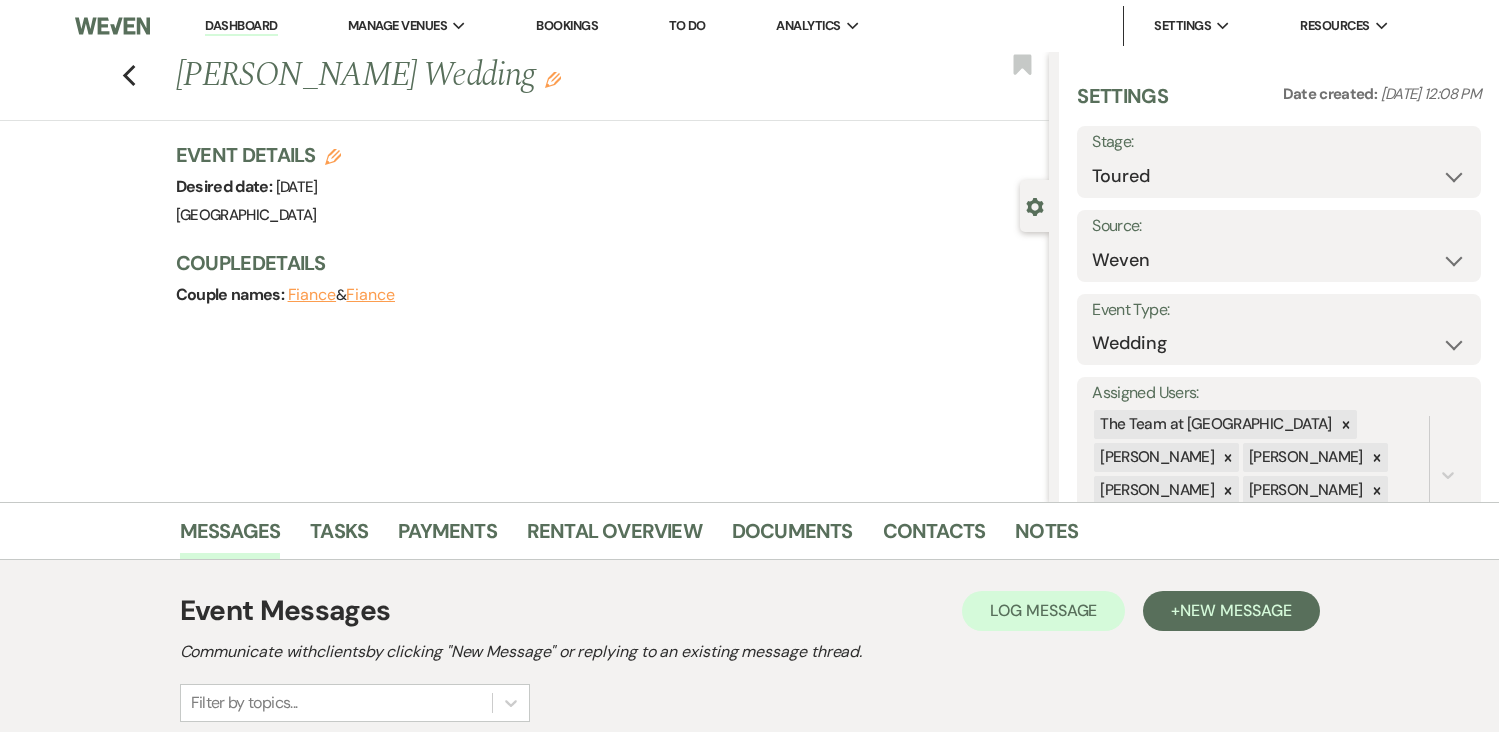 scroll, scrollTop: 0, scrollLeft: 0, axis: both 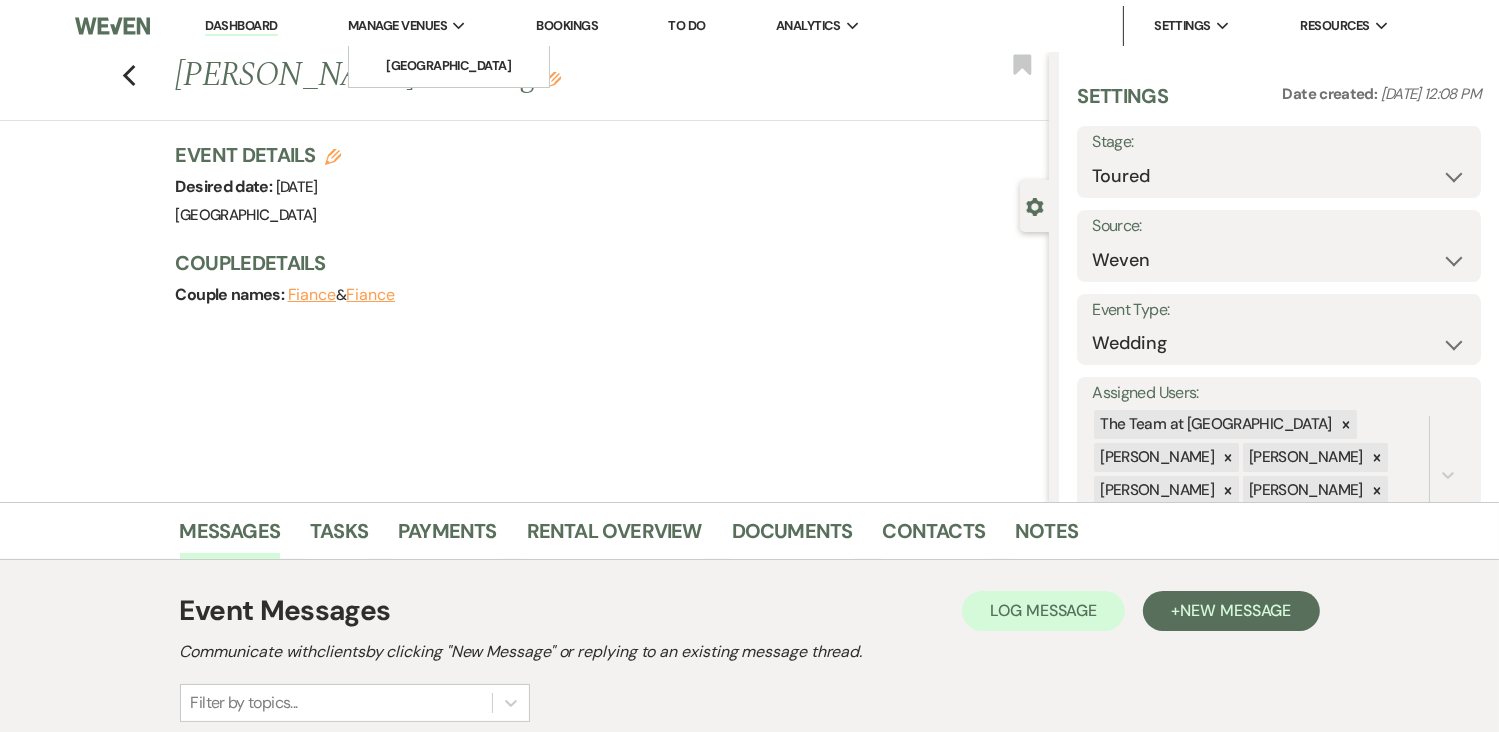 click on "Manage Venues" at bounding box center (397, 26) 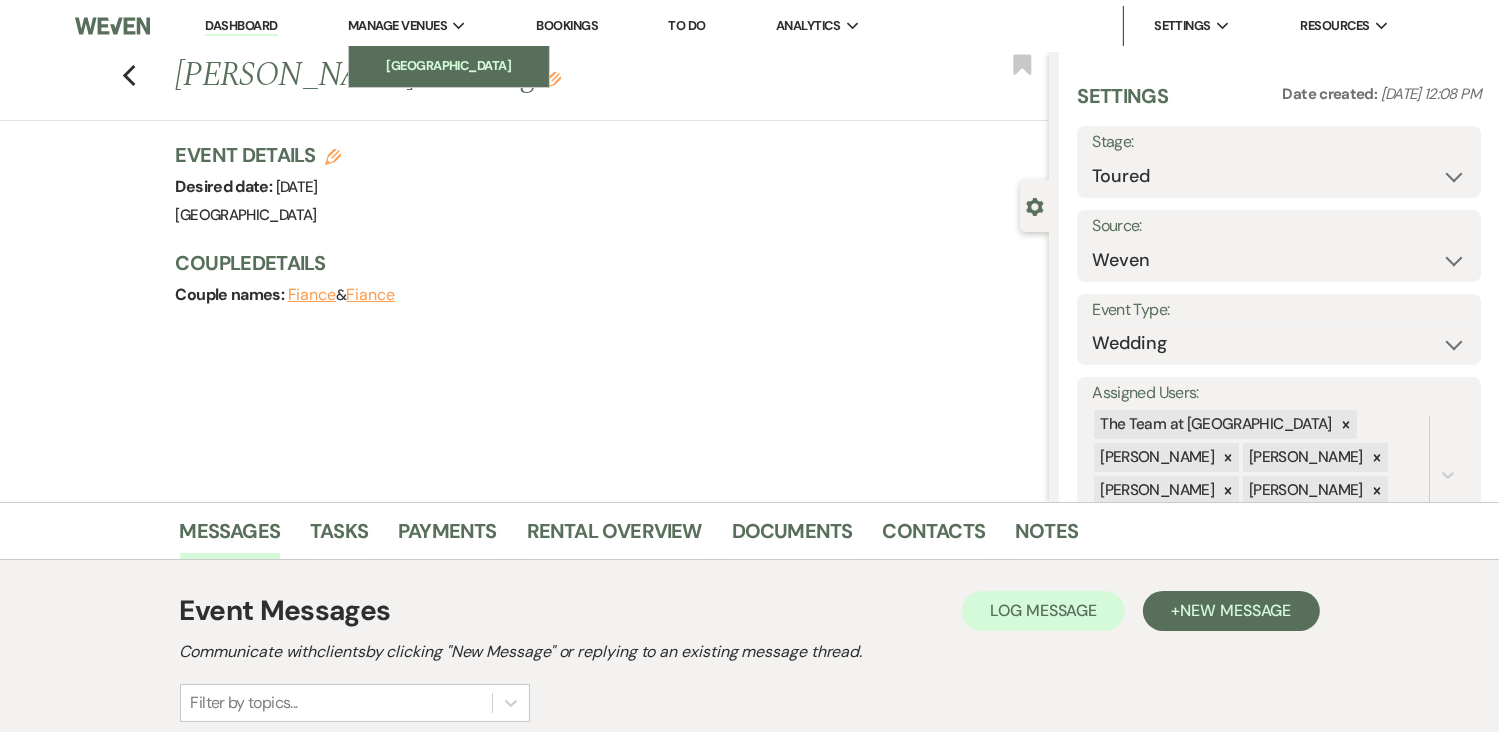 click on "[GEOGRAPHIC_DATA]" at bounding box center (449, 66) 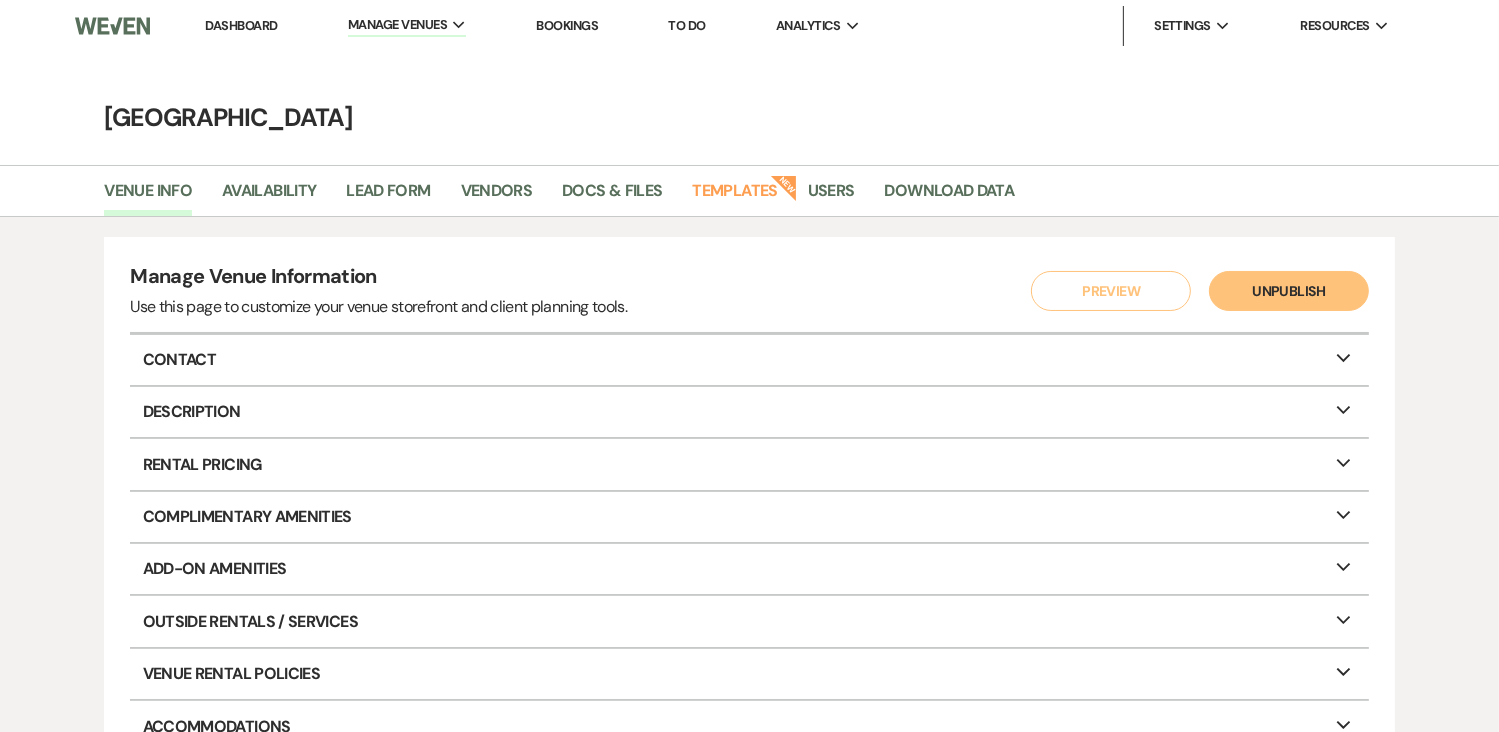 click on "Dashboard" at bounding box center (241, 26) 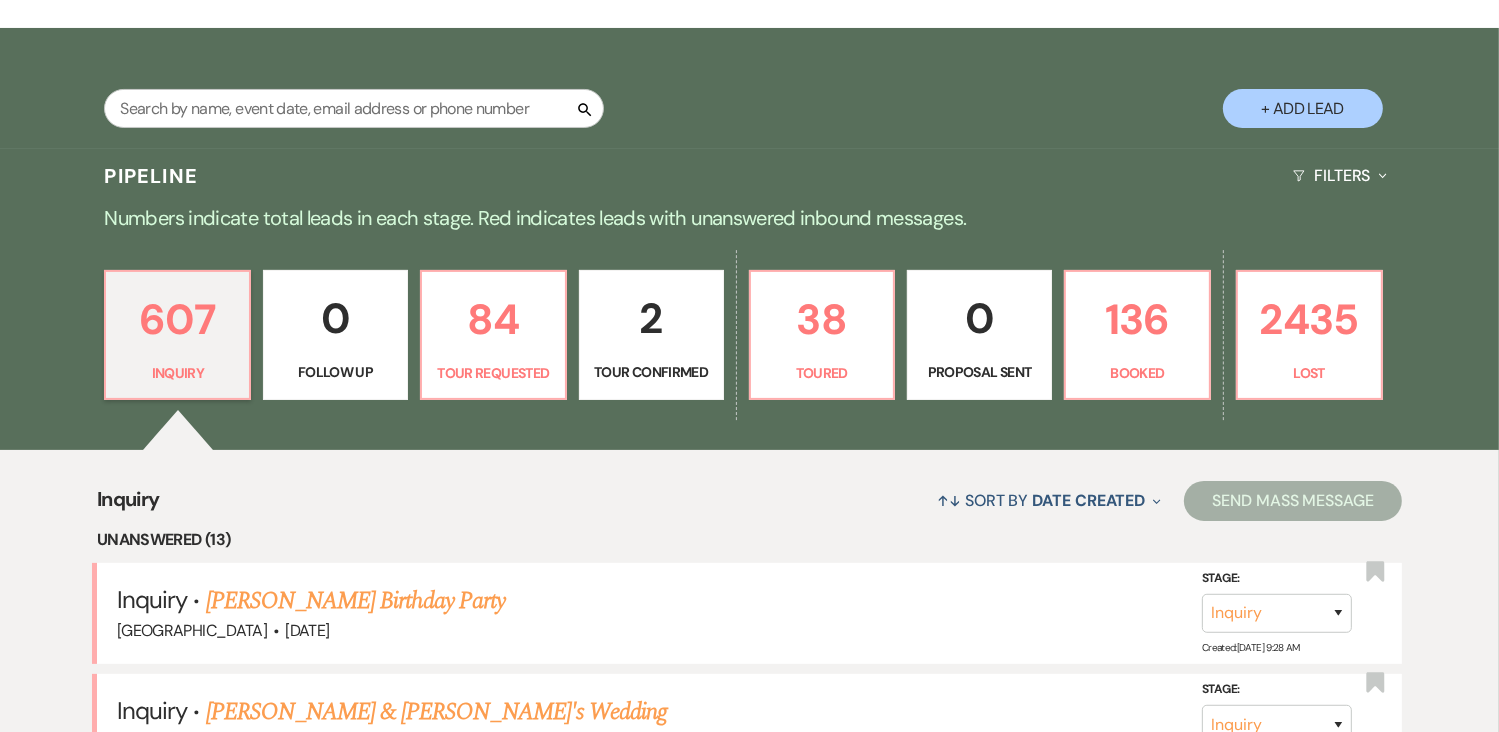 scroll, scrollTop: 70, scrollLeft: 0, axis: vertical 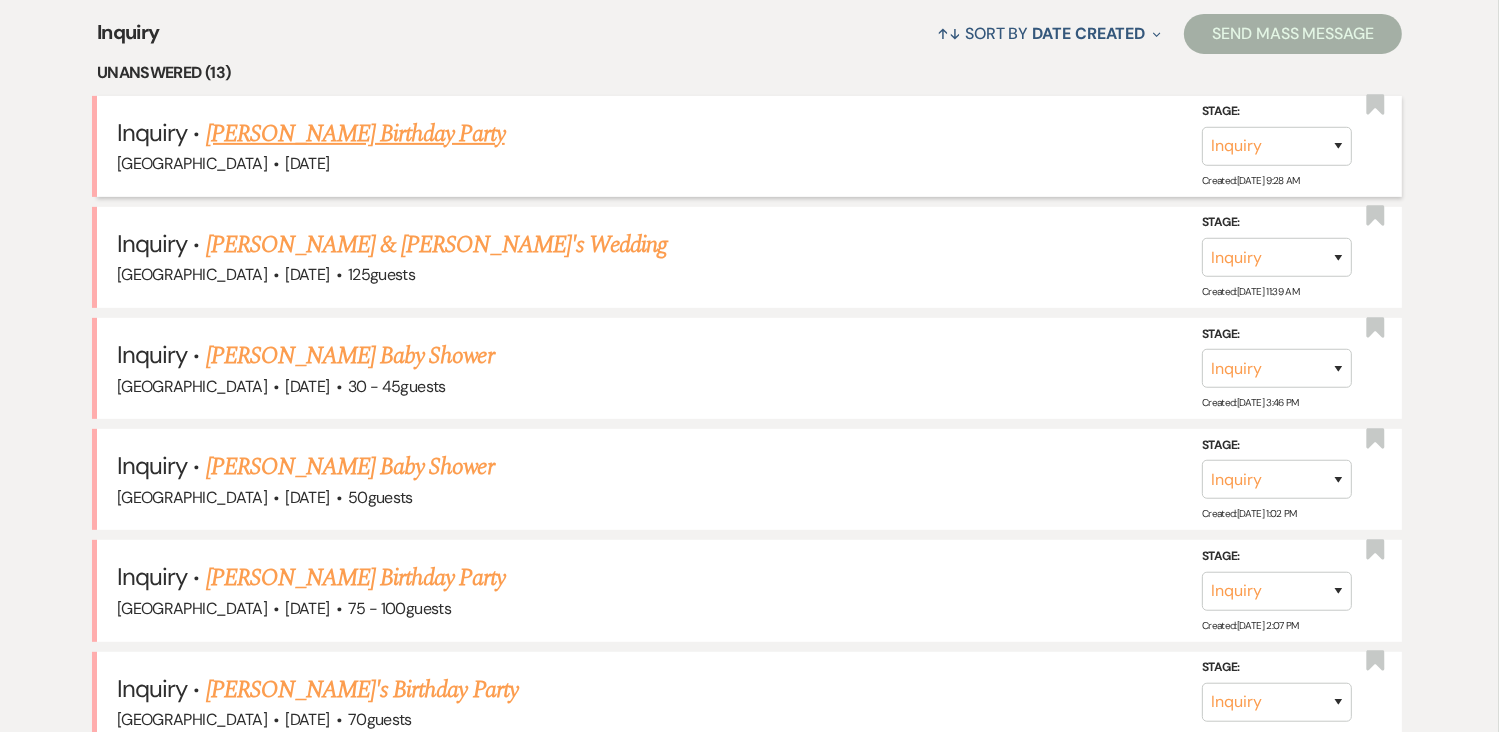 click on "Drena Fertetta's Birthday Party" at bounding box center [355, 134] 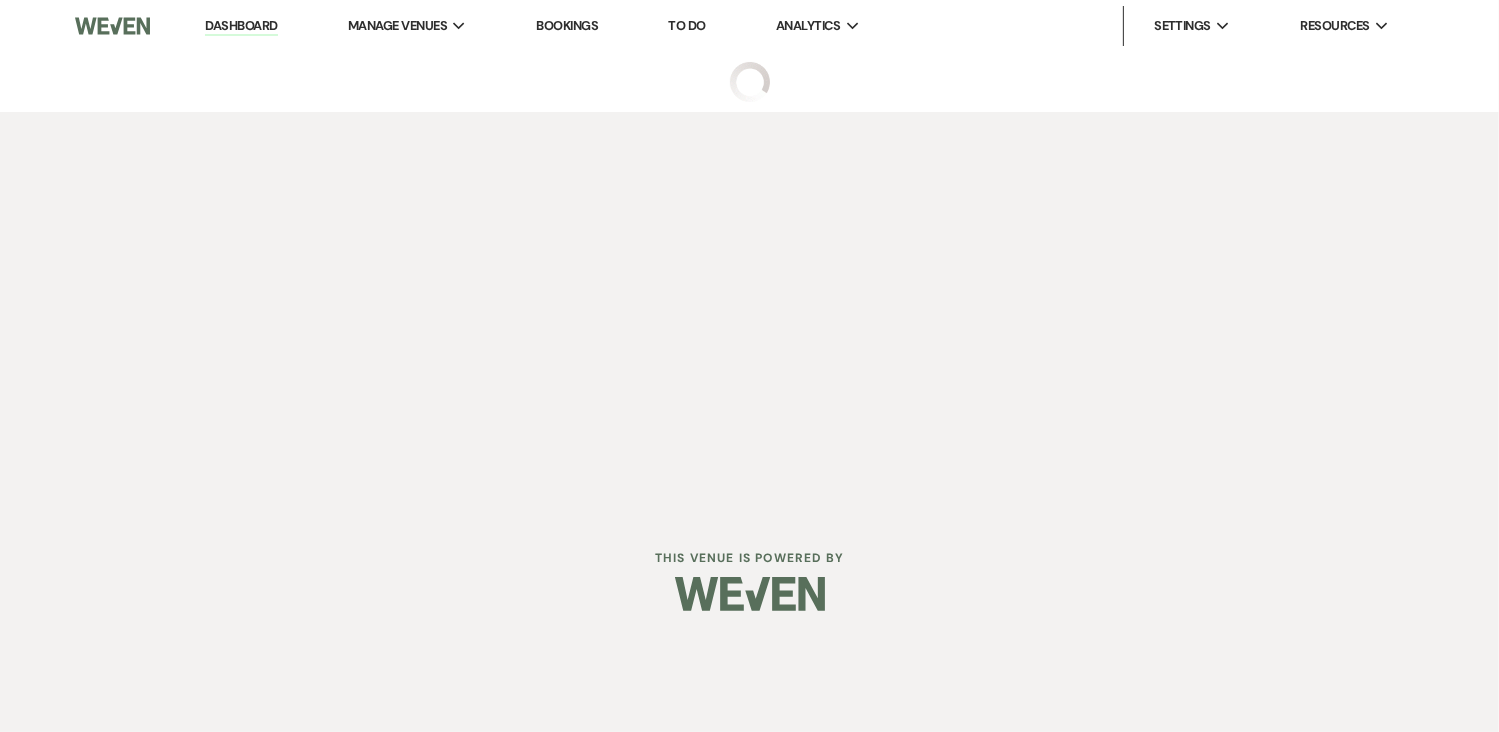 scroll, scrollTop: 0, scrollLeft: 0, axis: both 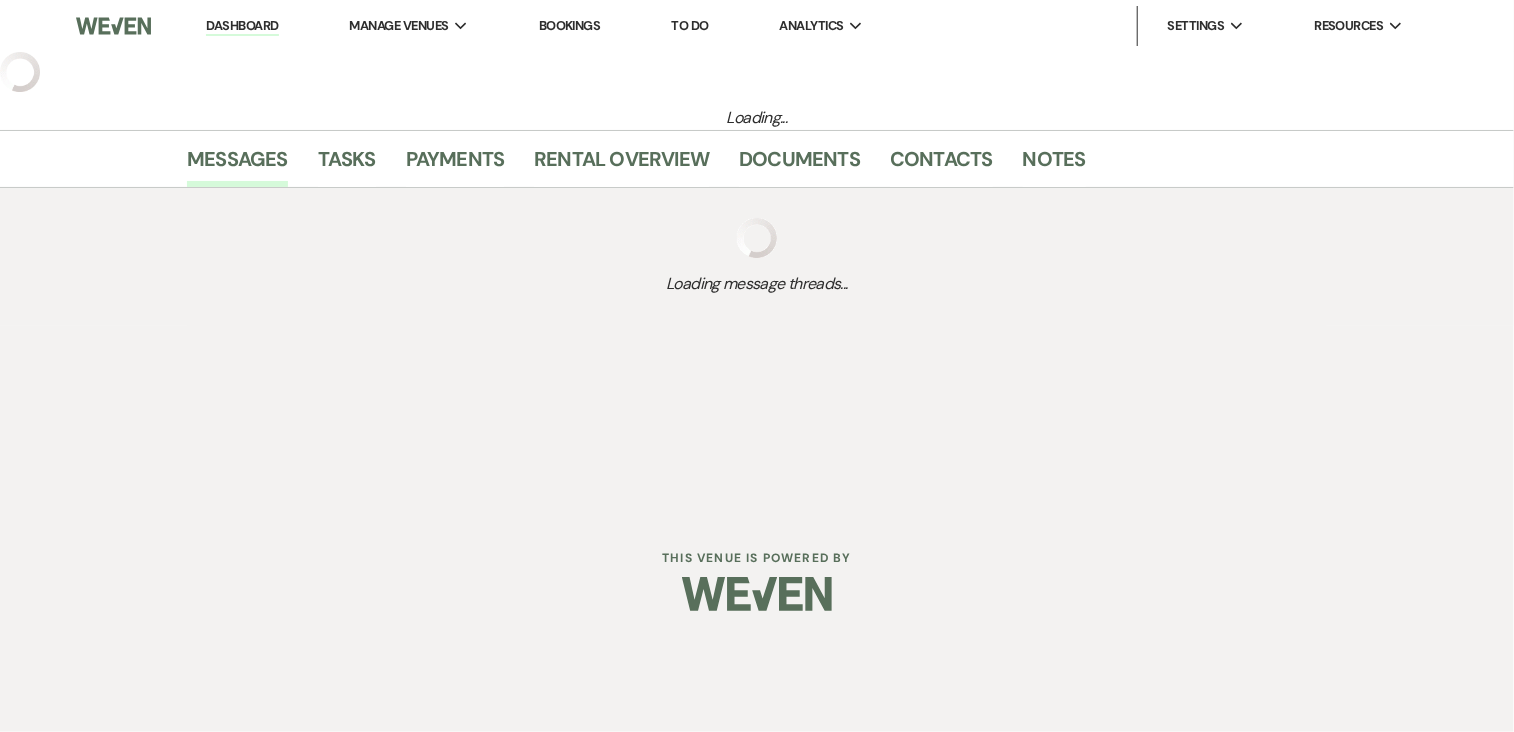 select on "5" 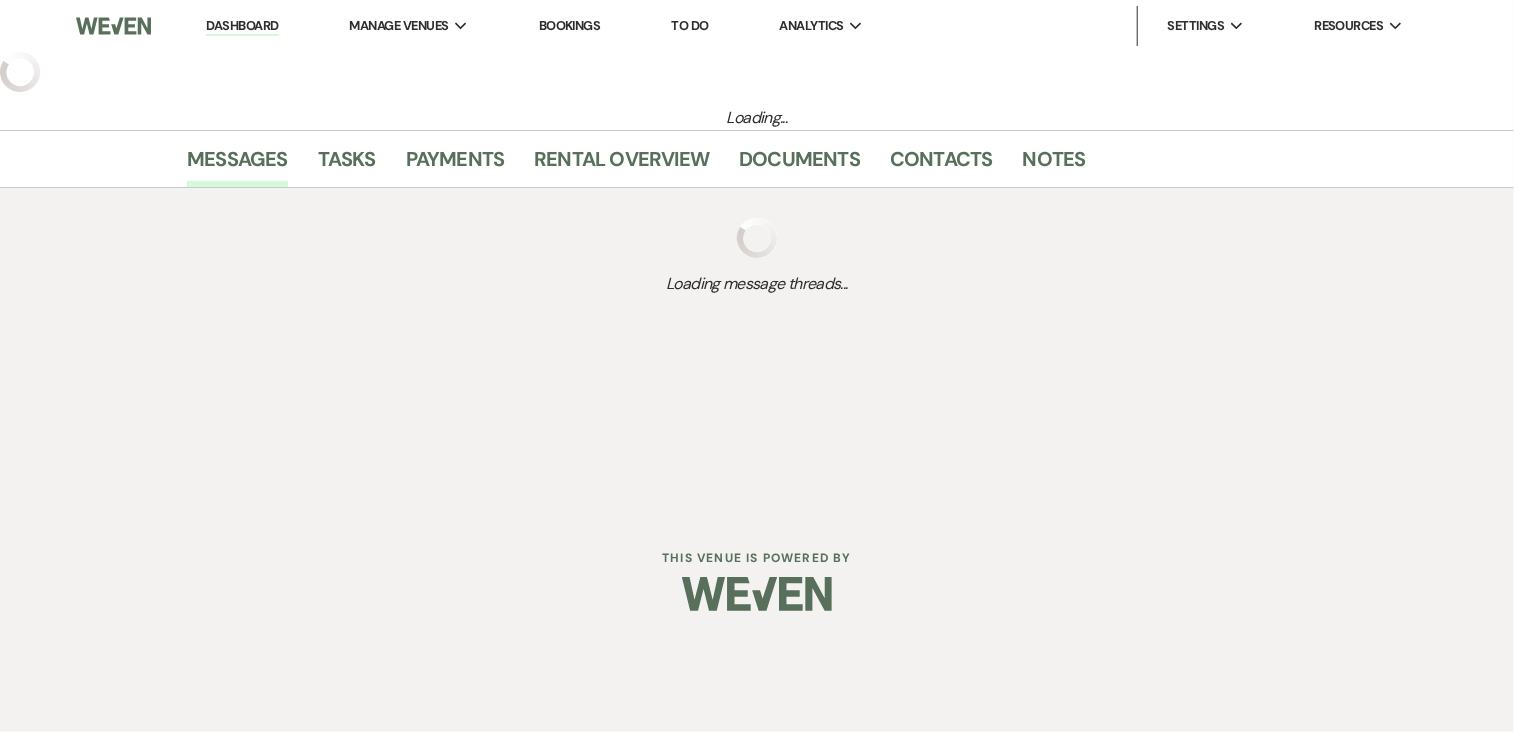 select on "4" 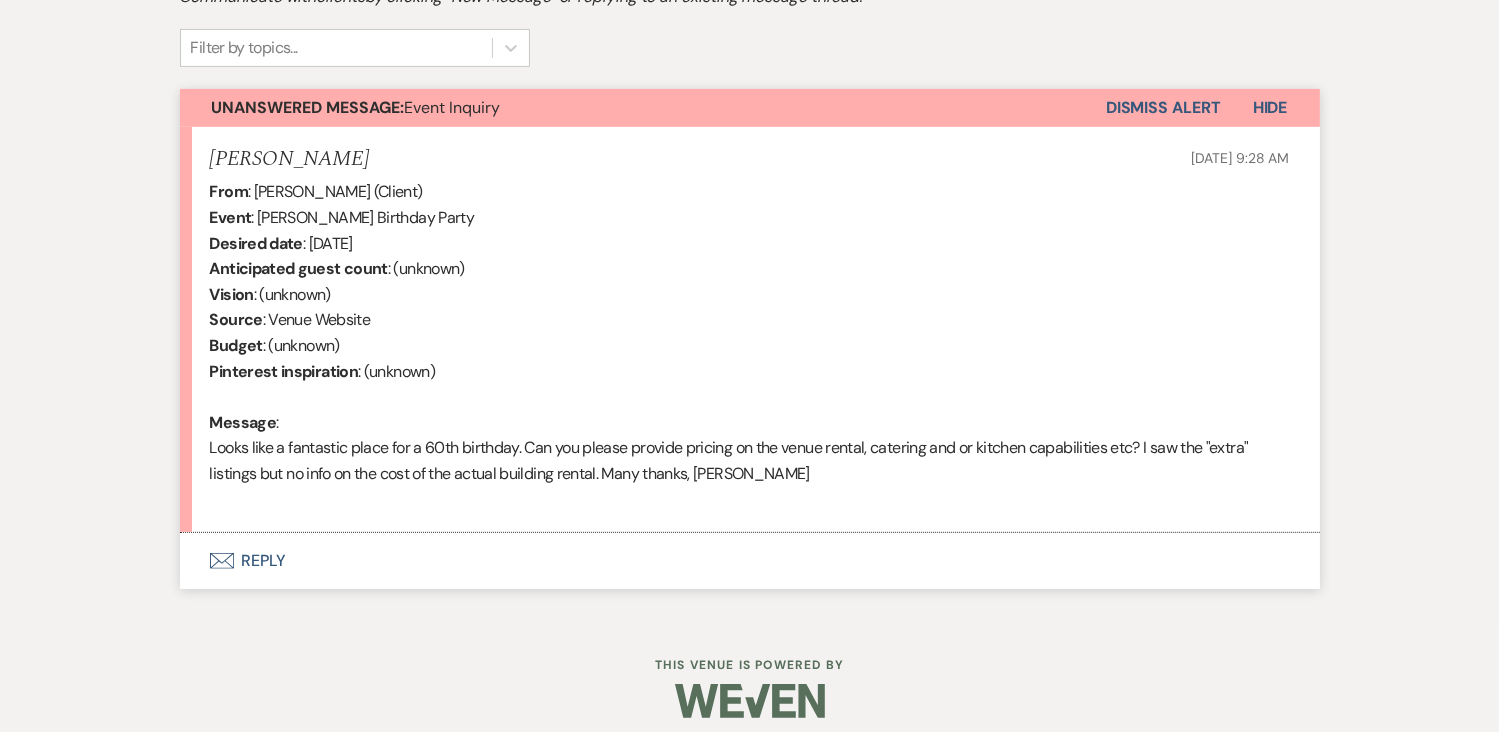 scroll, scrollTop: 660, scrollLeft: 0, axis: vertical 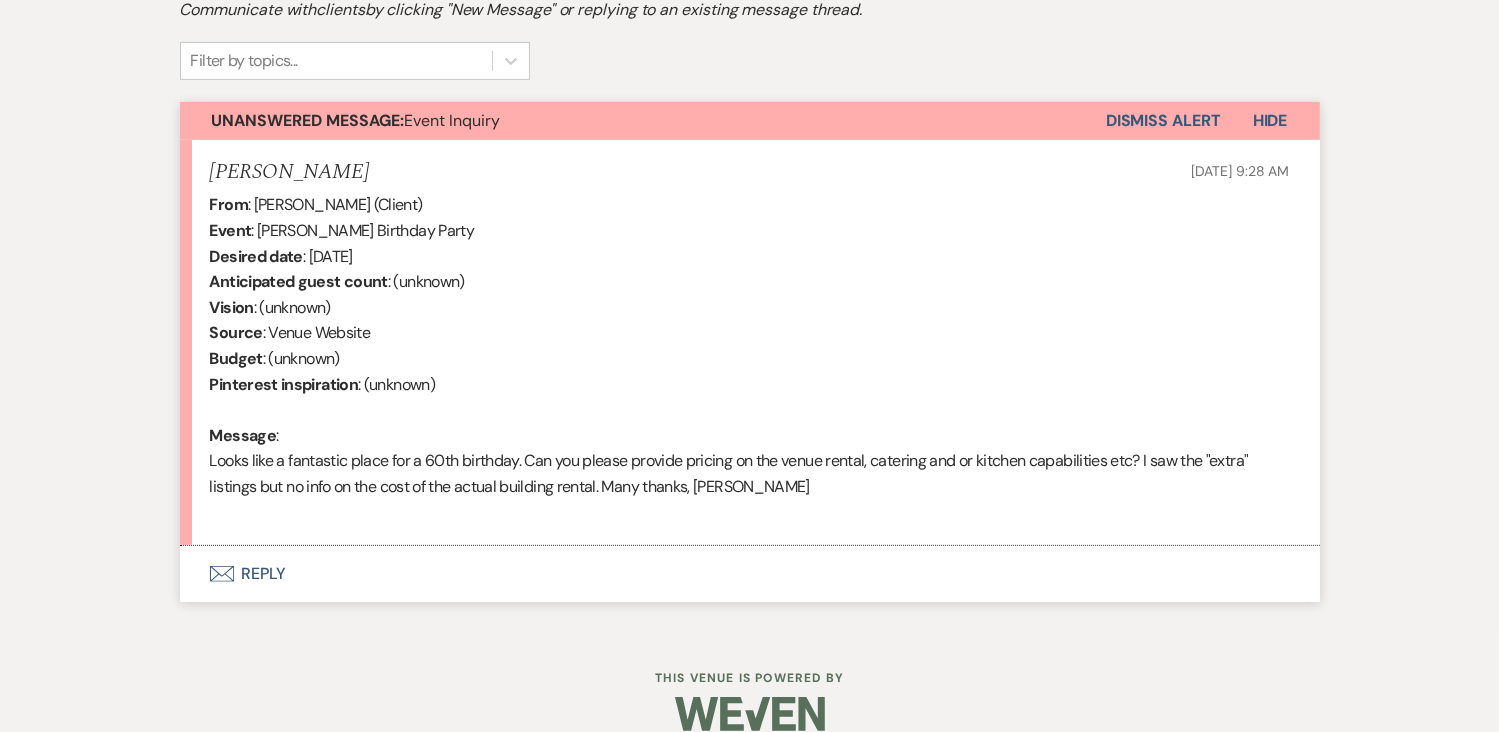 click on "Envelope Reply" at bounding box center (750, 574) 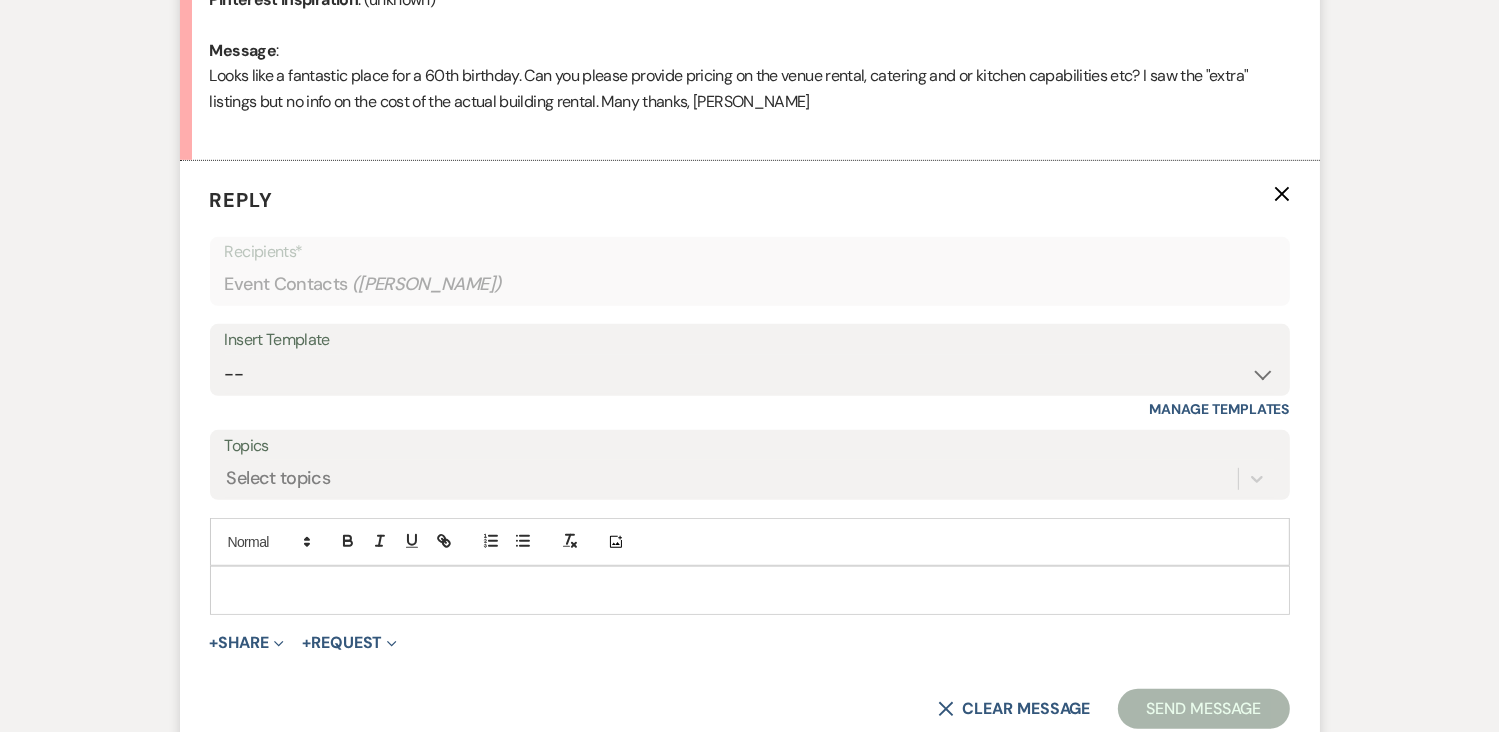 scroll, scrollTop: 1052, scrollLeft: 0, axis: vertical 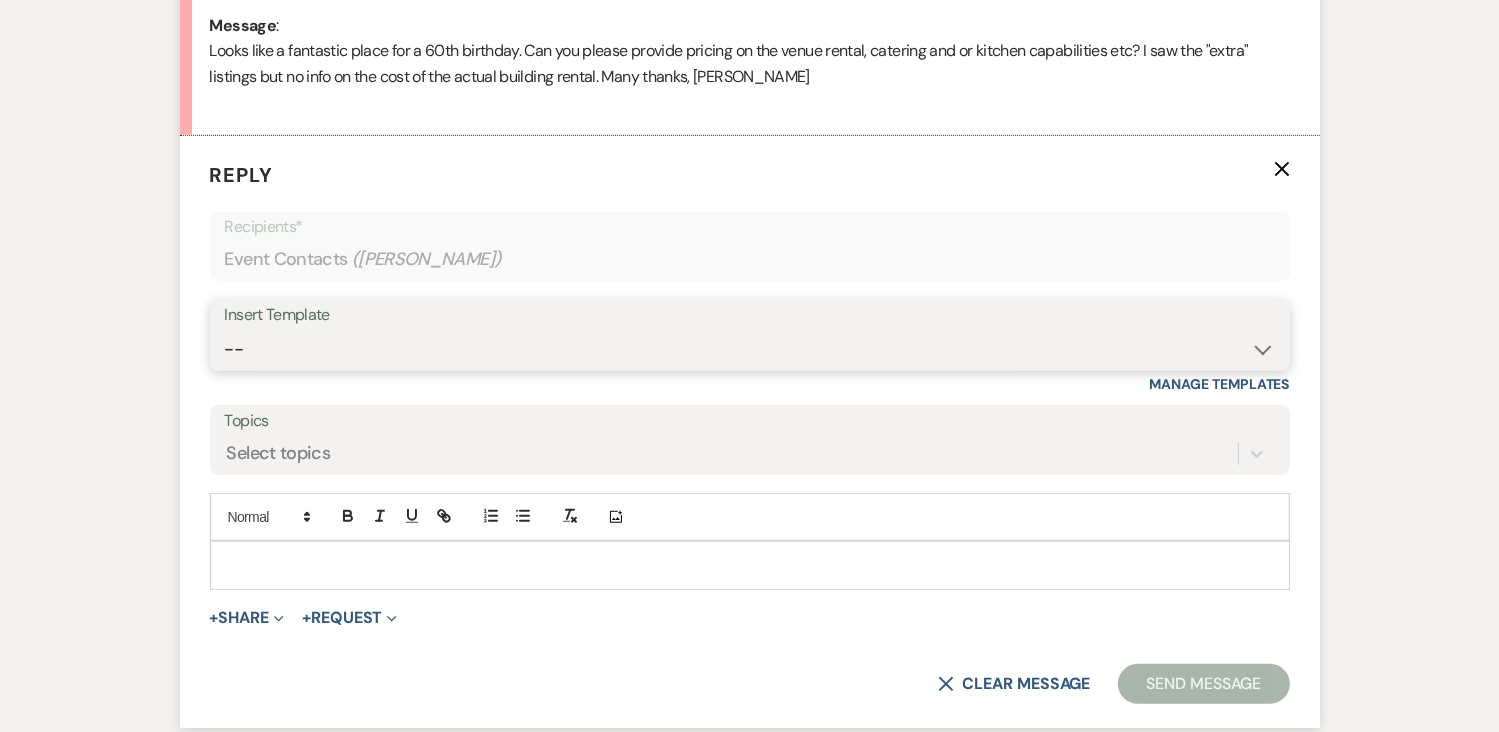 click on "-- Initial Inquiry Auto Response - Weddings Contract - Corporate & Private Events Contract - Weddings Initial Inquiry Auto Response - Corporate & Private Events Tour Request Response Tour Follow Up Inquiry Follow Up Corporate Event Follow Up Weven Planning Portal Introduction Decor Tour Inquiry Booking Information (Weddings) Booking Information (Corporate/Private Events) Tour-  NO CALL/NO SHOW Booking Event Template Scheduling Template Decor Invoice Your Upcoming Tour Final Walkthrough Scheduling Initial Inquiry Auto Response - EVENT FLYER - Weddings Tour Follow Up - Event Flyer Added Upcoming Event Tempate Request for Security Deposit Inquiry Follow Up - EVENT FLYER Sample Floor Plan Request for Final Payment" at bounding box center [750, 349] 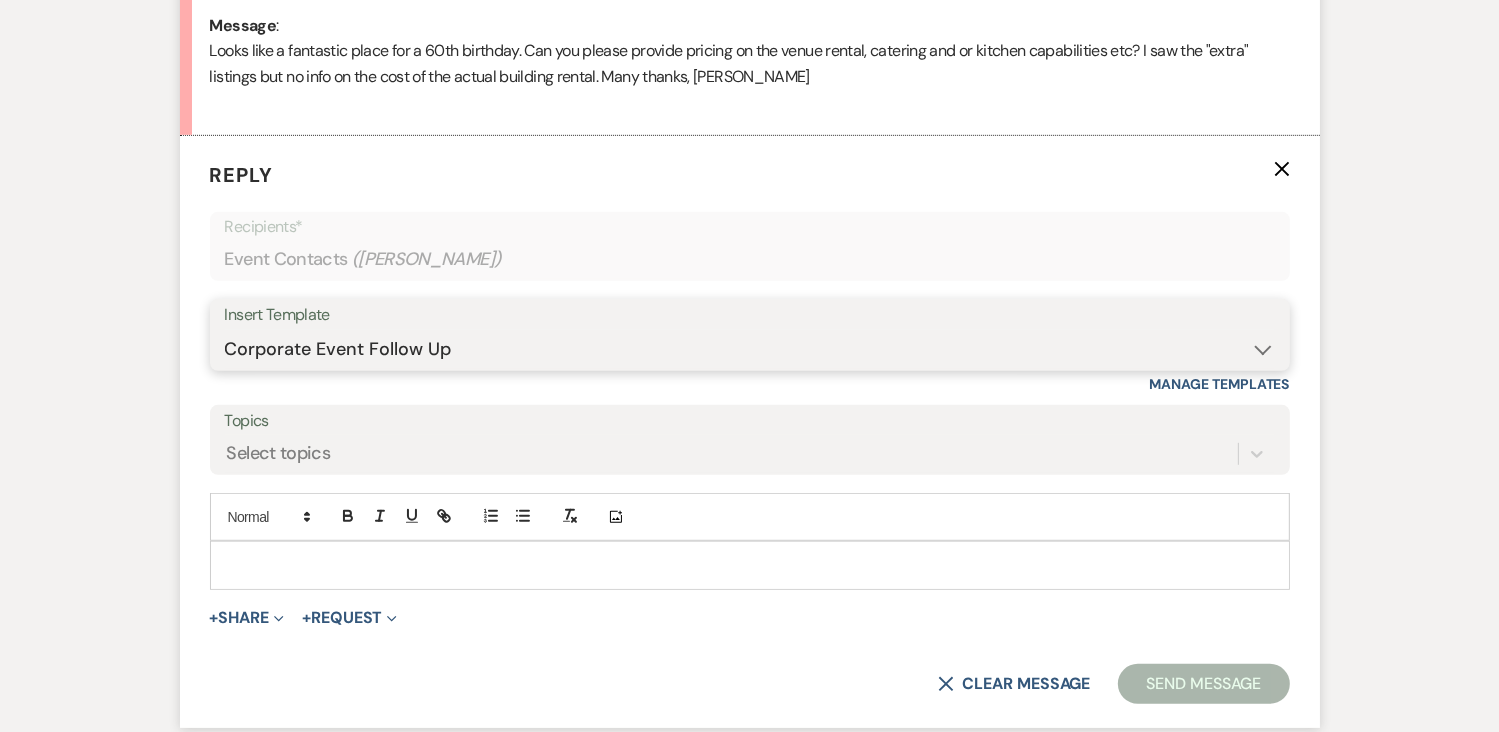 click on "-- Initial Inquiry Auto Response - Weddings Contract - Corporate & Private Events Contract - Weddings Initial Inquiry Auto Response - Corporate & Private Events Tour Request Response Tour Follow Up Inquiry Follow Up Corporate Event Follow Up Weven Planning Portal Introduction Decor Tour Inquiry Booking Information (Weddings) Booking Information (Corporate/Private Events) Tour-  NO CALL/NO SHOW Booking Event Template Scheduling Template Decor Invoice Your Upcoming Tour Final Walkthrough Scheduling Initial Inquiry Auto Response - EVENT FLYER - Weddings Tour Follow Up - Event Flyer Added Upcoming Event Tempate Request for Security Deposit Inquiry Follow Up - EVENT FLYER Sample Floor Plan Request for Final Payment" at bounding box center [750, 349] 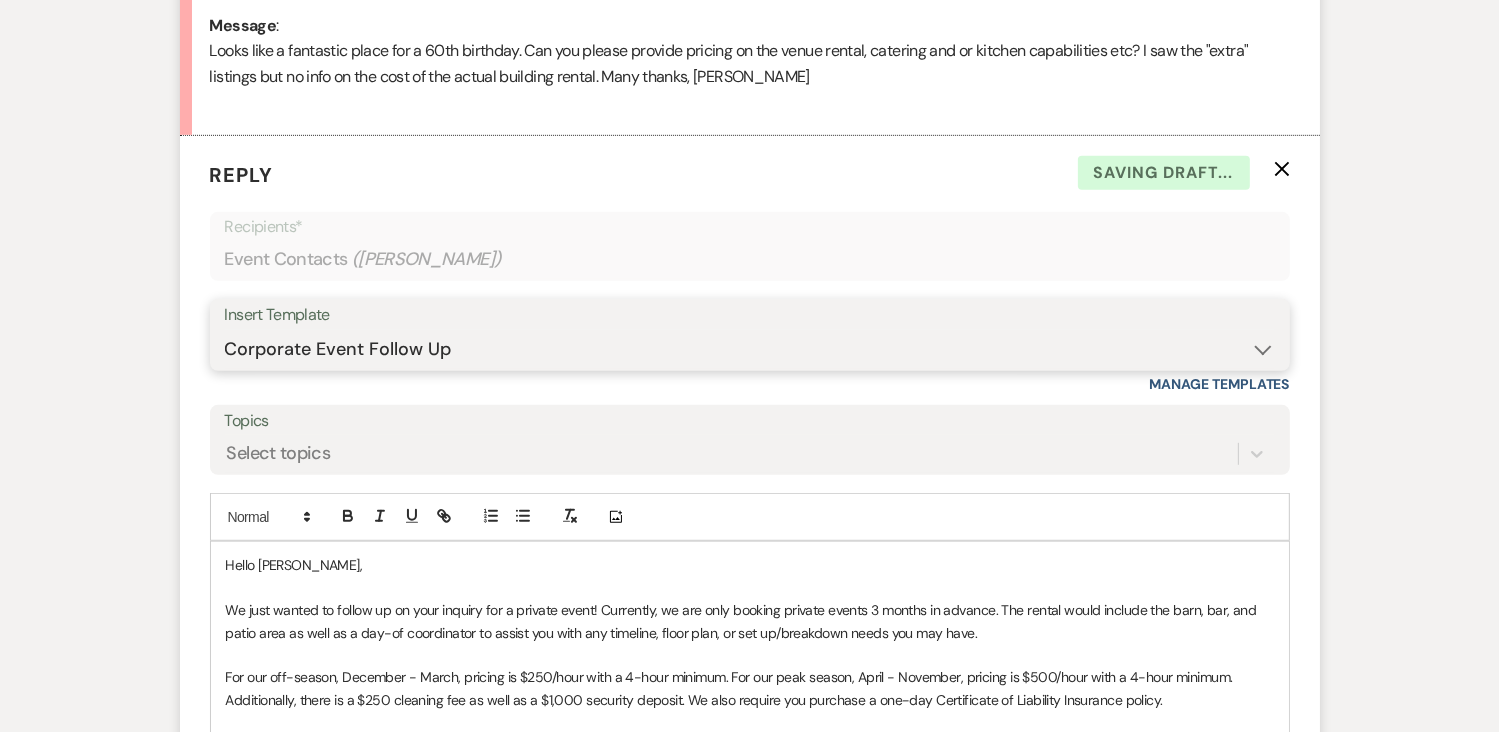 click on "-- Initial Inquiry Auto Response - Weddings Contract - Corporate & Private Events Contract - Weddings Initial Inquiry Auto Response - Corporate & Private Events Tour Request Response Tour Follow Up Inquiry Follow Up Corporate Event Follow Up Weven Planning Portal Introduction Decor Tour Inquiry Booking Information (Weddings) Booking Information (Corporate/Private Events) Tour-  NO CALL/NO SHOW Booking Event Template Scheduling Template Decor Invoice Your Upcoming Tour Final Walkthrough Scheduling Initial Inquiry Auto Response - EVENT FLYER - Weddings Tour Follow Up - Event Flyer Added Upcoming Event Tempate Request for Security Deposit Inquiry Follow Up - EVENT FLYER Sample Floor Plan Request for Final Payment" at bounding box center [750, 349] 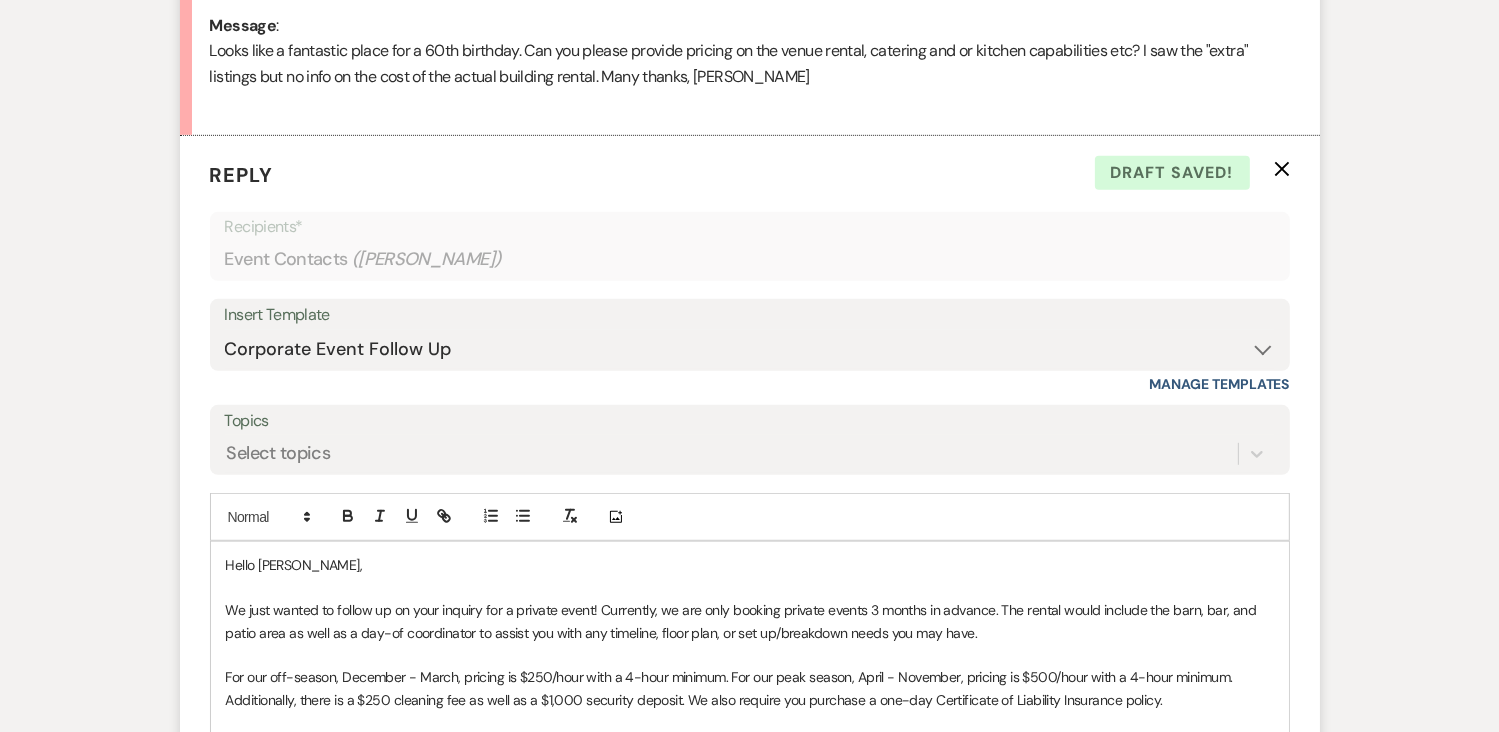 click on "Messages Tasks Payments Rental Overview Documents Contacts Notes Event Messages   Log Log Message +  New Message Communicate with  clients  by clicking "New Message" or replying to an existing message thread. Filter by topics... Unanswered Message:  Event Inquiry Dismiss Alert Hide Drena Fertetta Jul 21, 2025, 9:28 AM
From : Drena Fertetta (Client)
Event : Drena Fertetta's Birthday Party
Desired date : October 12th 2025
Anticipated guest count : (unknown)
Vision : (unknown)
Source : Venue Website
Budget : (unknown)
Pinterest inspiration : (unknown)
Message :   Looks like a fantastic place for a 60th birthday.
Can you please provide pricing on the venue rental, catering and or kitchen capabilities etc?  I saw the "extra" listings but no info on the cost of the actual building rental.
Many thanks,
Drena Fertetta
Reply   X Draft saved! Recipients* Event Contacts   ( Drena Fertetta )   Insert Template   -- Initial Inquiry Auto Response - Weddings Contract - Weddings Tour Follow Up" at bounding box center (749, 328) 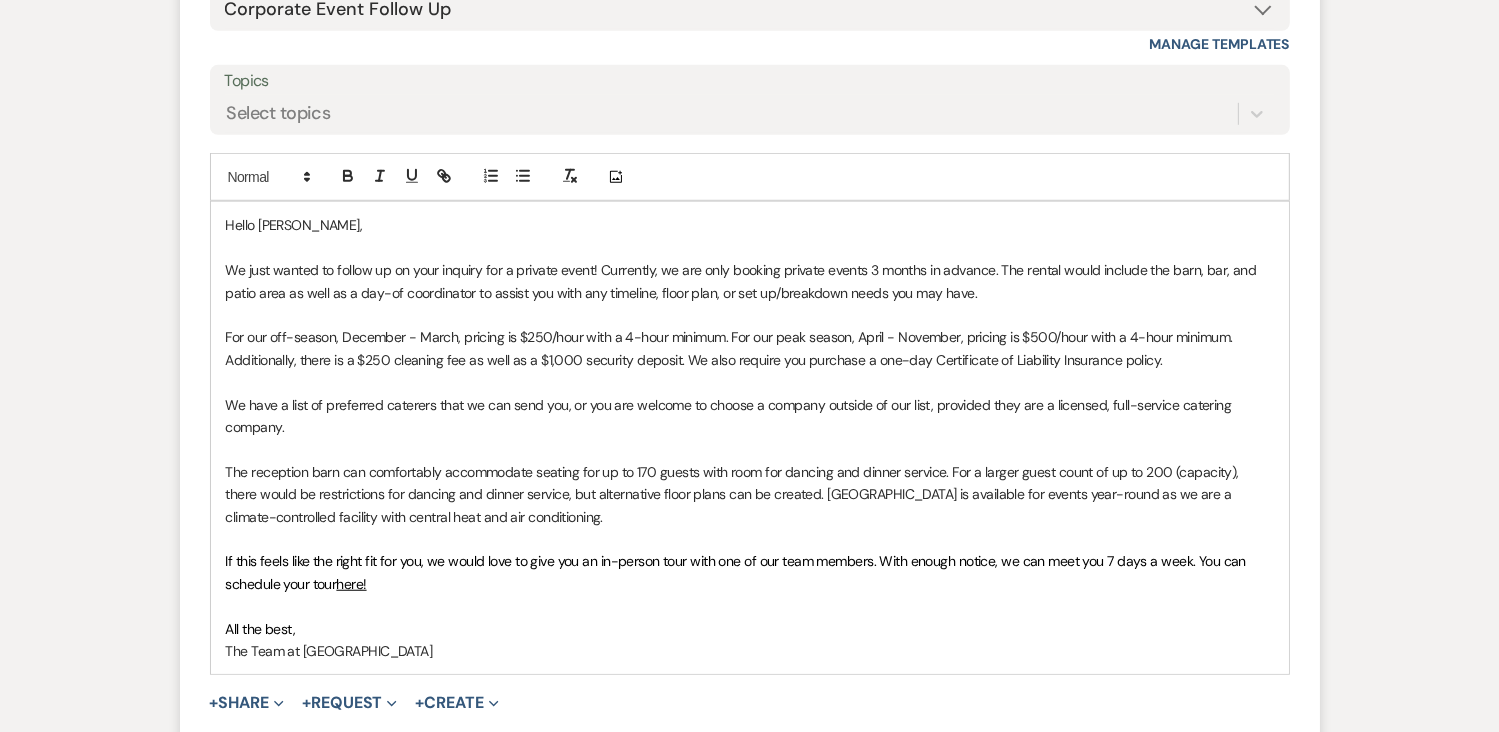 scroll, scrollTop: 1395, scrollLeft: 0, axis: vertical 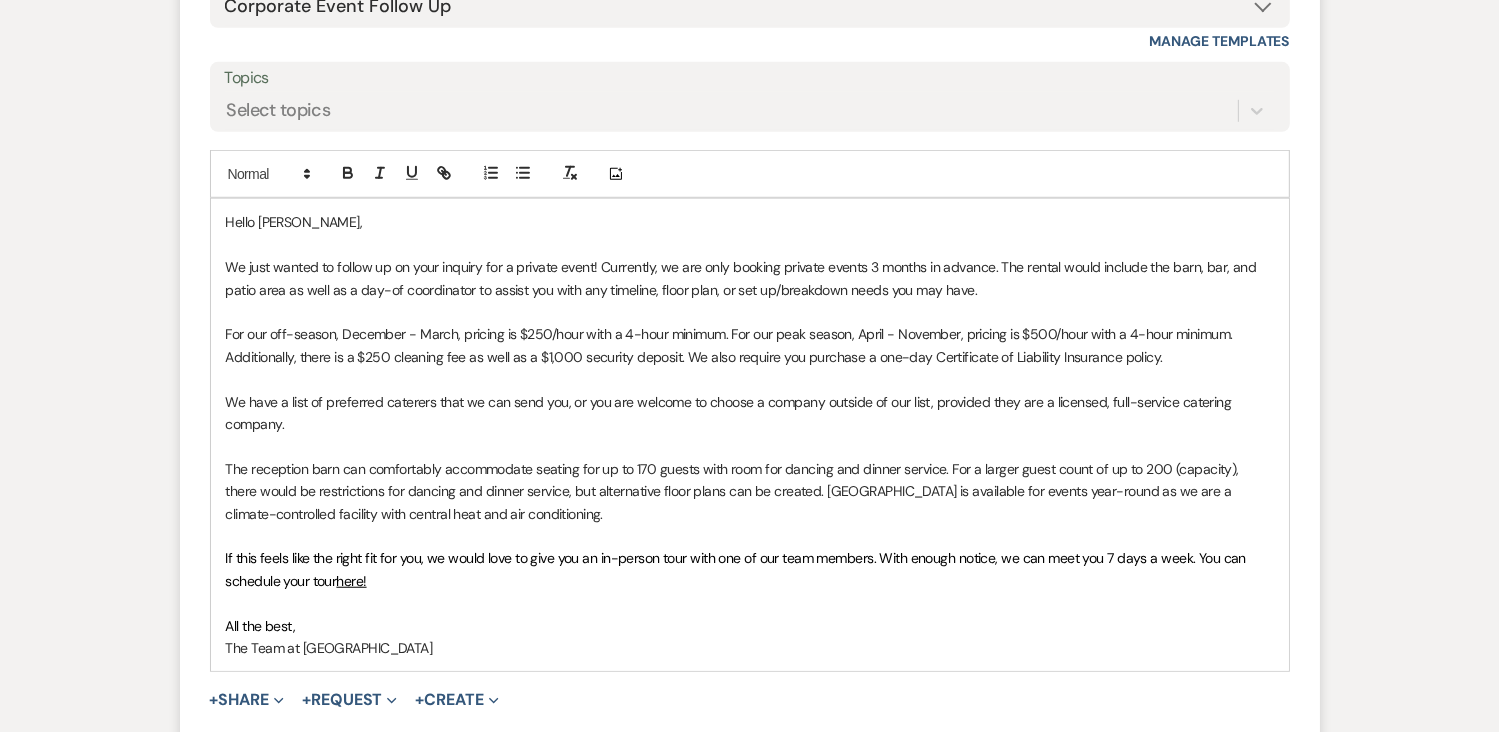 click on "For our off-season, December - March, pricing is $250/hour with a 4-hour minimum. For our peak season, April - November, pricing is $500/hour with a 4-hour minimum. Additionally, there is a $250 cleaning fee as well as a $1,000 security deposit. We also require you purchase a one-day Certificate of Liability Insurance policy." at bounding box center (750, 345) 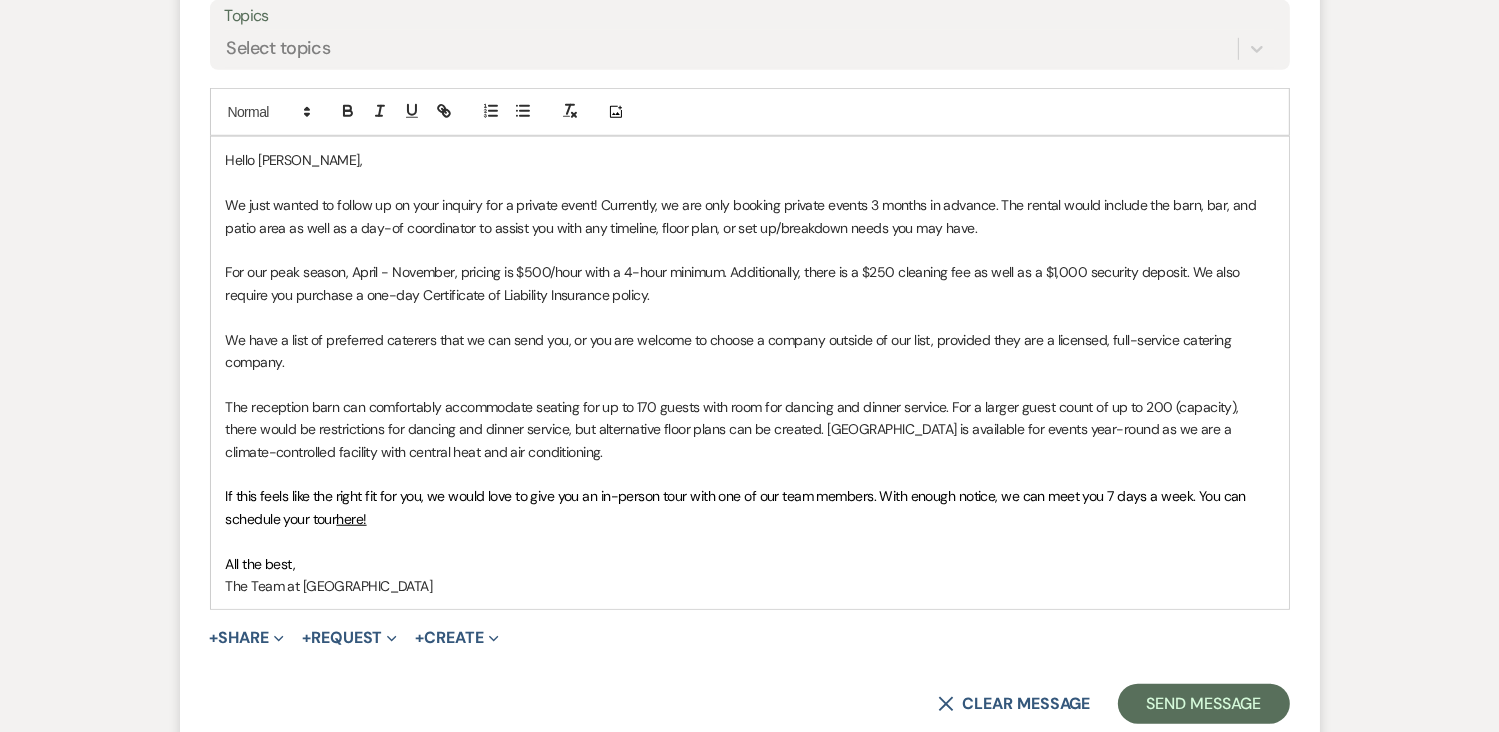 scroll, scrollTop: 1465, scrollLeft: 0, axis: vertical 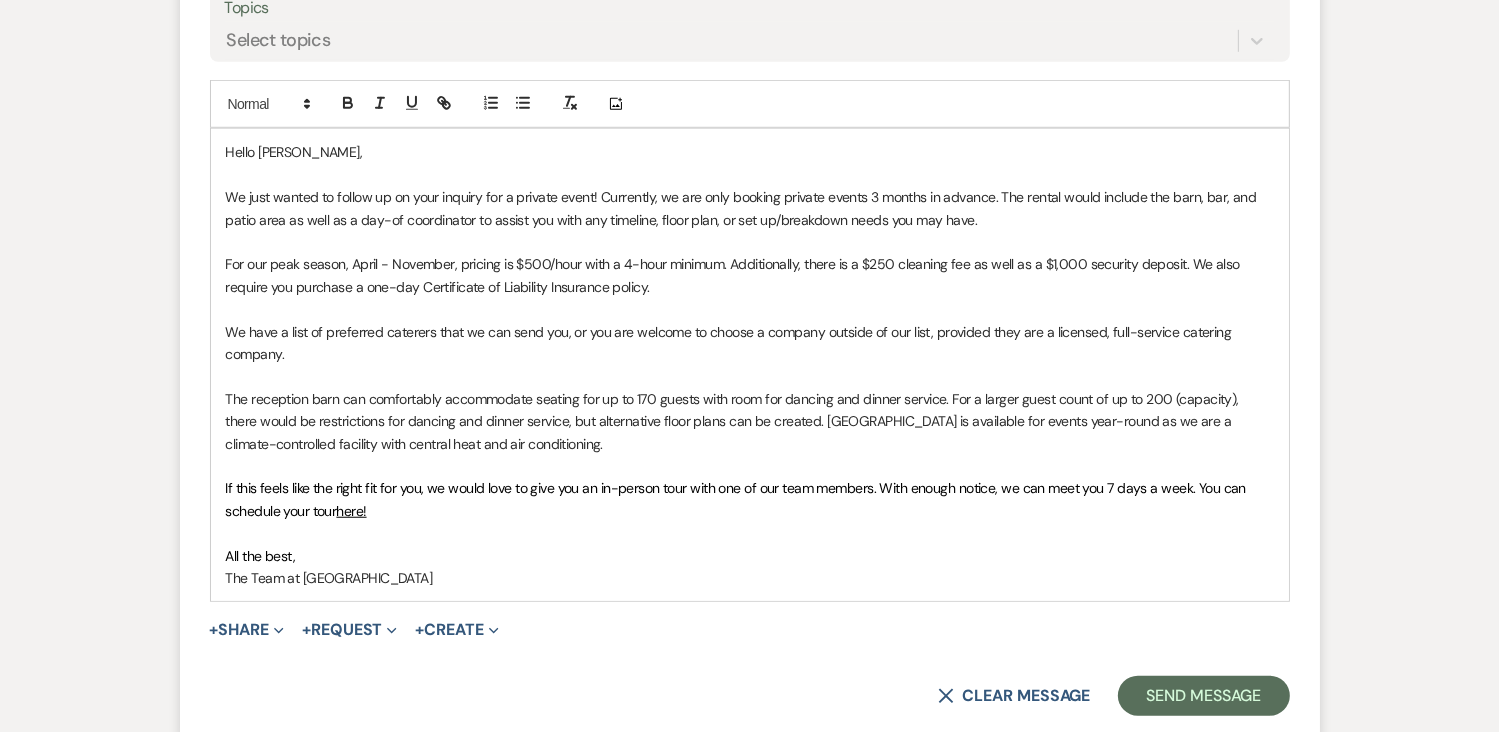 click on "The reception barn can comfortably accommodate seating for up to 170 guests with room for dancing and dinner service. For a larger guest count of up to 200 (capacity), there would be restrictions for dancing and dinner service, but alternative floor plans can be created. Stone Ridge Hollow is available for events year-round as we are a climate-controlled facility with central heat and air conditioning." at bounding box center (750, 421) 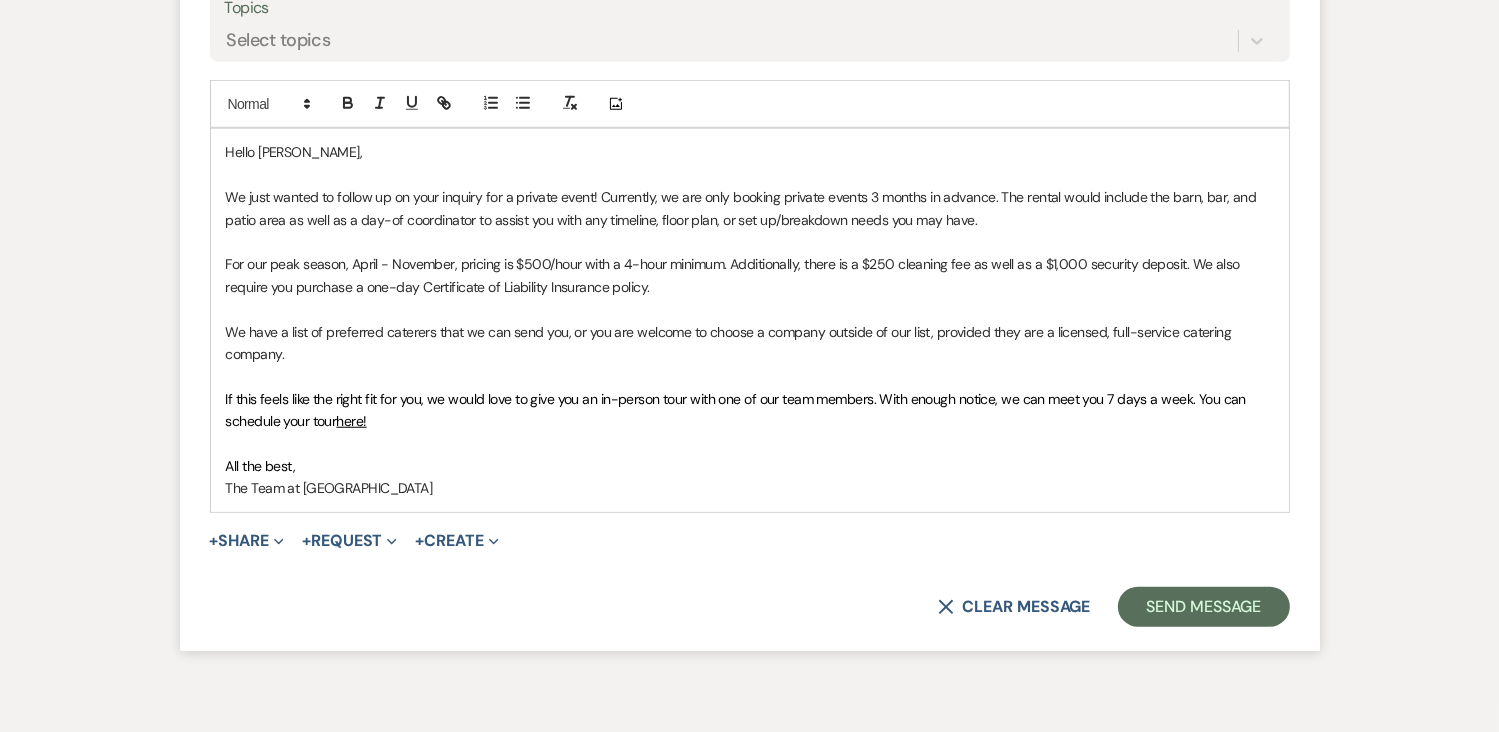 click on "If this feels like the right fit for you, we would love to give you an in-person tour with one of our team members. With enough notice, we can meet you 7 days a week. You can schedule your tour" at bounding box center [738, 410] 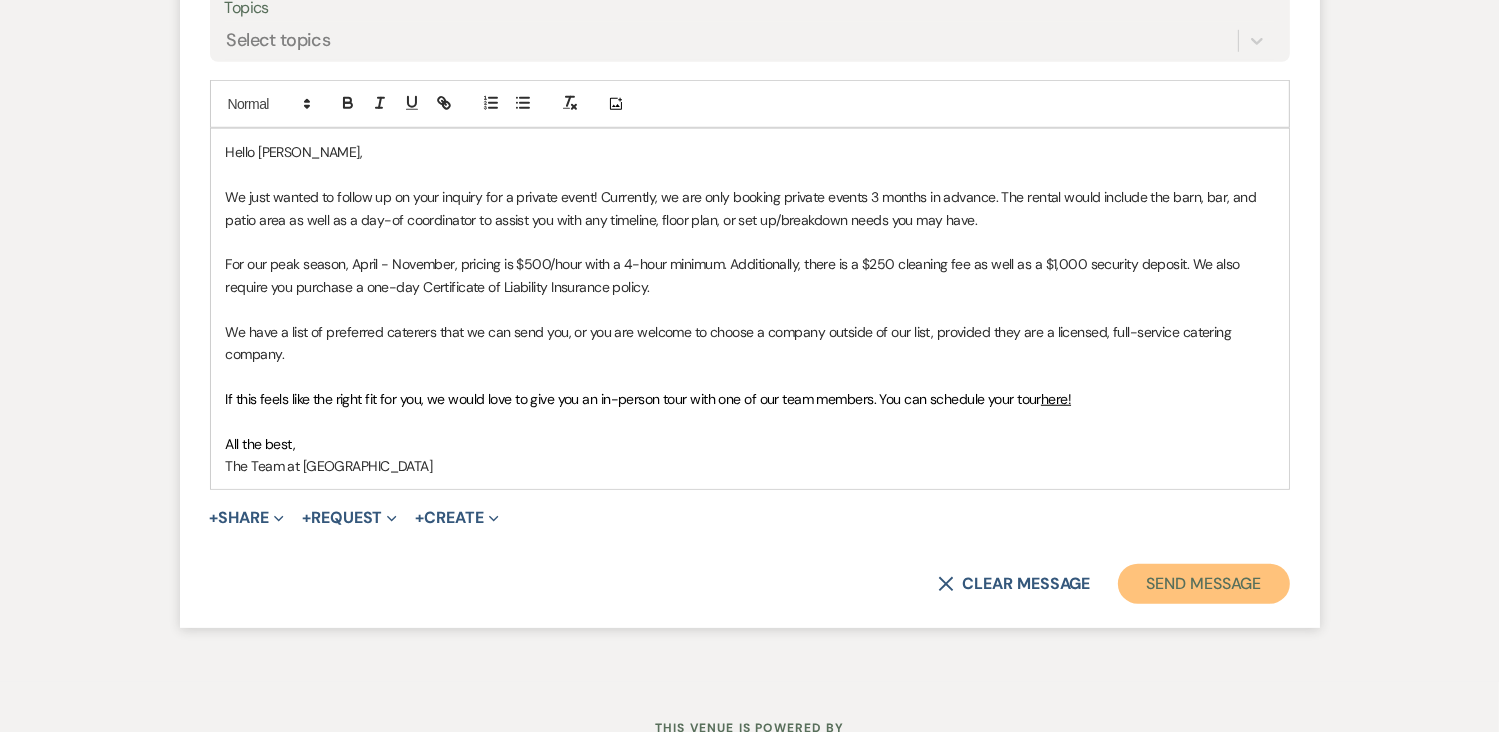 click on "Send Message" at bounding box center (1203, 584) 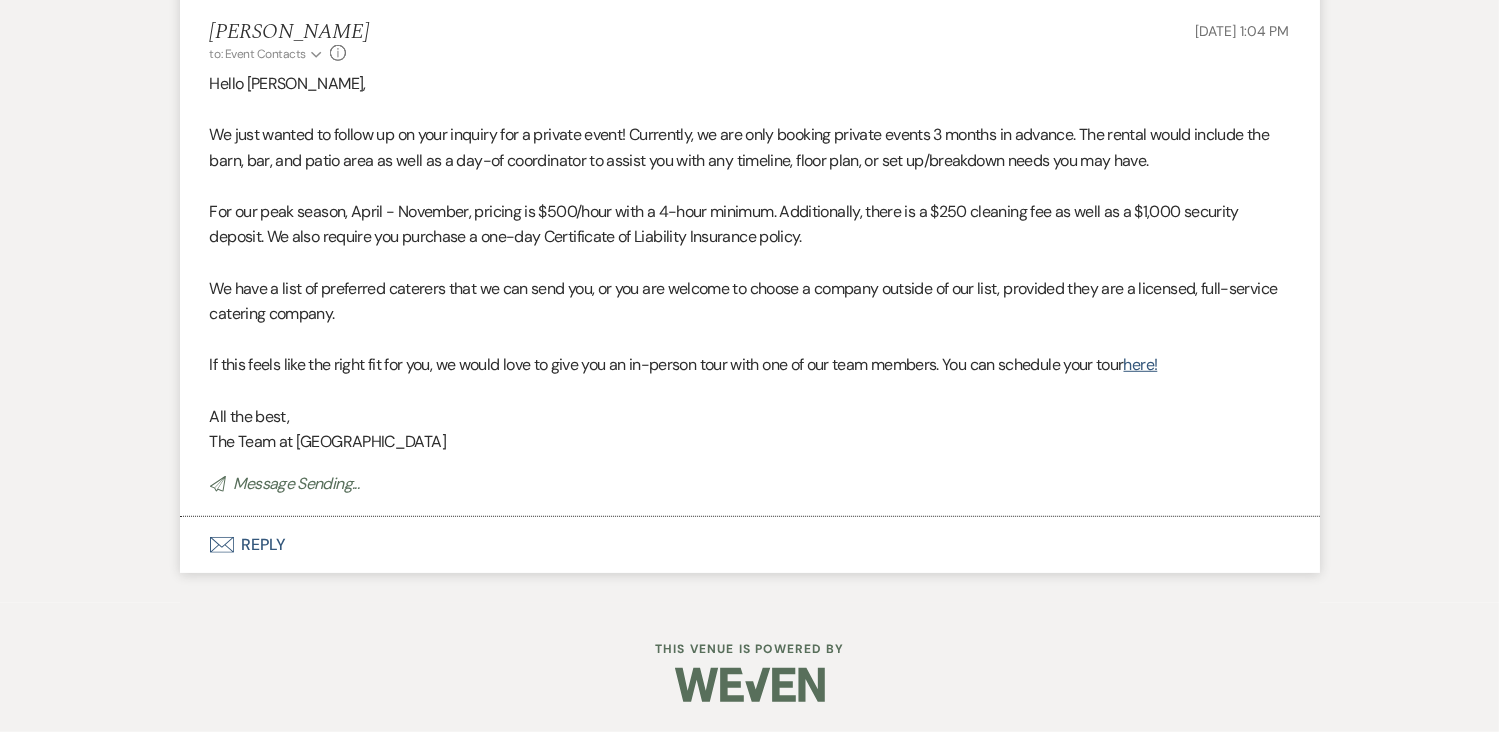 scroll, scrollTop: 1187, scrollLeft: 0, axis: vertical 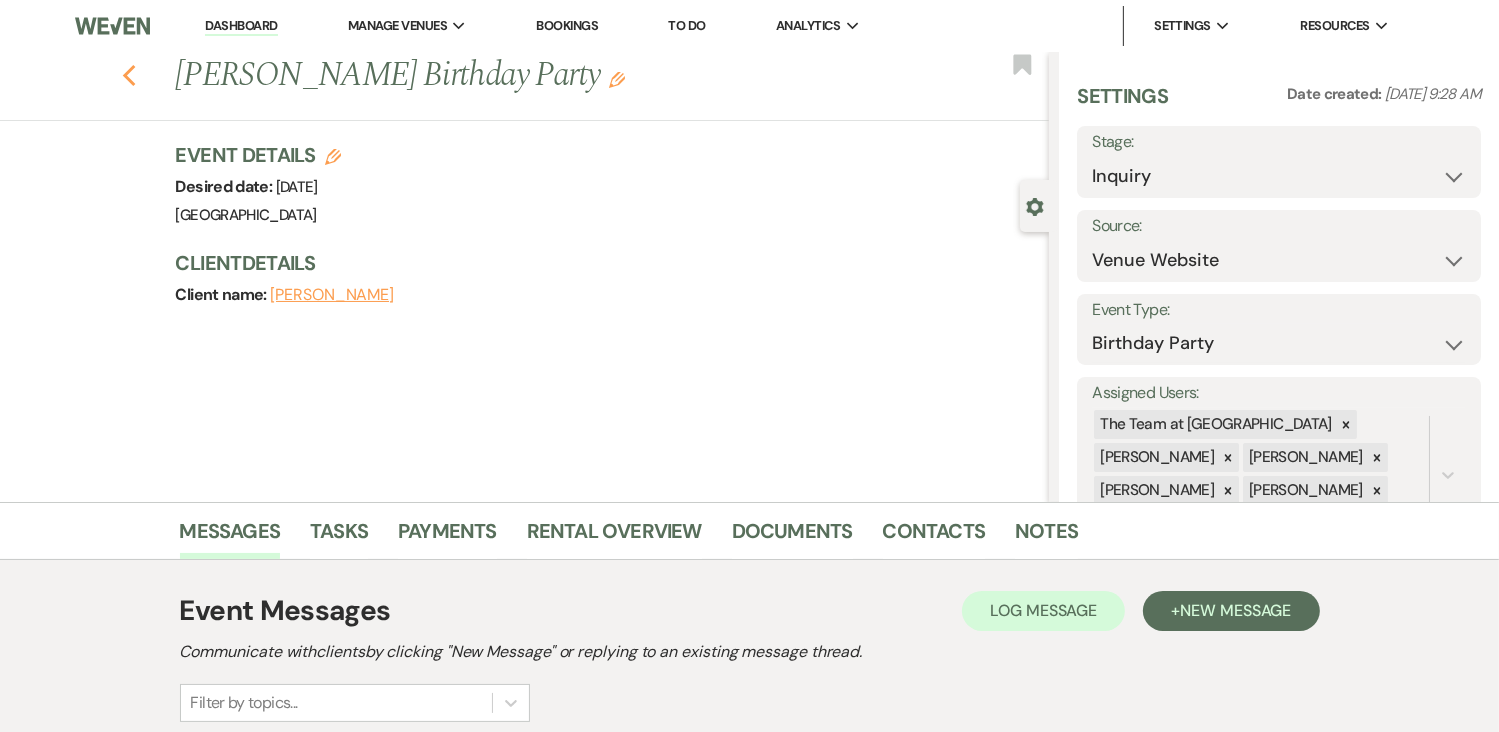 click 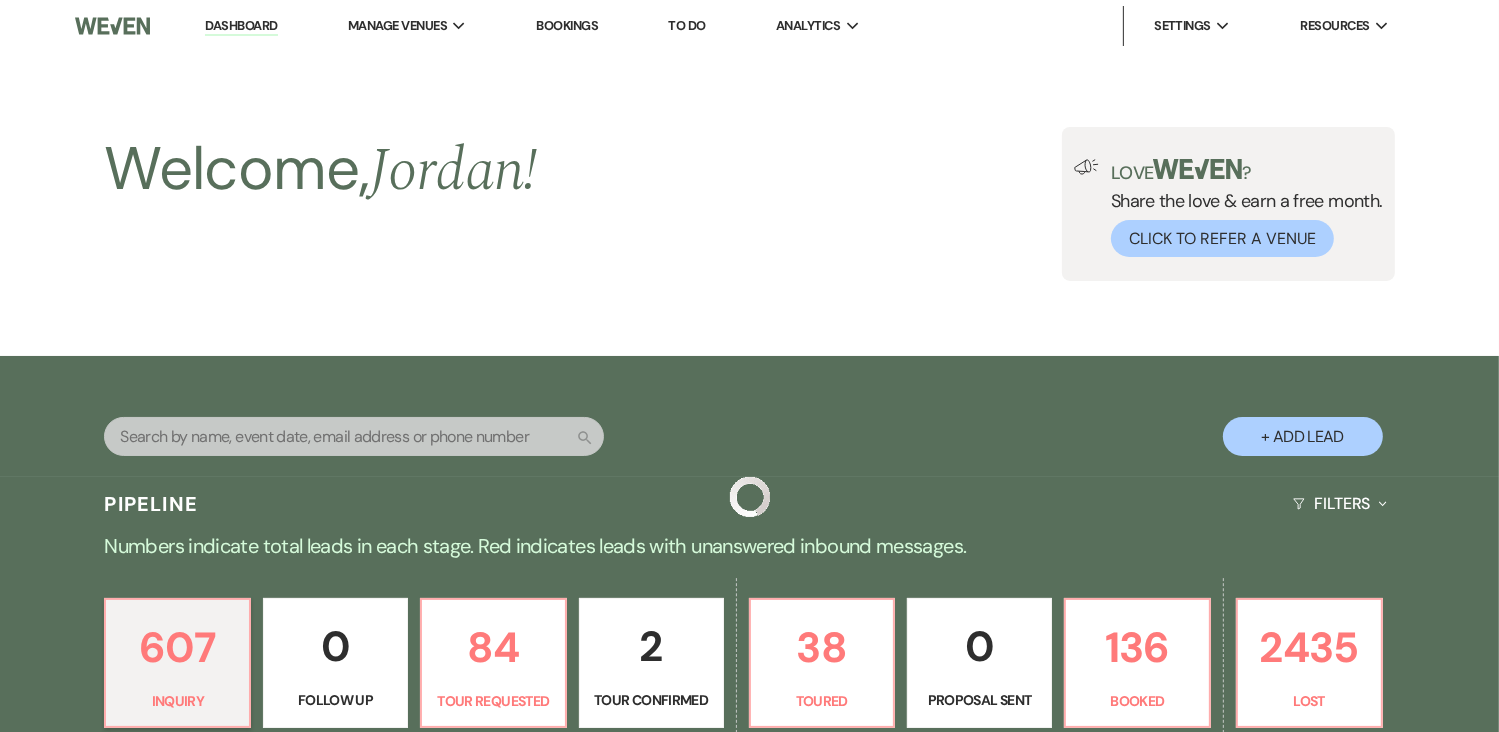 scroll, scrollTop: 795, scrollLeft: 0, axis: vertical 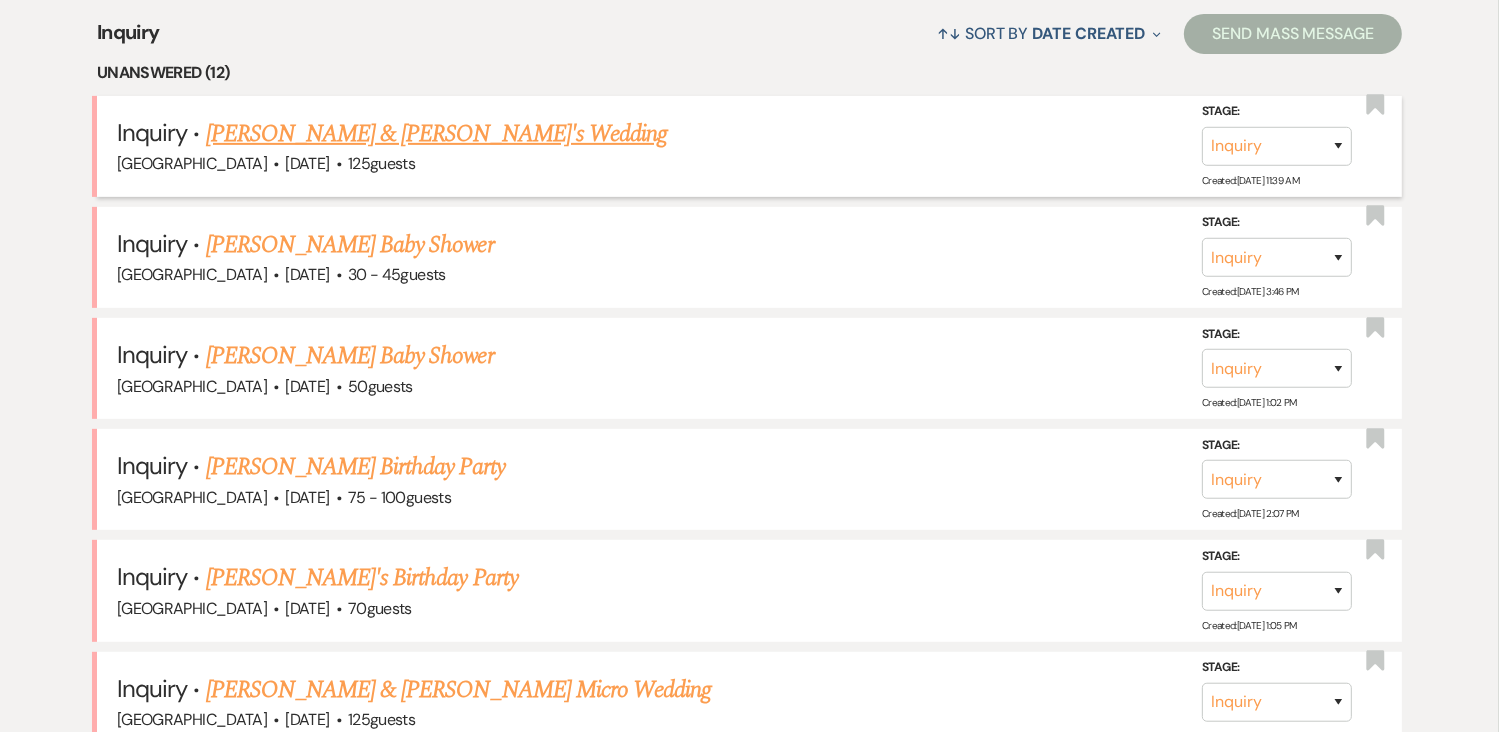click on "Tom & Mandy's Wedding" at bounding box center (437, 134) 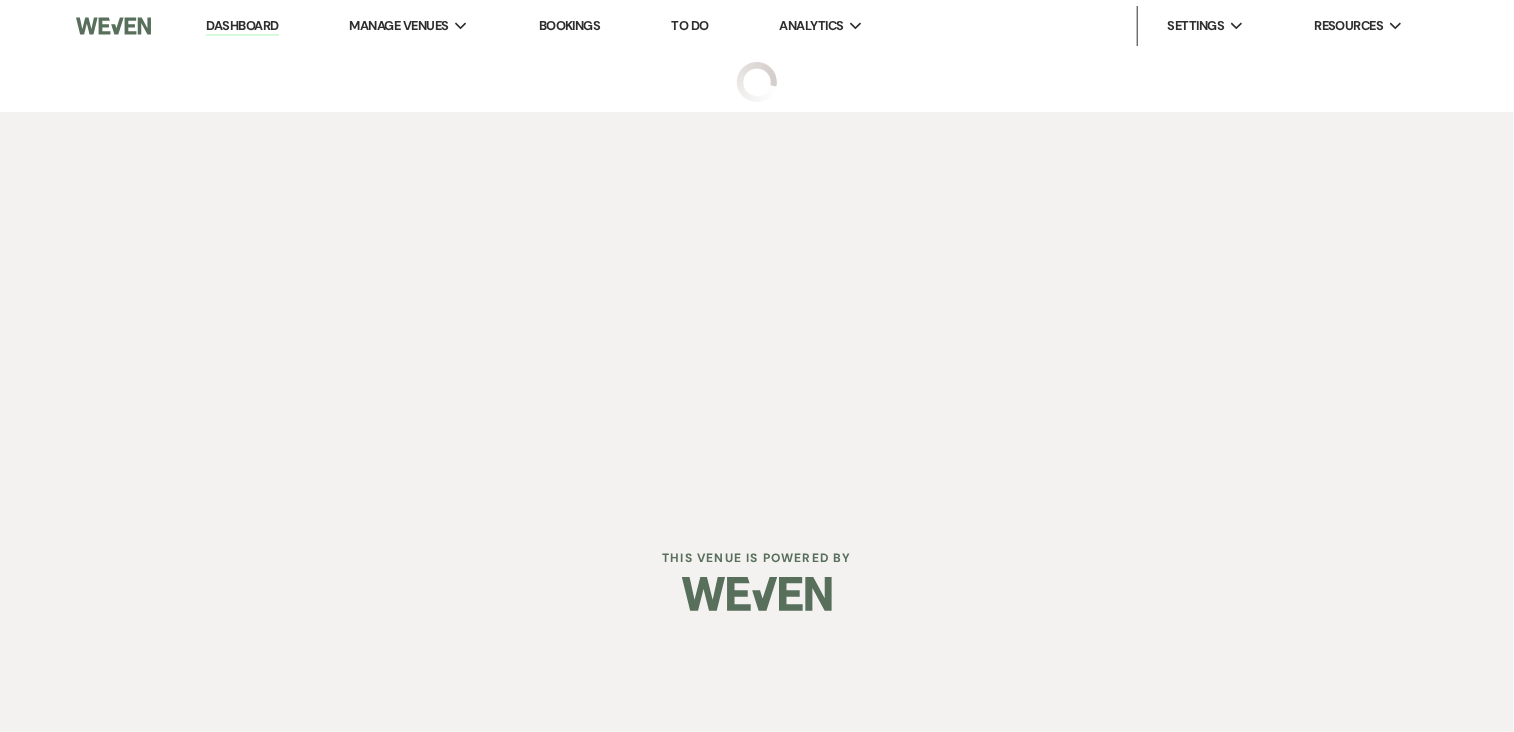 select on "5" 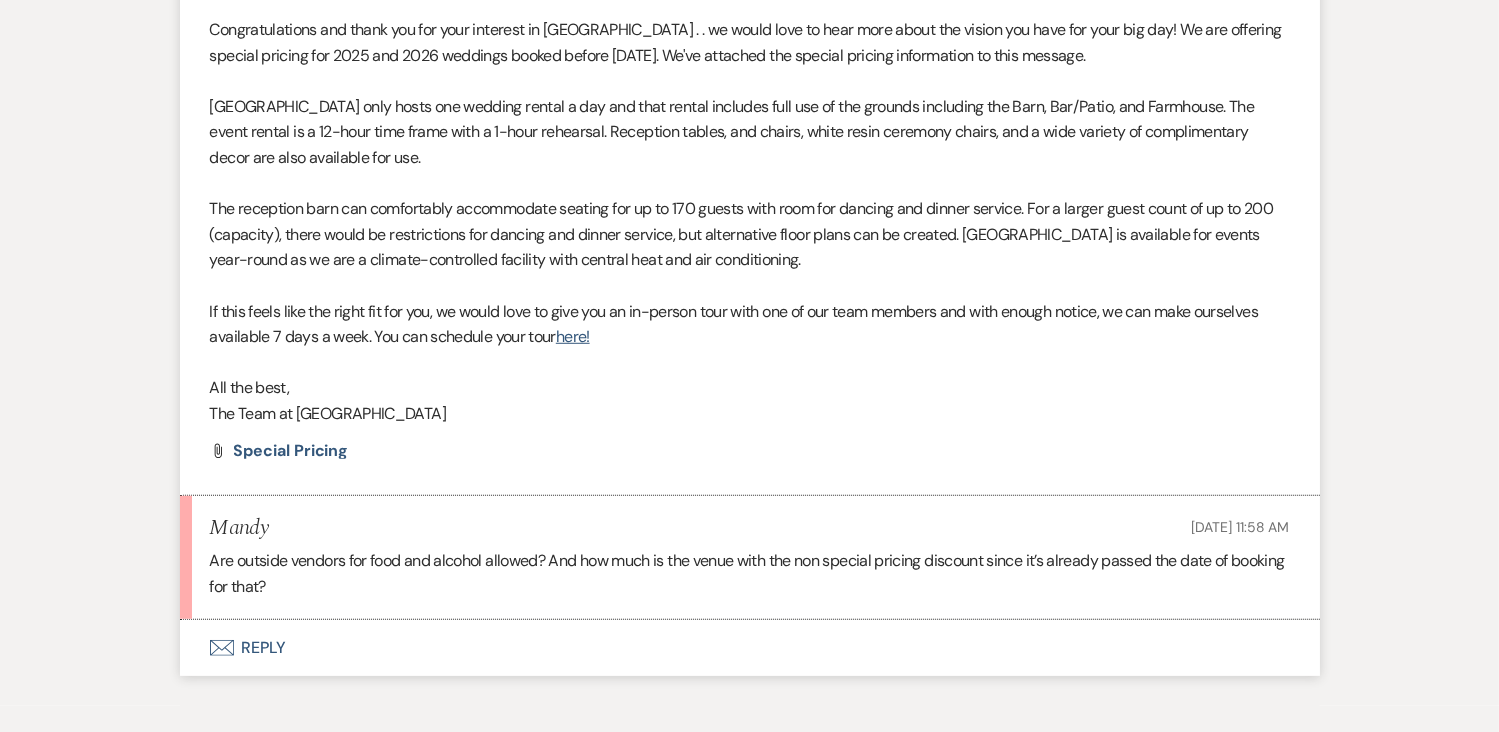 scroll, scrollTop: 1370, scrollLeft: 0, axis: vertical 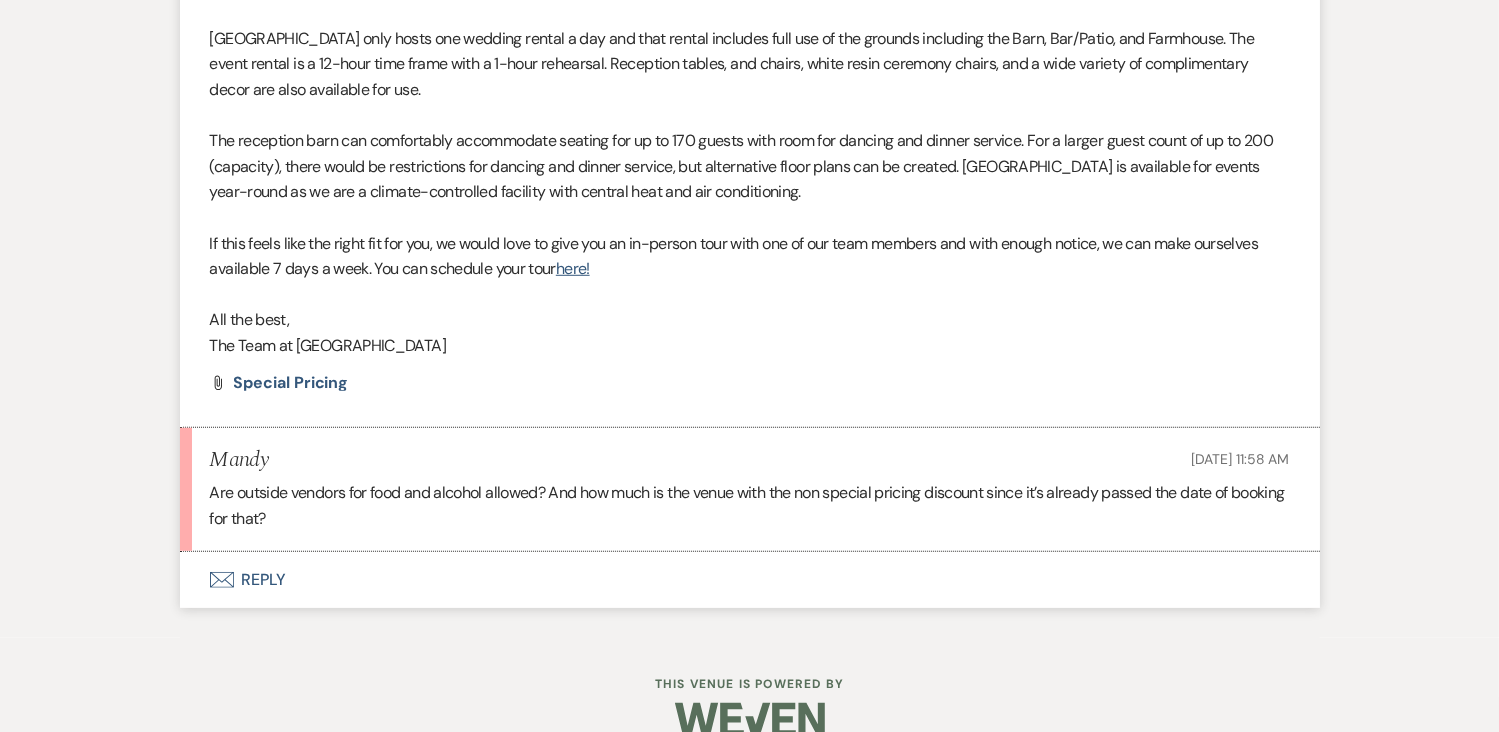 click on "Envelope Reply" at bounding box center (750, 580) 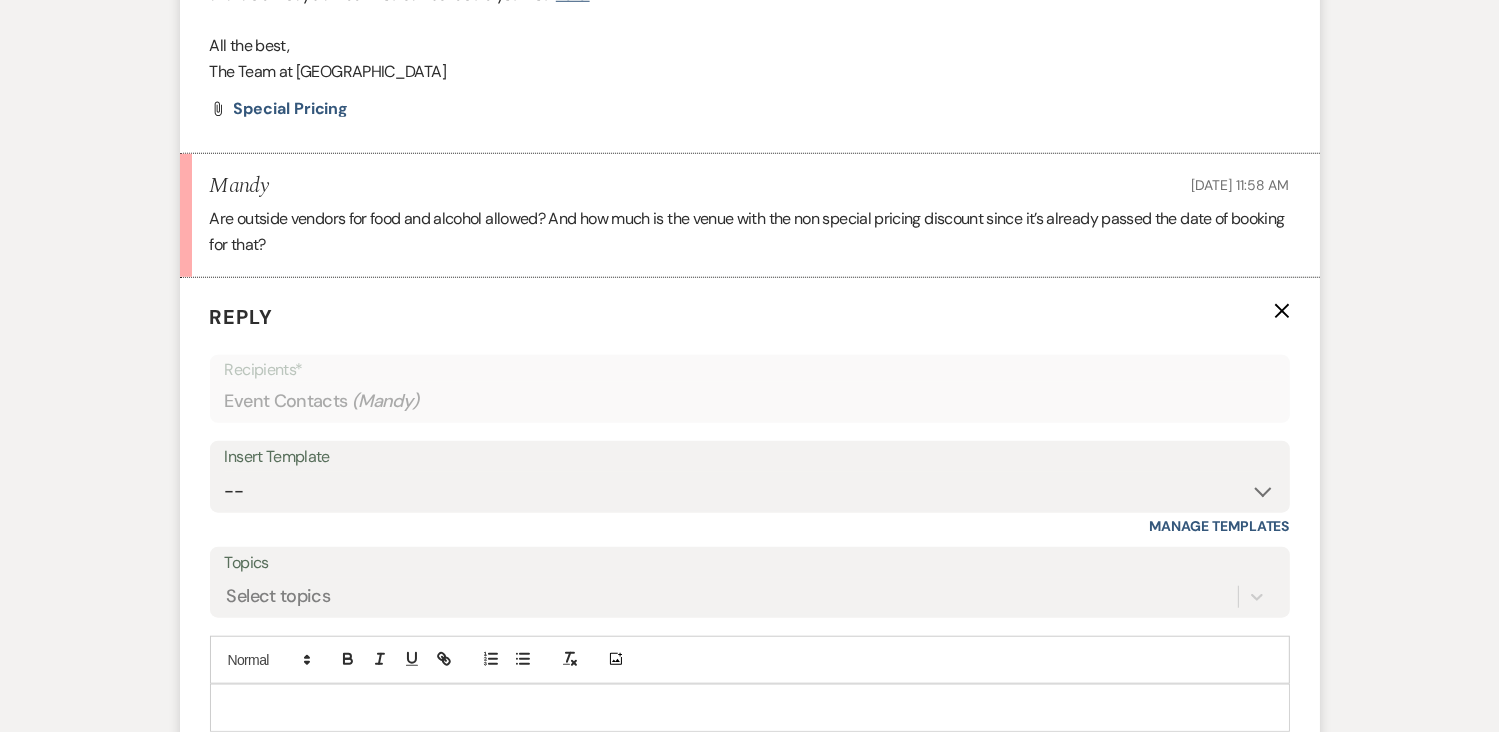 scroll, scrollTop: 1616, scrollLeft: 0, axis: vertical 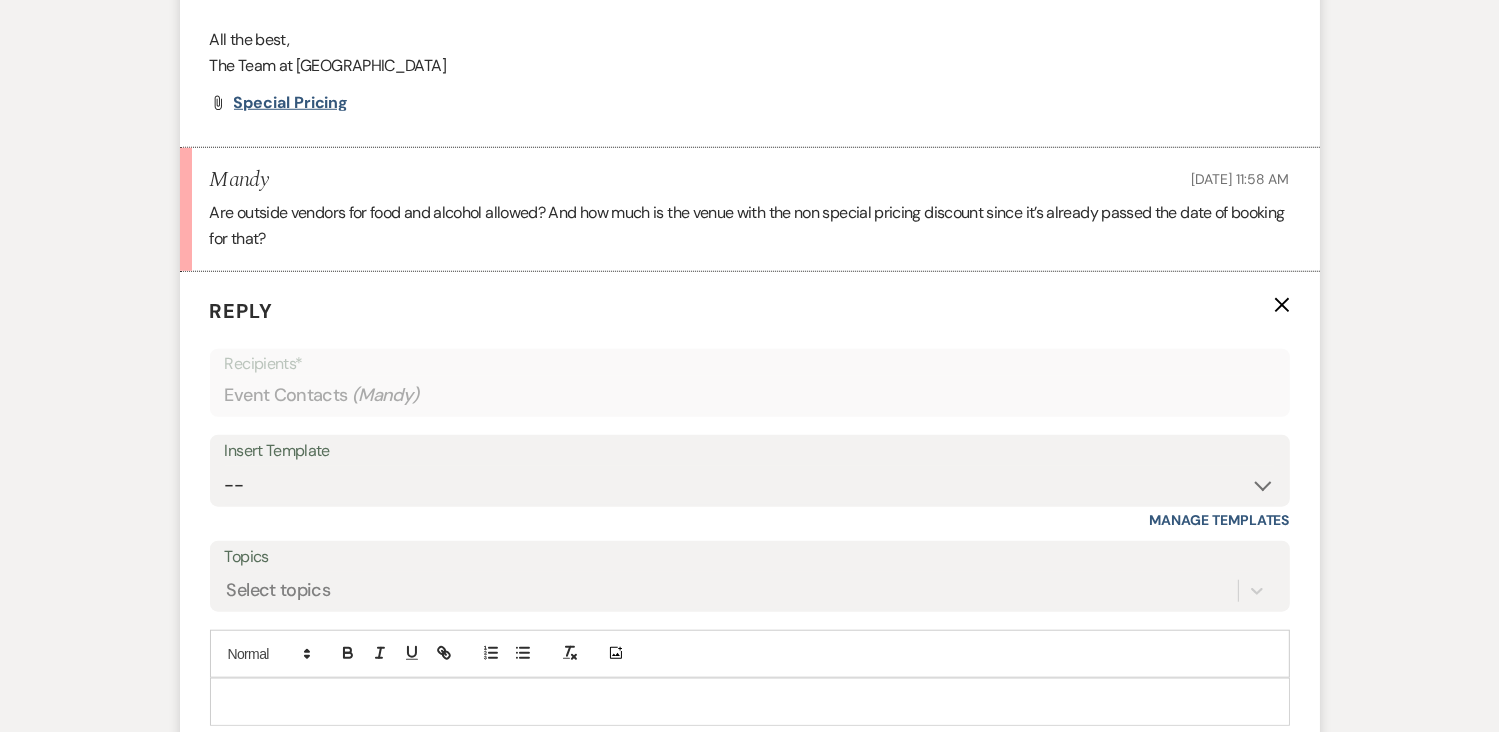 click on "Special Pricing" at bounding box center (291, 102) 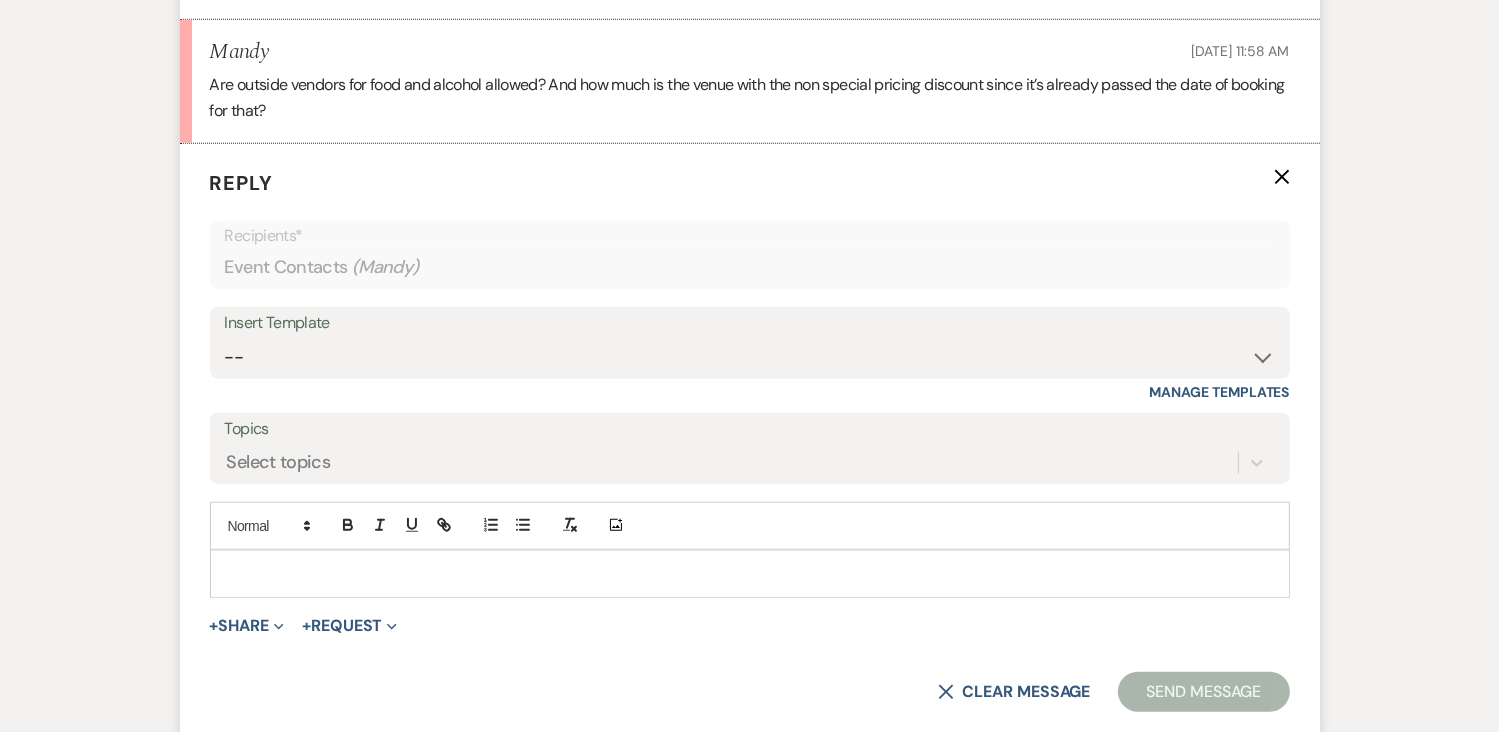 scroll, scrollTop: 1769, scrollLeft: 0, axis: vertical 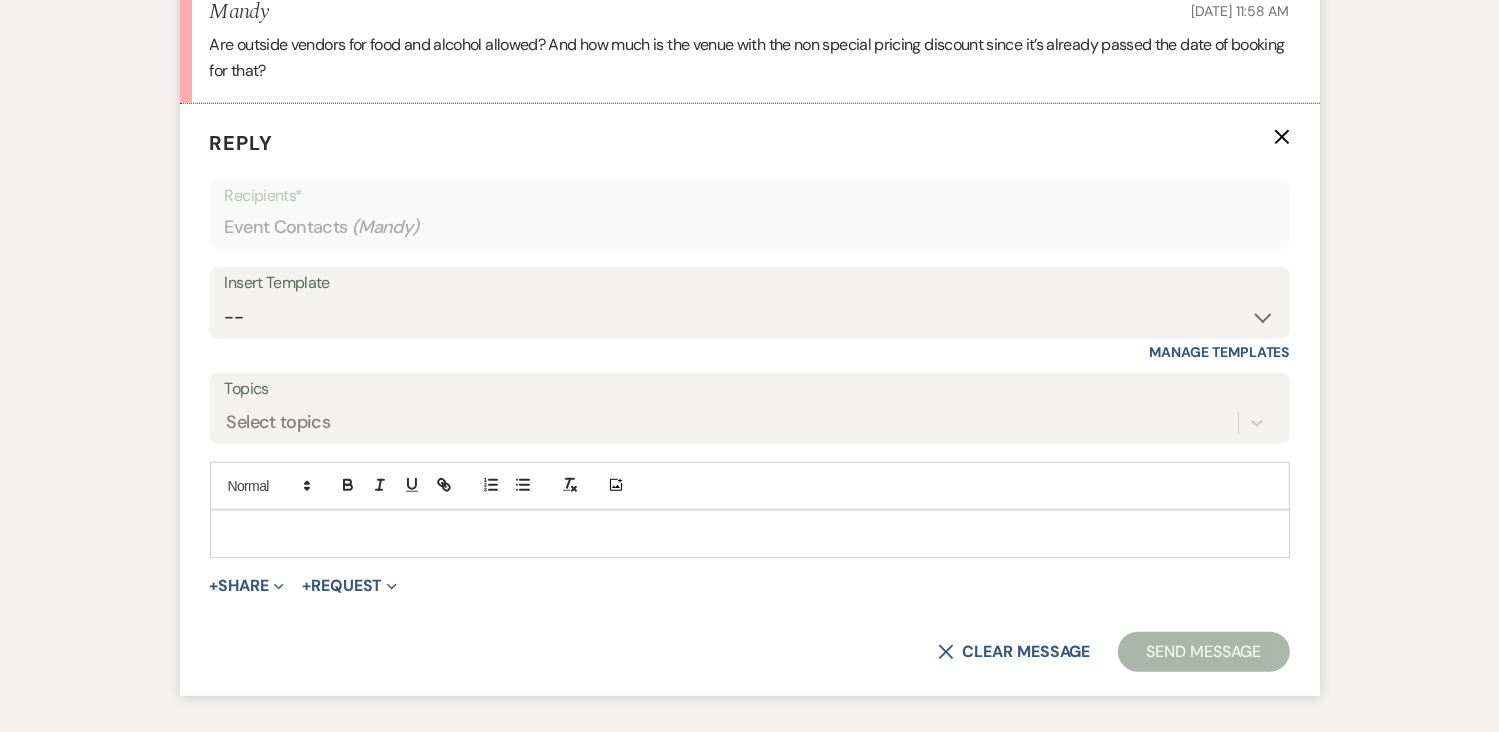 click at bounding box center [750, 534] 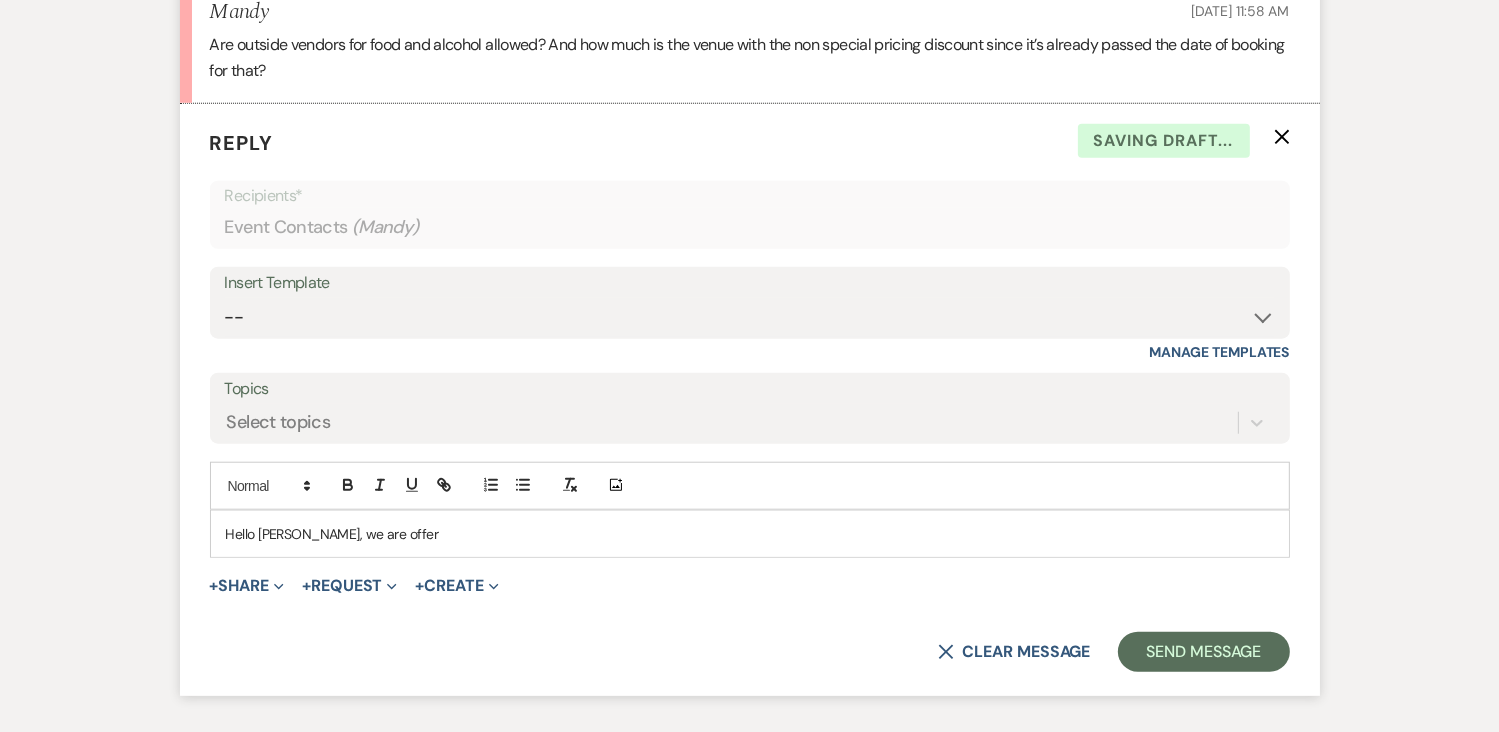 click on "Hello Mandy, we are offer" at bounding box center (750, 534) 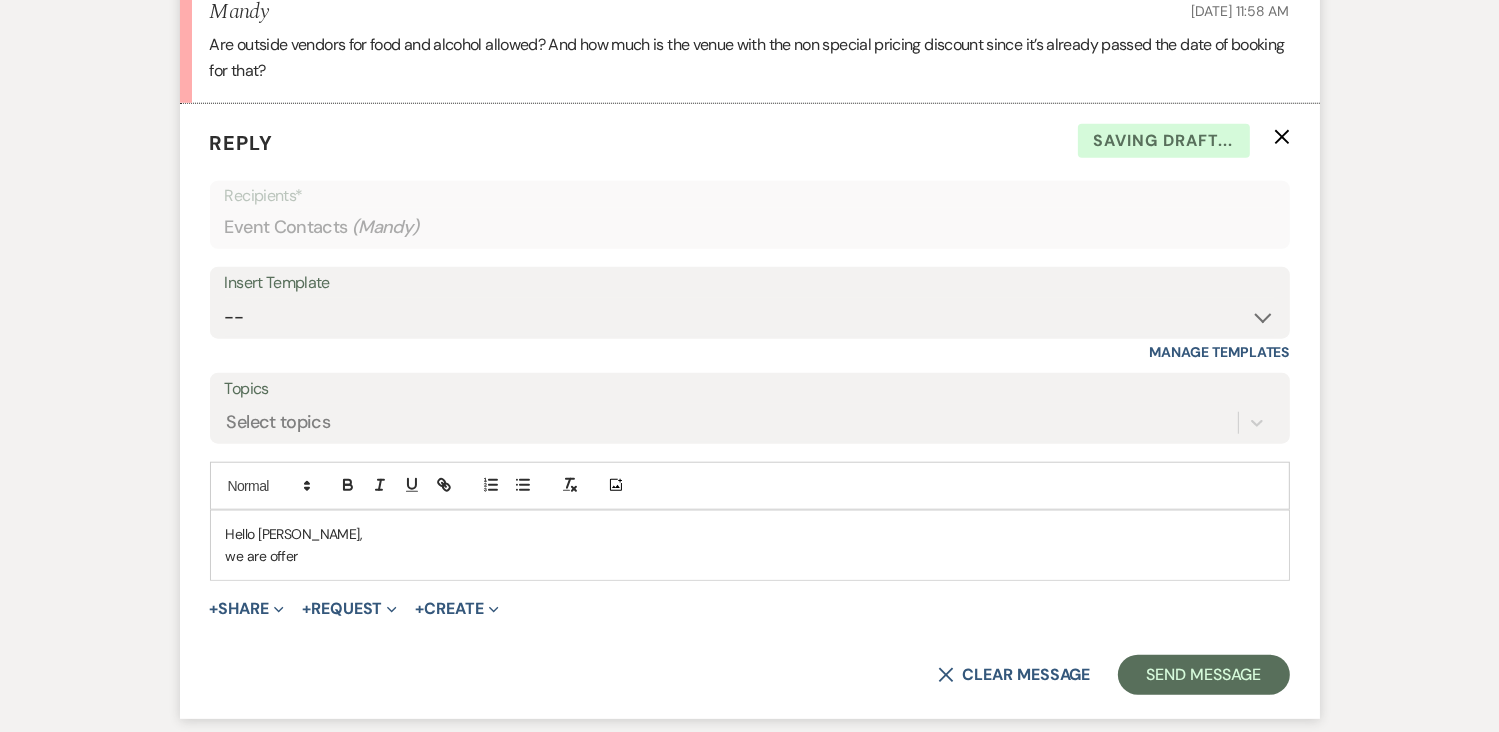 click on "Hello Mandy,  we are offer" at bounding box center (750, 545) 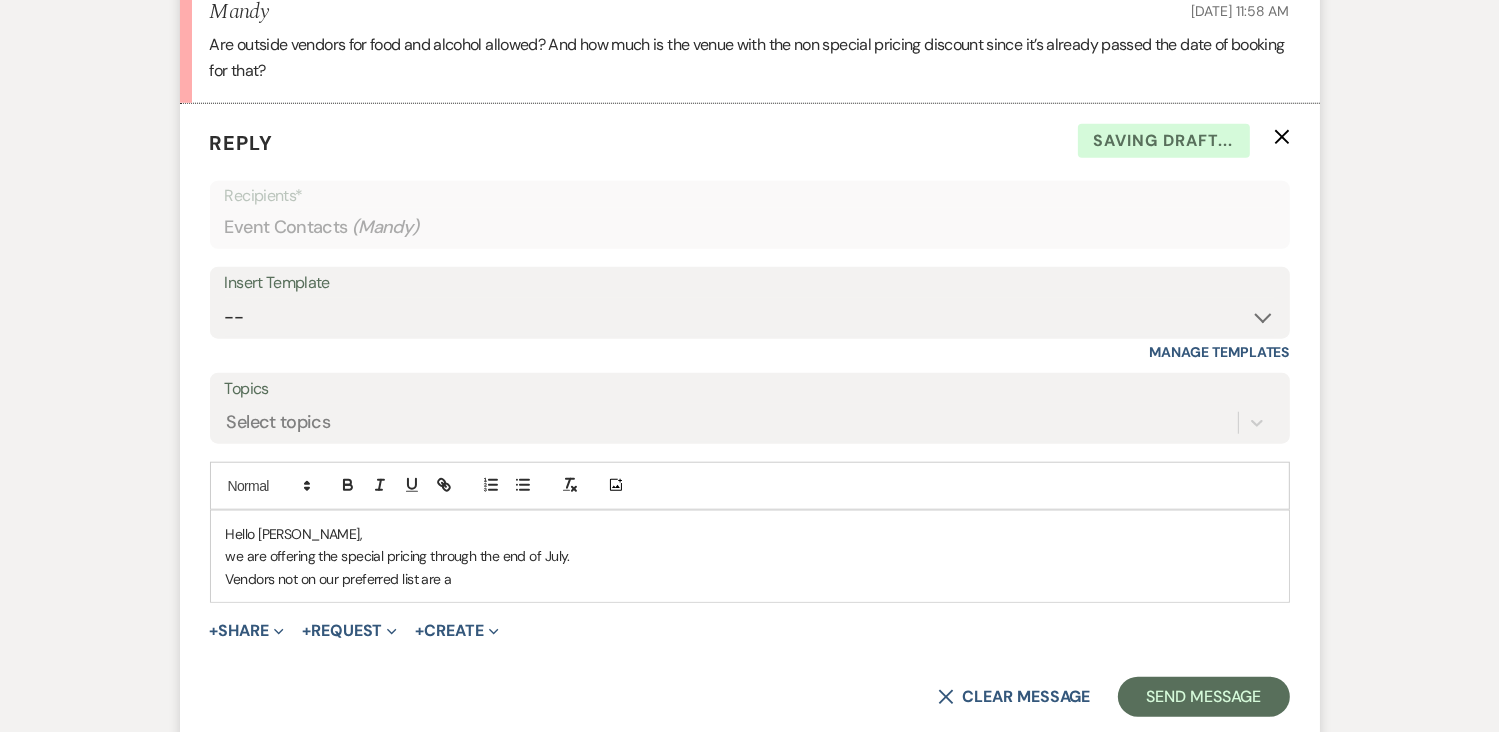 click on "Vendors not on our preferred list are a" at bounding box center [750, 579] 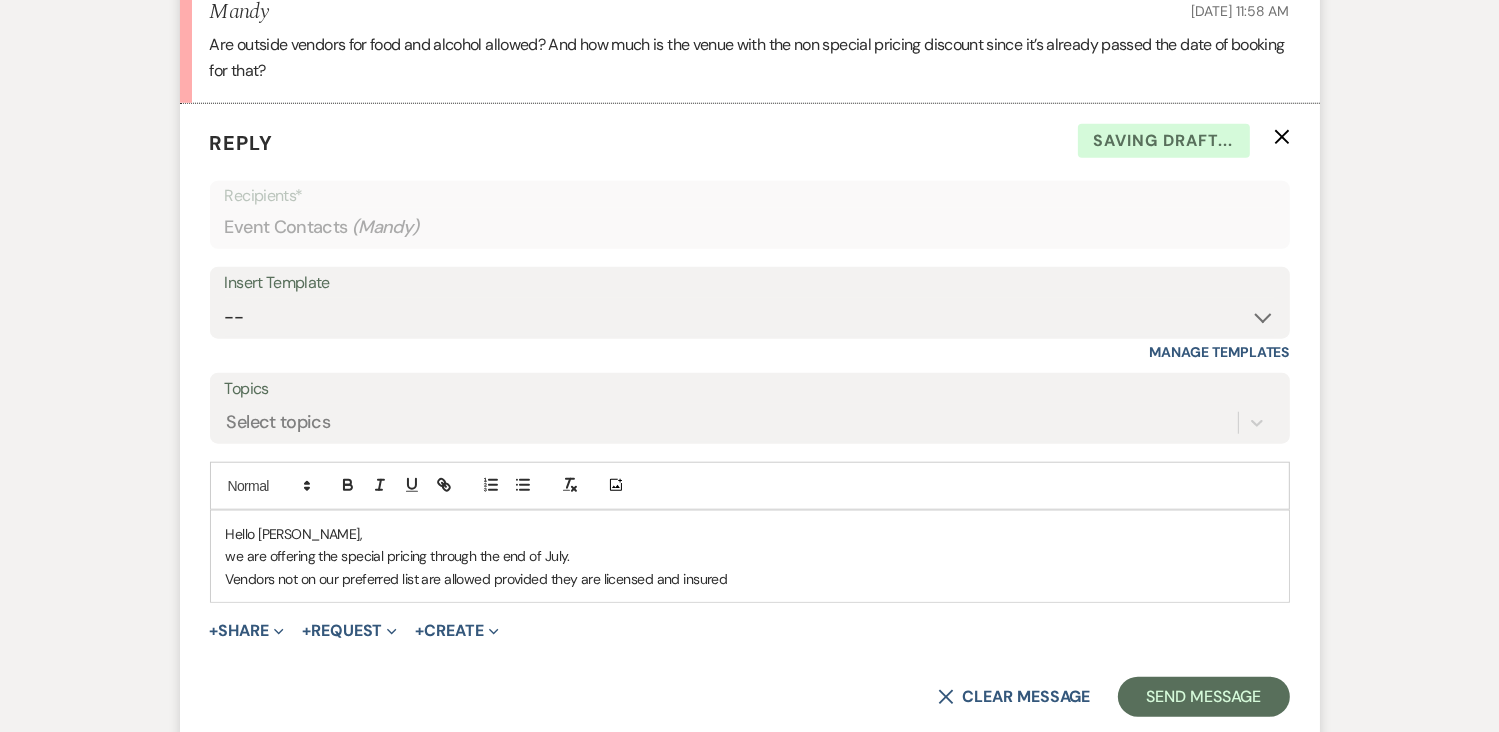 click on "Vendors not on our preferred list are allowed provided they are licensed and insured" at bounding box center [750, 579] 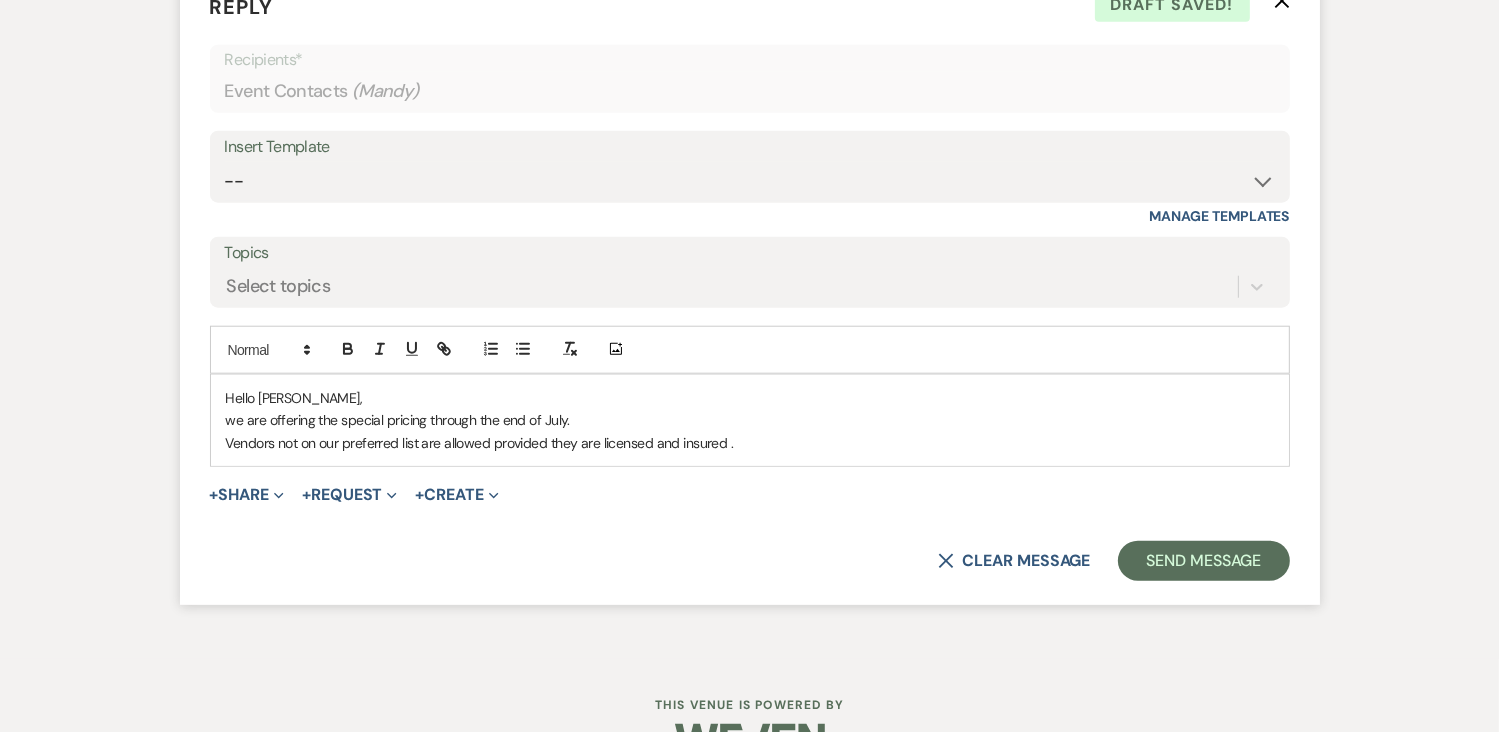 scroll, scrollTop: 1945, scrollLeft: 0, axis: vertical 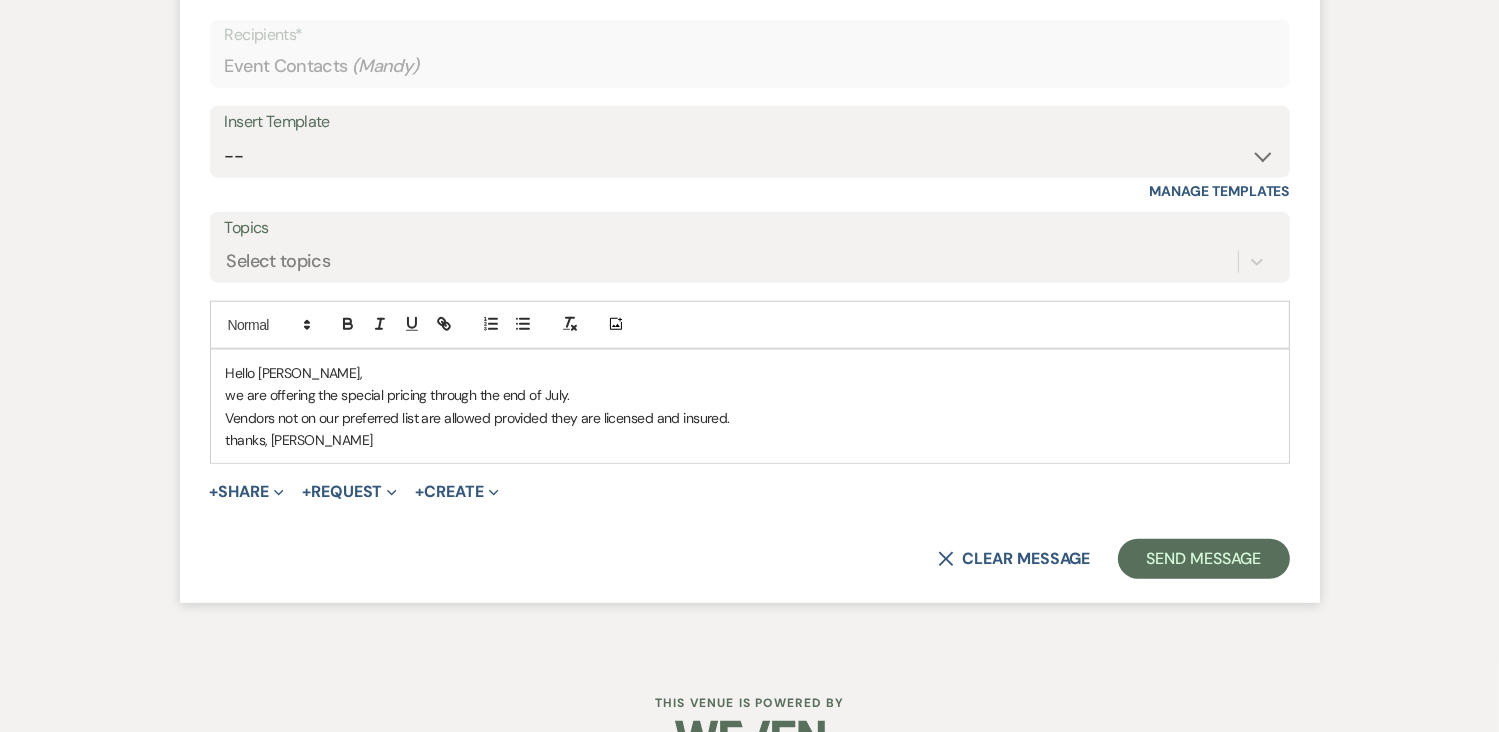 click on "thanks, Jordan" at bounding box center [750, 440] 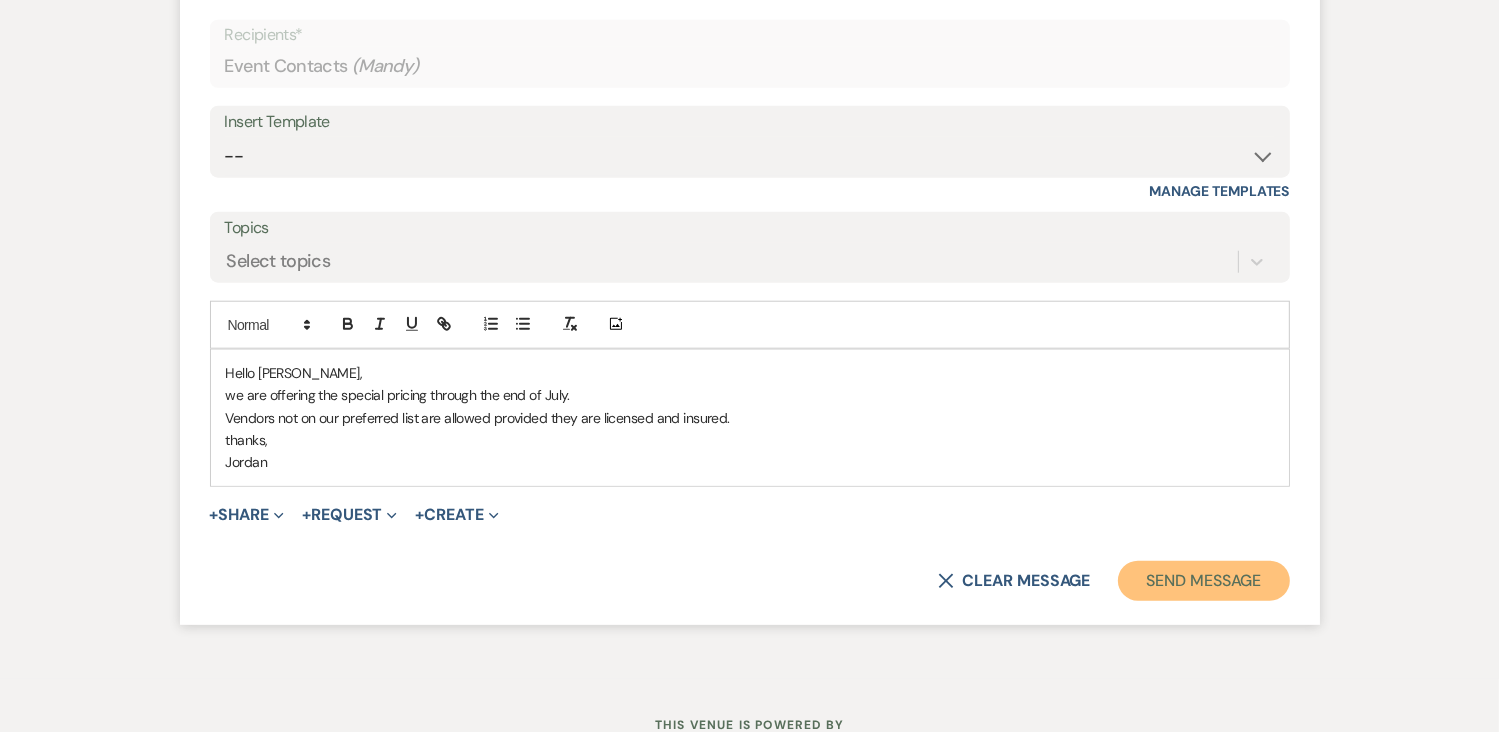 click on "Send Message" at bounding box center (1203, 581) 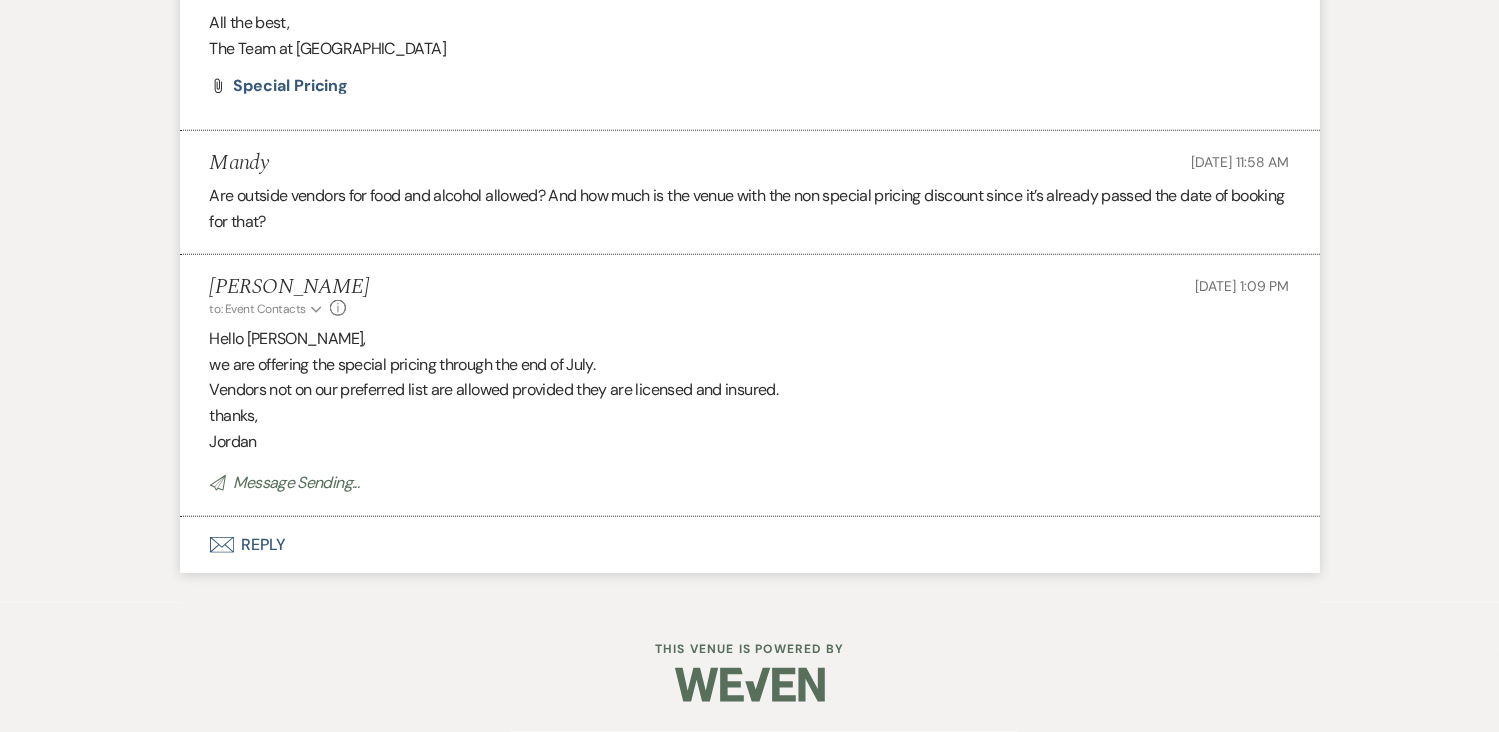 scroll, scrollTop: 1631, scrollLeft: 0, axis: vertical 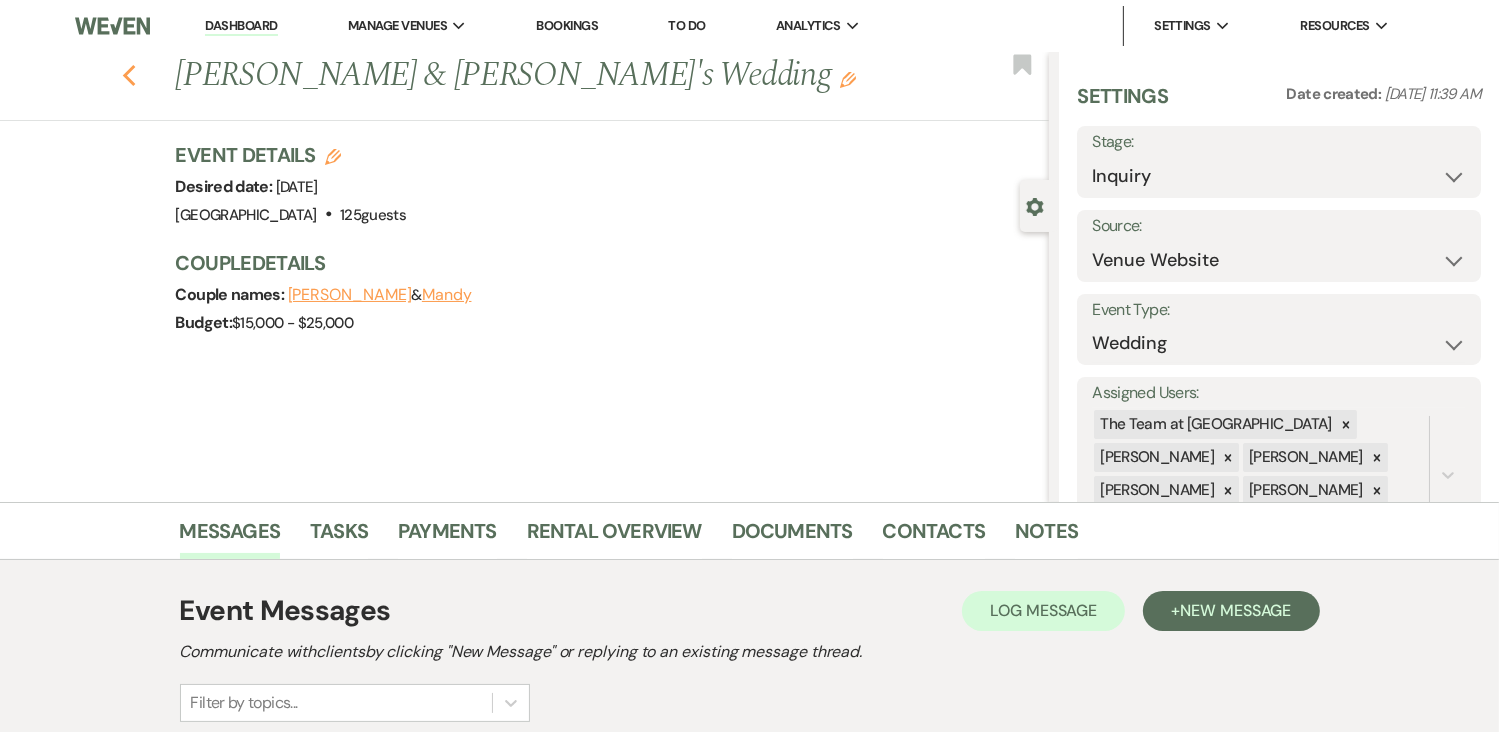 click on "Previous" 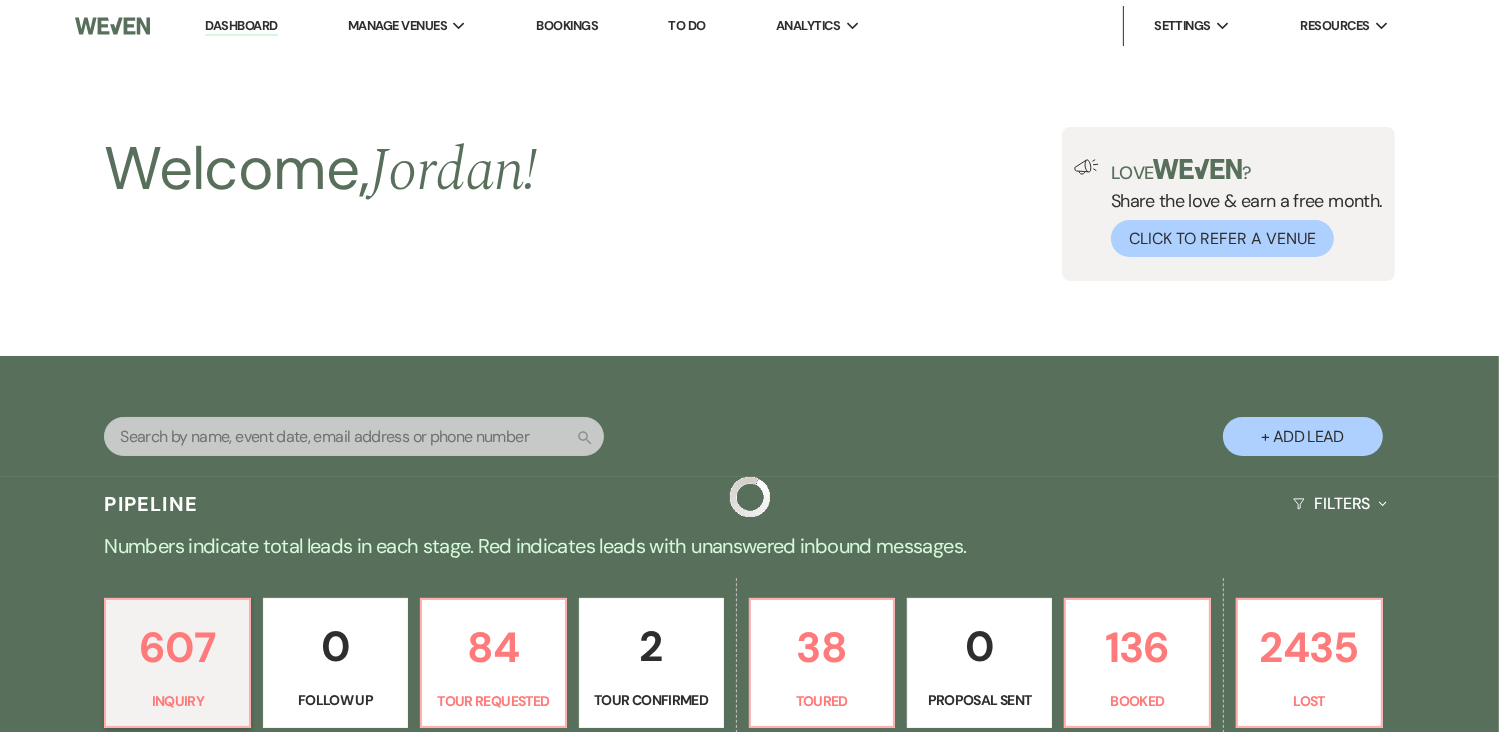 scroll, scrollTop: 795, scrollLeft: 0, axis: vertical 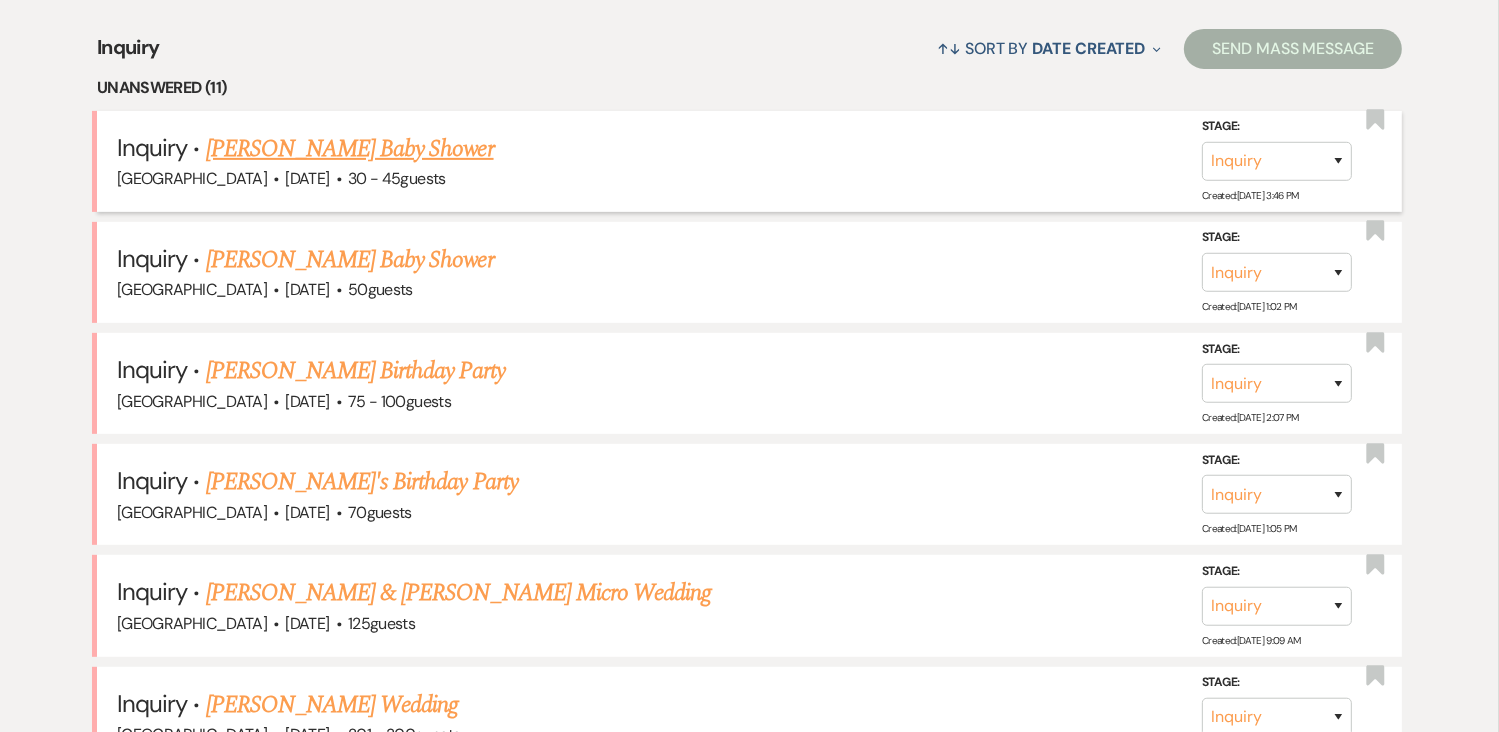 click on "Lisa Vecchiolla's Baby Shower" at bounding box center (350, 149) 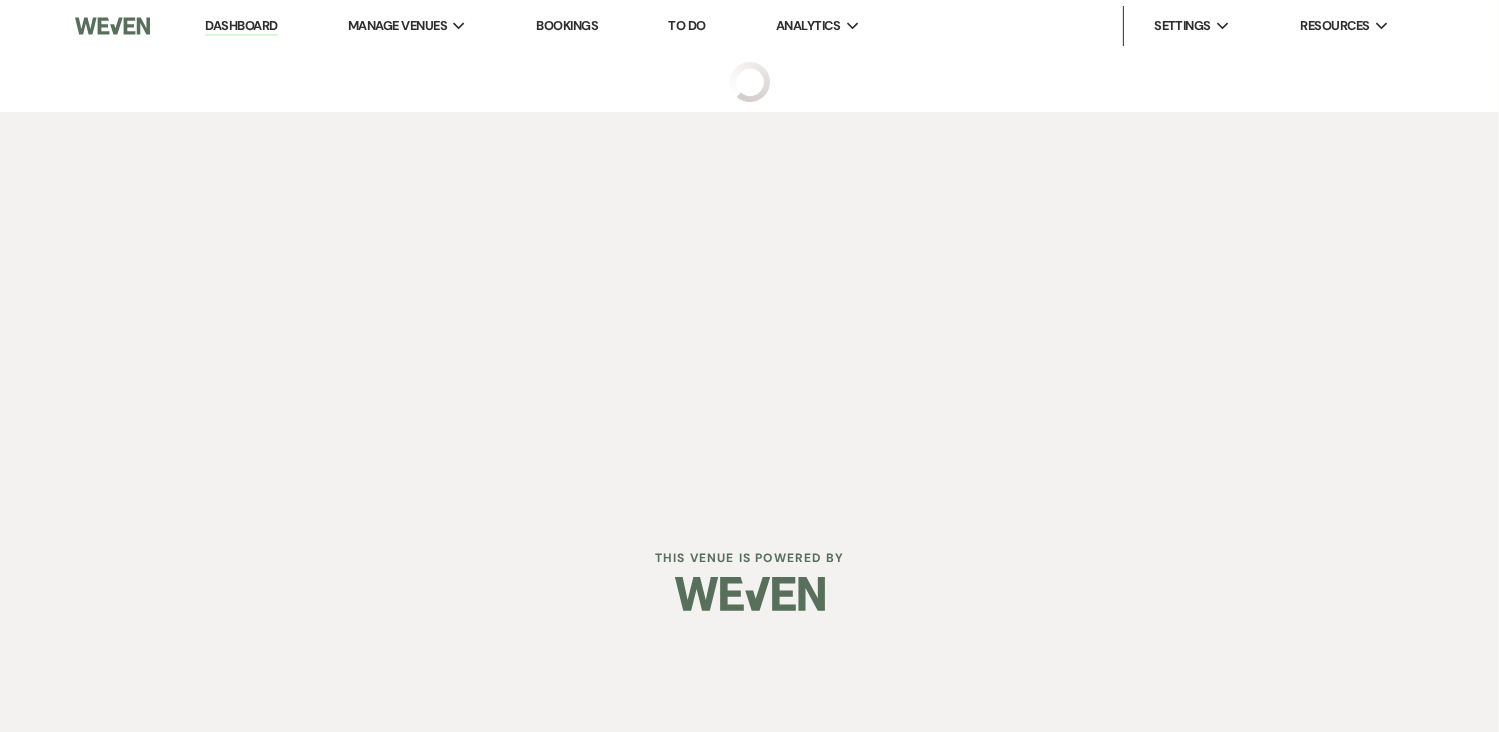 scroll, scrollTop: 0, scrollLeft: 0, axis: both 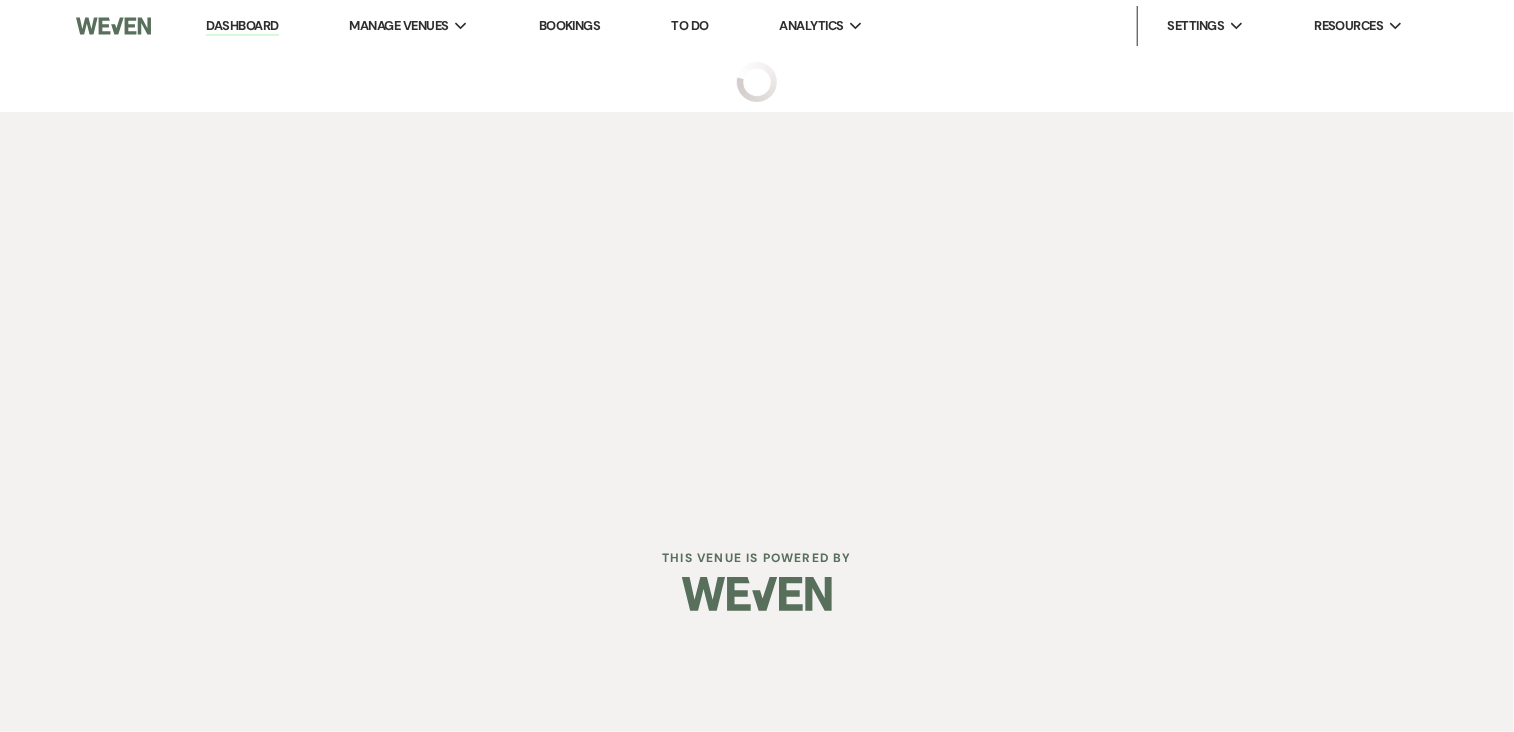 select on "5" 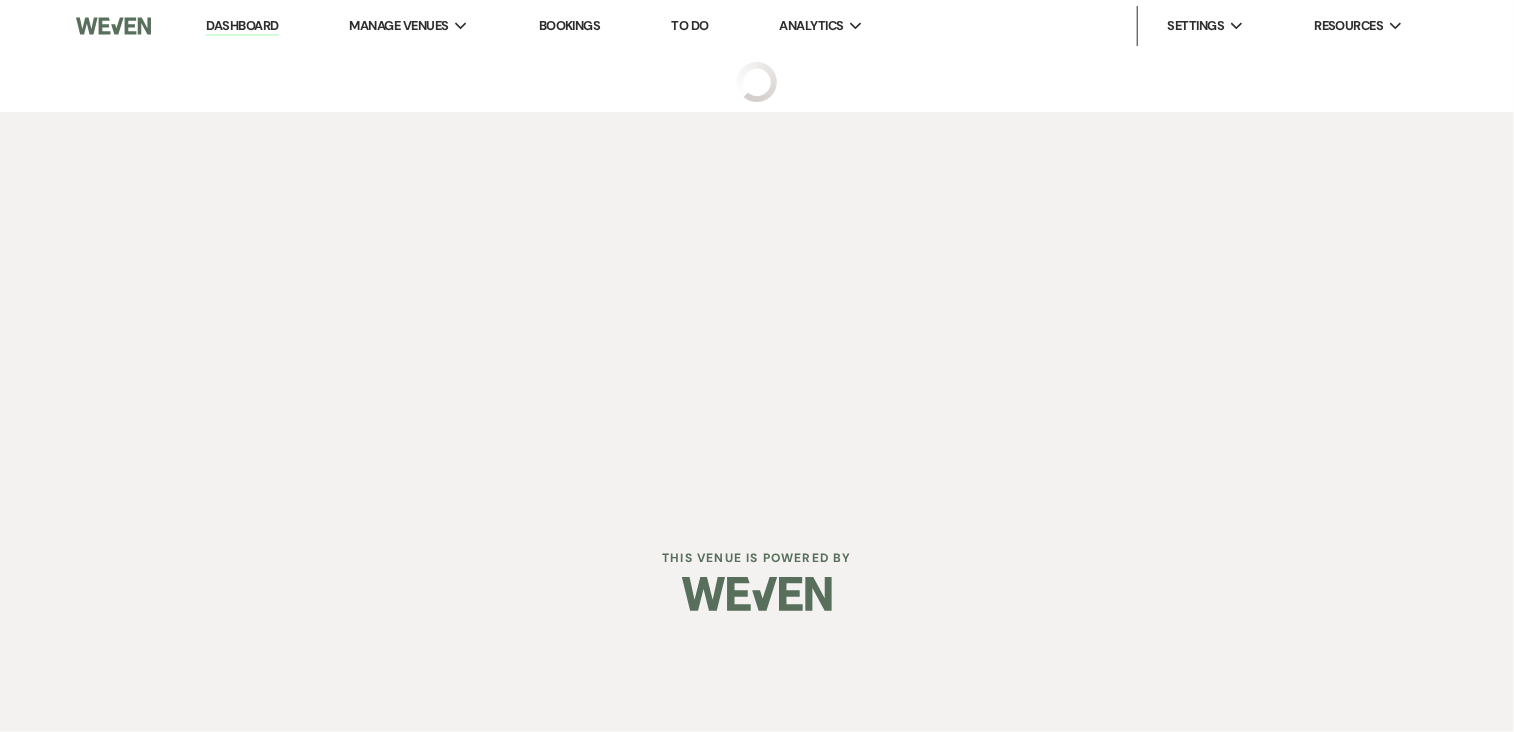 select on "3" 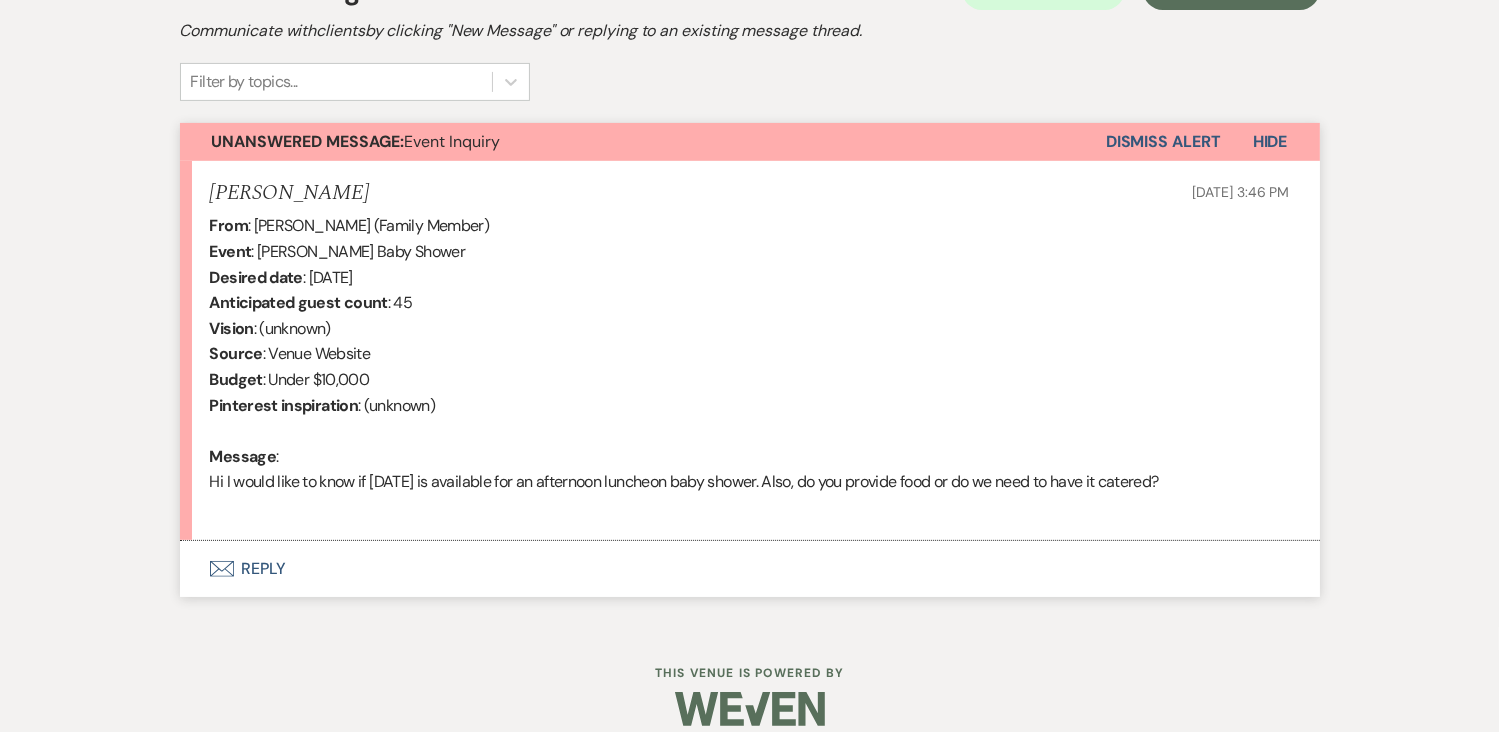 scroll, scrollTop: 632, scrollLeft: 0, axis: vertical 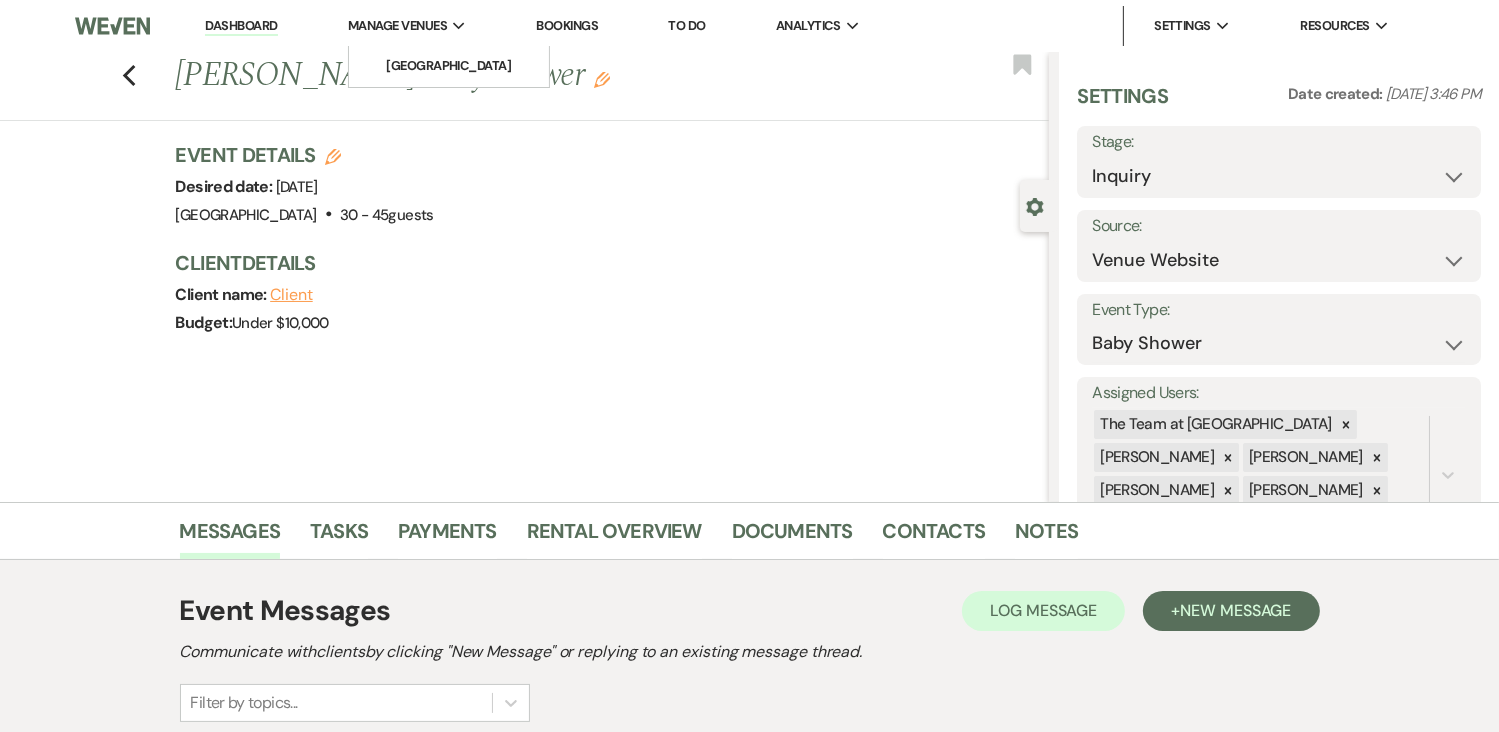 click on "Manage Venues" at bounding box center (397, 26) 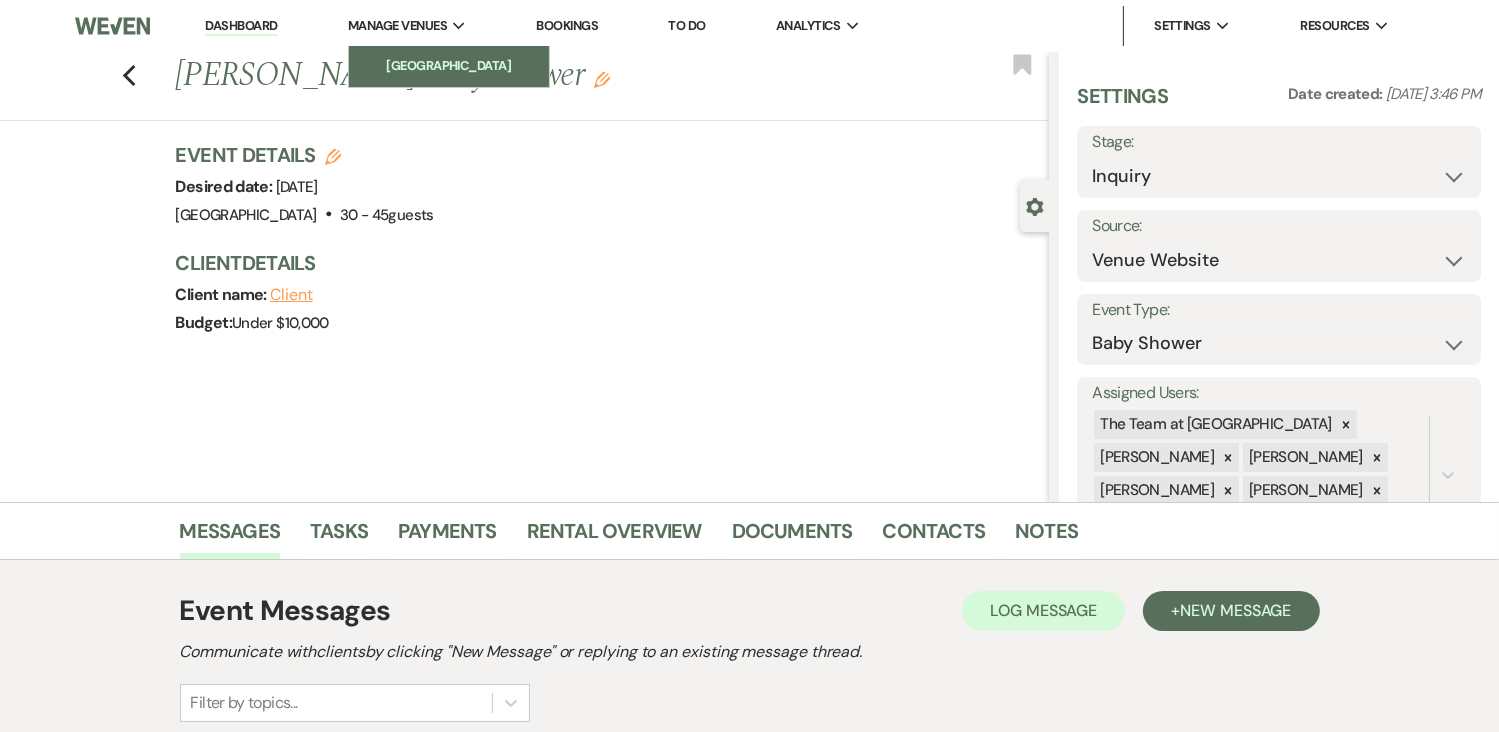 click on "[GEOGRAPHIC_DATA]" at bounding box center (449, 66) 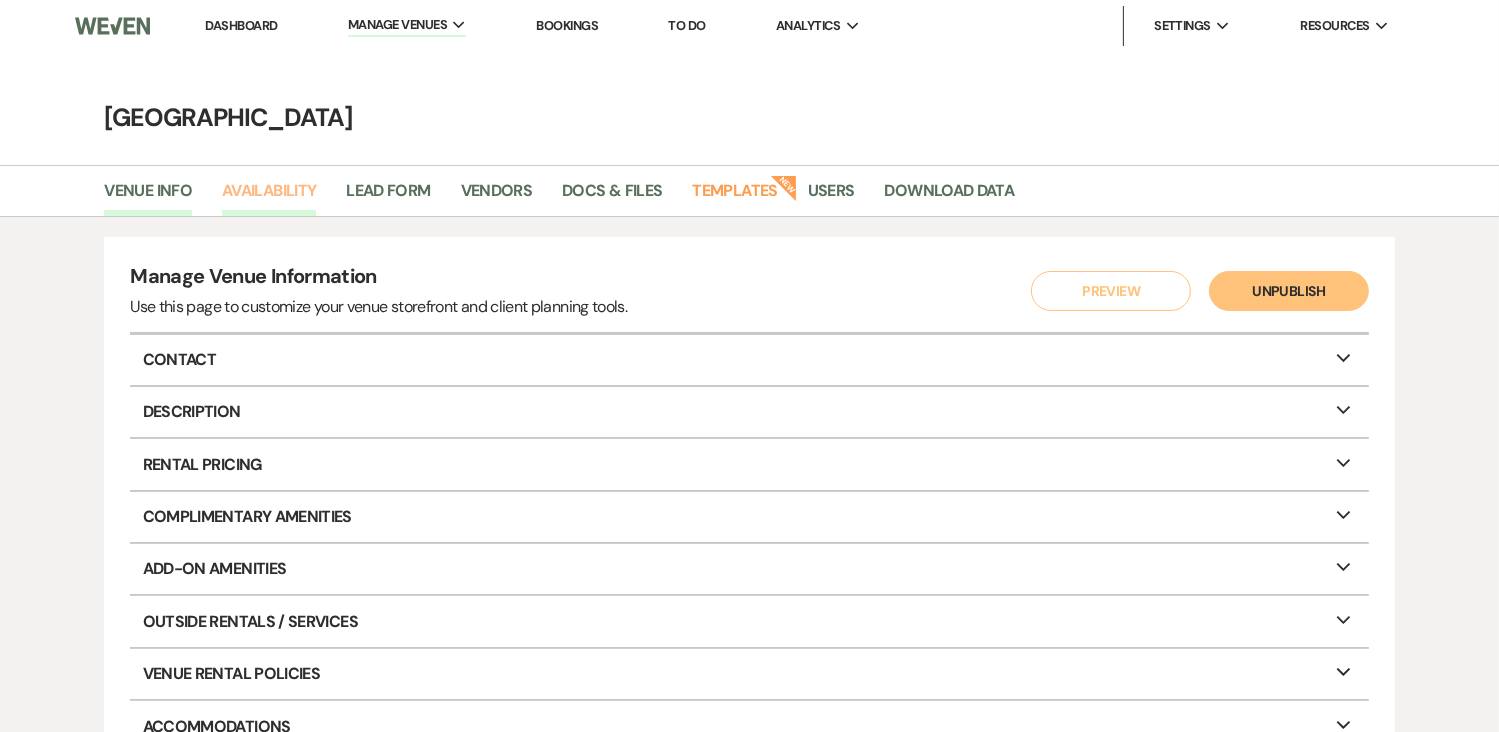 click on "Availability" at bounding box center [269, 197] 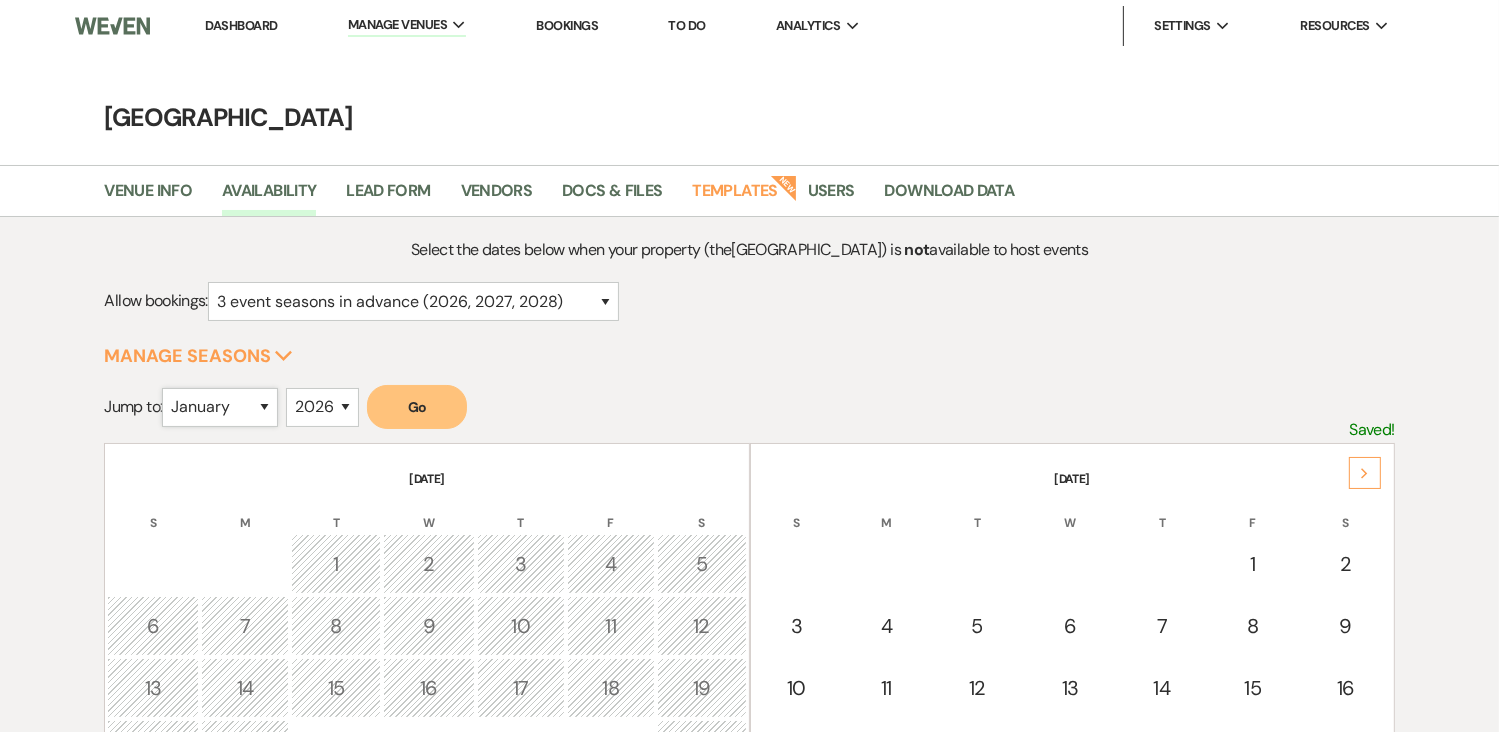 click on "January February March April May June July August September October November December" at bounding box center (220, 407) 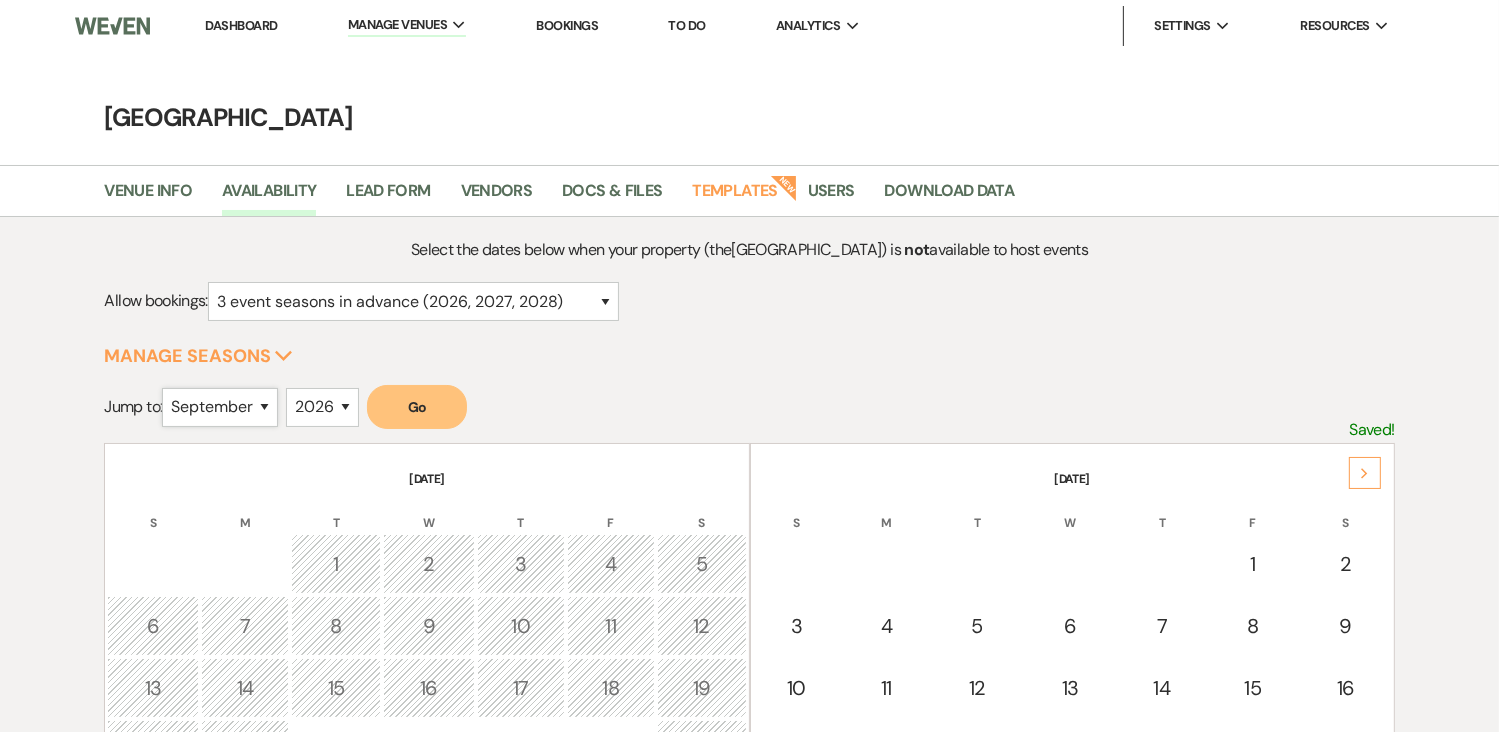 click on "January February March April May June July August September October November December" at bounding box center [220, 407] 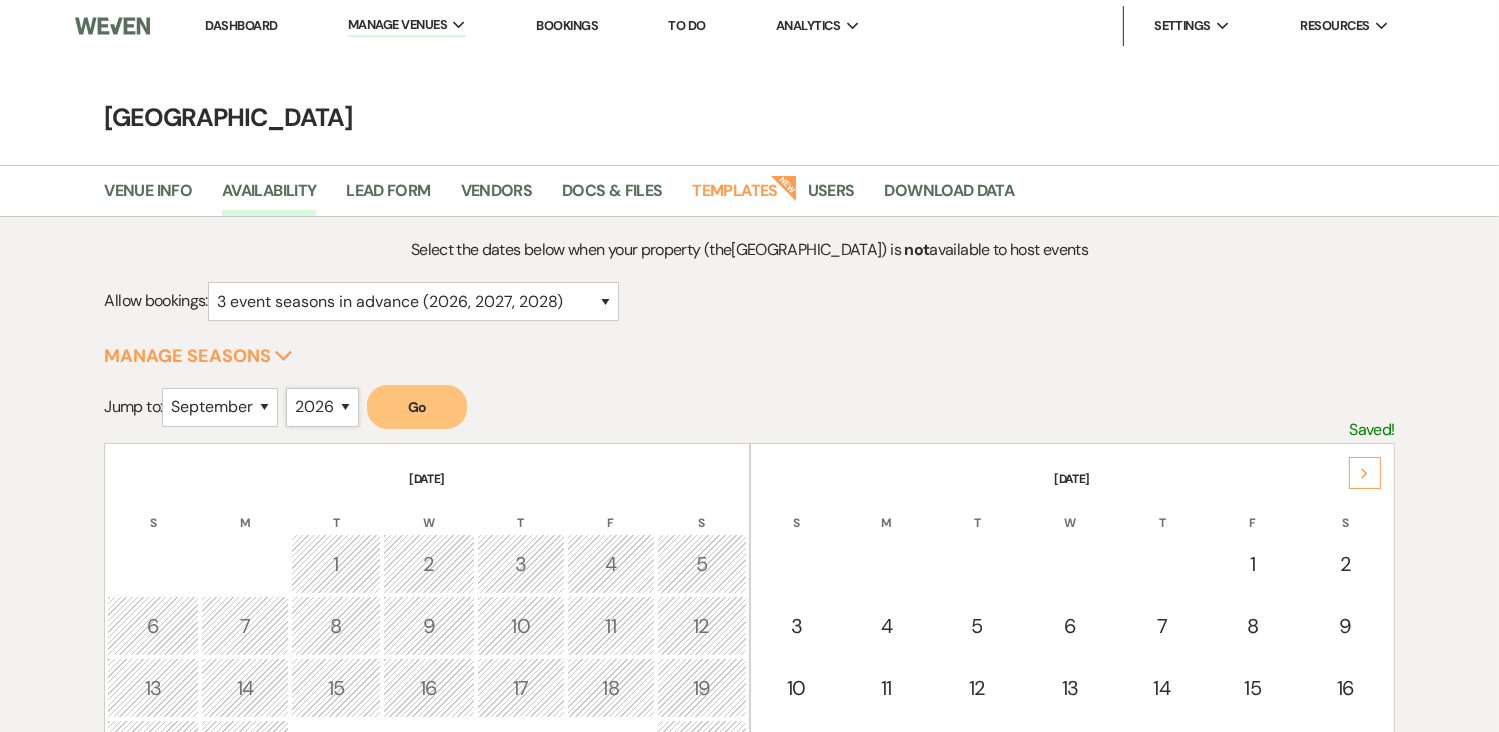 click on "2025 2026 2027 2028 2029" at bounding box center [322, 407] 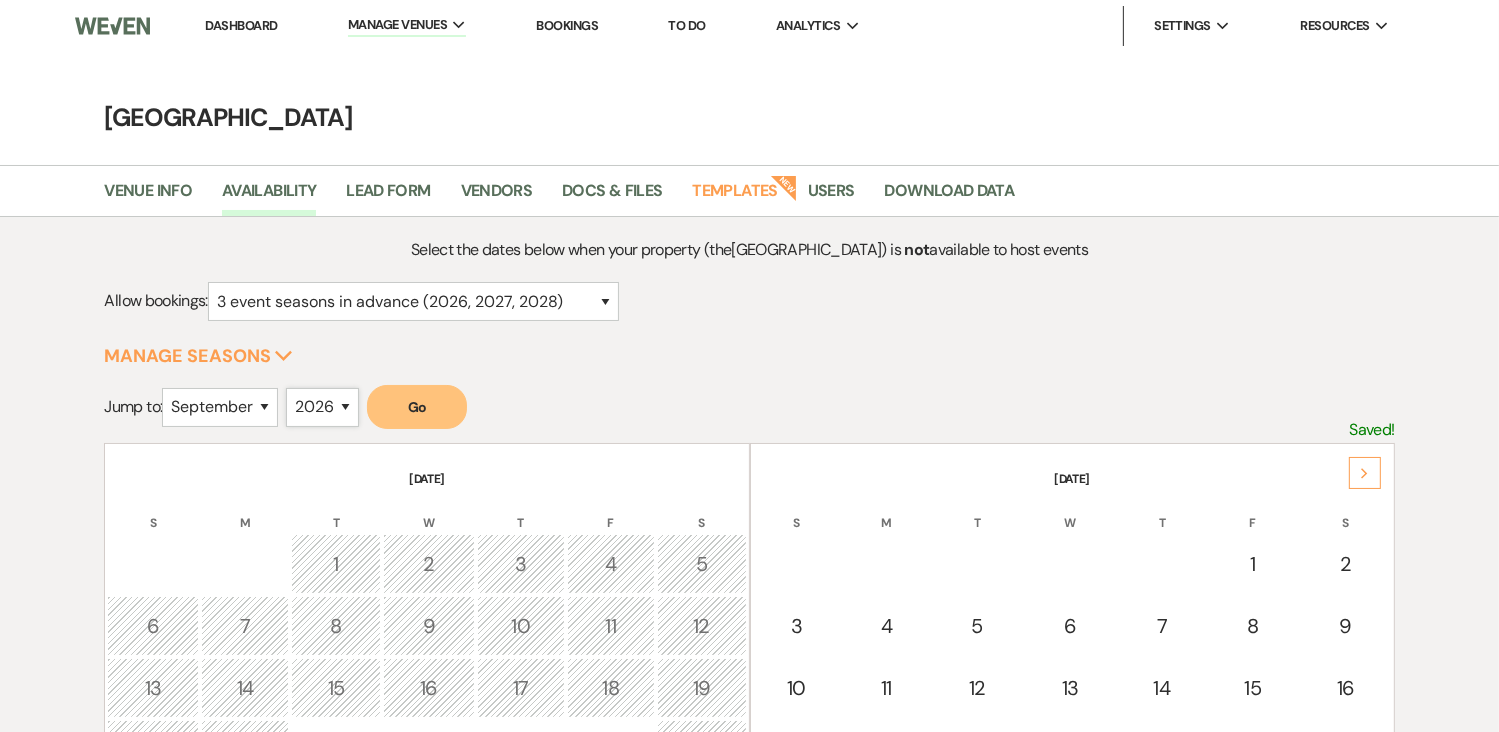 select on "2025" 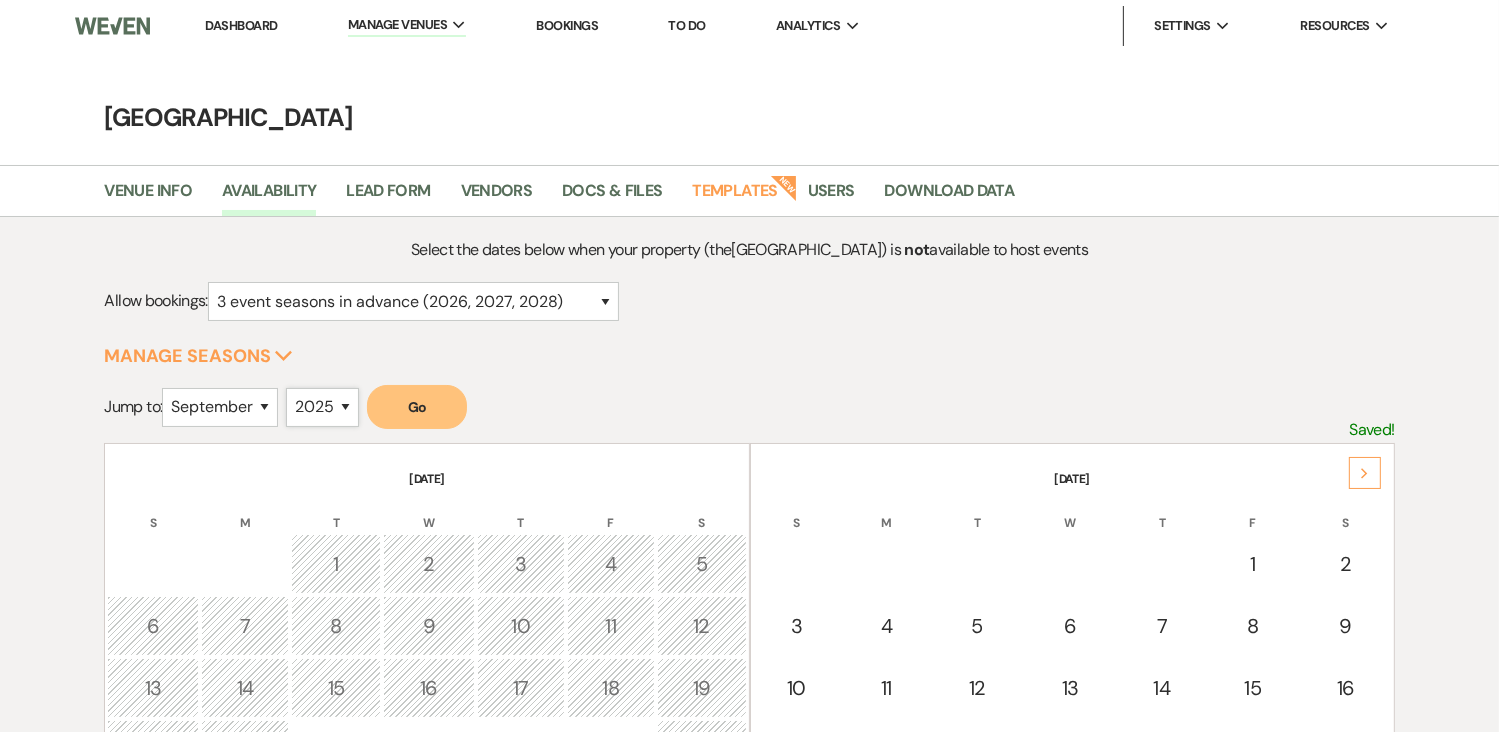 click on "2025 2026 2027 2028 2029" at bounding box center [322, 407] 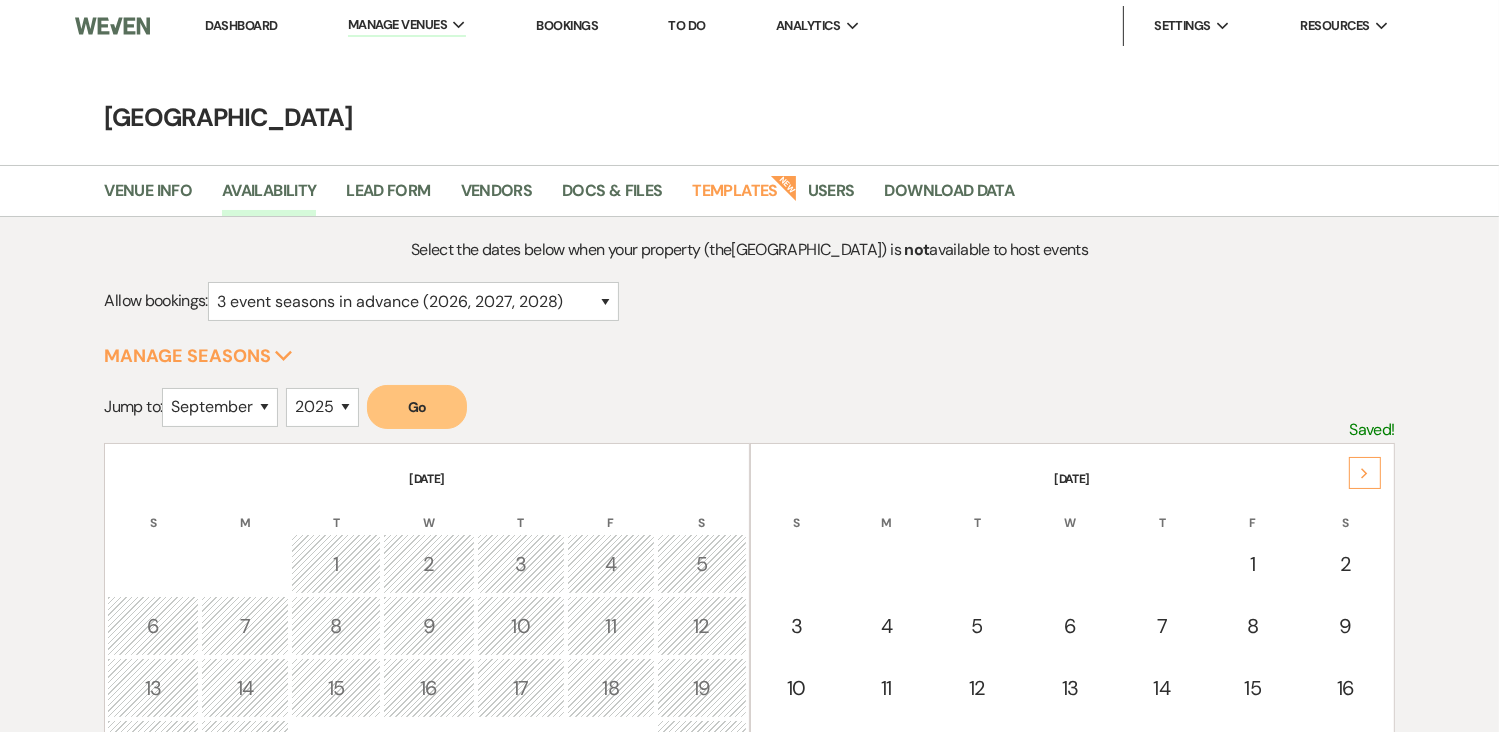 click on "Go" at bounding box center [417, 407] 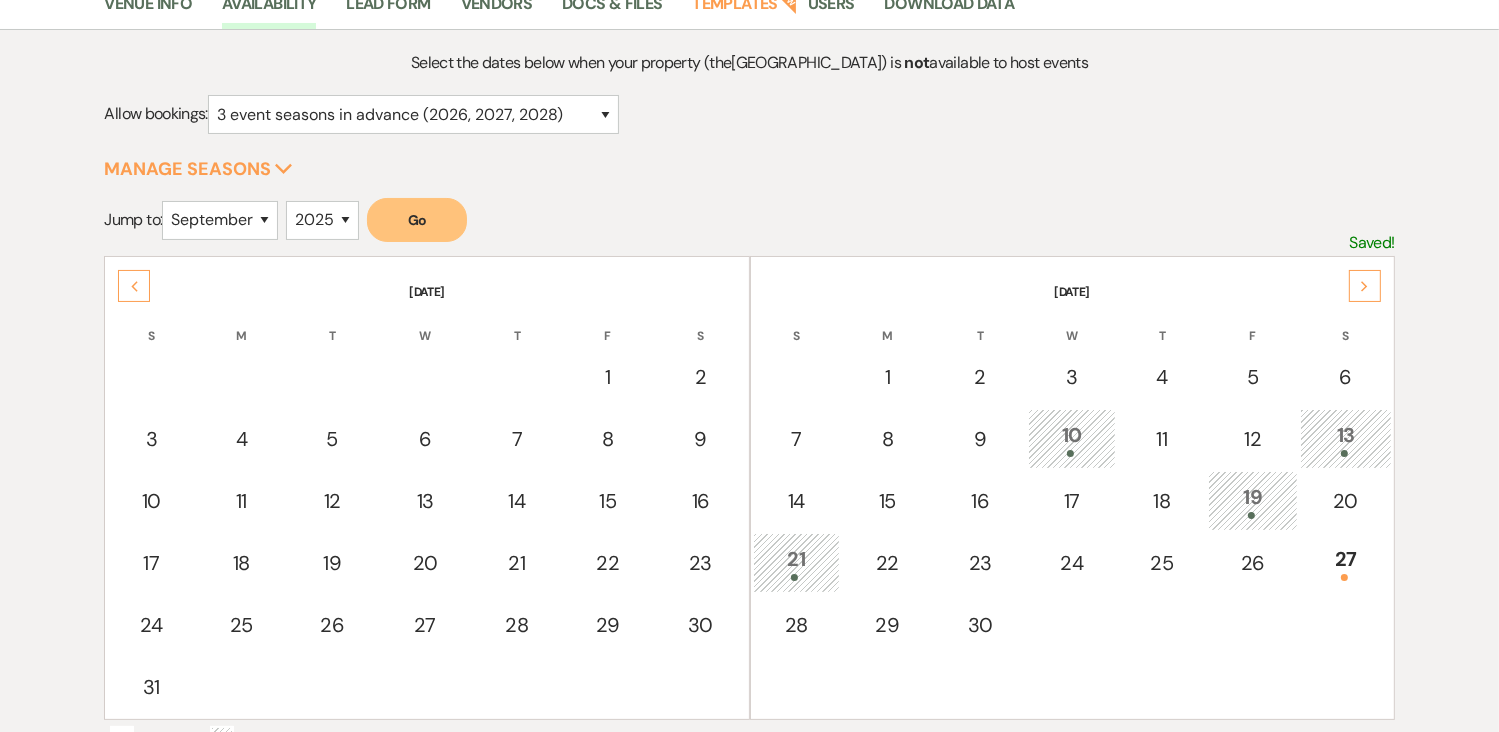 scroll, scrollTop: 0, scrollLeft: 0, axis: both 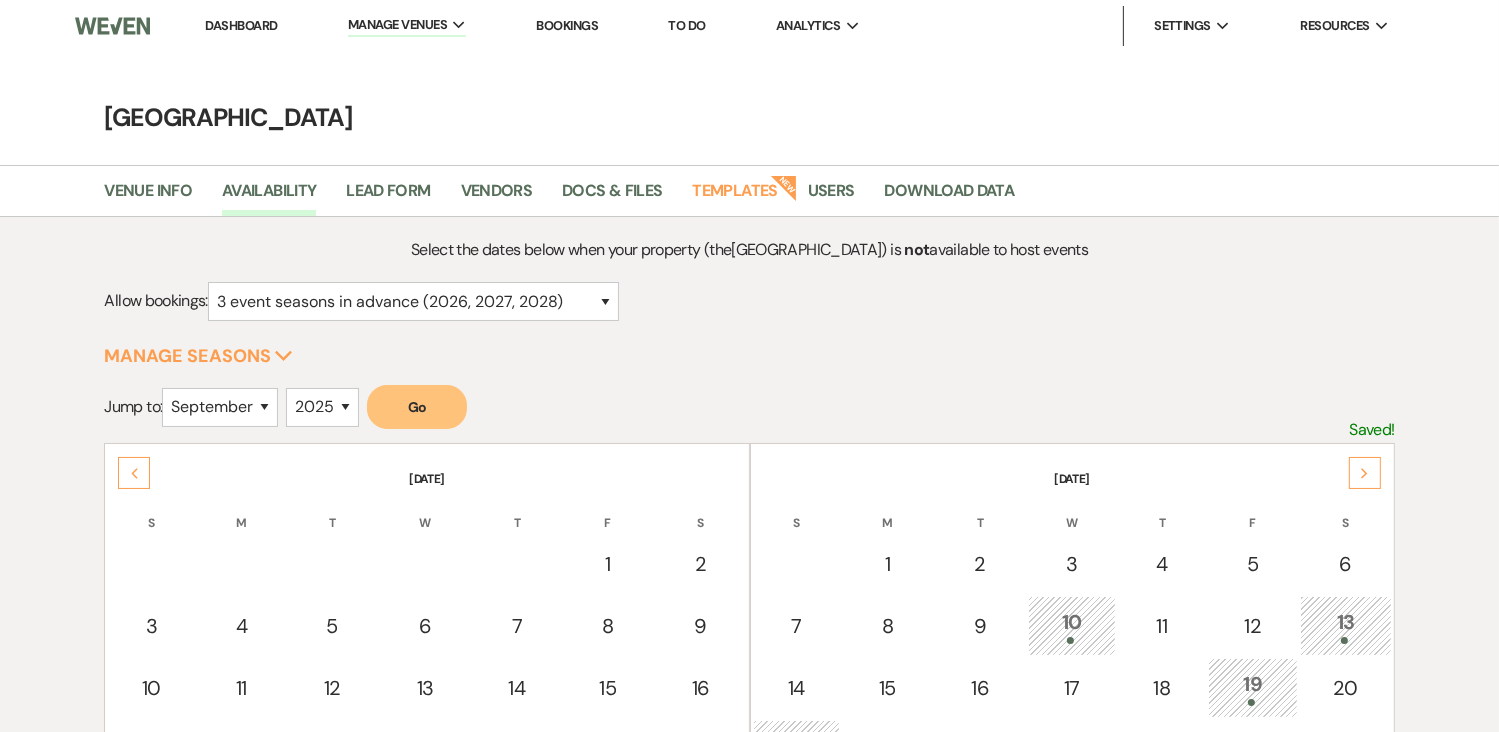 click on "Dashboard" at bounding box center [241, 25] 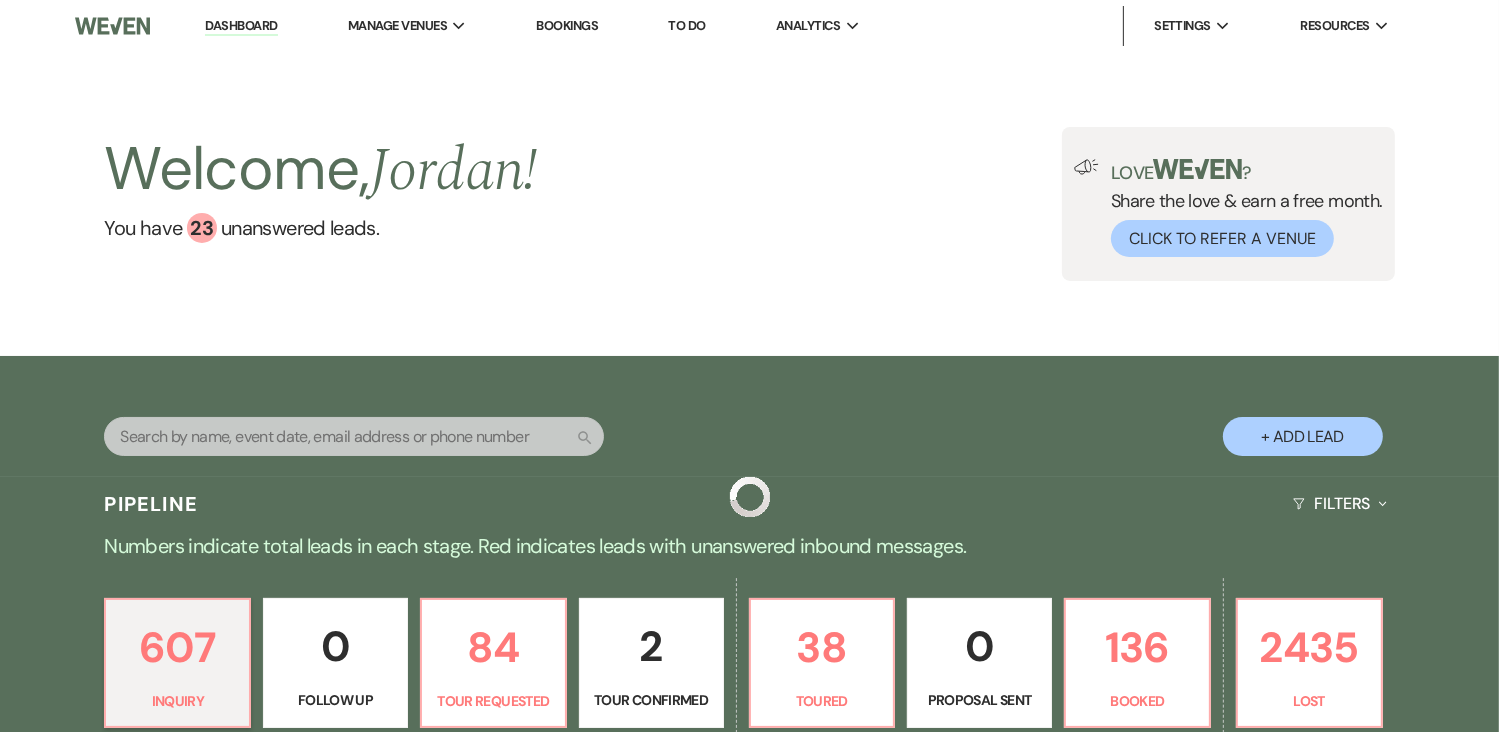 scroll, scrollTop: 604, scrollLeft: 0, axis: vertical 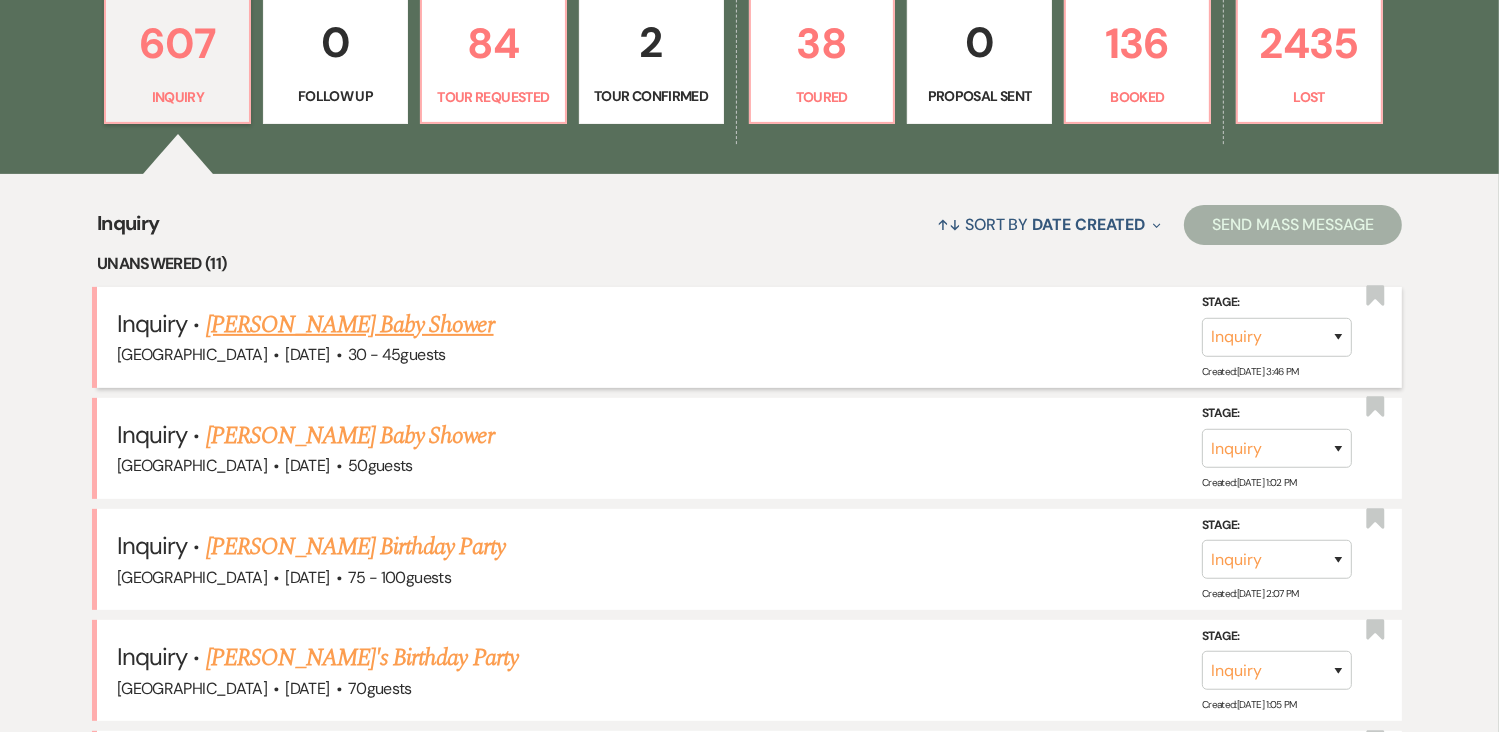 drag, startPoint x: 400, startPoint y: 323, endPoint x: 381, endPoint y: 326, distance: 19.235384 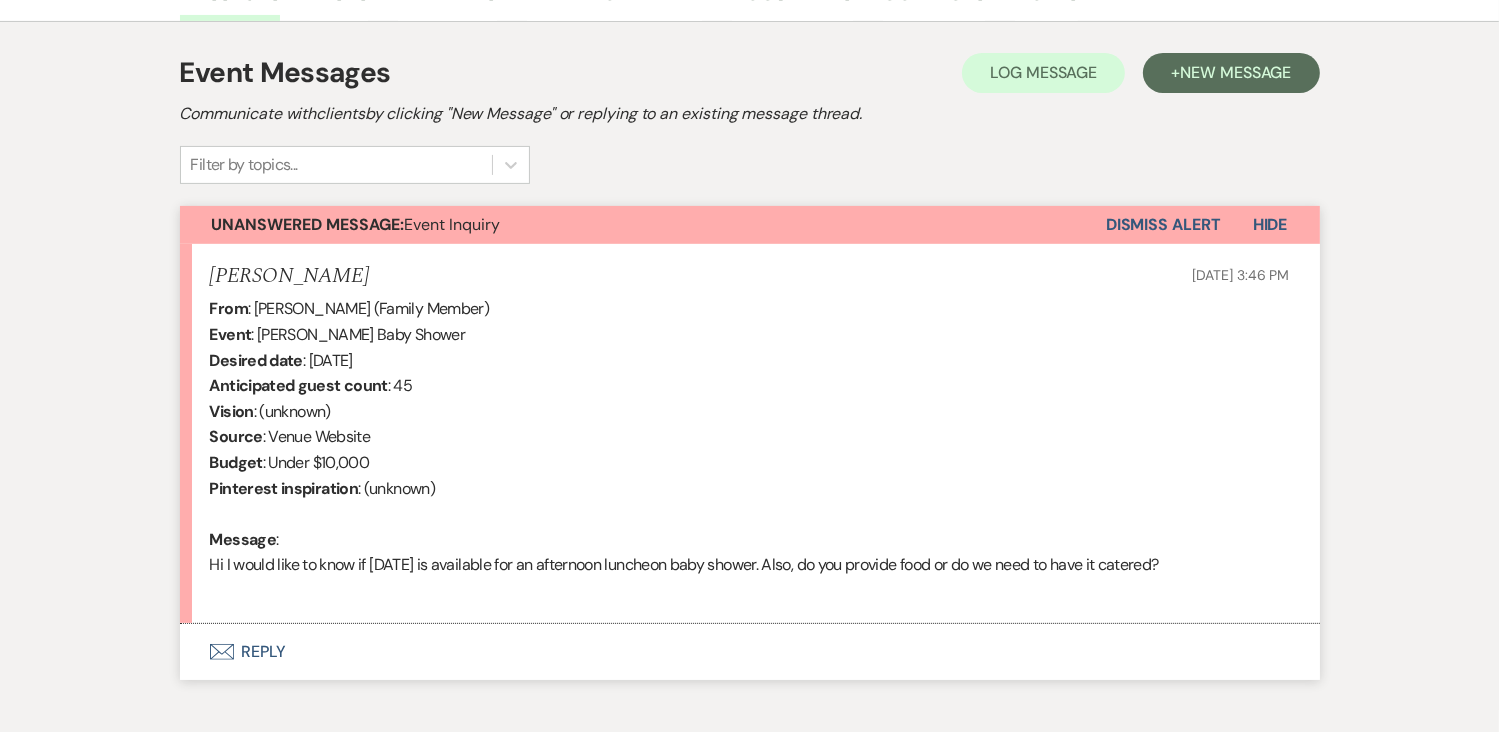 scroll, scrollTop: 644, scrollLeft: 0, axis: vertical 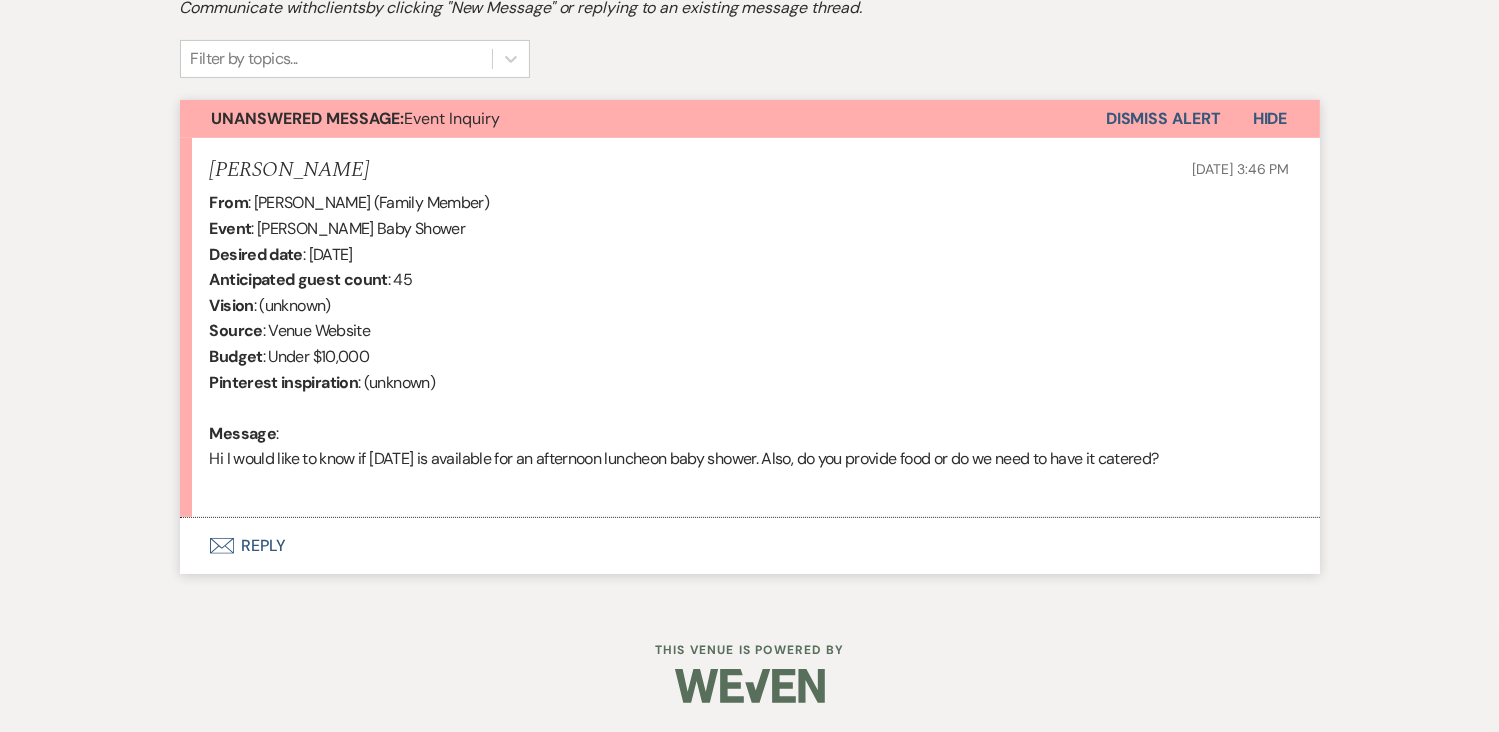 click on "Envelope Reply" at bounding box center [750, 546] 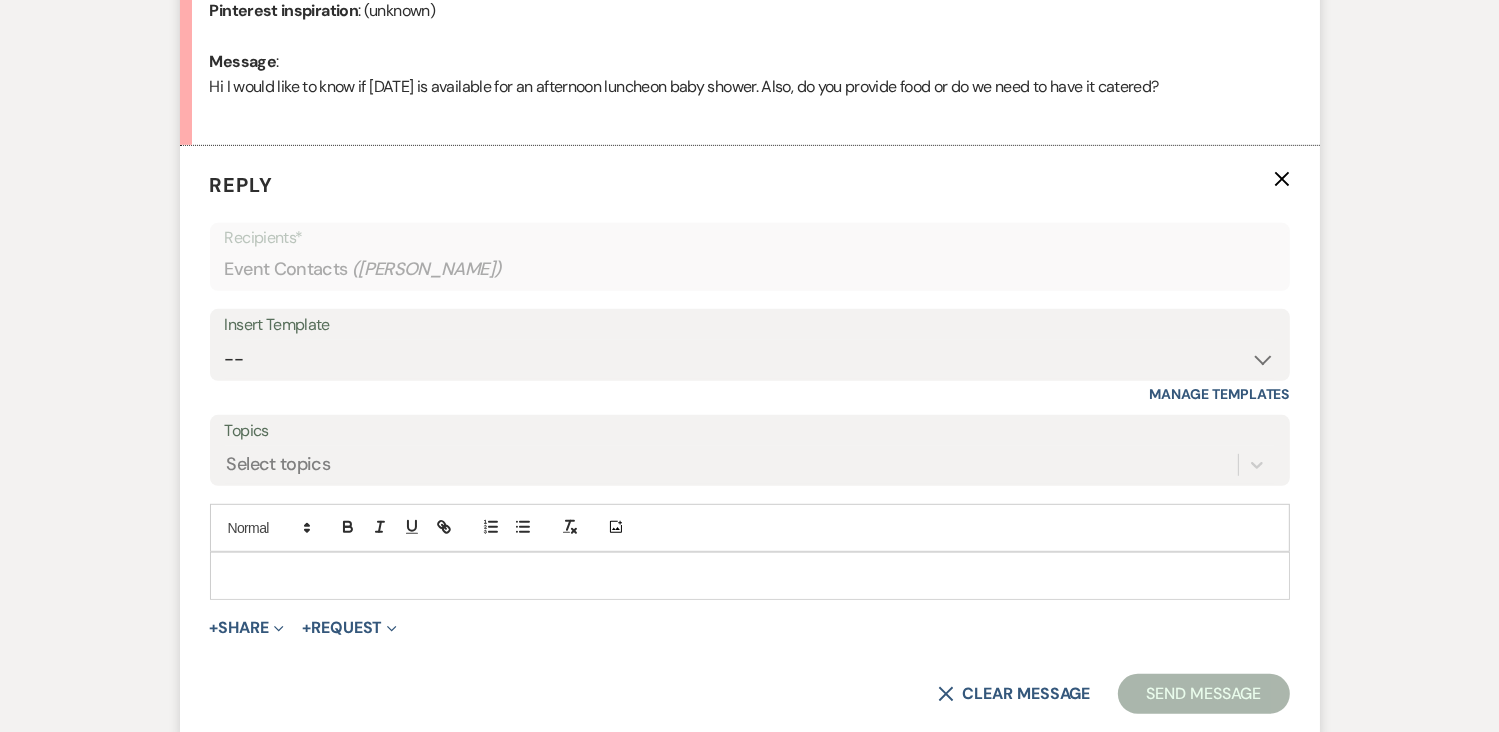 scroll, scrollTop: 1019, scrollLeft: 0, axis: vertical 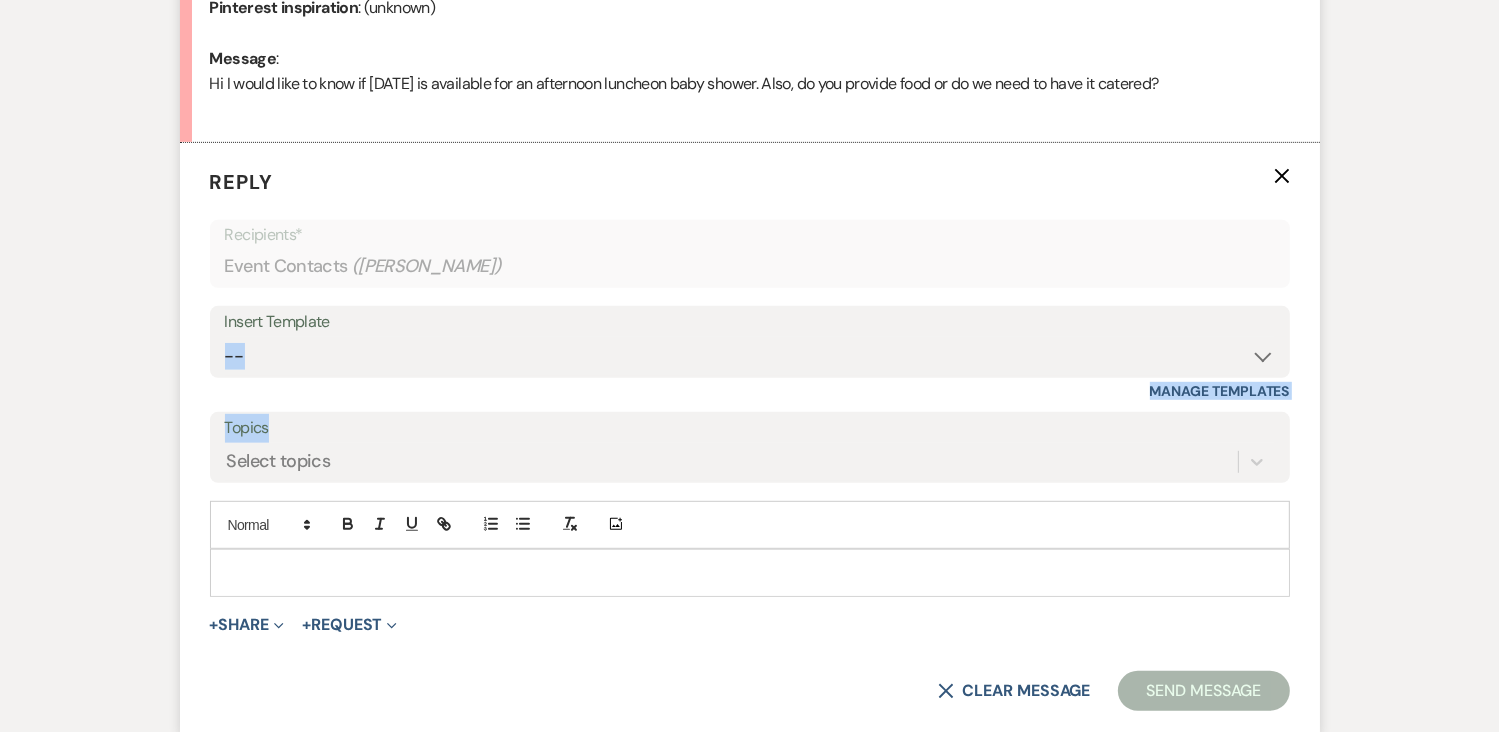 drag, startPoint x: 488, startPoint y: 334, endPoint x: 1134, endPoint y: 419, distance: 651.5681 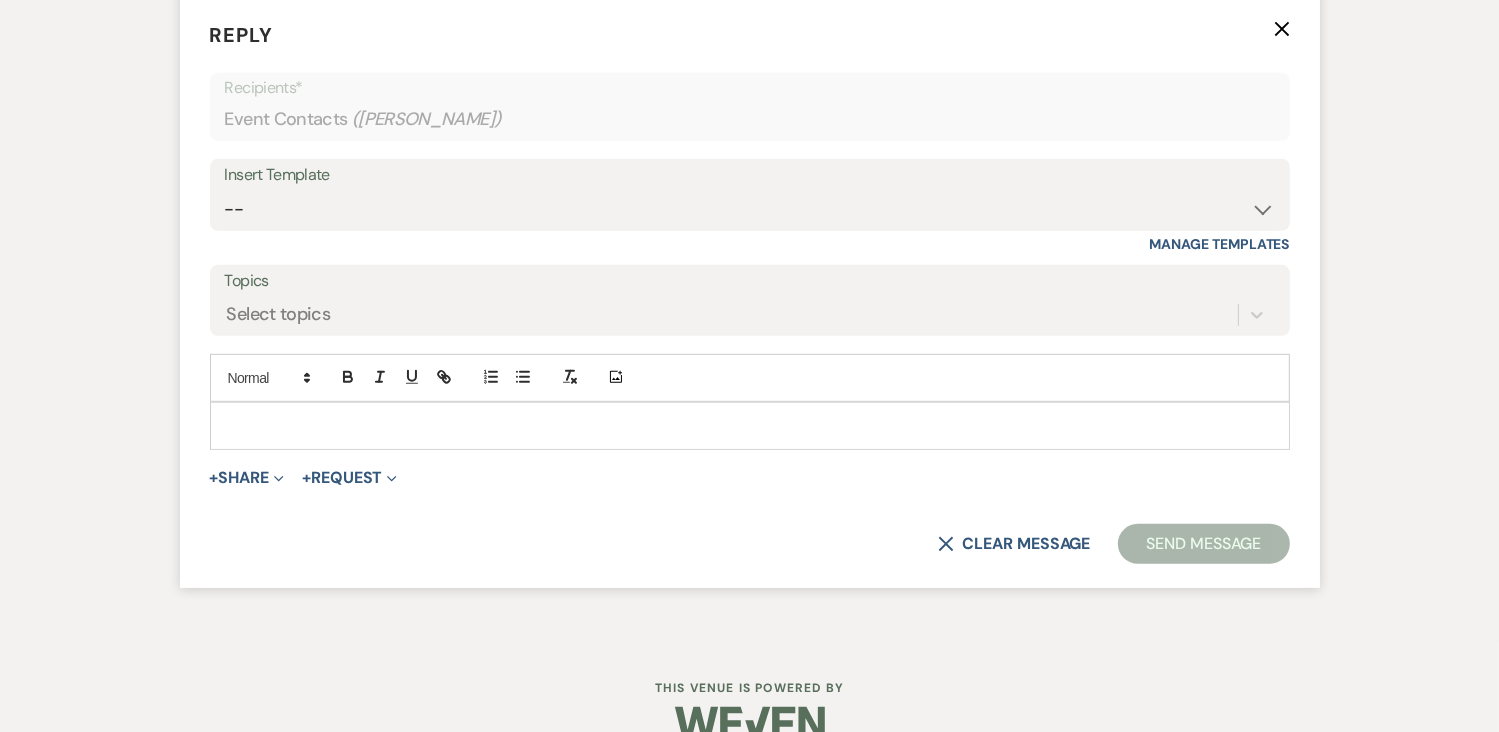 scroll, scrollTop: 1177, scrollLeft: 0, axis: vertical 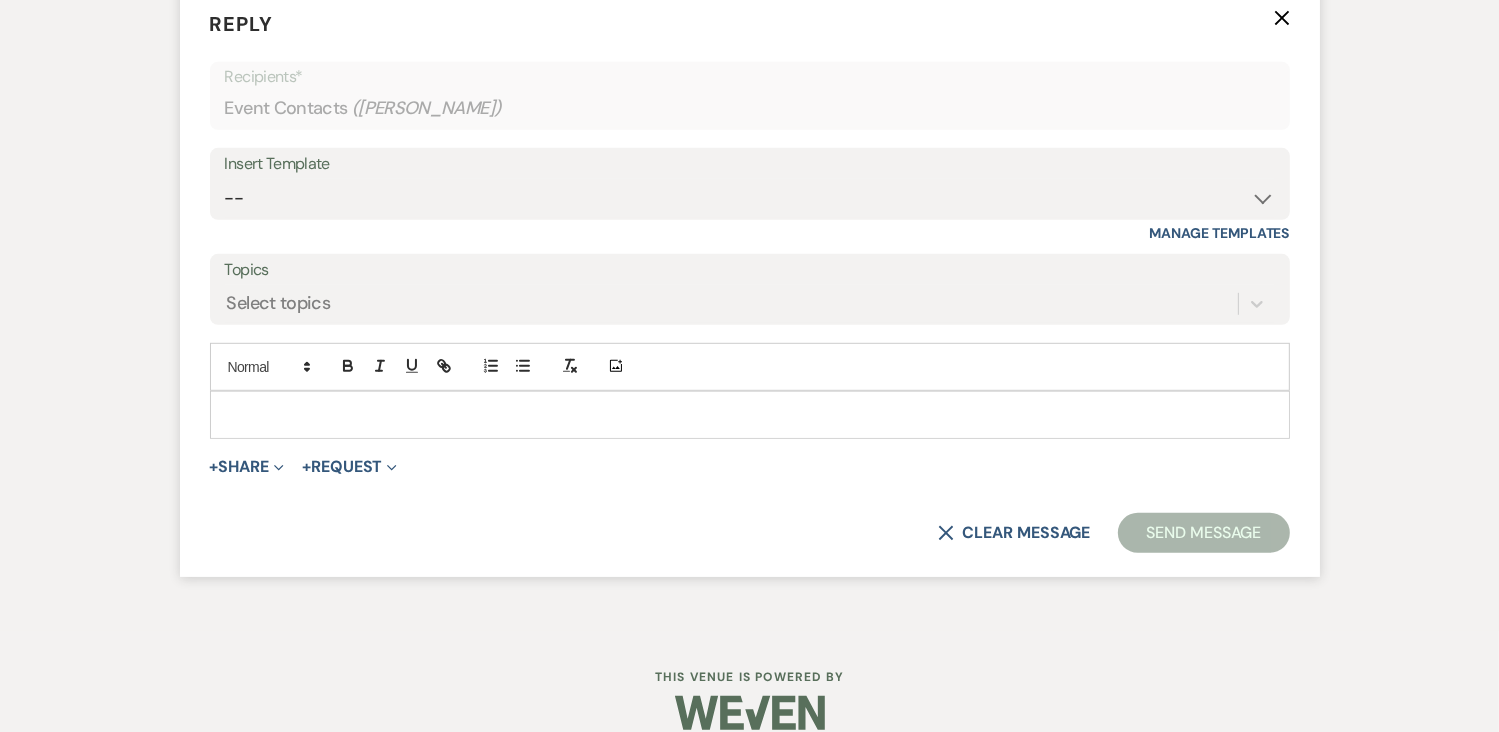 click at bounding box center (750, 415) 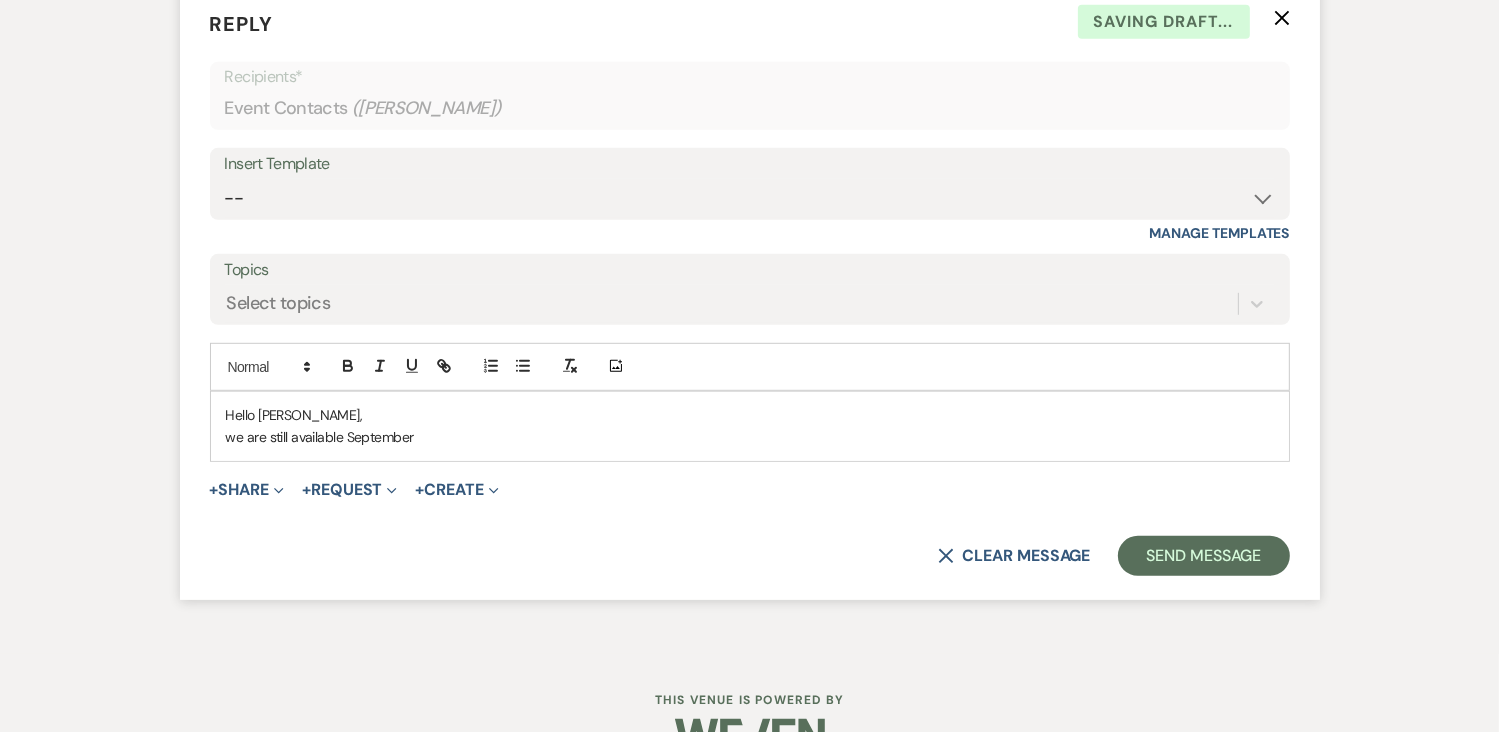 click on "we are still available September" at bounding box center (750, 437) 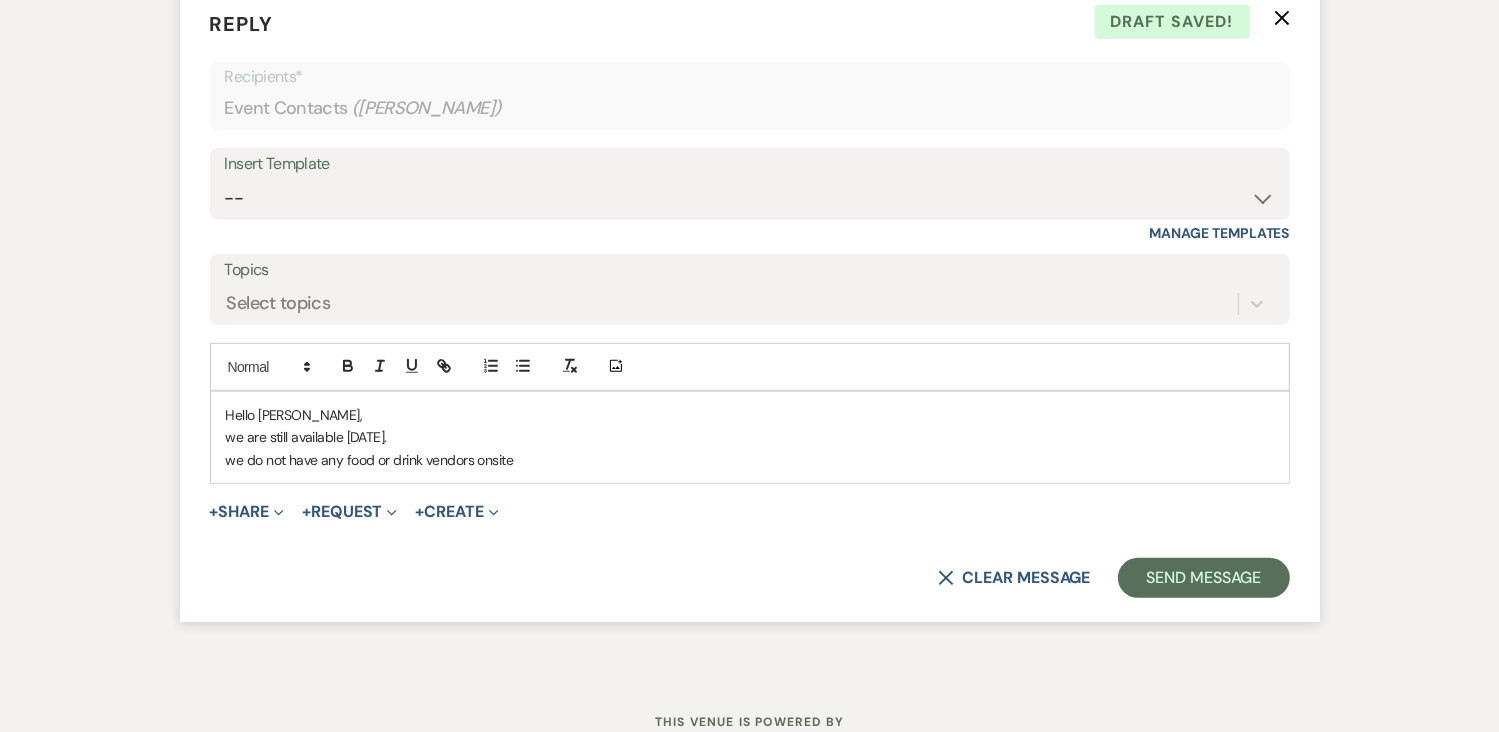 click on "Insert Template" at bounding box center (750, 164) 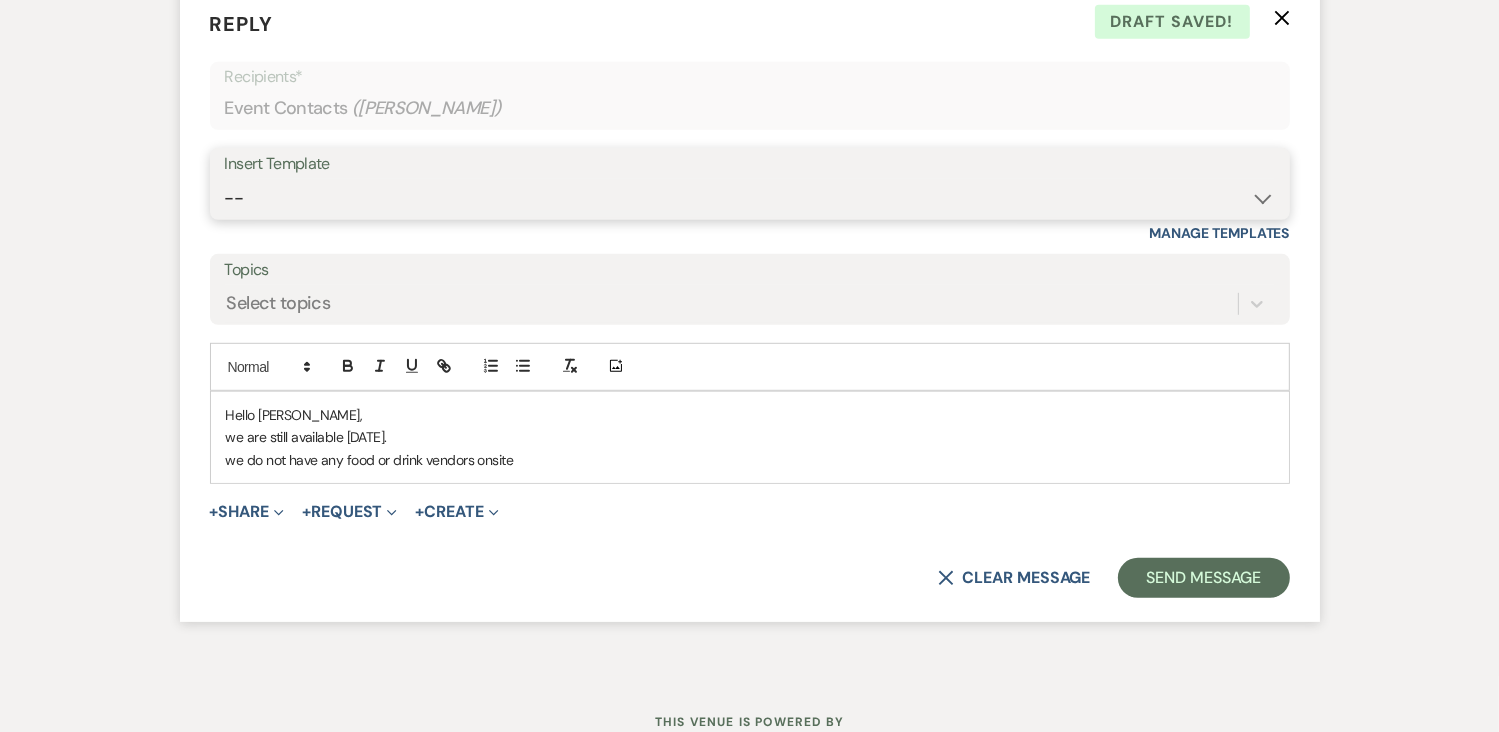 click on "-- Initial Inquiry Auto Response - Weddings Contract - Corporate & Private Events Contract - Weddings Initial Inquiry Auto Response - Corporate & Private Events Tour Request Response Tour Follow Up Inquiry Follow Up Corporate Event Follow Up Weven Planning Portal Introduction Decor Tour Inquiry Booking Information (Weddings) Booking Information (Corporate/Private Events) Tour-  NO CALL/NO SHOW Booking Event Template Scheduling Template Decor Invoice Your Upcoming Tour Final Walkthrough Scheduling Initial Inquiry Auto Response - EVENT FLYER - Weddings Tour Follow Up - Event Flyer Added Upcoming Event Tempate Request for Security Deposit Inquiry Follow Up - EVENT FLYER Sample Floor Plan Request for Final Payment" at bounding box center [750, 198] 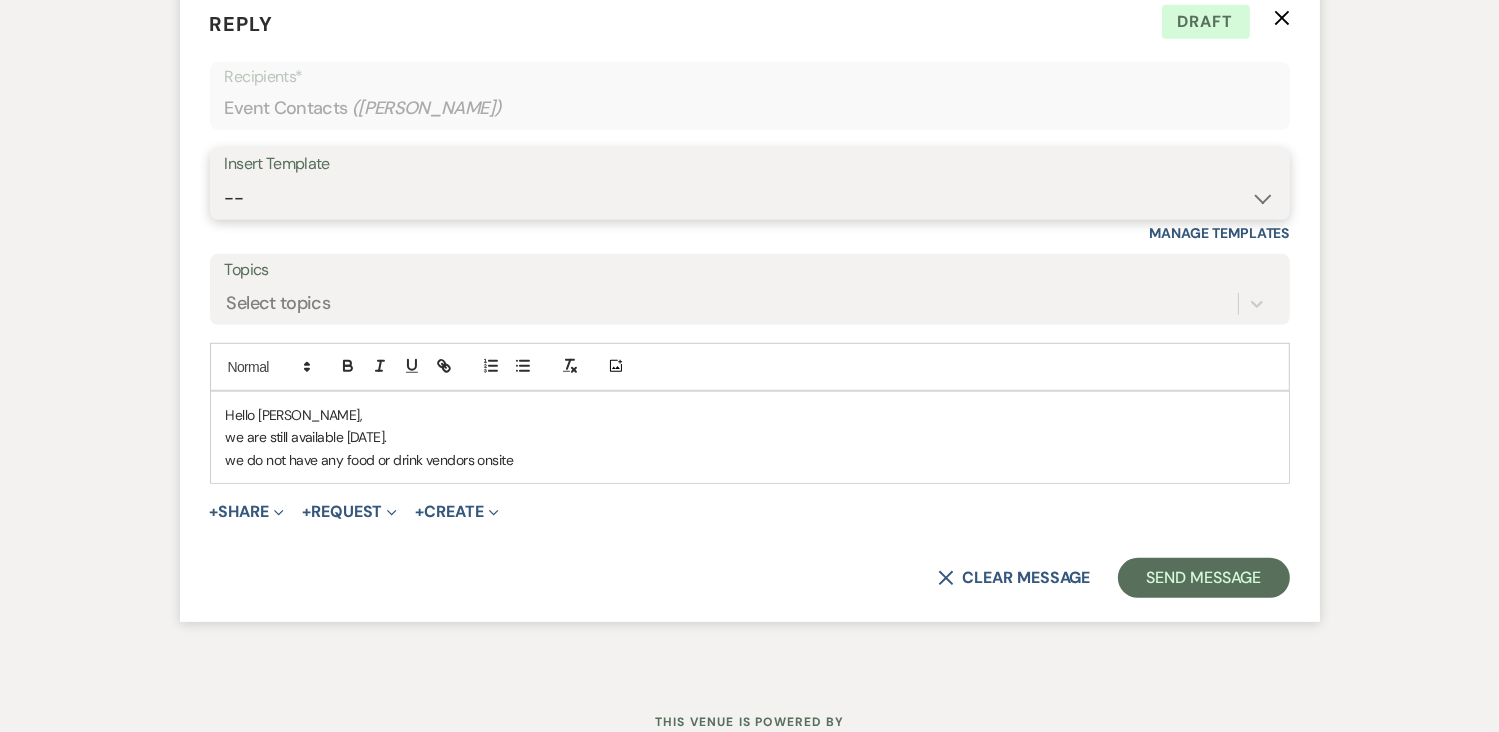 select on "1148" 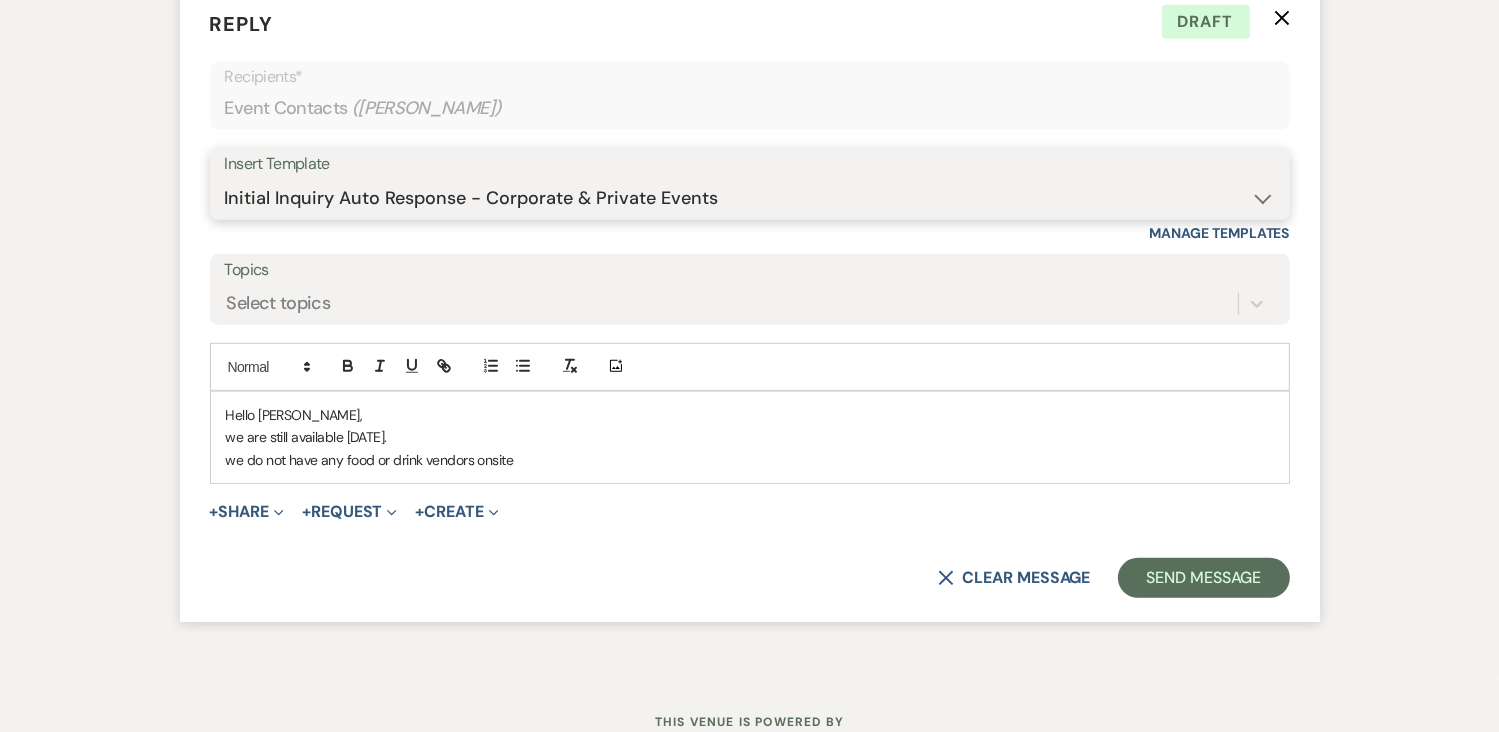 click on "-- Initial Inquiry Auto Response - Weddings Contract - Corporate & Private Events Contract - Weddings Initial Inquiry Auto Response - Corporate & Private Events Tour Request Response Tour Follow Up Inquiry Follow Up Corporate Event Follow Up Weven Planning Portal Introduction Decor Tour Inquiry Booking Information (Weddings) Booking Information (Corporate/Private Events) Tour-  NO CALL/NO SHOW Booking Event Template Scheduling Template Decor Invoice Your Upcoming Tour Final Walkthrough Scheduling Initial Inquiry Auto Response - EVENT FLYER - Weddings Tour Follow Up - Event Flyer Added Upcoming Event Tempate Request for Security Deposit Inquiry Follow Up - EVENT FLYER Sample Floor Plan Request for Final Payment" at bounding box center [750, 198] 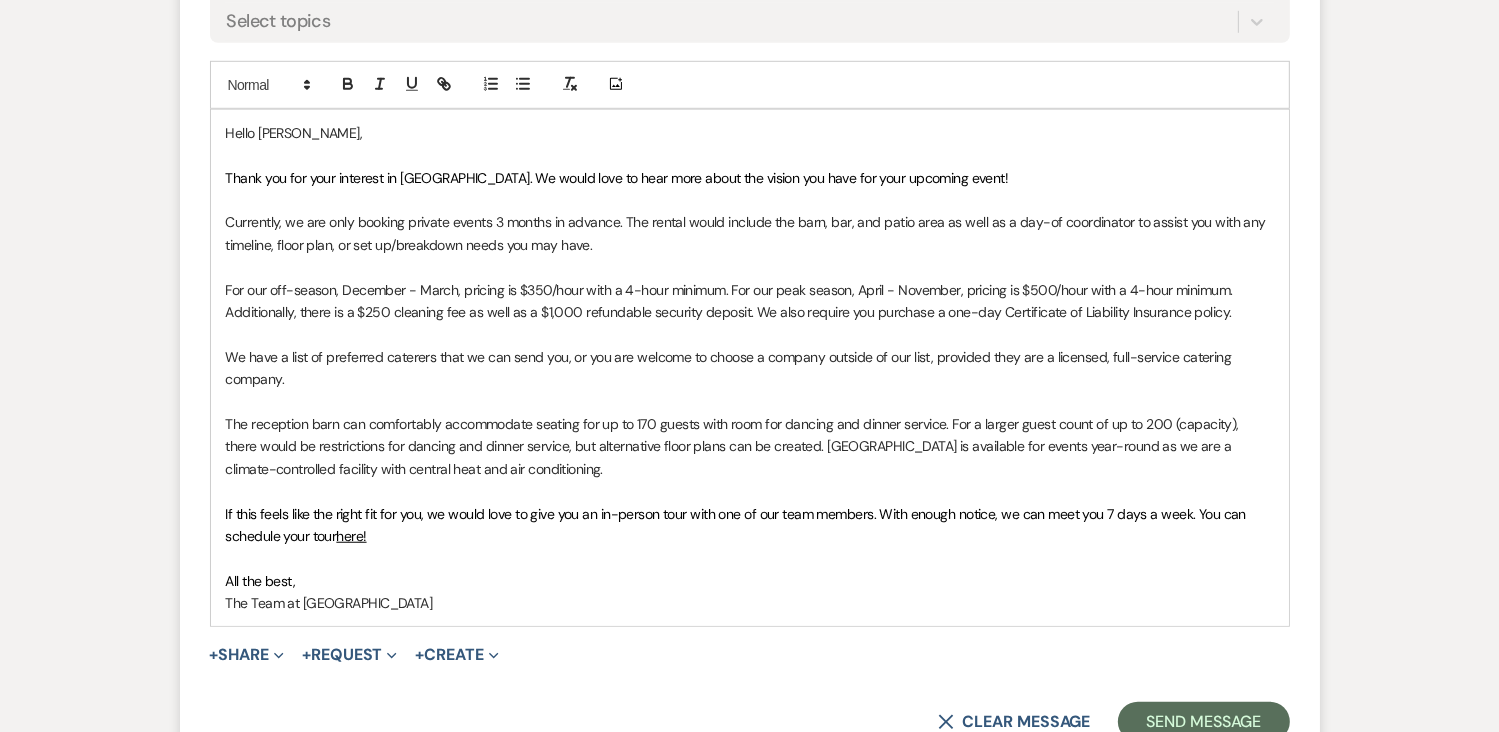 scroll, scrollTop: 1461, scrollLeft: 0, axis: vertical 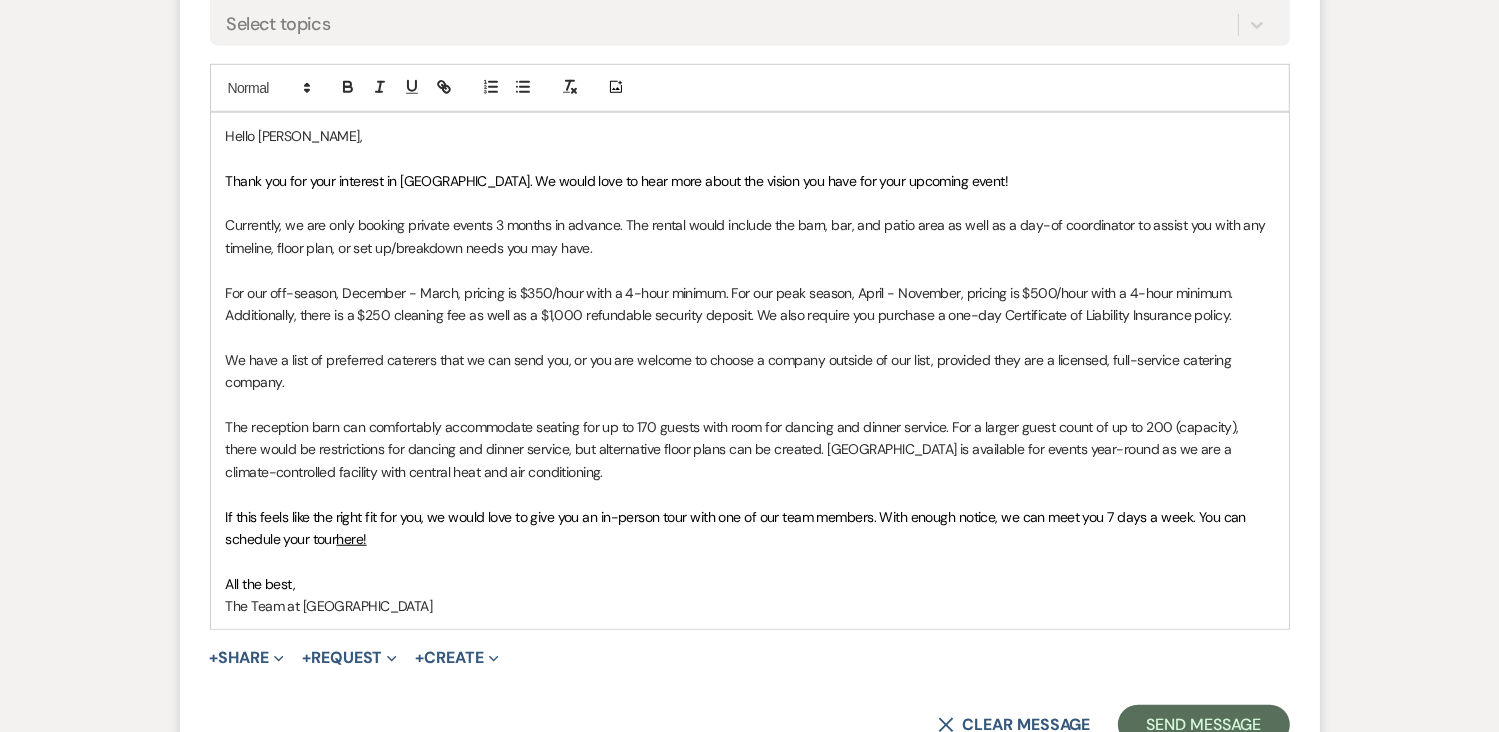 click on "For our off-season, December - March, pricing is $350/hour with a 4-hour minimum. For our peak season, April - November, pricing is $500/hour with a 4-hour minimum. Additionally, there is a $250 cleaning fee as well as a $1,000 refundable security deposit. We also require you purchase a one-day Certificate of Liability Insurance policy." at bounding box center (750, 304) 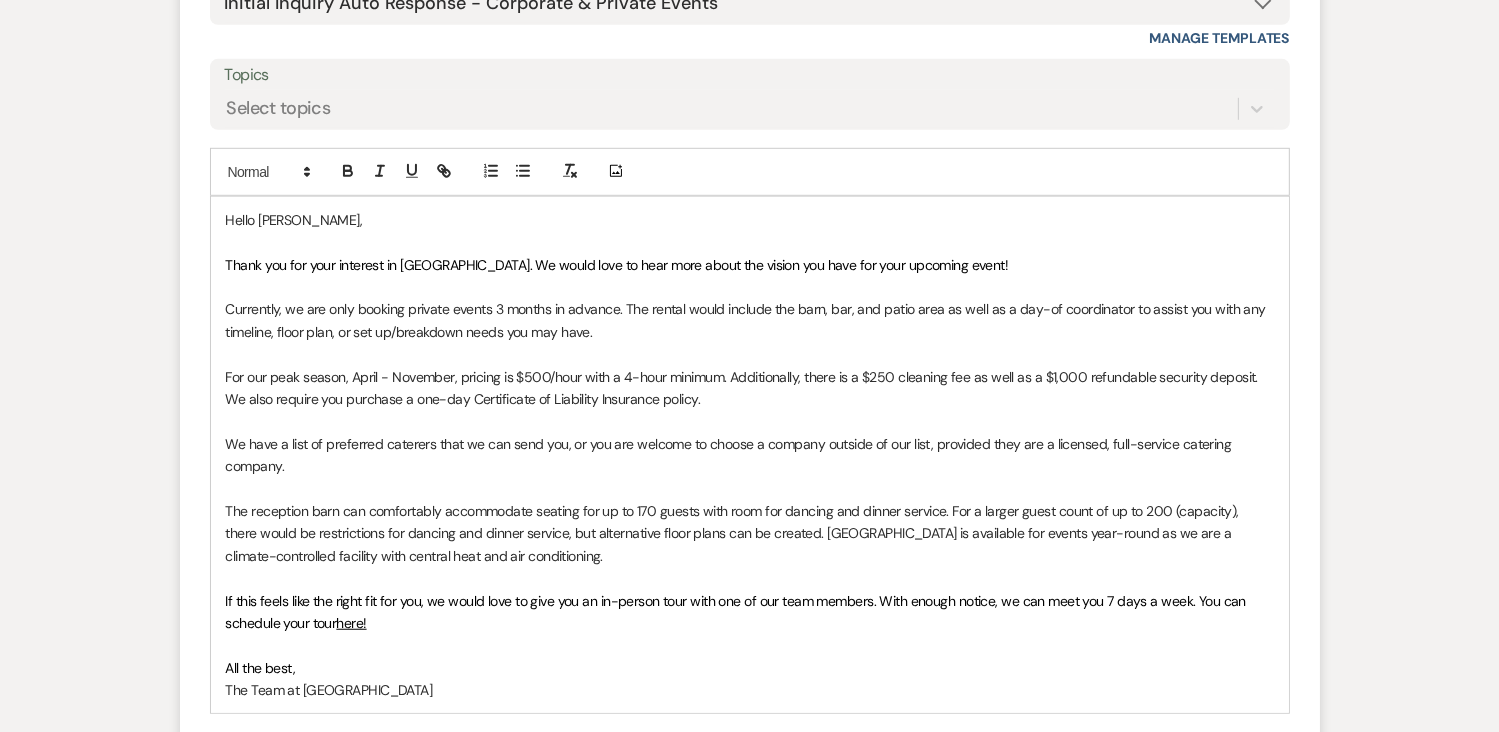scroll, scrollTop: 1395, scrollLeft: 0, axis: vertical 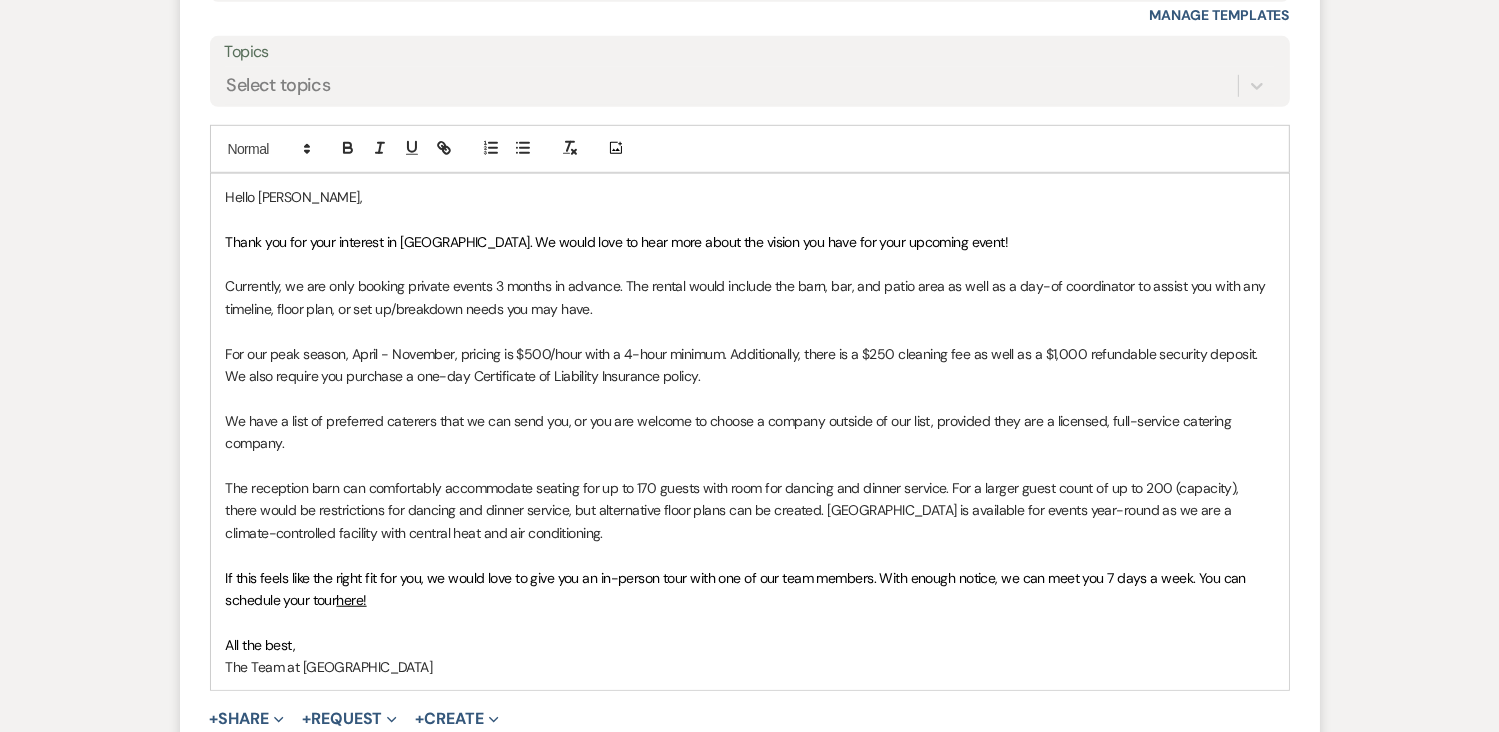 drag, startPoint x: 1507, startPoint y: 445, endPoint x: 1454, endPoint y: 530, distance: 100.16985 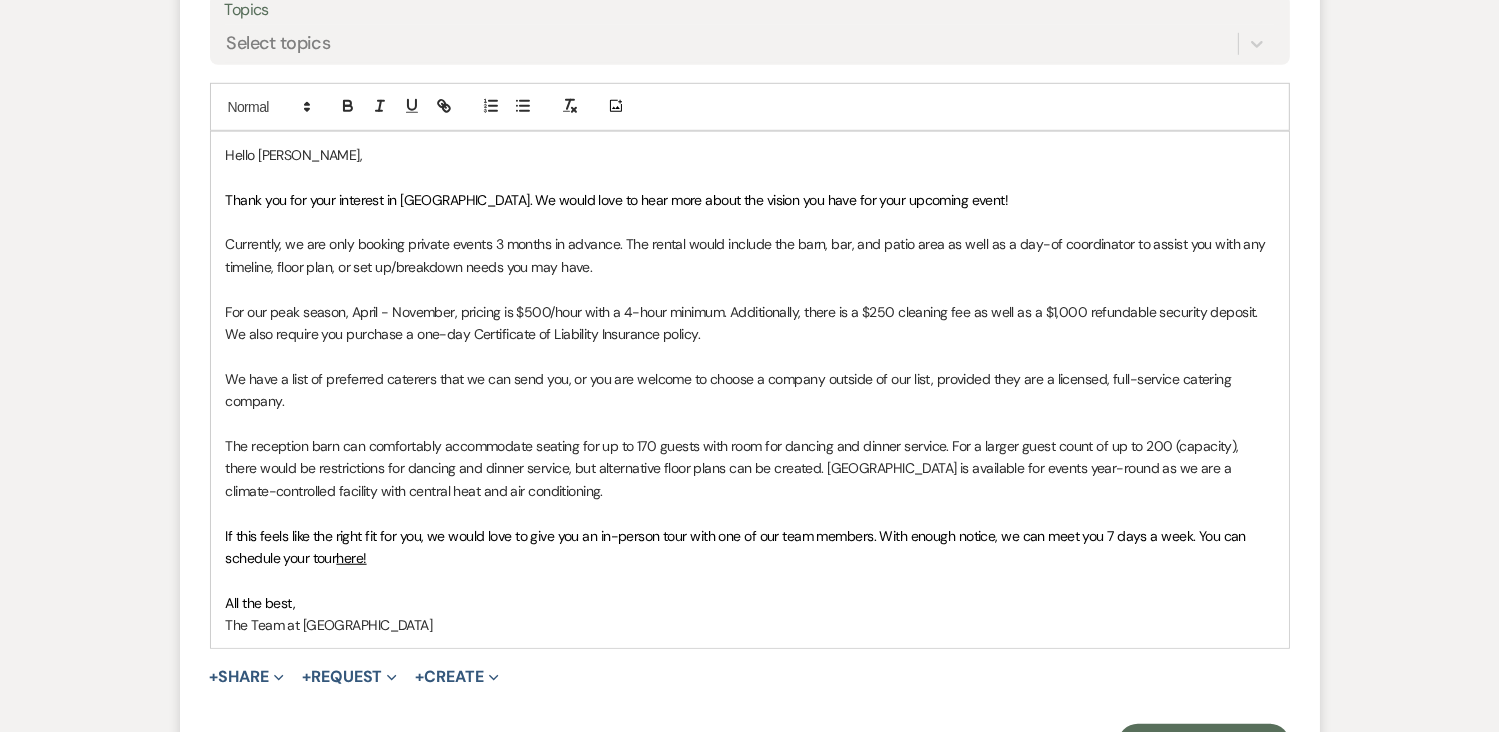 scroll, scrollTop: 1460, scrollLeft: 0, axis: vertical 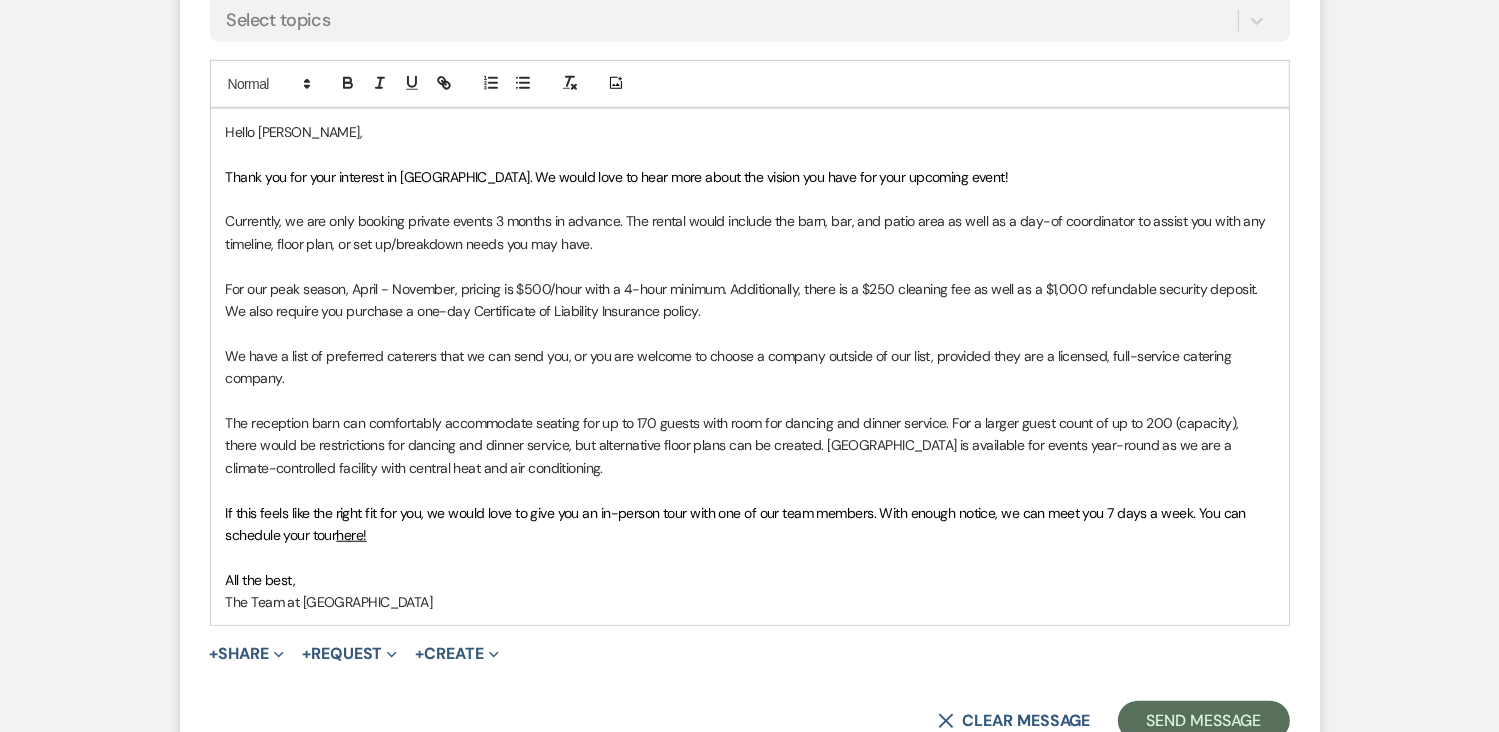 click on "For our peak season, April - November, pricing is $500/hour with a 4-hour minimum. Additionally, there is a $250 cleaning fee as well as a $1,000 refundable security deposit. We also require you purchase a one-day Certificate of Liability Insurance policy." at bounding box center [750, 300] 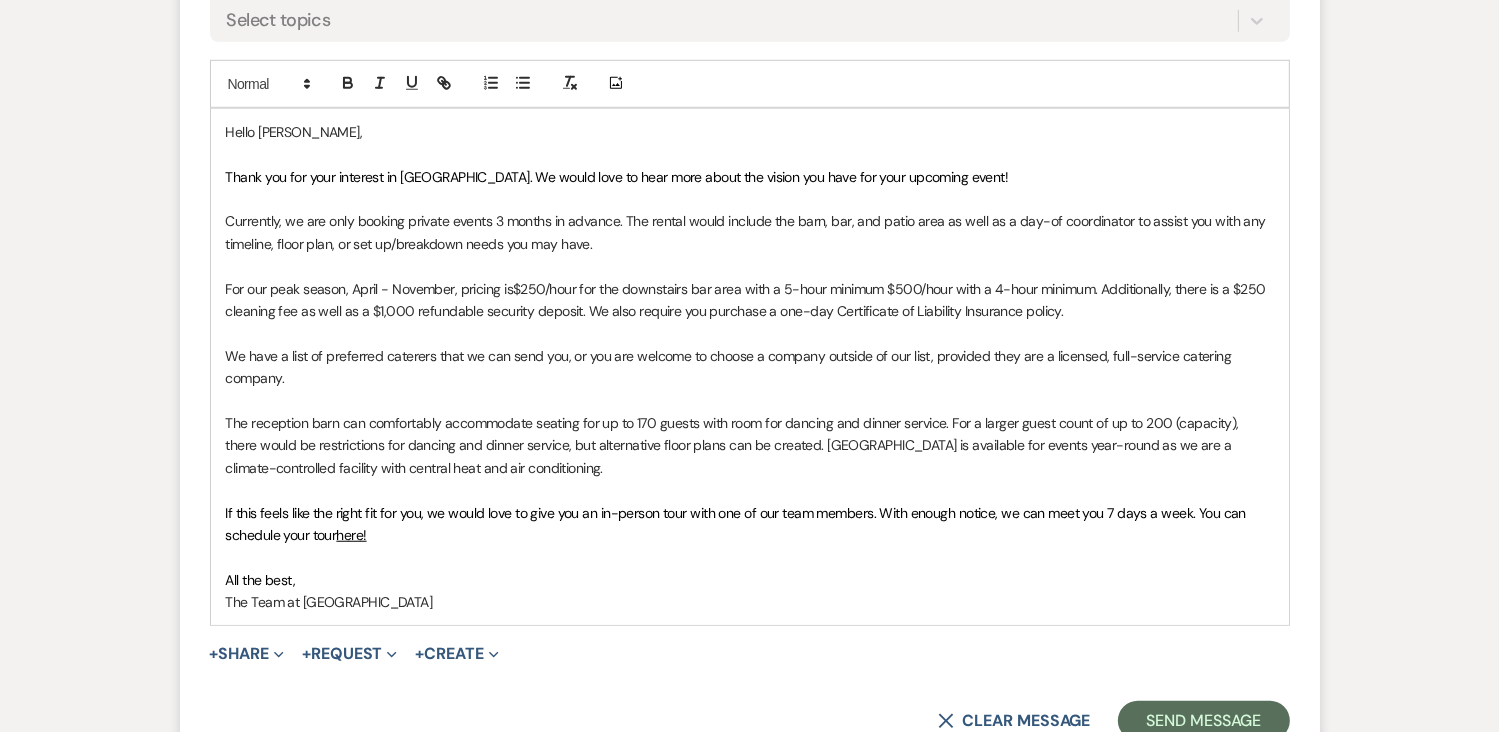 click on "For our peak season, April - November, pricing is$250/hour for the downstairs bar area with a 5-hour minimum $500/hour with a 4-hour minimum. Additionally, there is a $250 cleaning fee as well as a $1,000 refundable security deposit. We also require you purchase a one-day Certificate of Liability Insurance policy." at bounding box center [750, 300] 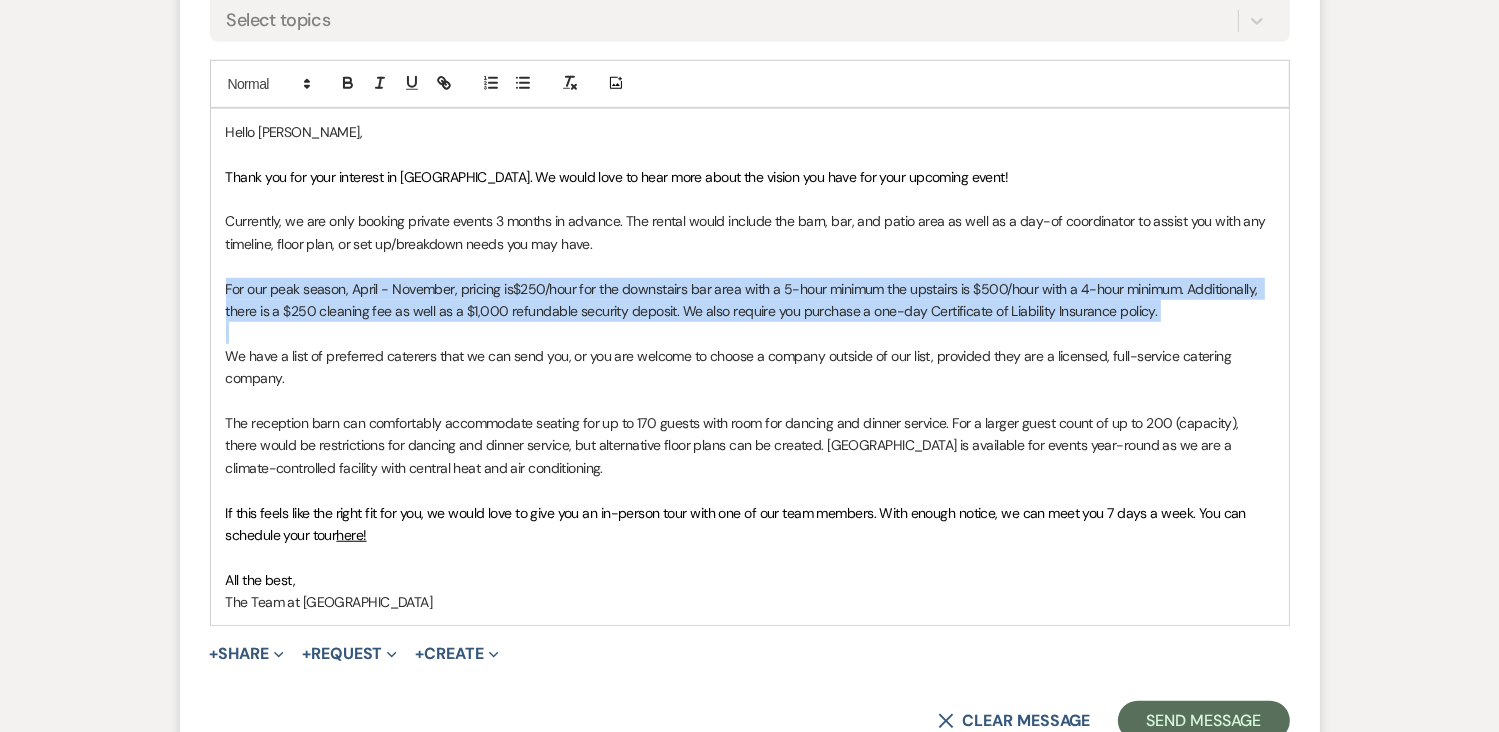 drag, startPoint x: 220, startPoint y: 287, endPoint x: 538, endPoint y: 324, distance: 320.1453 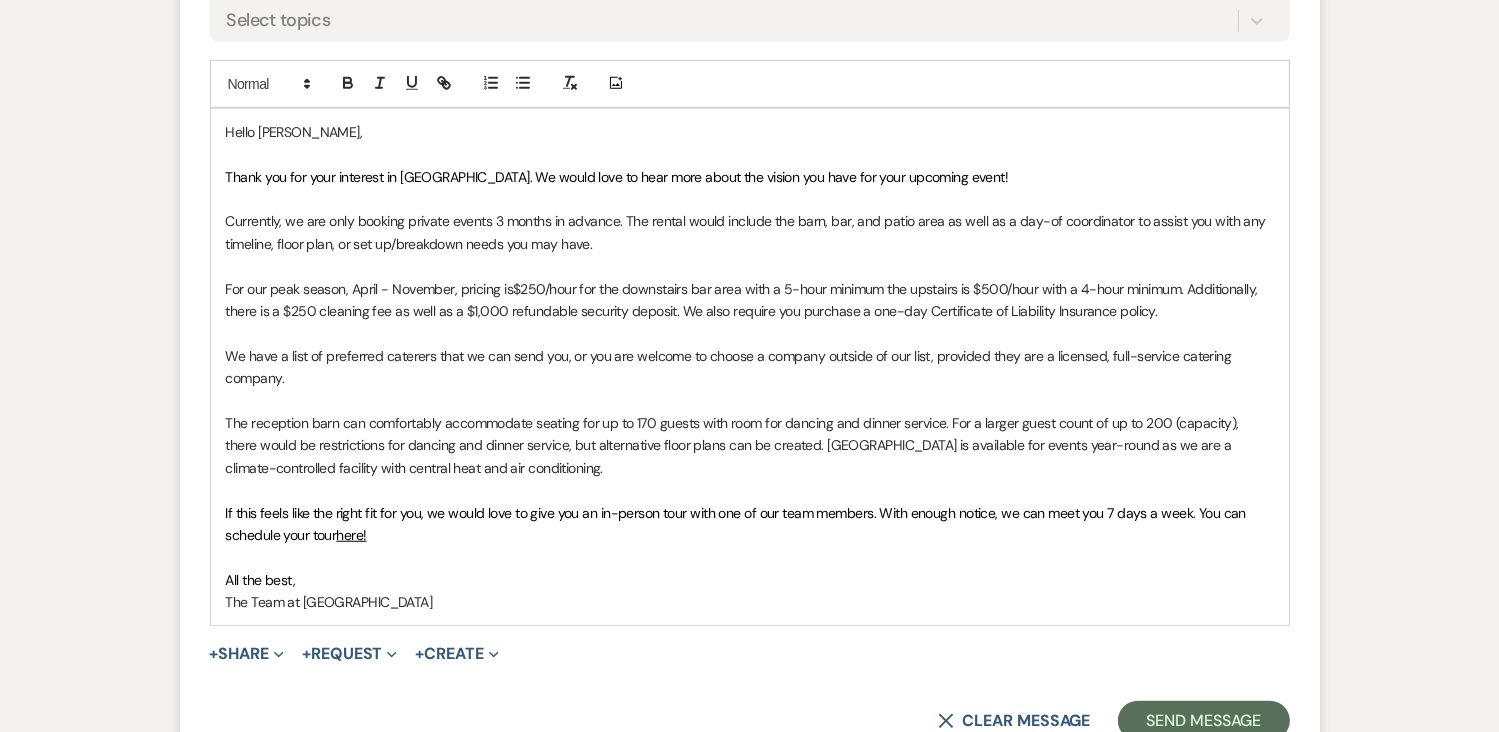 click on "For our peak season, April - November, pricing is$250/hour for the downstairs bar area with a 5-hour minimum the upstairs is $500/hour with a 4-hour minimum. Additionally, there is a $250 cleaning fee as well as a $1,000 refundable security deposit. We also require you purchase a one-day Certificate of Liability Insurance policy." at bounding box center [750, 300] 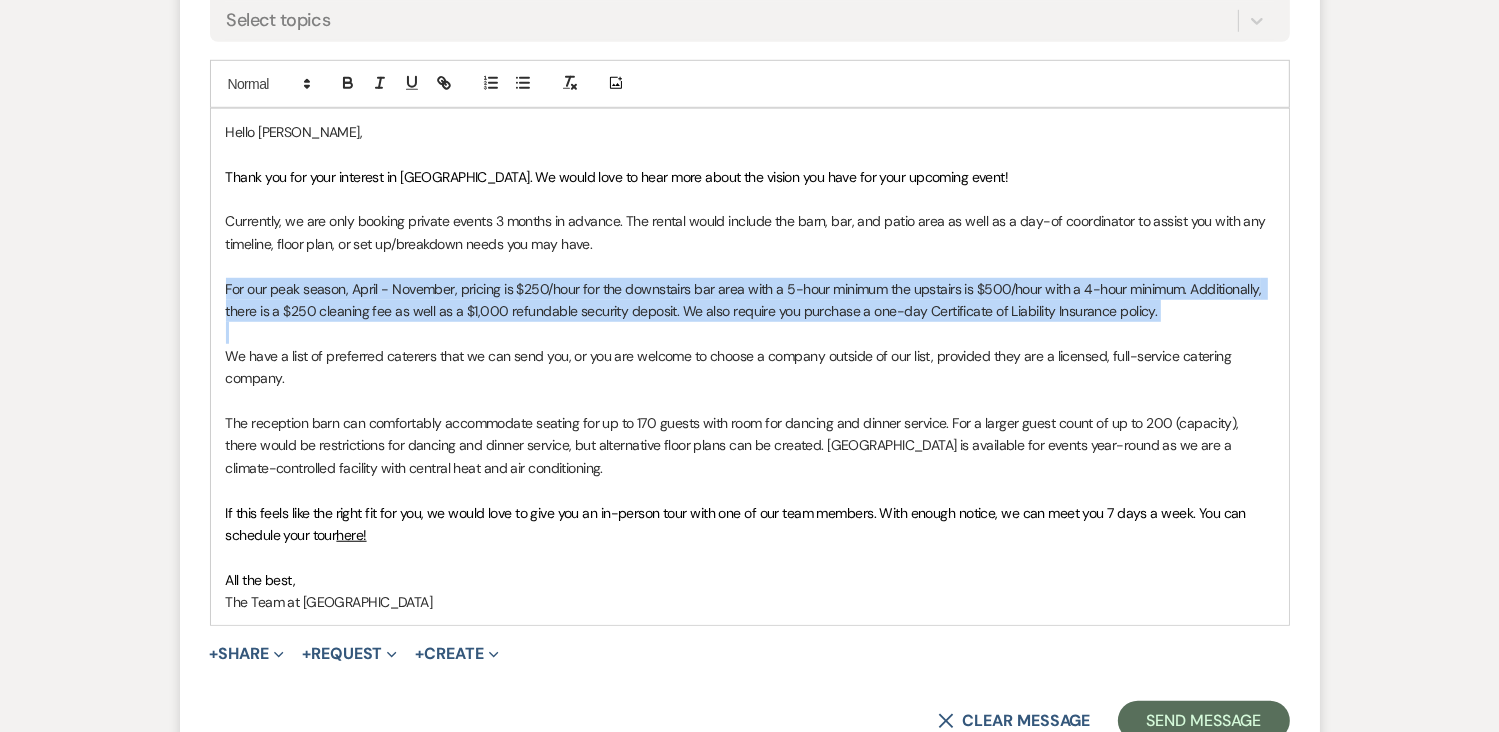 drag, startPoint x: 224, startPoint y: 288, endPoint x: 896, endPoint y: 335, distance: 673.6416 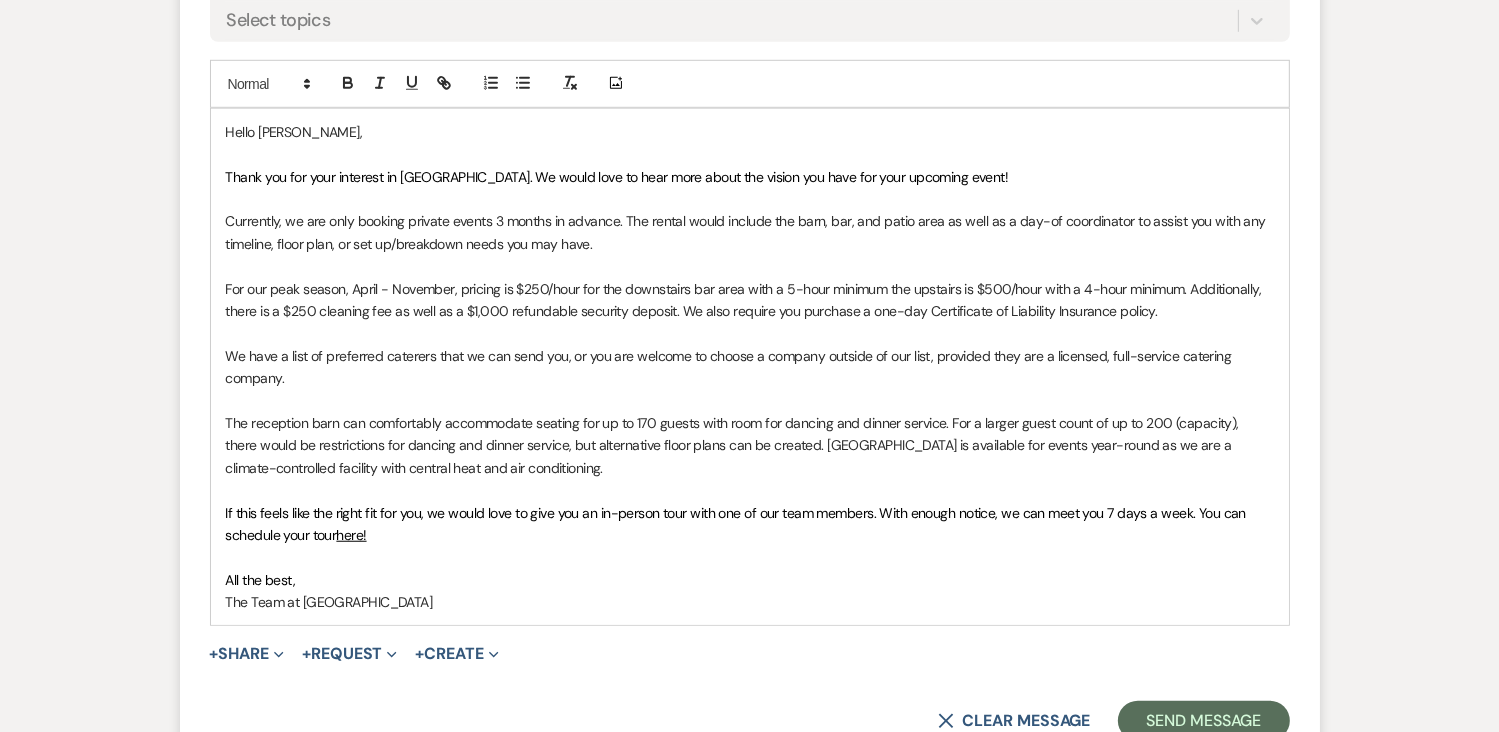 click on "Messages Tasks Payments Rental Overview Documents Contacts Notes Event Messages   Log Log Message +  New Message Communicate with  clients  by clicking "New Message" or replying to an existing message thread. Filter by topics... Unanswered Message:  Event Inquiry Dismiss Alert Hide Lisa Vecchiolla Jul 17, 2025, 3:46 PM
From : Lisa Vecchiolla (Family Member)
Event : Lisa Vecchiolla's Baby Shower
Desired date : September 6th 2025
Anticipated guest count : 45
Vision : (unknown)
Source : Venue Website
Budget : Under $10,000
Pinterest inspiration : (unknown)
Message :   Hi I would like to know if September 6th is available for an afternoon luncheon baby shower. Also, do you provide food or do we need to have it catered?
Reply   X Draft Recipients* Event Contacts   ( Lisa Vecchiolla )   Insert Template   -- Initial Inquiry Auto Response - Weddings Contract - Corporate & Private Events Contract - Weddings Initial Inquiry Auto Response - Corporate & Private Events Tour Request Response" at bounding box center [749, -70] 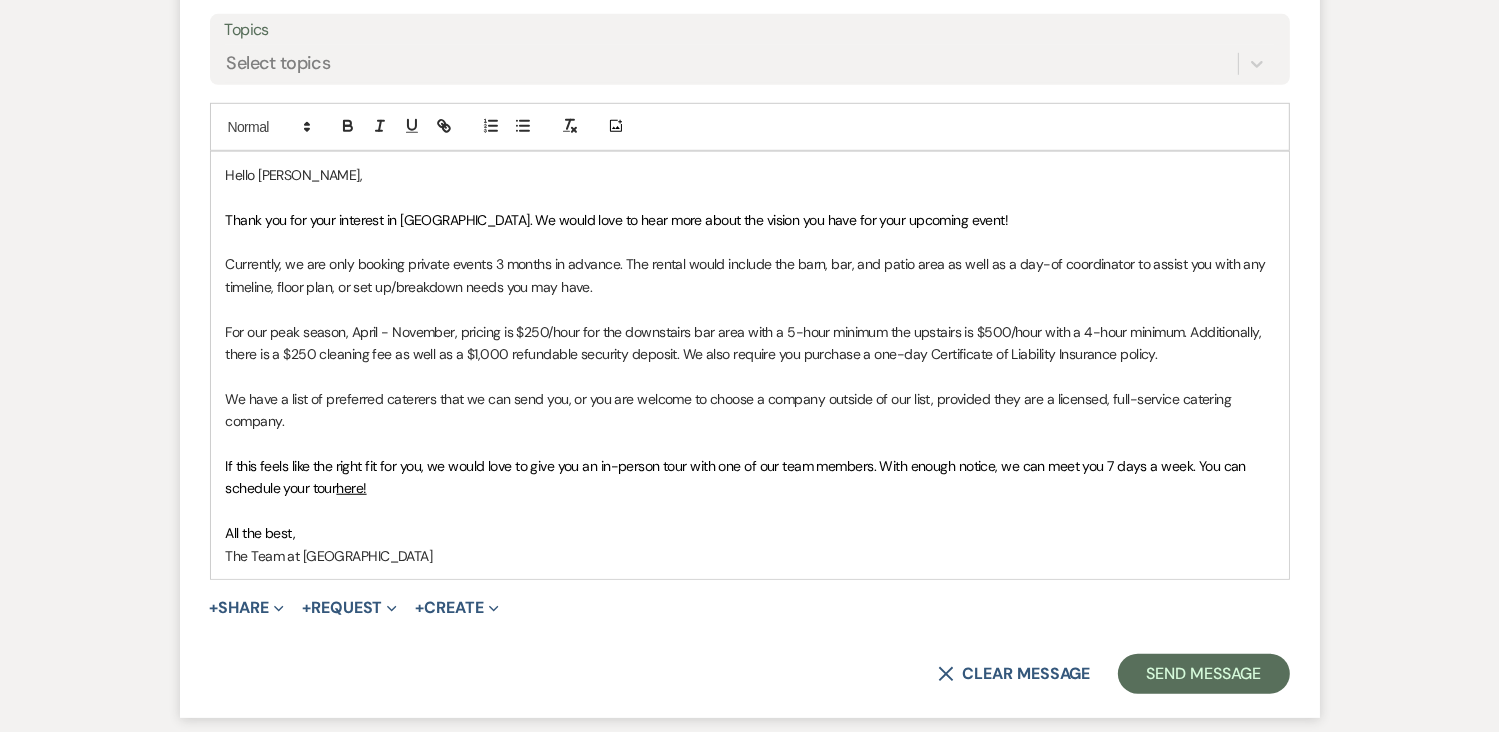scroll, scrollTop: 1420, scrollLeft: 0, axis: vertical 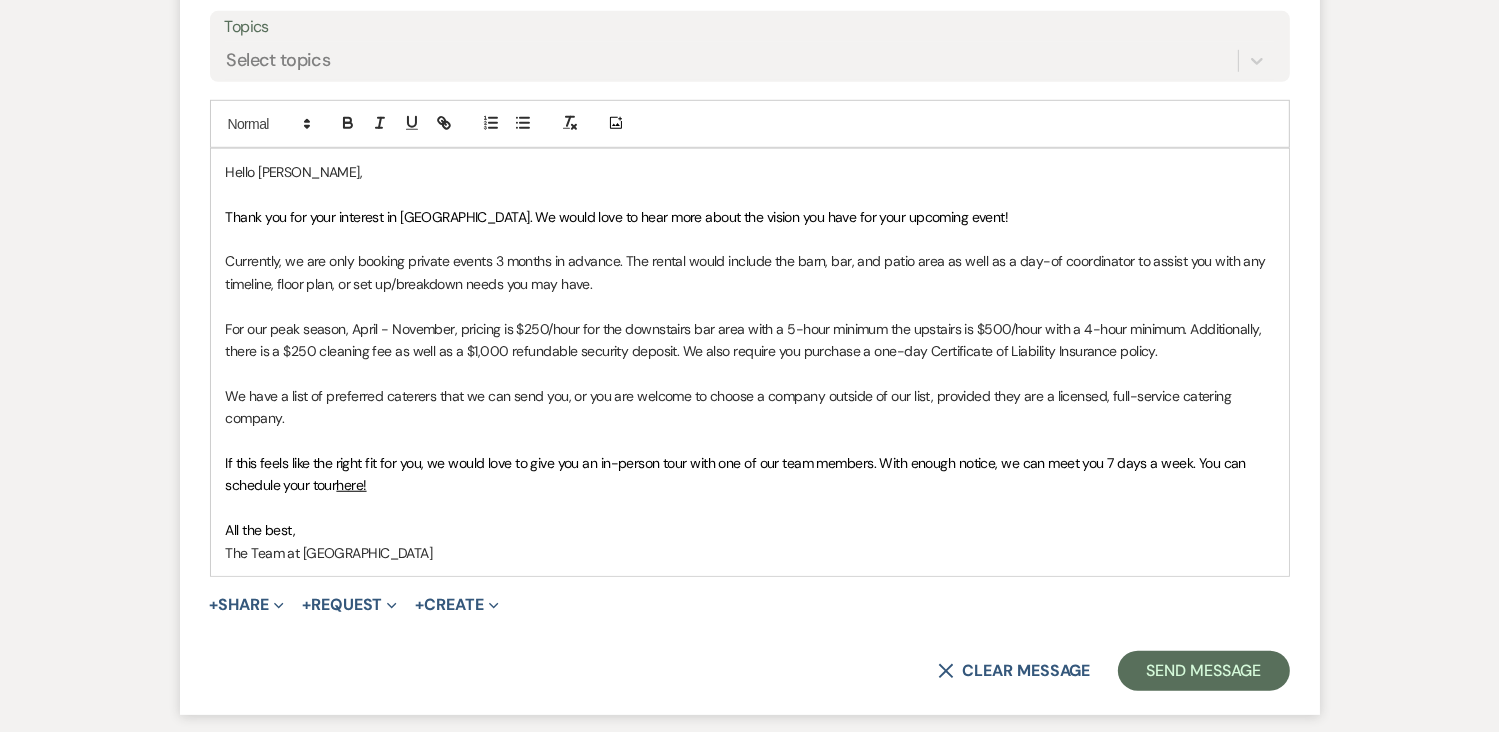 click on "Hello Lisa, Thank you for your interest in Stone Ridge Hollow. We would love to hear more about the vision you have for your upcoming event! Currently, we are only booking private events 3 months in advance. The rental would include the barn, bar, and patio area as well as a day-of coordinator to assist you with any timeline, floor plan, or set up/breakdown needs you may have. For our peak season, April - November, pricing is $250/hour for the downstairs bar area with a 5-hour minimum the upstairs is $500/hour with a 4-hour minimum. Additionally, there is a $250 cleaning fee as well as a $1,000 refundable security deposit. We also require you purchase a one-day Certificate of Liability Insurance policy. We have a list of preferred caterers that we can send you, or you are welcome to choose a company outside of our list, provided they are a licensed, full-service catering company. here! All the best,  The Team at Stone Ridge Hollow" at bounding box center (750, 362) 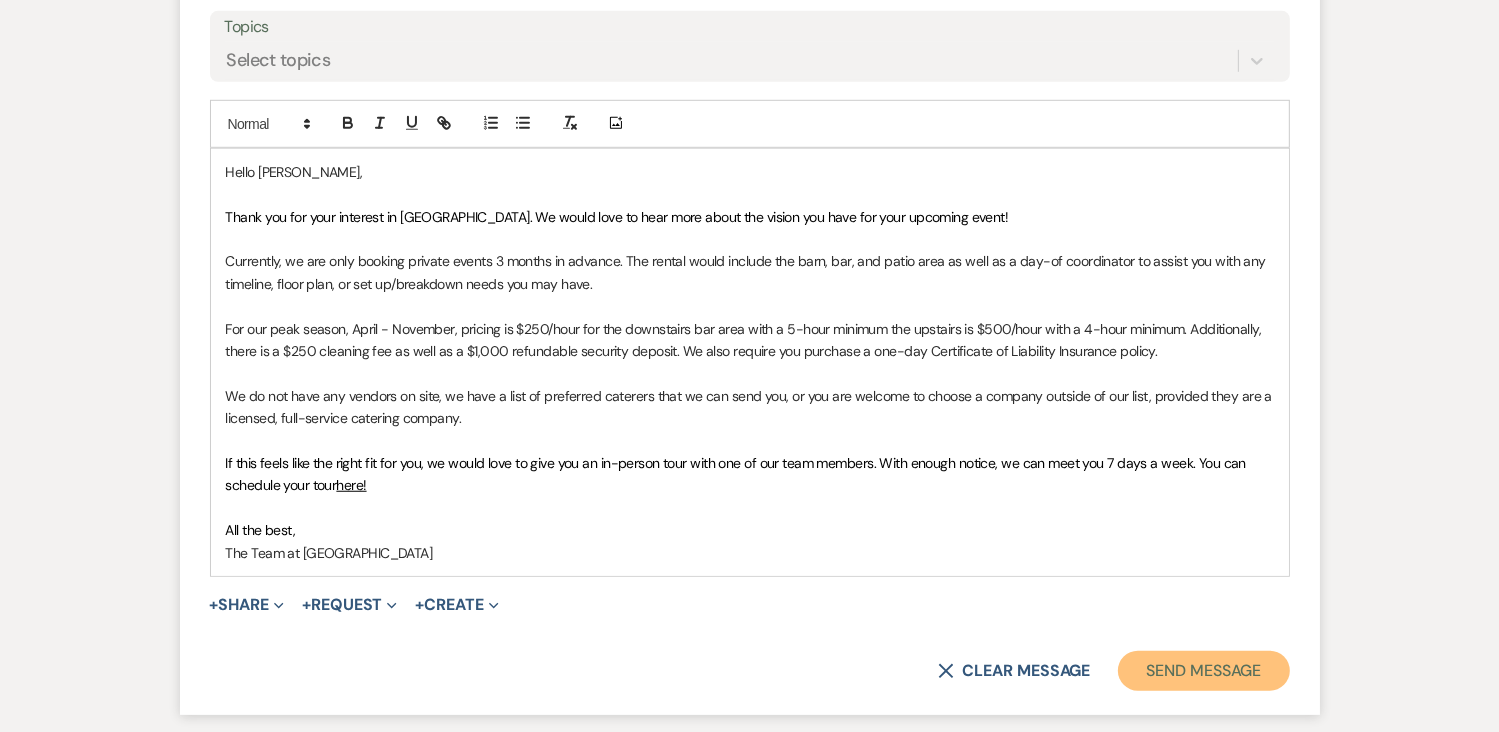 click on "Send Message" at bounding box center [1203, 671] 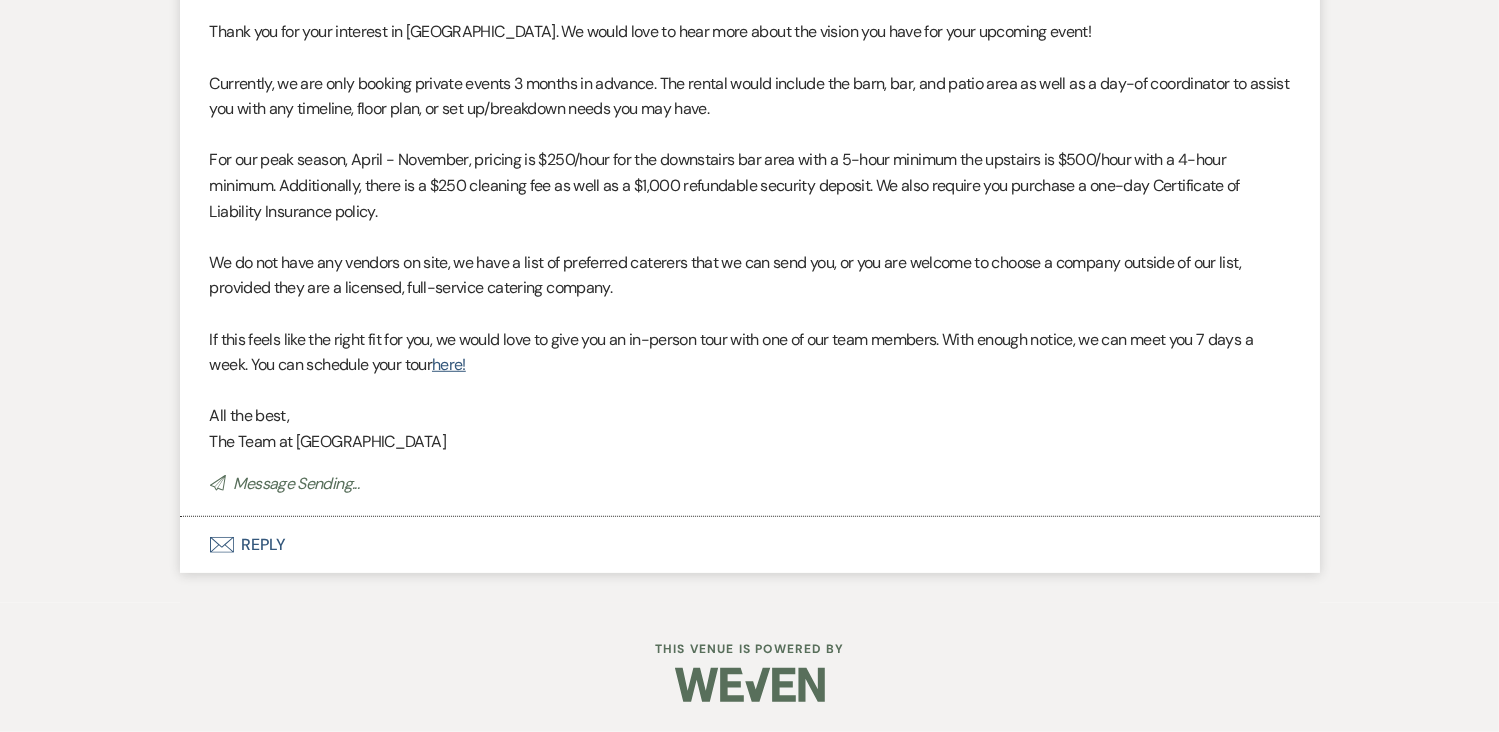 scroll, scrollTop: 1264, scrollLeft: 0, axis: vertical 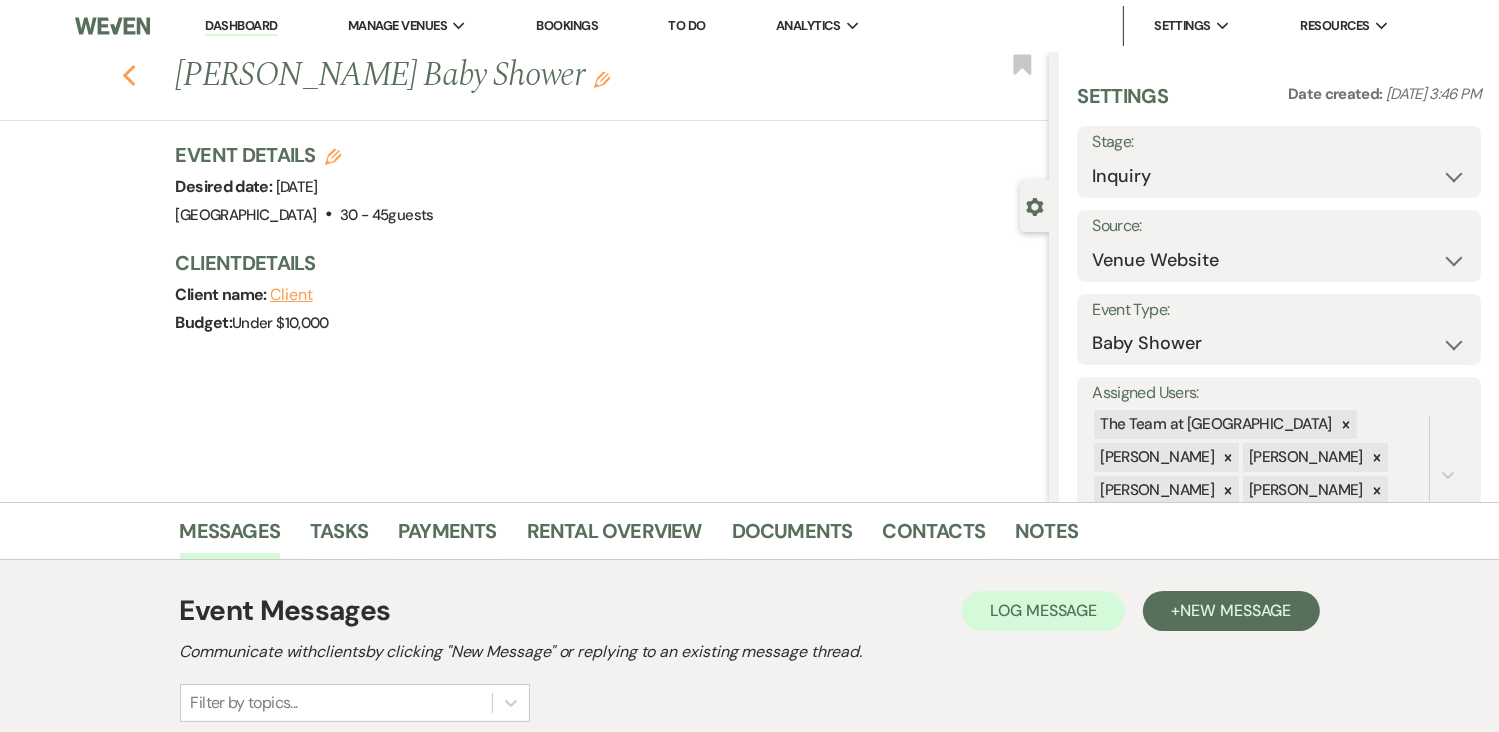 click on "Previous" 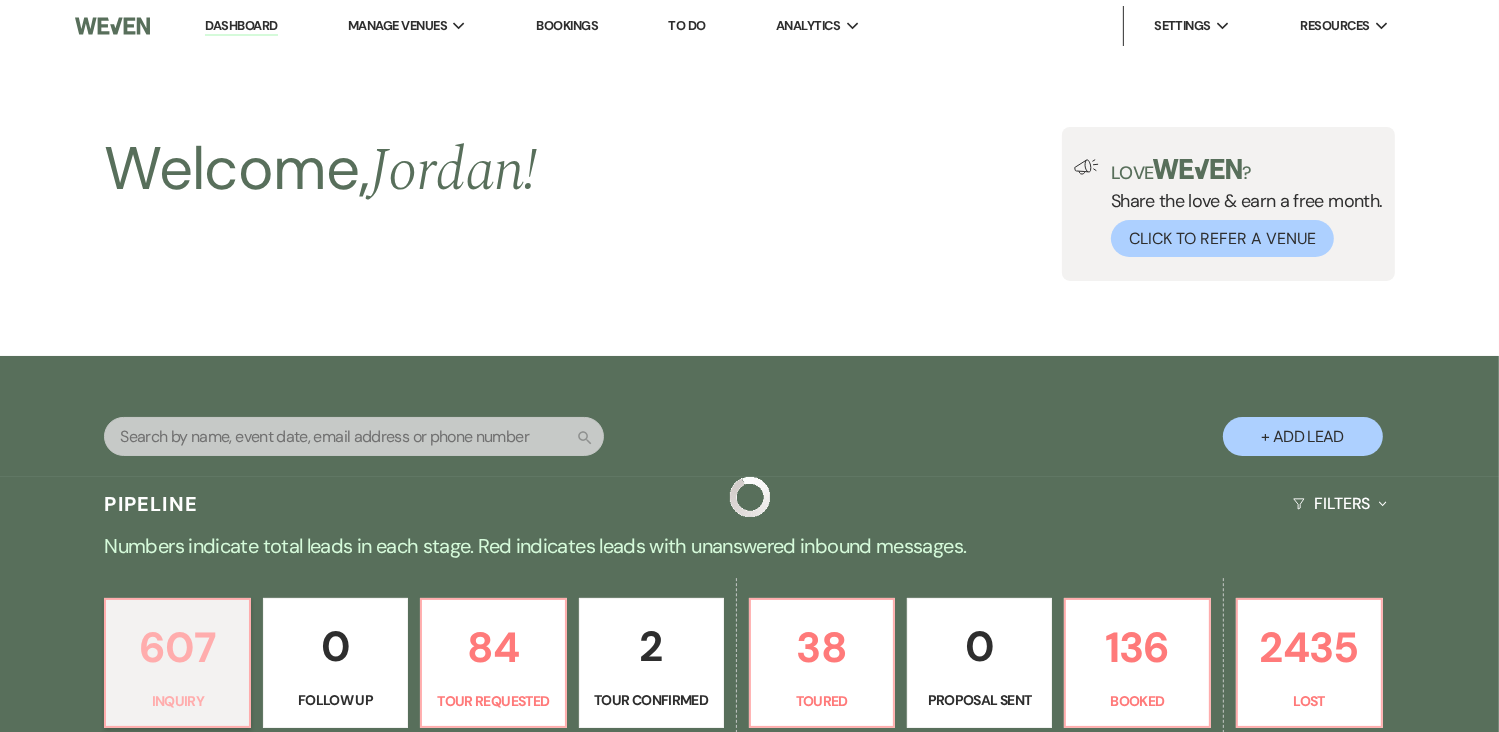 click on "607" at bounding box center (177, 647) 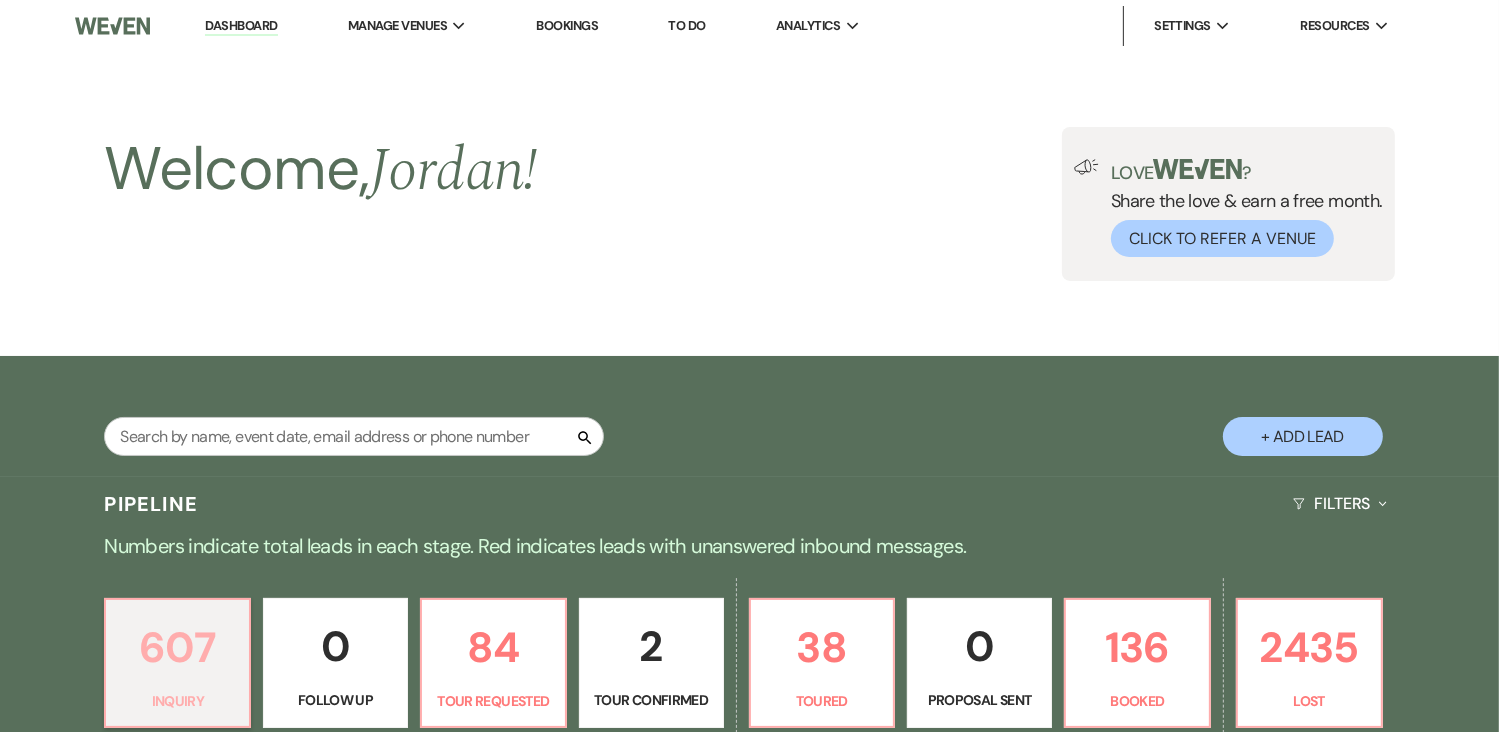 scroll, scrollTop: 604, scrollLeft: 0, axis: vertical 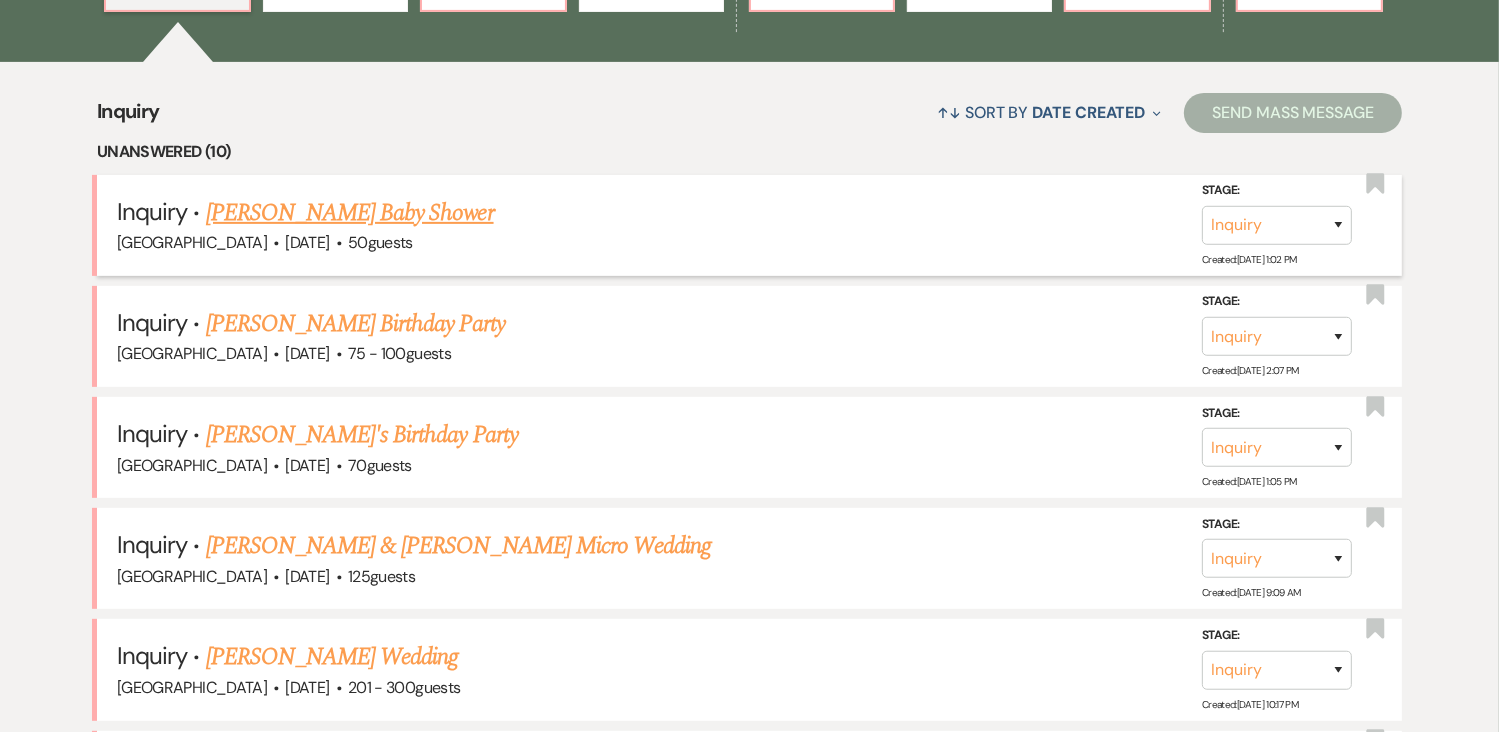 click on "Angela Shestak's Baby Shower" at bounding box center [350, 213] 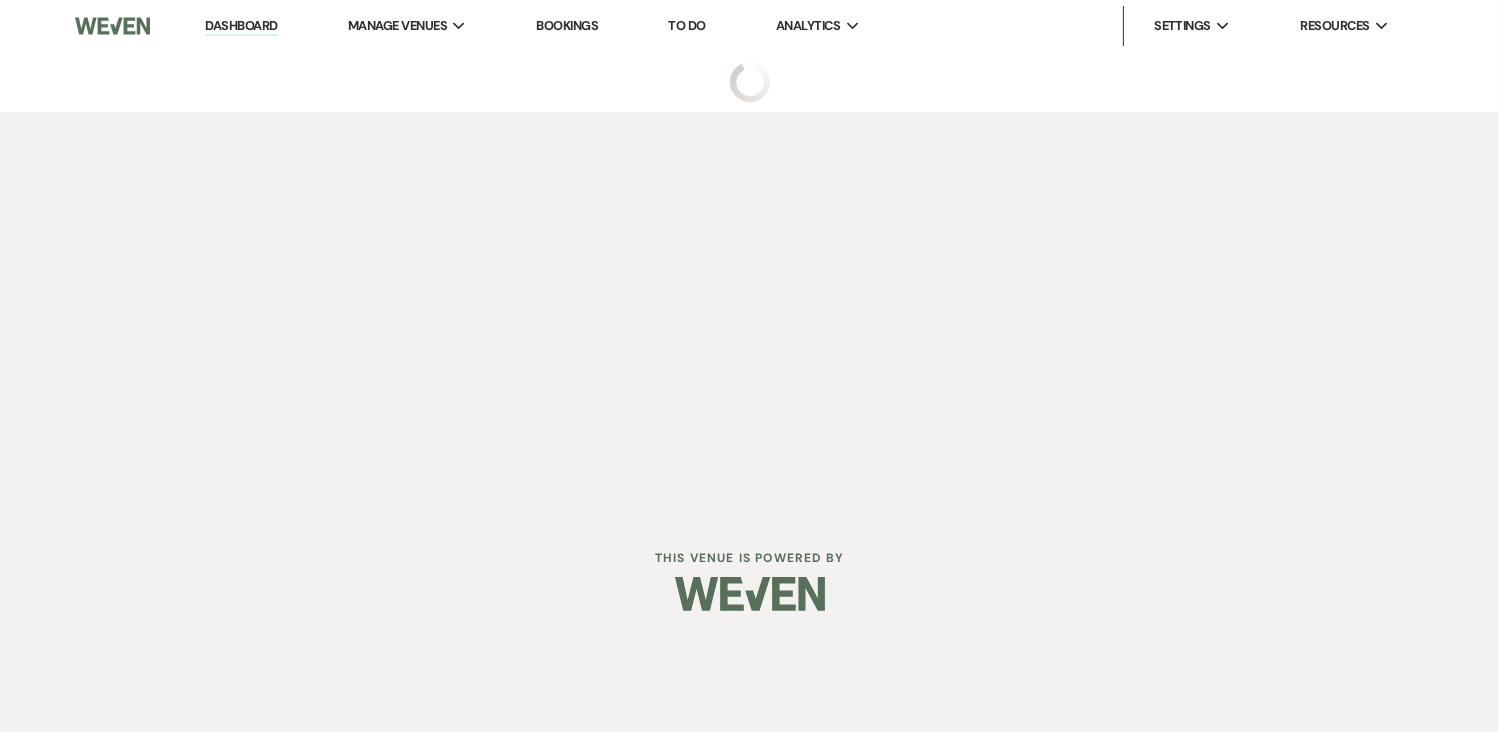 scroll, scrollTop: 0, scrollLeft: 0, axis: both 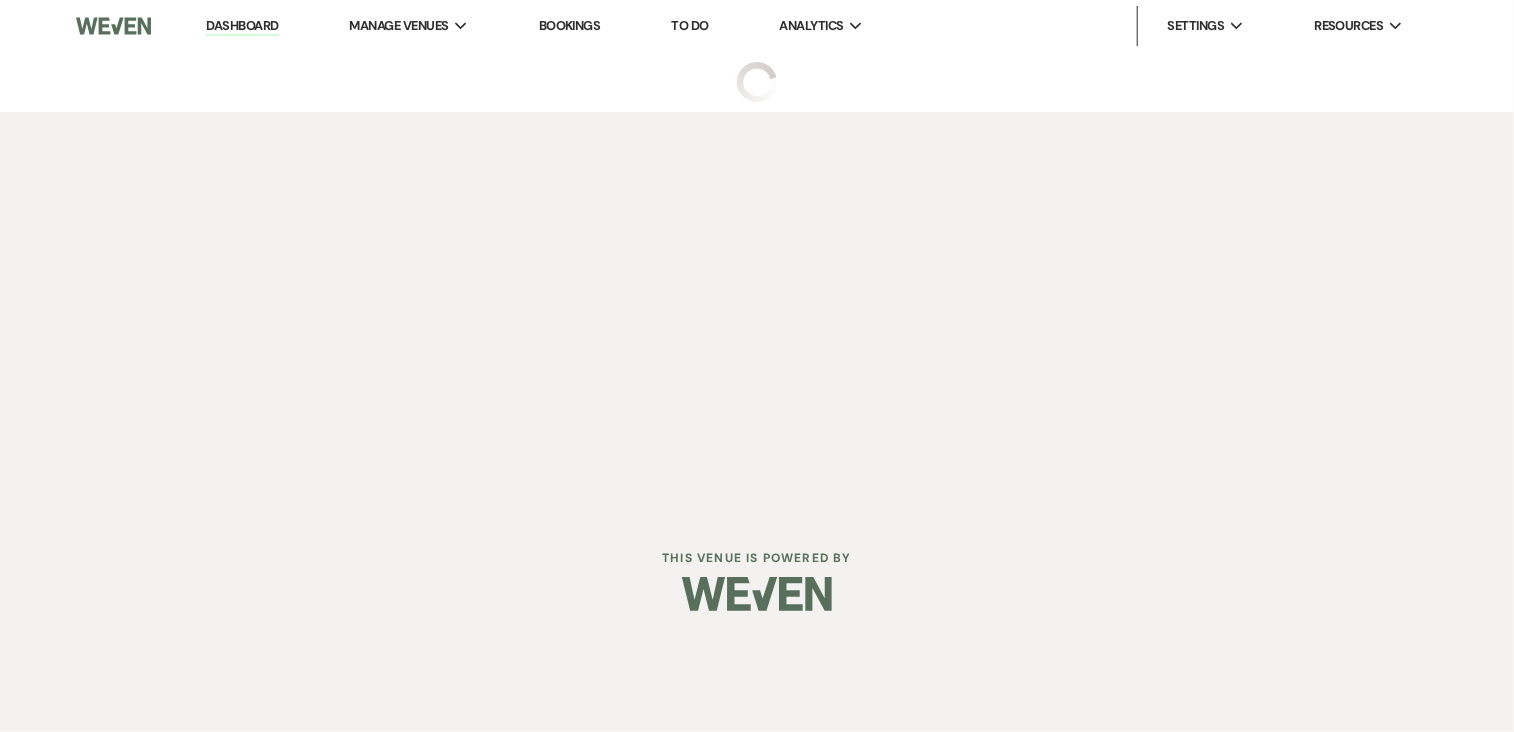 select on "5" 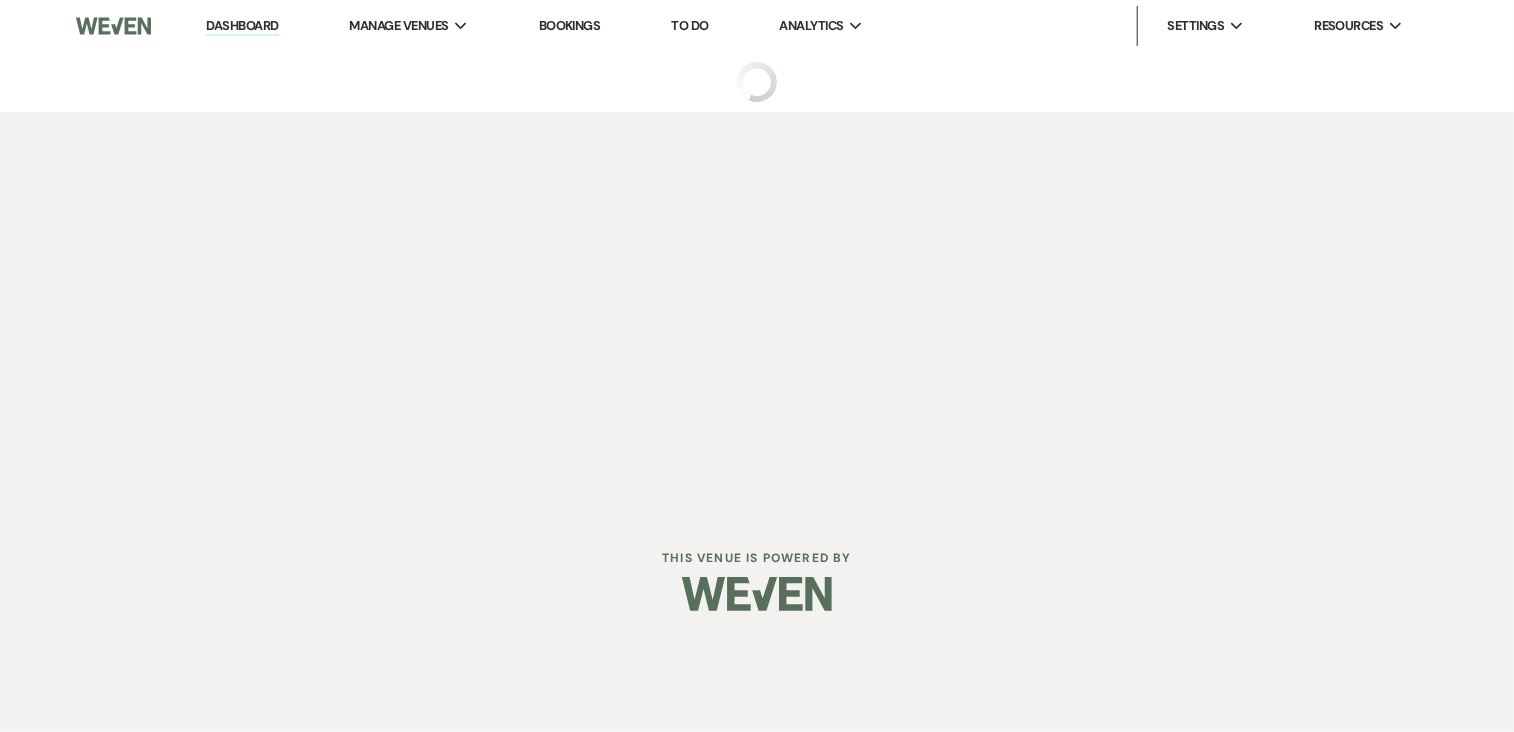 select on "3" 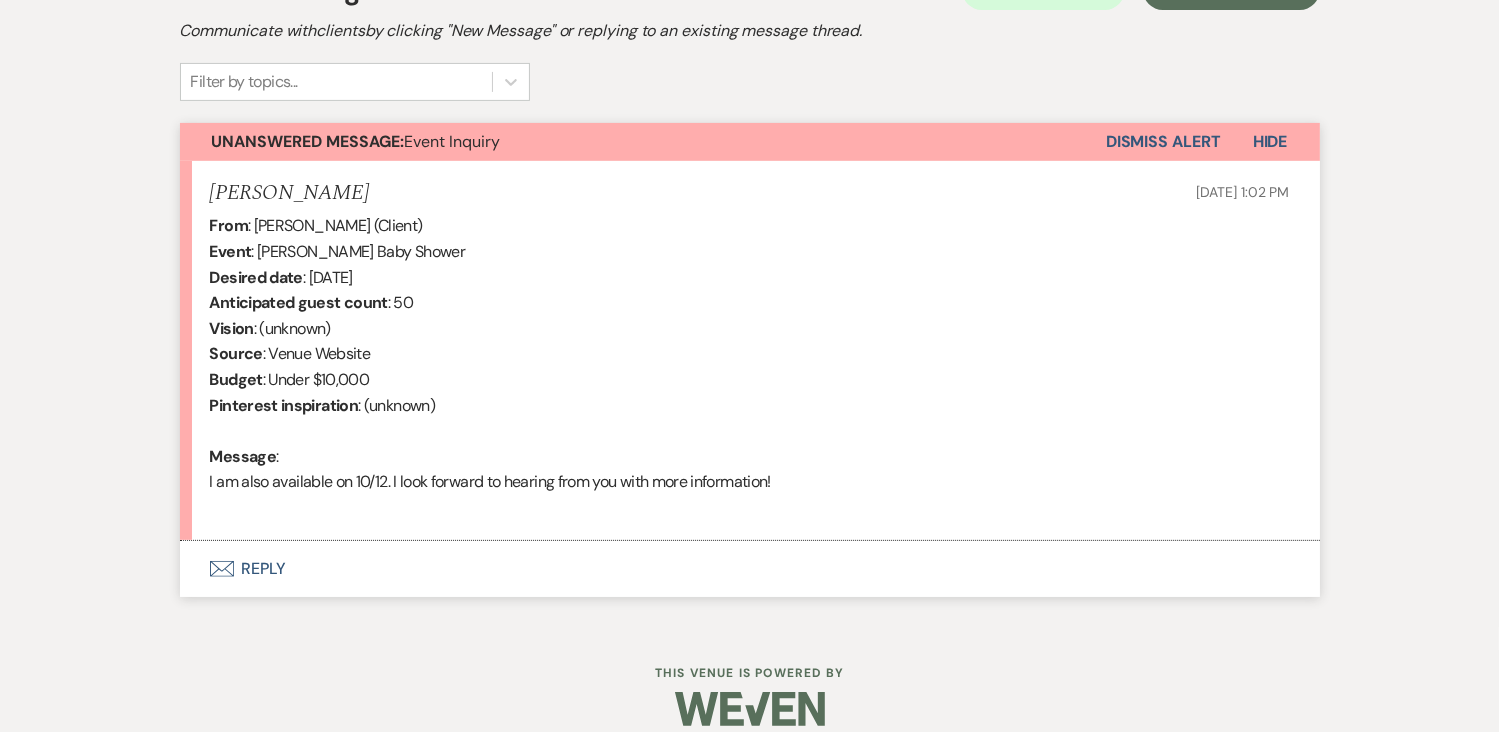 scroll, scrollTop: 624, scrollLeft: 0, axis: vertical 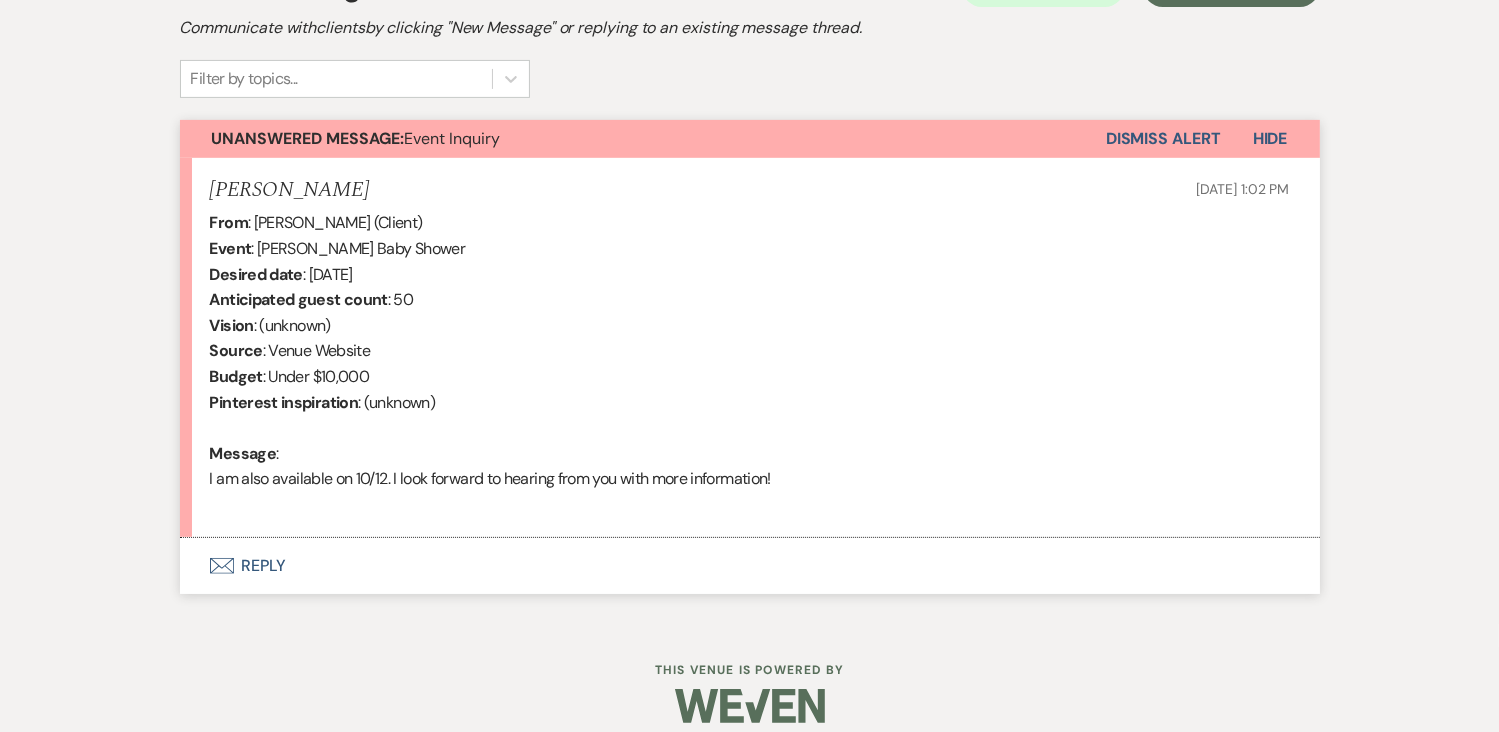 click on "Envelope" 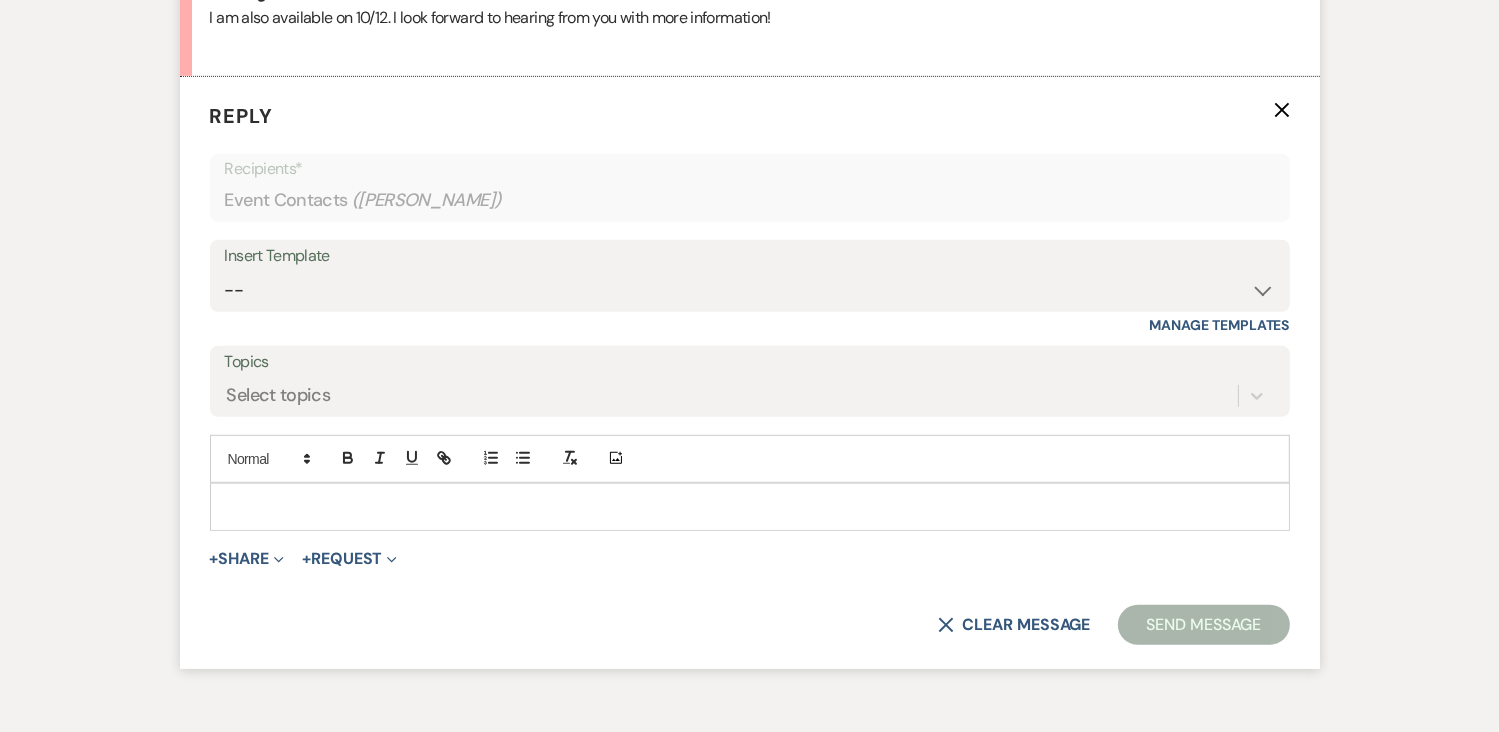 scroll, scrollTop: 1088, scrollLeft: 0, axis: vertical 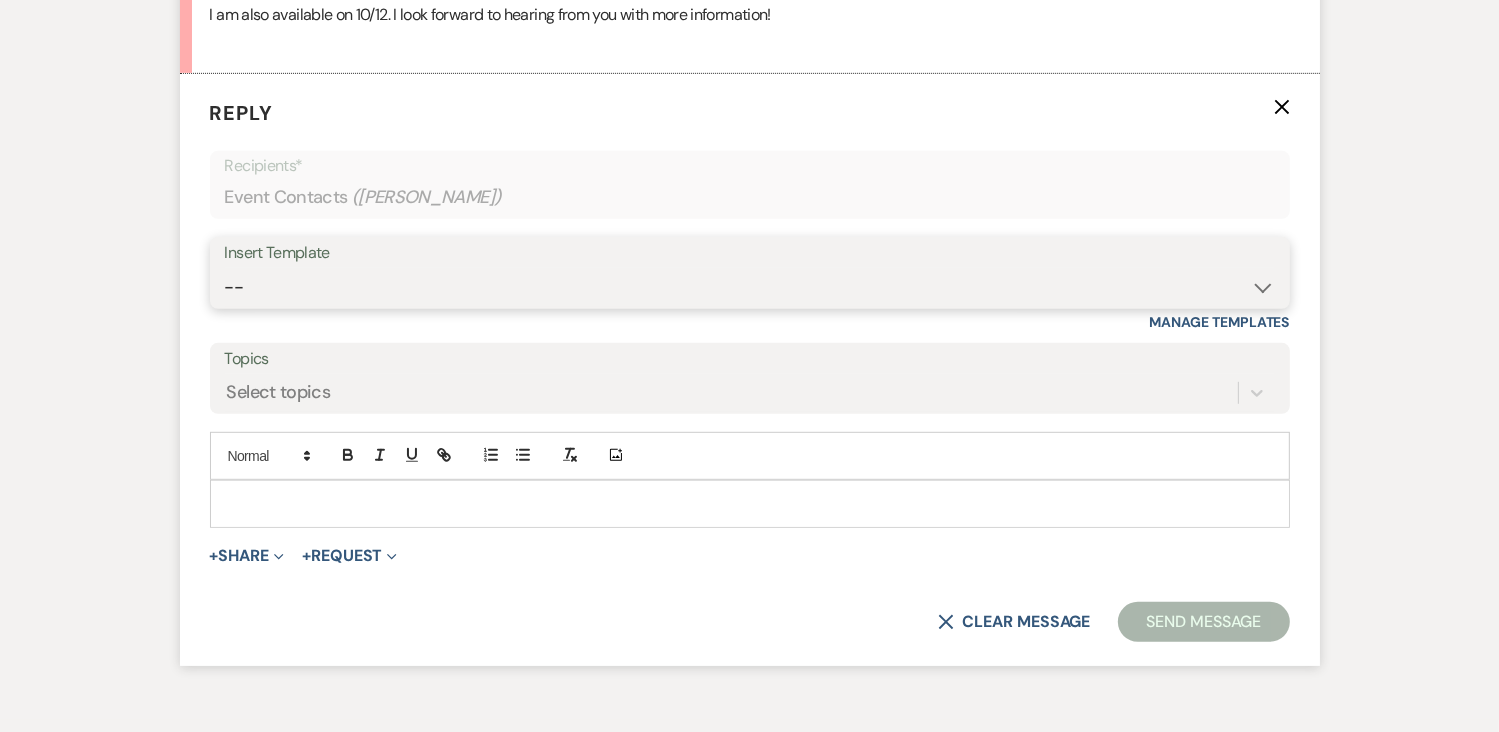 click on "-- Initial Inquiry Auto Response - Weddings Contract - Corporate & Private Events Contract - Weddings Initial Inquiry Auto Response - Corporate & Private Events Tour Request Response Tour Follow Up Inquiry Follow Up Corporate Event Follow Up Weven Planning Portal Introduction Decor Tour Inquiry Booking Information (Weddings) Booking Information (Corporate/Private Events) Tour-  NO CALL/NO SHOW Booking Event Template Scheduling Template Decor Invoice Your Upcoming Tour Final Walkthrough Scheduling Initial Inquiry Auto Response - EVENT FLYER - Weddings Tour Follow Up - Event Flyer Added Upcoming Event Tempate Request for Security Deposit Inquiry Follow Up - EVENT FLYER Sample Floor Plan Request for Final Payment" at bounding box center [750, 287] 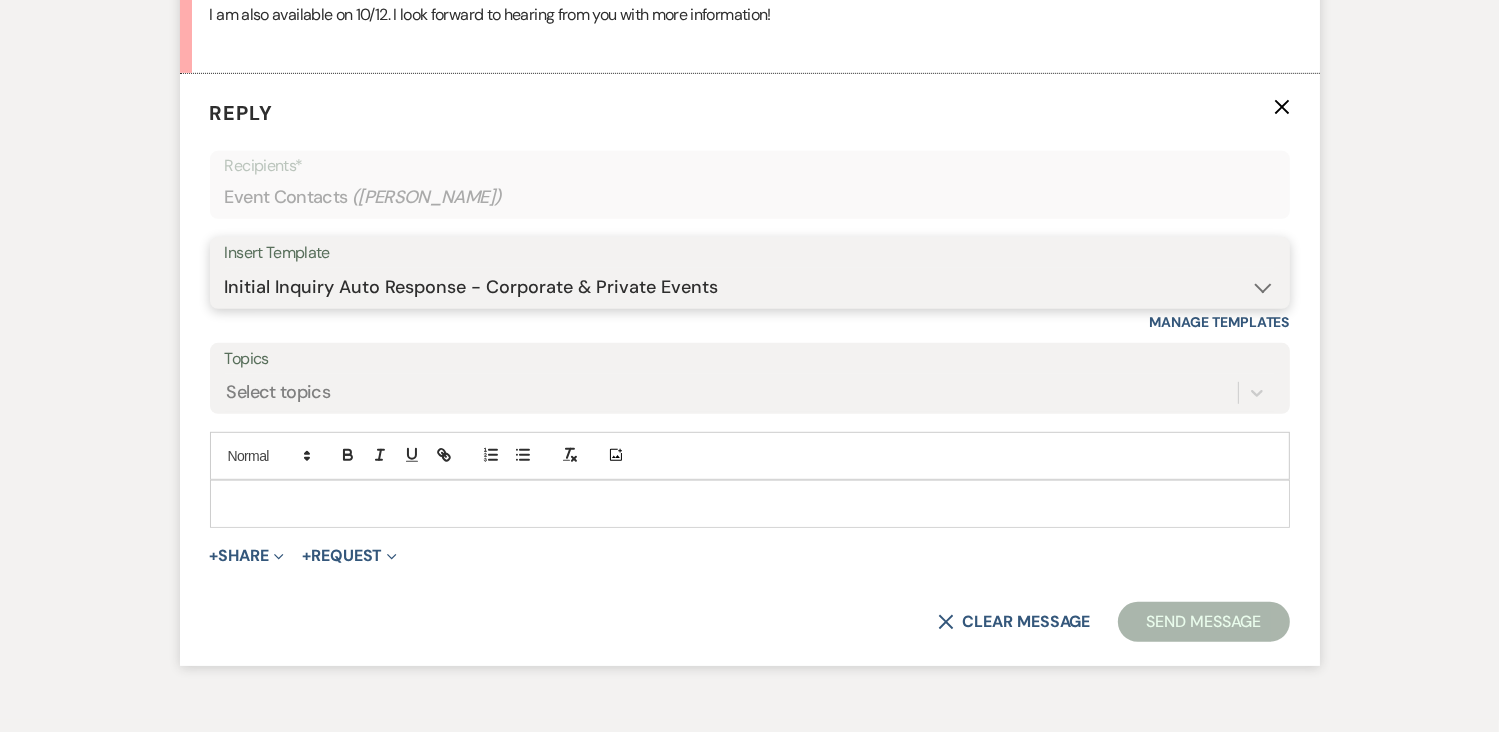 click on "-- Initial Inquiry Auto Response - Weddings Contract - Corporate & Private Events Contract - Weddings Initial Inquiry Auto Response - Corporate & Private Events Tour Request Response Tour Follow Up Inquiry Follow Up Corporate Event Follow Up Weven Planning Portal Introduction Decor Tour Inquiry Booking Information (Weddings) Booking Information (Corporate/Private Events) Tour-  NO CALL/NO SHOW Booking Event Template Scheduling Template Decor Invoice Your Upcoming Tour Final Walkthrough Scheduling Initial Inquiry Auto Response - EVENT FLYER - Weddings Tour Follow Up - Event Flyer Added Upcoming Event Tempate Request for Security Deposit Inquiry Follow Up - EVENT FLYER Sample Floor Plan Request for Final Payment" at bounding box center (750, 287) 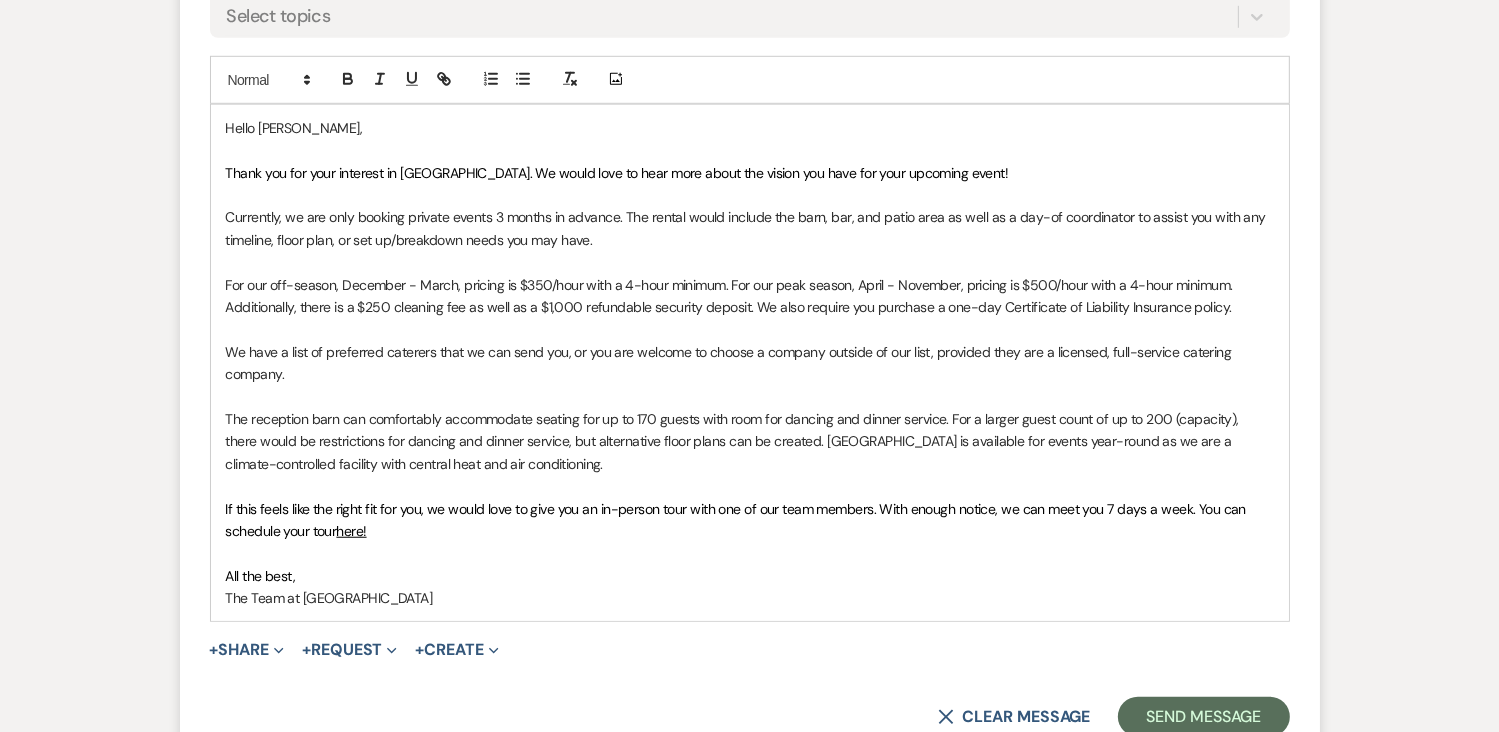 scroll, scrollTop: 1468, scrollLeft: 0, axis: vertical 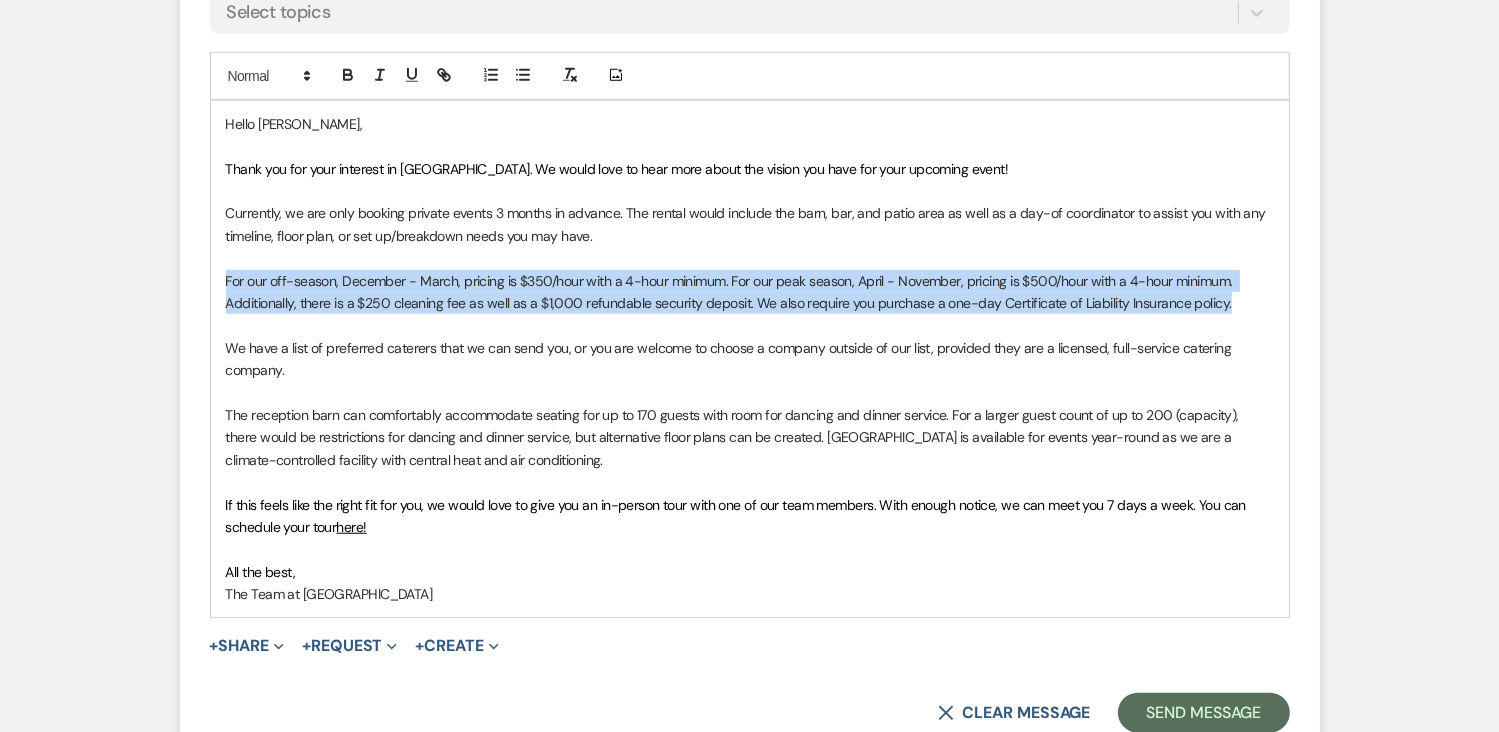 drag, startPoint x: 1226, startPoint y: 311, endPoint x: 227, endPoint y: 269, distance: 999.8825 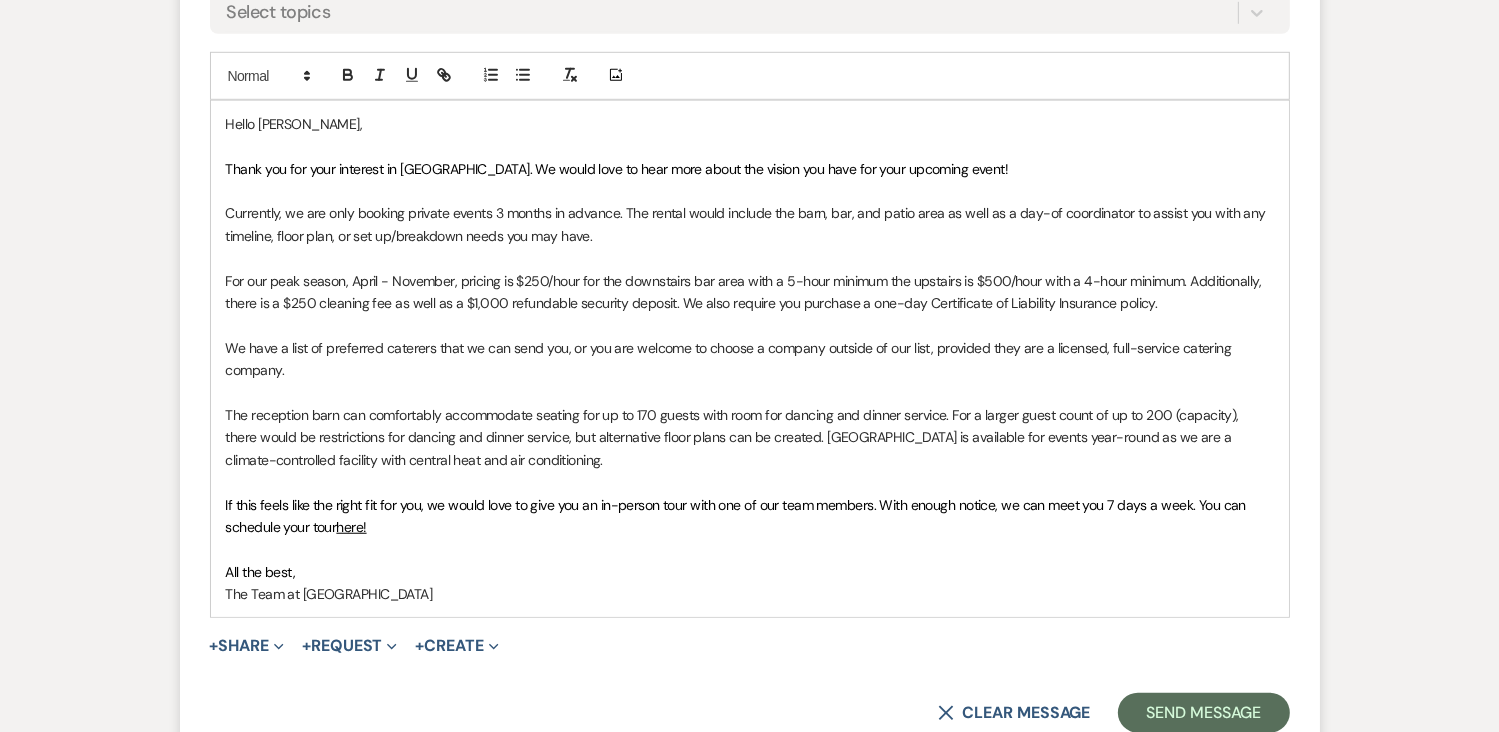 click on "The reception barn can comfortably accommodate seating for up to 170 guests with room for dancing and dinner service. For a larger guest count of up to 200 (capacity), there would be restrictions for dancing and dinner service, but alternative floor plans can be created. Stone Ridge Hollow is available for events year-round as we are a climate-controlled facility with central heat and air conditioning." at bounding box center (750, 437) 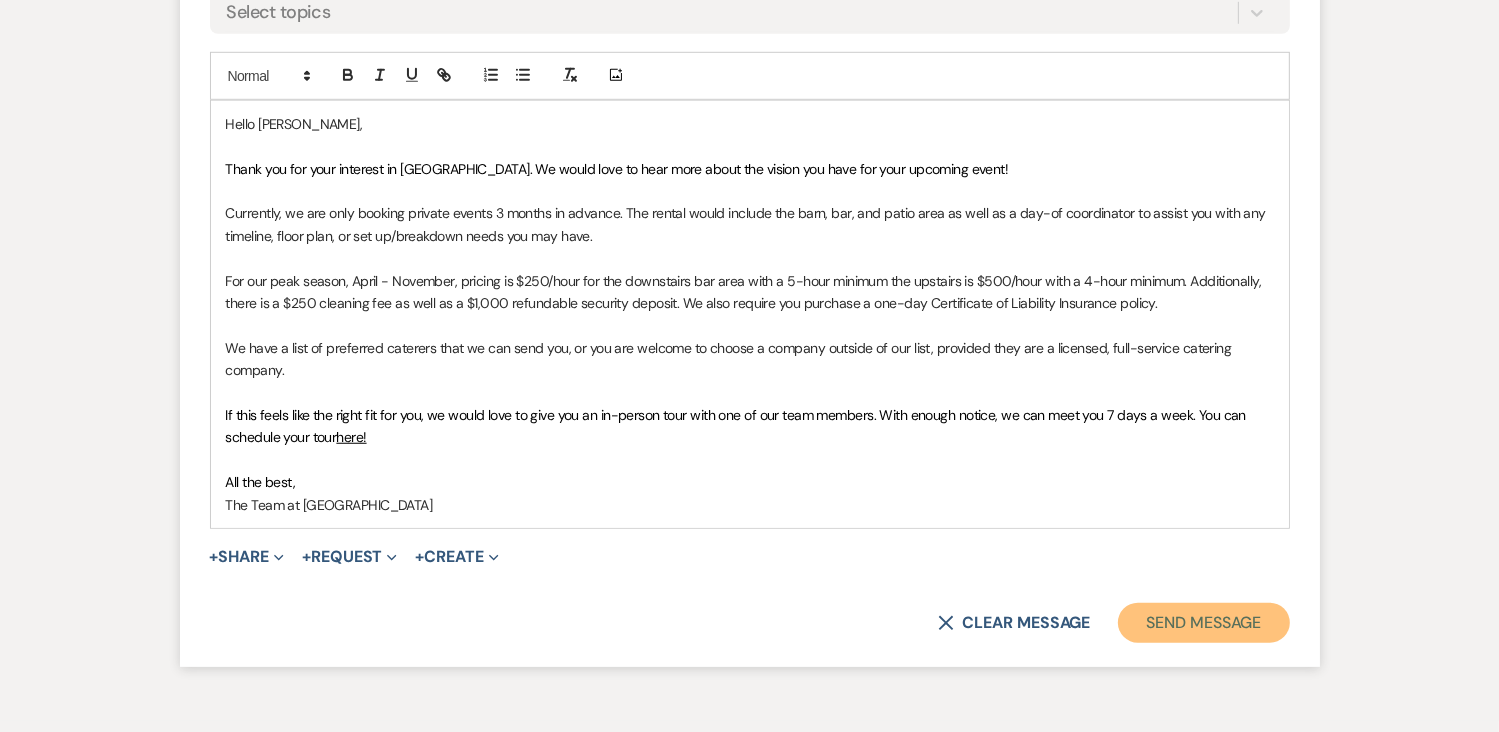 click on "Send Message" at bounding box center [1203, 623] 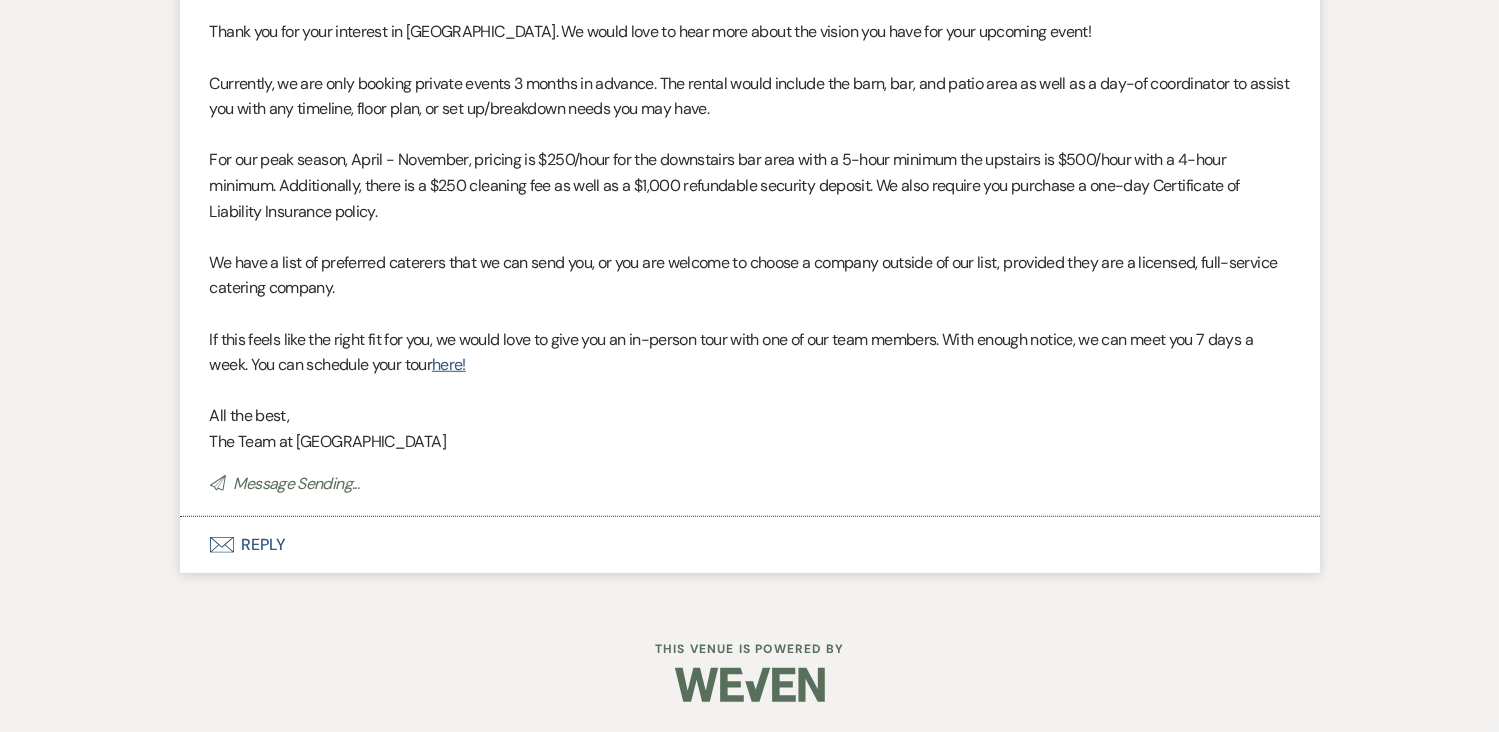 scroll, scrollTop: 1264, scrollLeft: 0, axis: vertical 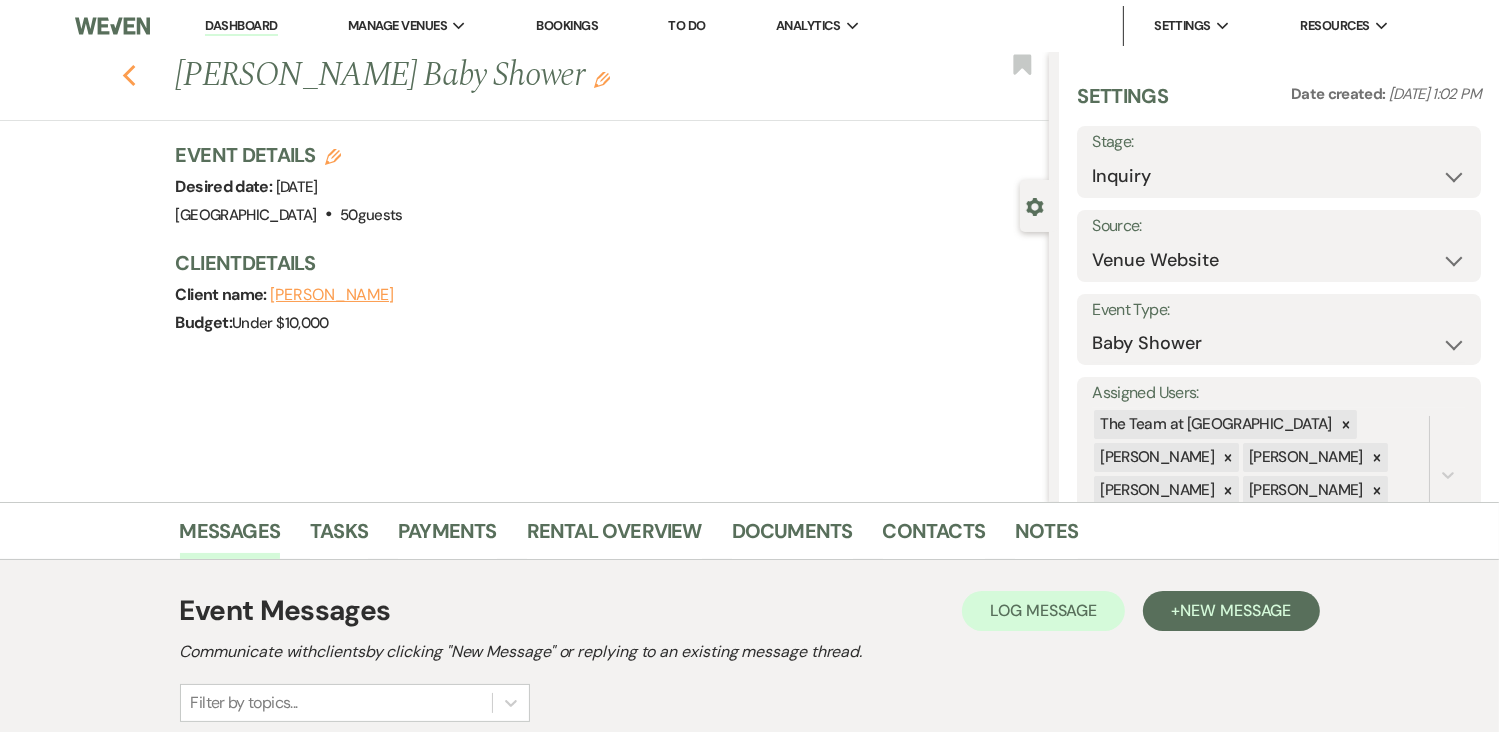 click on "Previous" 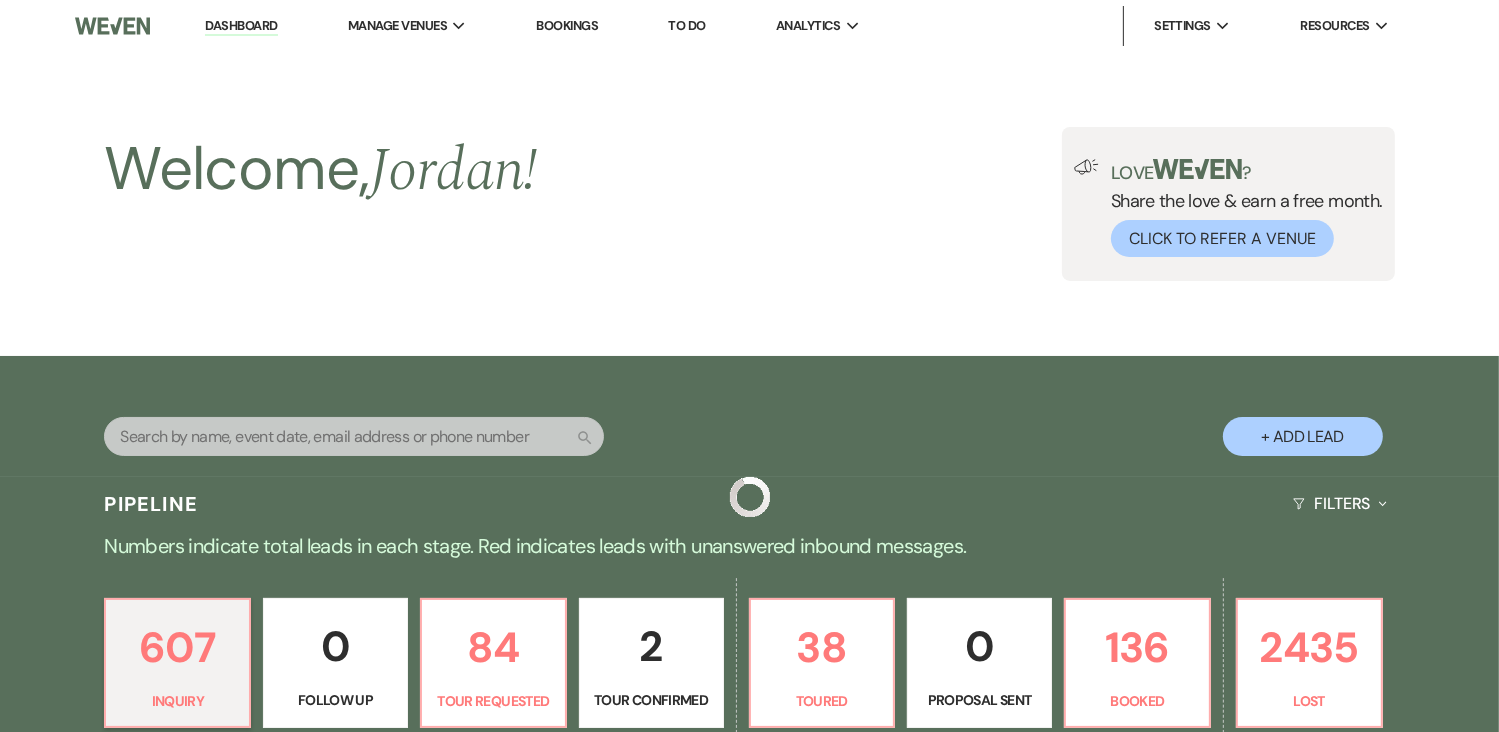 scroll, scrollTop: 716, scrollLeft: 0, axis: vertical 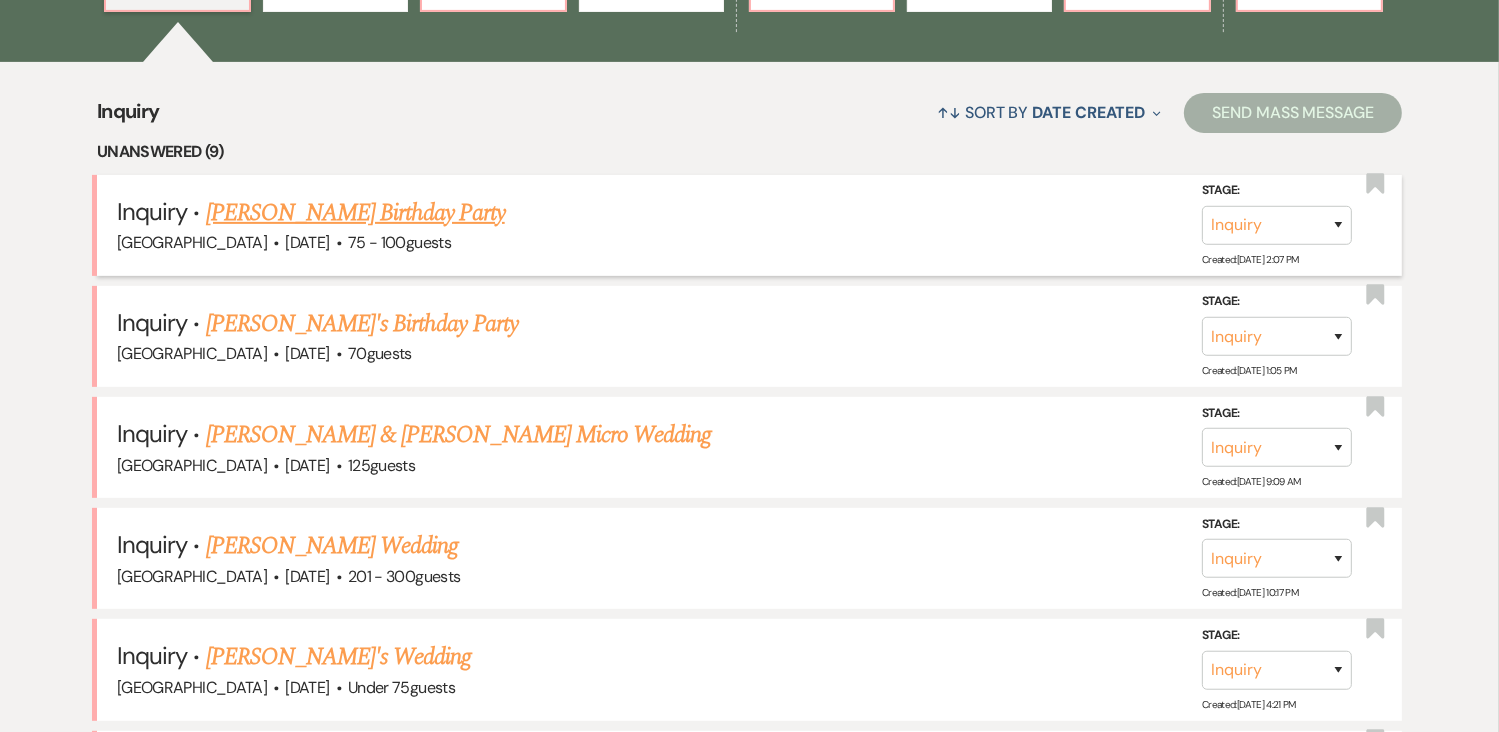 click on "John Gilson's Birthday Party" at bounding box center [355, 213] 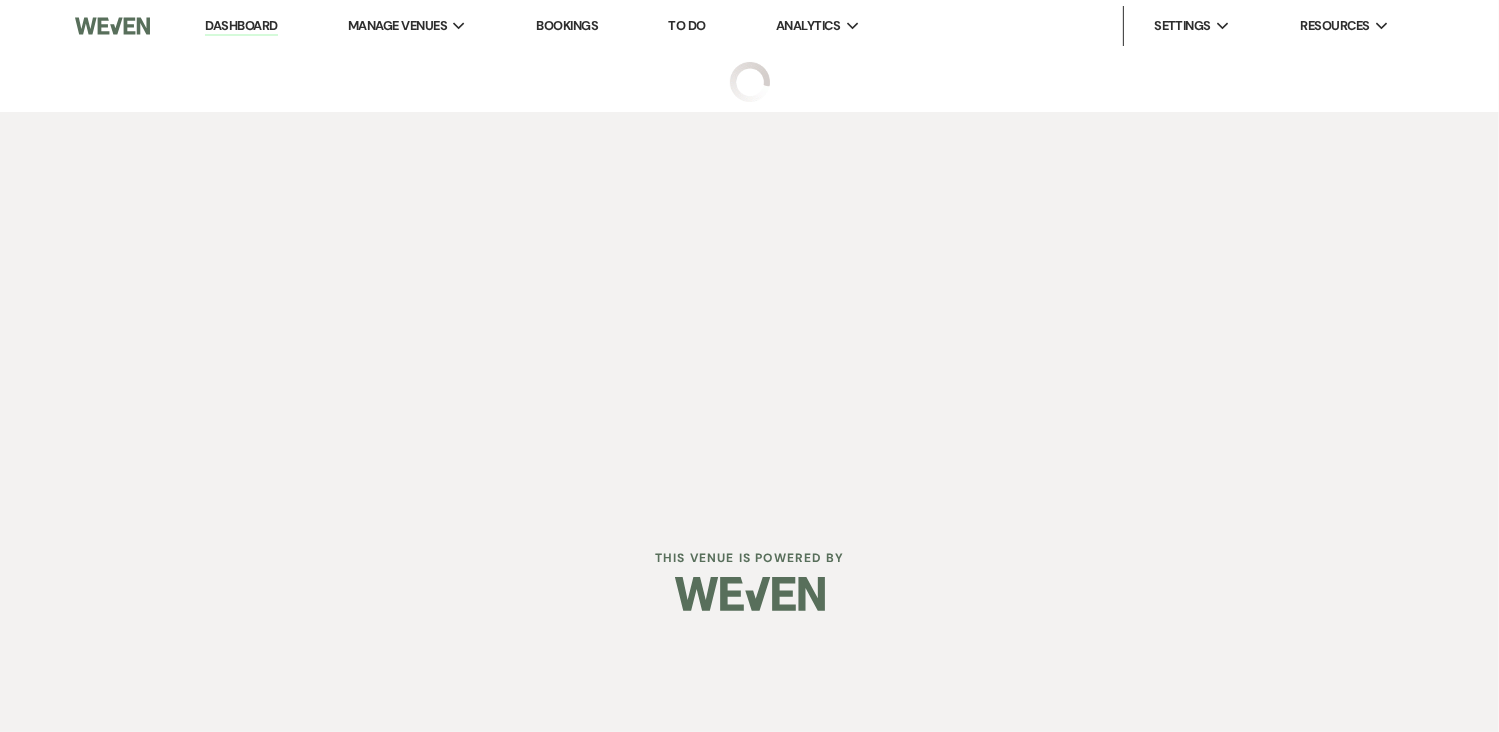 scroll, scrollTop: 0, scrollLeft: 0, axis: both 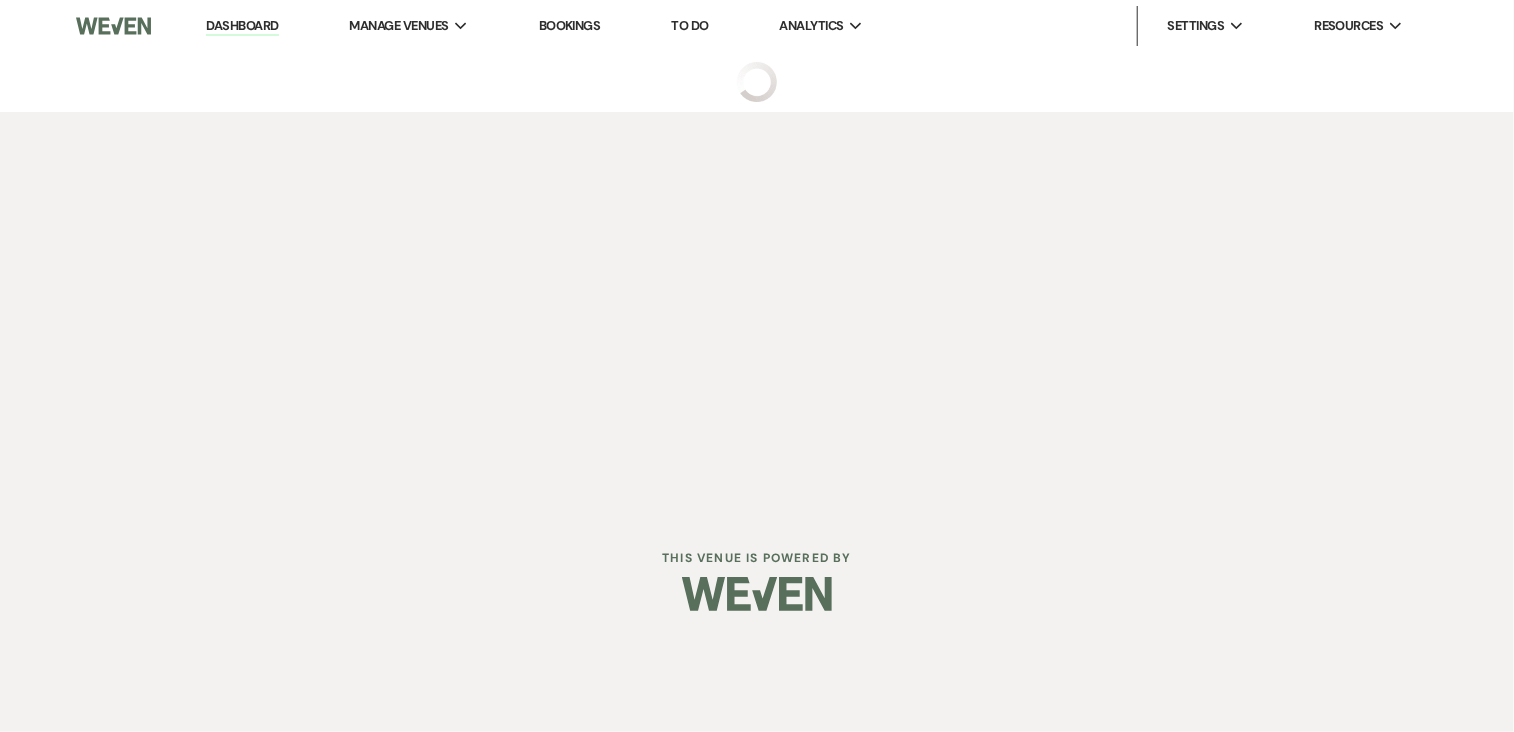 select on "5" 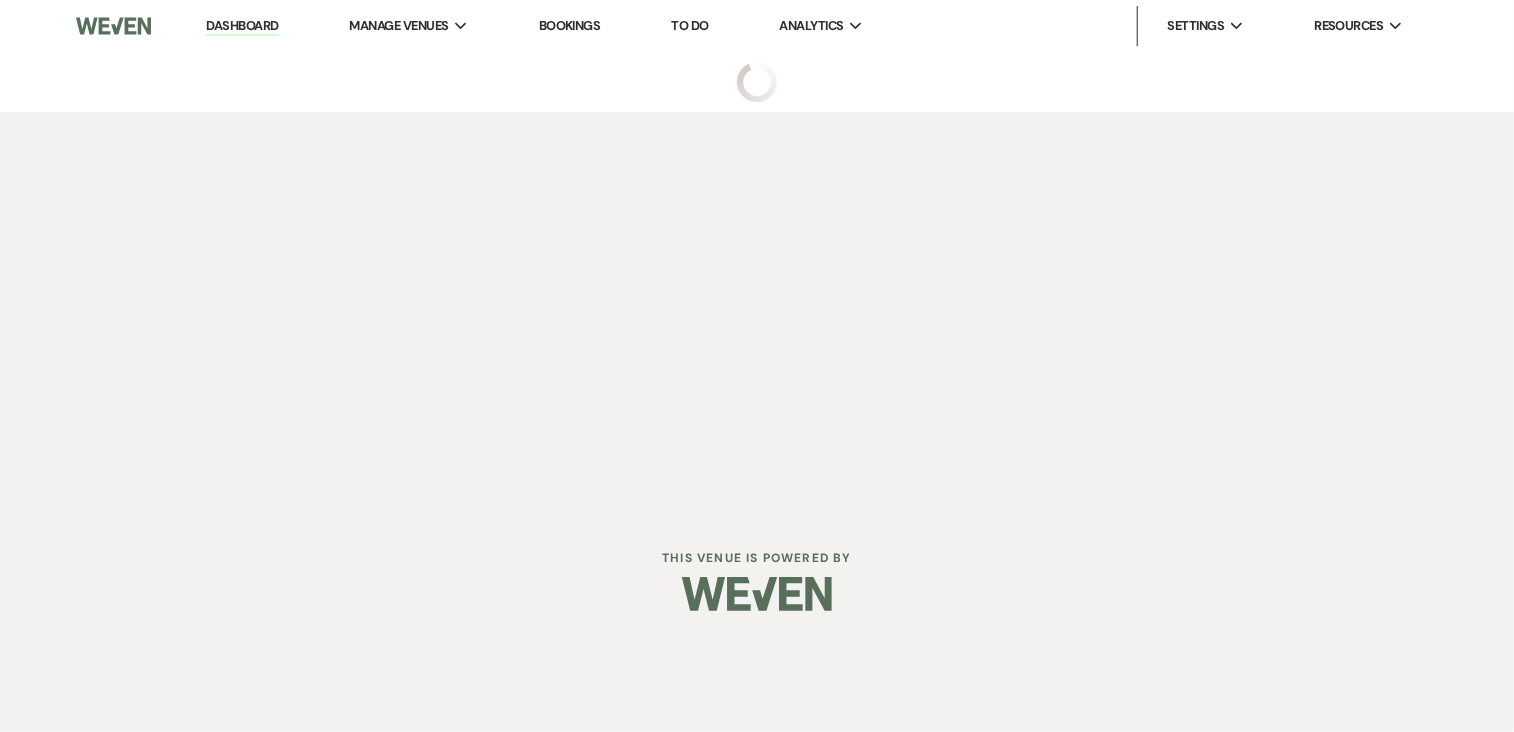 select on "4" 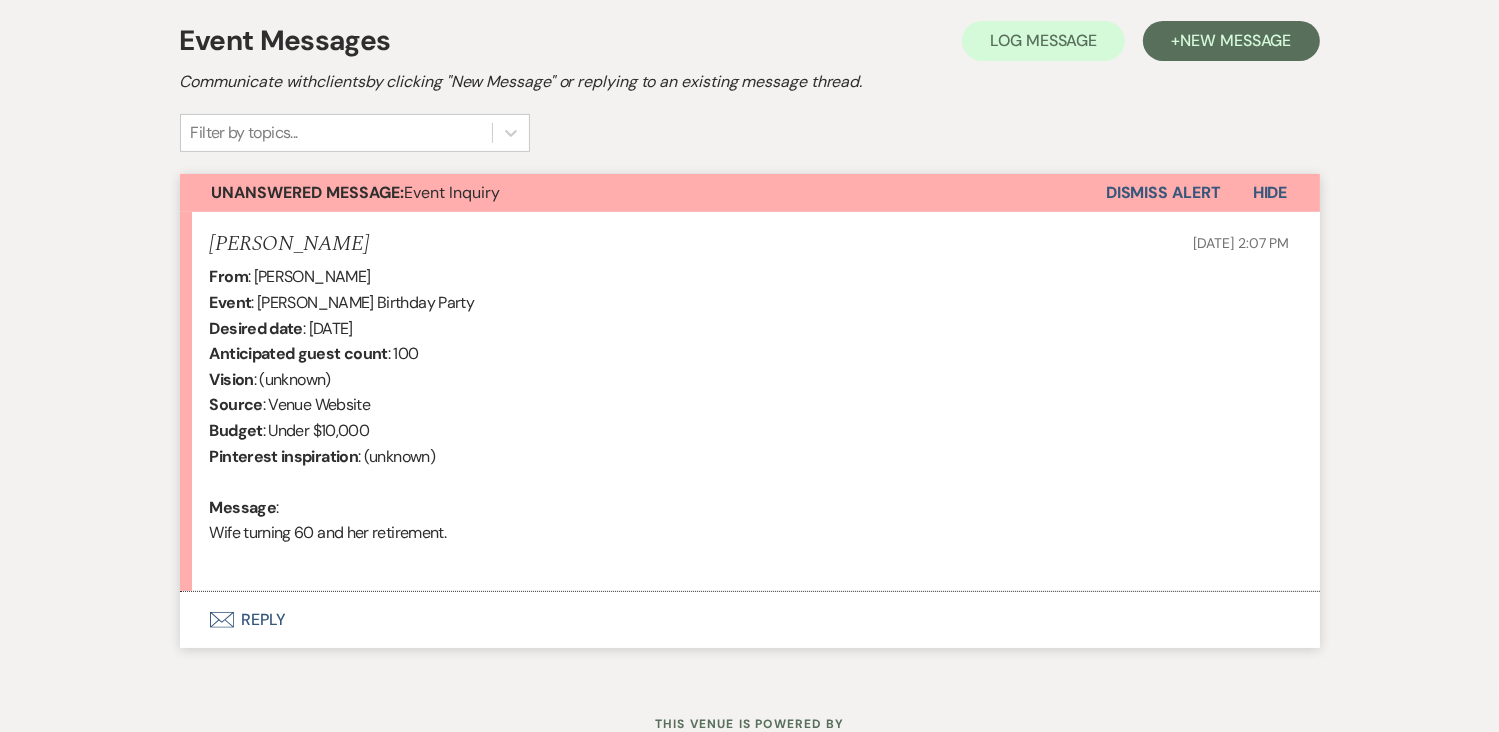scroll, scrollTop: 572, scrollLeft: 0, axis: vertical 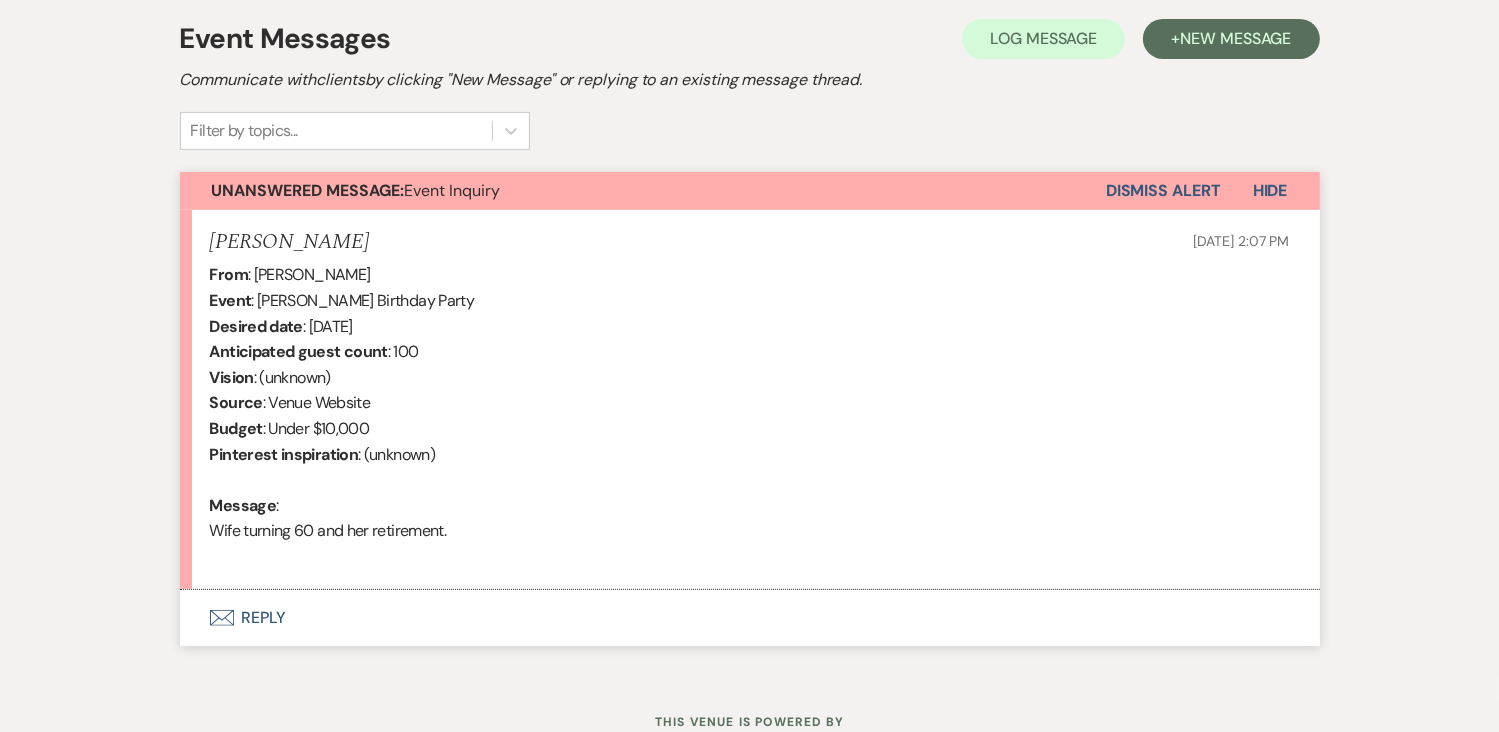 click on "Envelope" 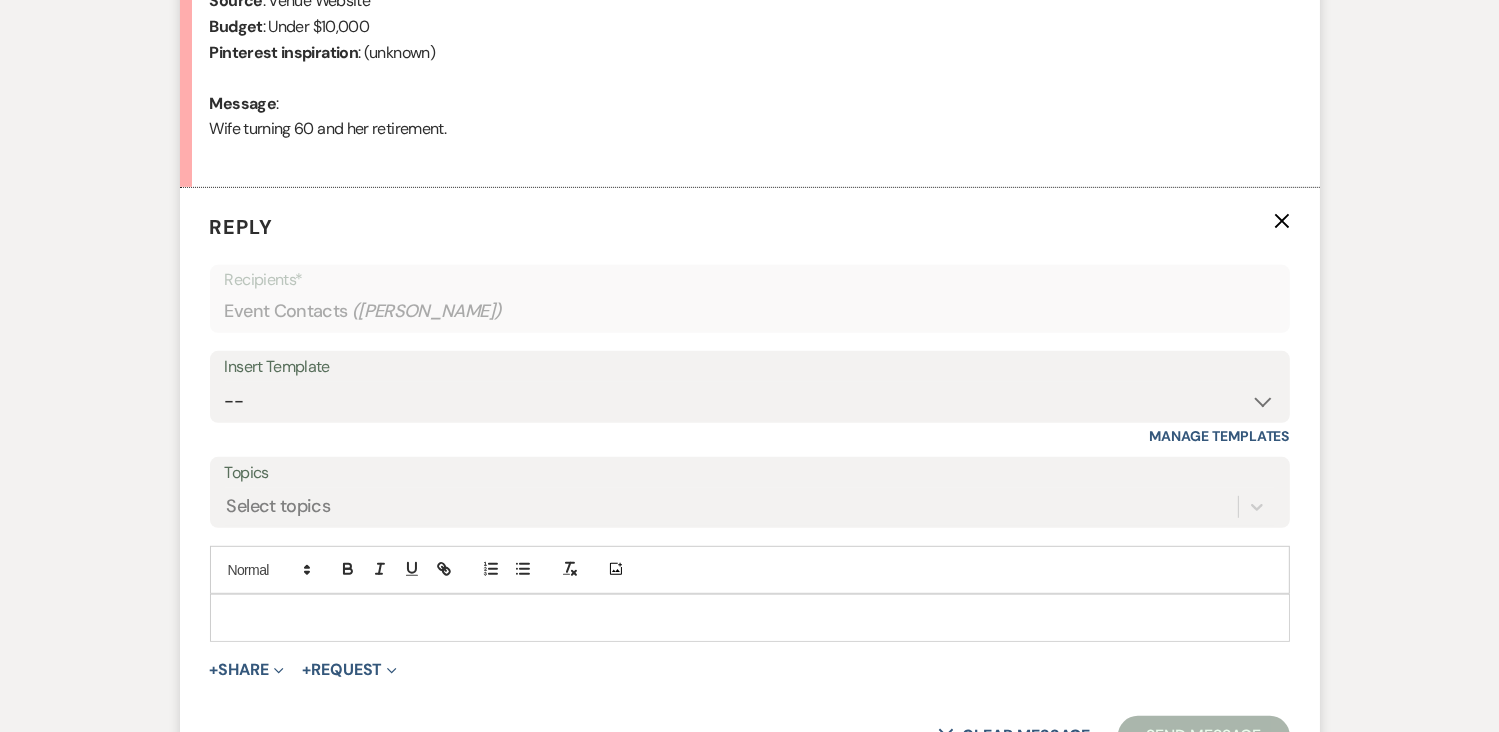 scroll, scrollTop: 990, scrollLeft: 0, axis: vertical 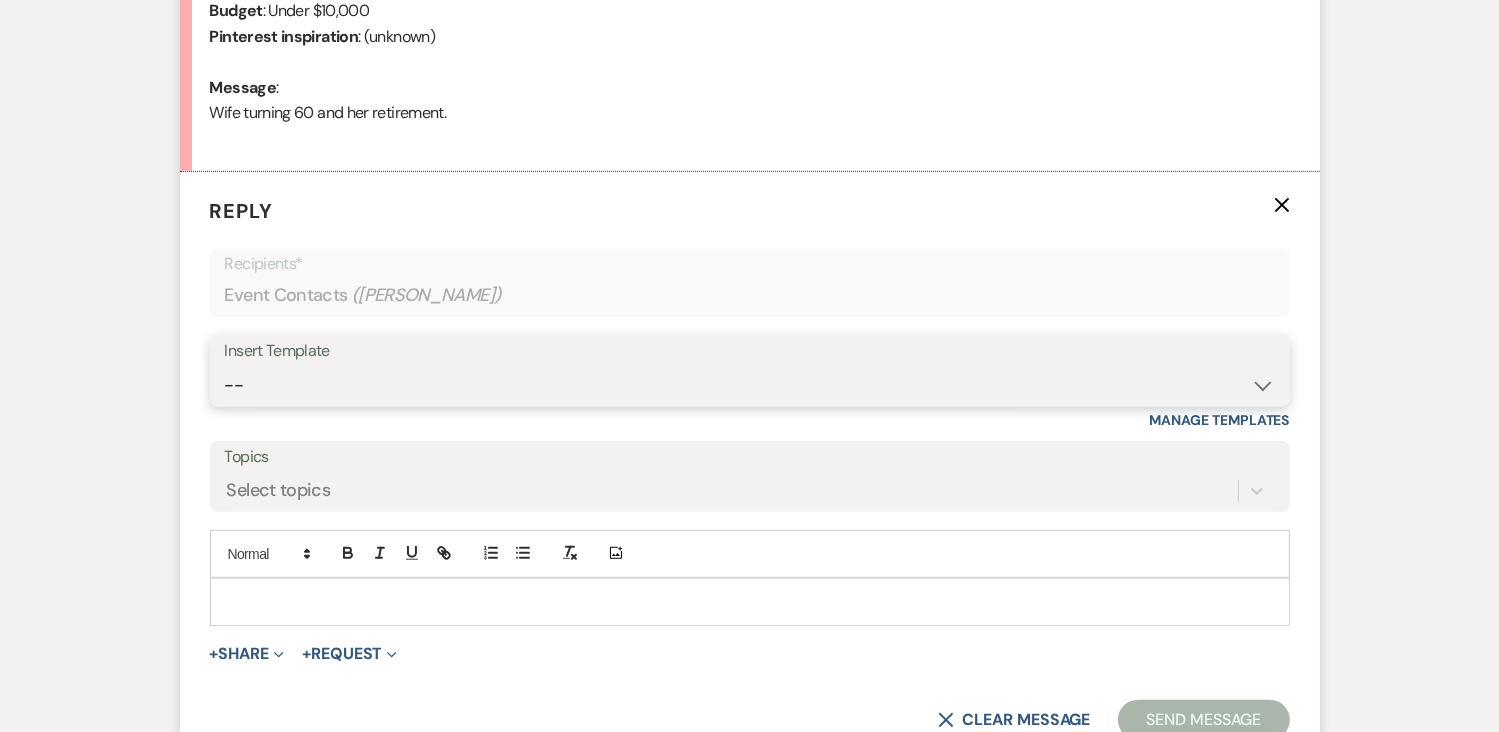 click on "-- Initial Inquiry Auto Response - Weddings Contract - Corporate & Private Events Contract - Weddings Initial Inquiry Auto Response - Corporate & Private Events Tour Request Response Tour Follow Up Inquiry Follow Up Corporate Event Follow Up Weven Planning Portal Introduction Decor Tour Inquiry Booking Information (Weddings) Booking Information (Corporate/Private Events) Tour-  NO CALL/NO SHOW Booking Event Template Scheduling Template Decor Invoice Your Upcoming Tour Final Walkthrough Scheduling Initial Inquiry Auto Response - EVENT FLYER - Weddings Tour Follow Up - Event Flyer Added Upcoming Event Tempate Request for Security Deposit Inquiry Follow Up - EVENT FLYER Sample Floor Plan Request for Final Payment" at bounding box center (750, 385) 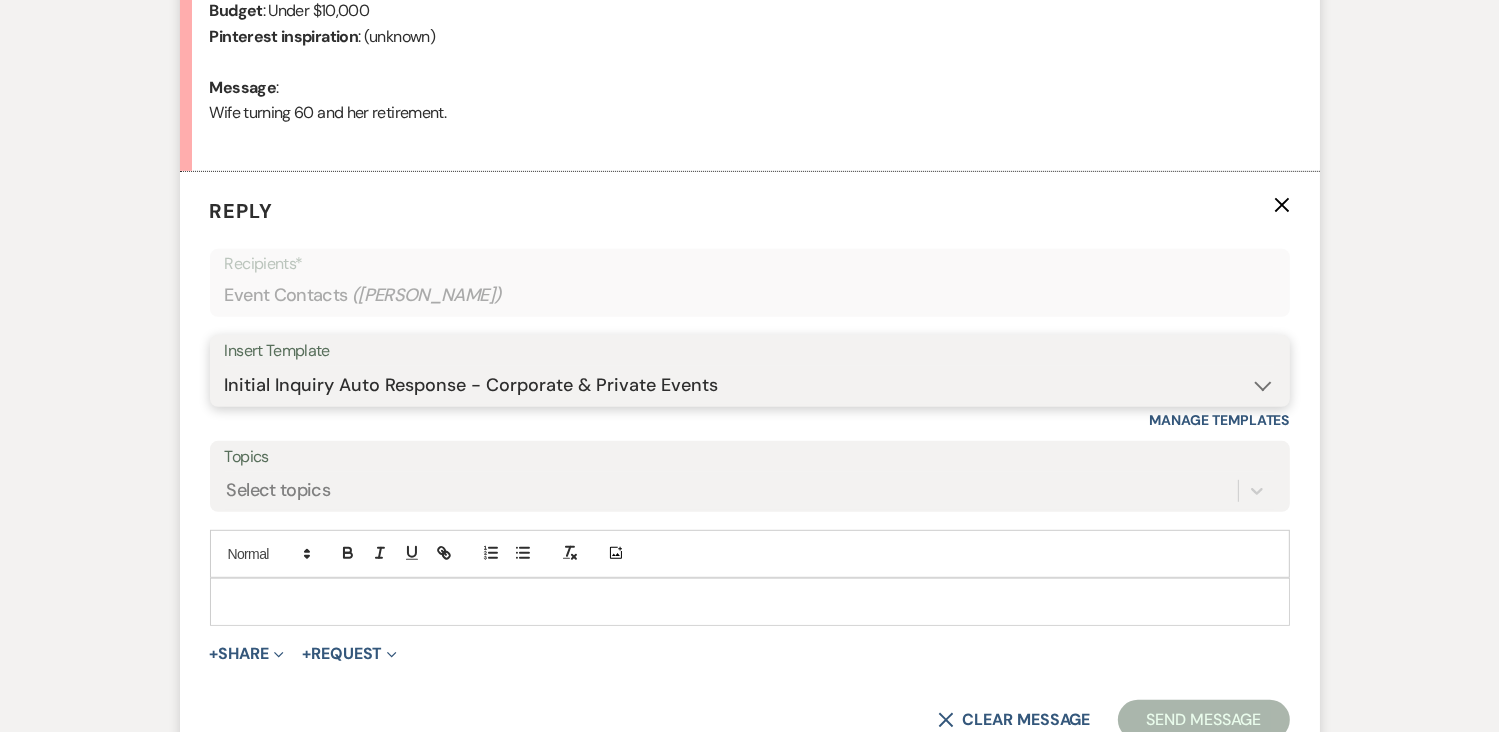click on "-- Initial Inquiry Auto Response - Weddings Contract - Corporate & Private Events Contract - Weddings Initial Inquiry Auto Response - Corporate & Private Events Tour Request Response Tour Follow Up Inquiry Follow Up Corporate Event Follow Up Weven Planning Portal Introduction Decor Tour Inquiry Booking Information (Weddings) Booking Information (Corporate/Private Events) Tour-  NO CALL/NO SHOW Booking Event Template Scheduling Template Decor Invoice Your Upcoming Tour Final Walkthrough Scheduling Initial Inquiry Auto Response - EVENT FLYER - Weddings Tour Follow Up - Event Flyer Added Upcoming Event Tempate Request for Security Deposit Inquiry Follow Up - EVENT FLYER Sample Floor Plan Request for Final Payment" at bounding box center [750, 385] 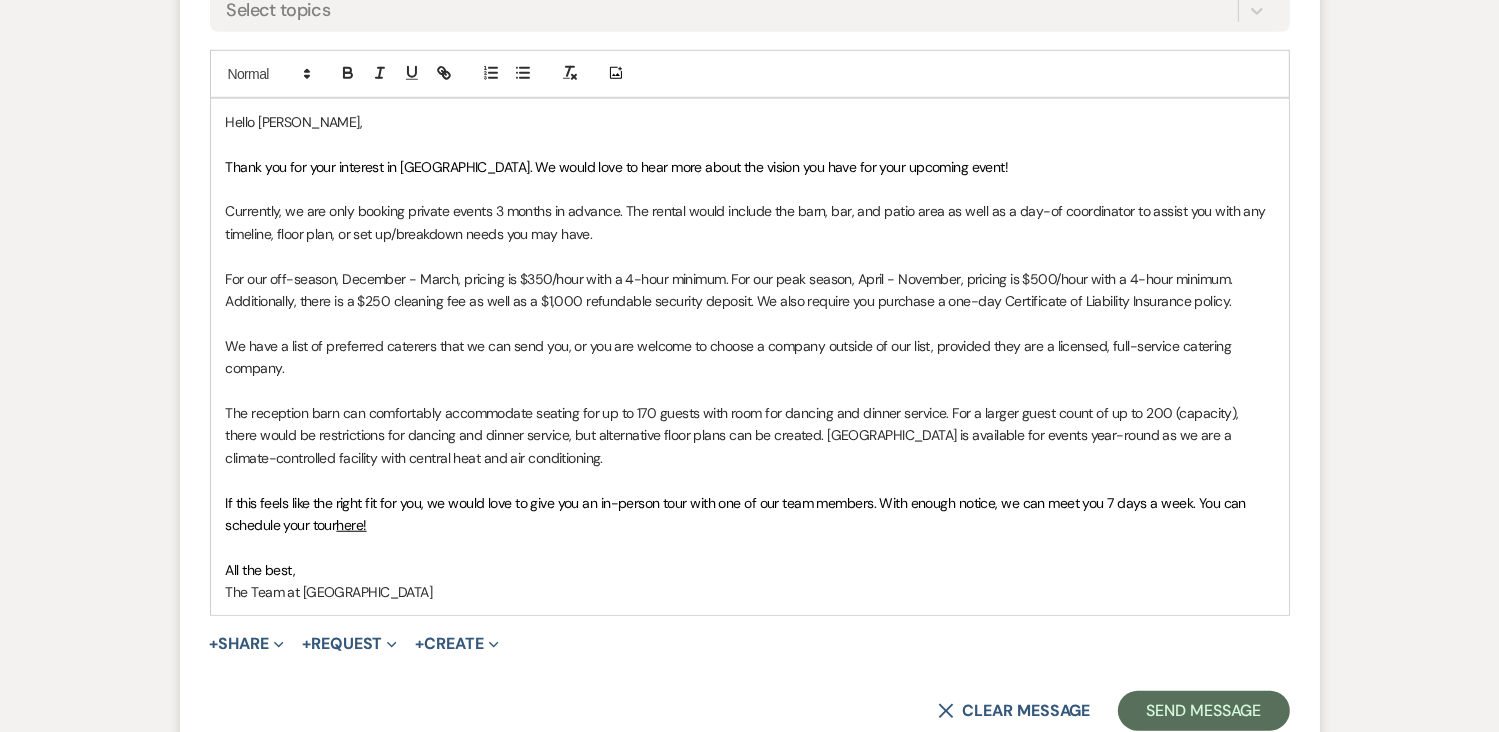 scroll, scrollTop: 1473, scrollLeft: 0, axis: vertical 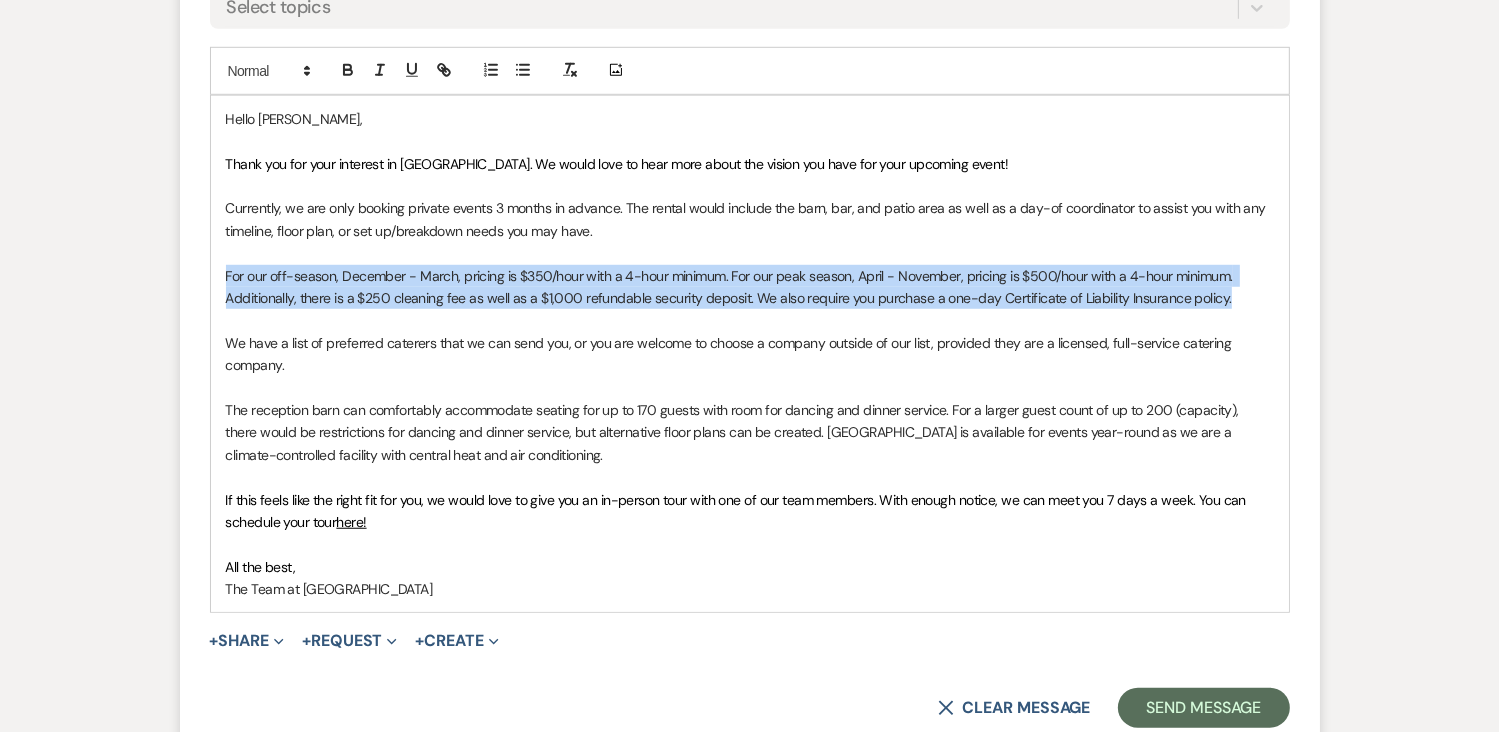 drag, startPoint x: 1225, startPoint y: 301, endPoint x: 207, endPoint y: 262, distance: 1018.74677 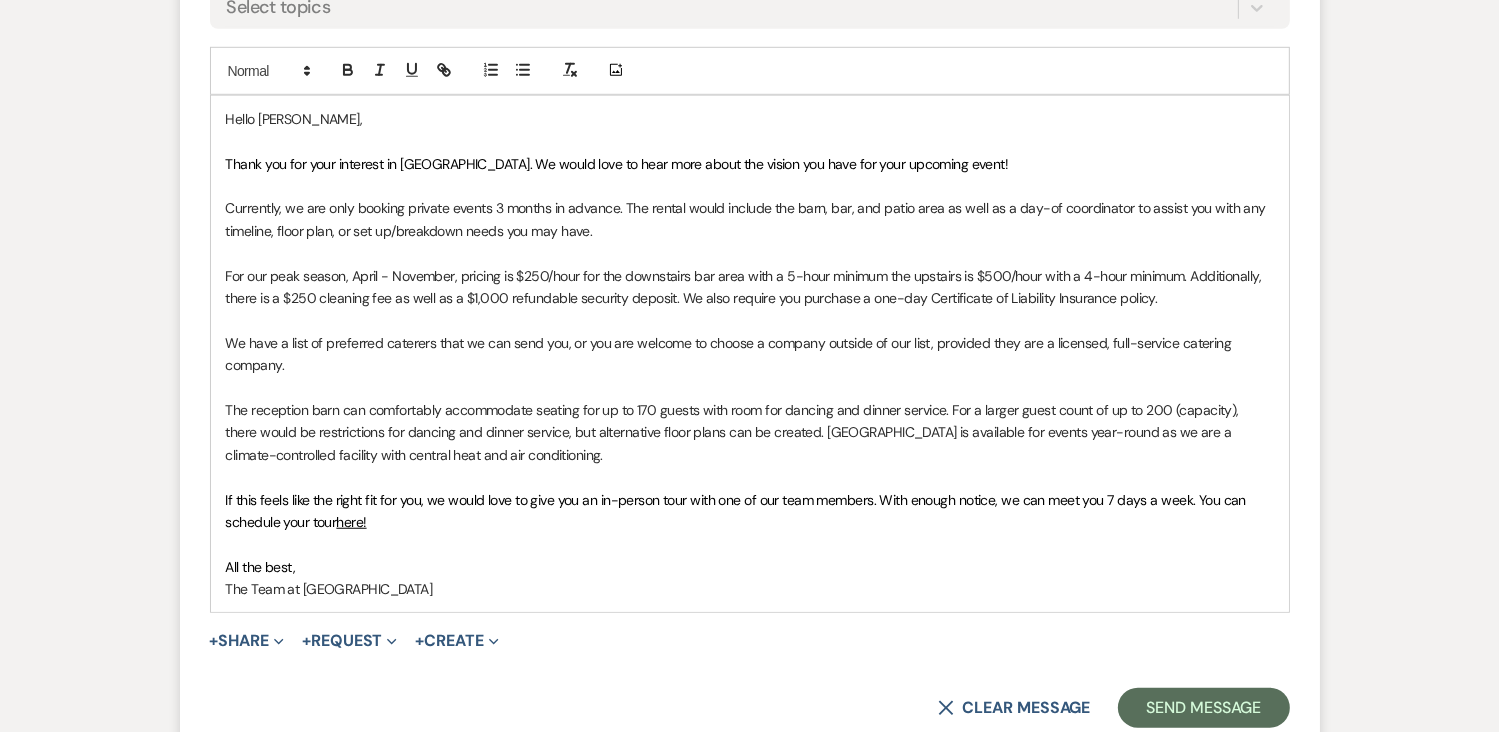 drag, startPoint x: 559, startPoint y: 455, endPoint x: 228, endPoint y: 408, distance: 334.32022 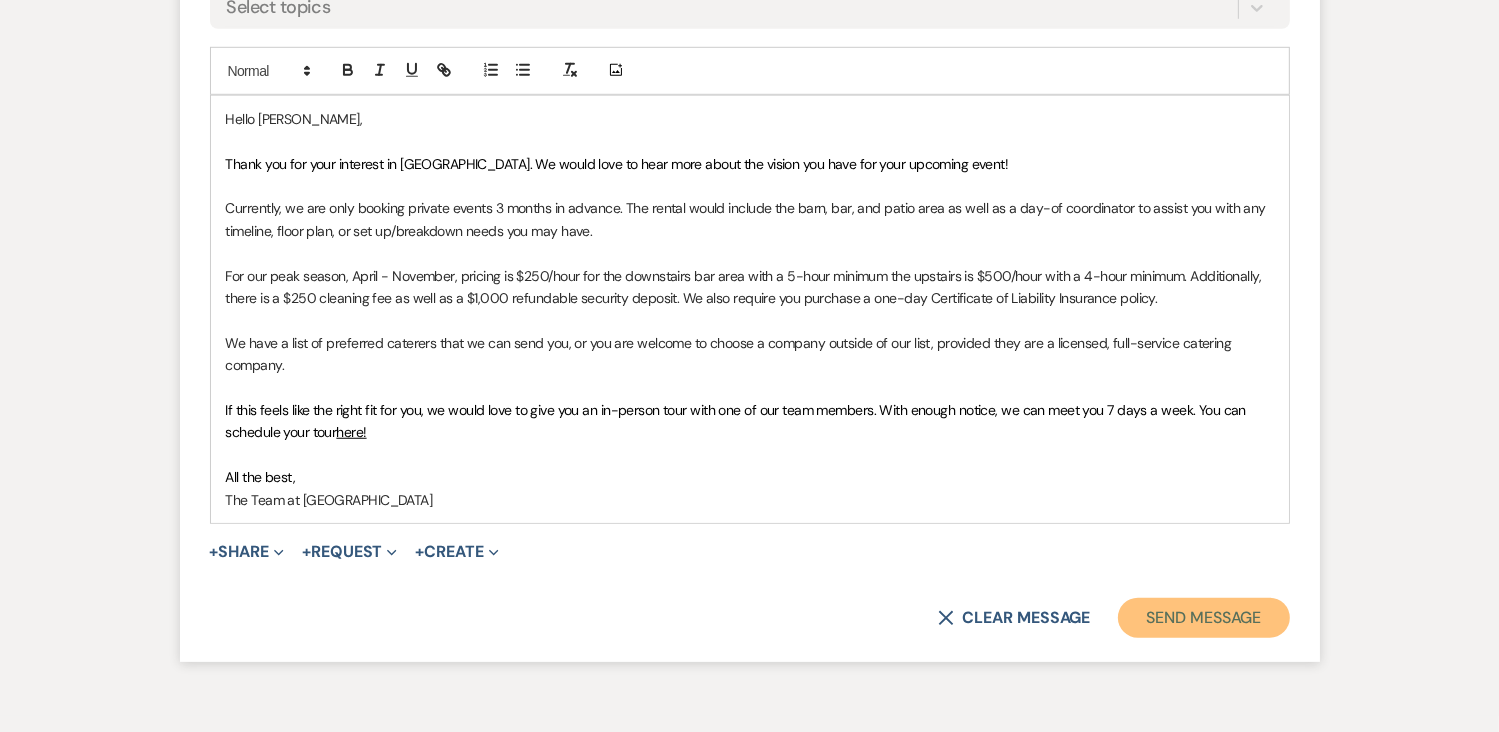 click on "Send Message" at bounding box center [1203, 618] 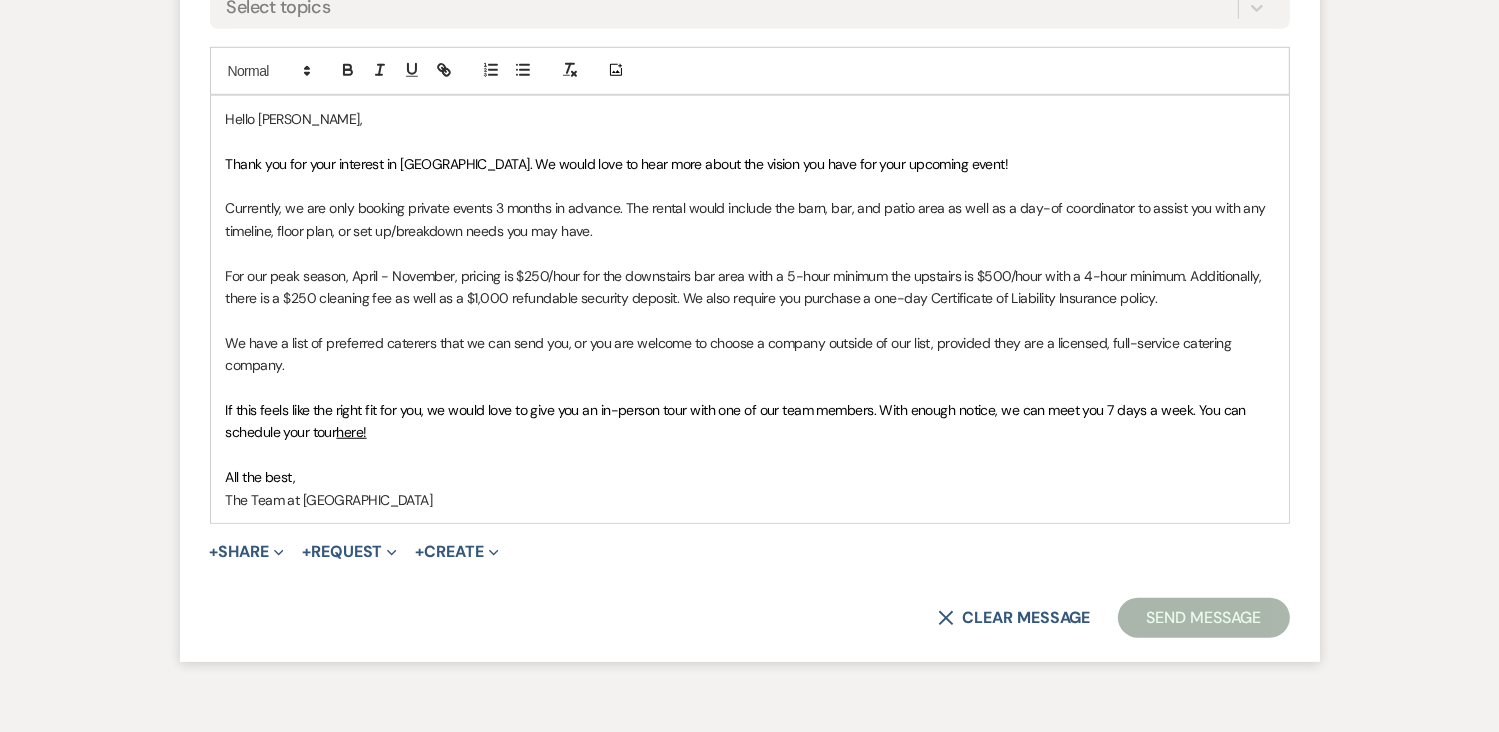 scroll, scrollTop: 1264, scrollLeft: 0, axis: vertical 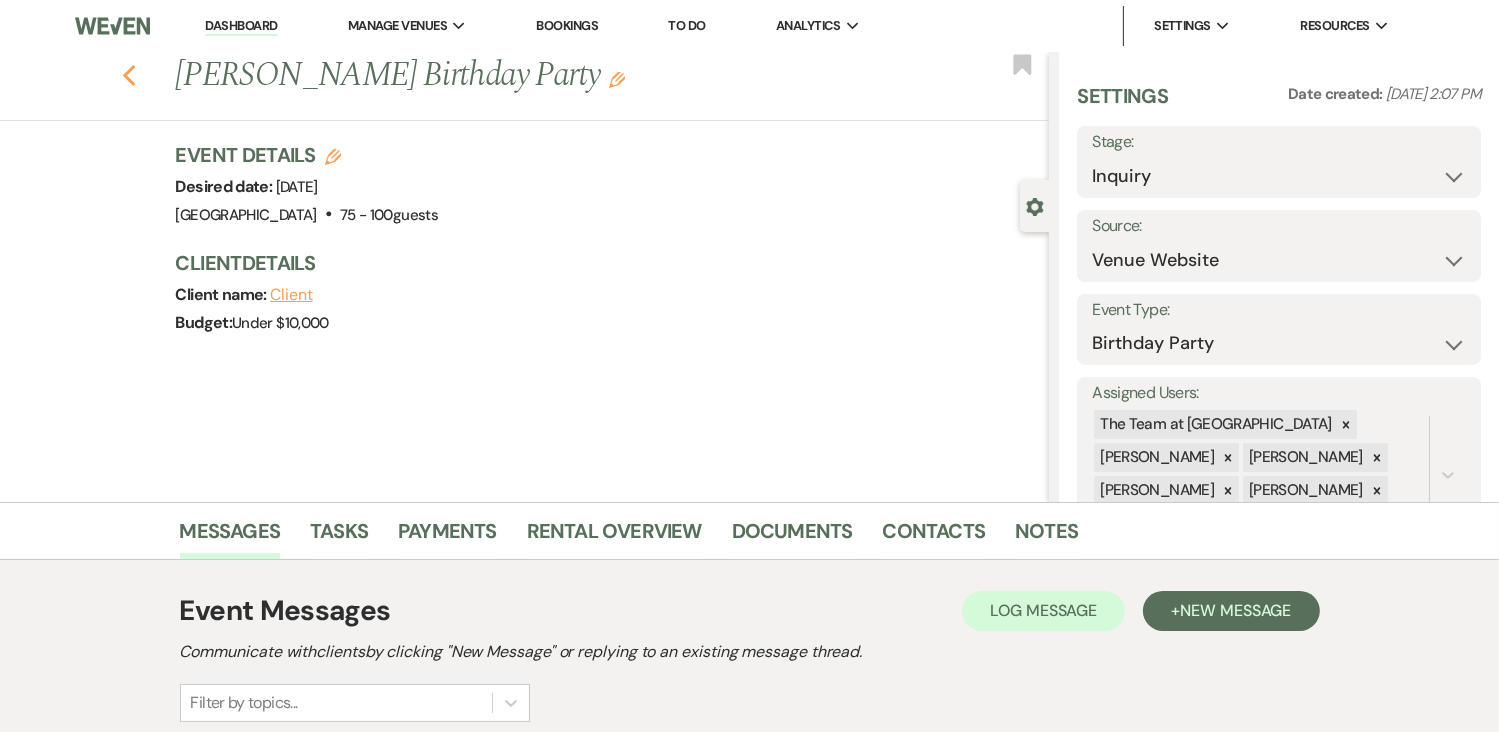 click on "Previous" 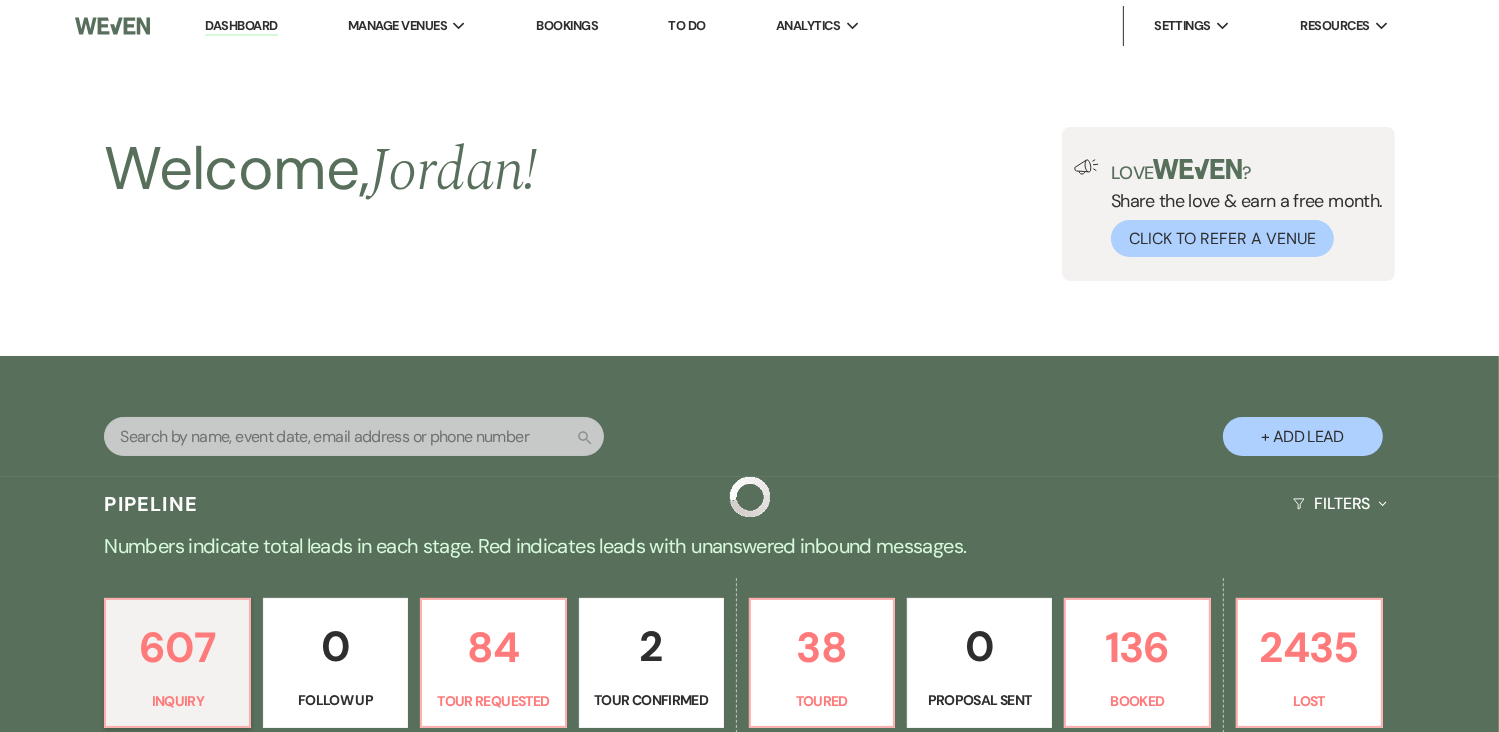 scroll, scrollTop: 716, scrollLeft: 0, axis: vertical 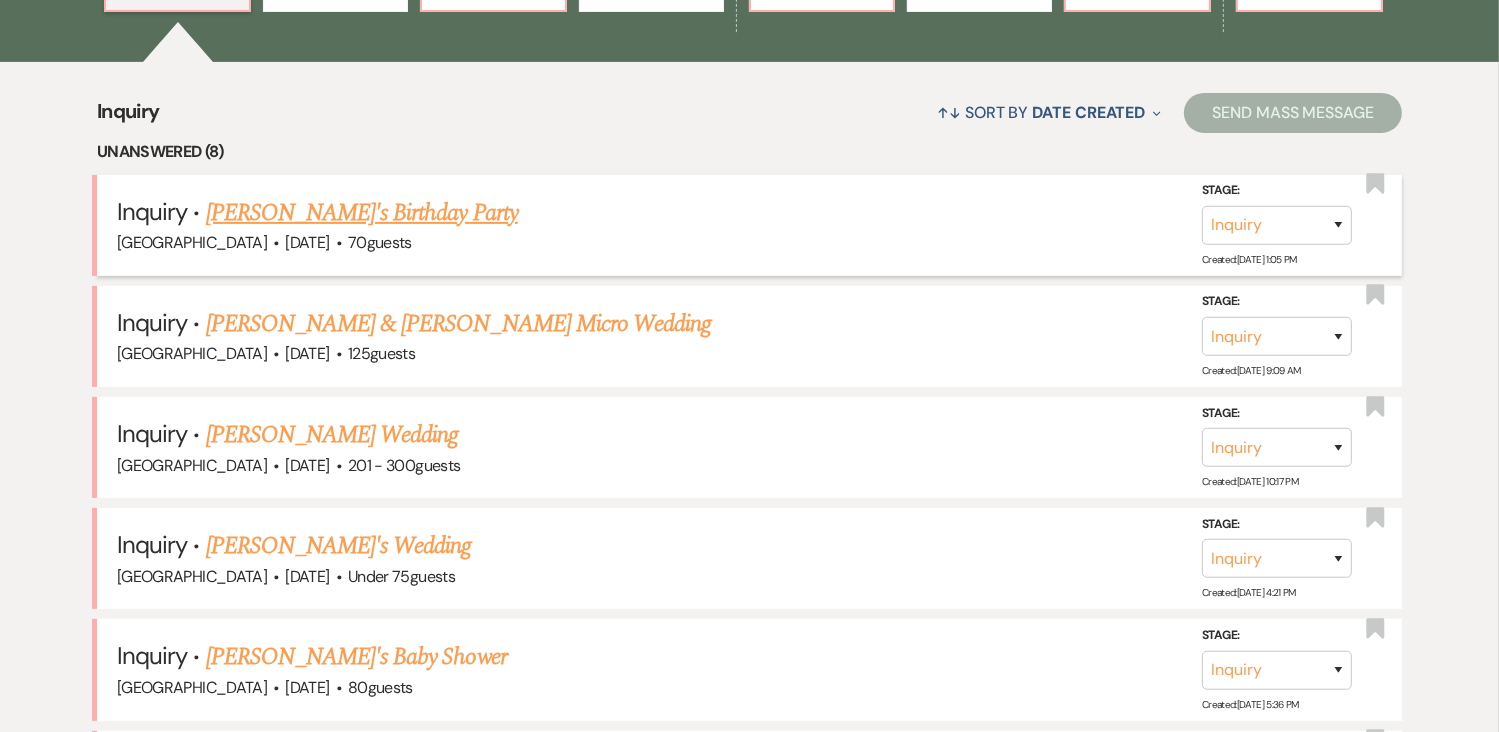 click on "Julia's Birthday Party" at bounding box center [362, 213] 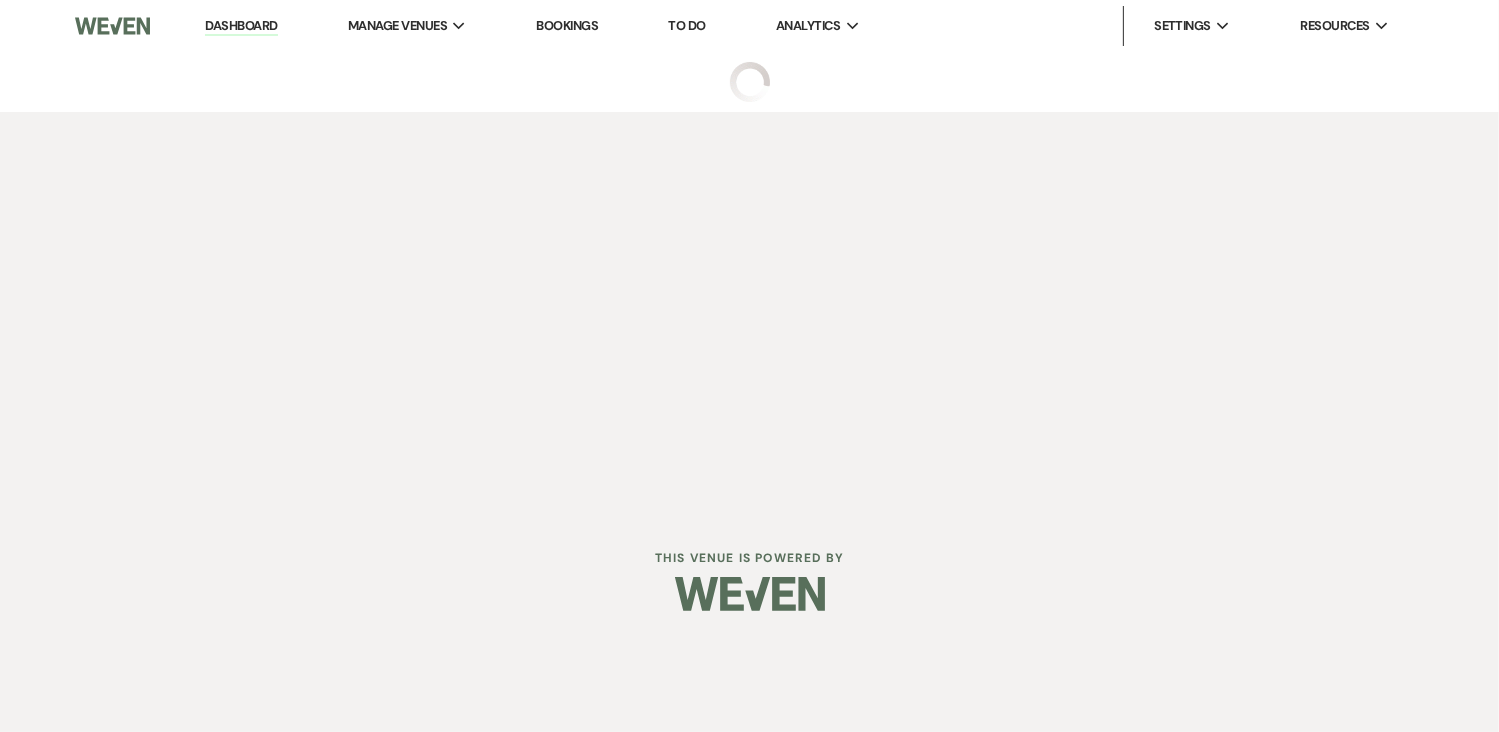 scroll, scrollTop: 0, scrollLeft: 0, axis: both 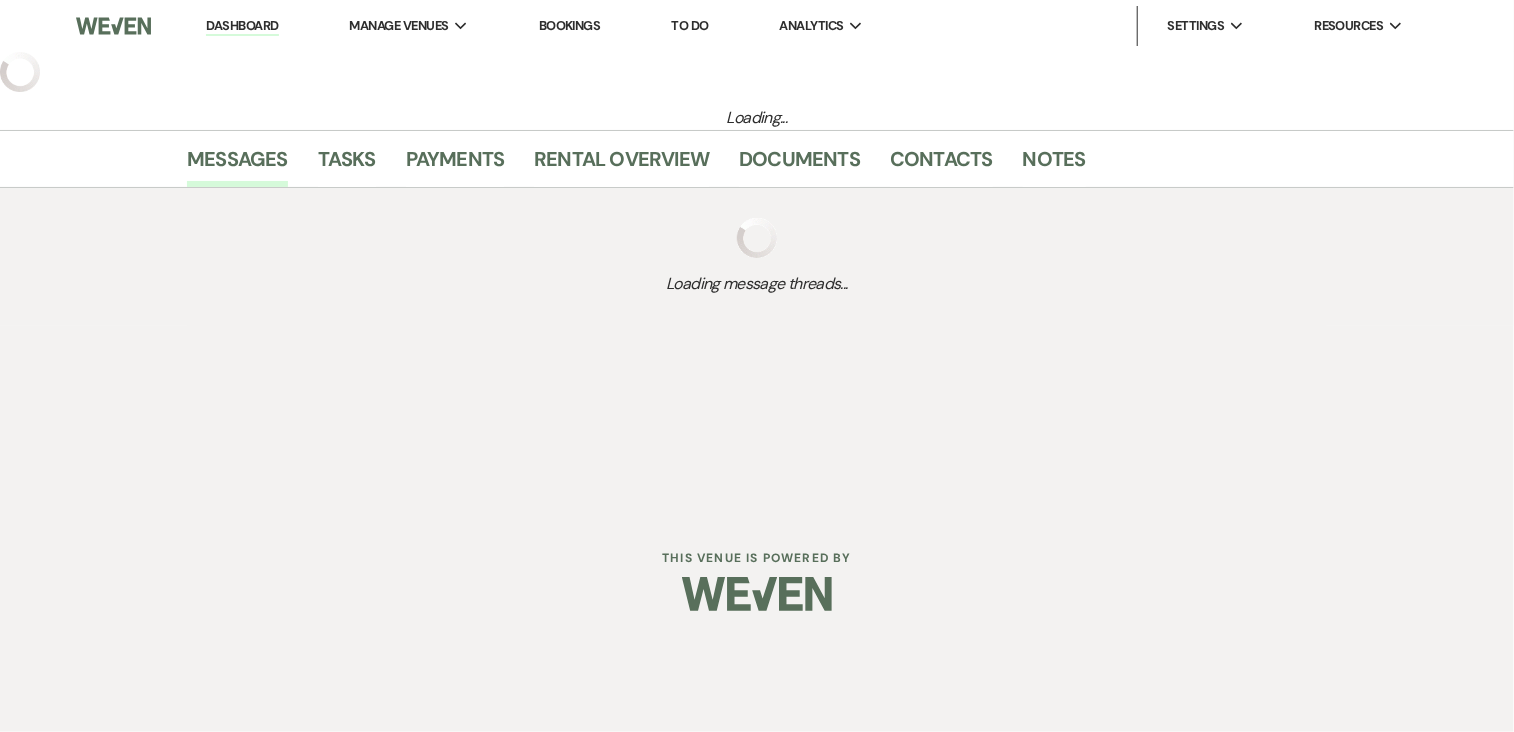 select on "5" 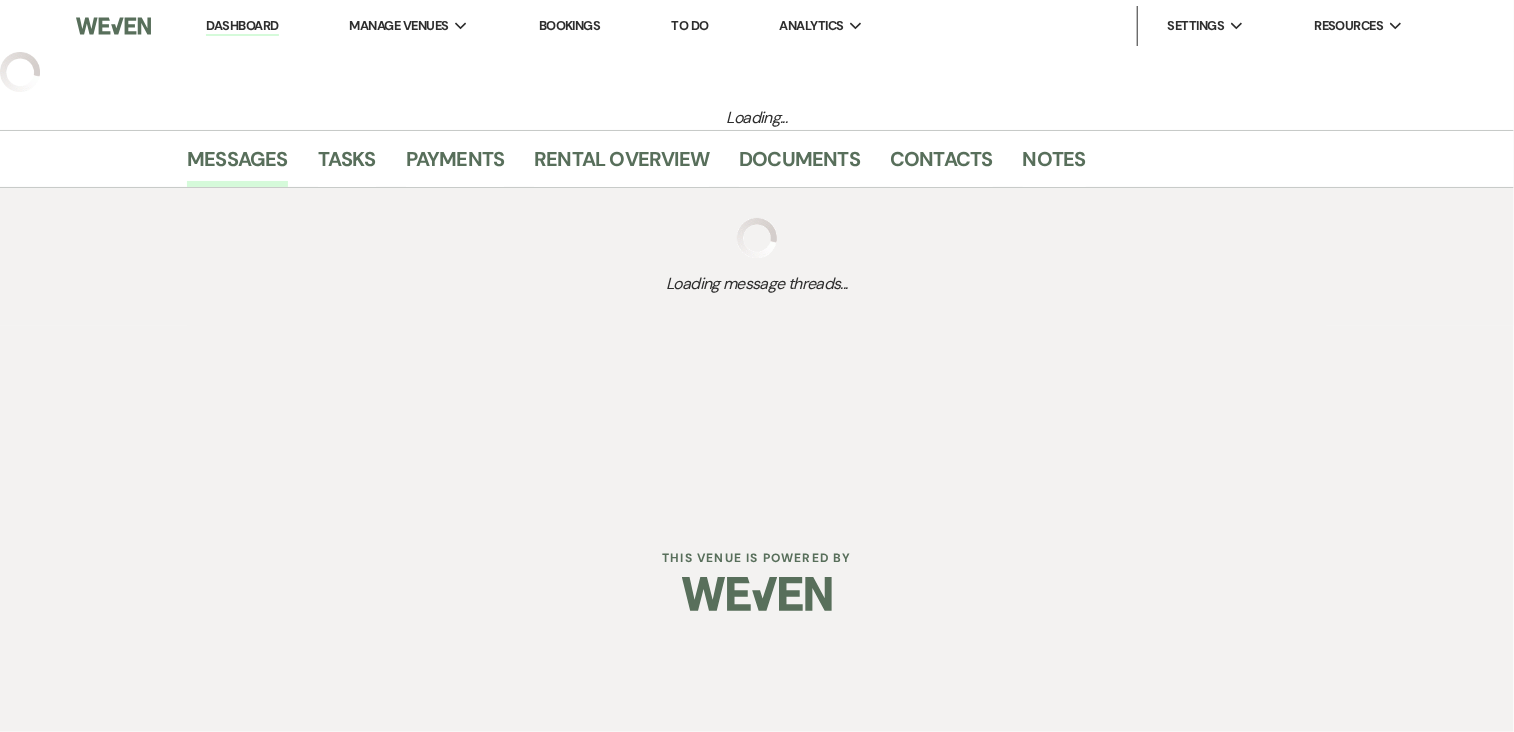 select on "4" 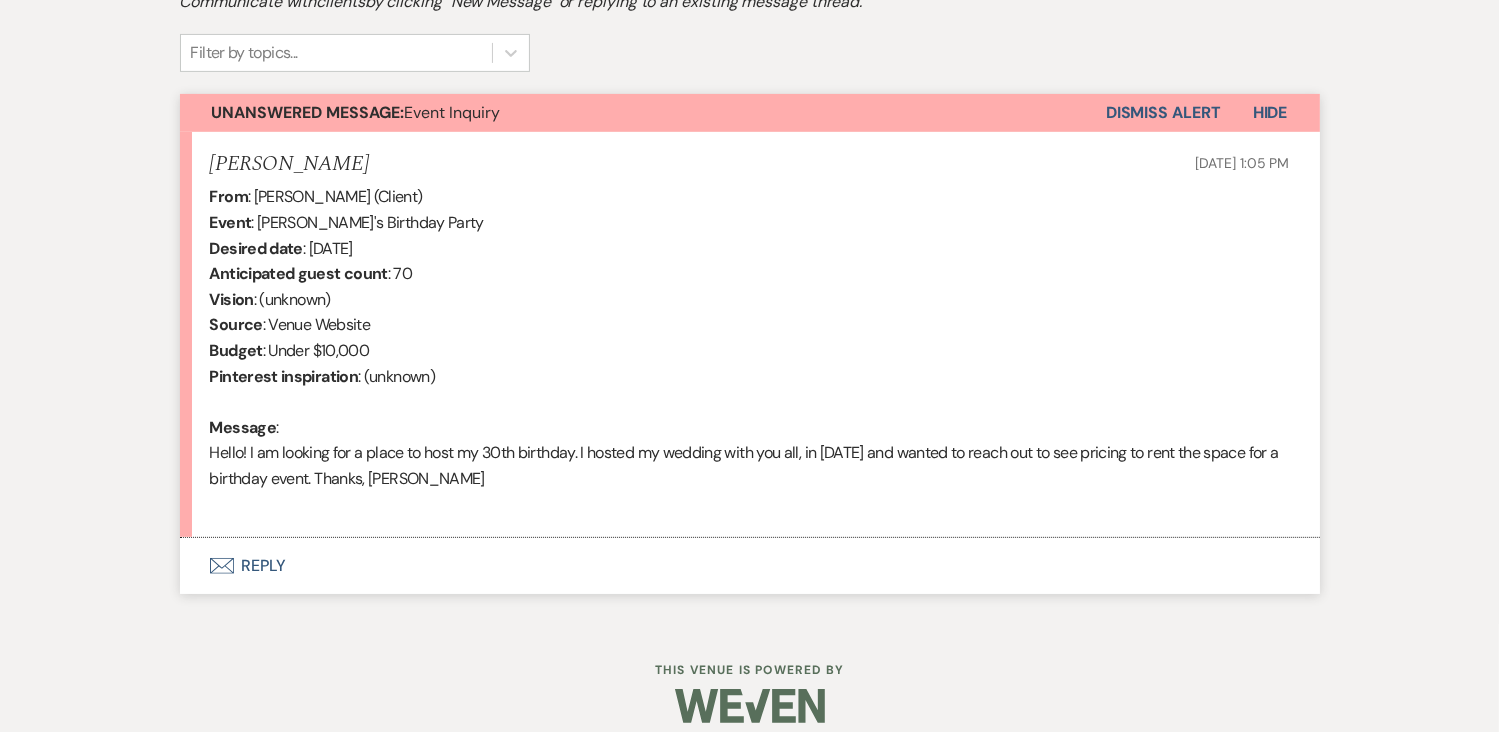 scroll, scrollTop: 656, scrollLeft: 0, axis: vertical 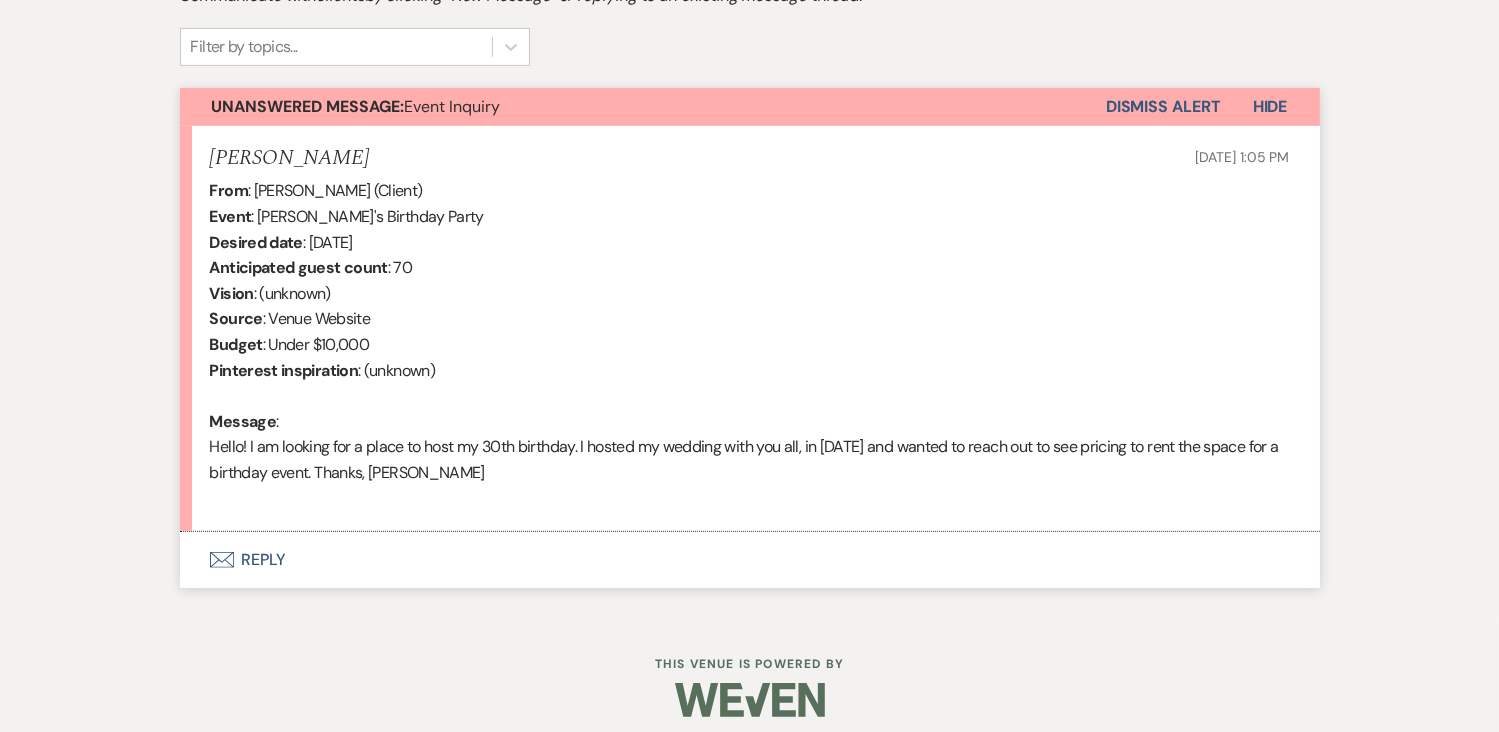 click on "Envelope Reply" at bounding box center (750, 560) 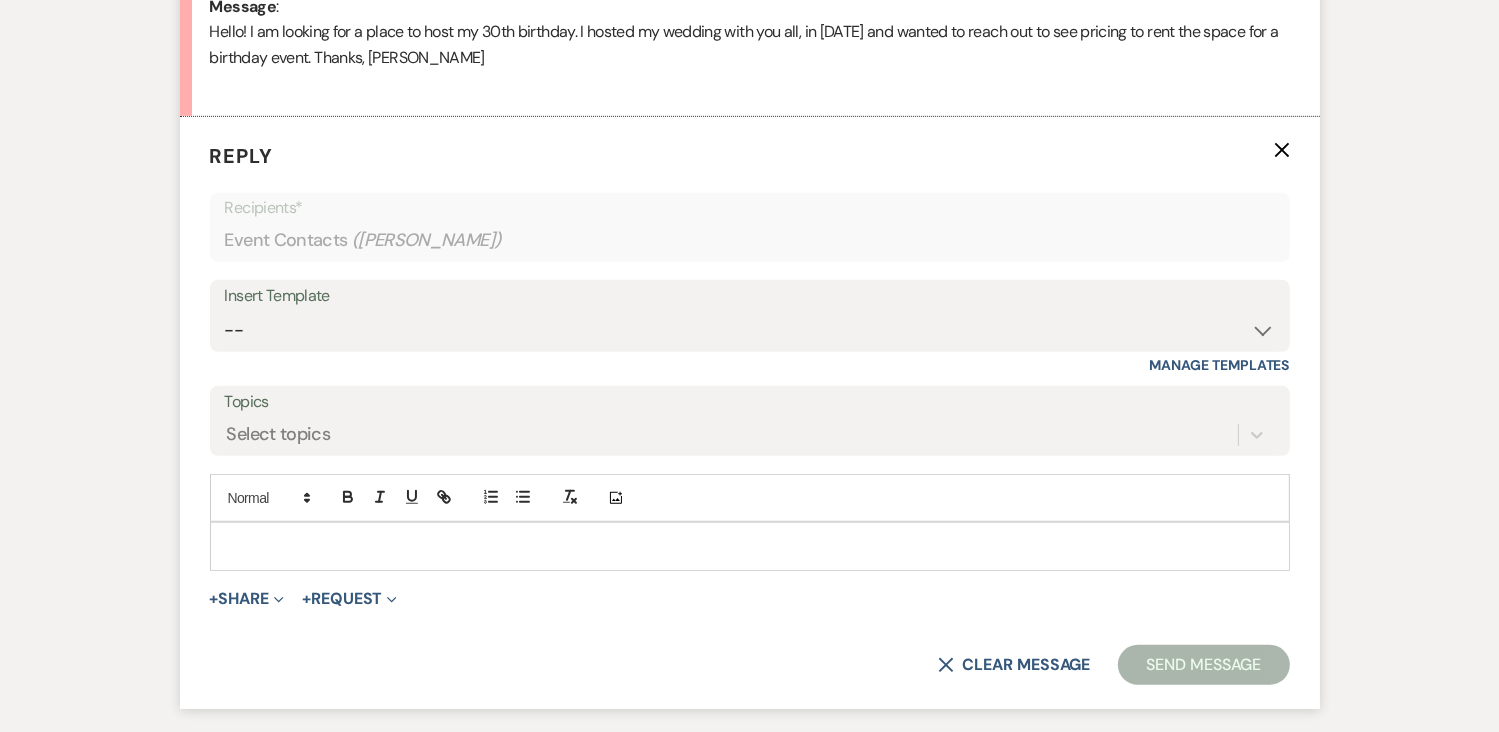 scroll, scrollTop: 1099, scrollLeft: 0, axis: vertical 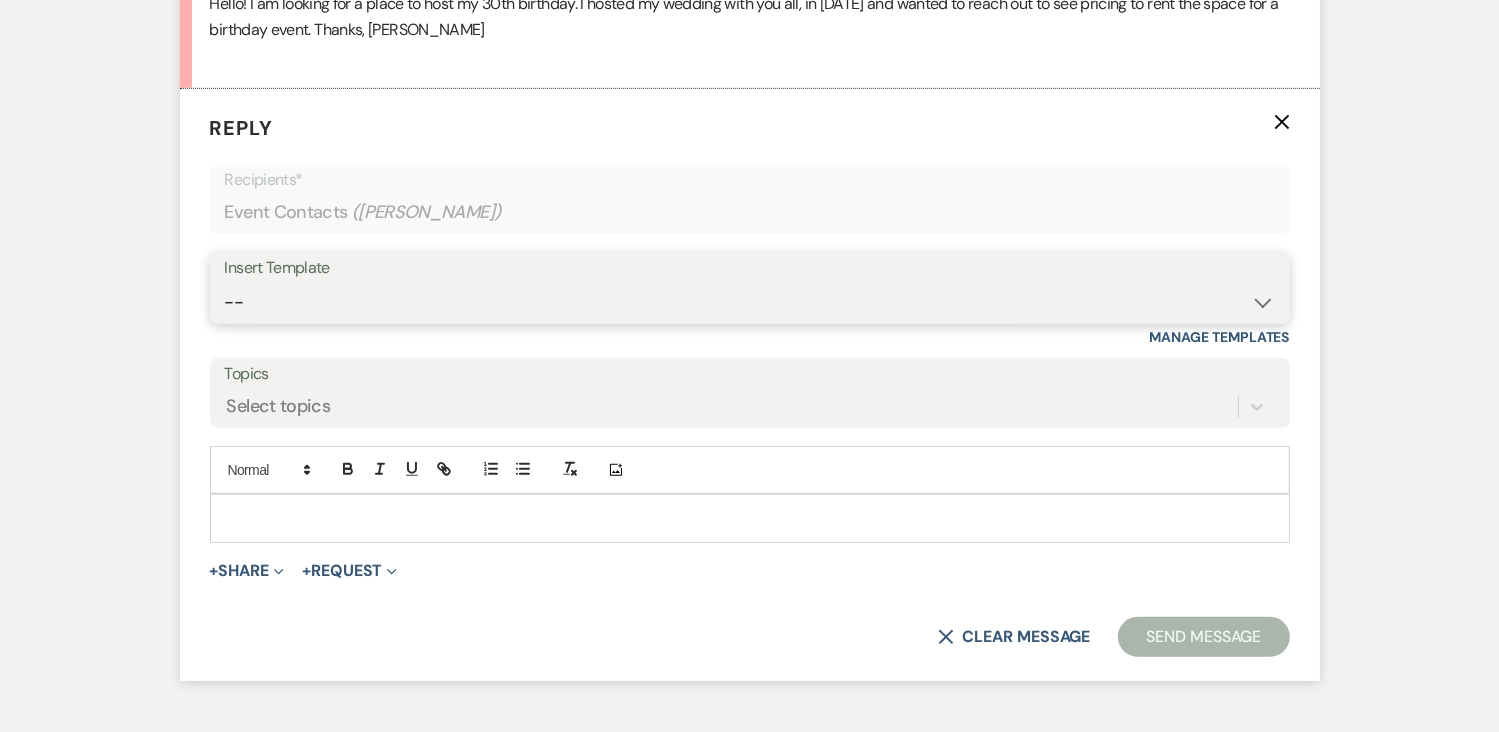 click on "-- Initial Inquiry Auto Response - Weddings Contract - Corporate & Private Events Contract - Weddings Initial Inquiry Auto Response - Corporate & Private Events Tour Request Response Tour Follow Up Inquiry Follow Up Corporate Event Follow Up Weven Planning Portal Introduction Decor Tour Inquiry Booking Information (Weddings) Booking Information (Corporate/Private Events) Tour-  NO CALL/NO SHOW Booking Event Template Scheduling Template Decor Invoice Your Upcoming Tour Final Walkthrough Scheduling Initial Inquiry Auto Response - EVENT FLYER - Weddings Tour Follow Up - Event Flyer Added Upcoming Event Tempate Request for Security Deposit Inquiry Follow Up - EVENT FLYER Sample Floor Plan Request for Final Payment" at bounding box center [750, 302] 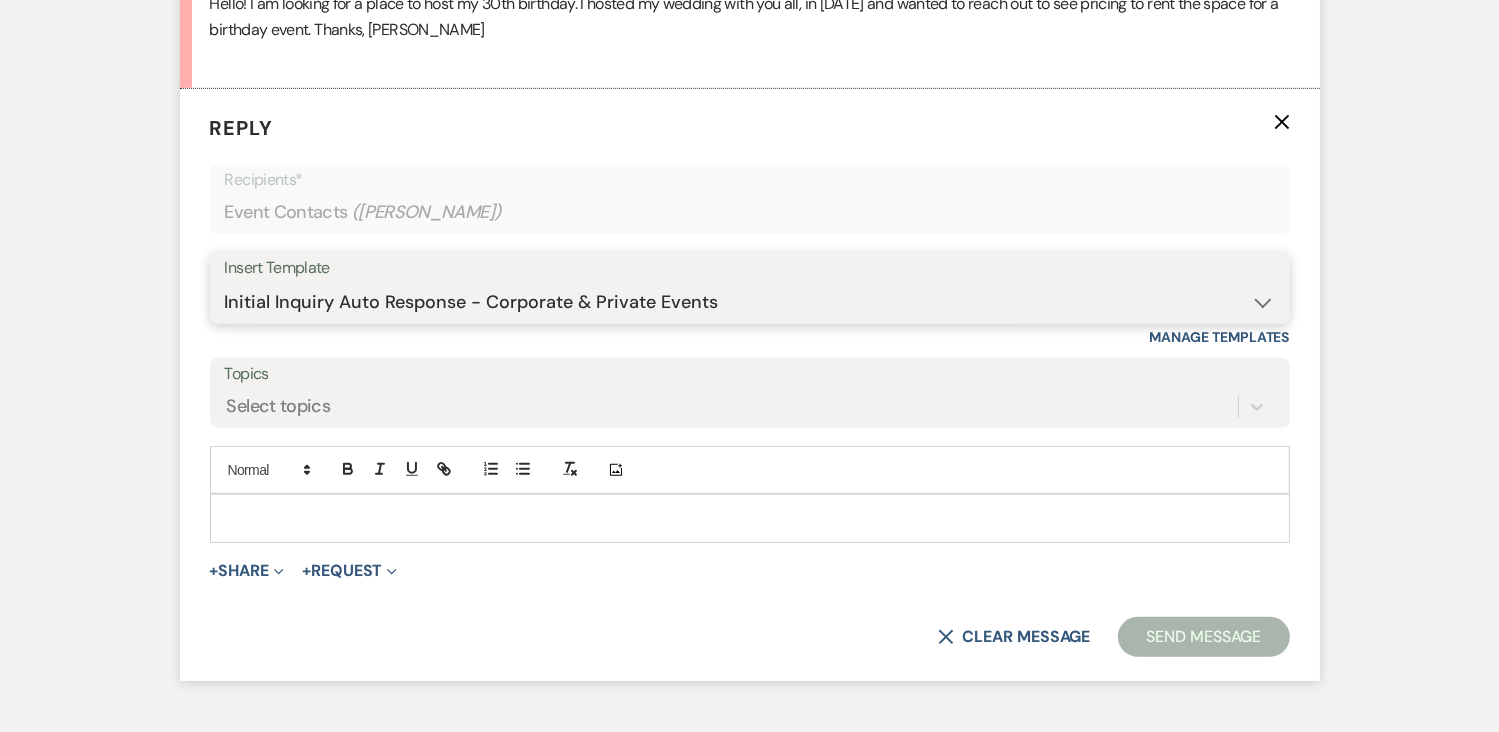click on "-- Initial Inquiry Auto Response - Weddings Contract - Corporate & Private Events Contract - Weddings Initial Inquiry Auto Response - Corporate & Private Events Tour Request Response Tour Follow Up Inquiry Follow Up Corporate Event Follow Up Weven Planning Portal Introduction Decor Tour Inquiry Booking Information (Weddings) Booking Information (Corporate/Private Events) Tour-  NO CALL/NO SHOW Booking Event Template Scheduling Template Decor Invoice Your Upcoming Tour Final Walkthrough Scheduling Initial Inquiry Auto Response - EVENT FLYER - Weddings Tour Follow Up - Event Flyer Added Upcoming Event Tempate Request for Security Deposit Inquiry Follow Up - EVENT FLYER Sample Floor Plan Request for Final Payment" at bounding box center (750, 302) 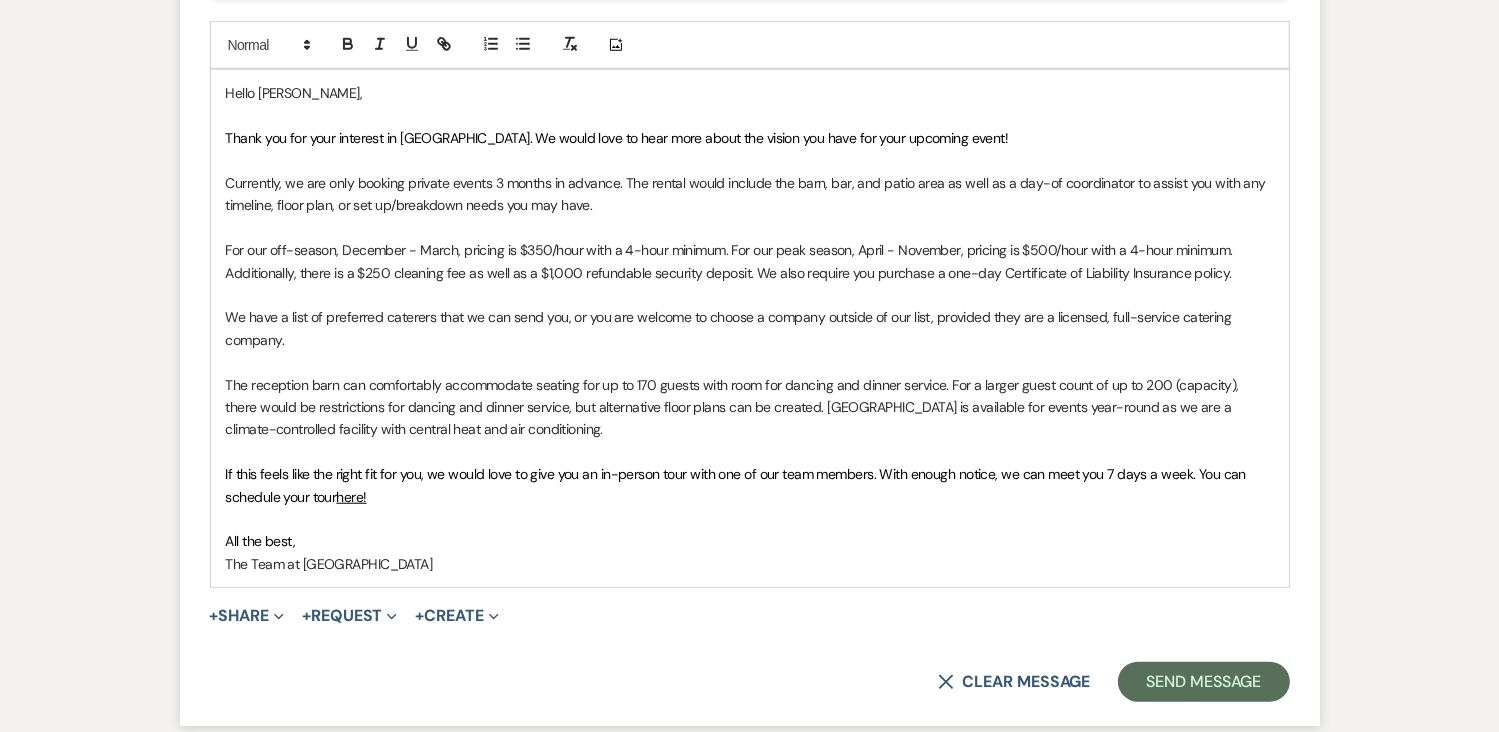 scroll, scrollTop: 1519, scrollLeft: 0, axis: vertical 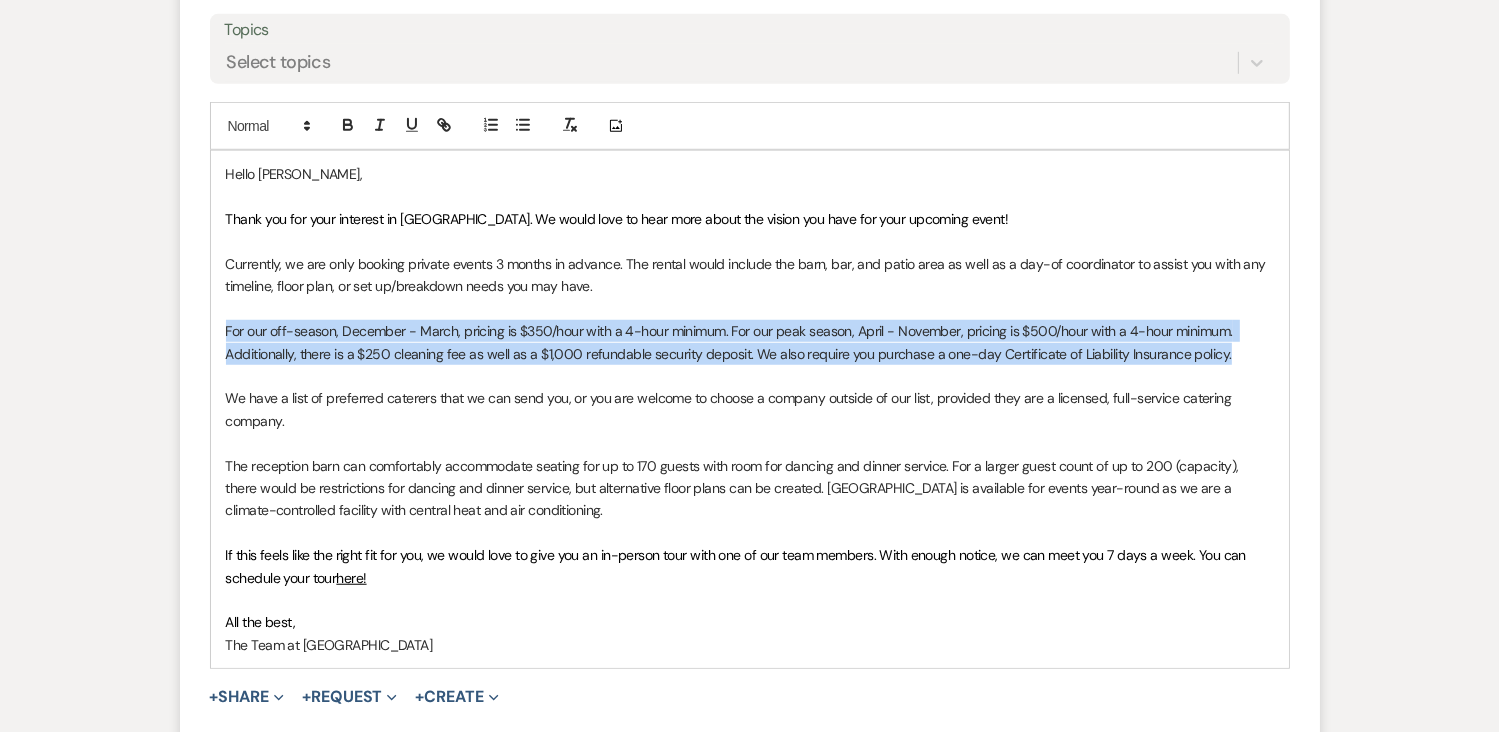 drag, startPoint x: 1224, startPoint y: 351, endPoint x: 227, endPoint y: 327, distance: 997.2888 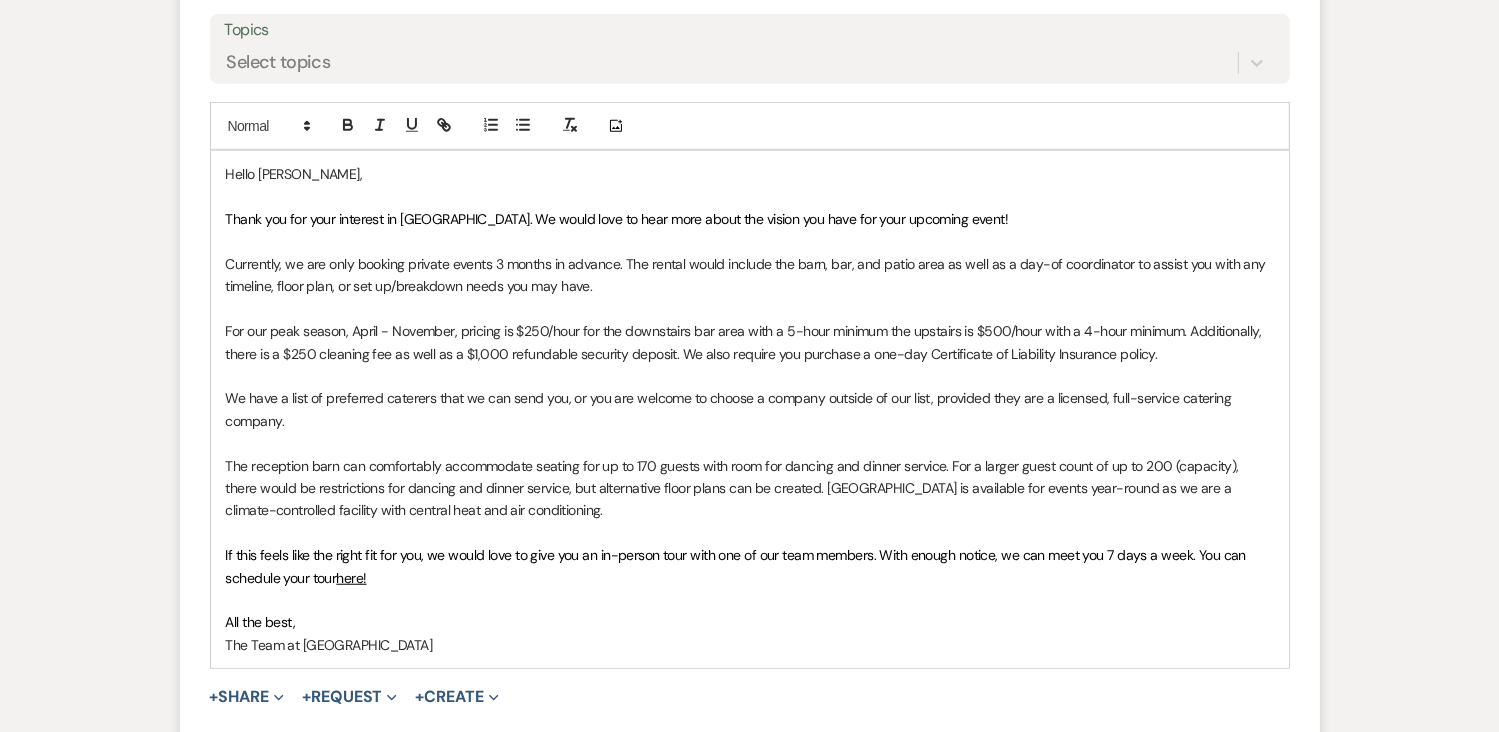 drag, startPoint x: 563, startPoint y: 508, endPoint x: 221, endPoint y: 469, distance: 344.2165 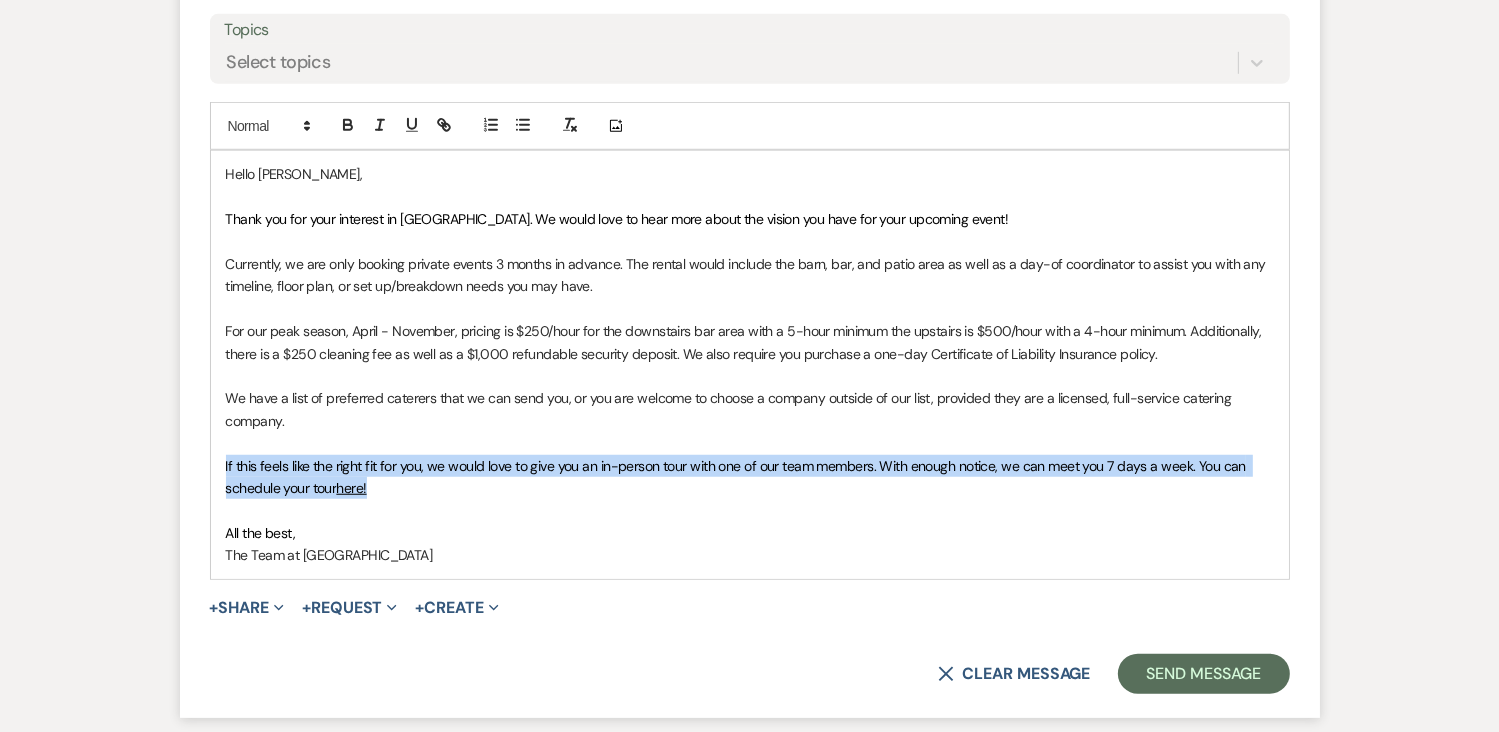 drag, startPoint x: 376, startPoint y: 478, endPoint x: 224, endPoint y: 468, distance: 152.3286 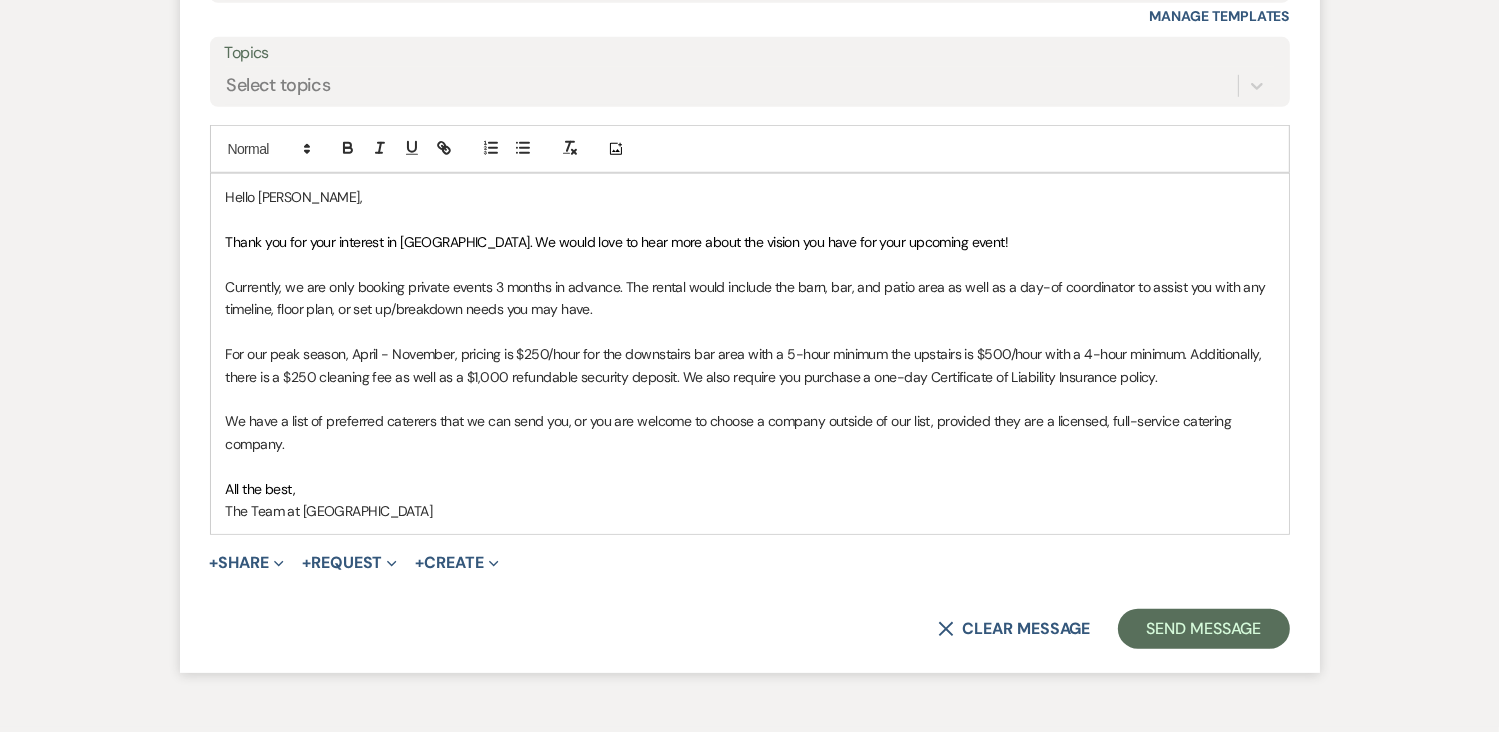 scroll, scrollTop: 1425, scrollLeft: 0, axis: vertical 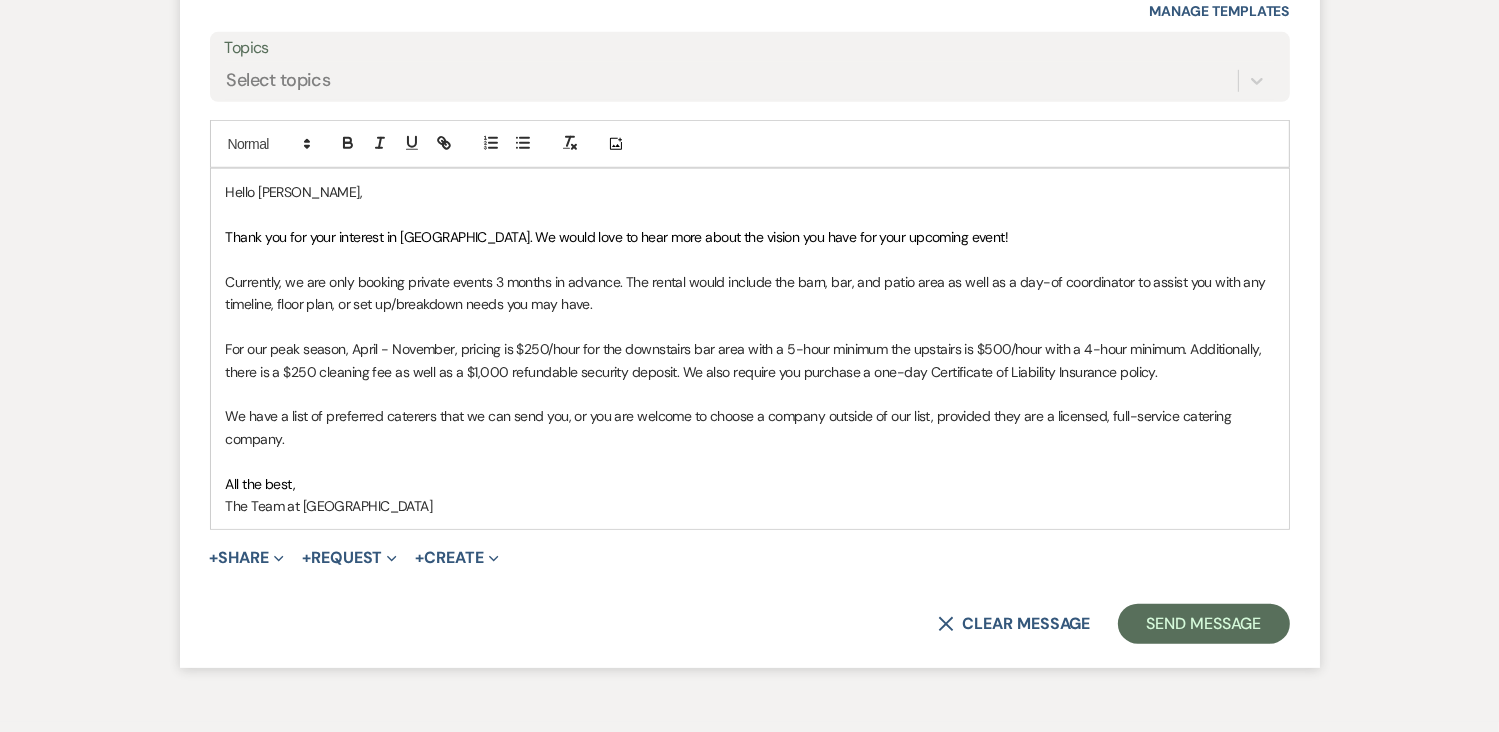click on "Thank you for your interest in Stone Ridge Hollow. We would love to hear more about the vision you have for your upcoming event!" at bounding box center [617, 237] 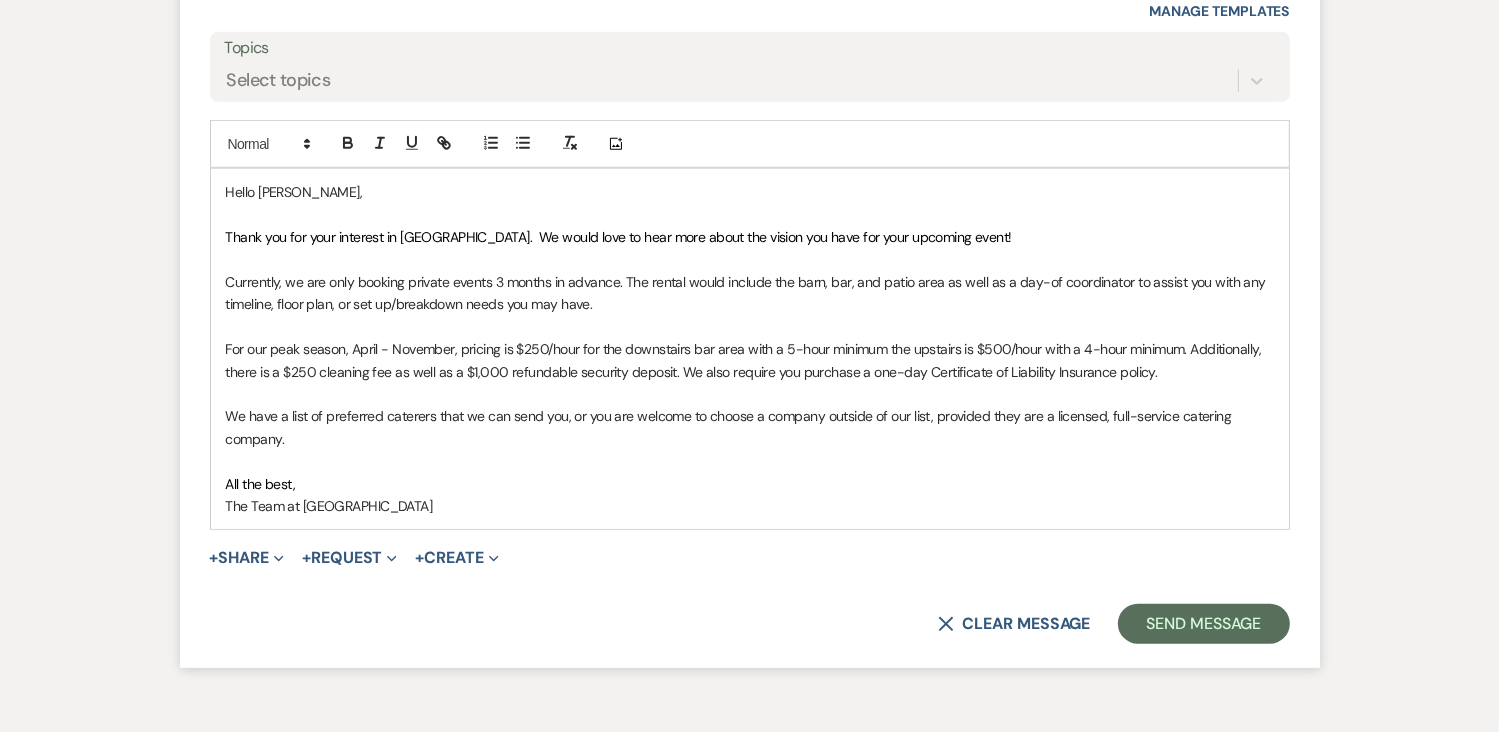 type 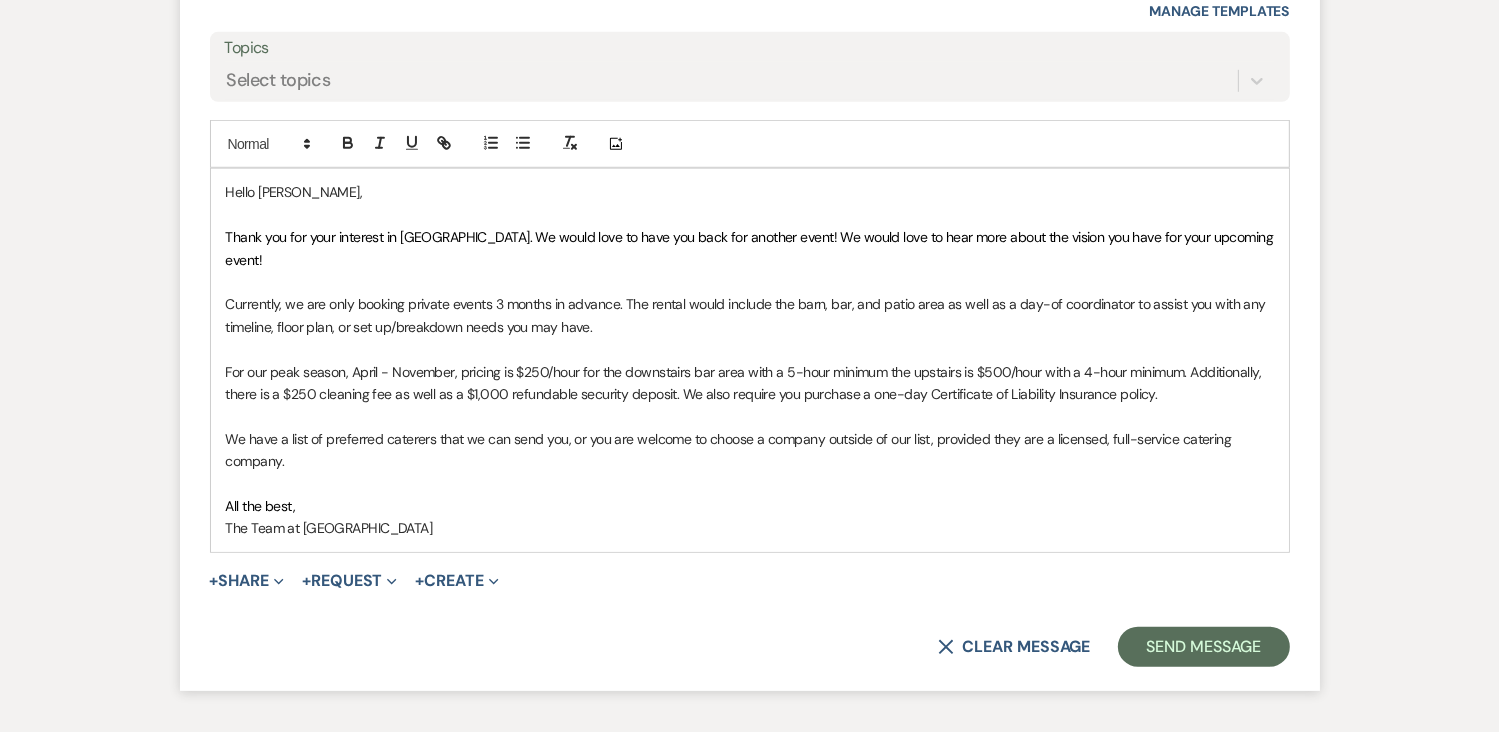 drag, startPoint x: 820, startPoint y: 233, endPoint x: 1027, endPoint y: 262, distance: 209.02153 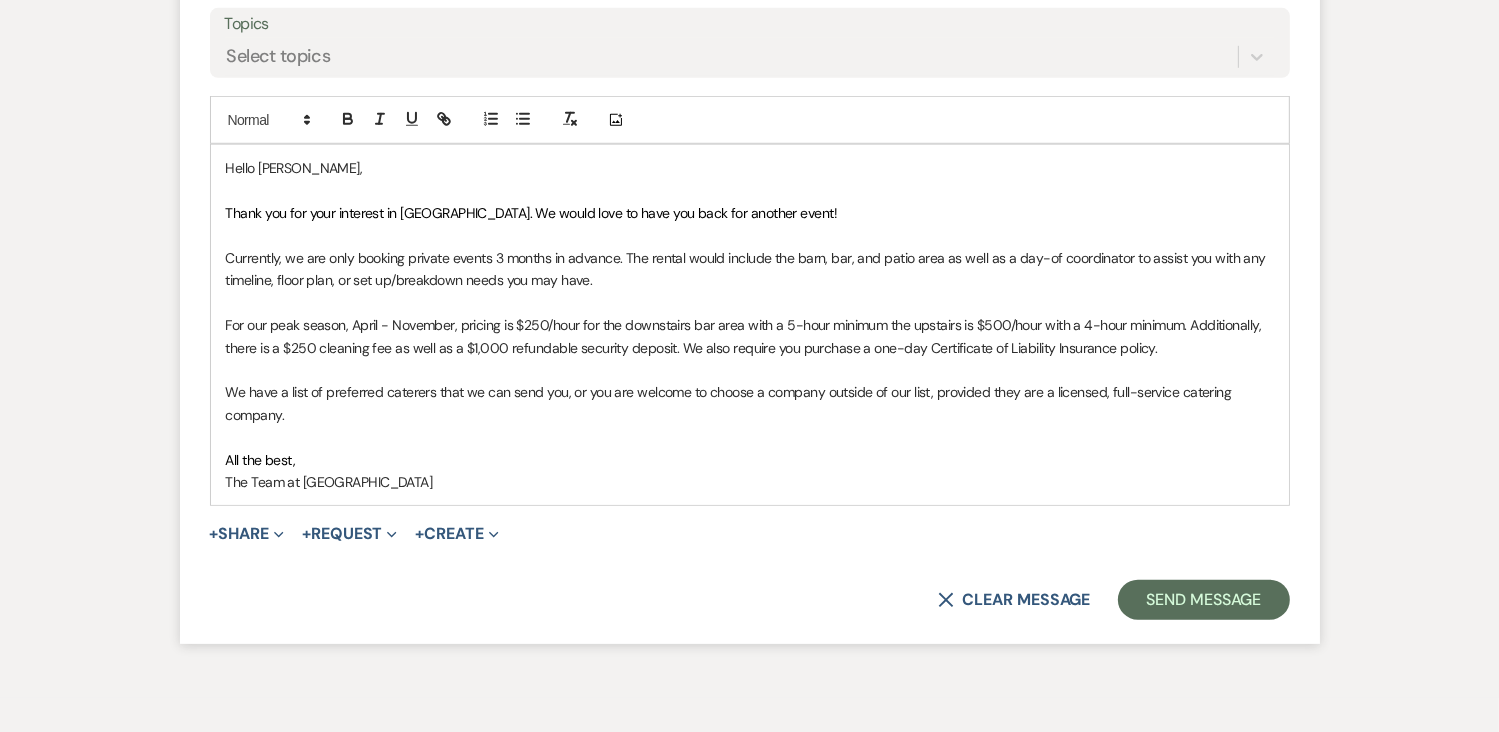 scroll, scrollTop: 1465, scrollLeft: 0, axis: vertical 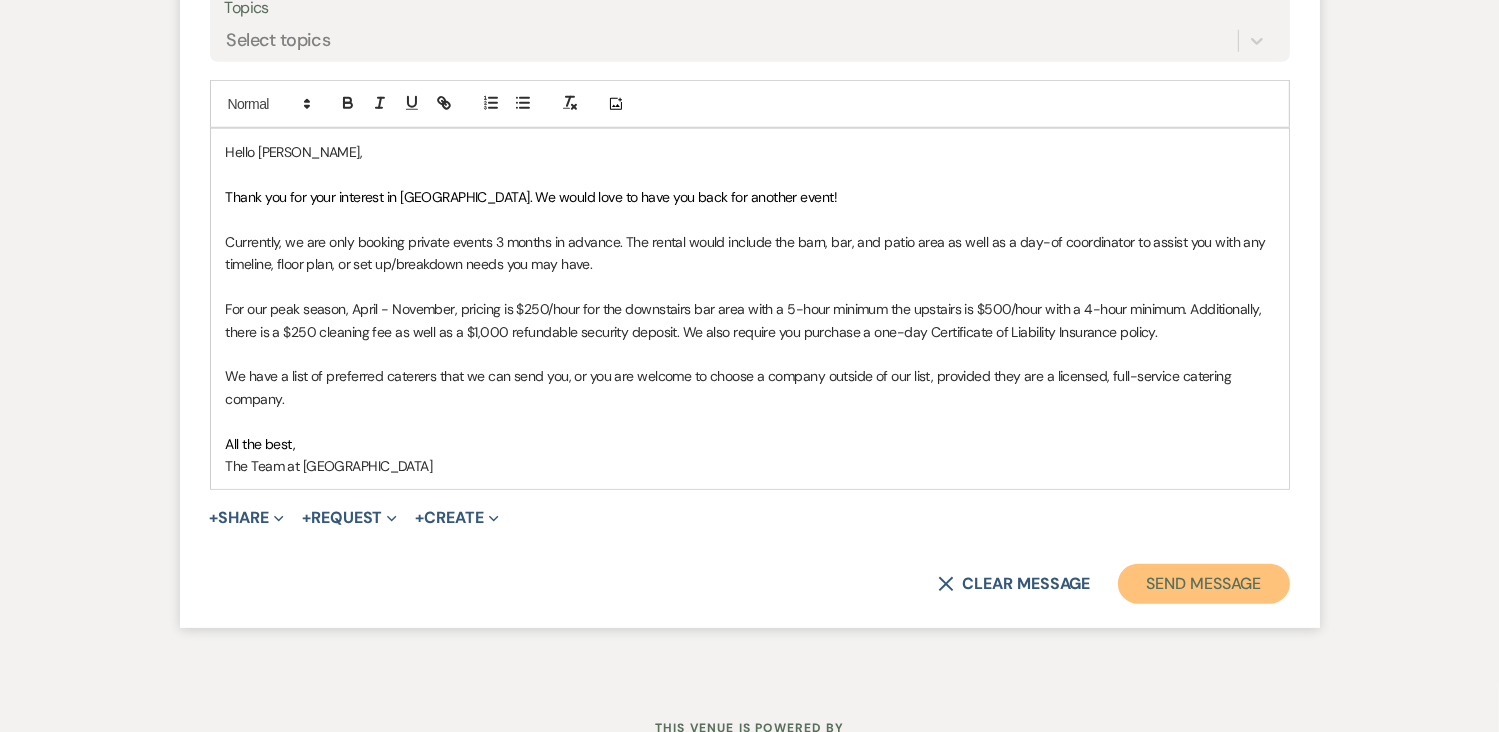drag, startPoint x: 1169, startPoint y: 586, endPoint x: 1144, endPoint y: 585, distance: 25.019993 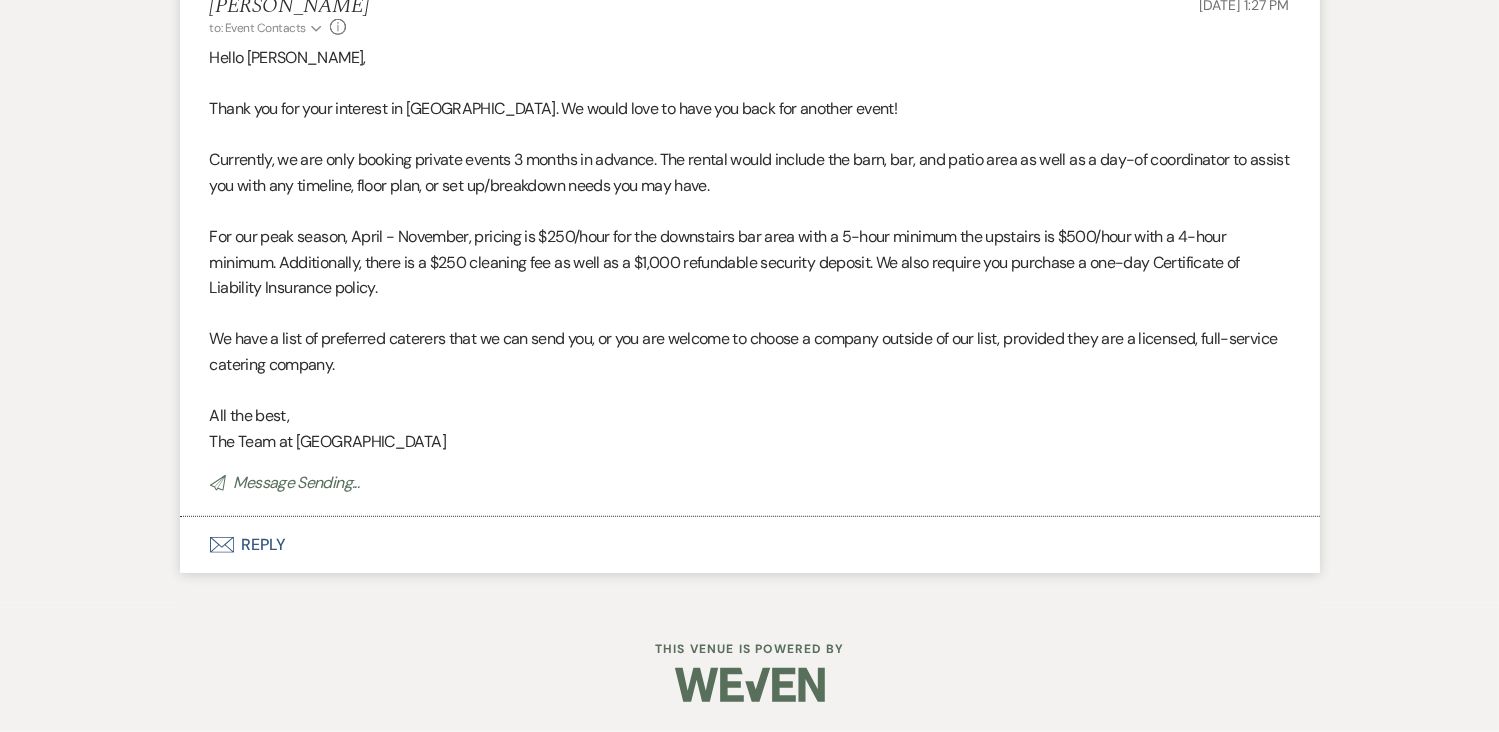 scroll, scrollTop: 1212, scrollLeft: 0, axis: vertical 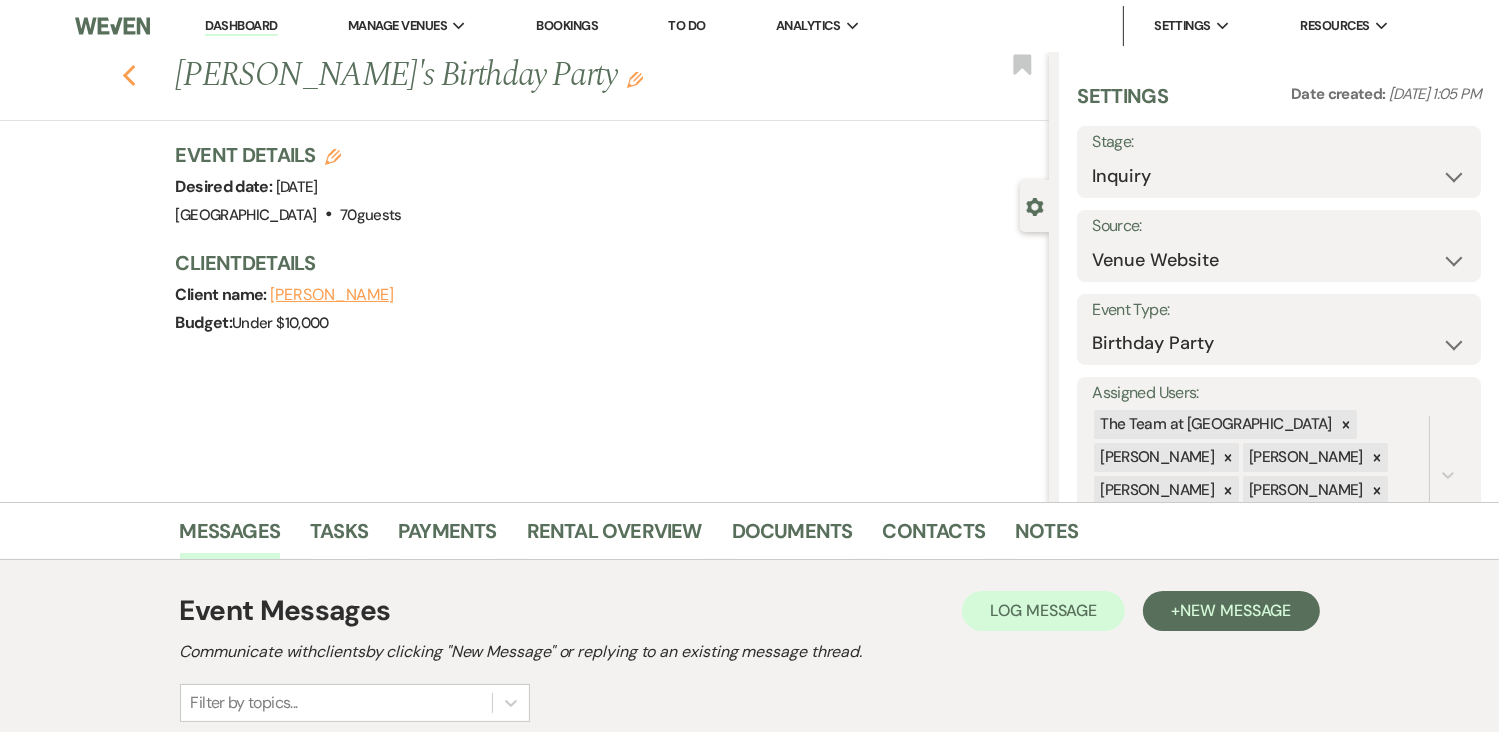 click on "Previous" 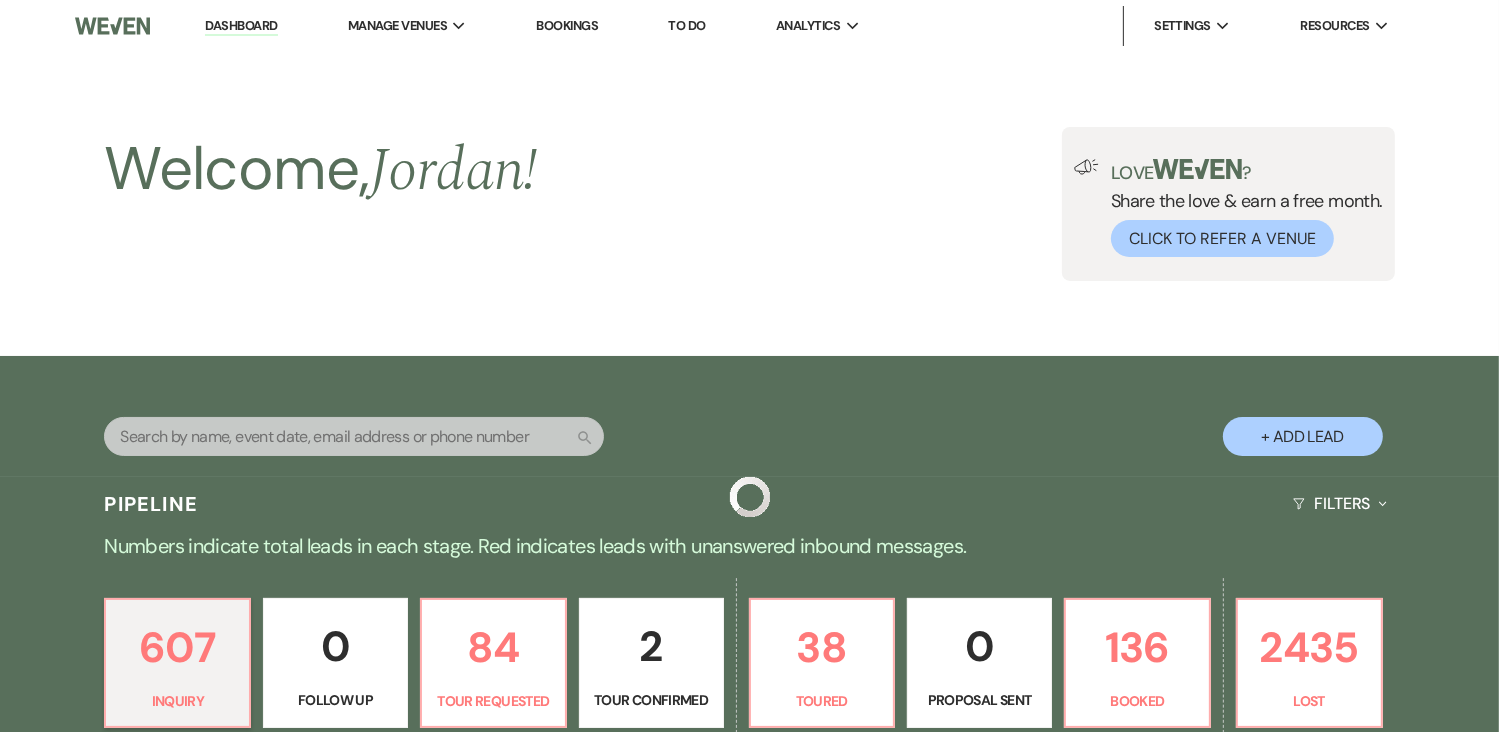 scroll, scrollTop: 716, scrollLeft: 0, axis: vertical 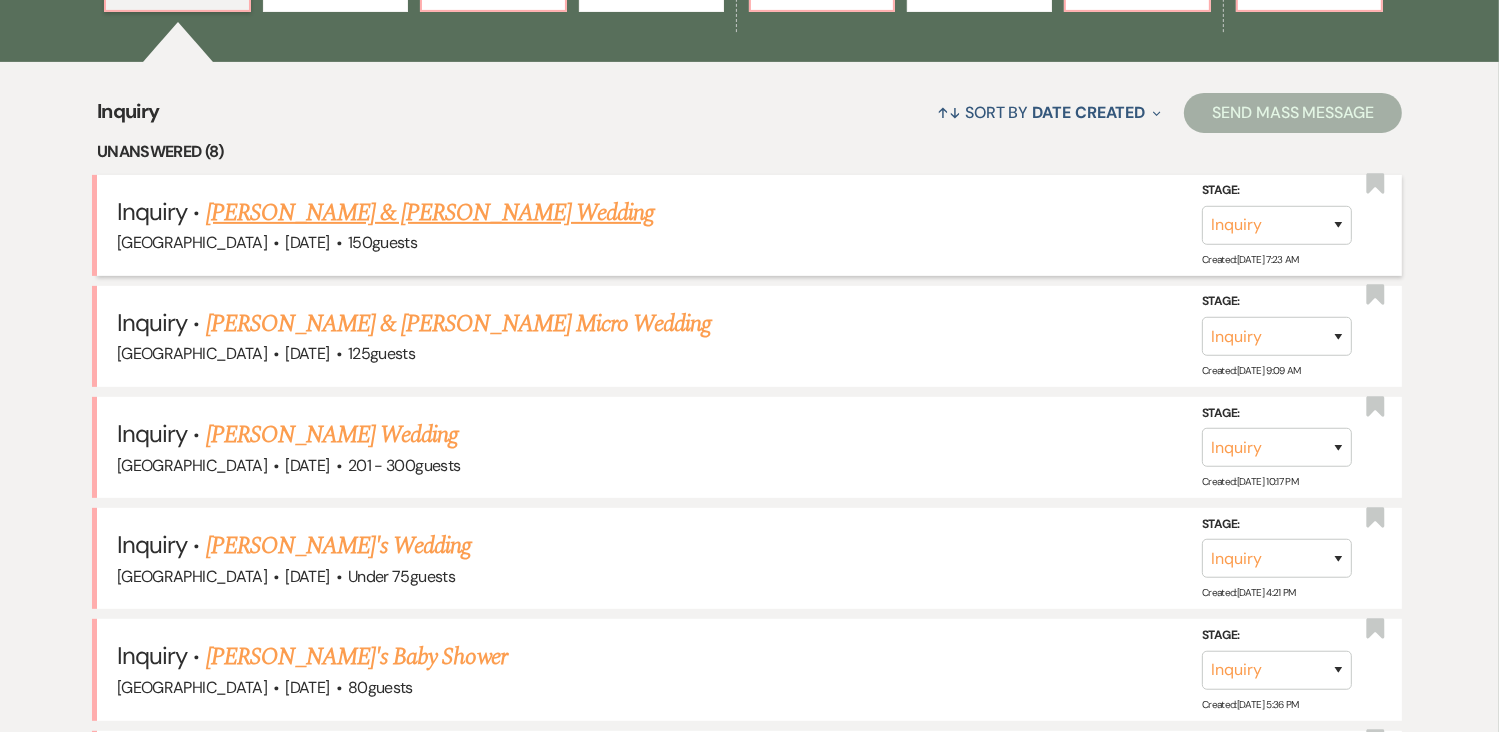 drag, startPoint x: 1506, startPoint y: 67, endPoint x: 466, endPoint y: 212, distance: 1050.0596 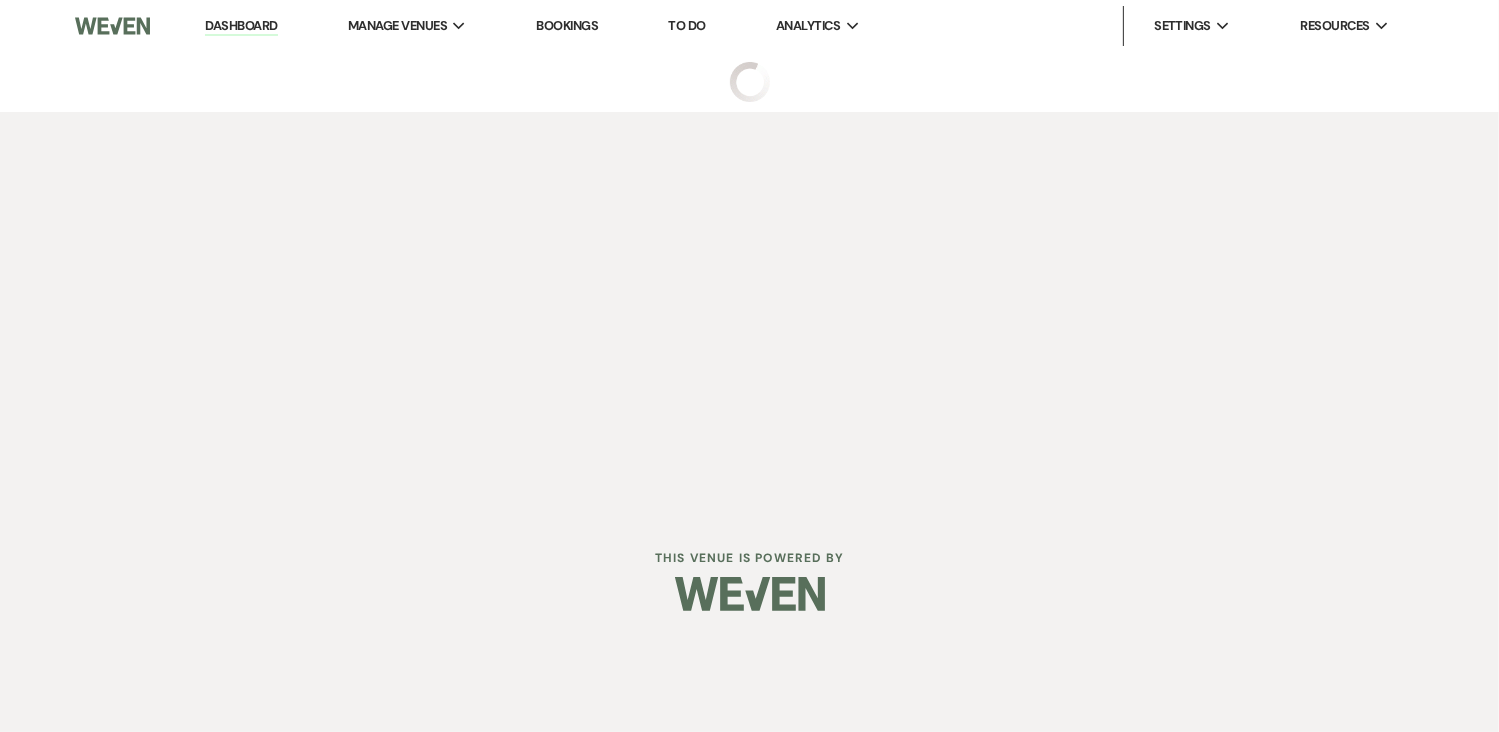 scroll, scrollTop: 0, scrollLeft: 0, axis: both 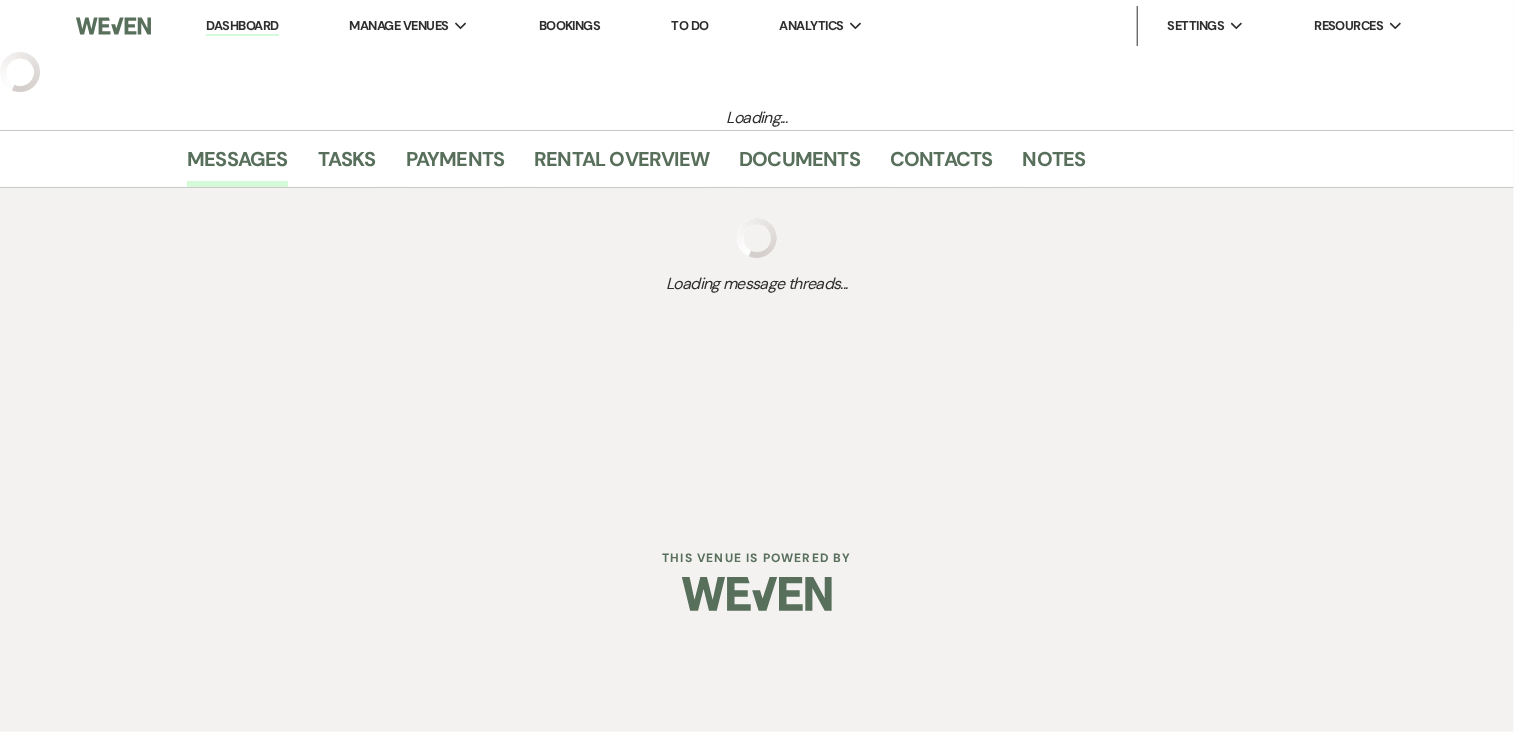 select on "5" 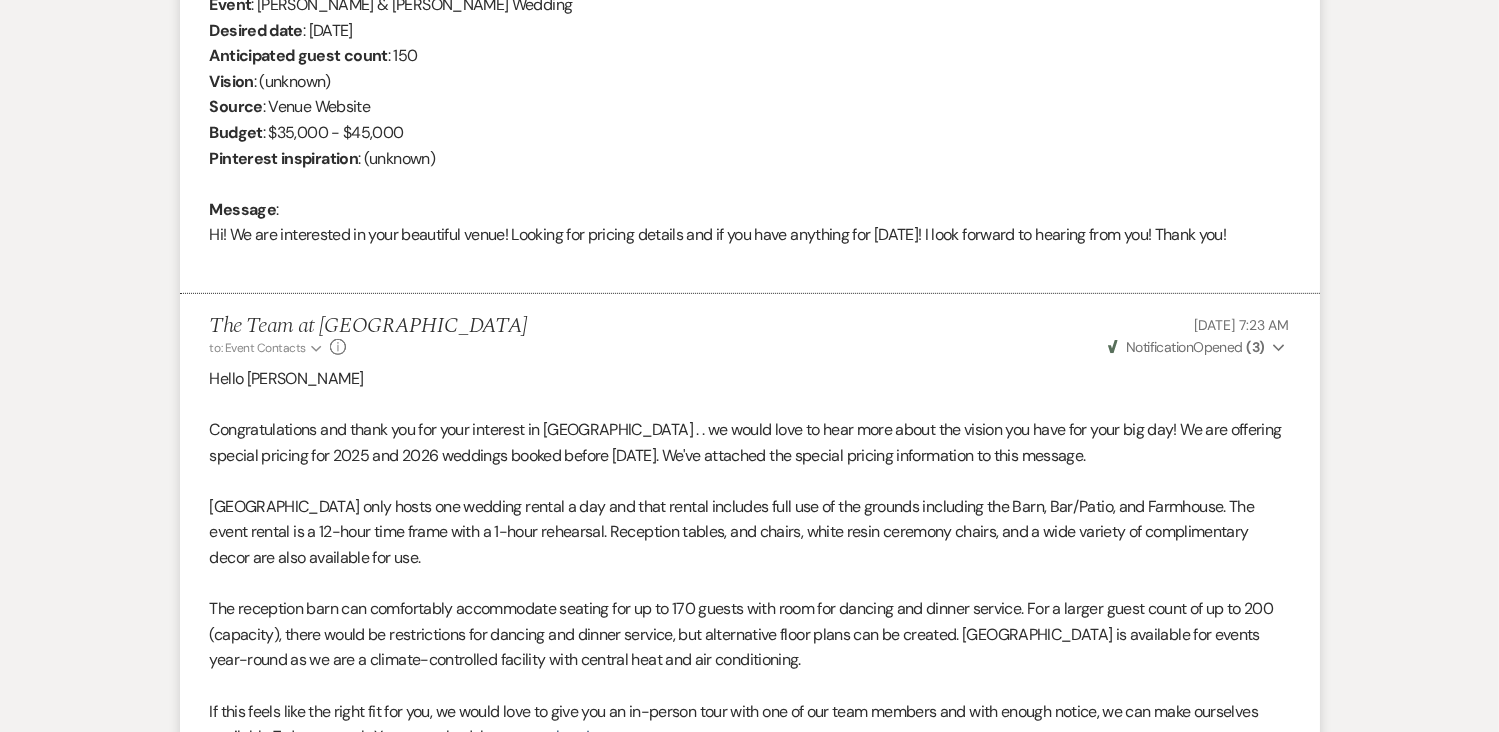 scroll, scrollTop: 634, scrollLeft: 0, axis: vertical 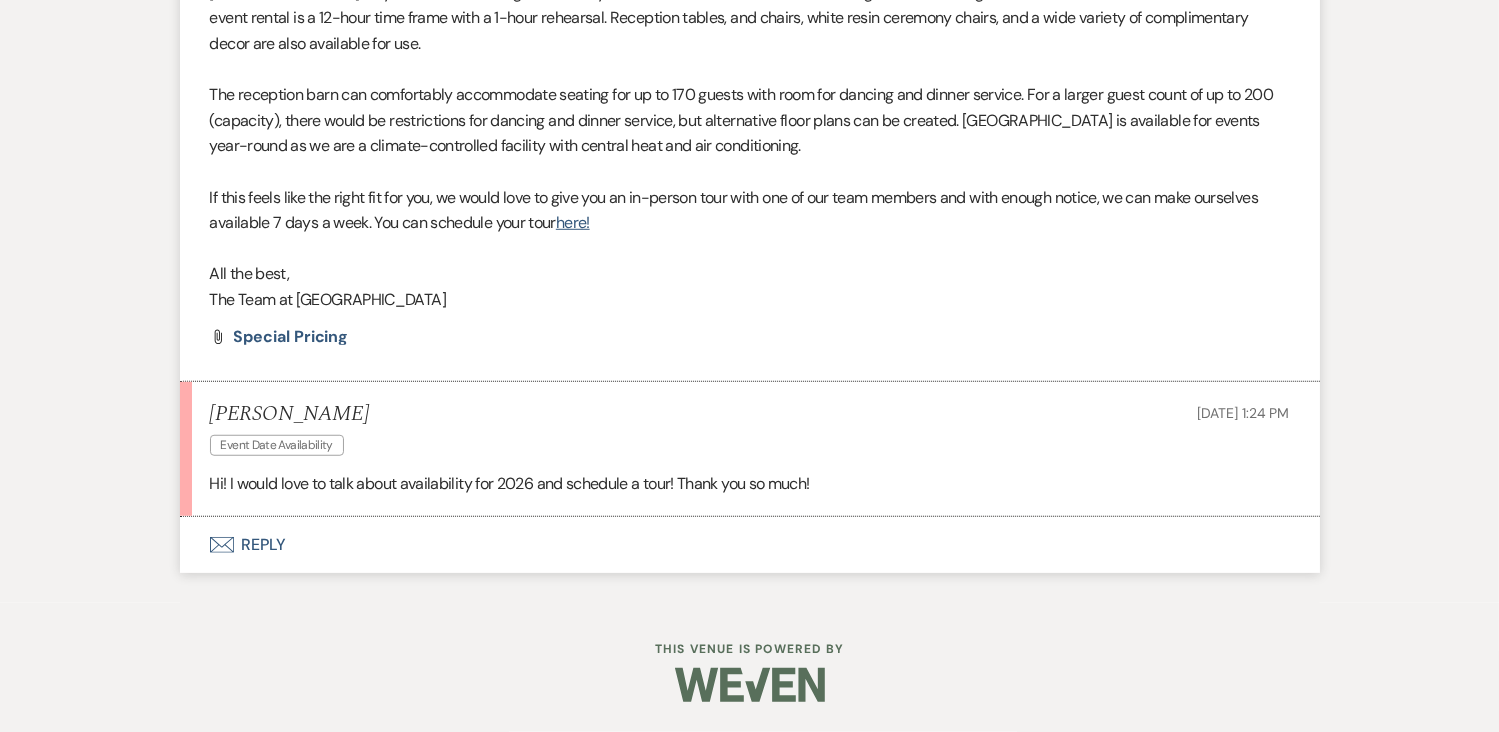 click on "Envelope Reply" at bounding box center (750, 545) 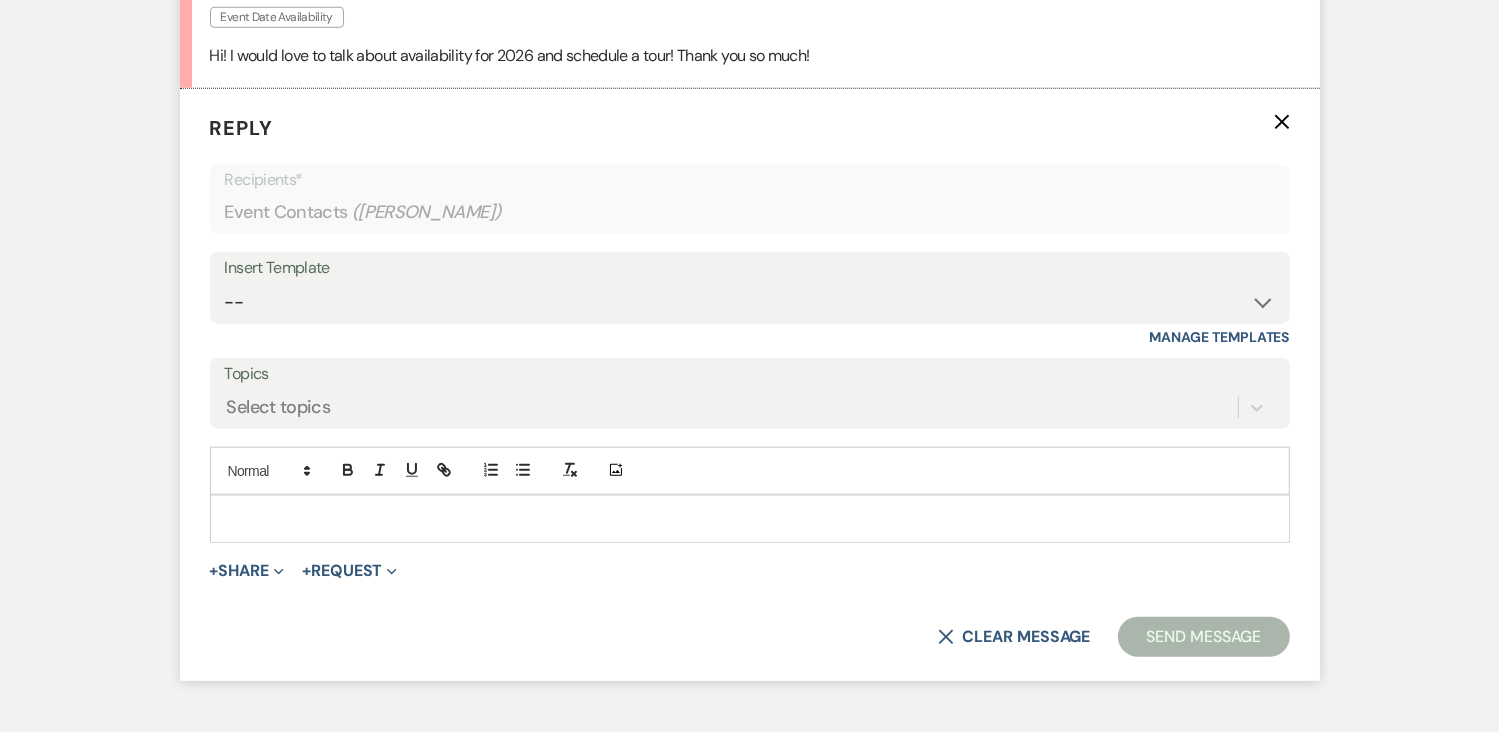scroll, scrollTop: 1955, scrollLeft: 0, axis: vertical 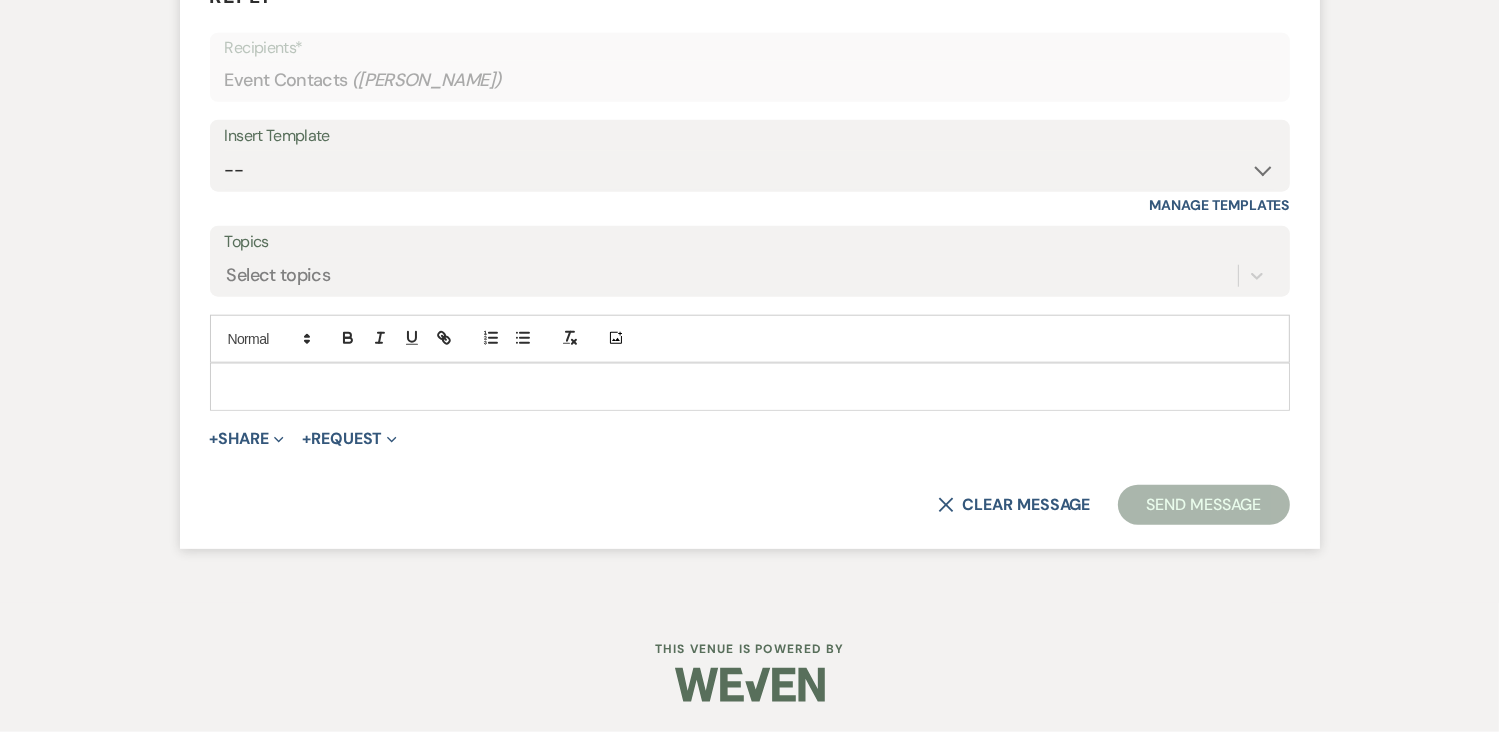 click at bounding box center (750, 387) 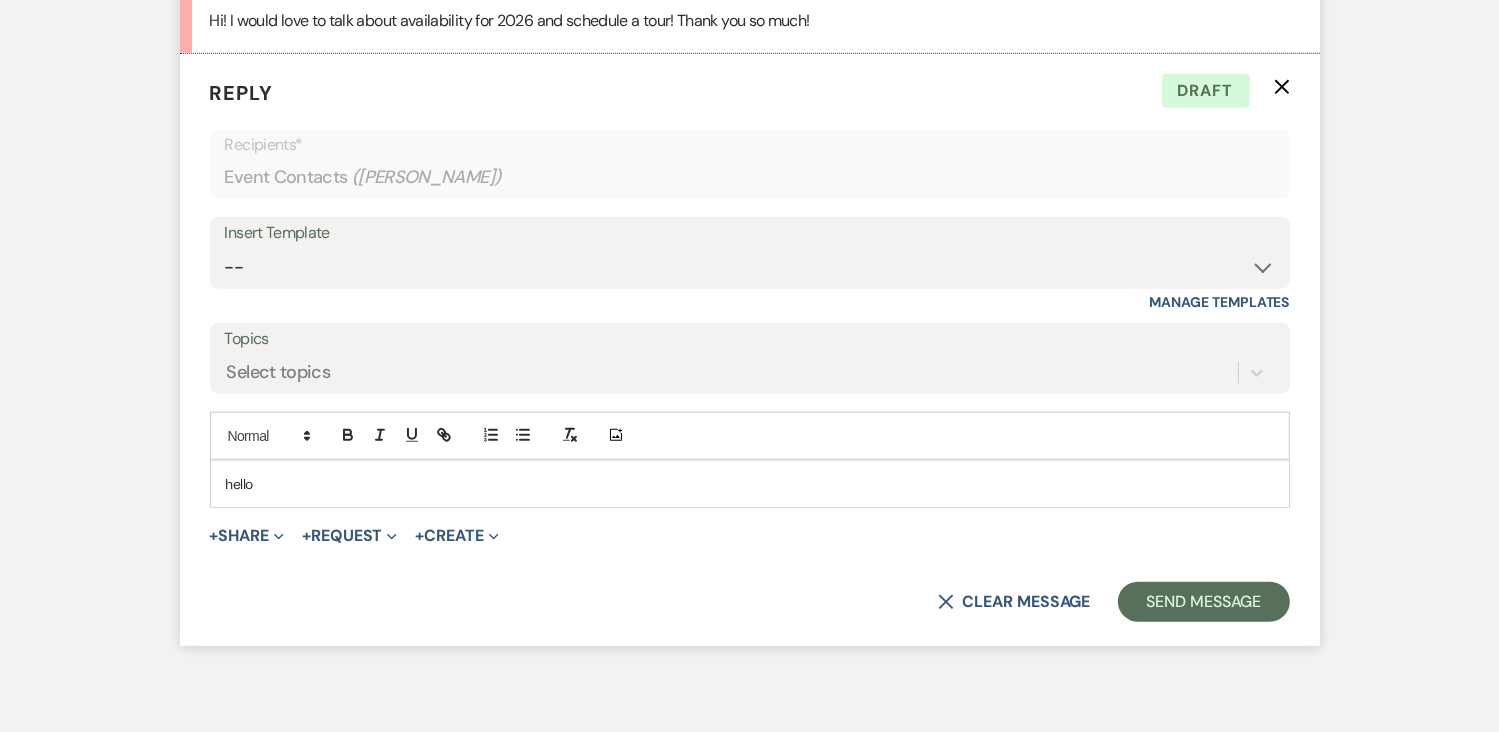 scroll, scrollTop: 1896, scrollLeft: 0, axis: vertical 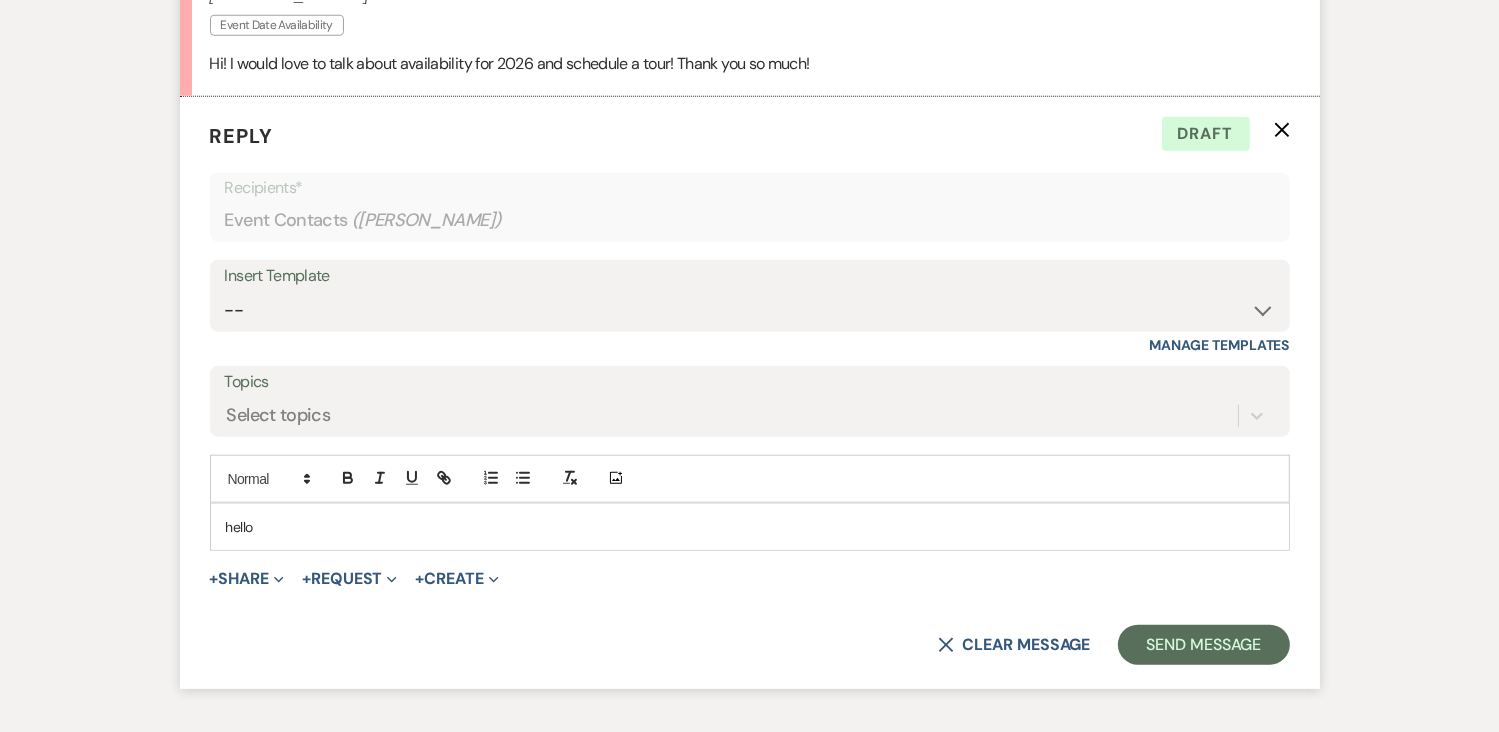 click on "hello" at bounding box center (750, 527) 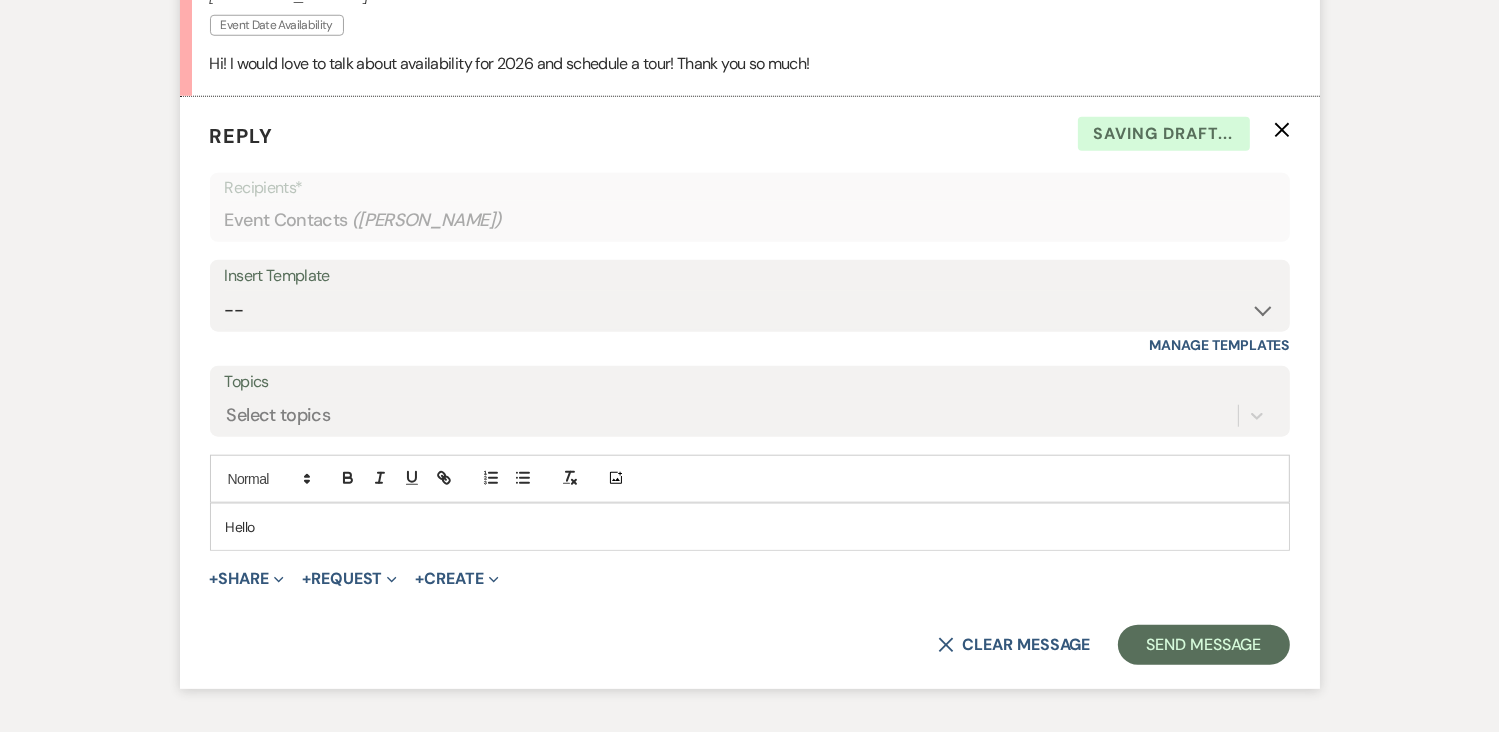 click on "Hello" at bounding box center [750, 527] 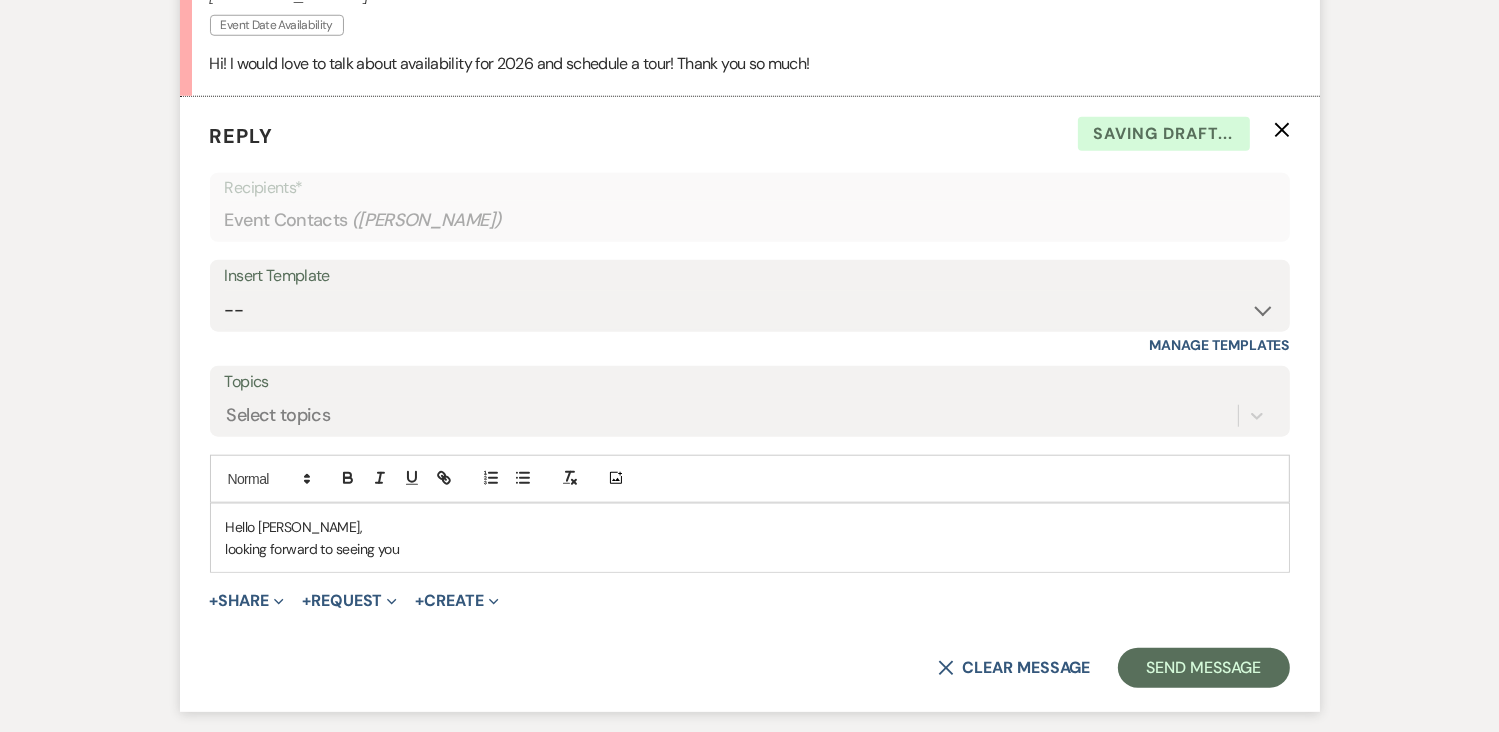 click on "looking forward to seeing you" at bounding box center [750, 549] 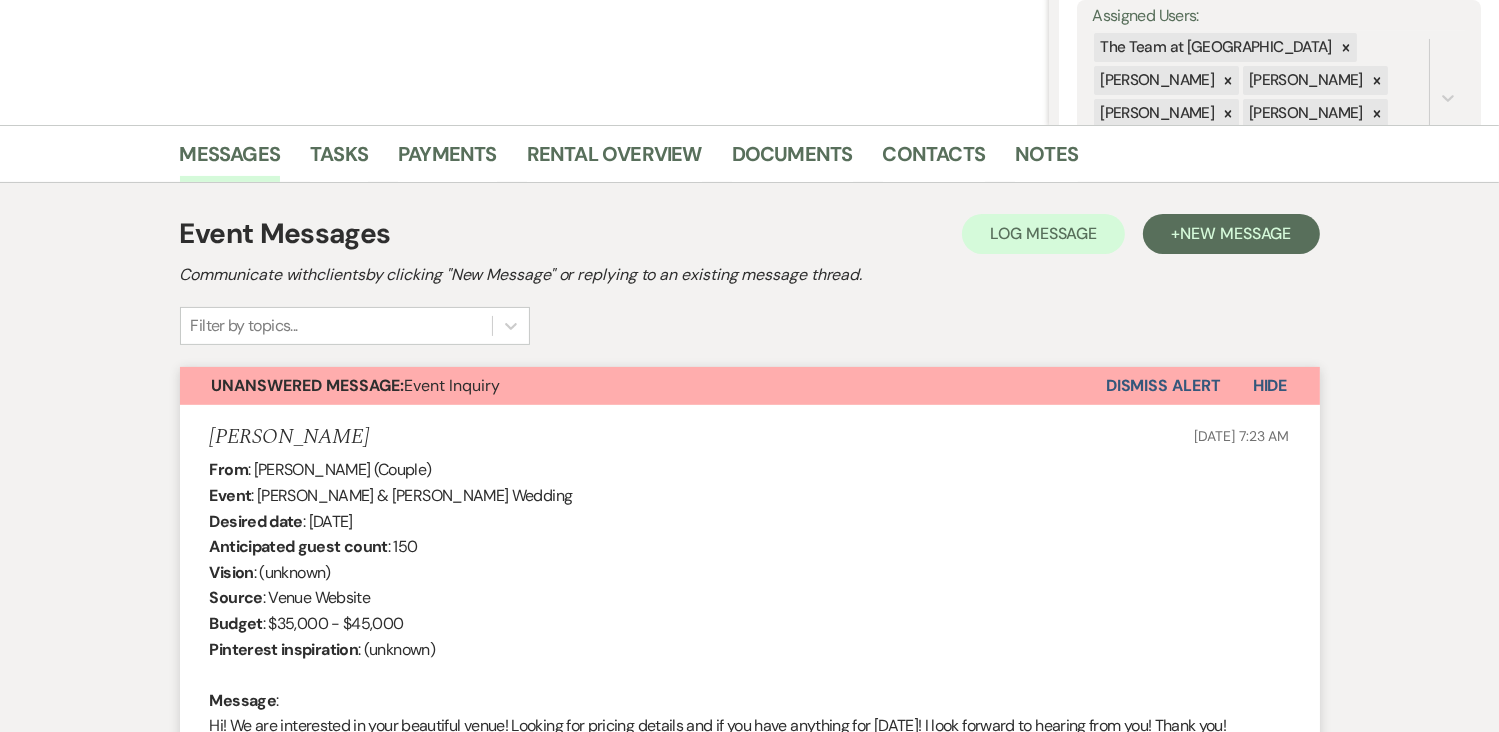 scroll, scrollTop: 25, scrollLeft: 0, axis: vertical 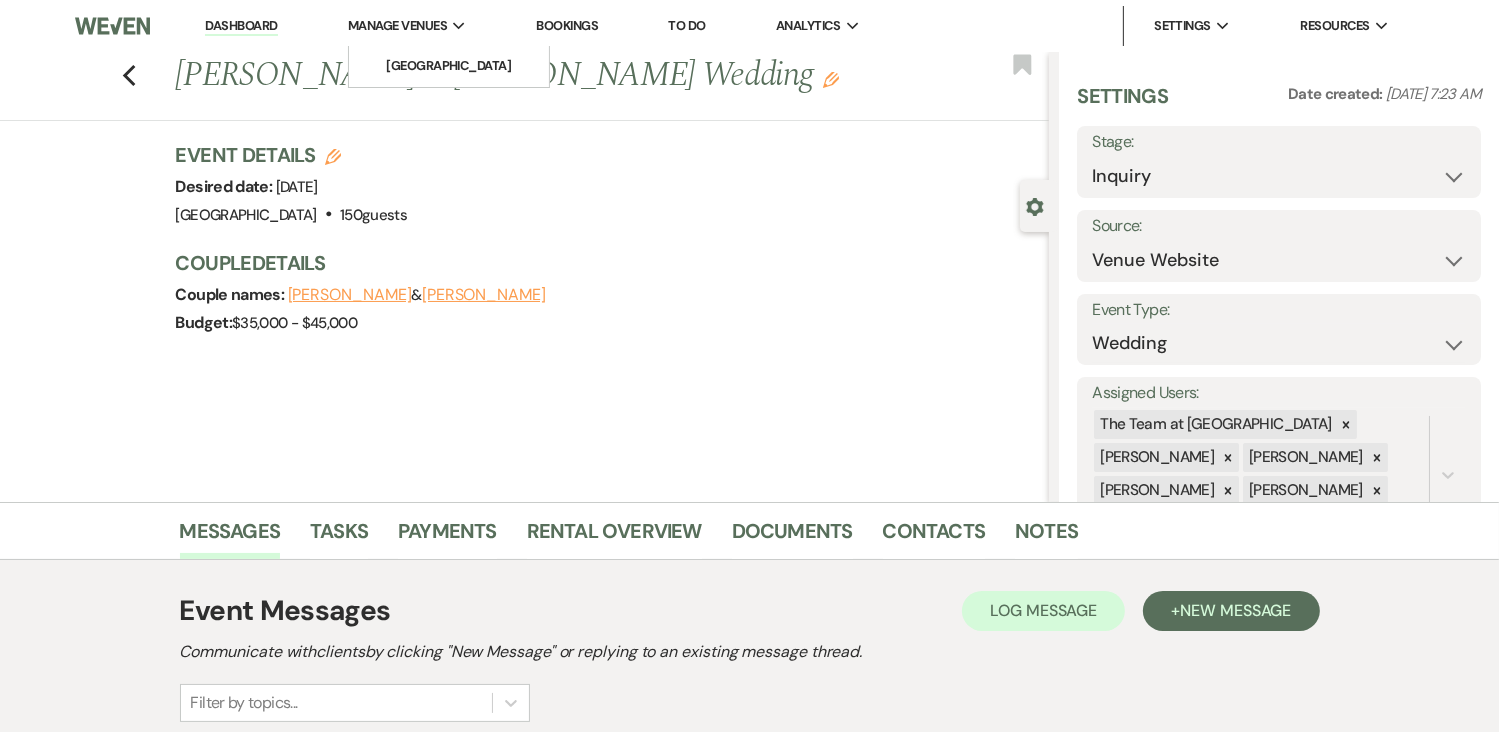click on "Expand" 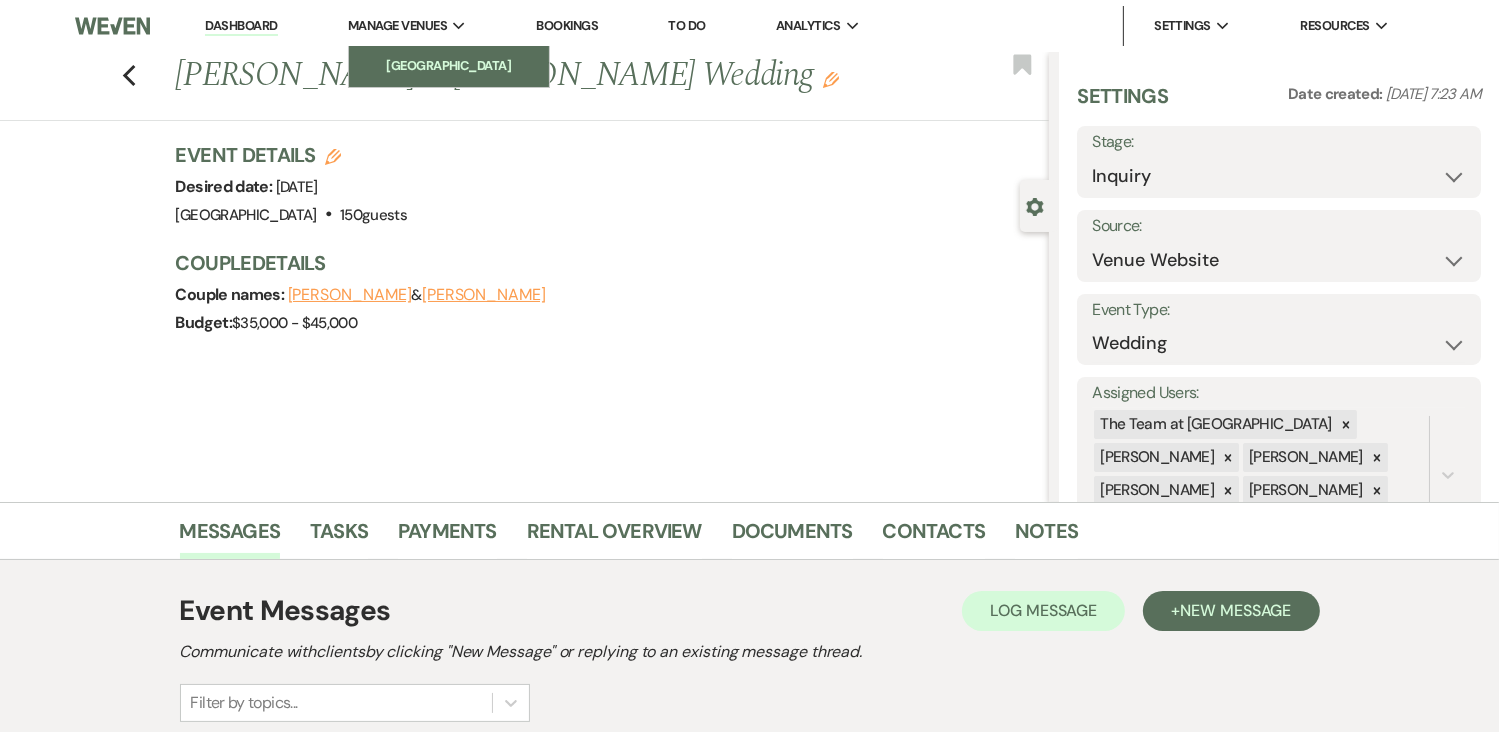 click on "[GEOGRAPHIC_DATA]" at bounding box center (449, 66) 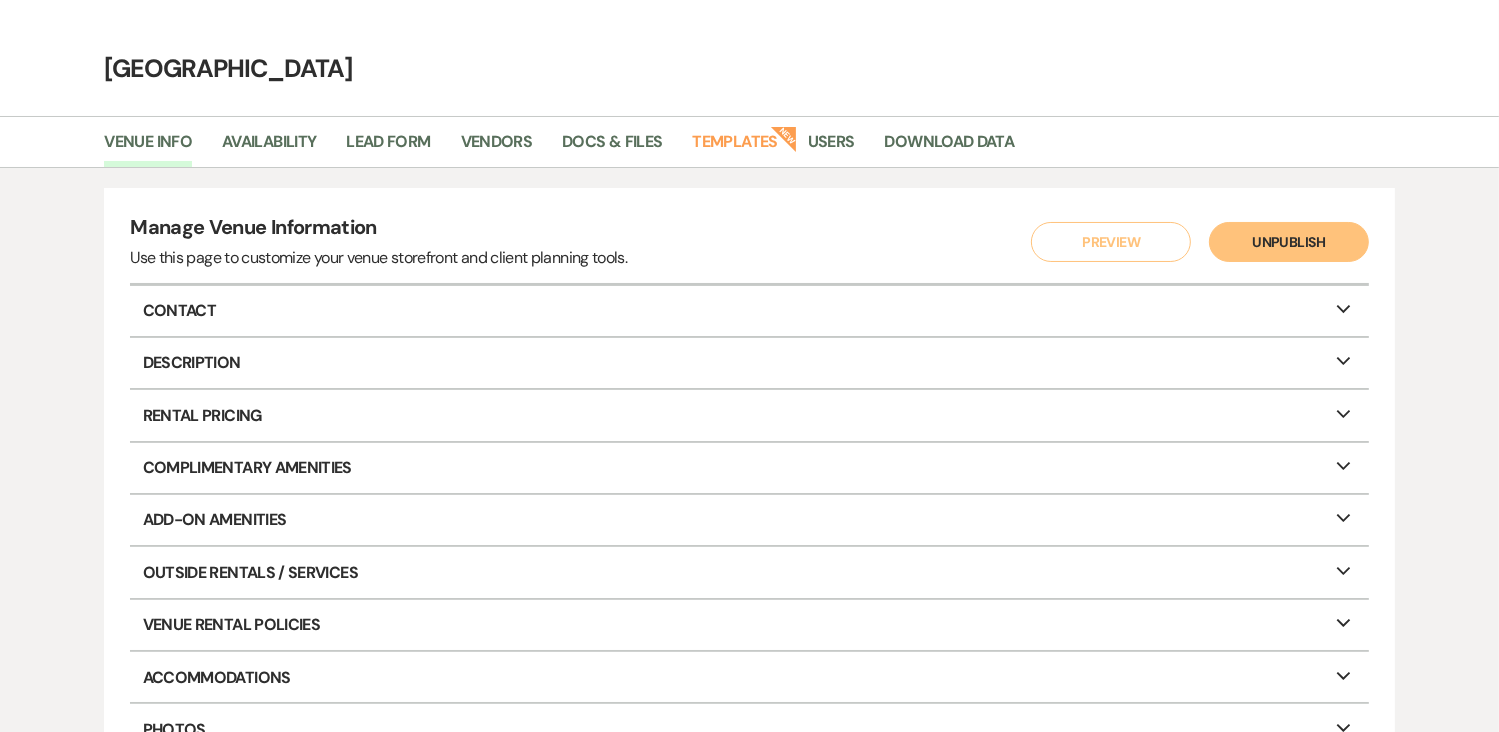 scroll, scrollTop: 82, scrollLeft: 0, axis: vertical 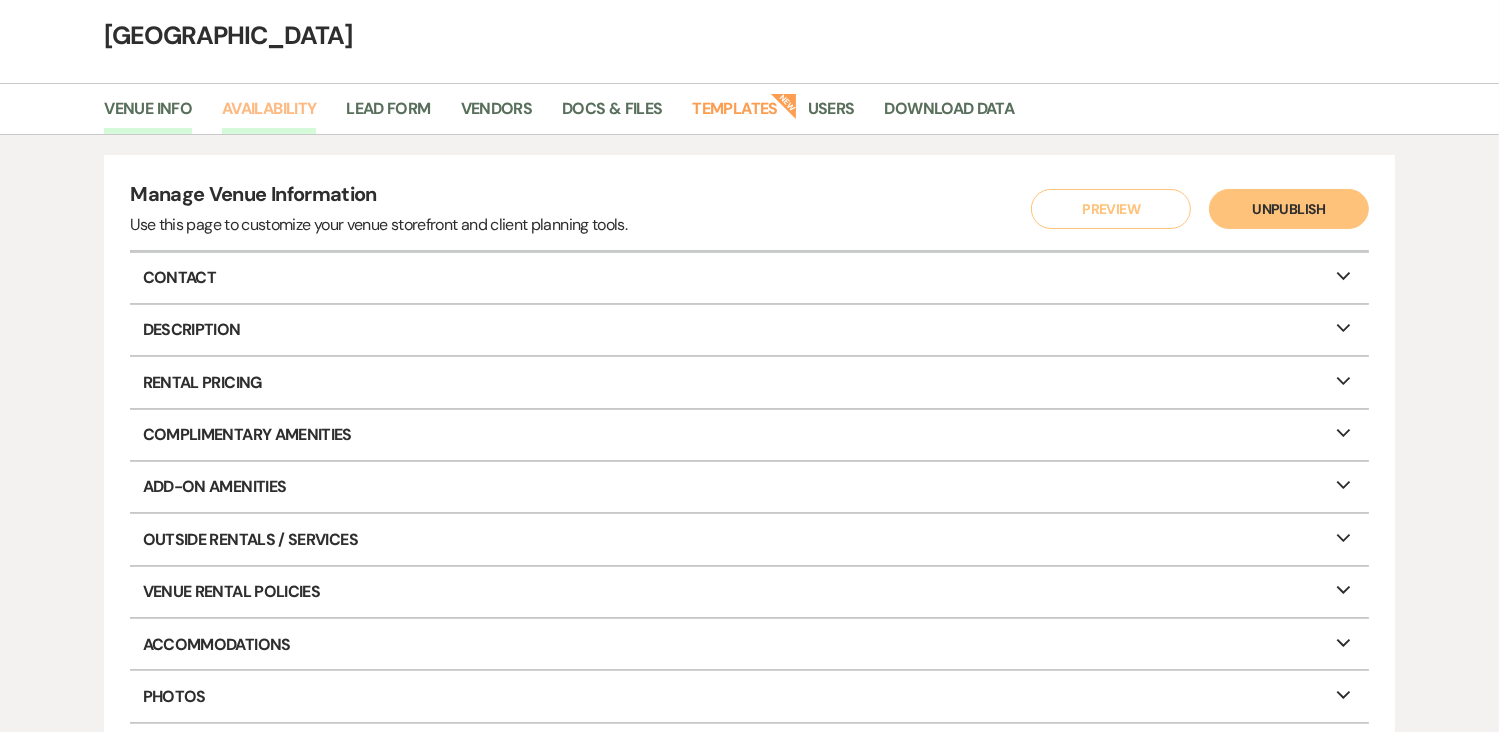 click on "Availability" at bounding box center [269, 115] 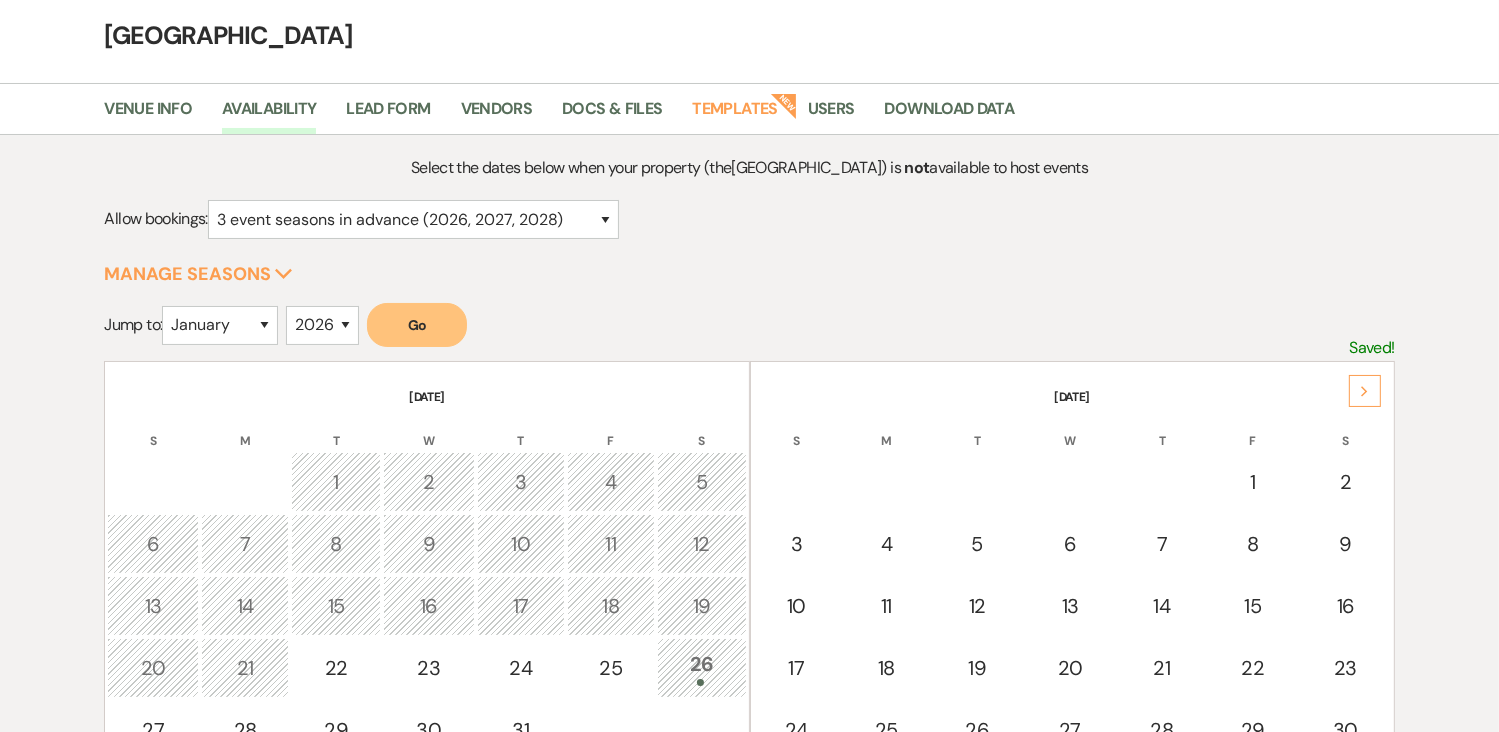 click on "Next" 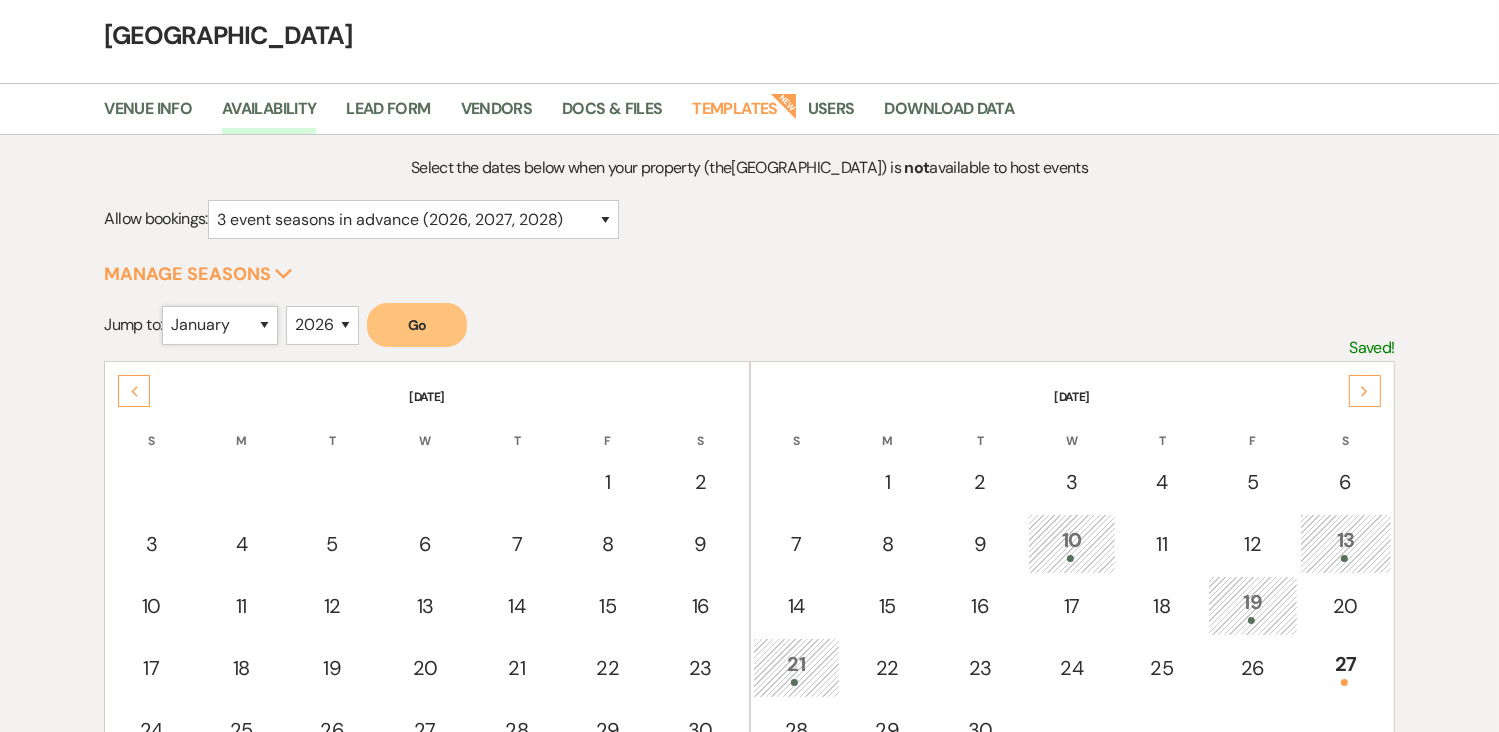 click on "January February March April May June July August September October November December" at bounding box center [220, 325] 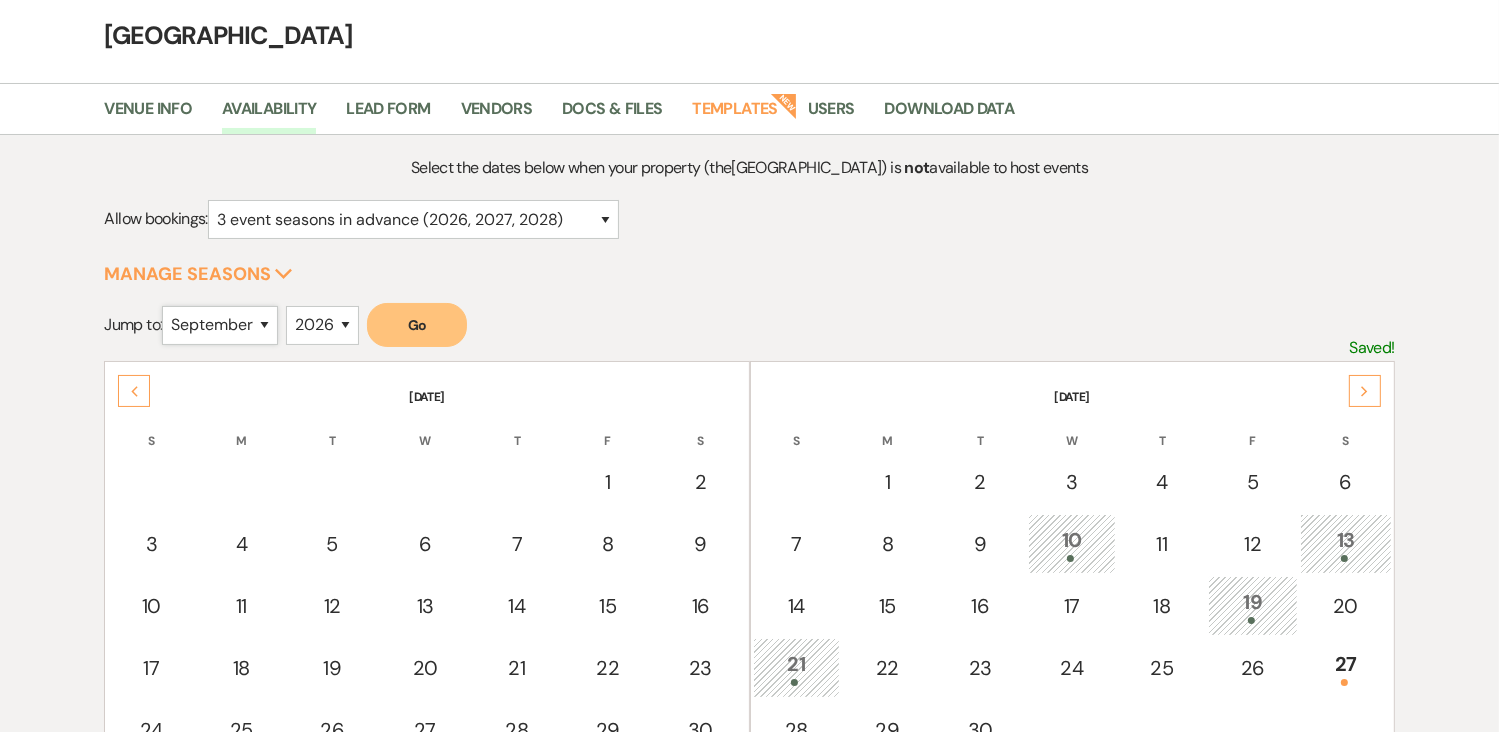 click on "January February March April May June July August September October November December" at bounding box center [220, 325] 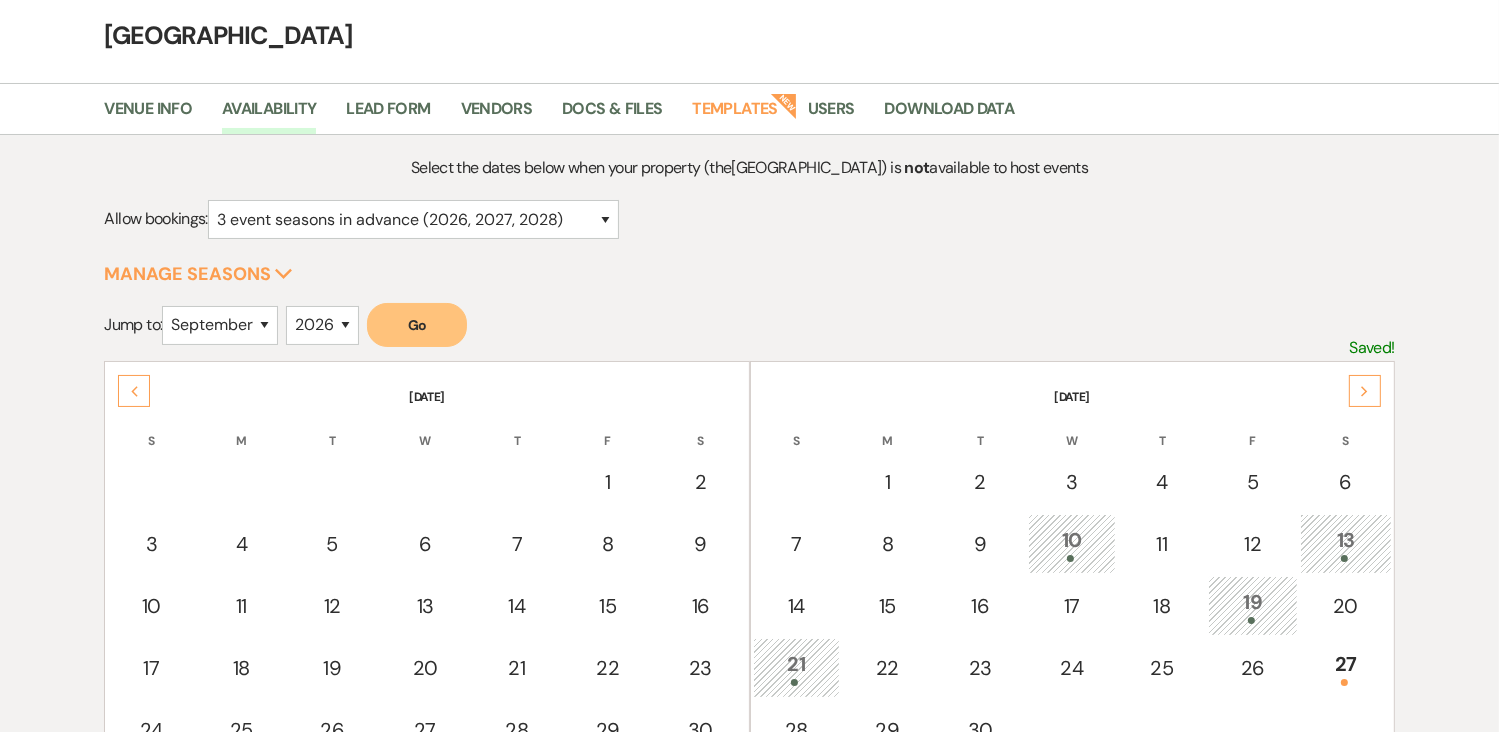 click on "Go" at bounding box center [417, 325] 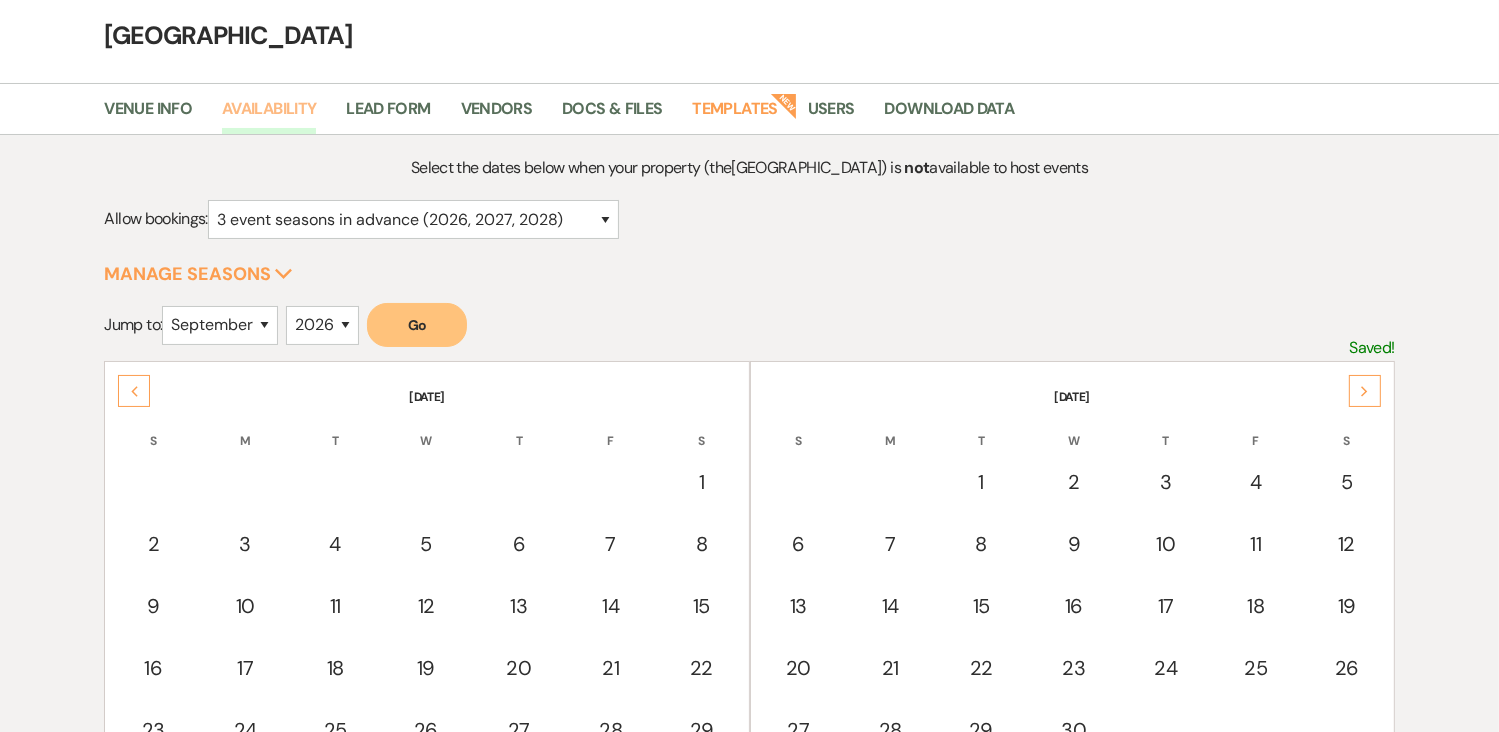 click on "Availability" at bounding box center (269, 115) 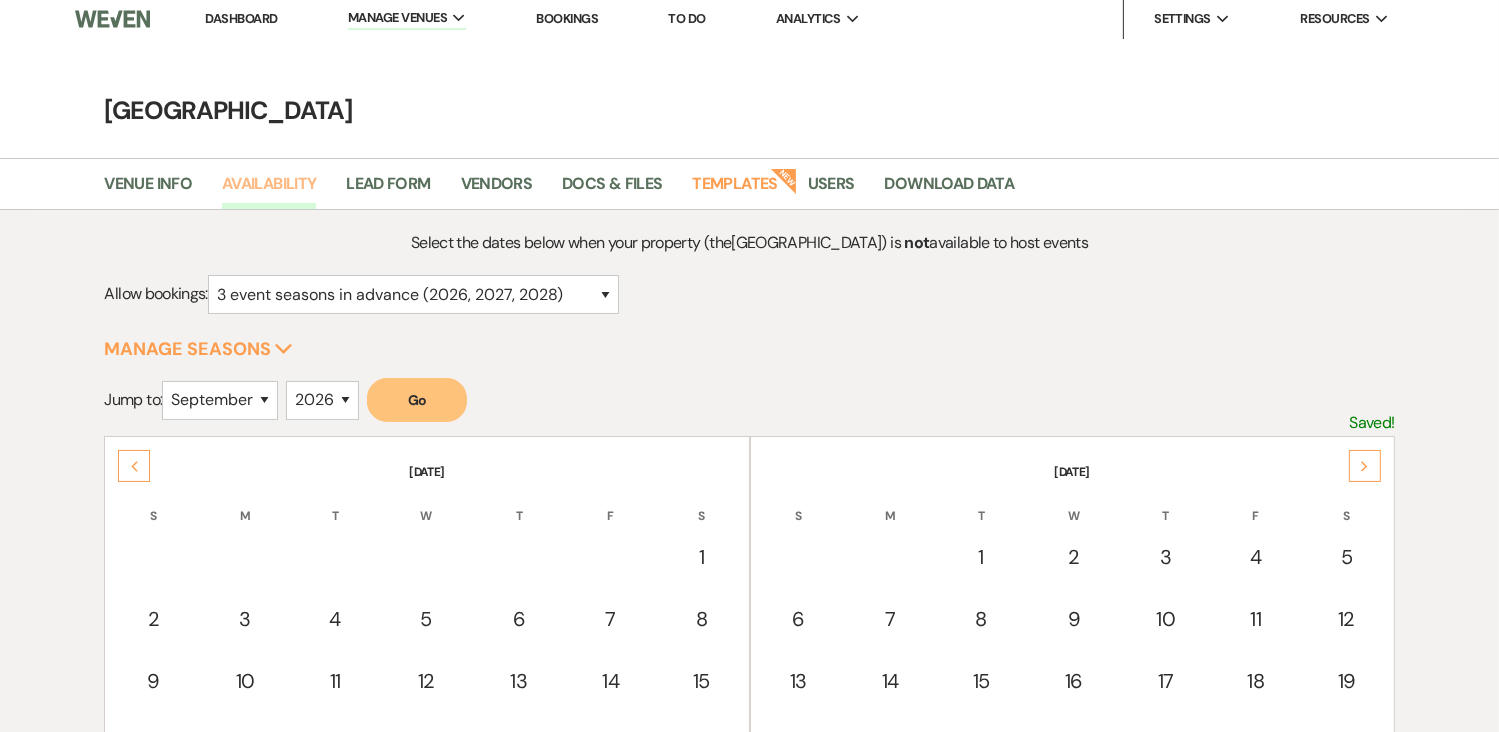 scroll, scrollTop: 0, scrollLeft: 0, axis: both 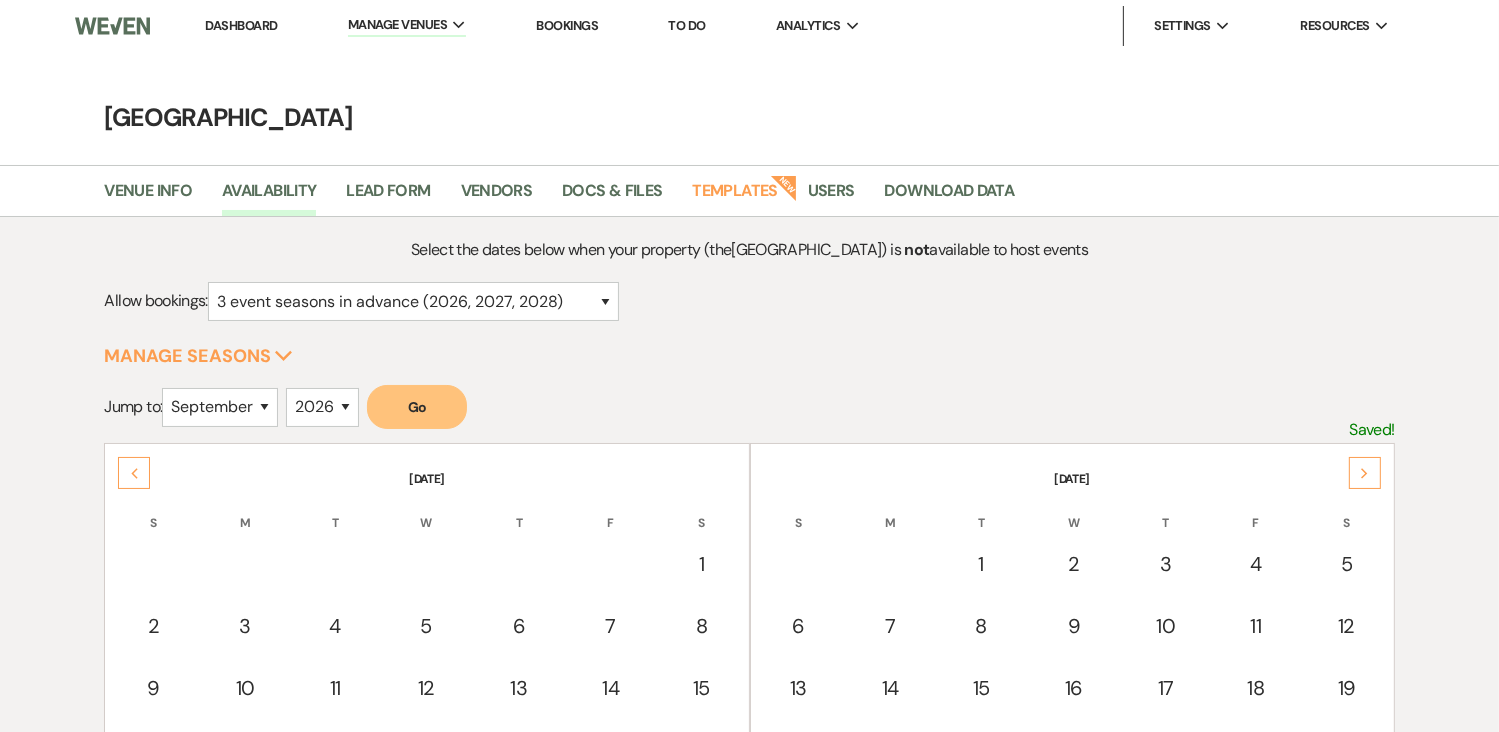 click on "Dashboard" at bounding box center [241, 25] 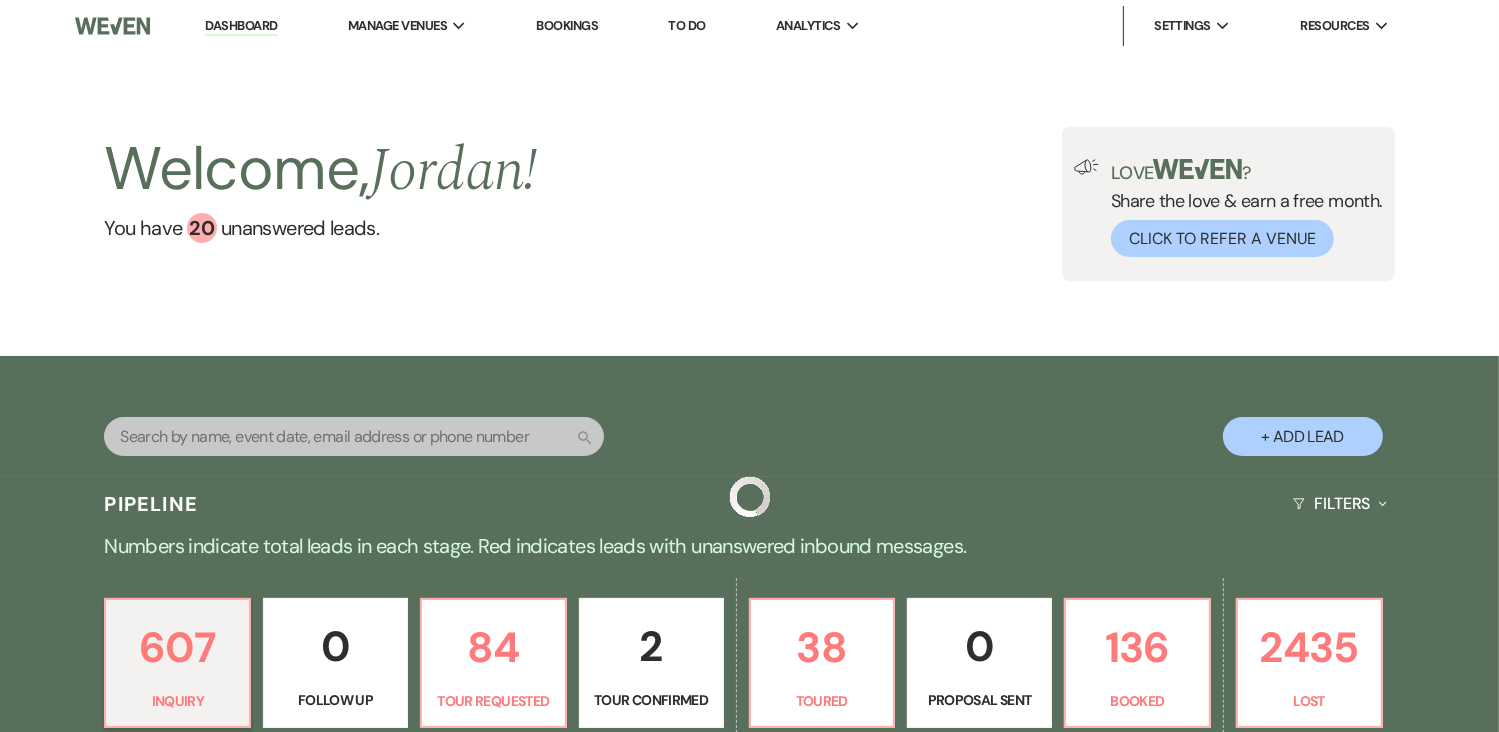 scroll, scrollTop: 716, scrollLeft: 0, axis: vertical 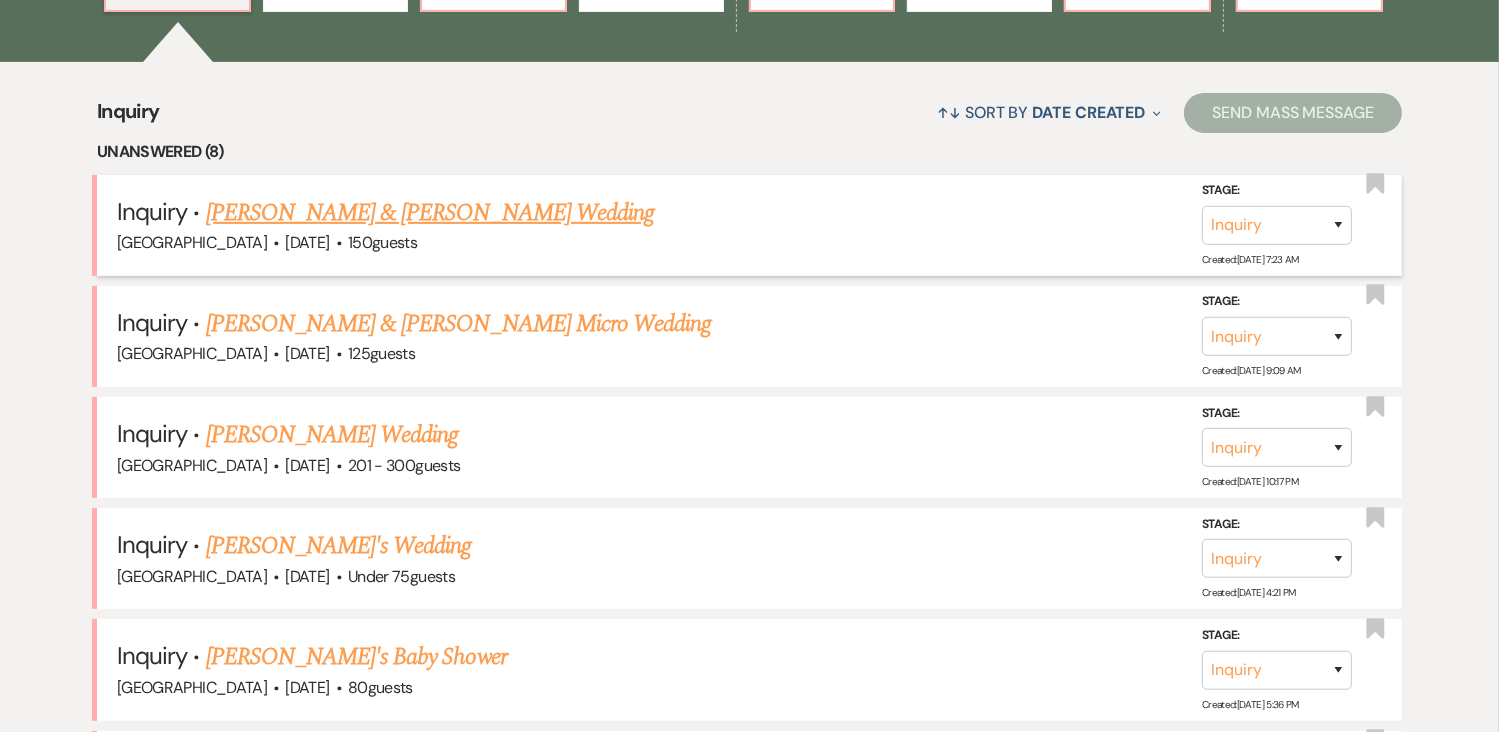 click on "Andrew Pierson & Brooke Gonder's Wedding" at bounding box center (430, 213) 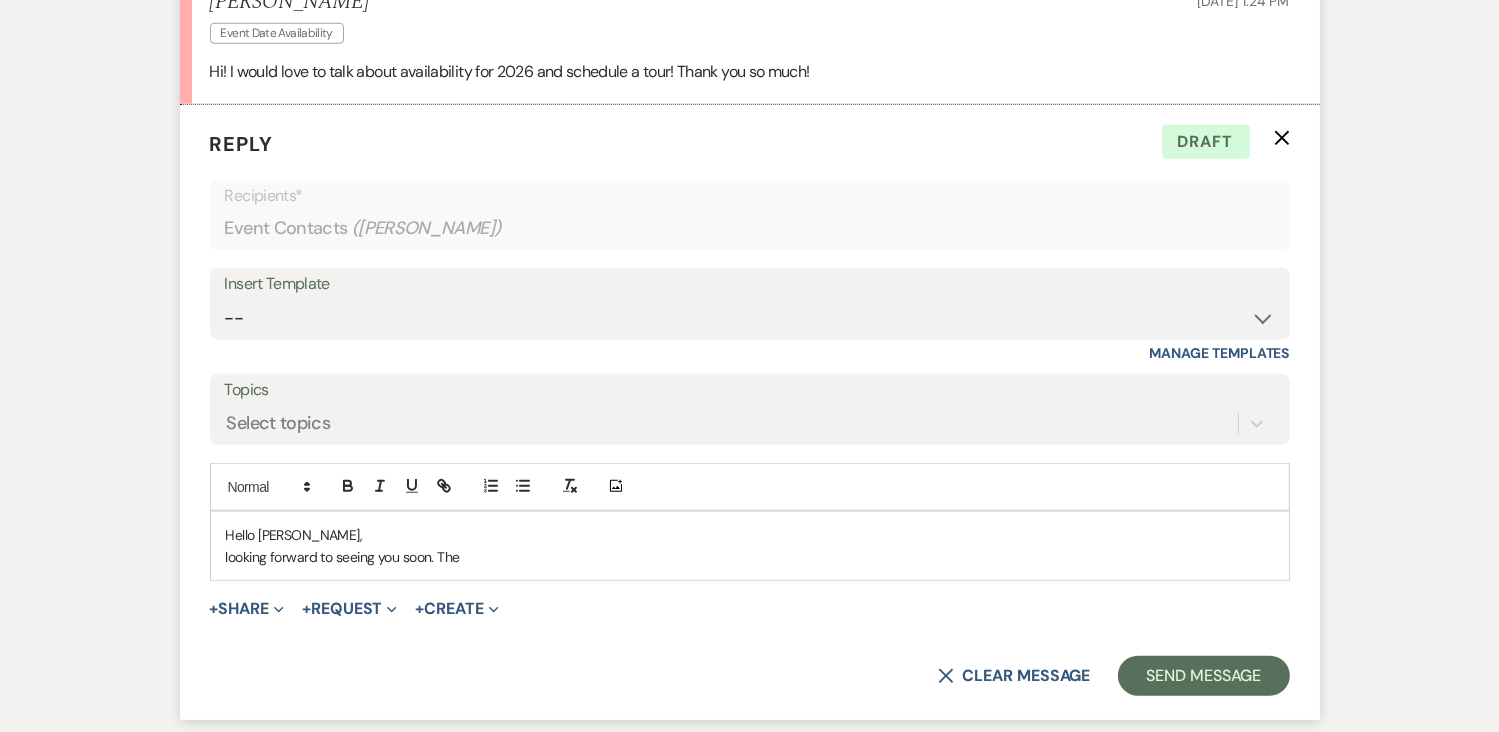 scroll, scrollTop: 1813, scrollLeft: 0, axis: vertical 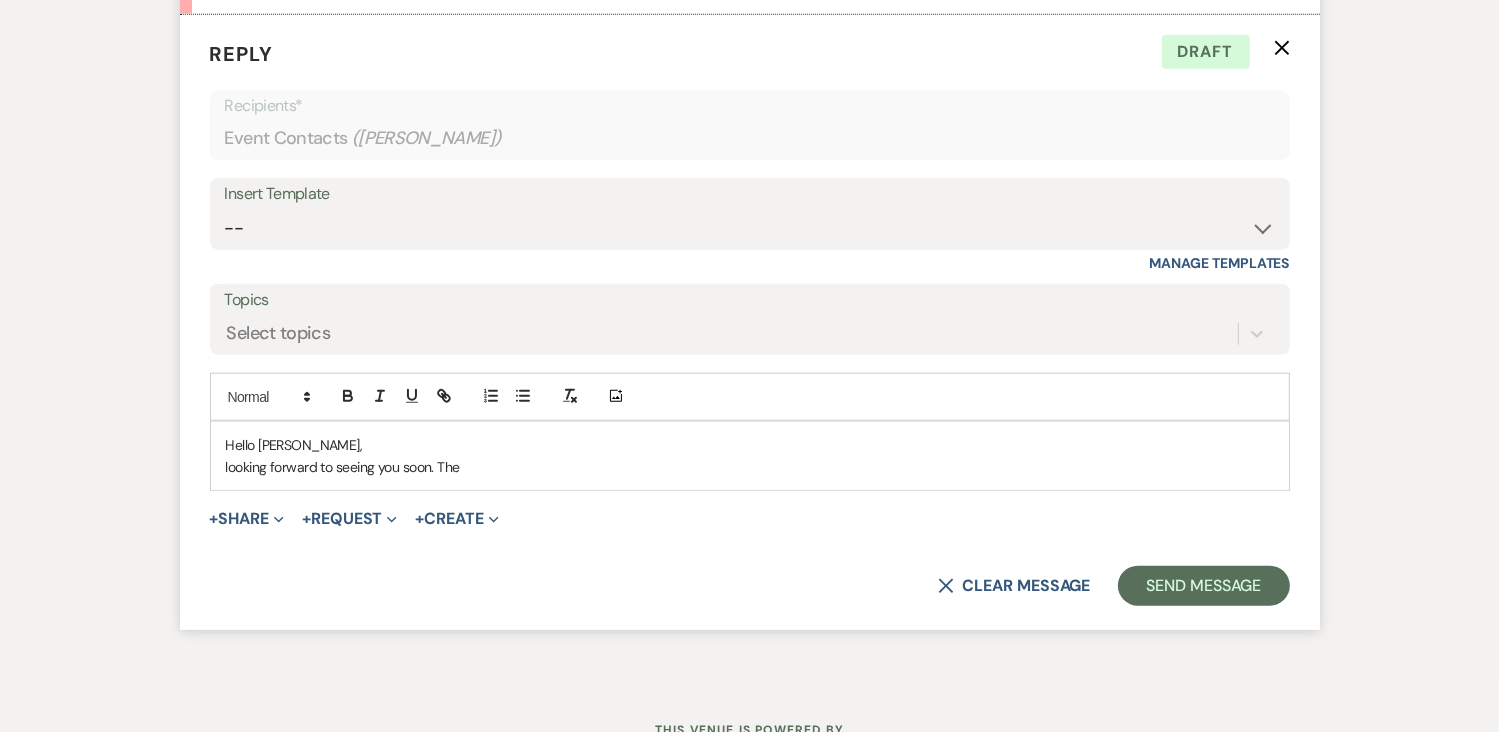 click on "looking forward to seeing you soon. The" at bounding box center (750, 467) 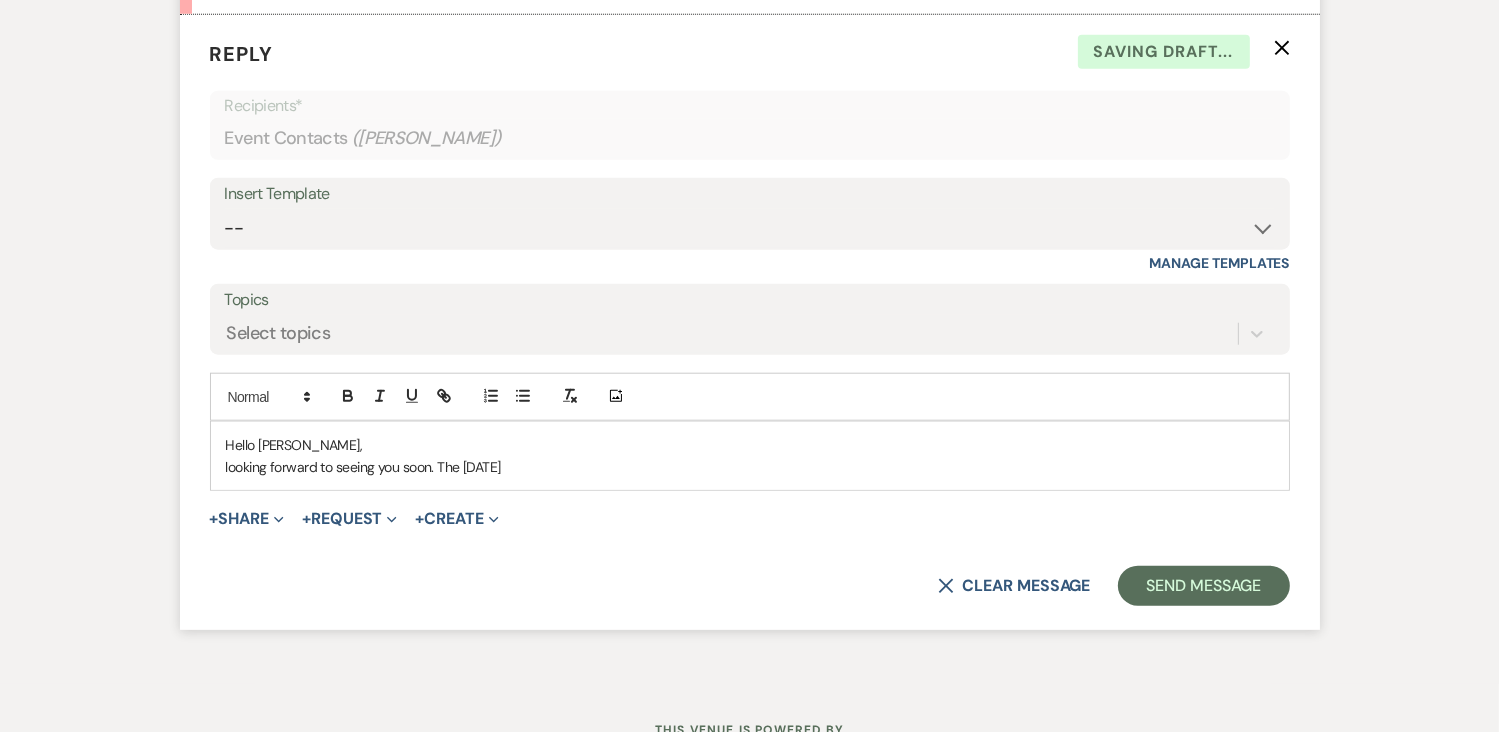 click on "looking forward to seeing you soon. The 19th of September 2026" at bounding box center (750, 467) 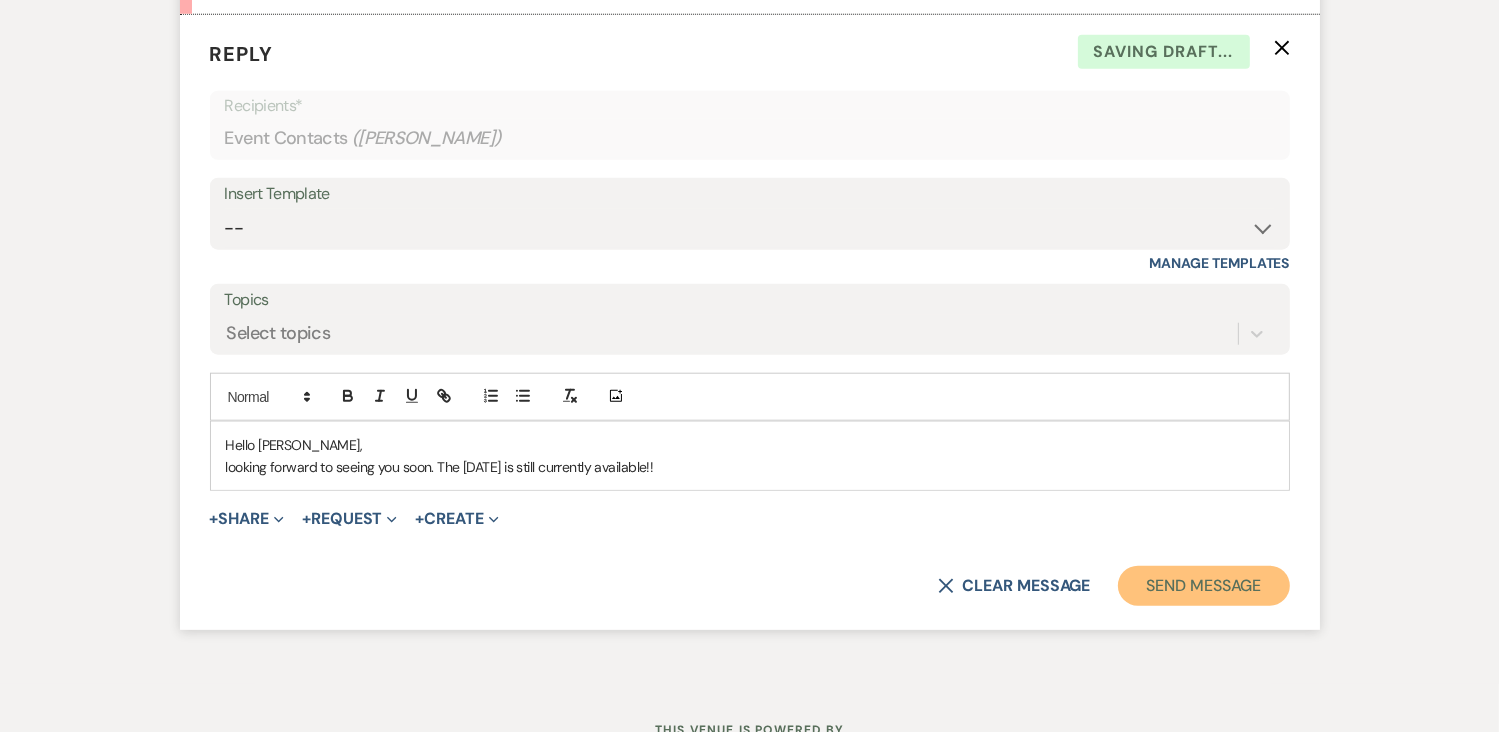 click on "Send Message" at bounding box center (1203, 586) 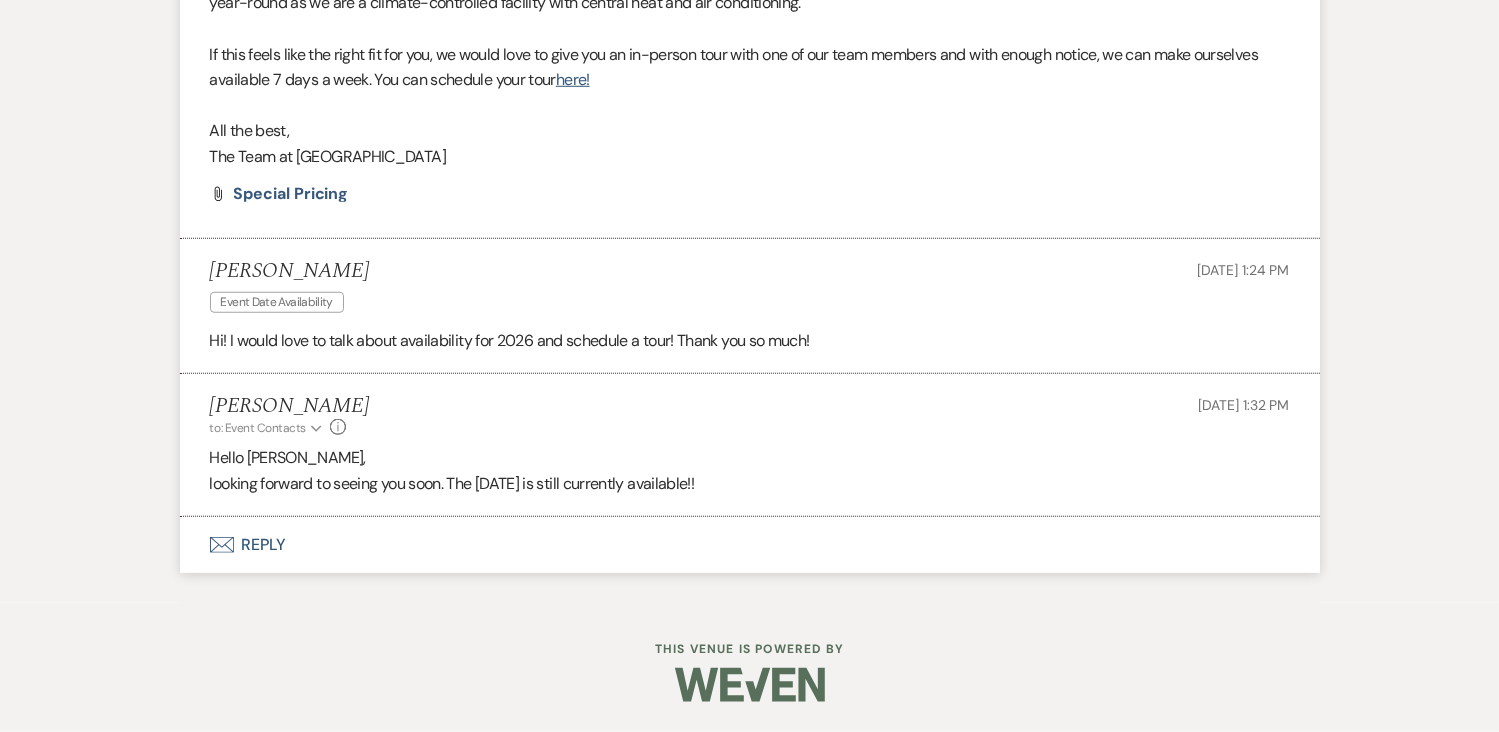 scroll, scrollTop: 1549, scrollLeft: 0, axis: vertical 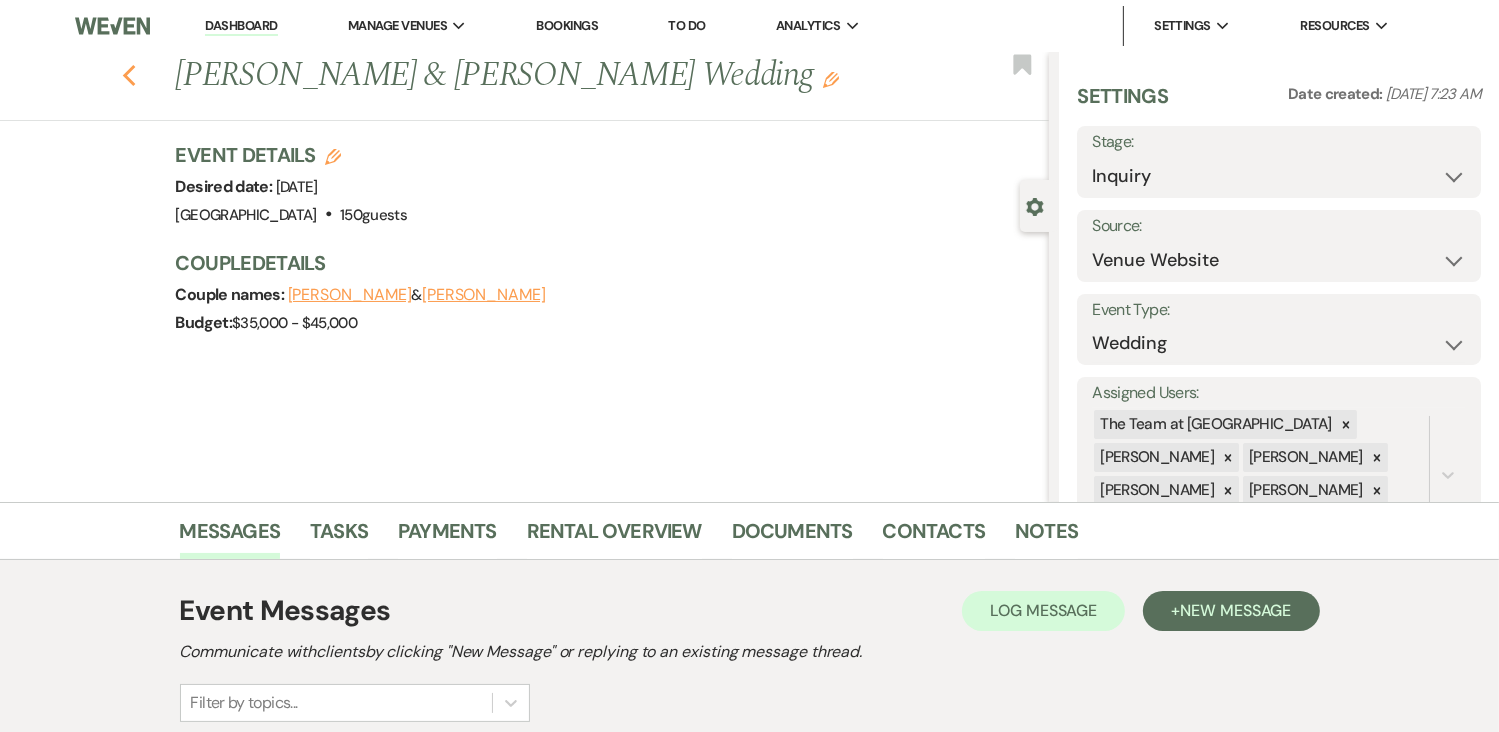 click 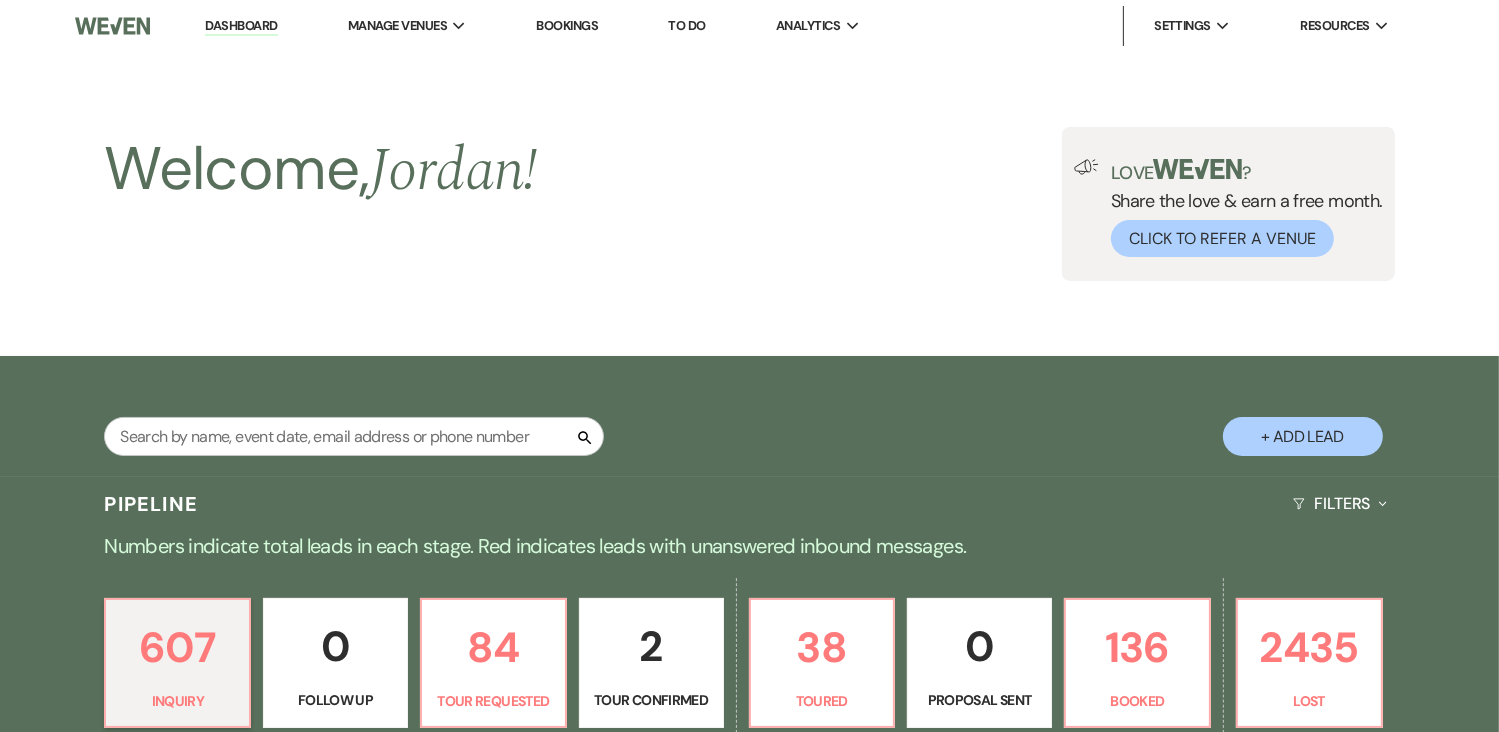 scroll, scrollTop: 716, scrollLeft: 0, axis: vertical 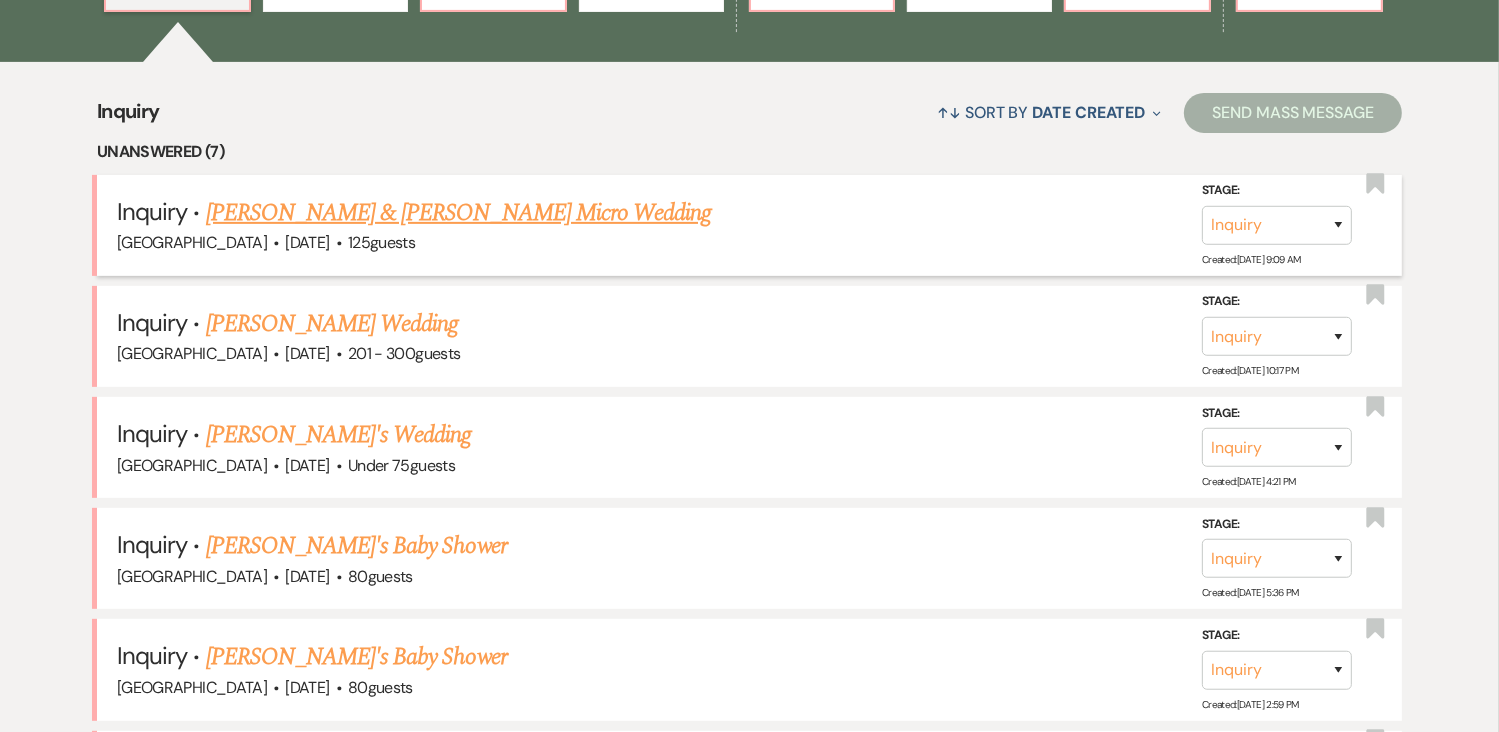 click on "Amrita Shah & Miheer Khona's Micro Wedding" at bounding box center (459, 213) 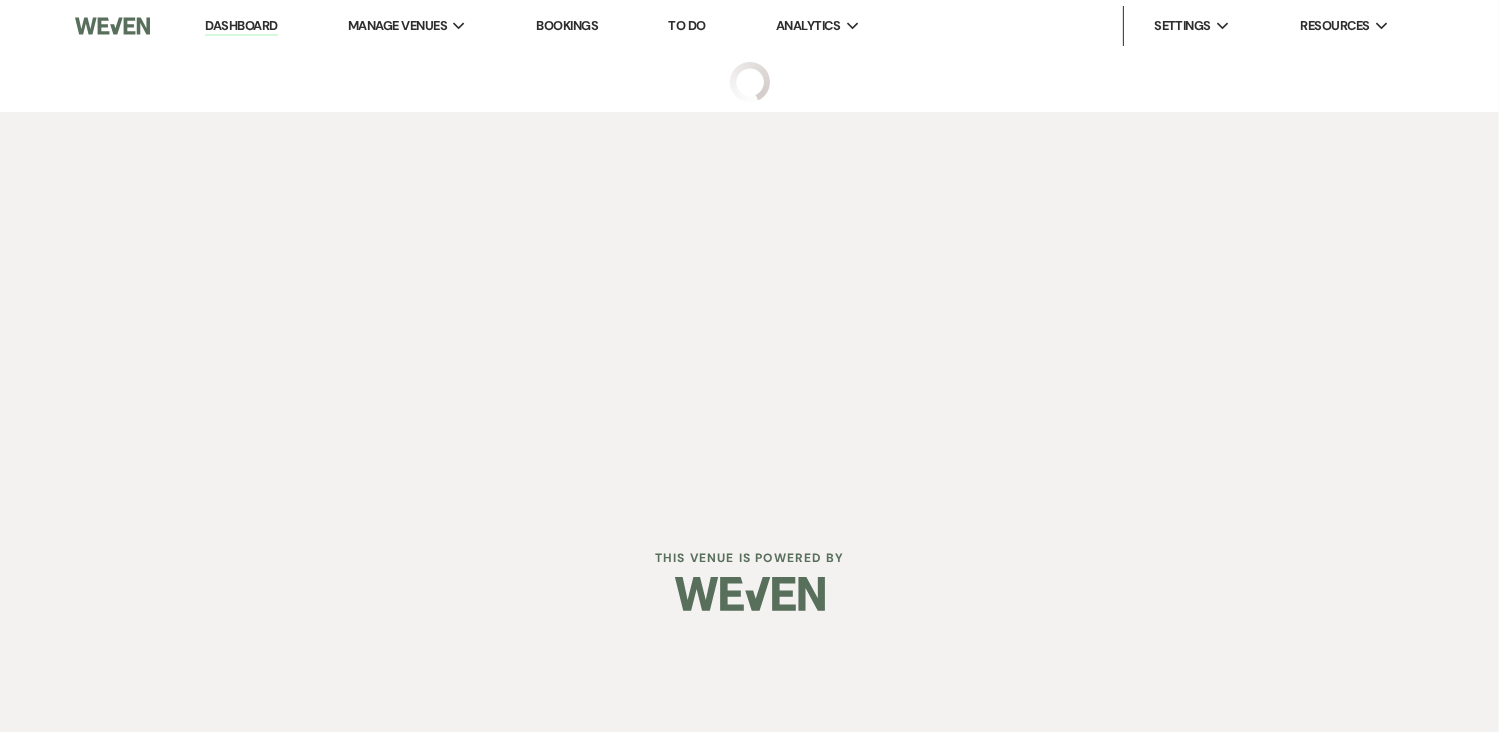 scroll, scrollTop: 0, scrollLeft: 0, axis: both 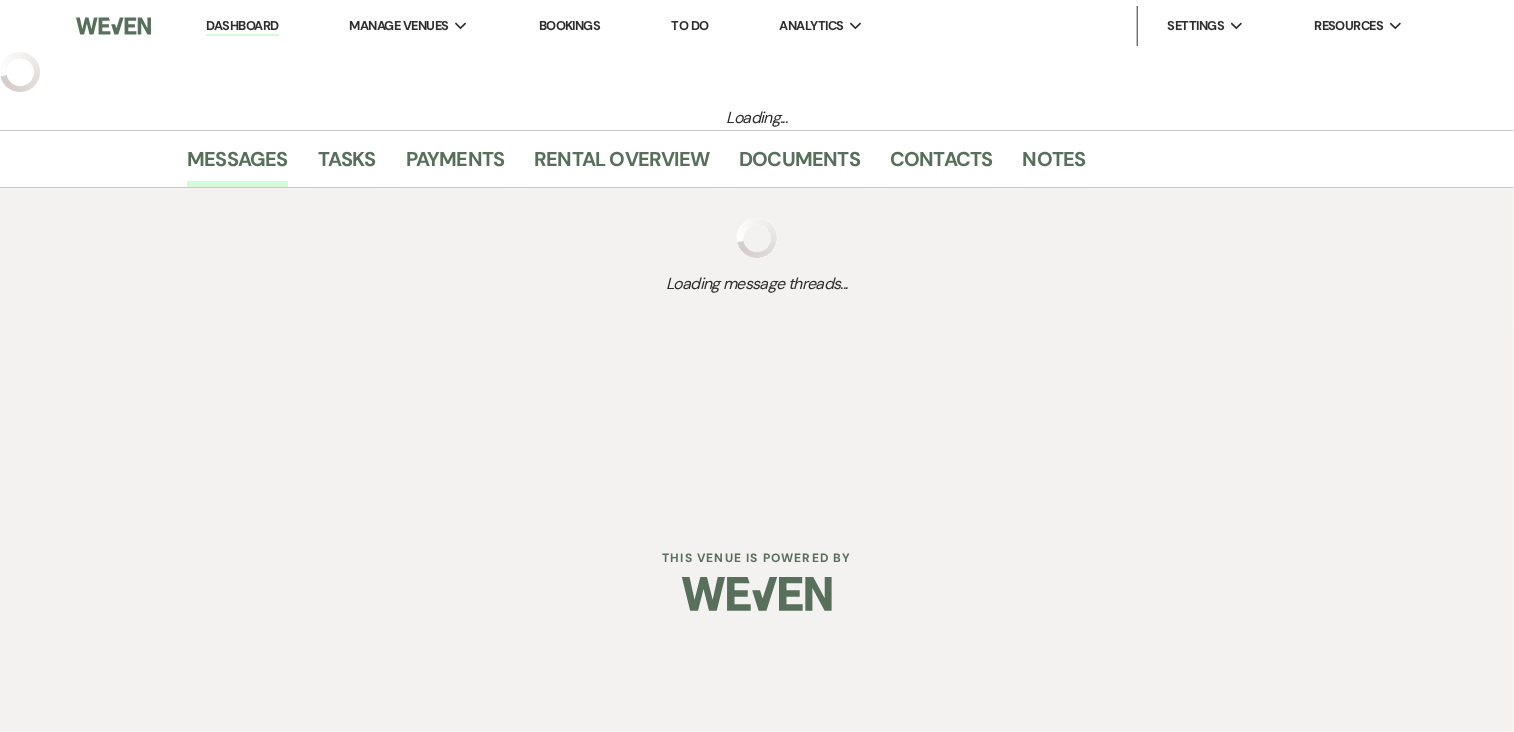 select on "5" 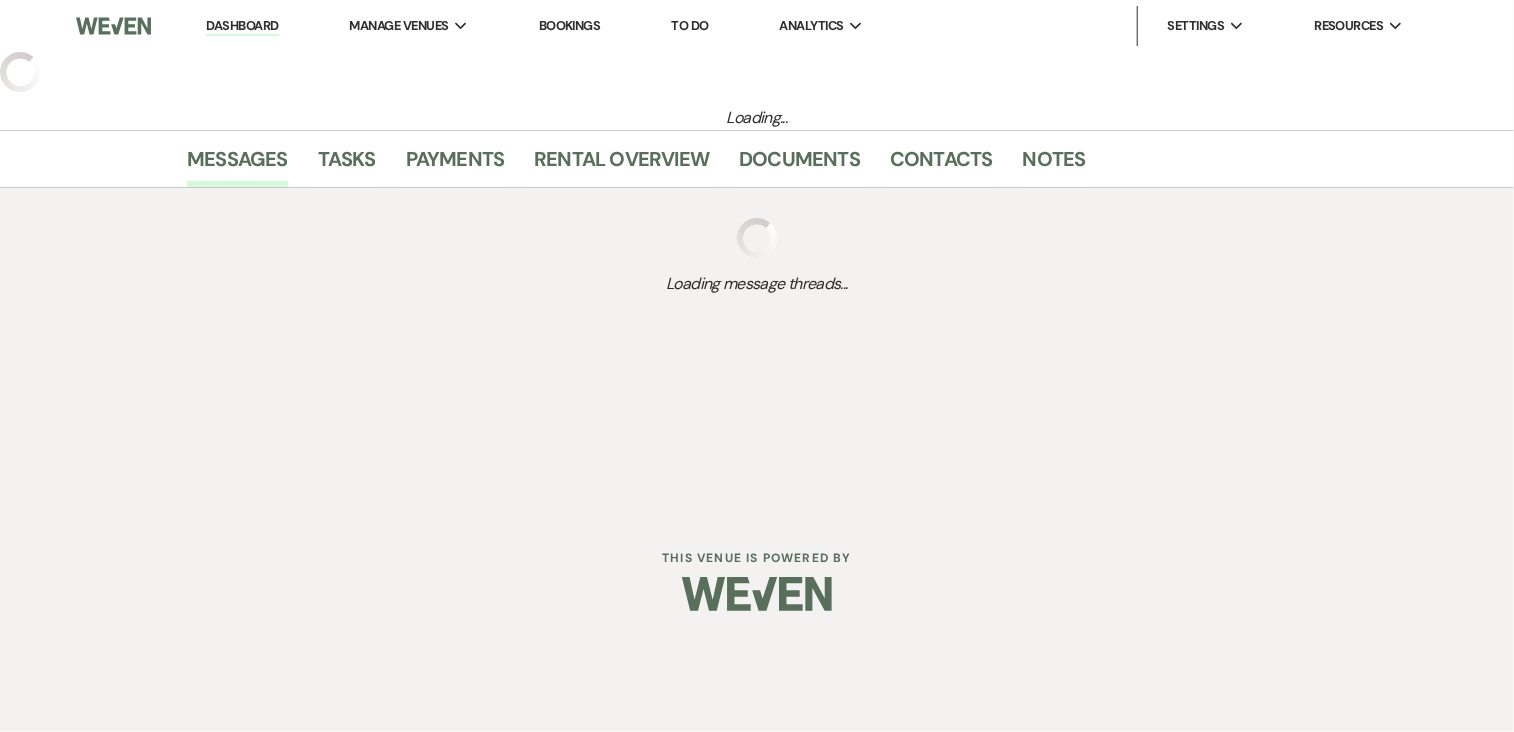 select on "16" 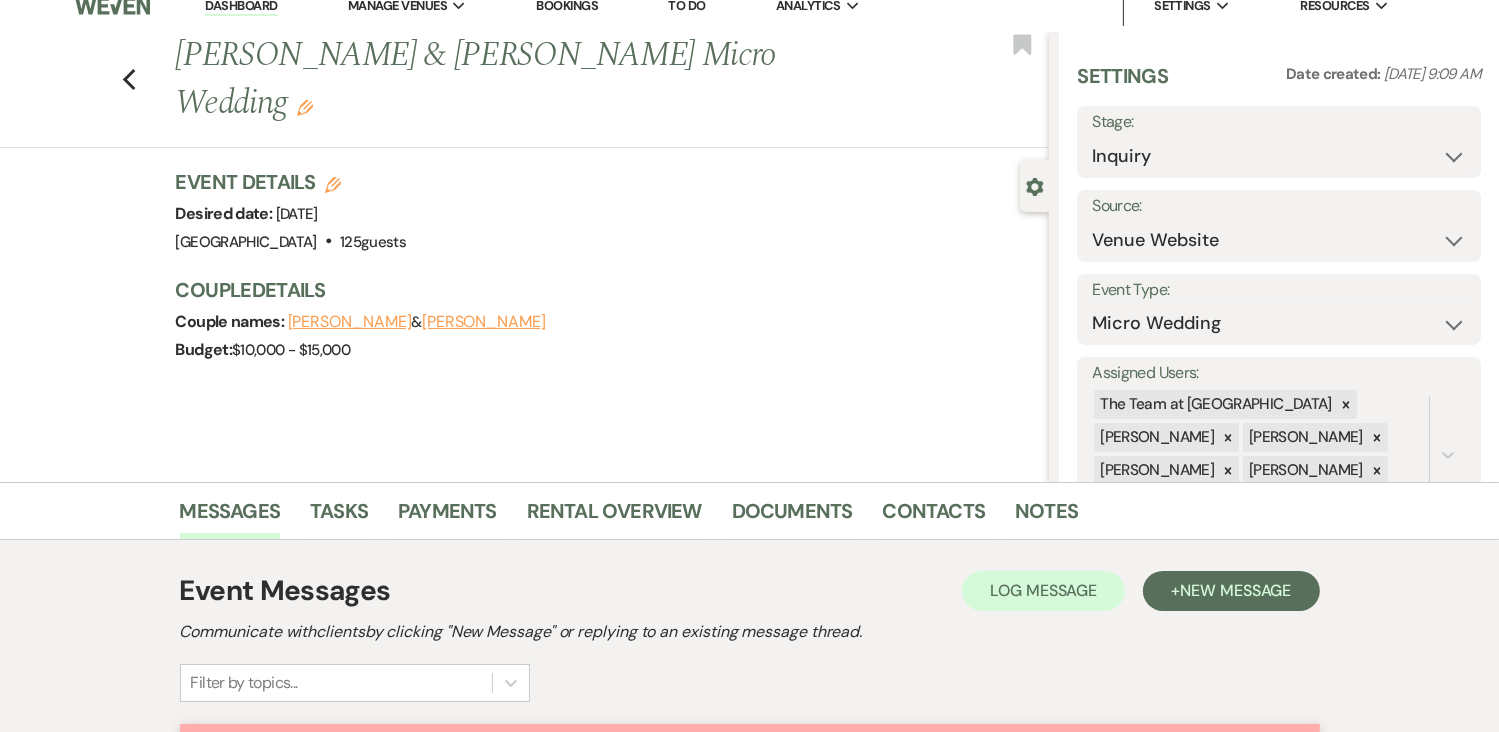 scroll, scrollTop: 0, scrollLeft: 0, axis: both 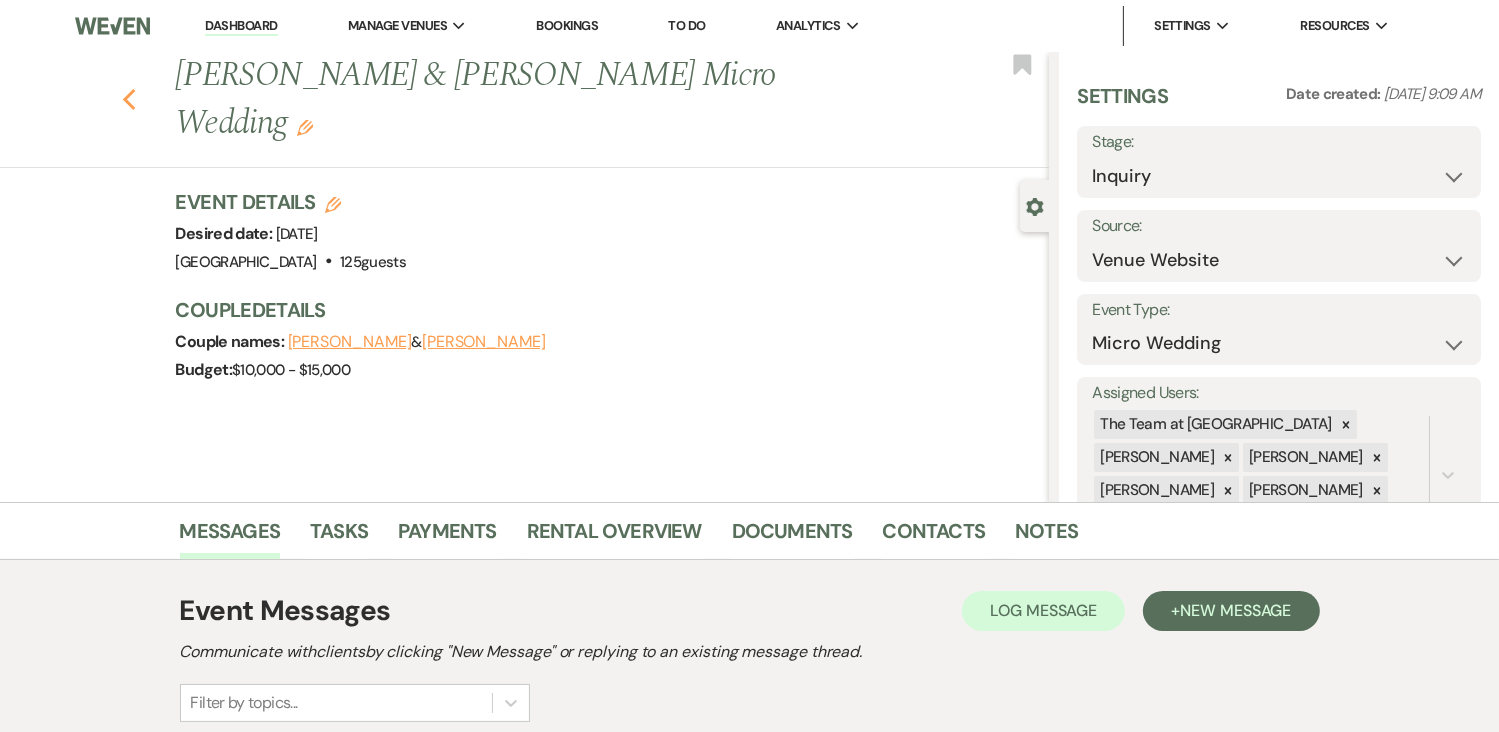 click on "Previous" 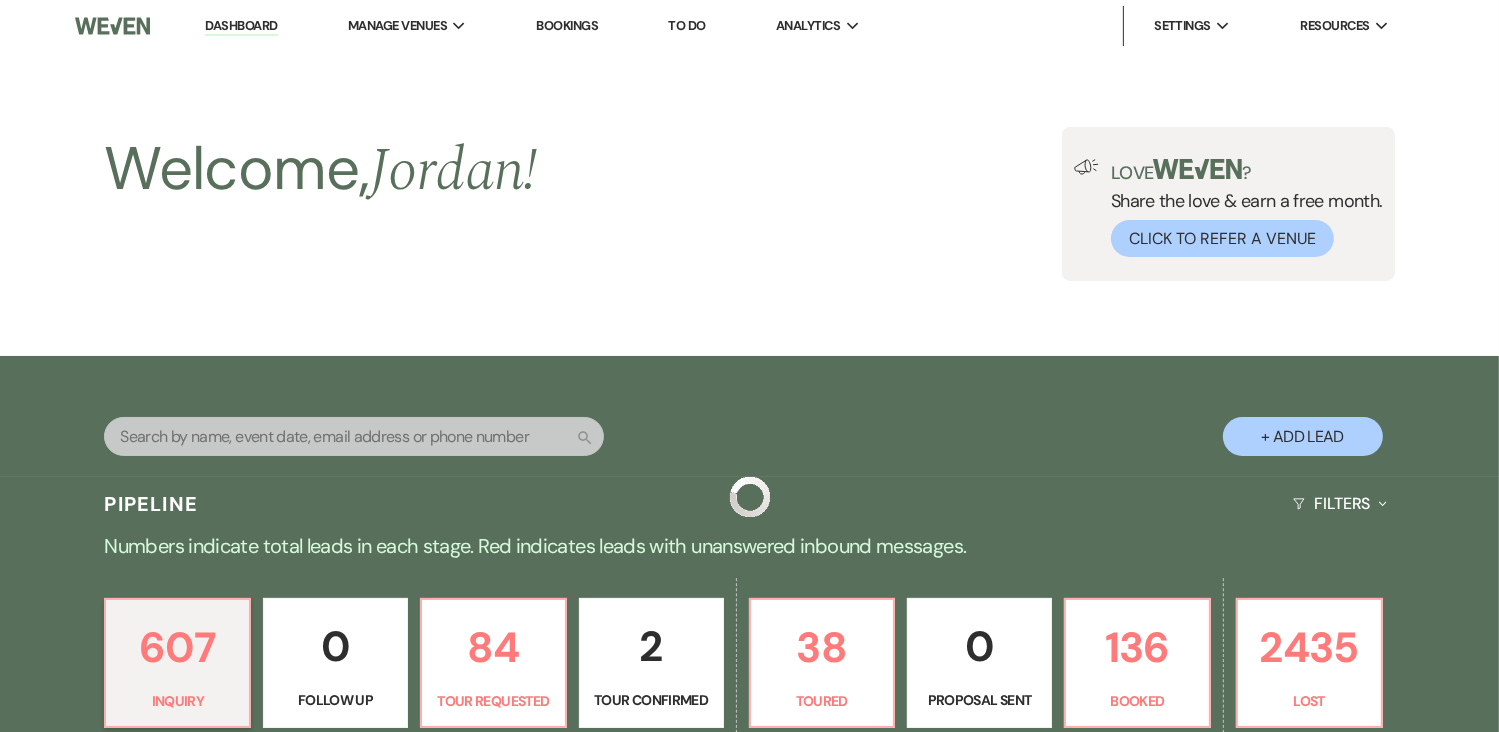 scroll, scrollTop: 716, scrollLeft: 0, axis: vertical 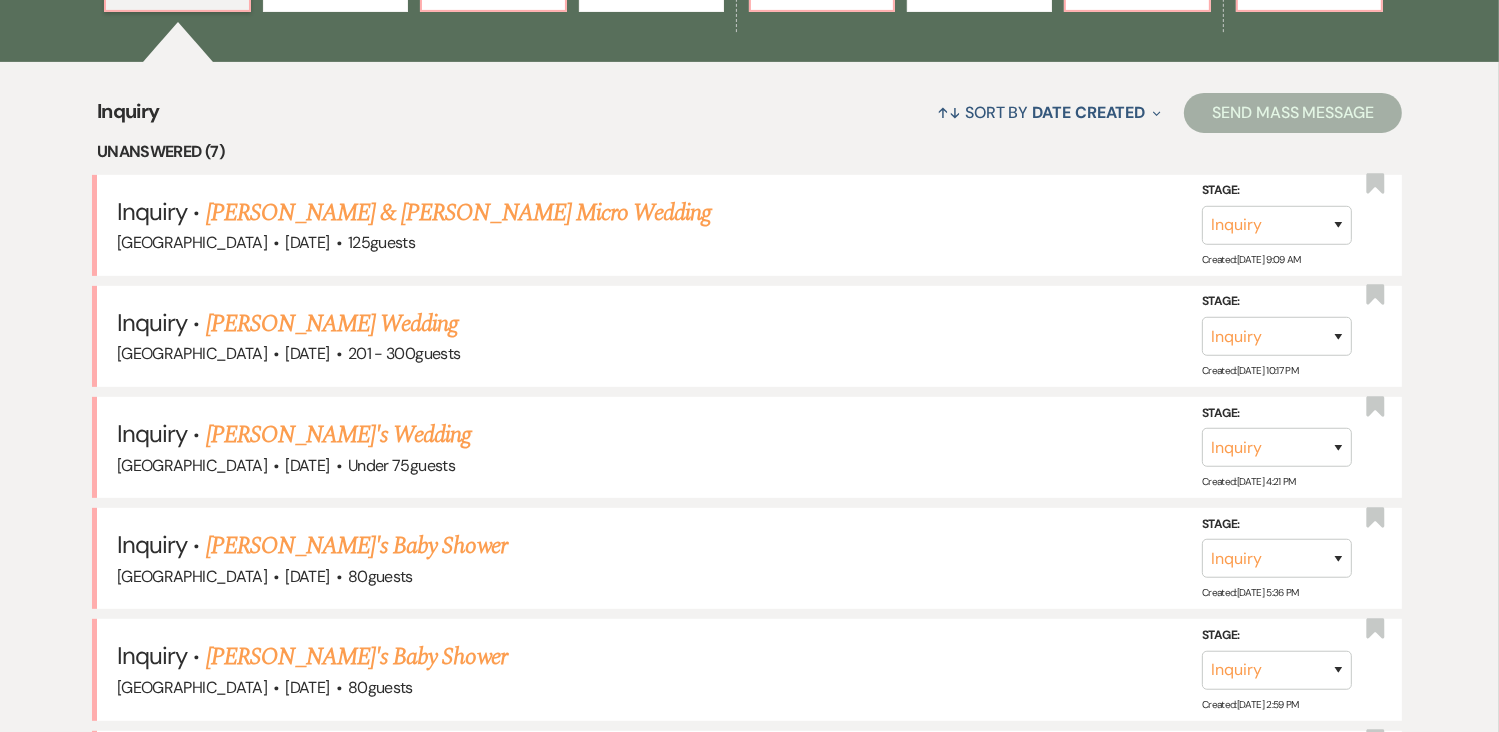 click on "Inquiry ↑↓ Sort By   Date Created Expand Send Mass Message Unanswered (7) Inquiry · Amrita Shah & Miheer Khona's Micro Wedding Stone Ridge Hollow · Sep 16, 2025 · 125  guests Stage: Inquiry Follow Up Tour Requested Tour Confirmed Toured Proposal Sent Booked Lost Created:  Jul 15, 2025, 9:09 AM Bookmark Inquiry · Lauren Hersh's Wedding Stone Ridge Hollow · May 16, 2026 · 201 - 300  guests Stage: Inquiry Follow Up Tour Requested Tour Confirmed Toured Proposal Sent Booked Lost Created:  Jul 07, 2025, 10:17 PM Bookmark Inquiry · Michael's Wedding Stone Ridge Hollow · Jul 24, 2025 · Under 75  guests Stage: Inquiry Follow Up Tour Requested Tour Confirmed Toured Proposal Sent Booked Lost Created:  Jun 27, 2025, 4:21 PM Bookmark Inquiry · Sabrina's Baby Shower Stone Ridge Hollow · Oct 12, 2025 · 80  guests Stage: Inquiry Follow Up Tour Requested Tour Confirmed Toured Proposal Sent Booked Lost Created:  Jun 24, 2025, 5:36 PM Bookmark Inquiry · Sabrina's Baby Shower Stone Ridge Hollow · Oct 12, 2025" at bounding box center (749, 11716) 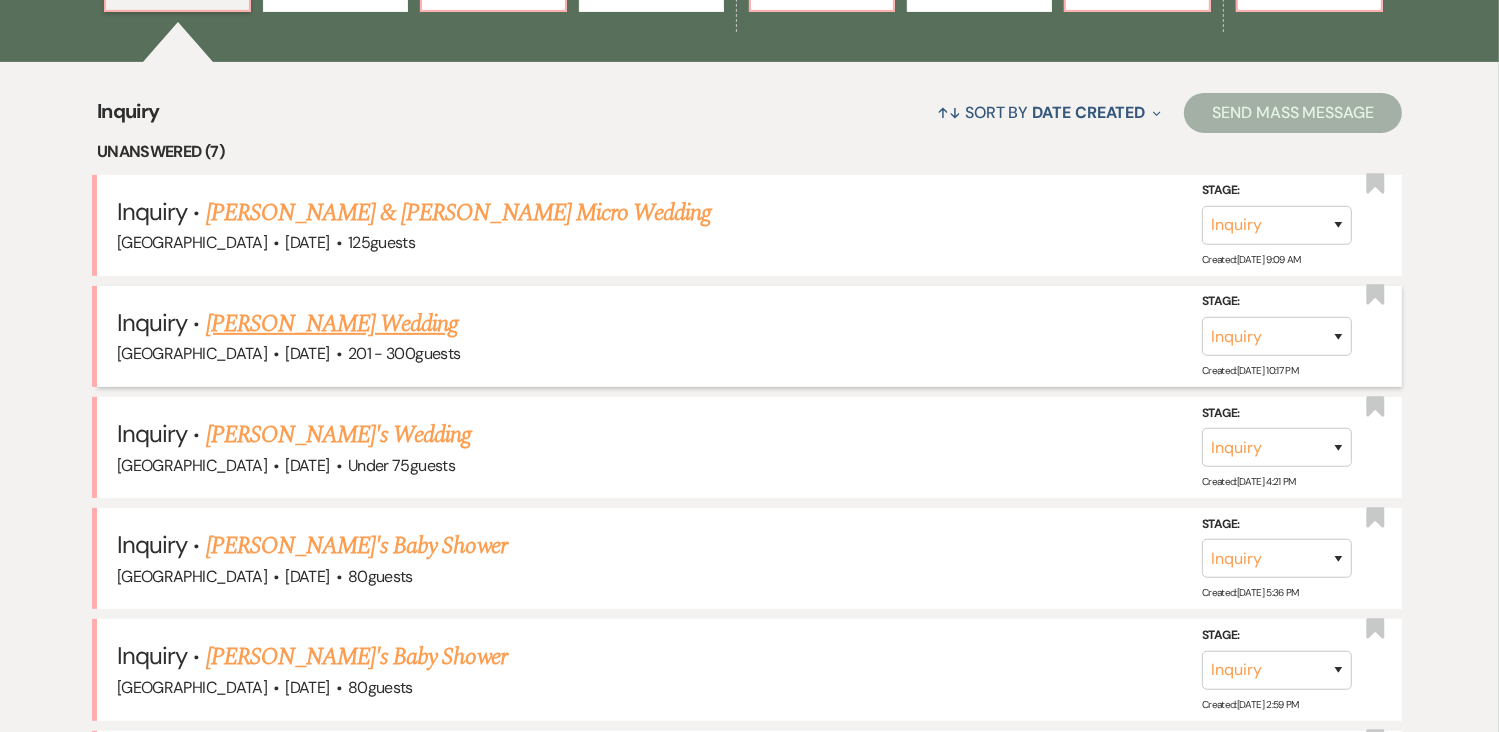 click on "Lauren Hersh's Wedding" at bounding box center (332, 324) 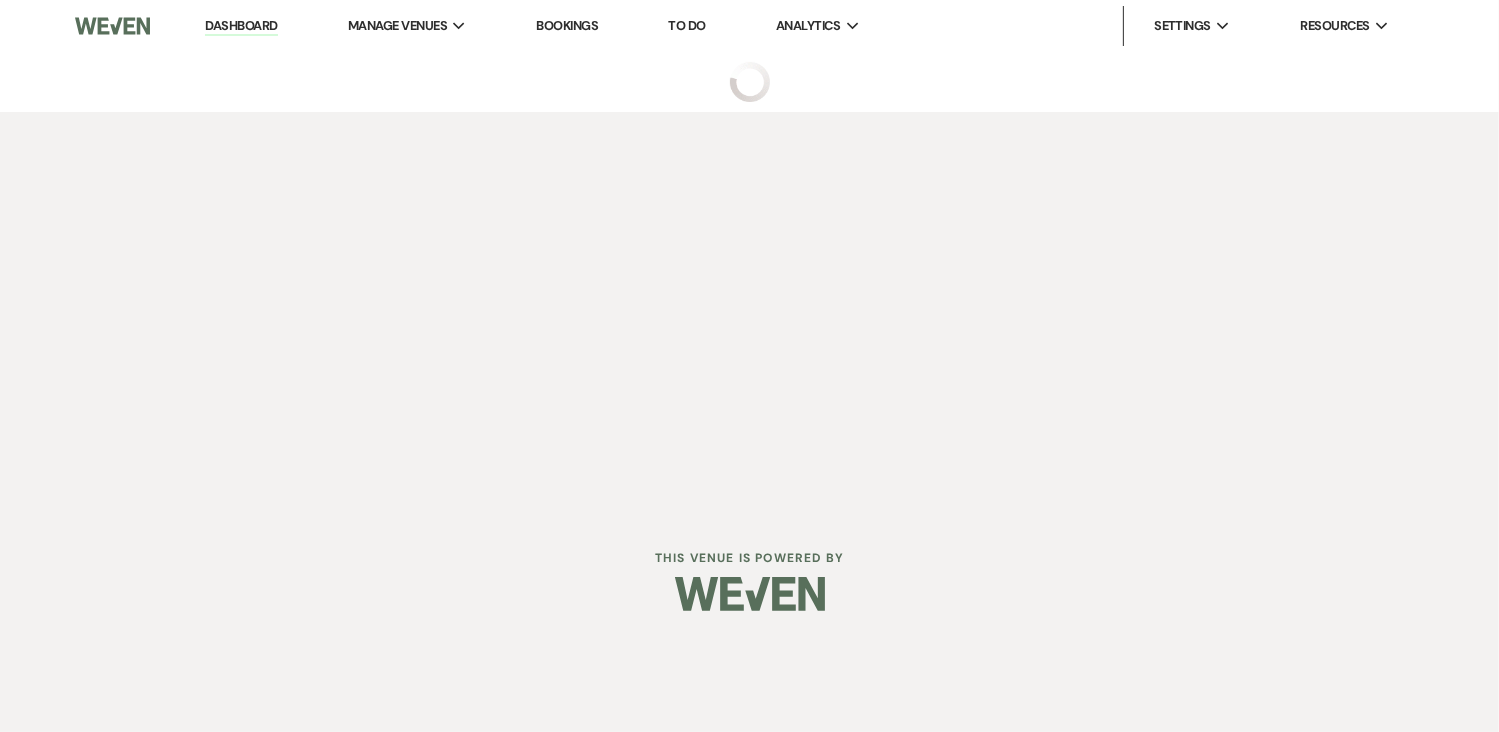 scroll, scrollTop: 0, scrollLeft: 0, axis: both 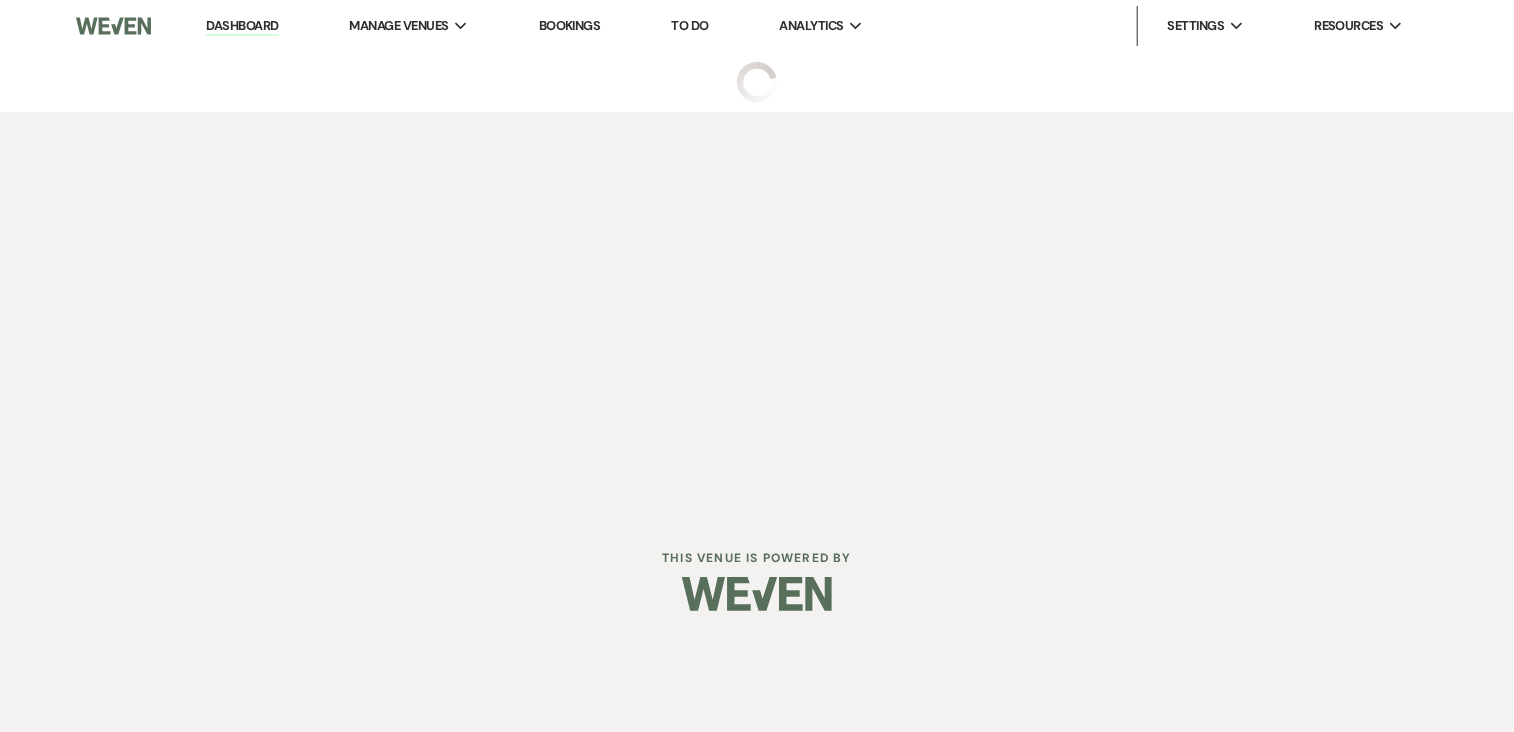 select on "2" 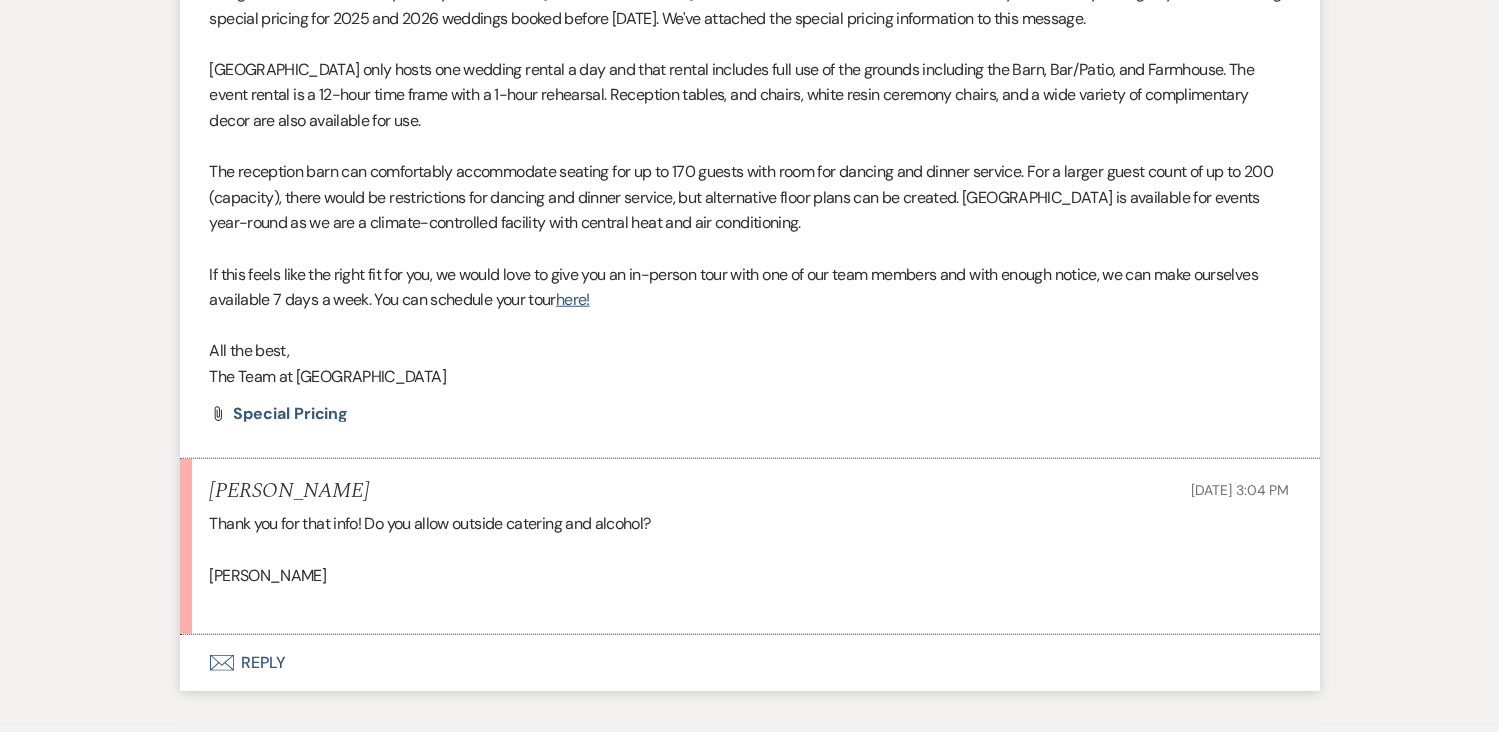 scroll, scrollTop: 1871, scrollLeft: 0, axis: vertical 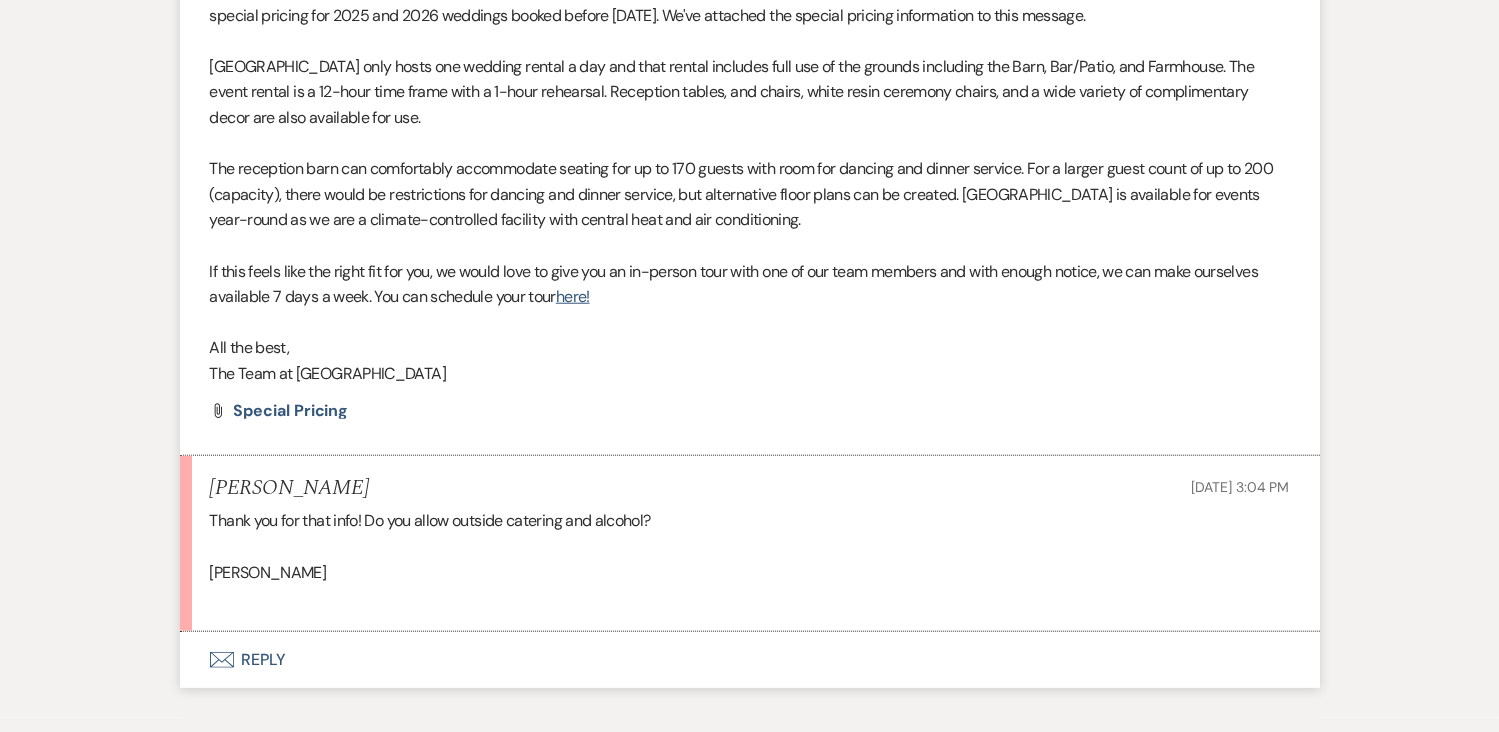click on "Envelope Reply" at bounding box center [750, 660] 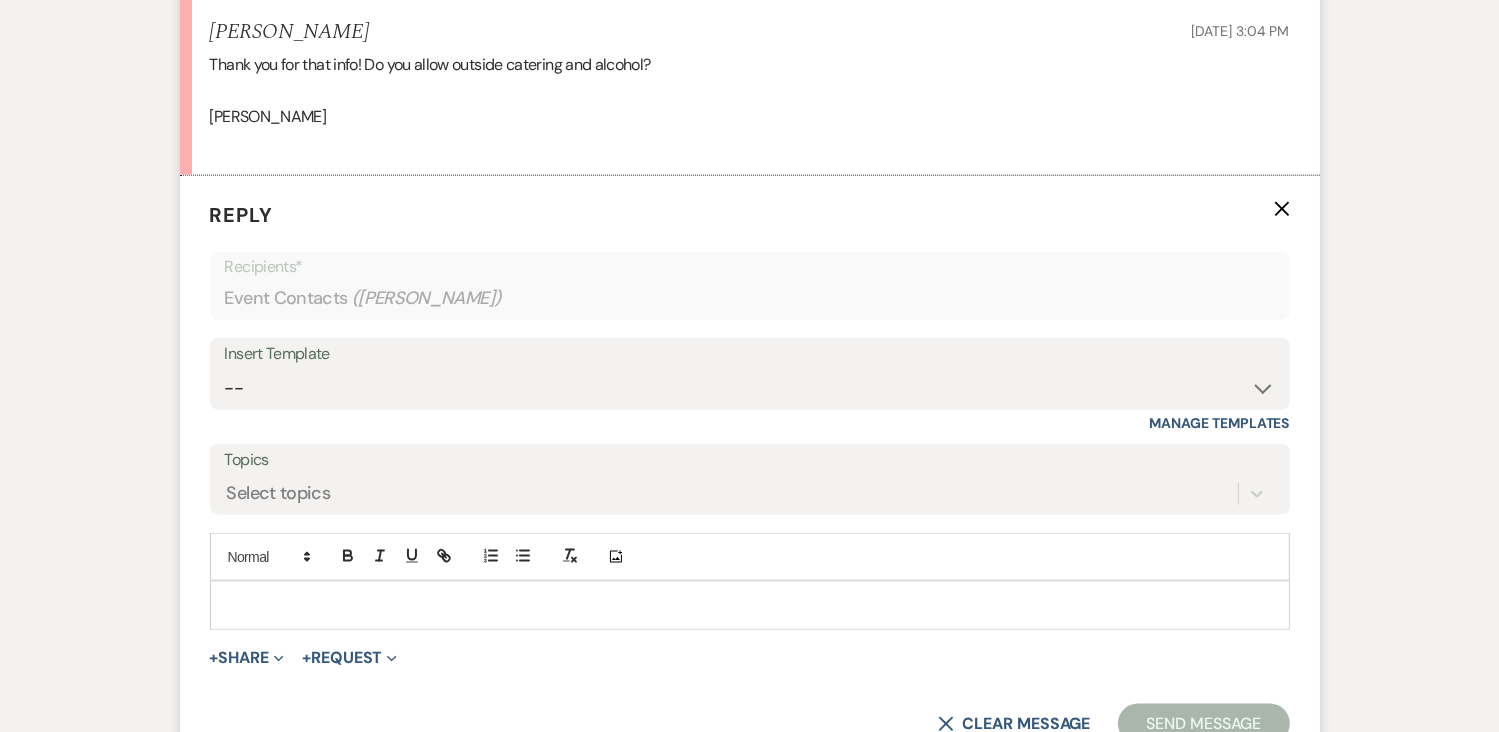 scroll, scrollTop: 2468, scrollLeft: 0, axis: vertical 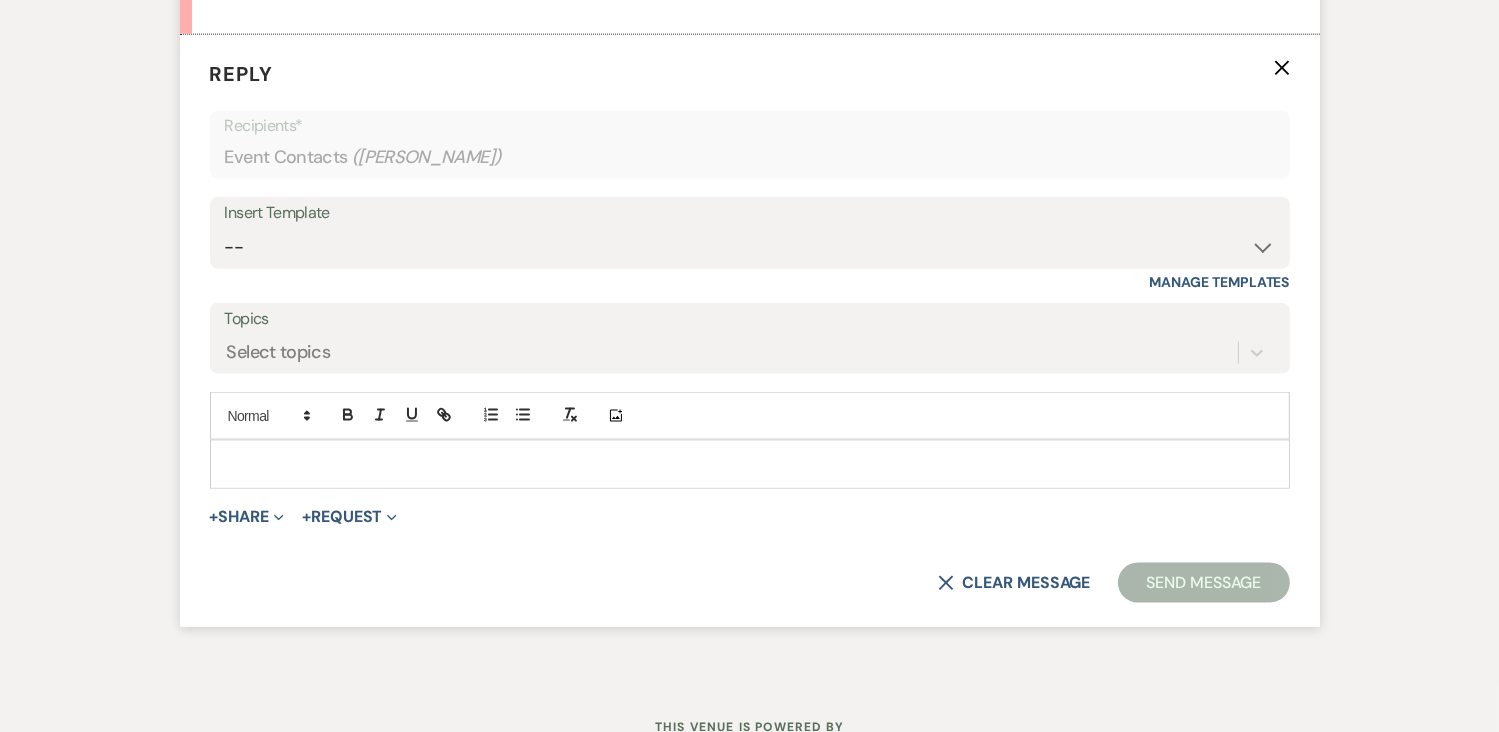 click at bounding box center (750, 464) 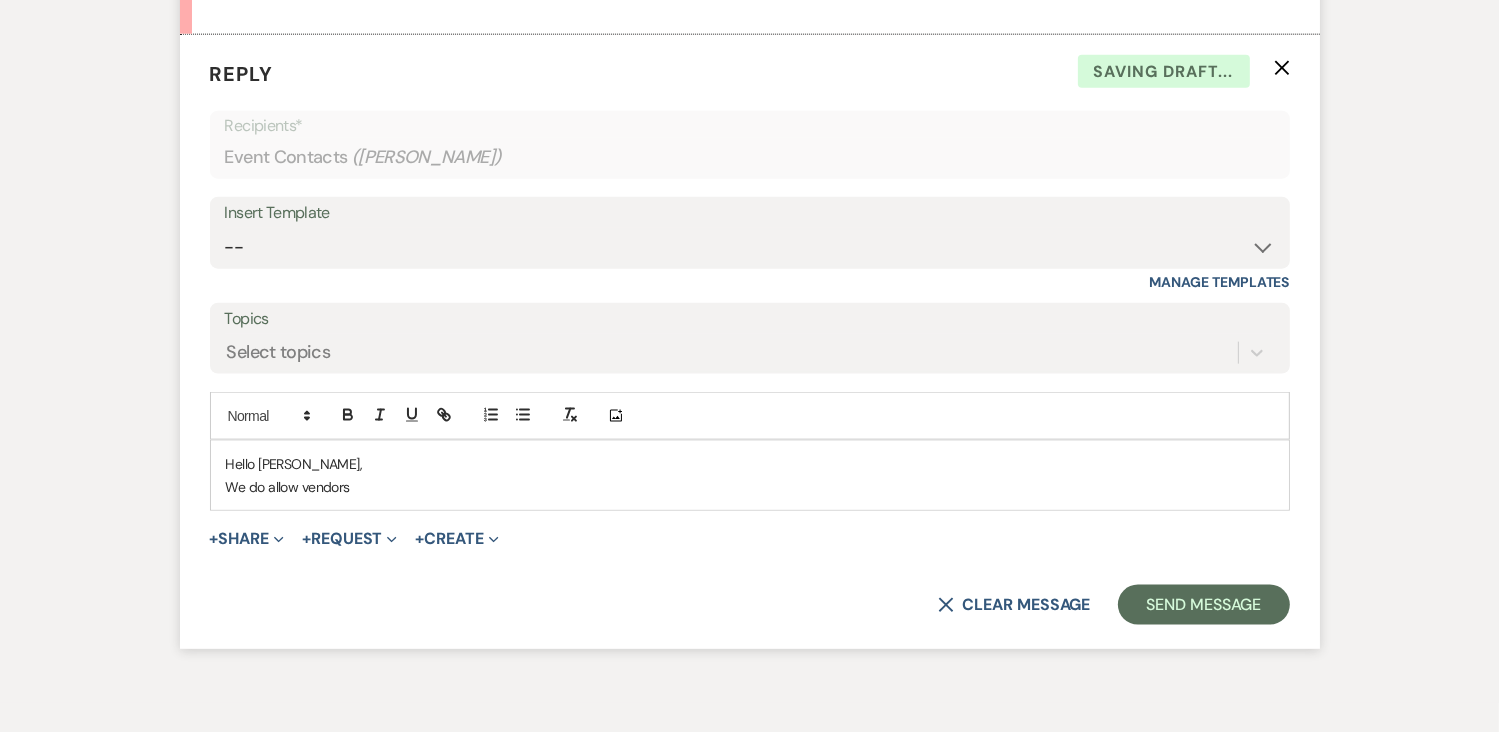 click on "We do allow vendors" at bounding box center (750, 487) 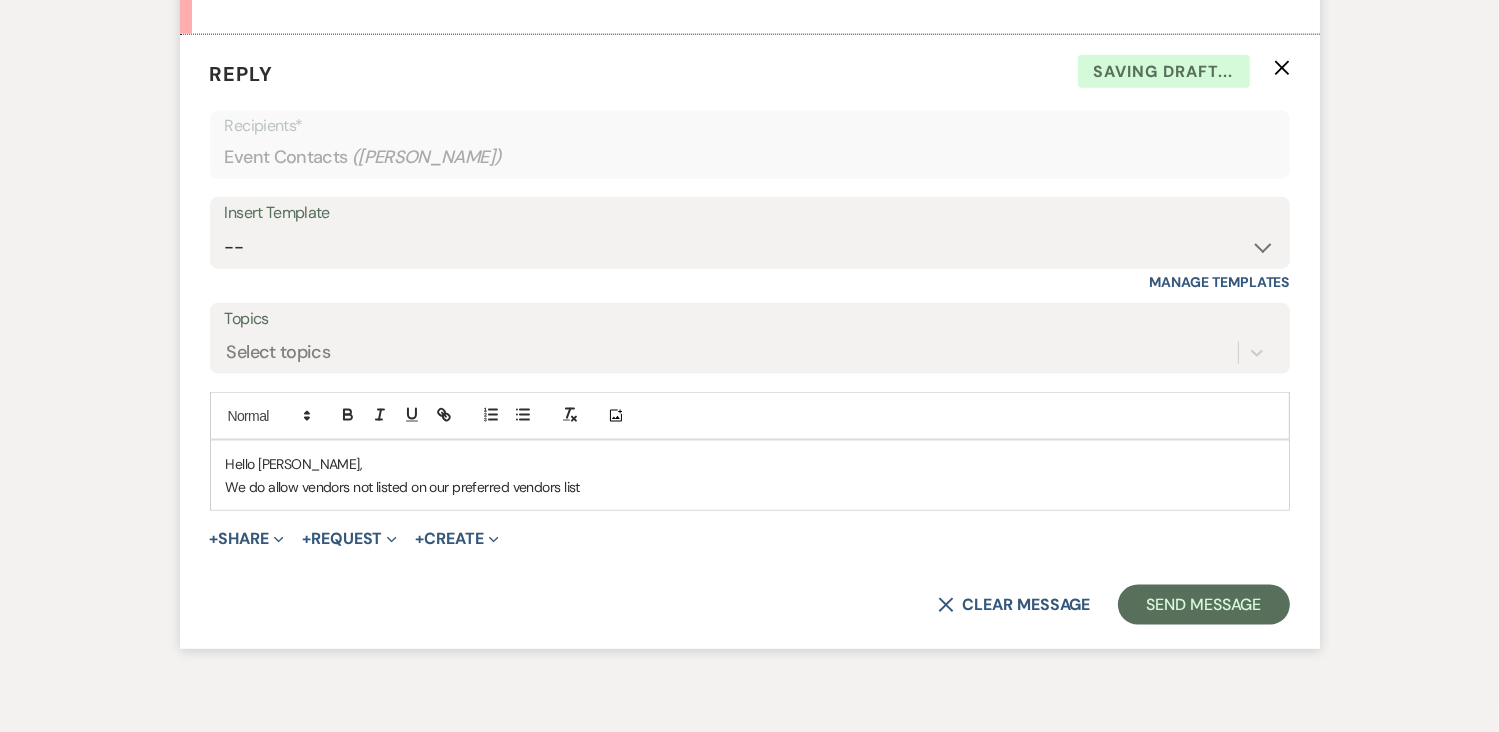 click on "We do allow vendors not listed on our preferred vendors list" at bounding box center [750, 487] 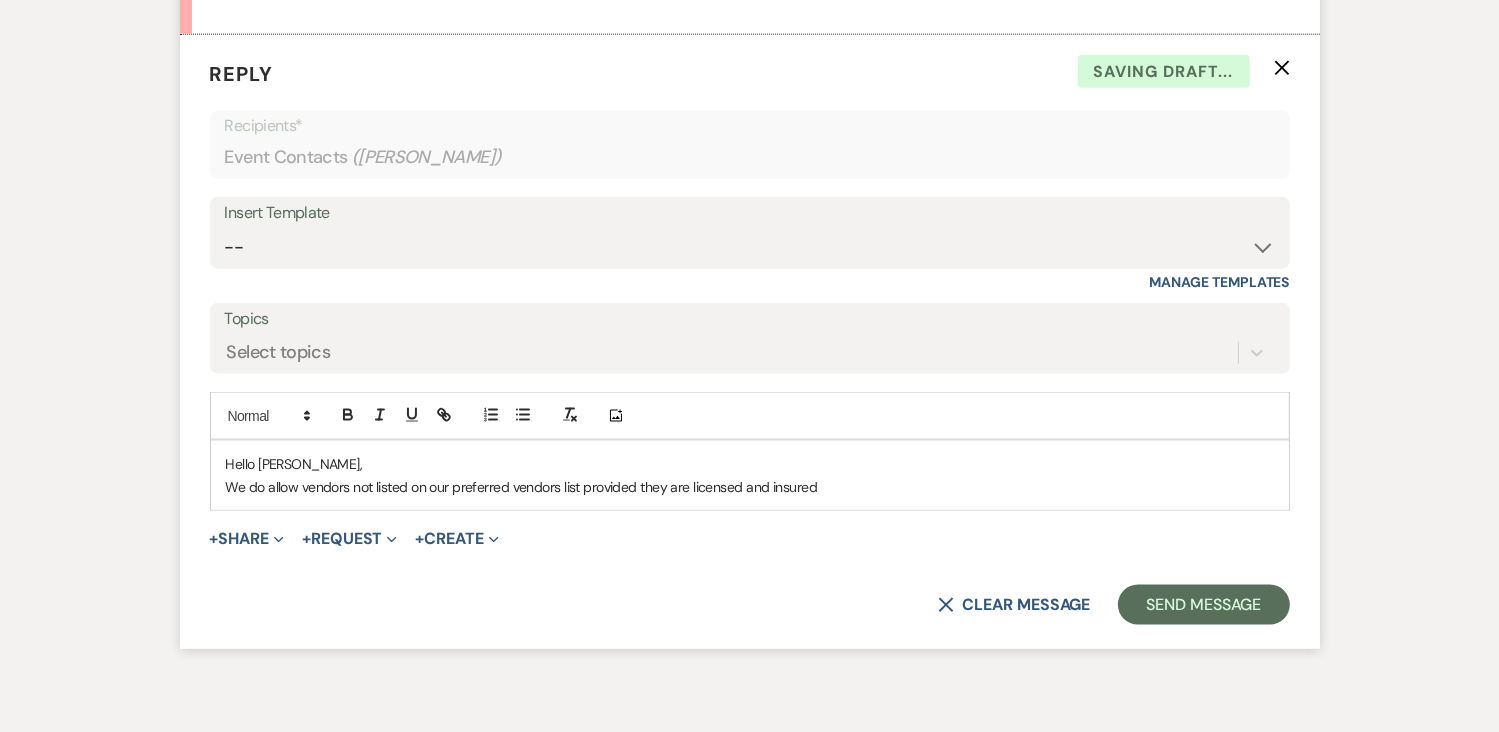 click on "We do allow vendors not listed on our preferred vendors list provided they are licensed and insured" at bounding box center (750, 487) 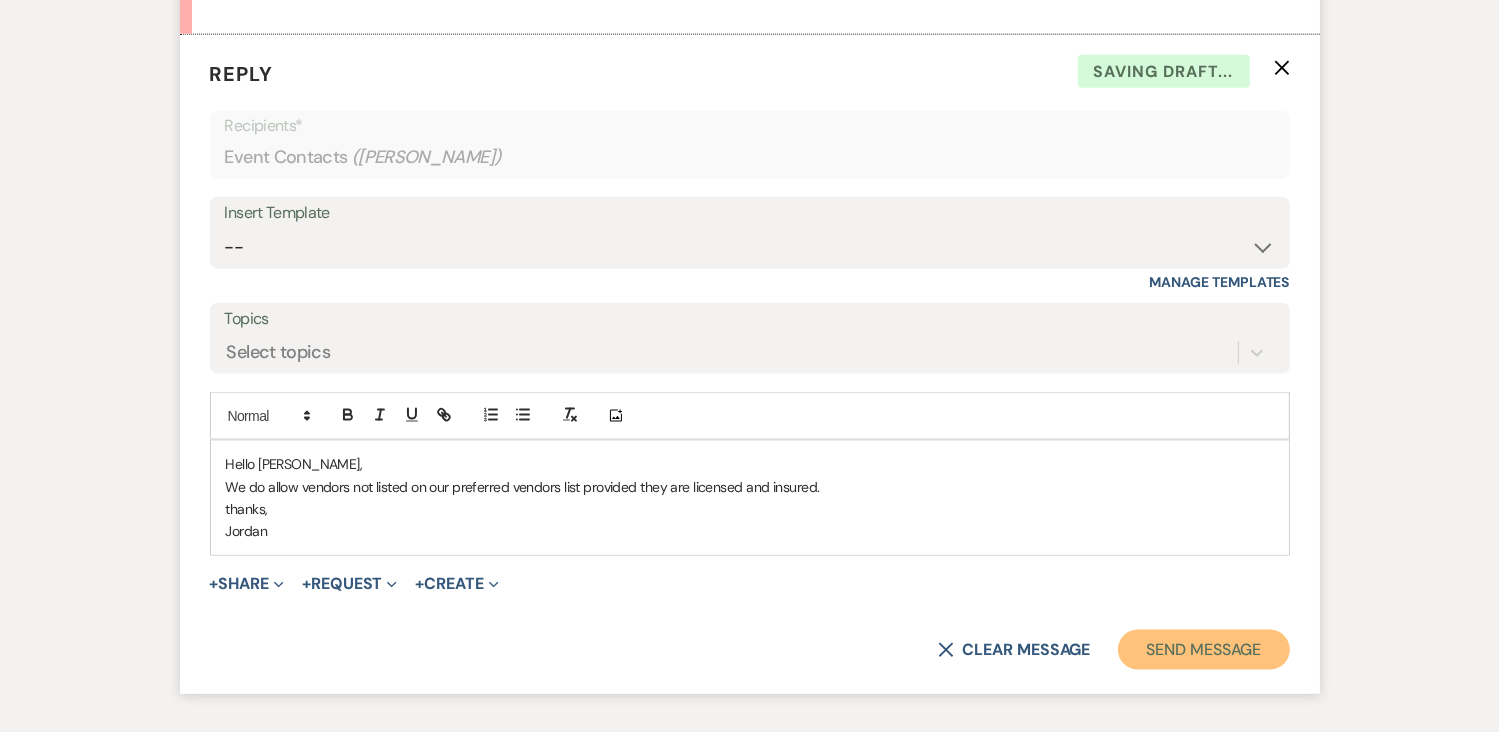 click on "Send Message" at bounding box center [1203, 650] 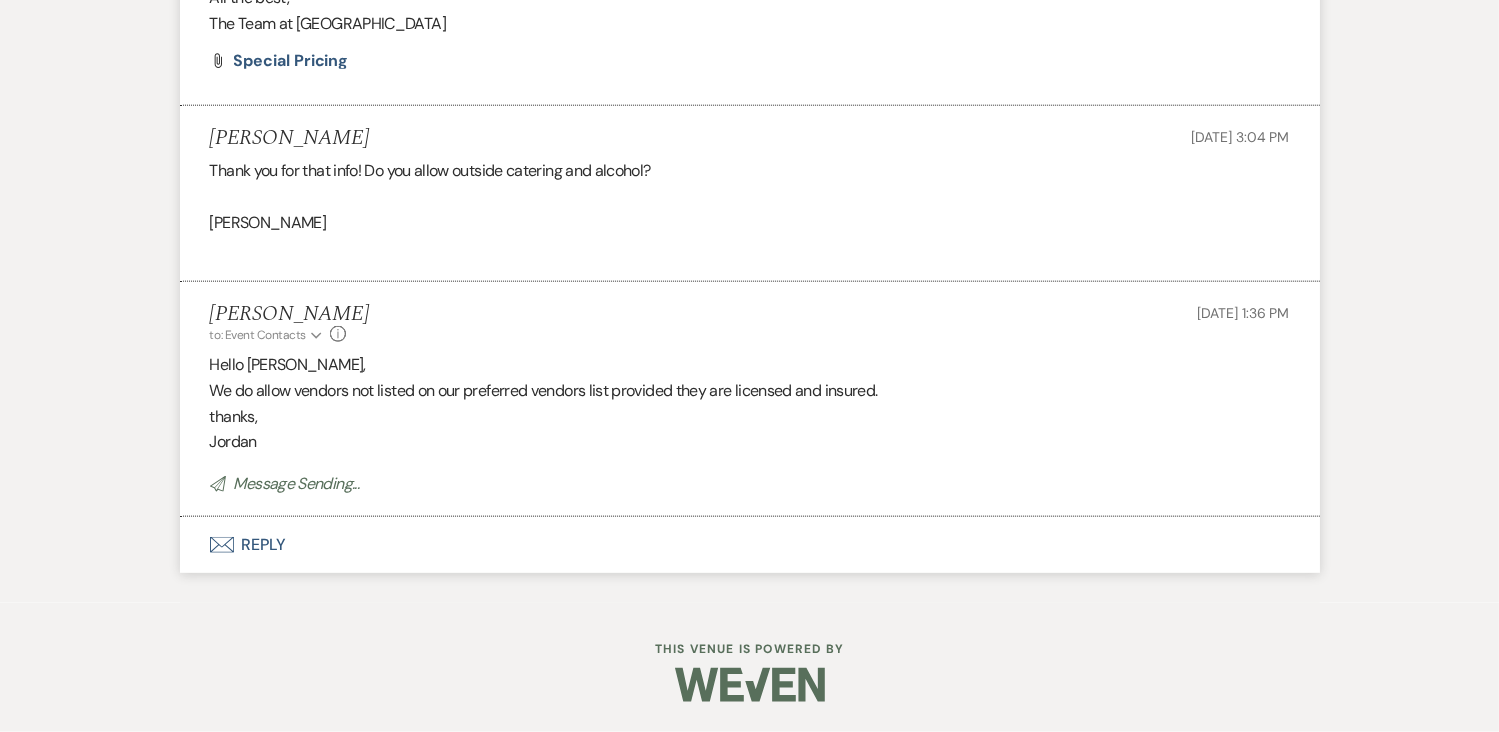 scroll, scrollTop: 2220, scrollLeft: 0, axis: vertical 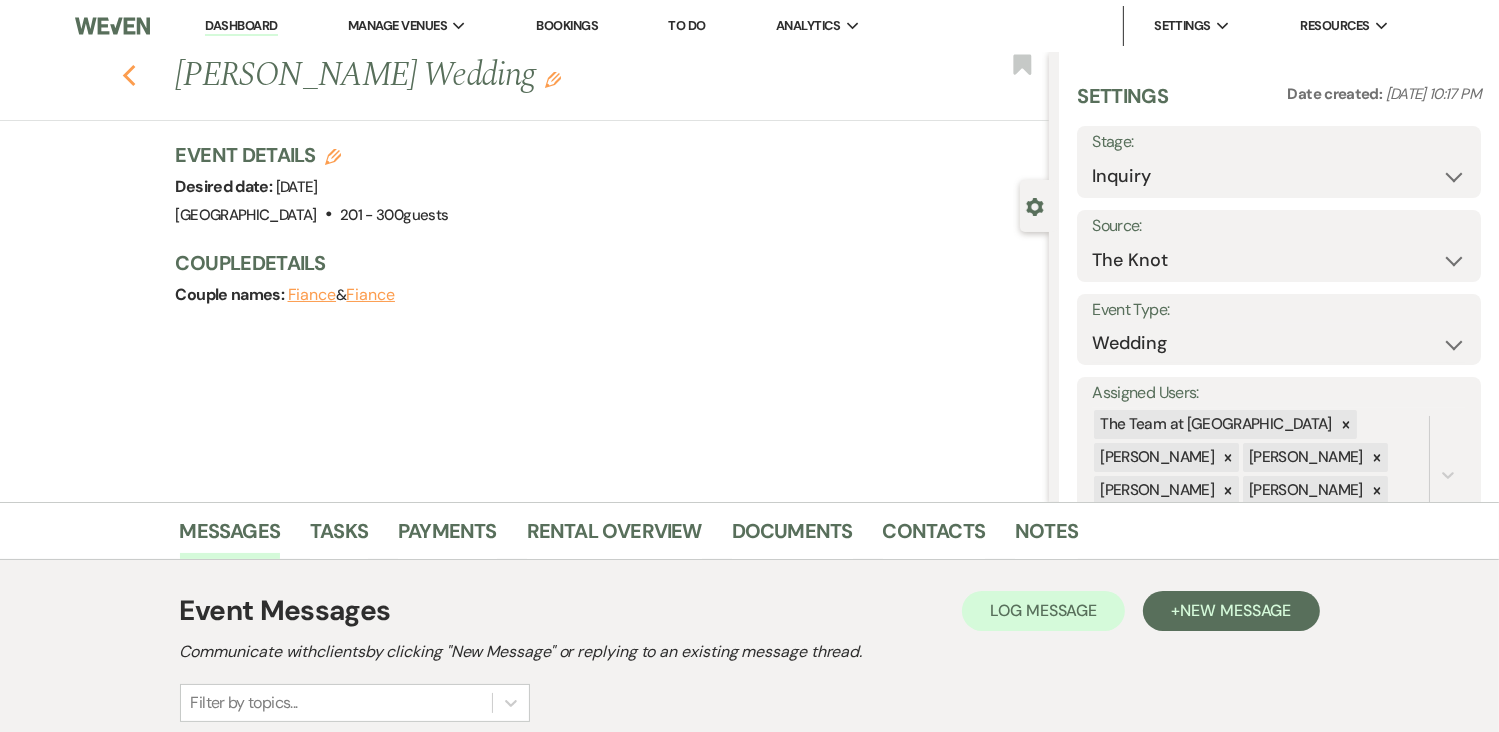 click on "Previous" 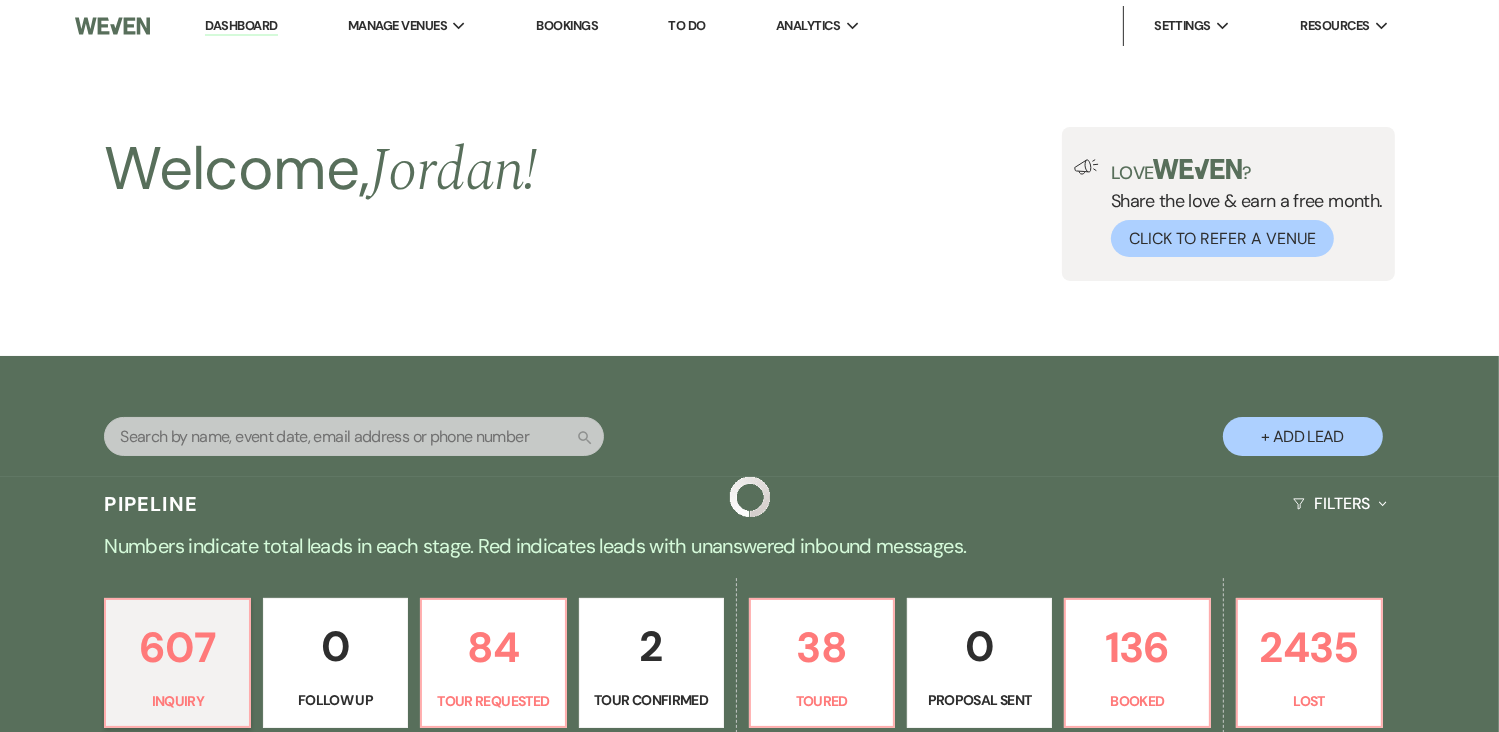 scroll, scrollTop: 716, scrollLeft: 0, axis: vertical 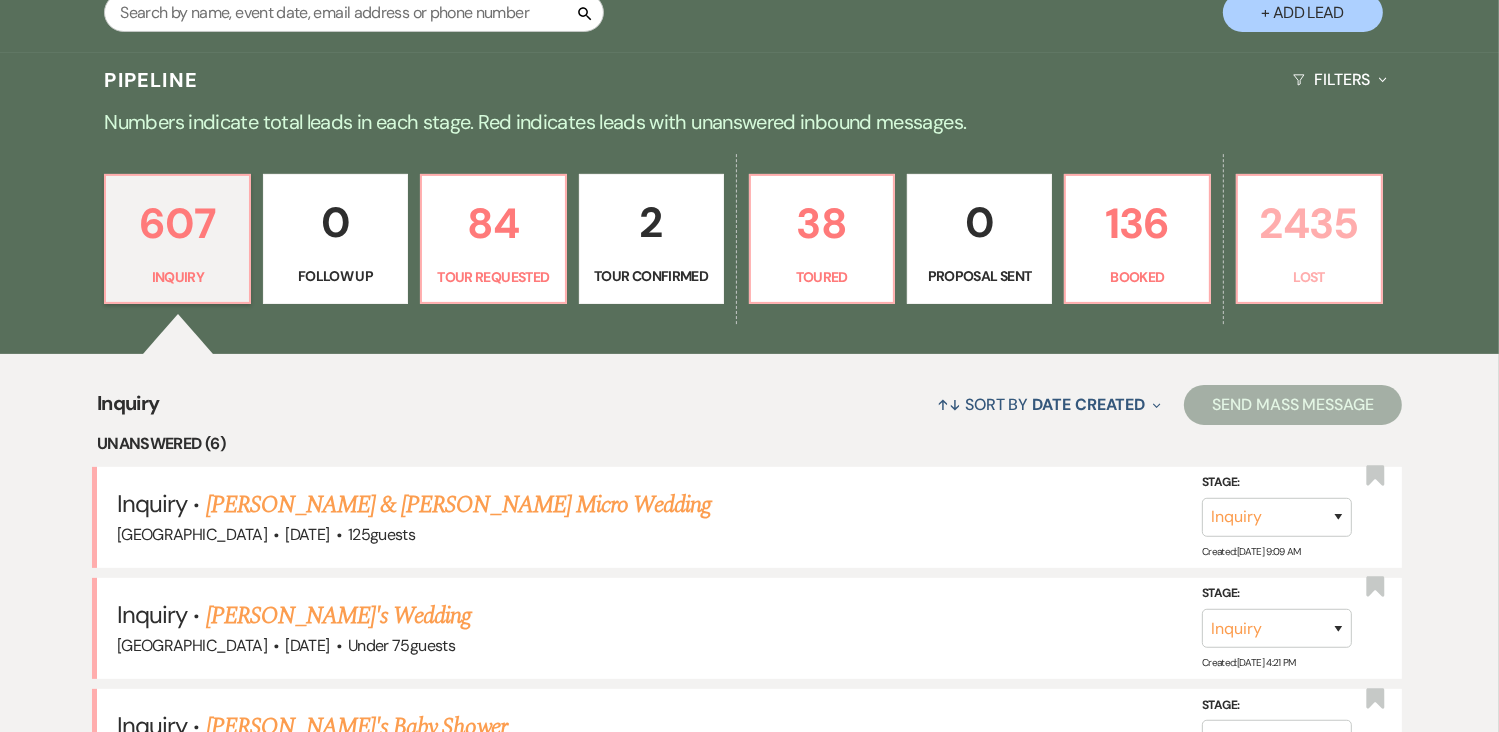 click on "2435" at bounding box center [1309, 223] 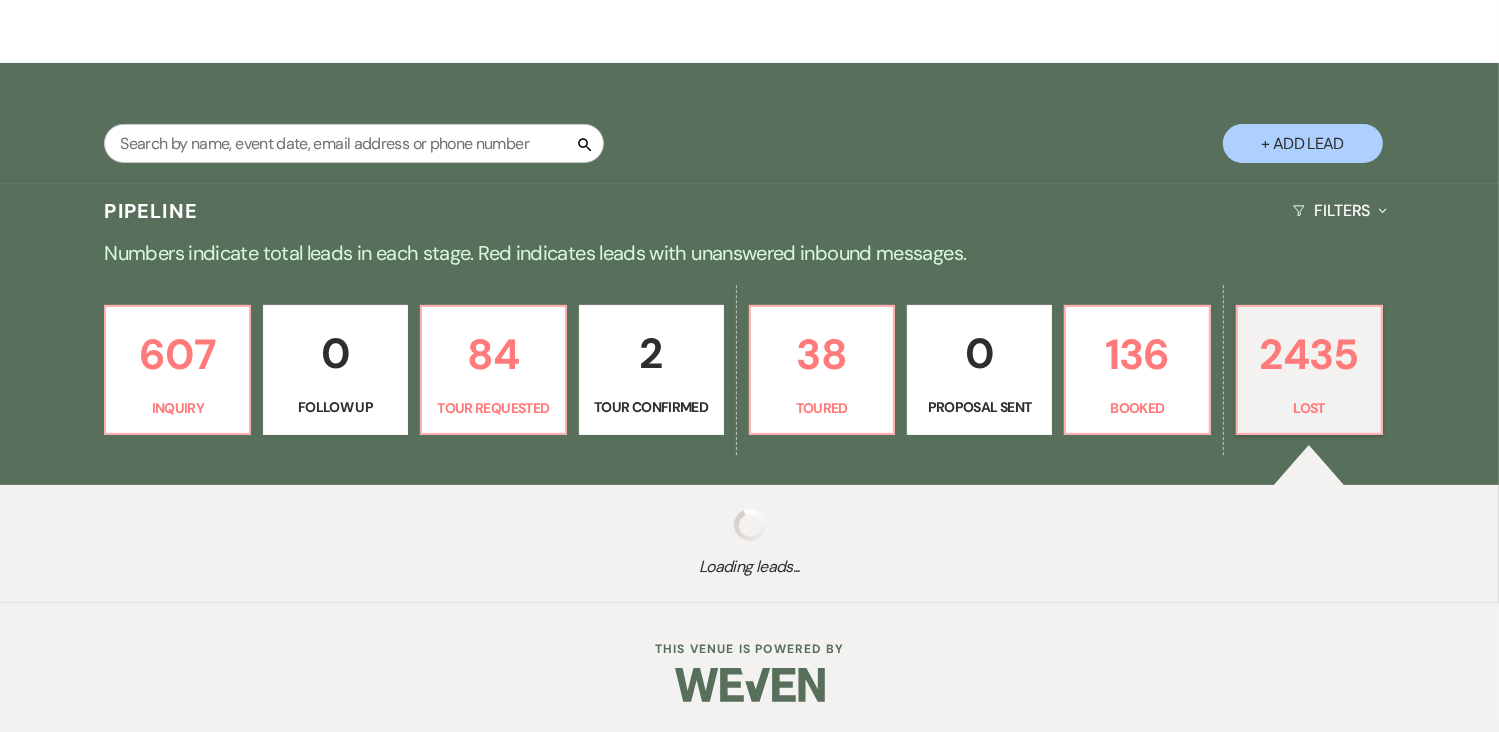 scroll, scrollTop: 292, scrollLeft: 0, axis: vertical 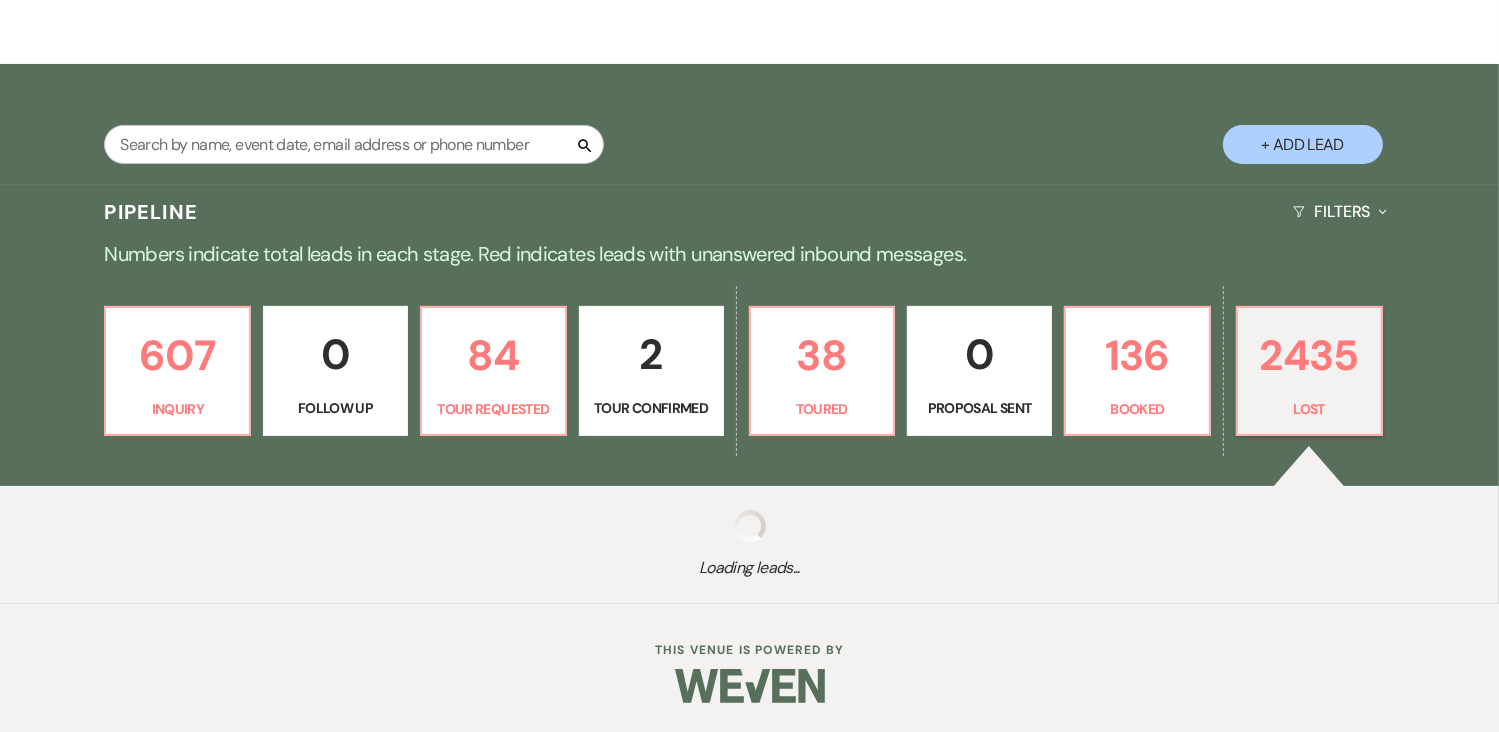 select on "8" 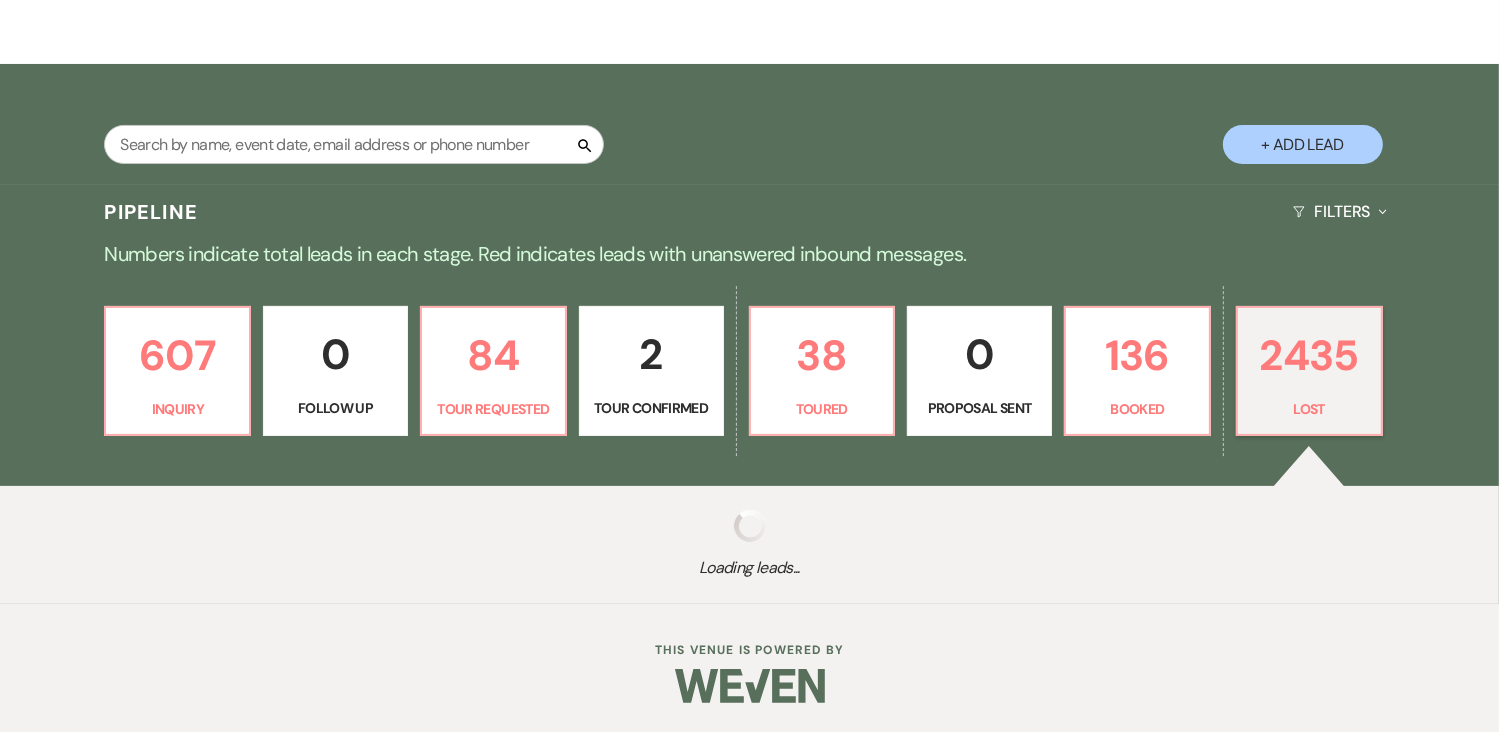 select on "8" 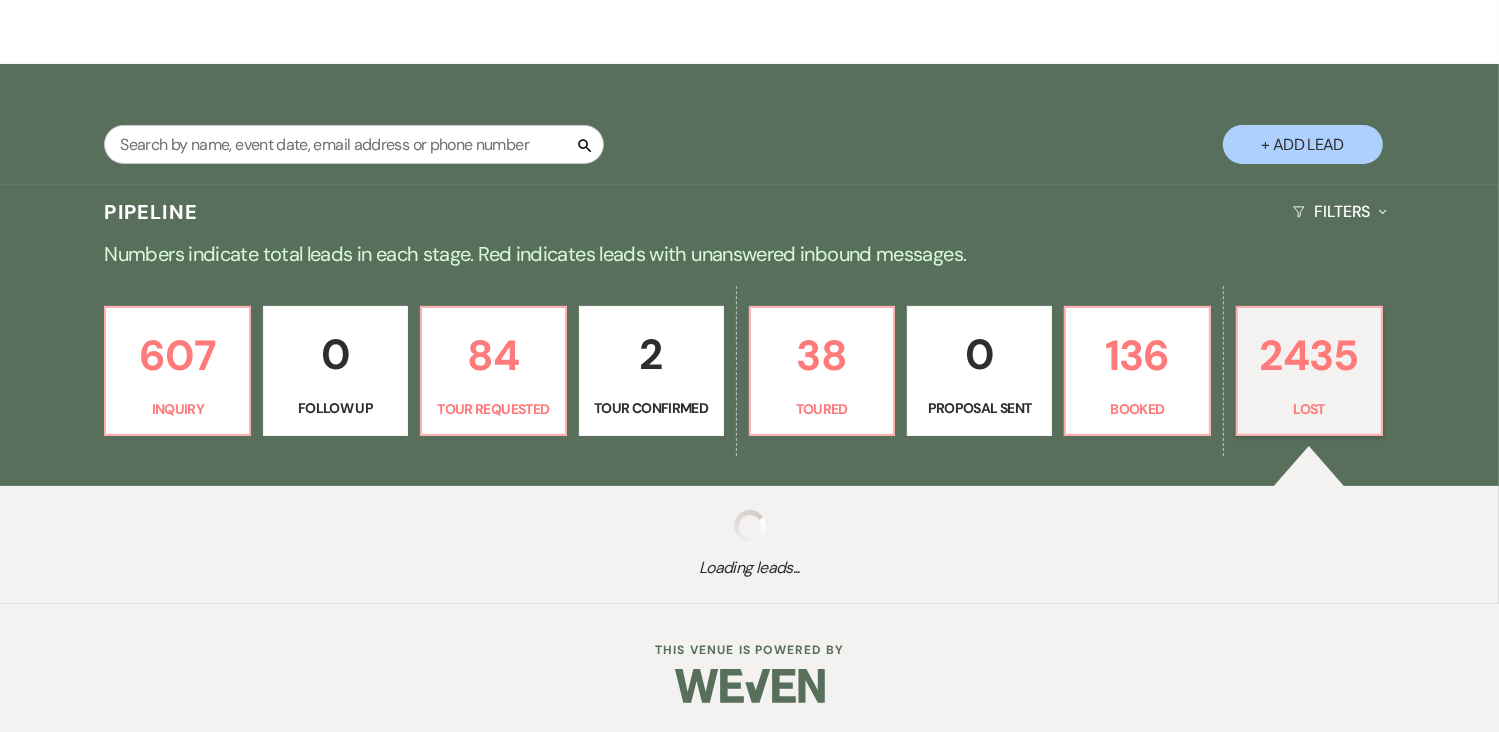 select on "1" 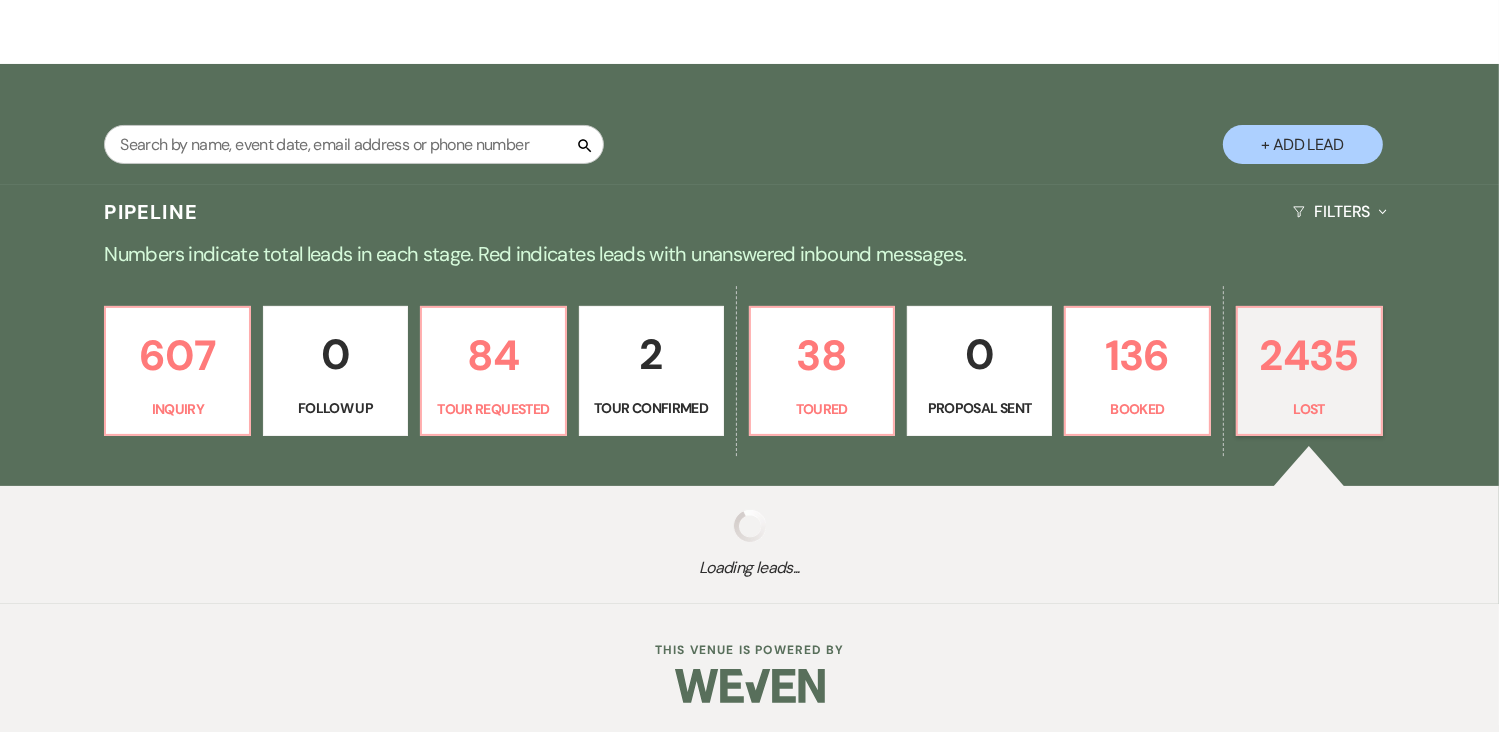 select on "8" 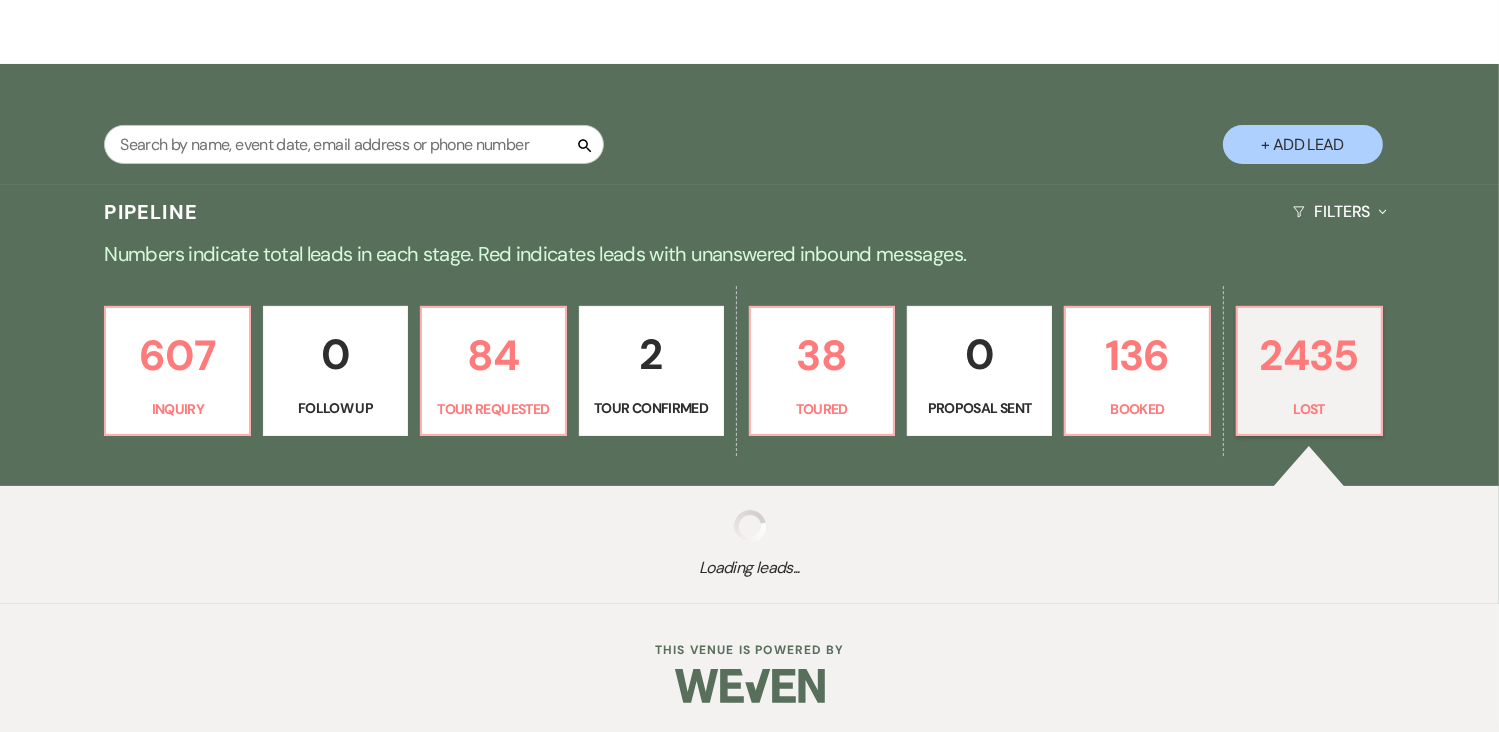select on "1" 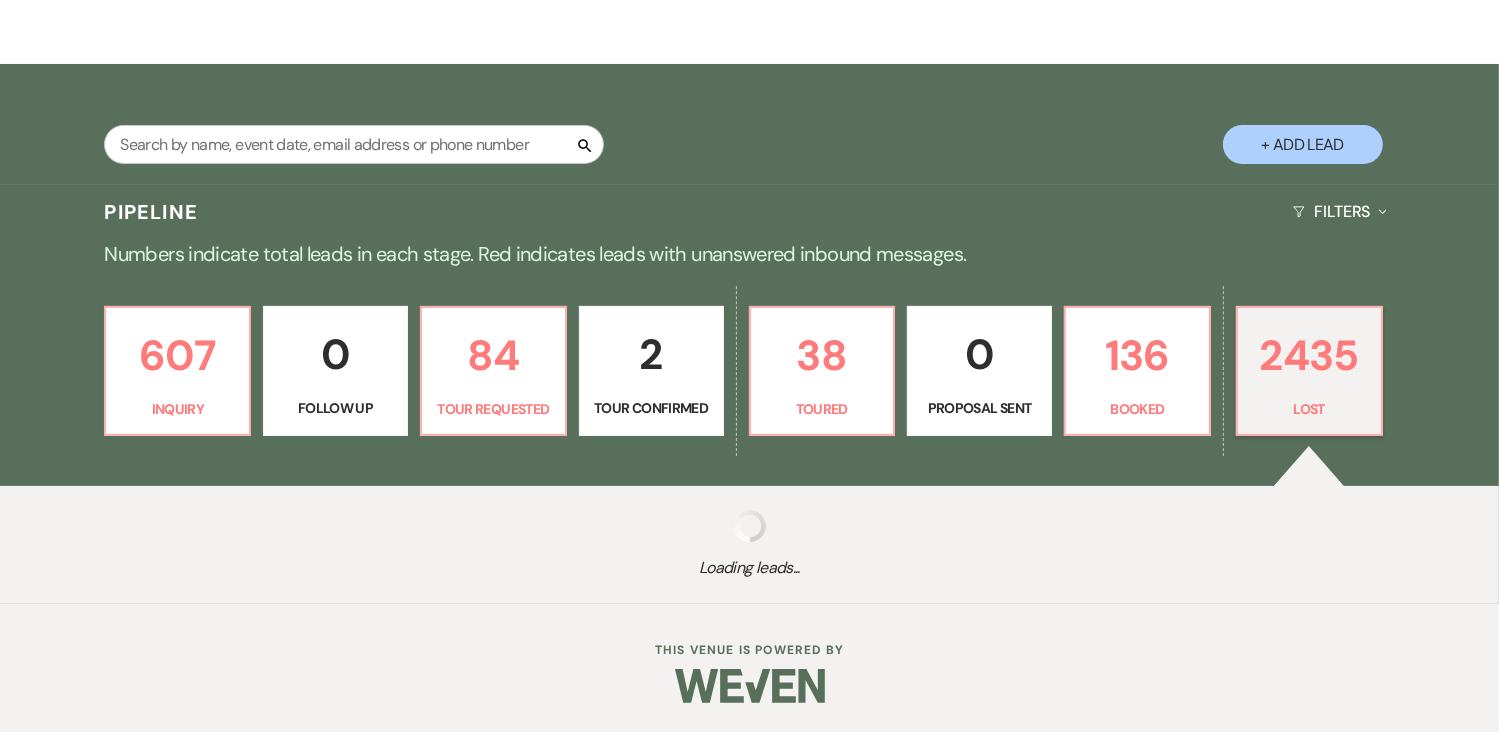select on "8" 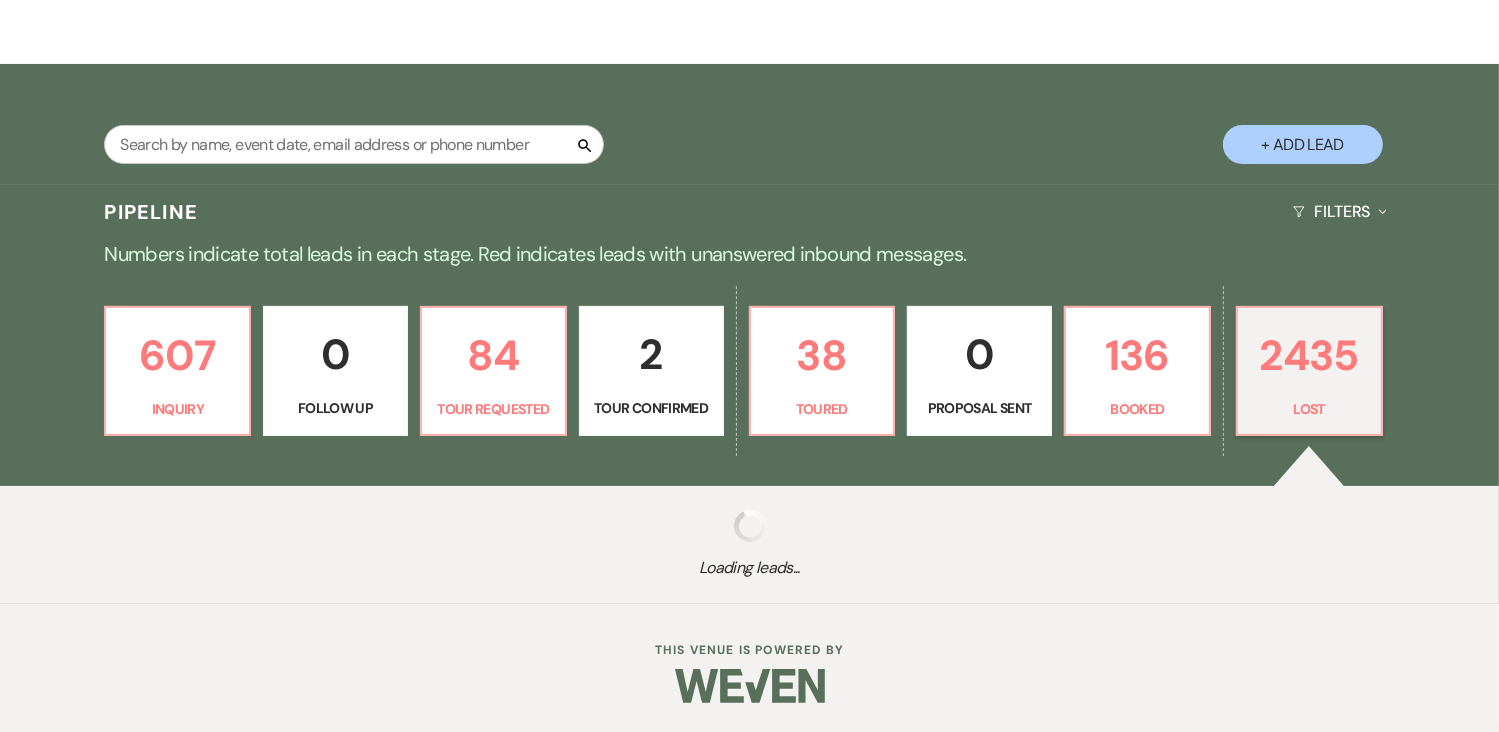 select on "8" 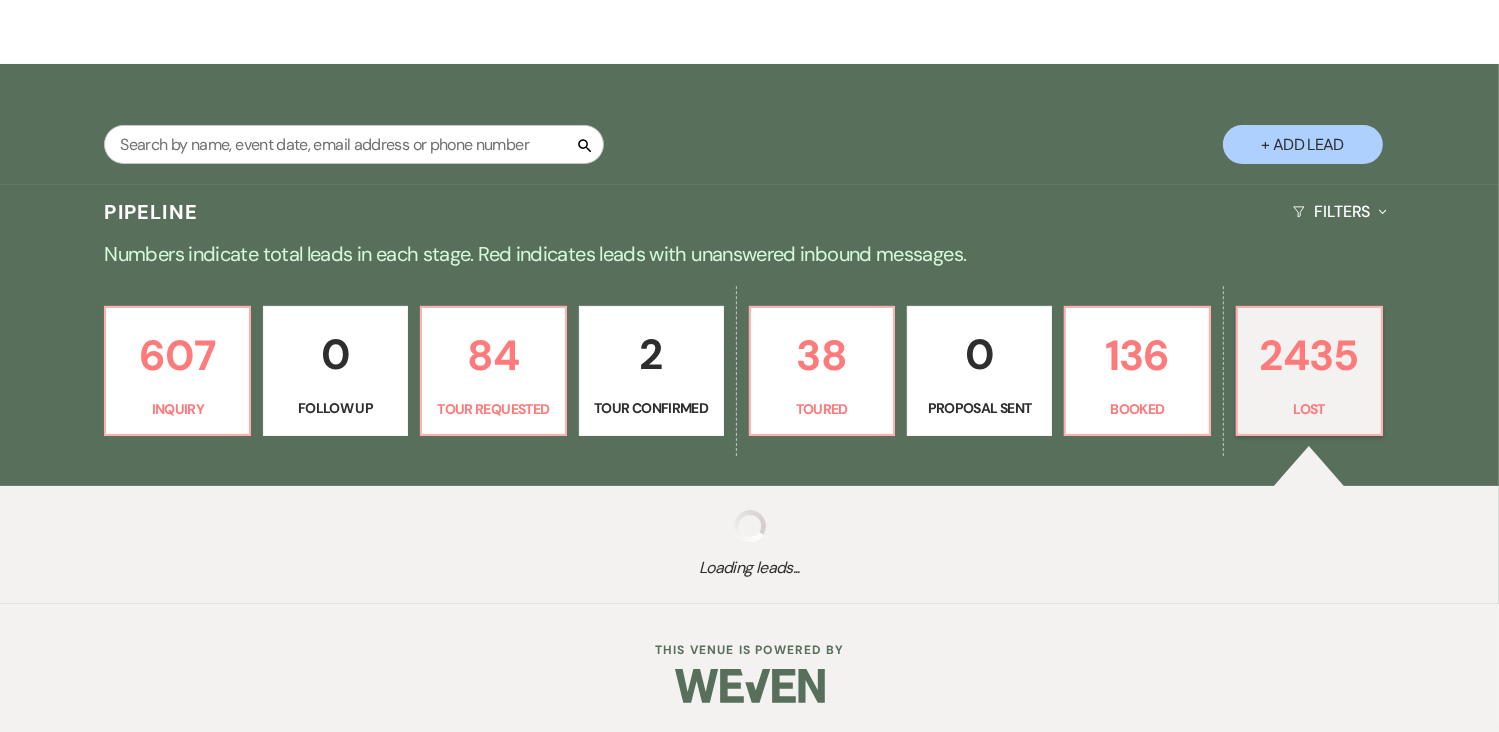 select on "8" 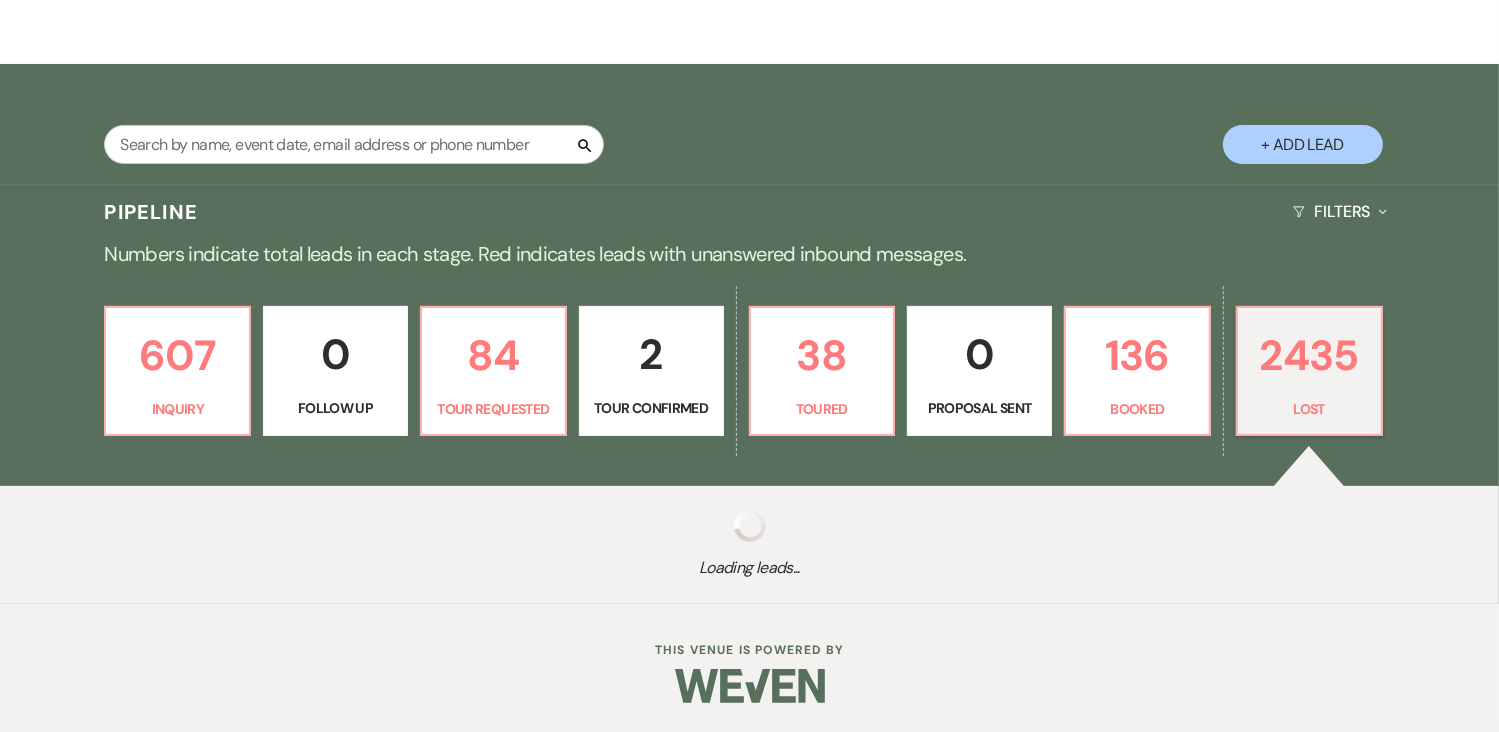 select on "8" 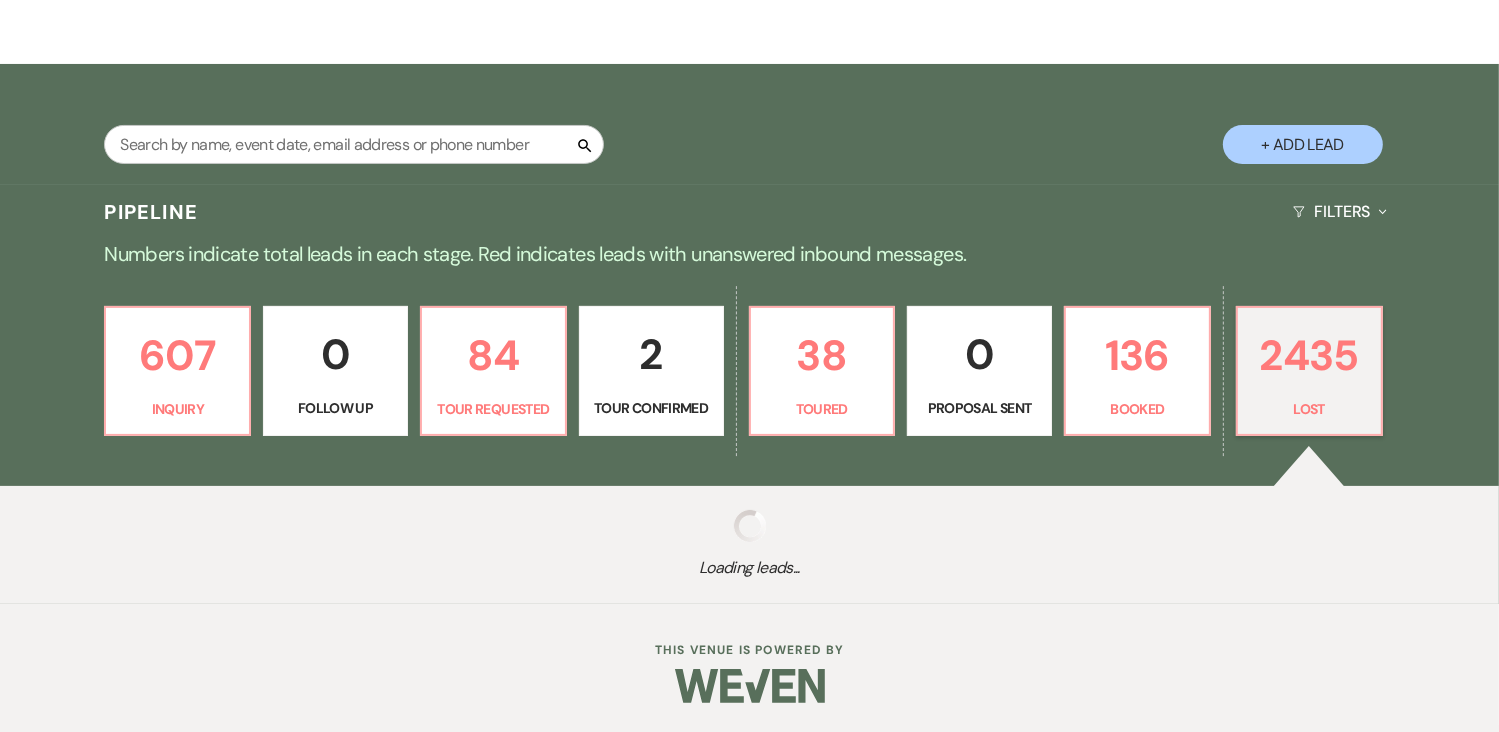 select on "8" 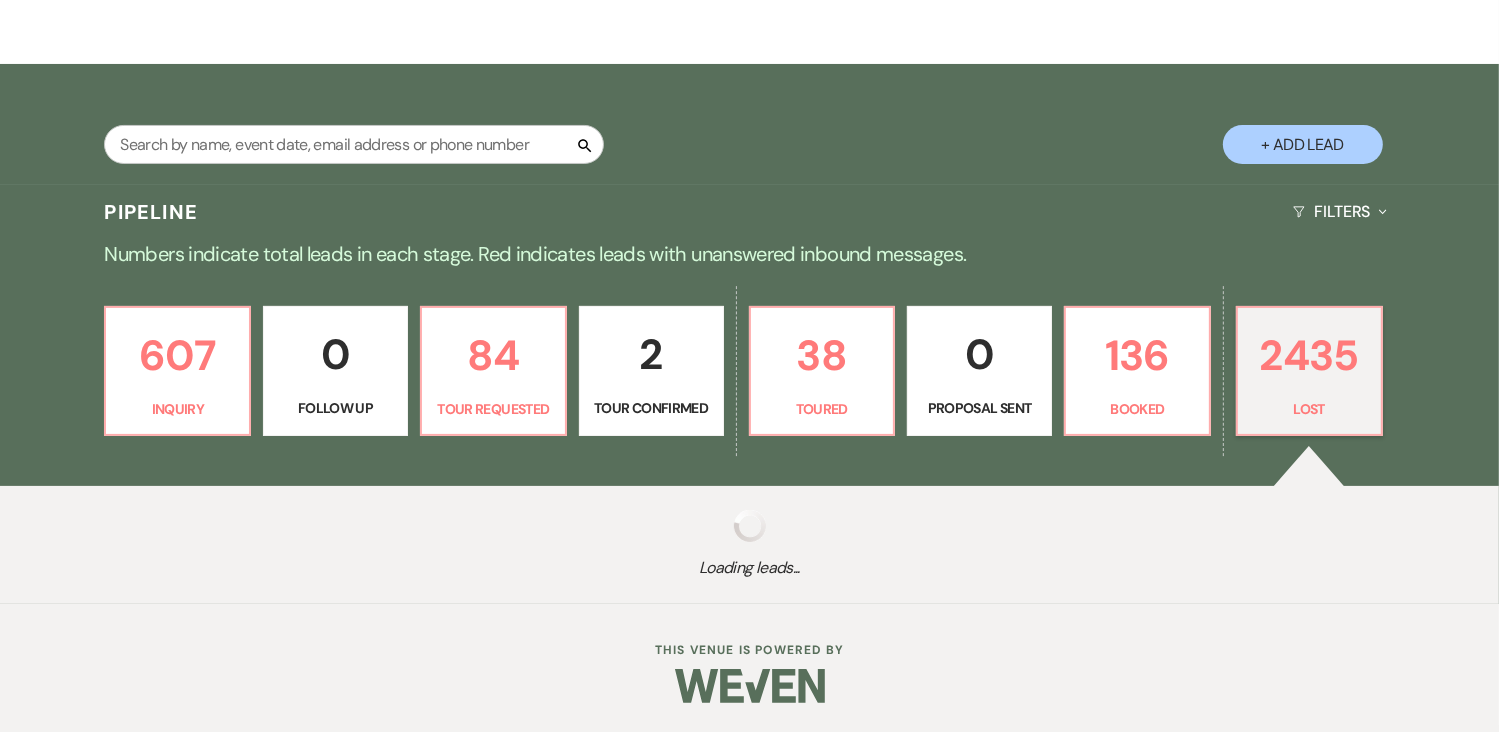 select on "8" 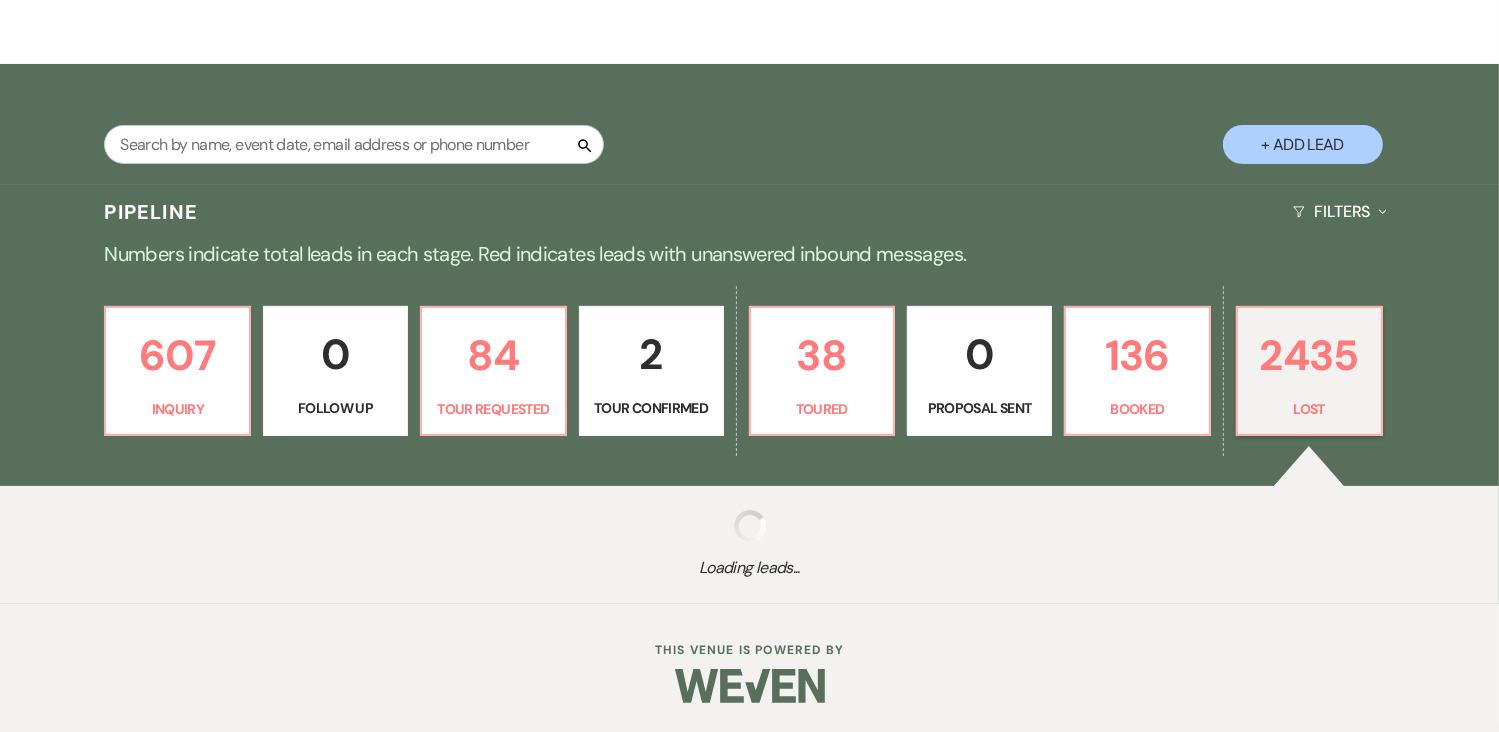 select on "8" 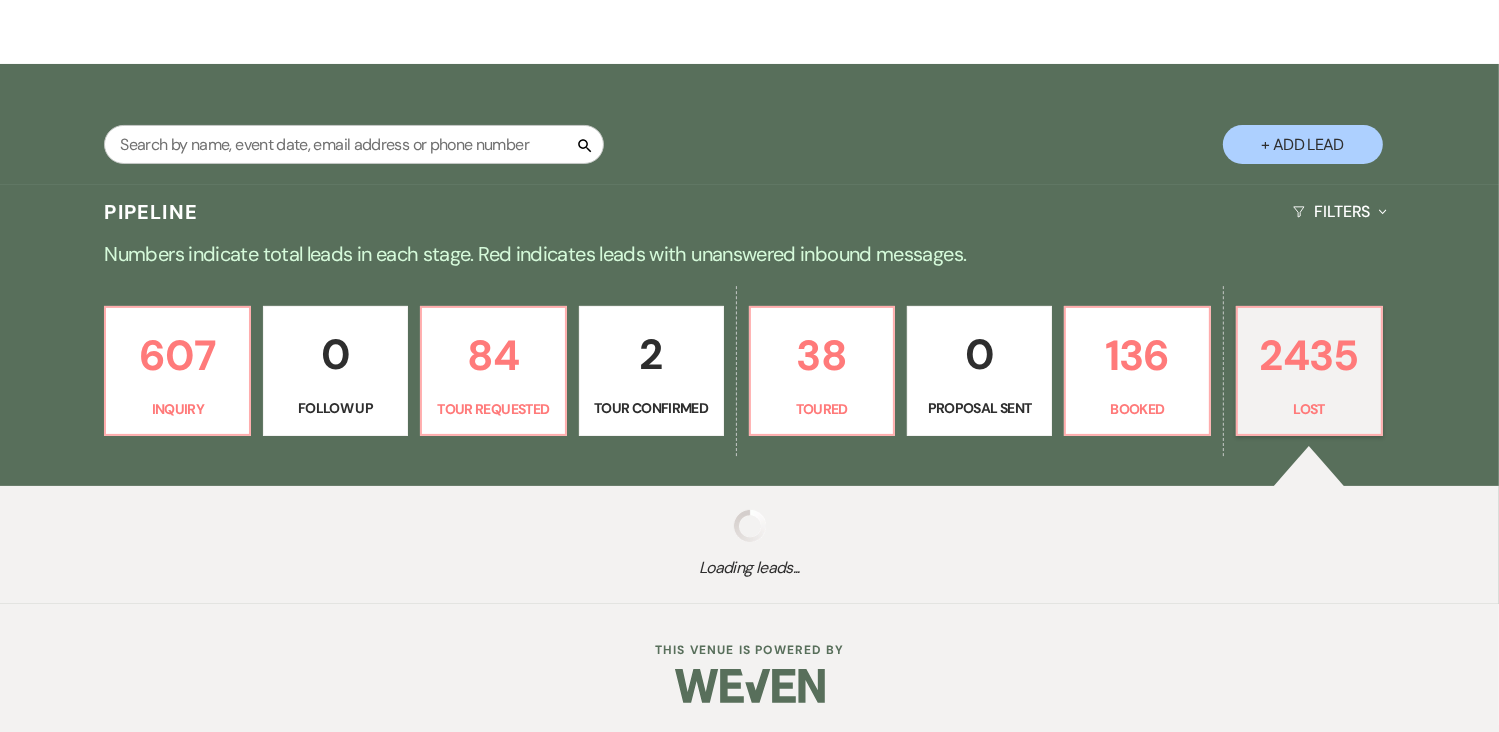 select on "8" 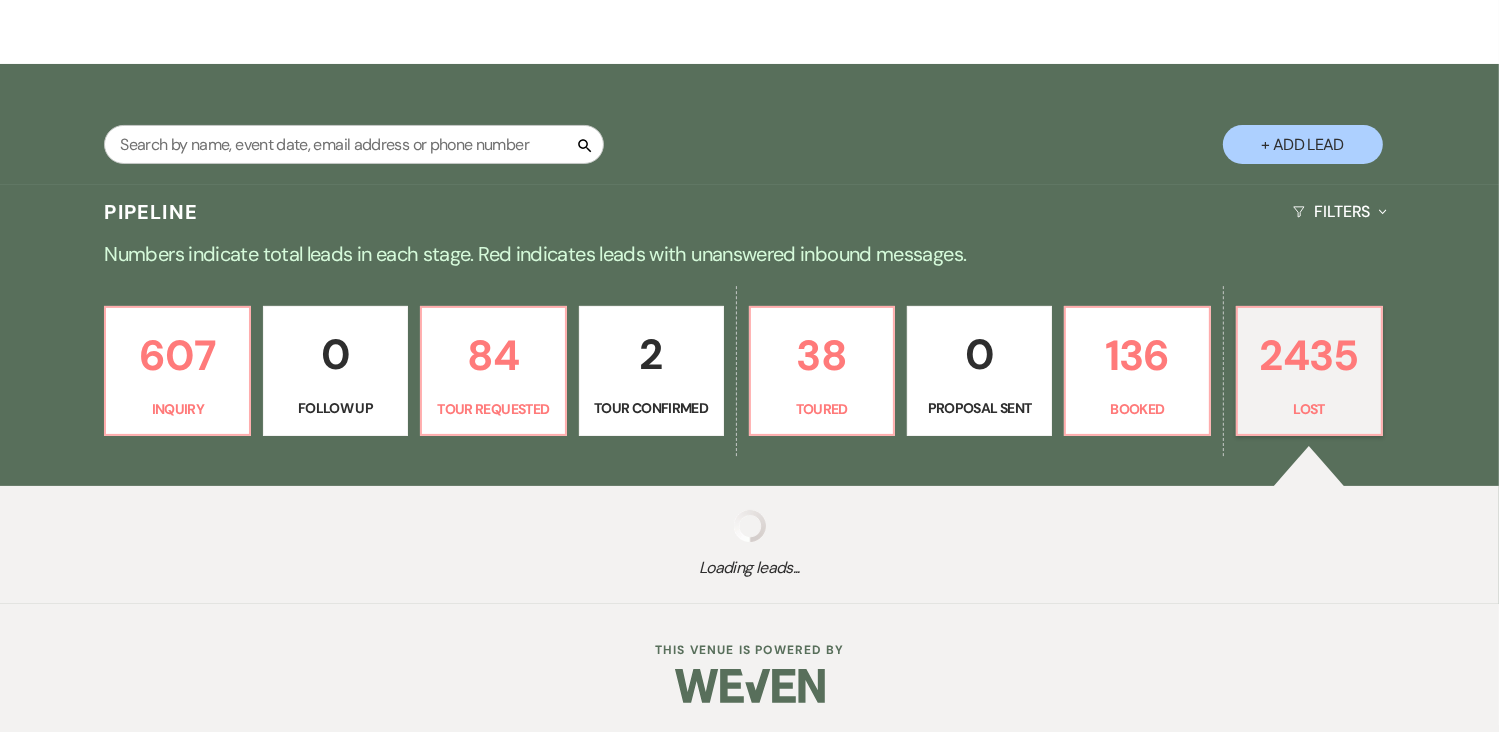 select on "8" 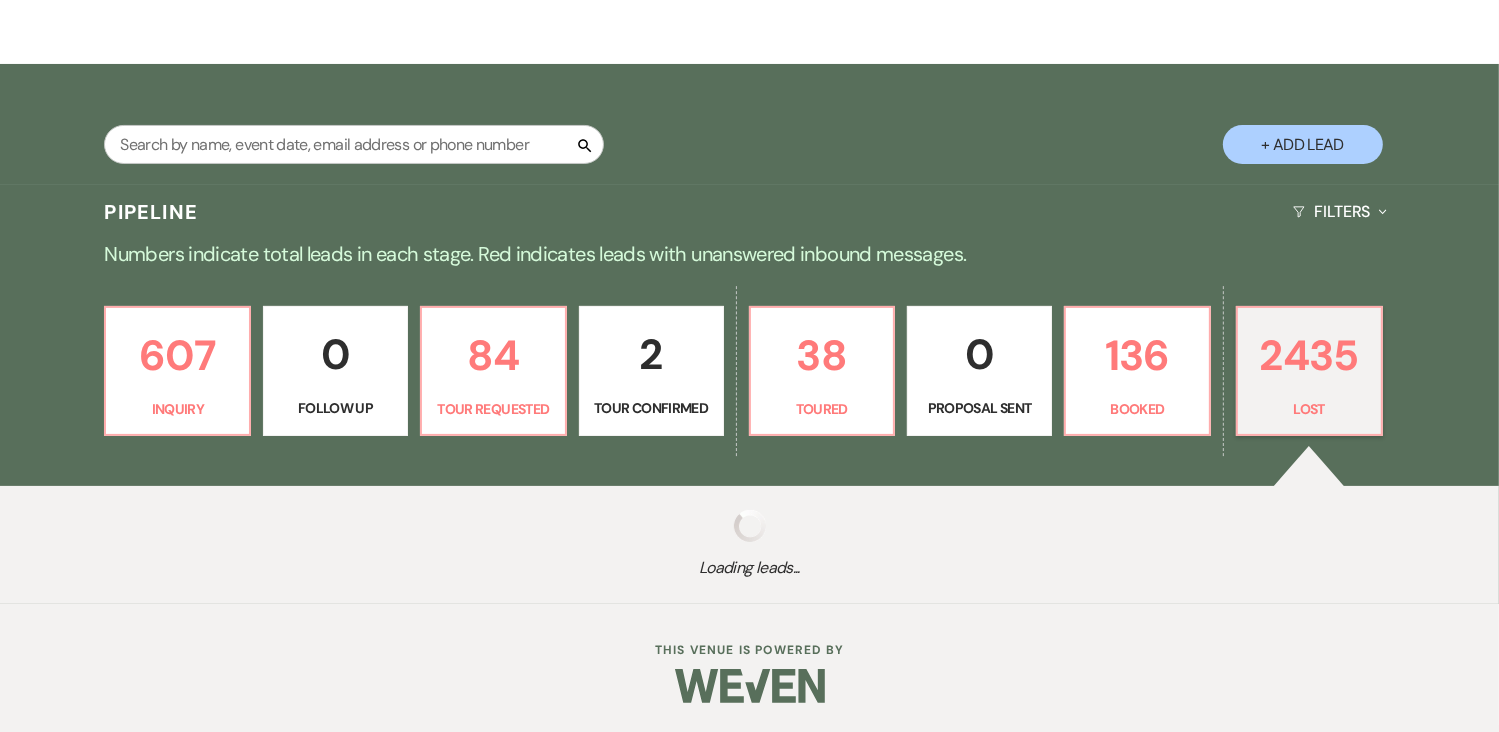 select on "8" 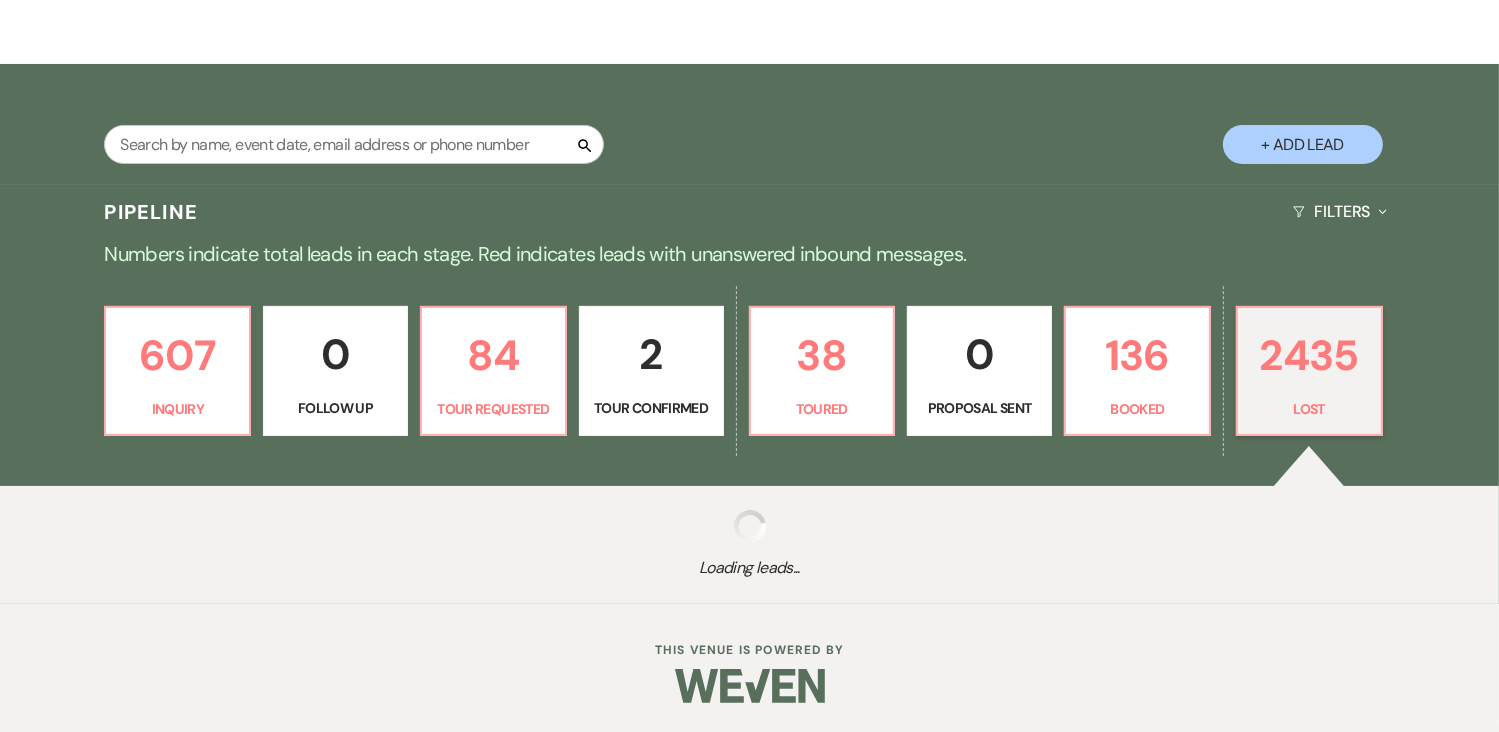 select on "8" 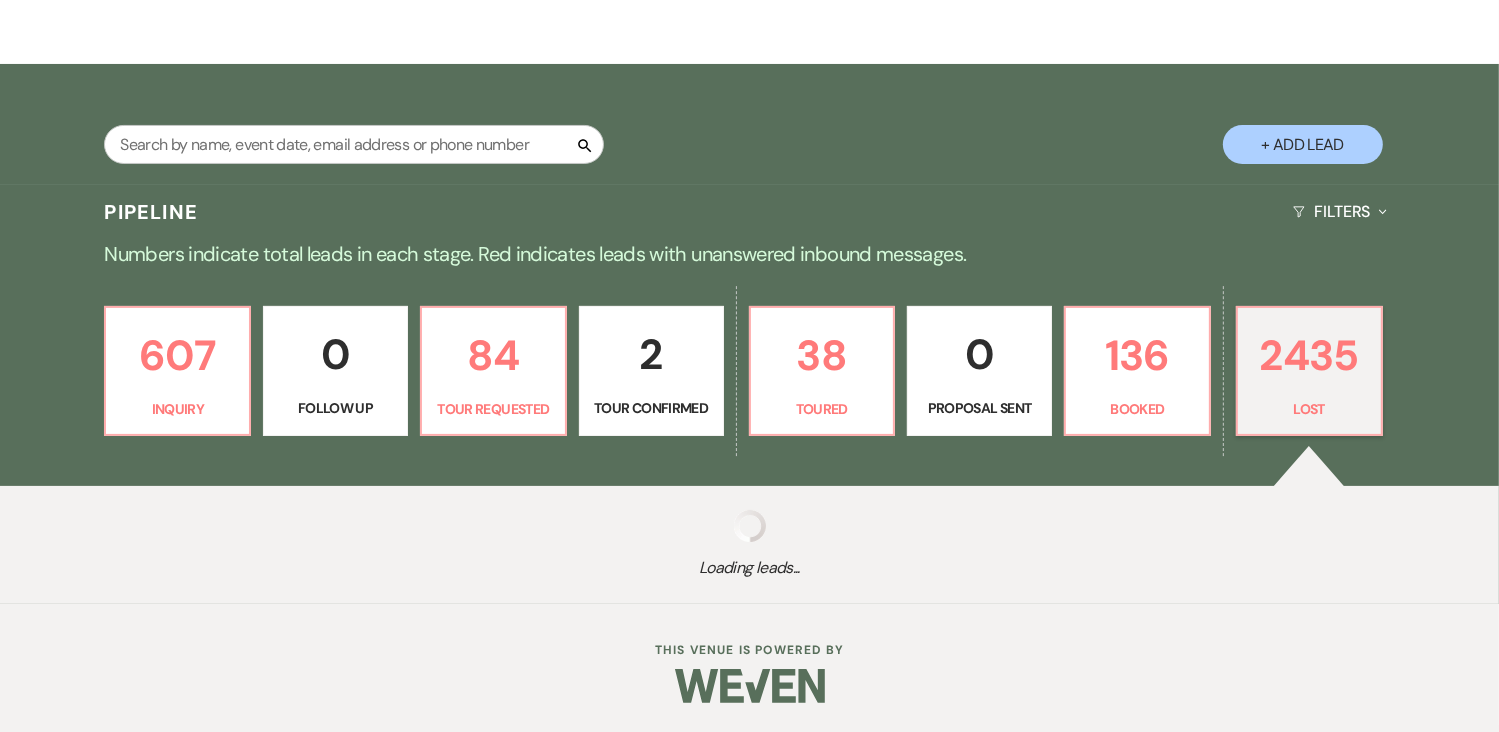 select on "8" 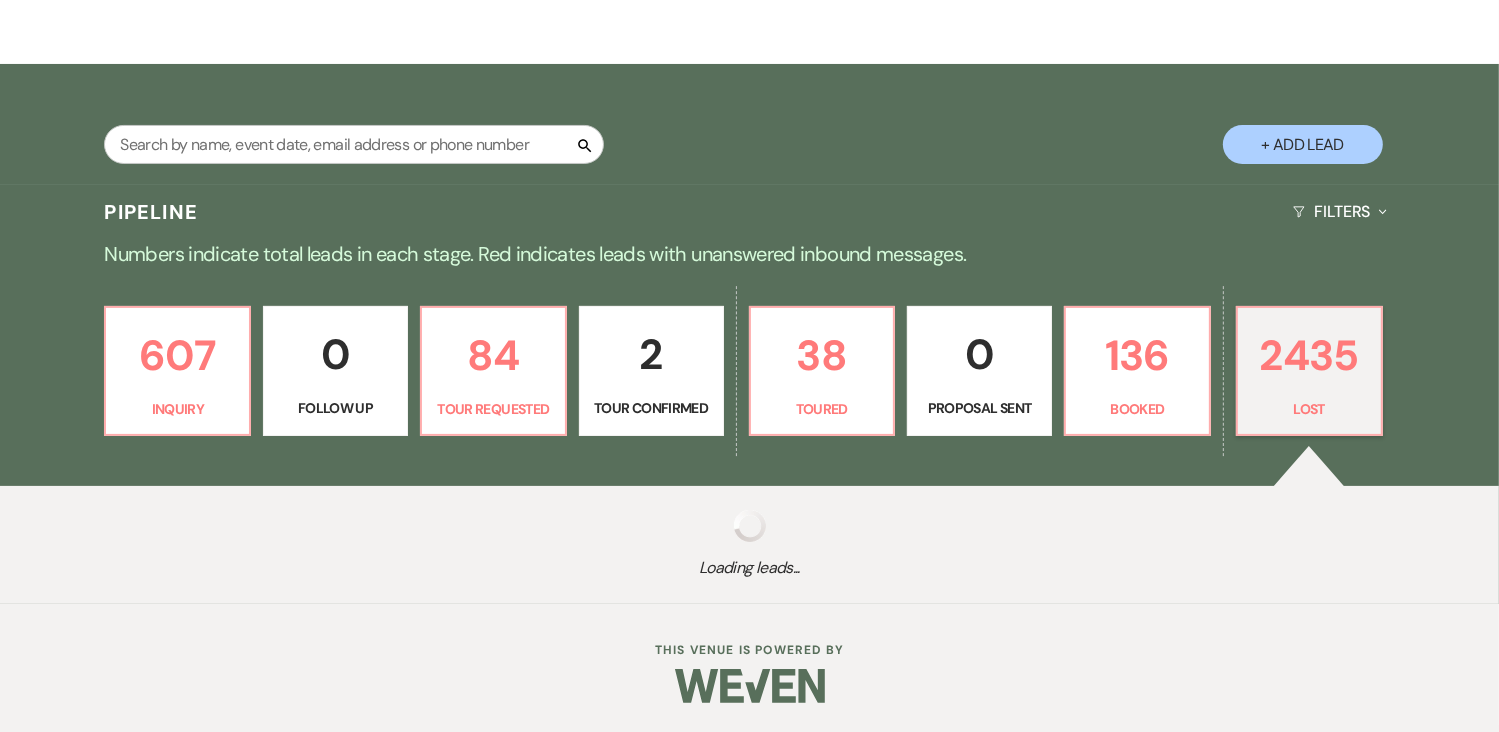 select on "8" 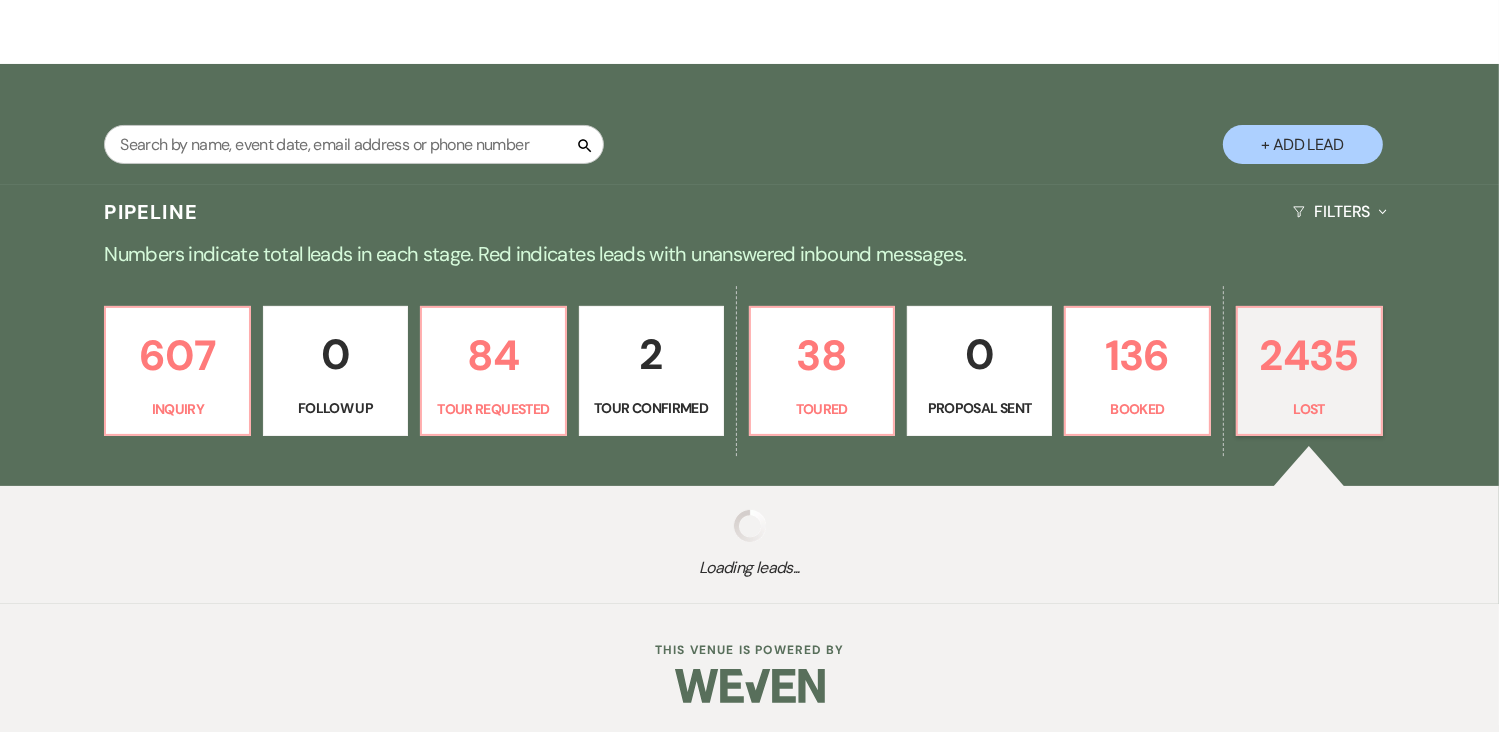 select on "8" 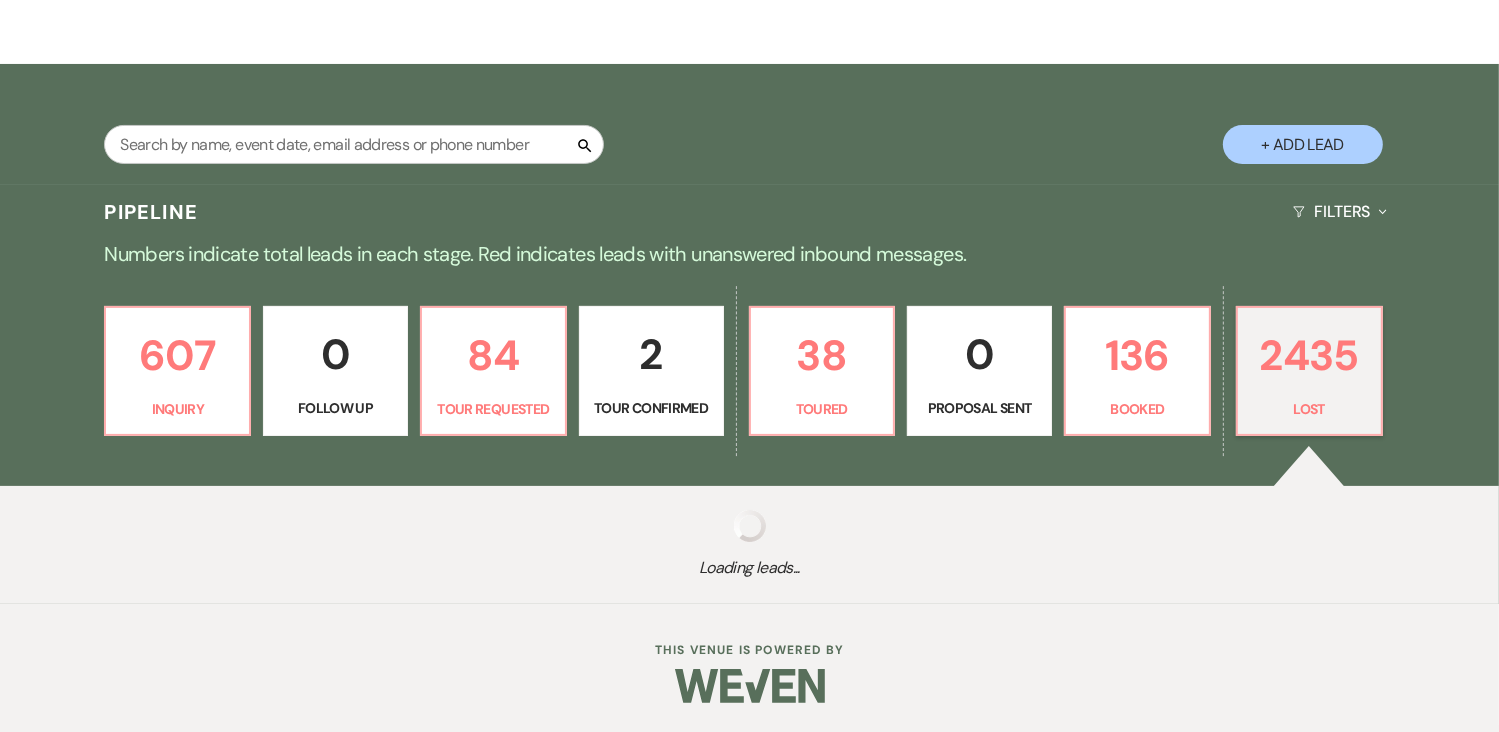 select on "8" 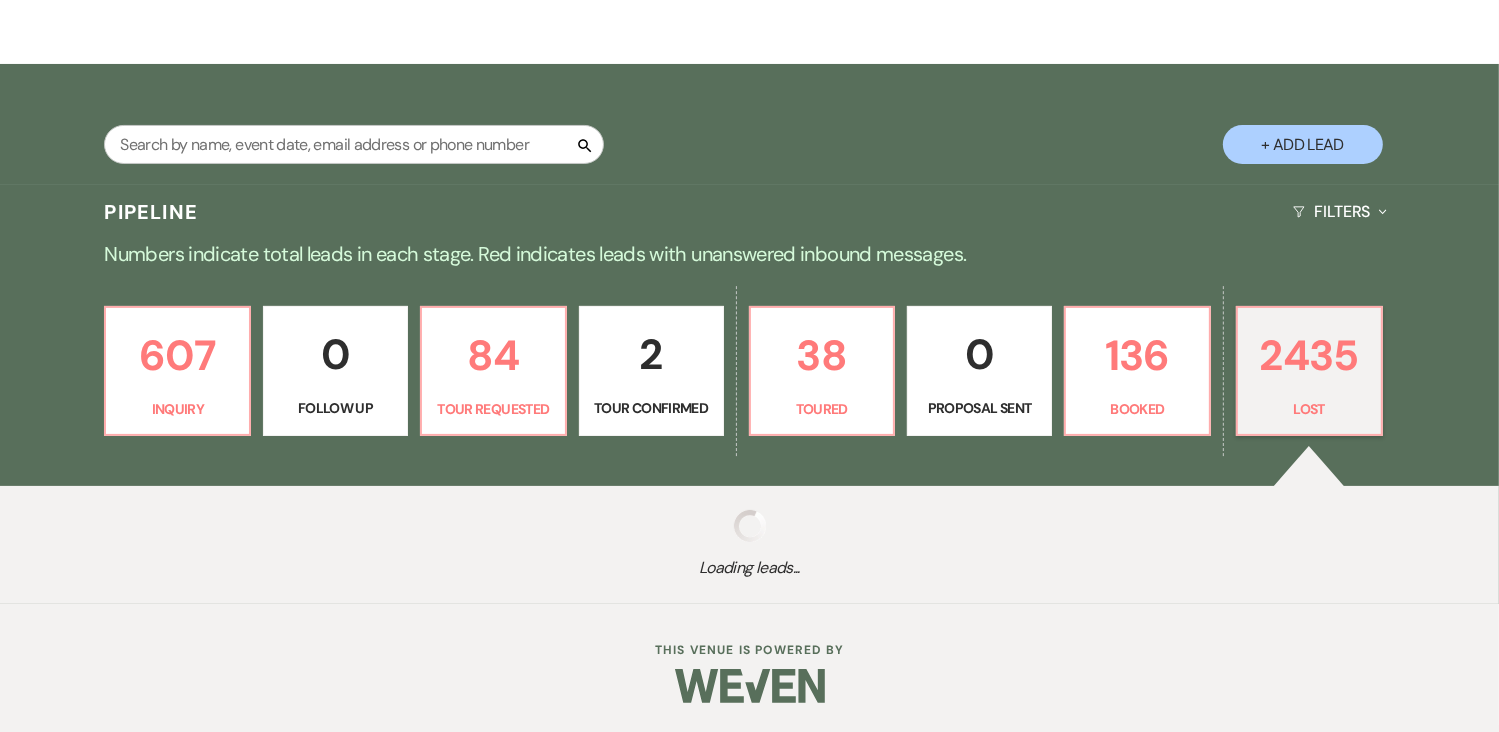 select on "8" 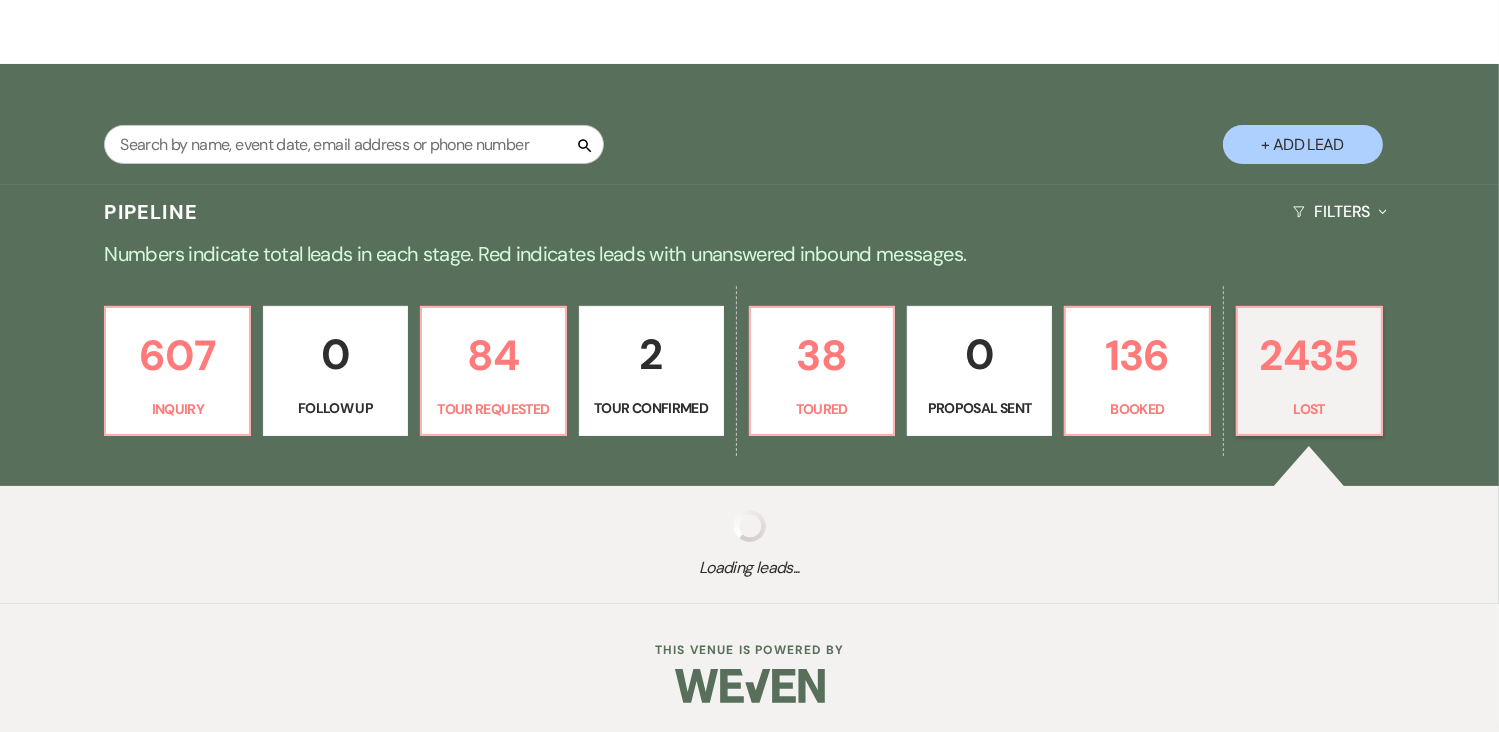 select on "8" 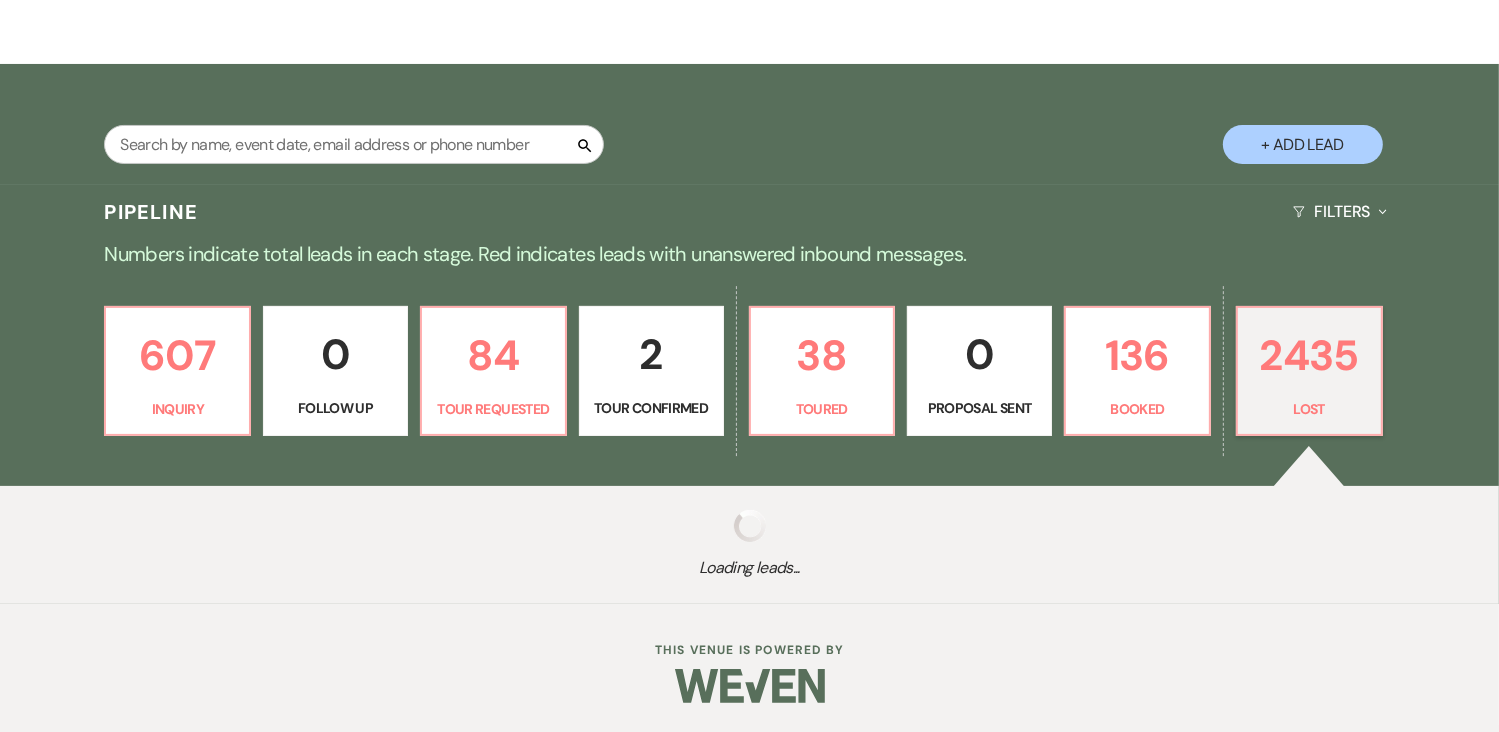select on "8" 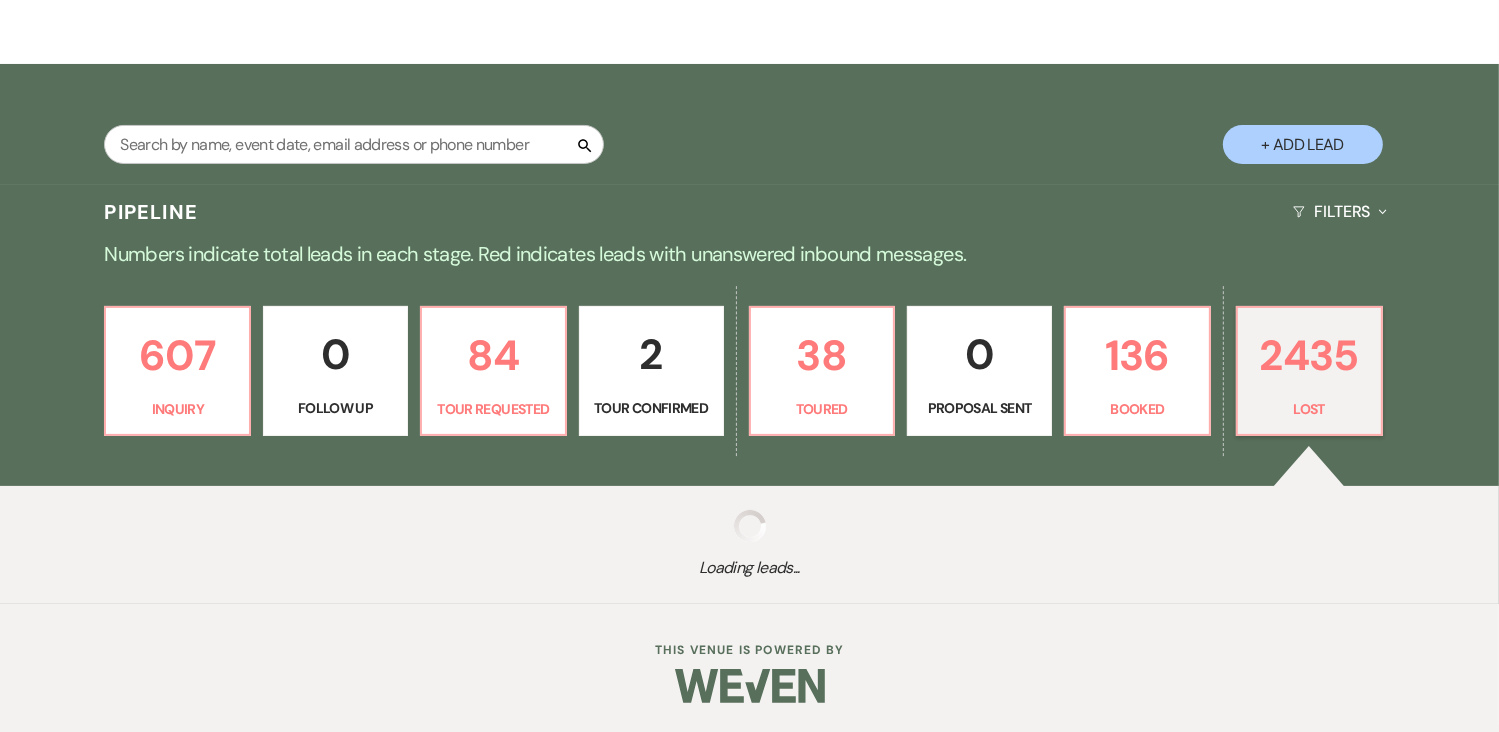 select on "8" 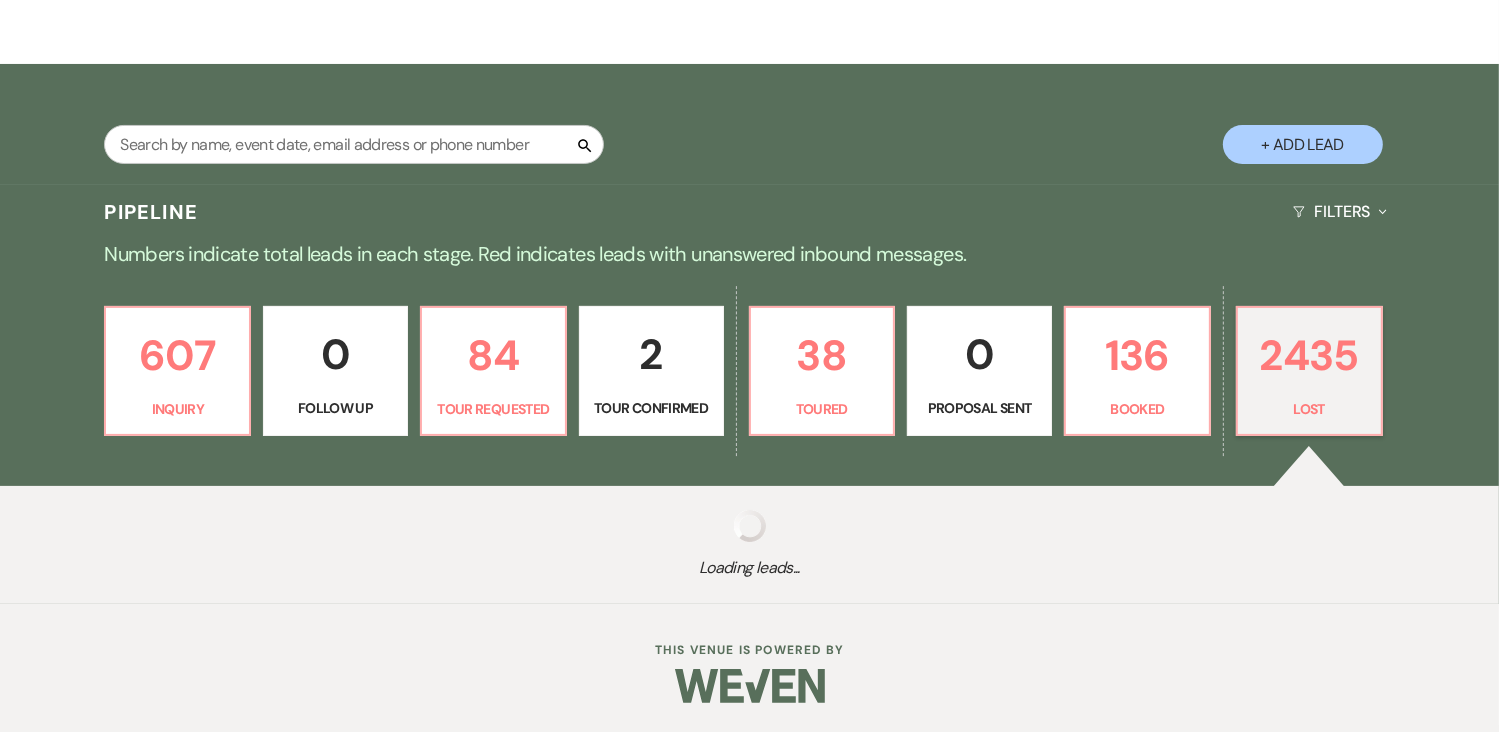 select on "8" 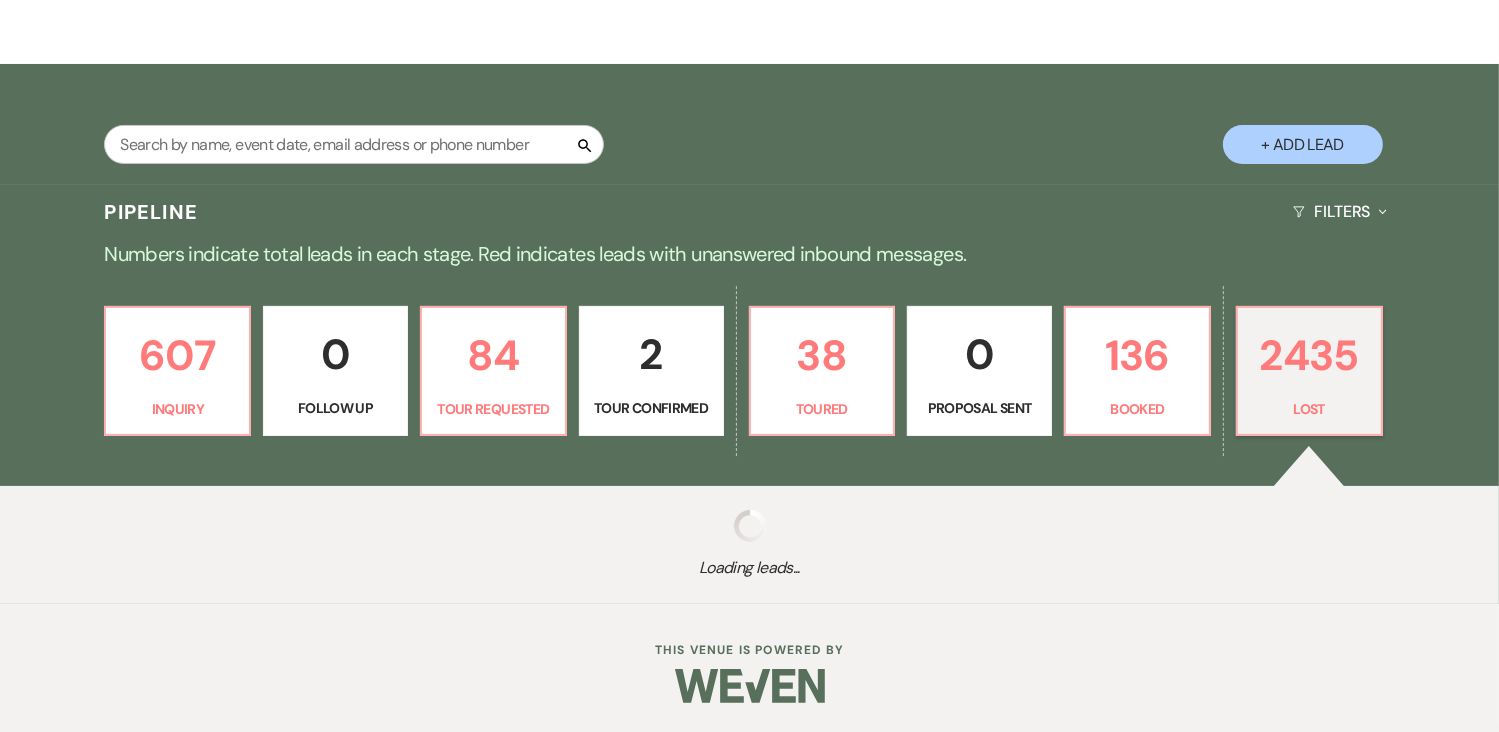 select on "8" 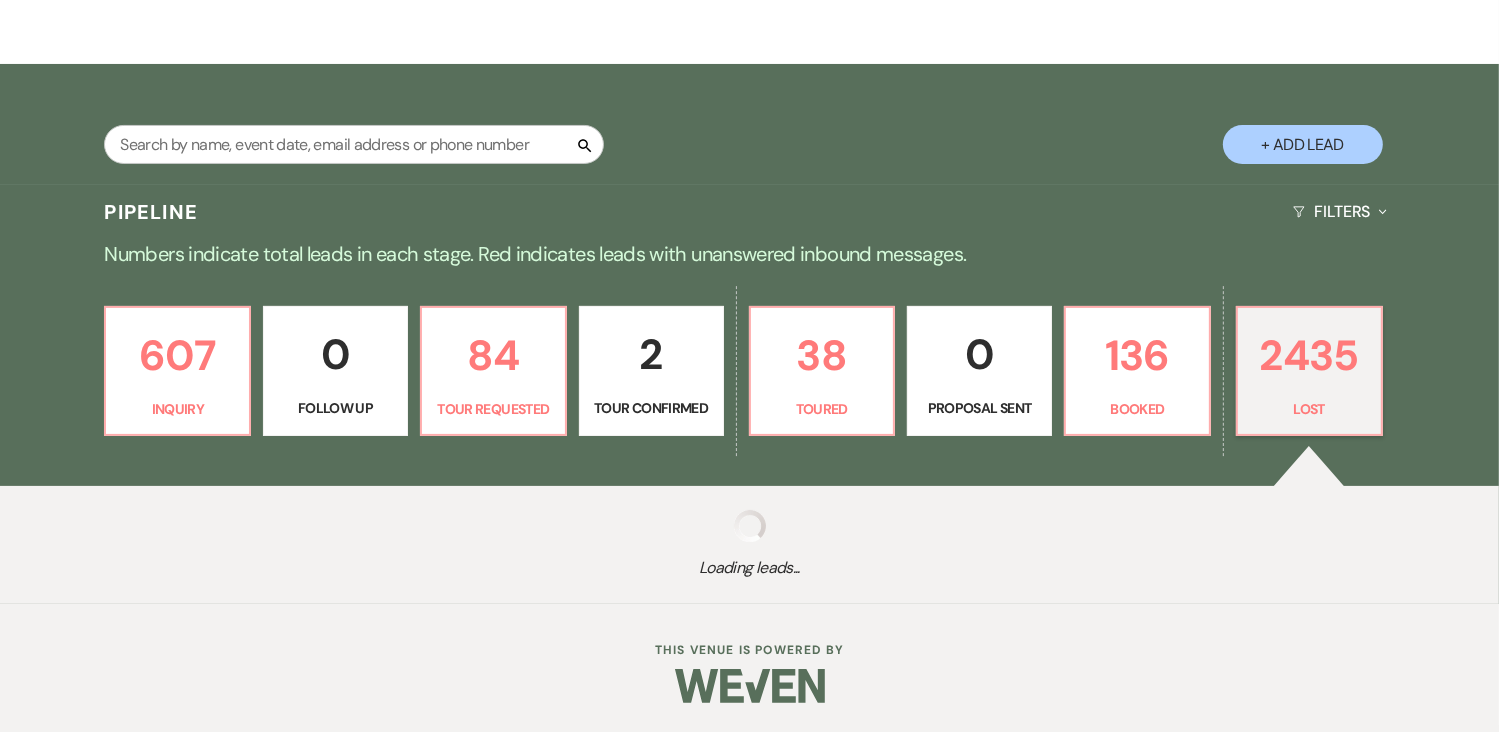 select on "8" 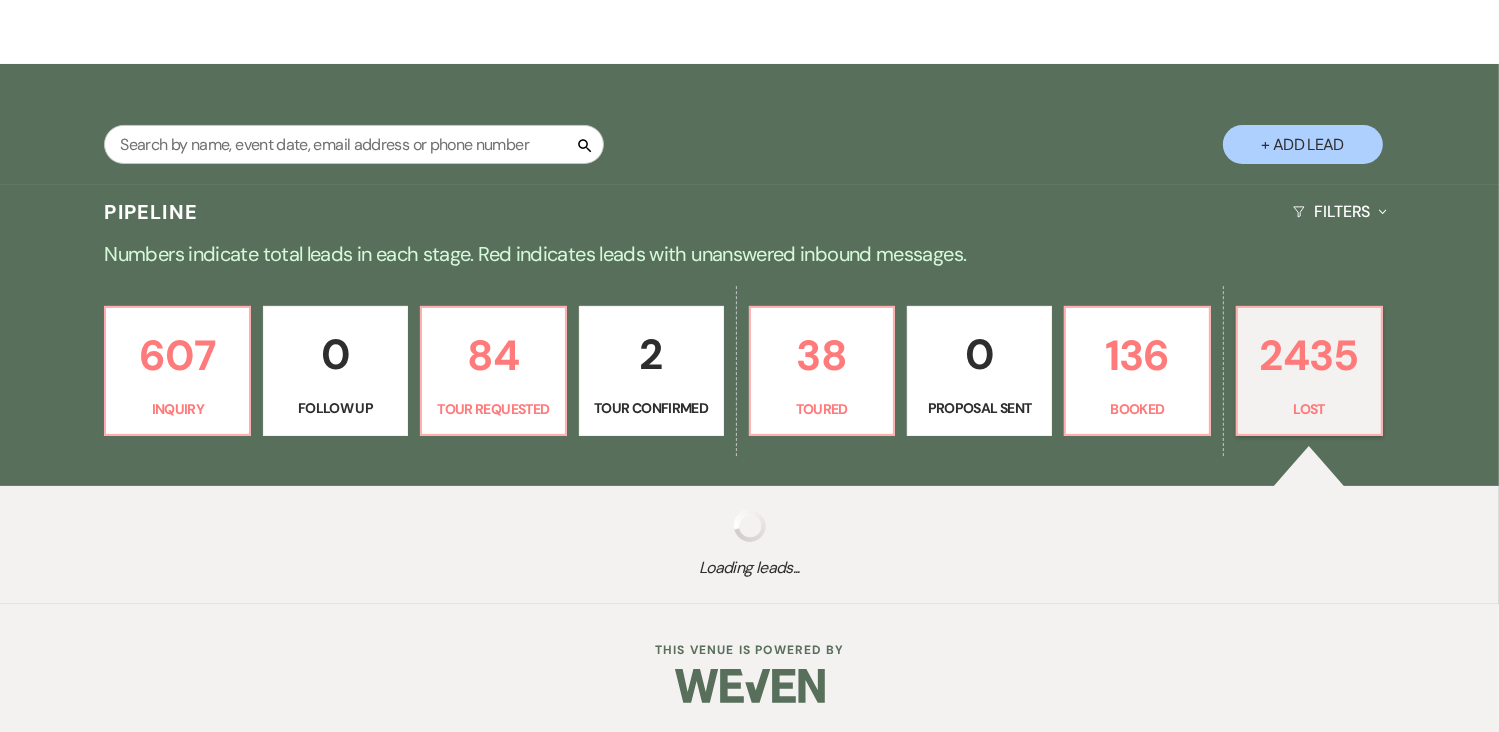 select on "8" 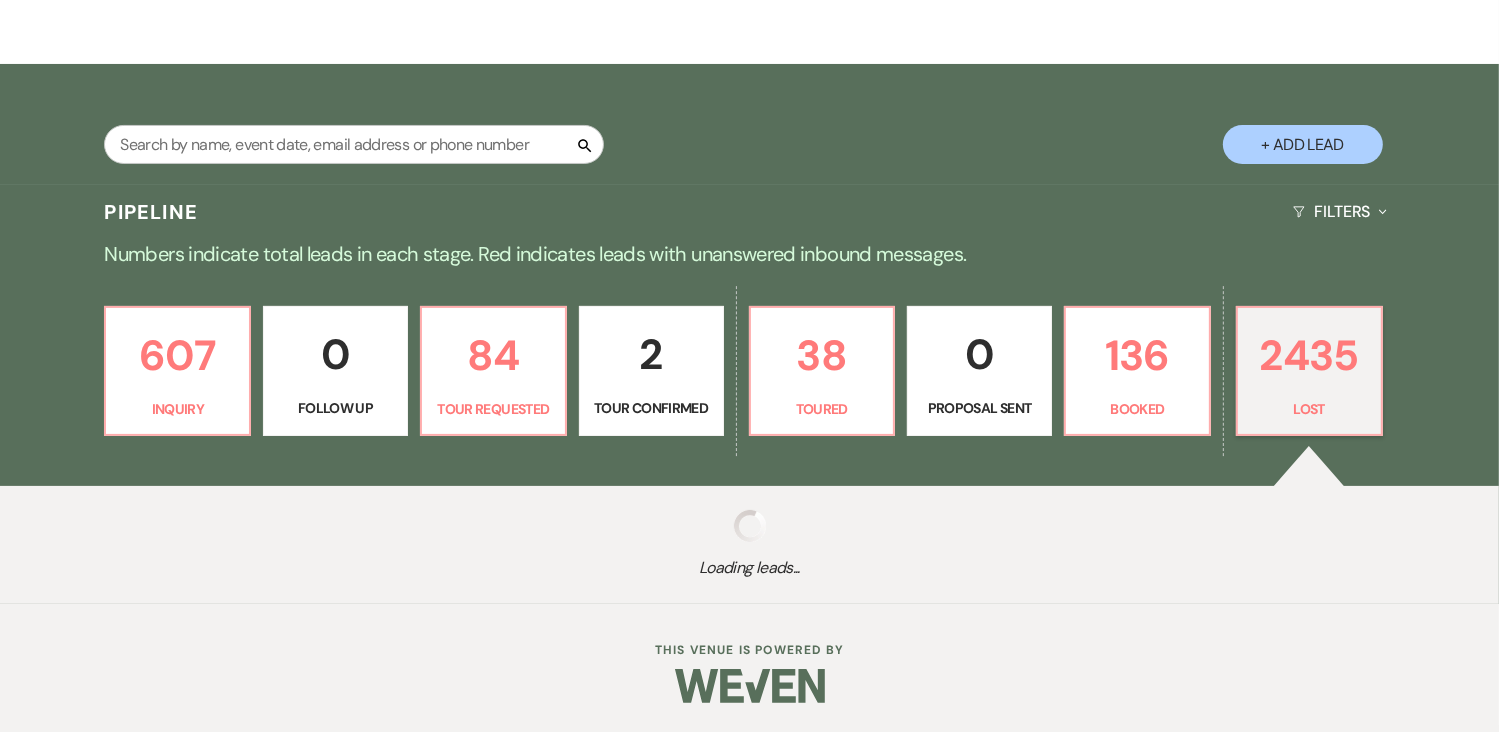 select on "8" 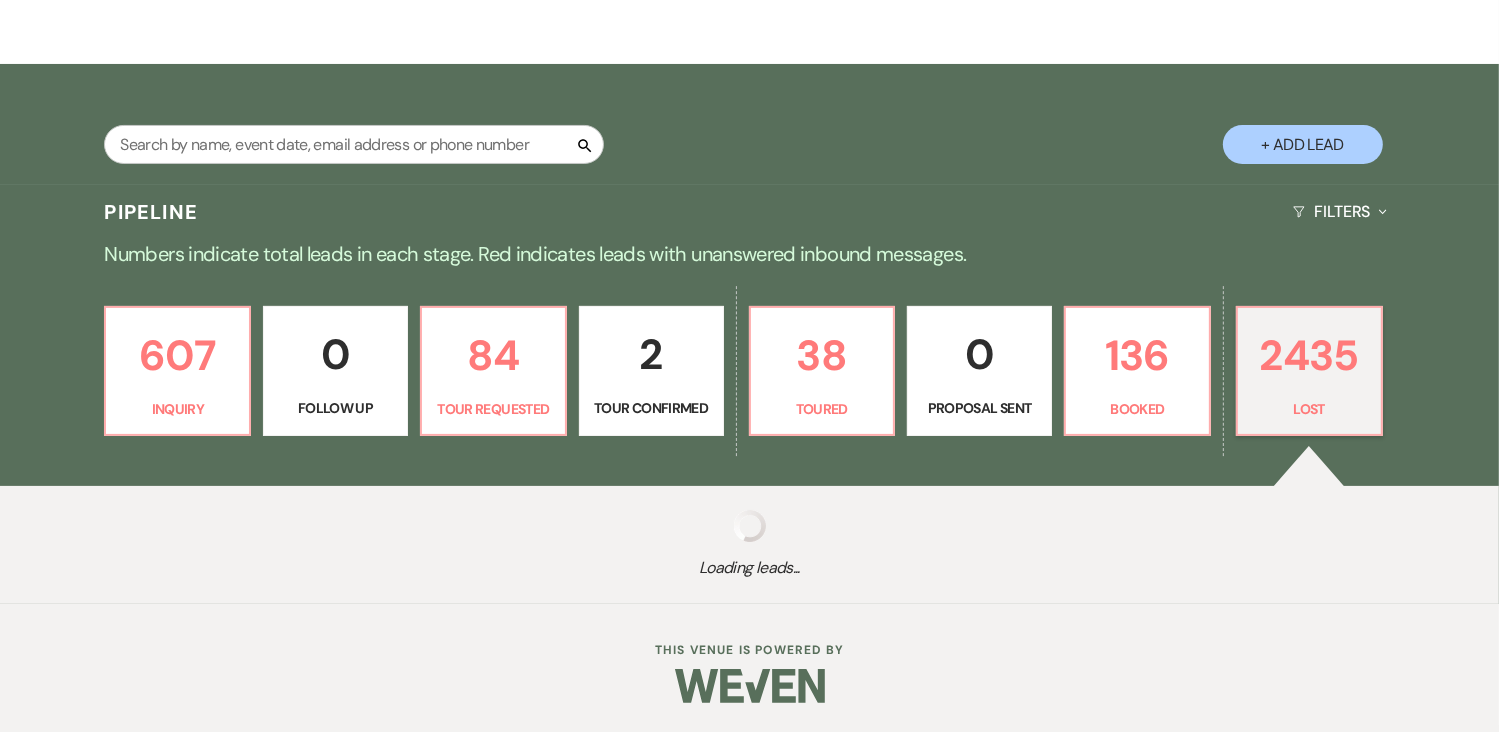 select on "8" 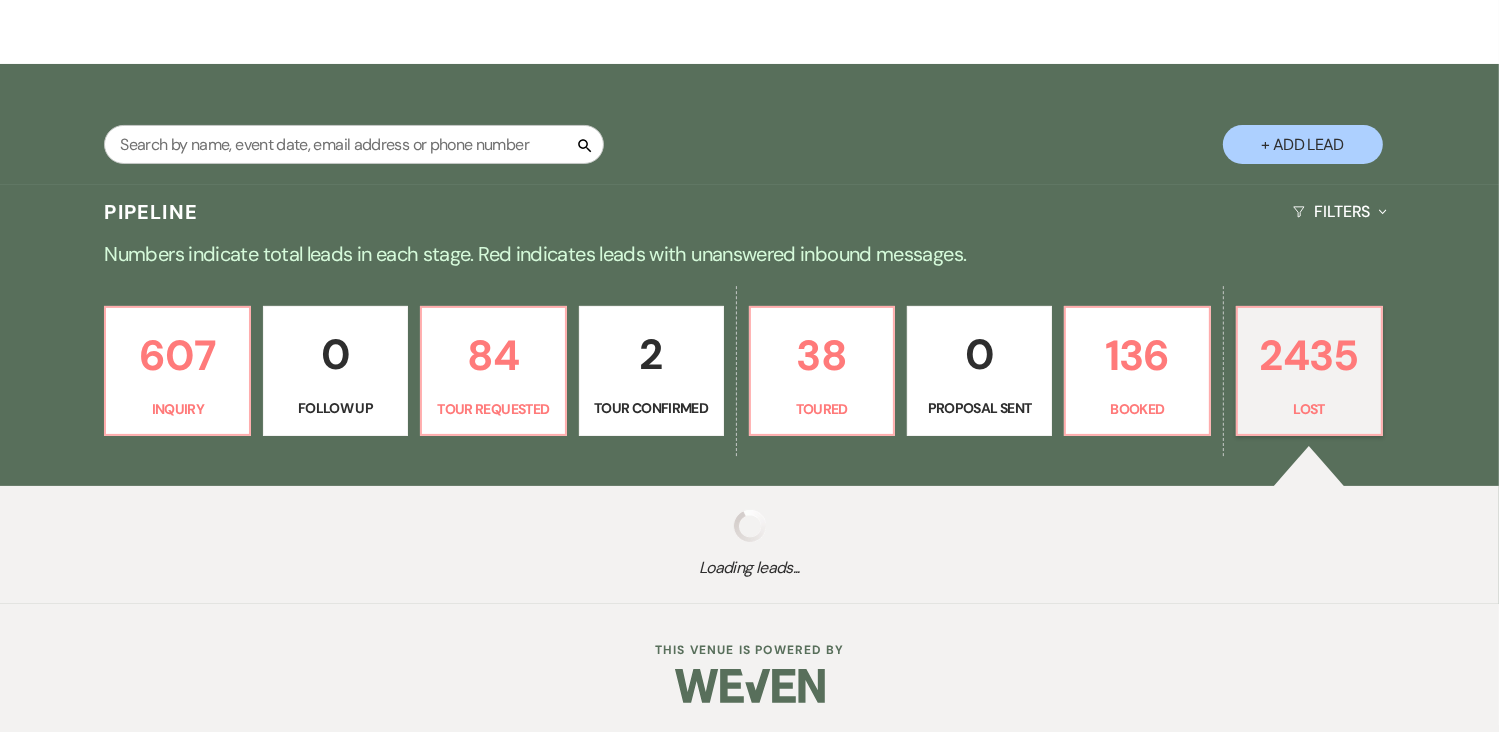 select on "8" 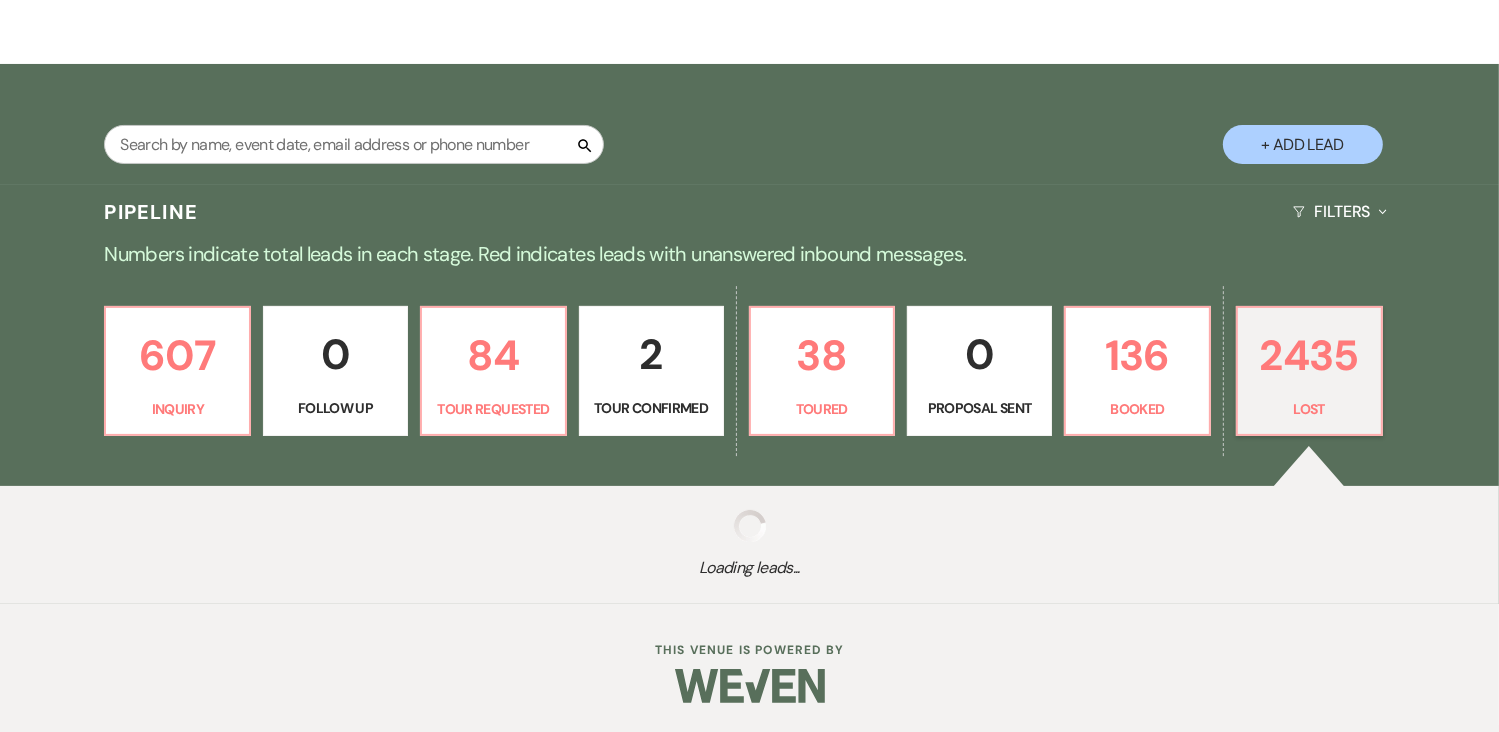 select on "8" 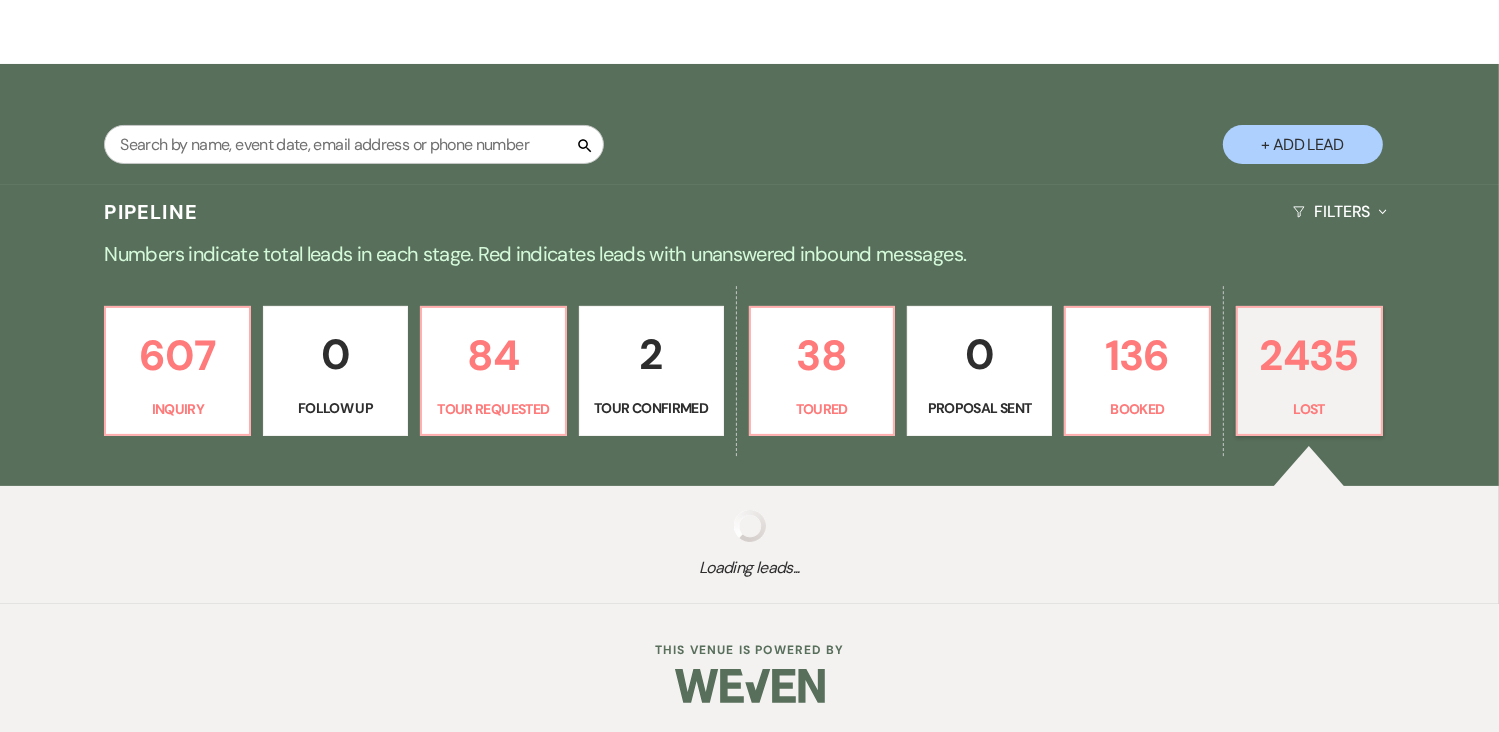 select on "8" 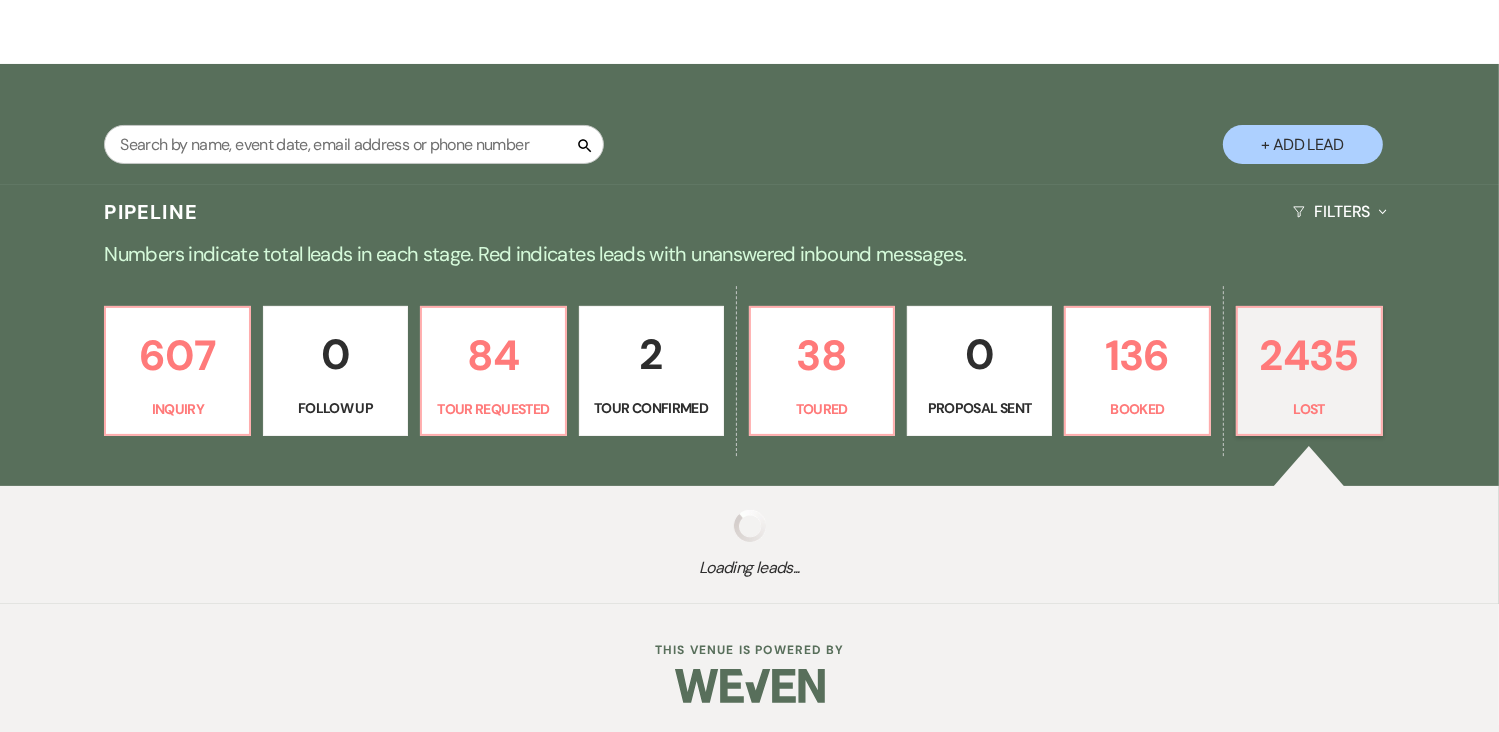 select on "8" 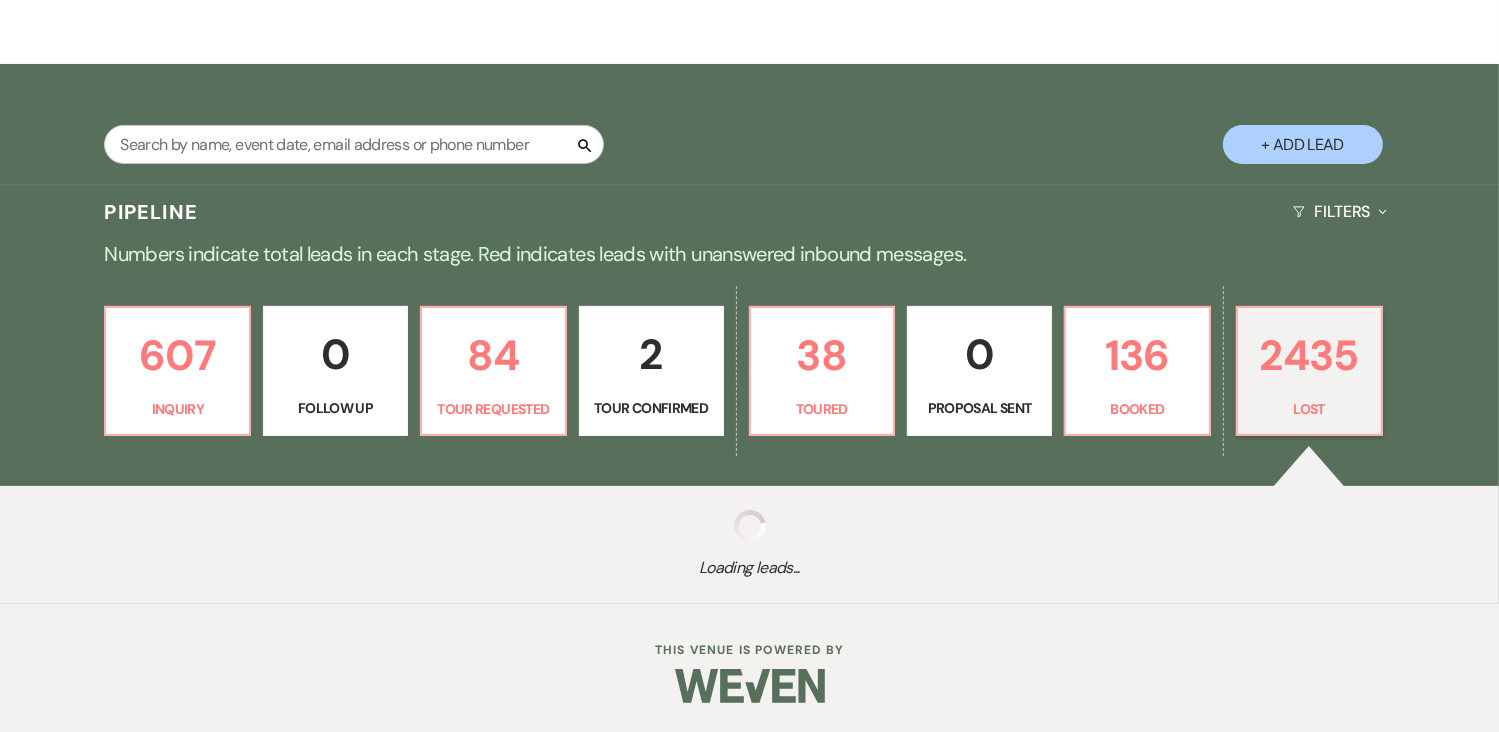 select on "8" 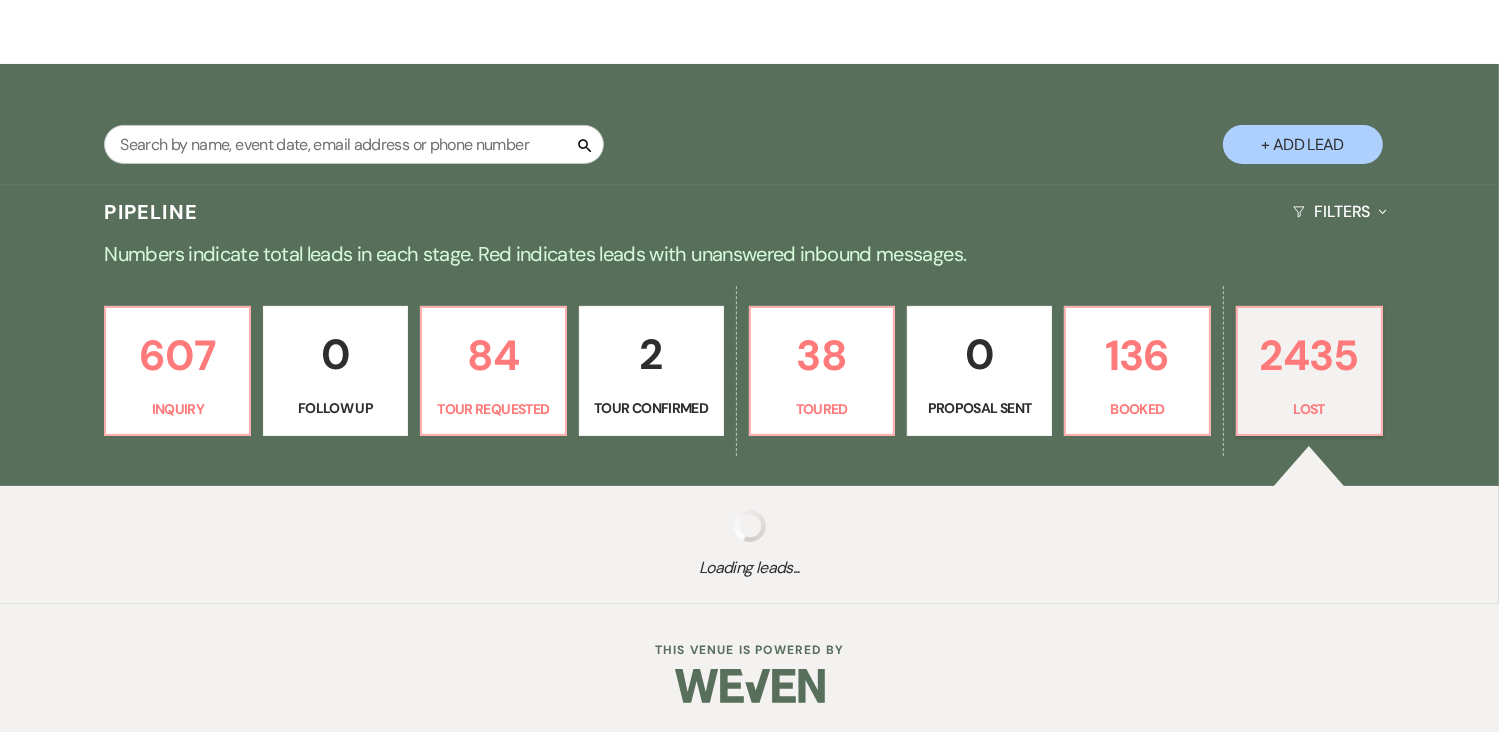 select on "6" 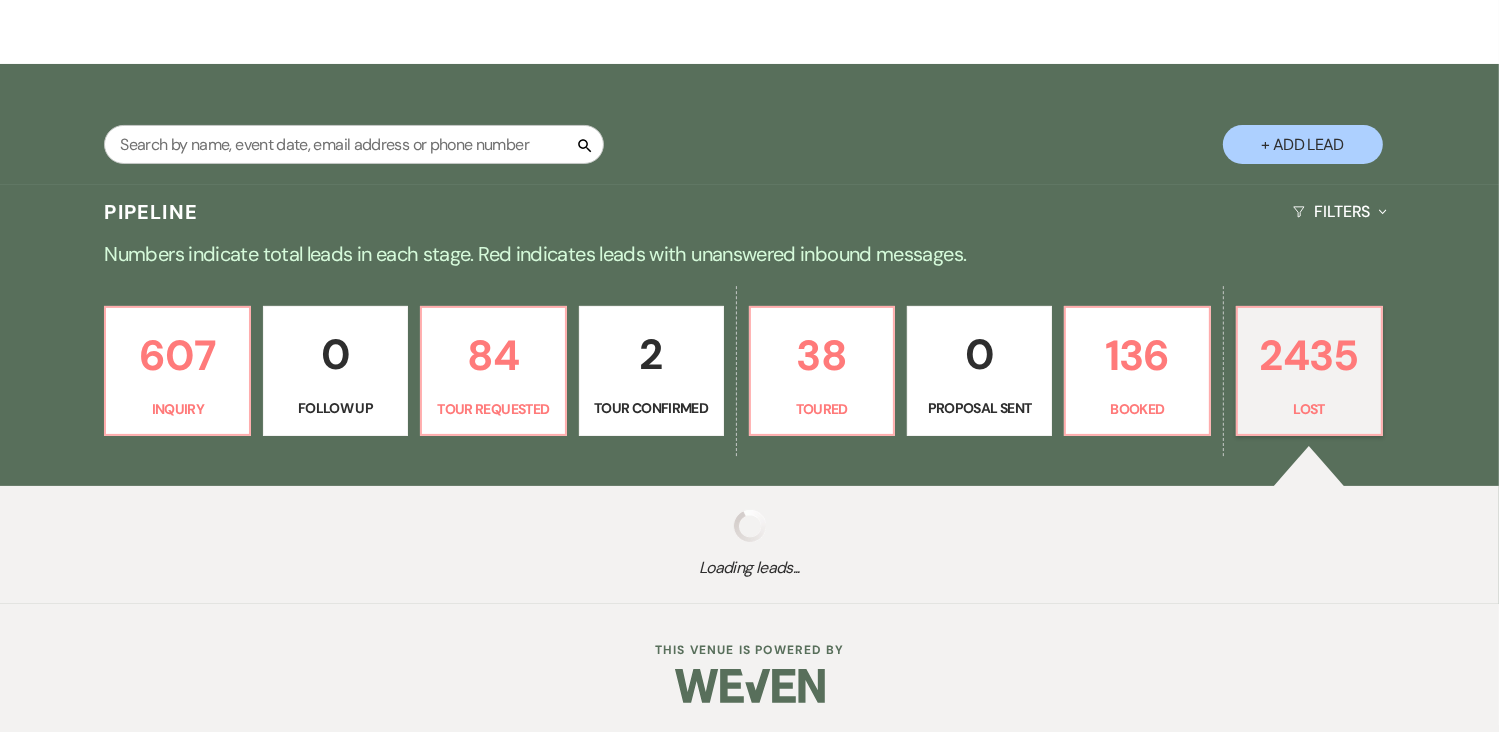 select on "8" 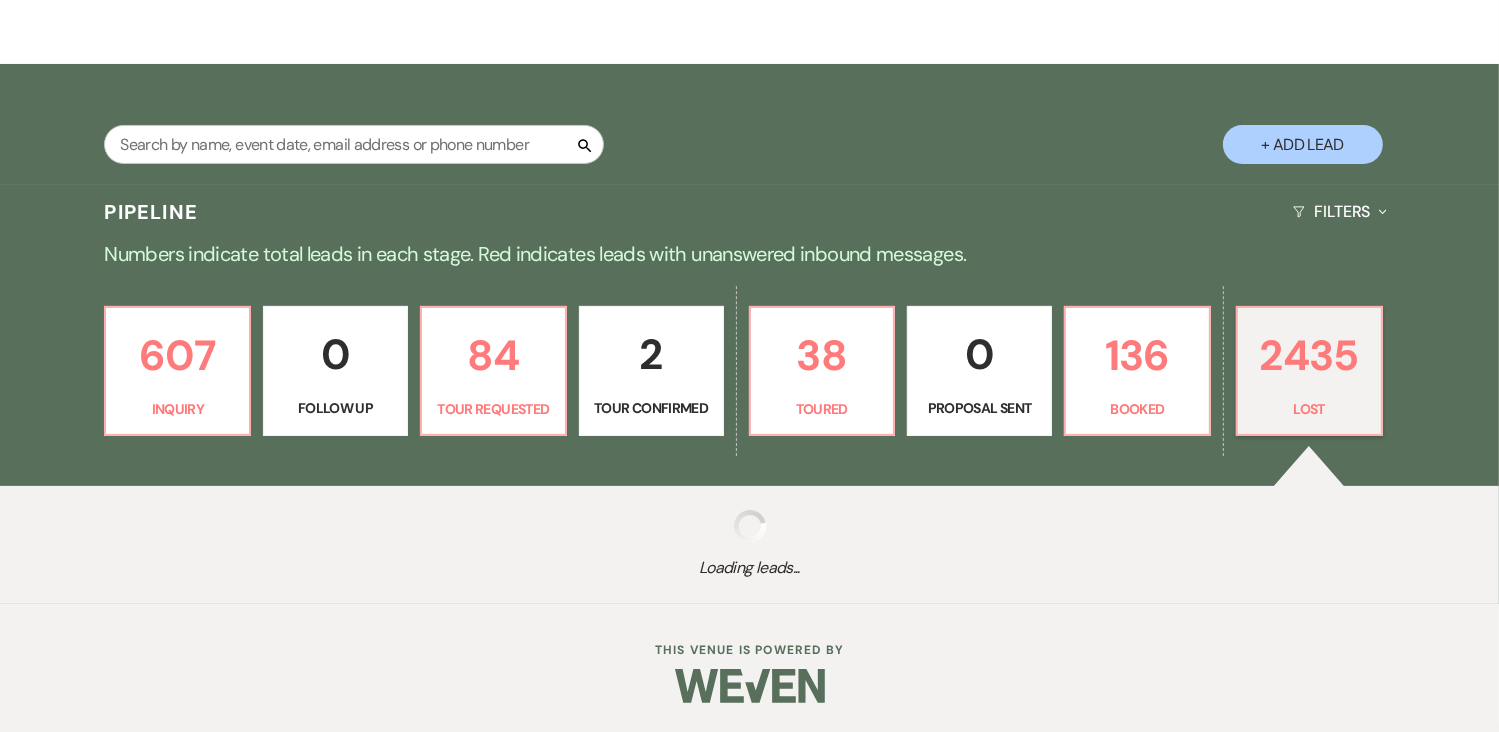 select on "10" 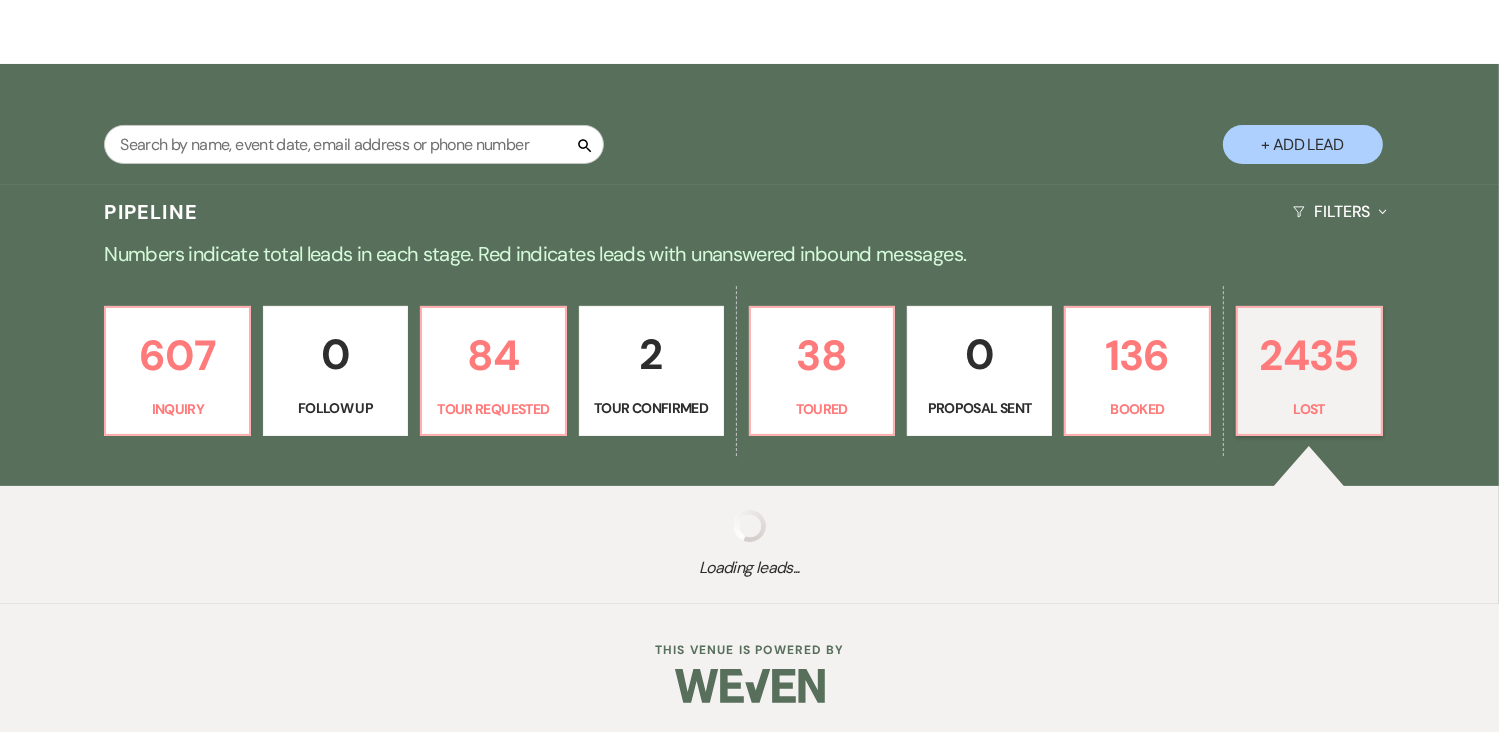 select on "8" 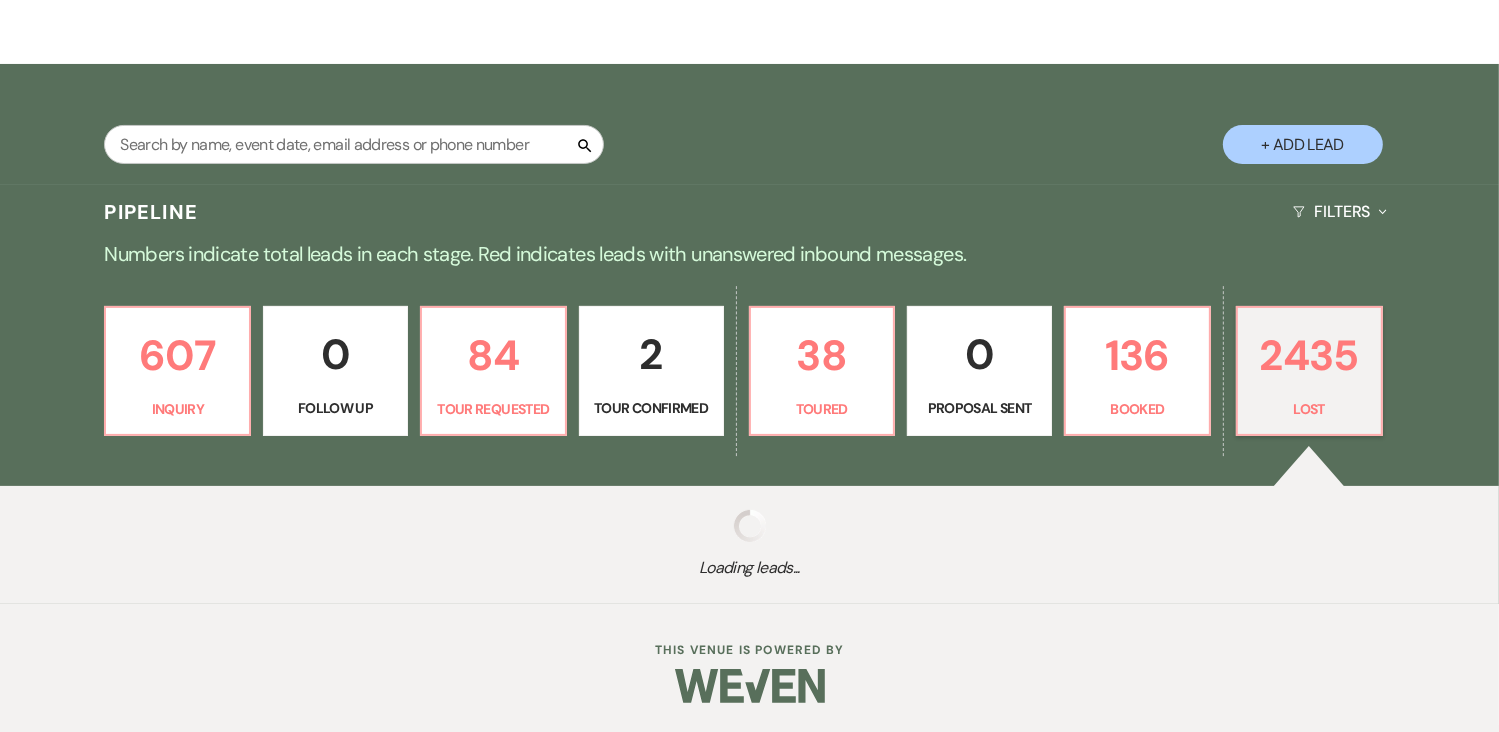 select on "8" 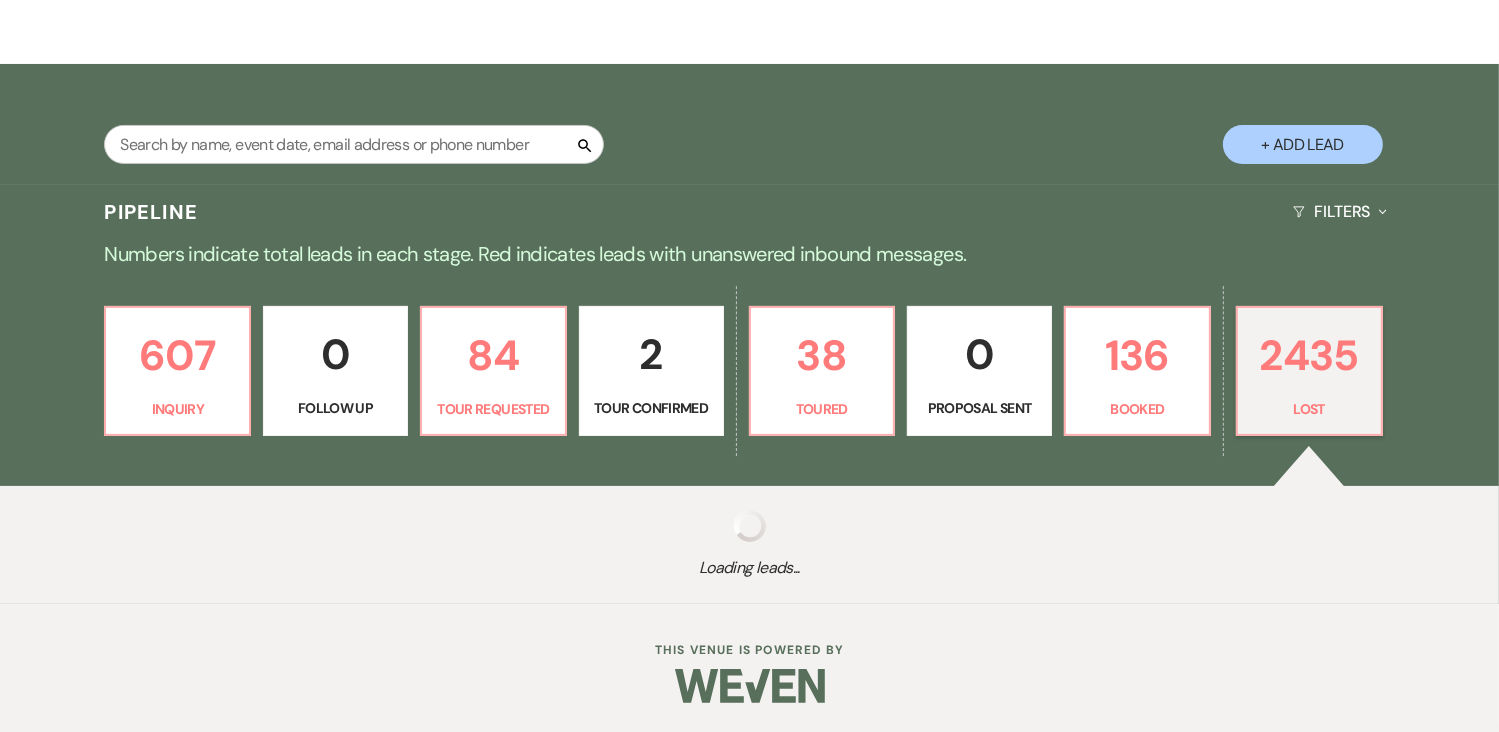select on "8" 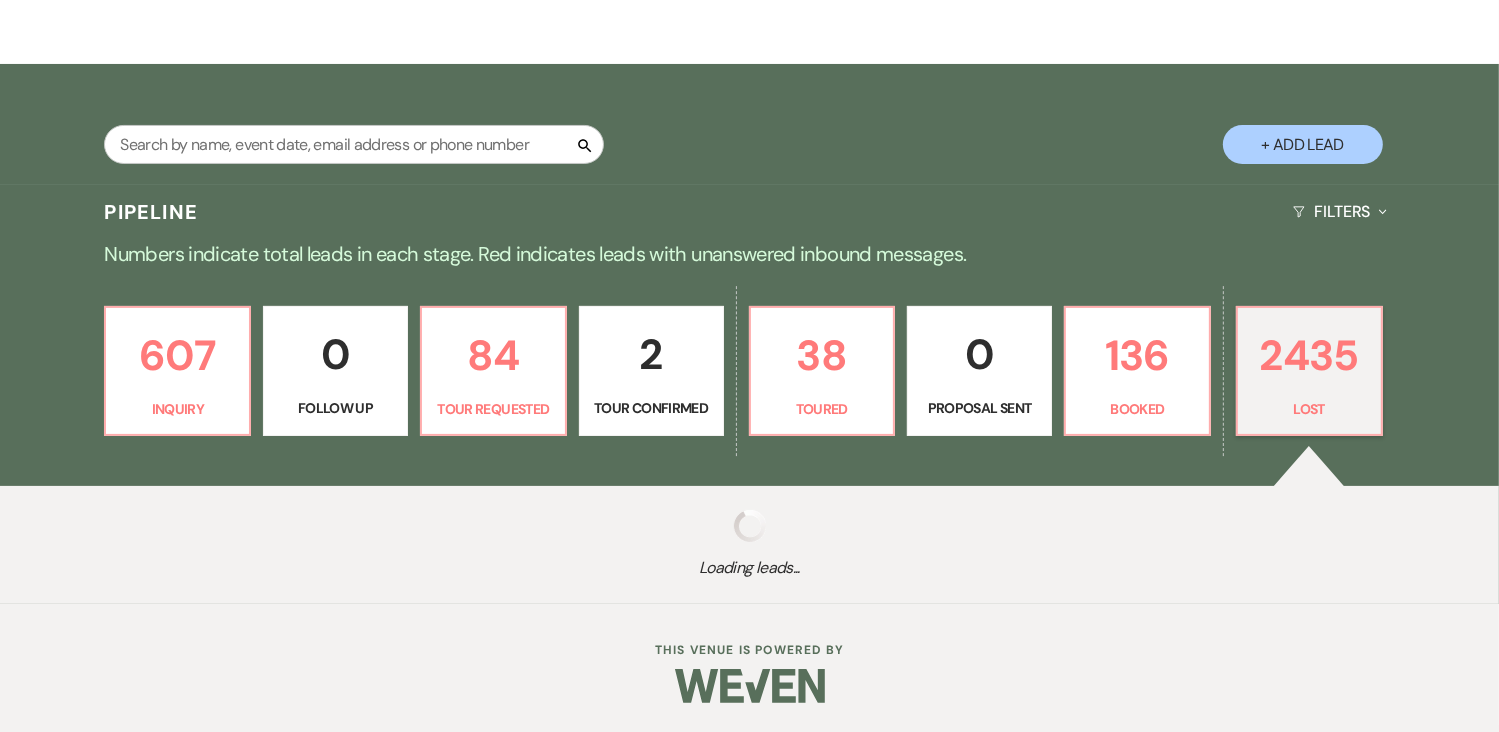select on "8" 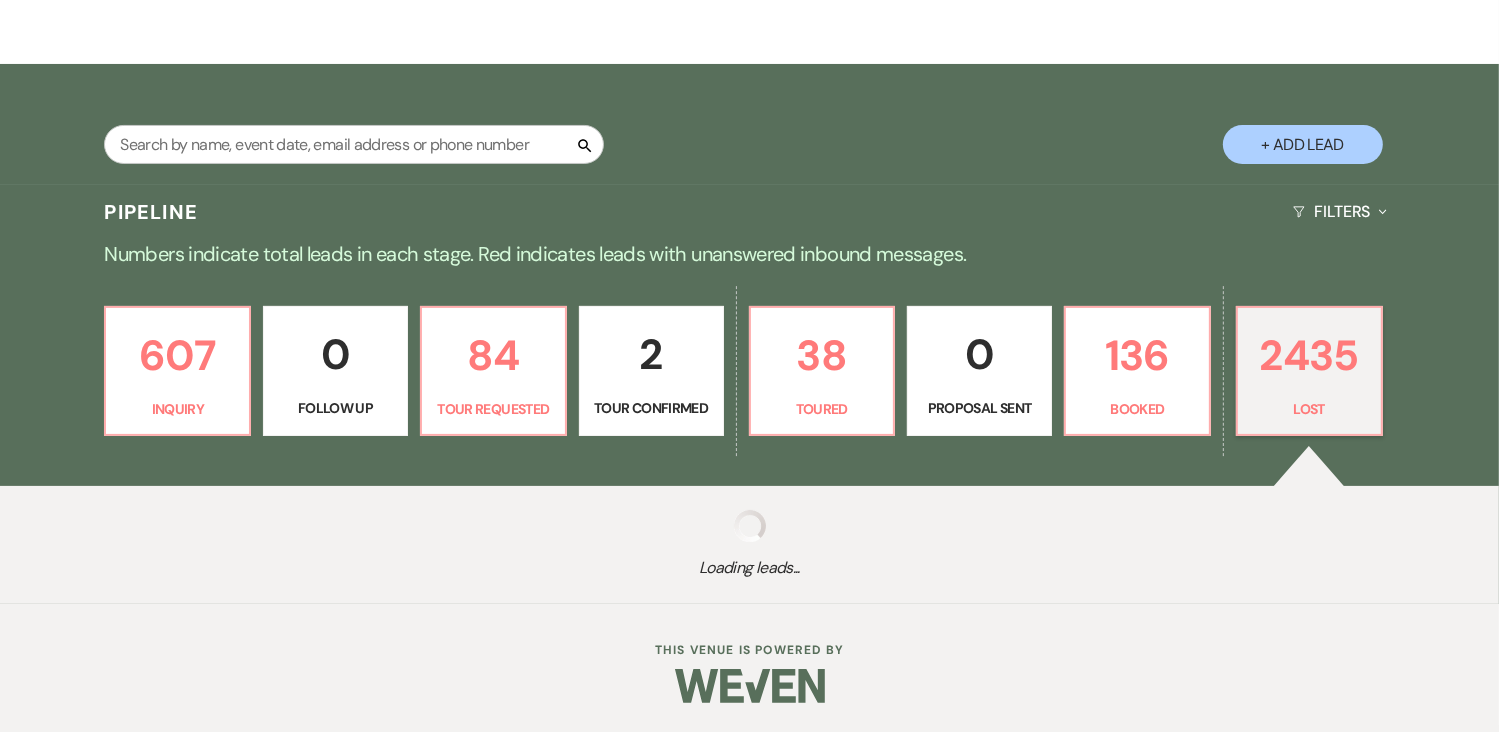 select on "10" 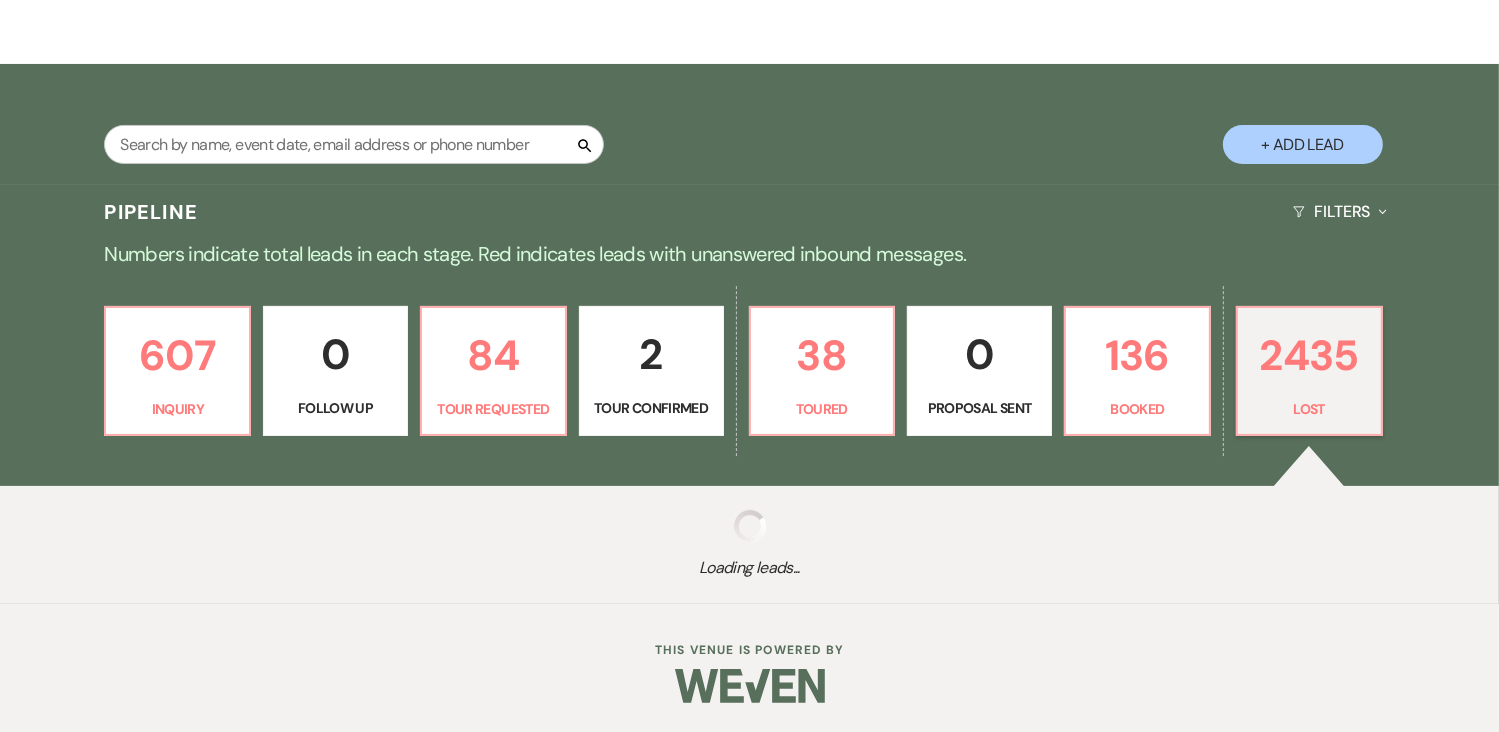 select on "8" 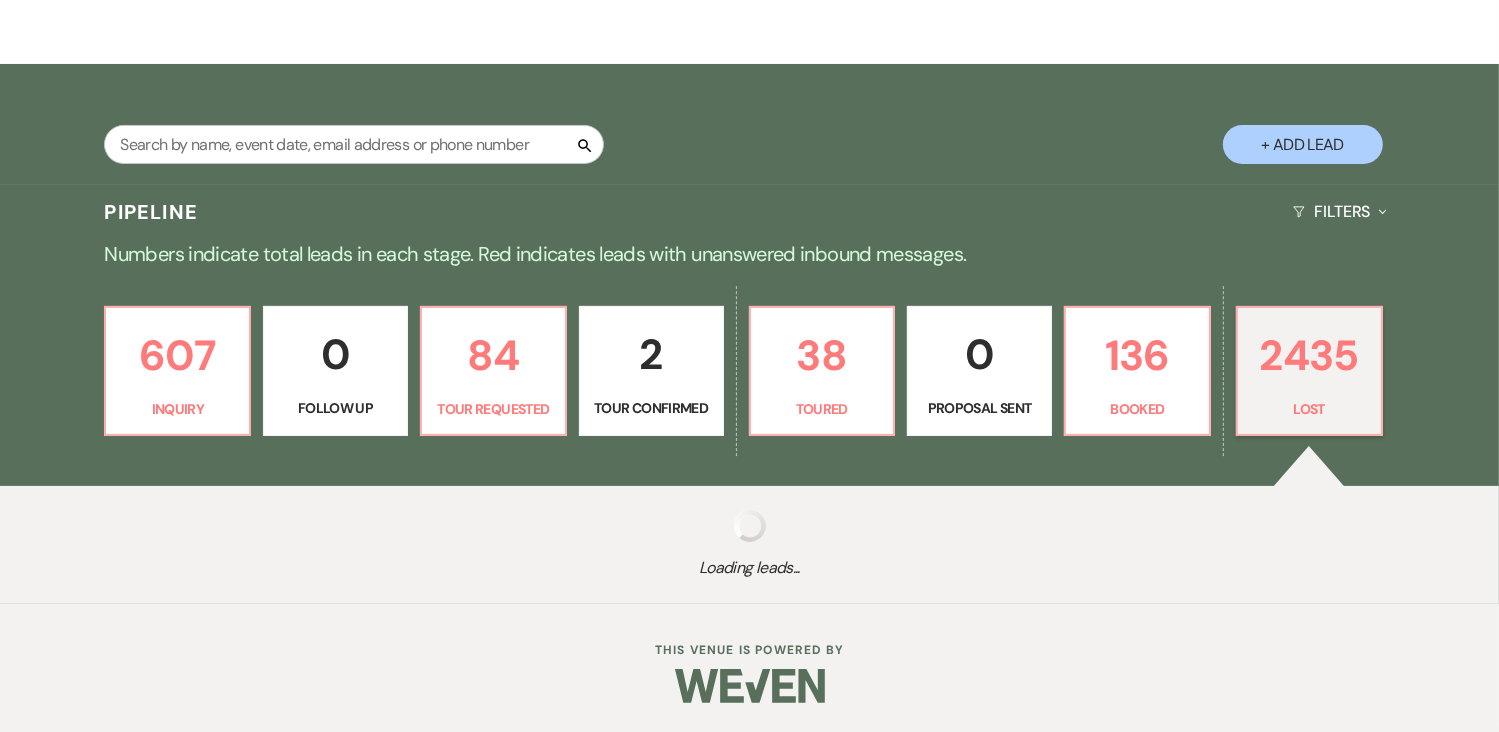 select on "8" 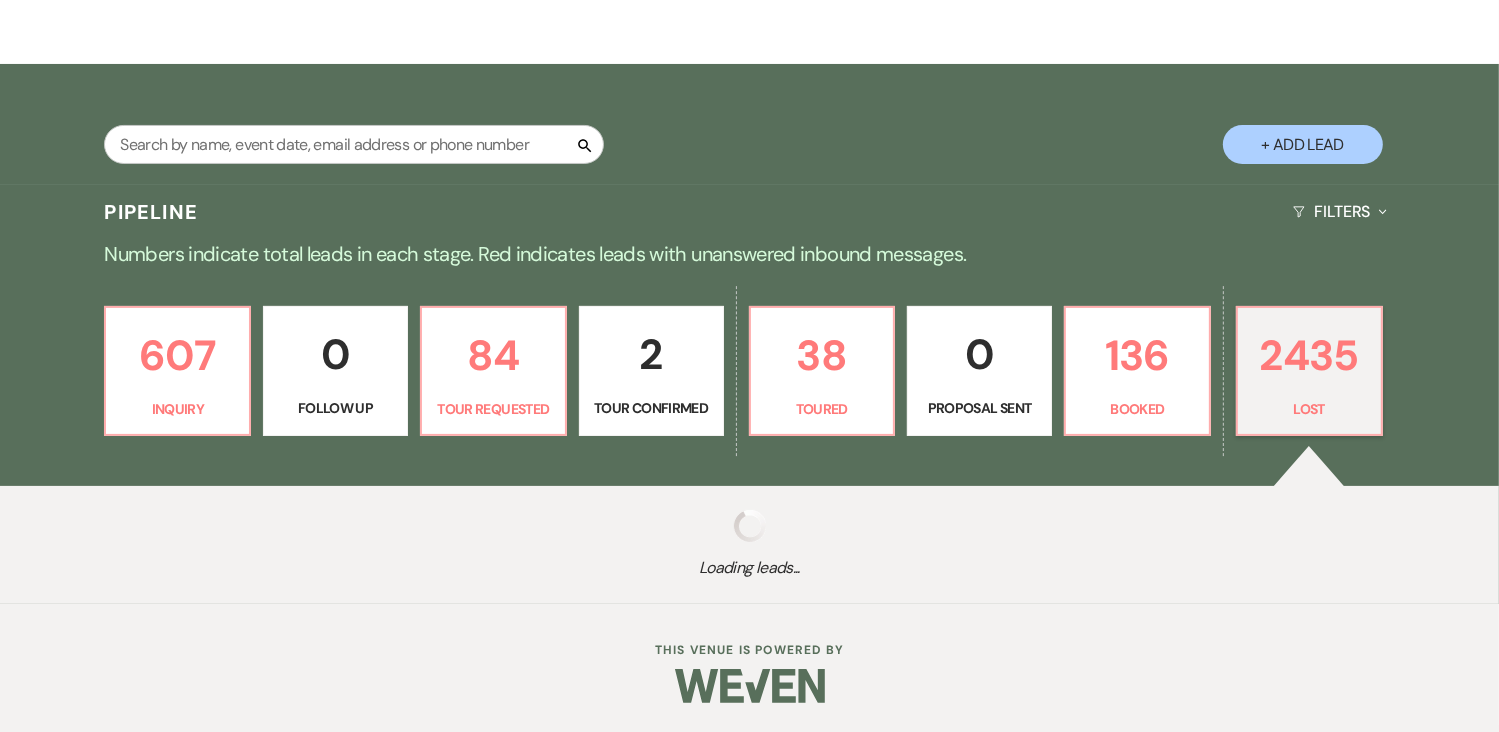 select on "7" 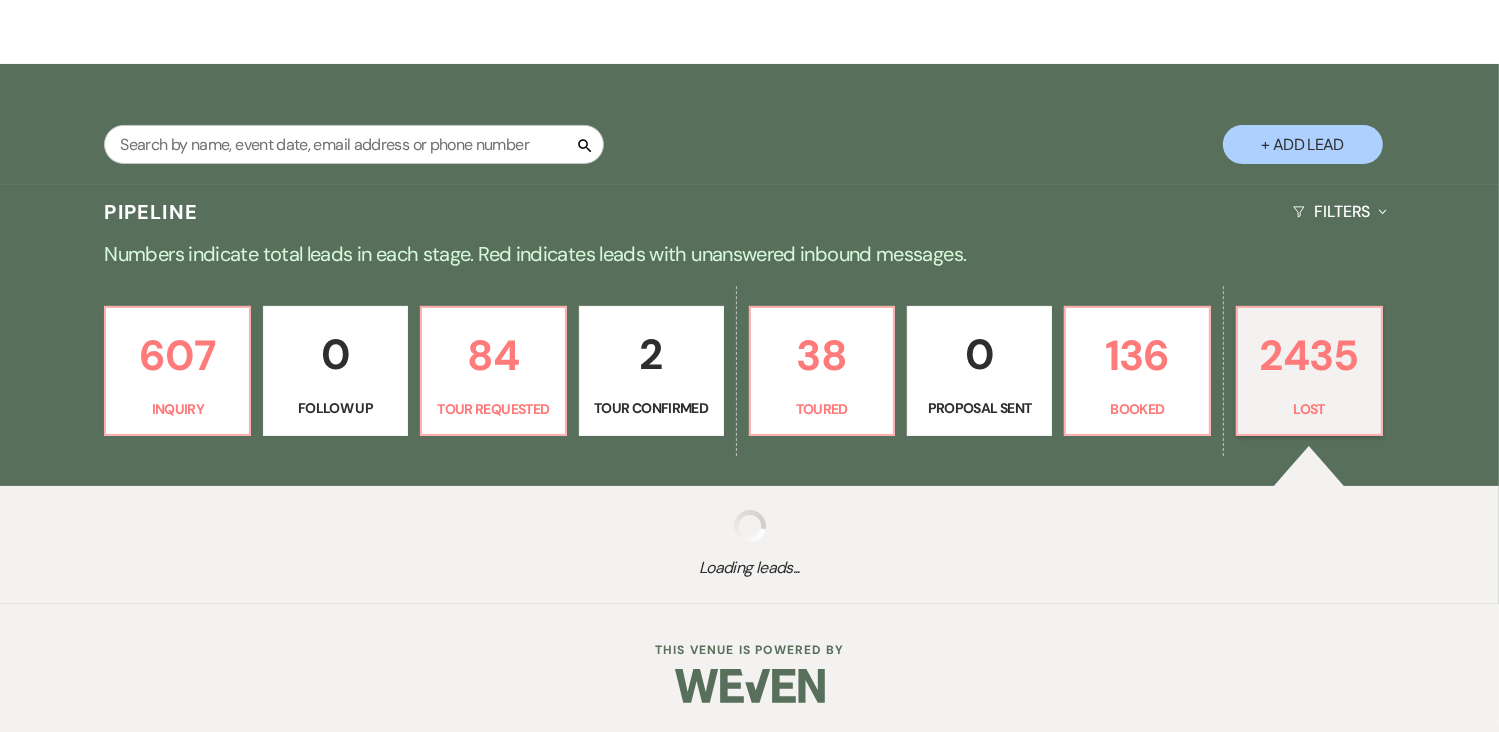 select on "8" 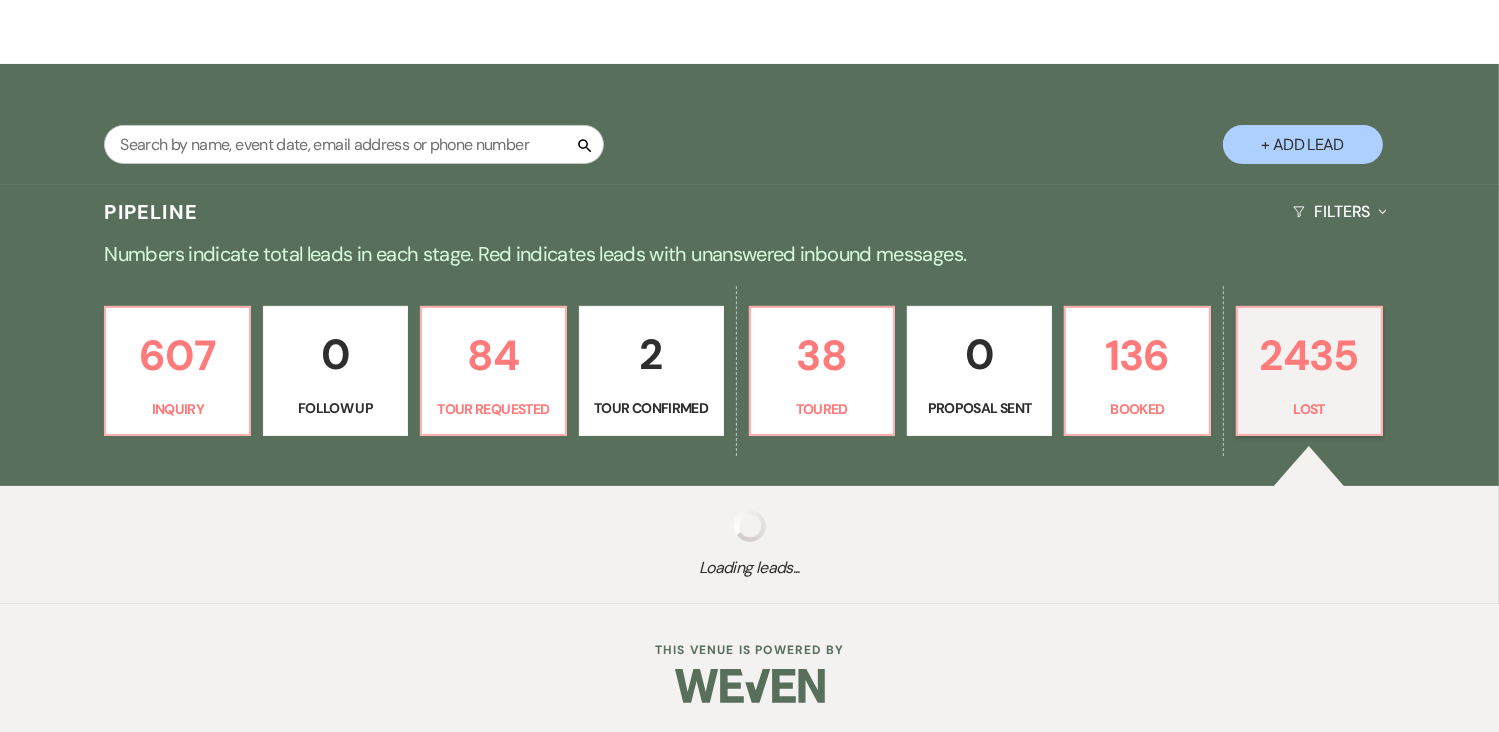 select on "1" 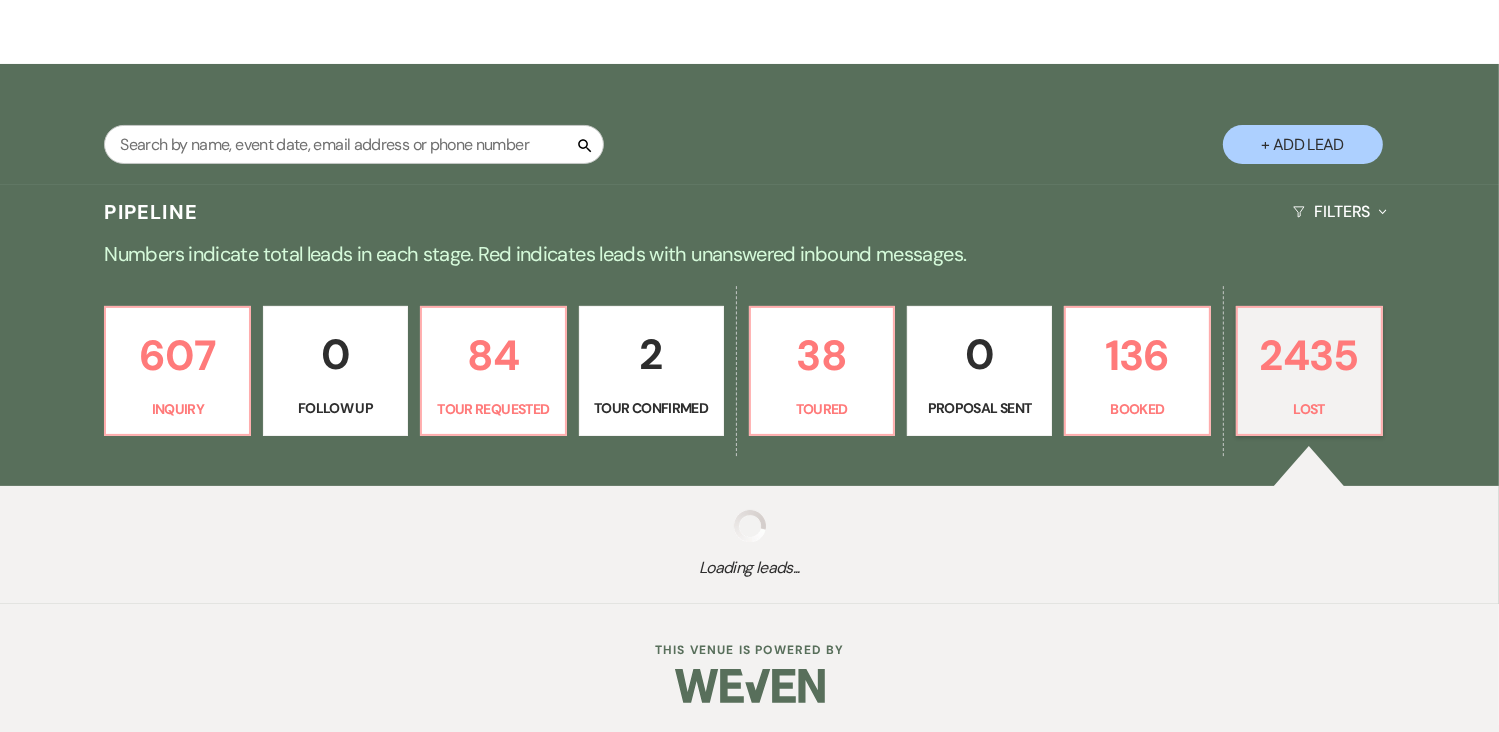 select on "8" 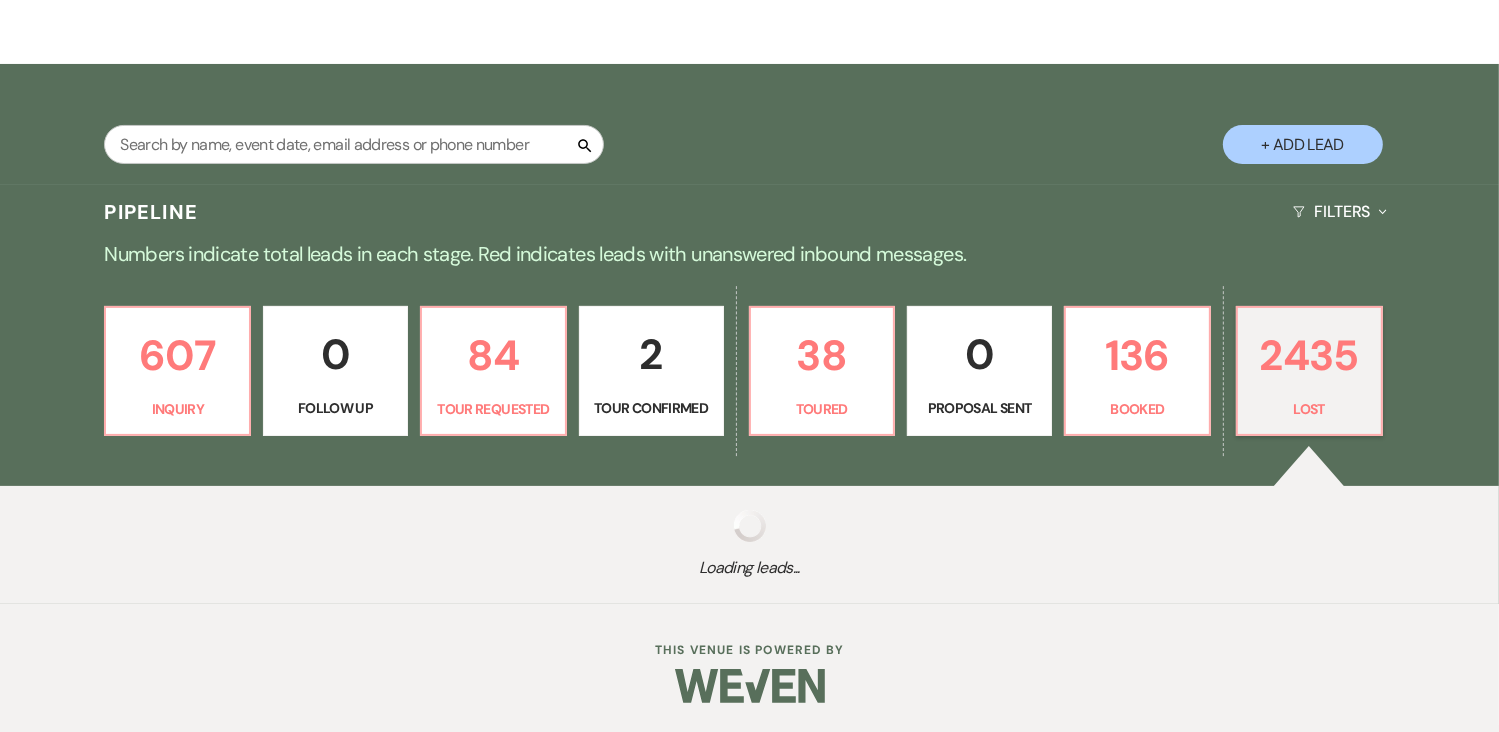 select on "10" 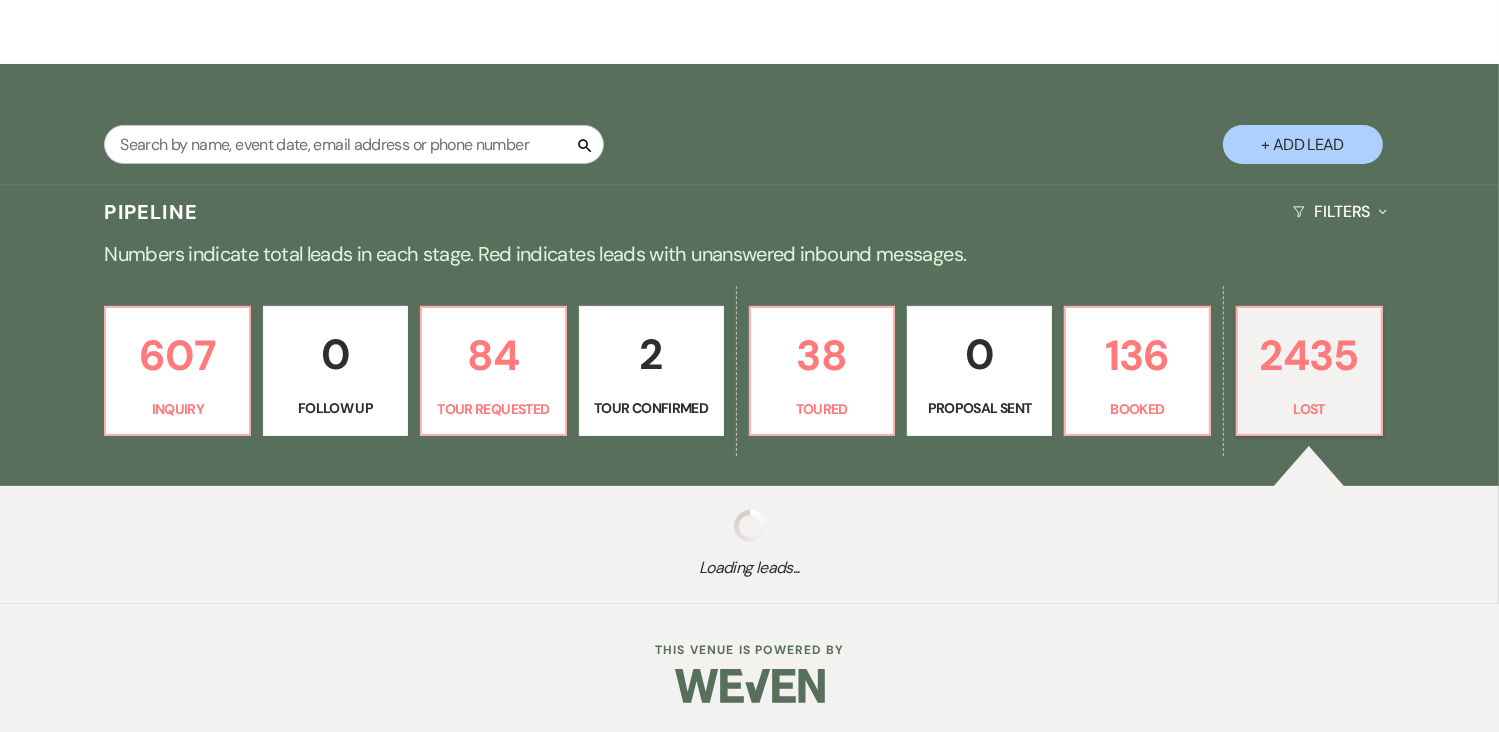 select on "8" 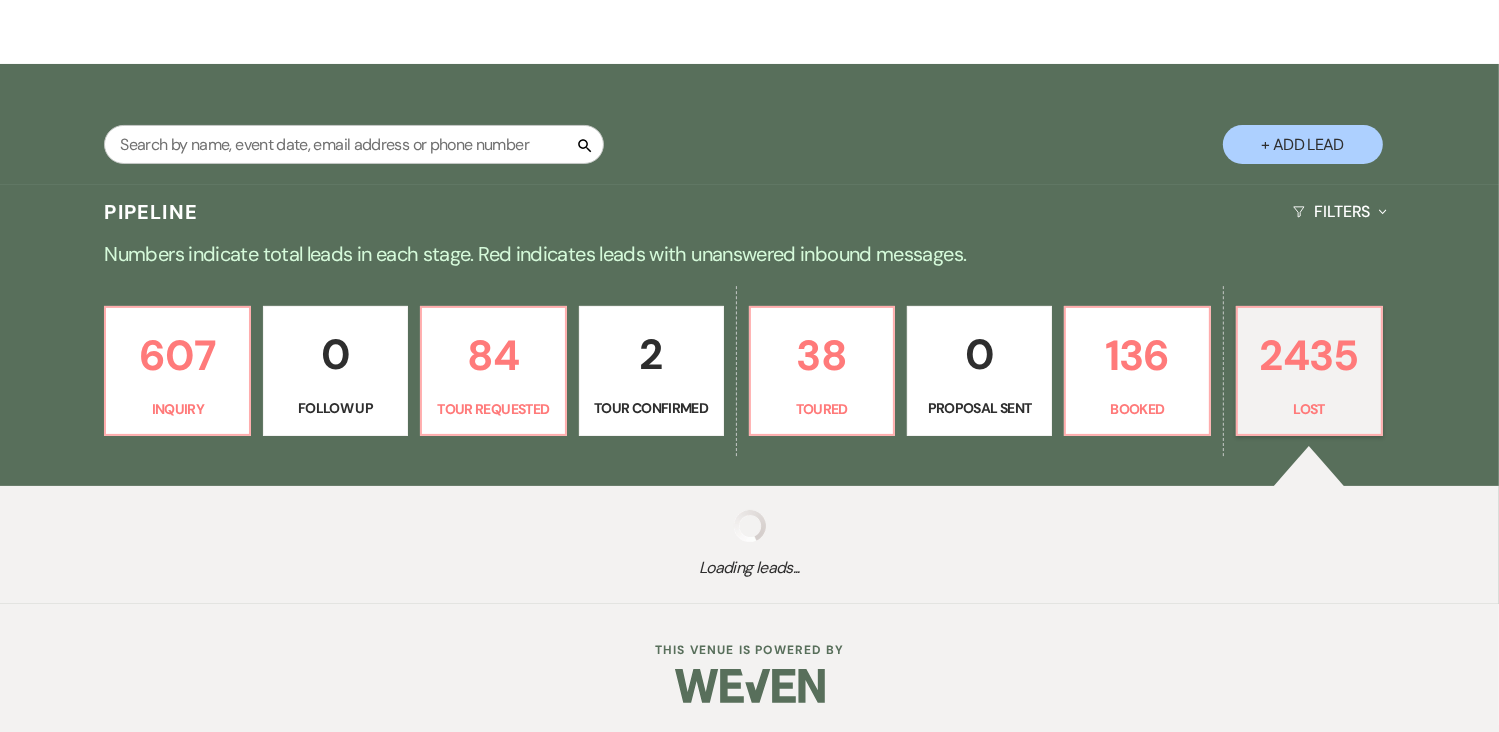 select on "10" 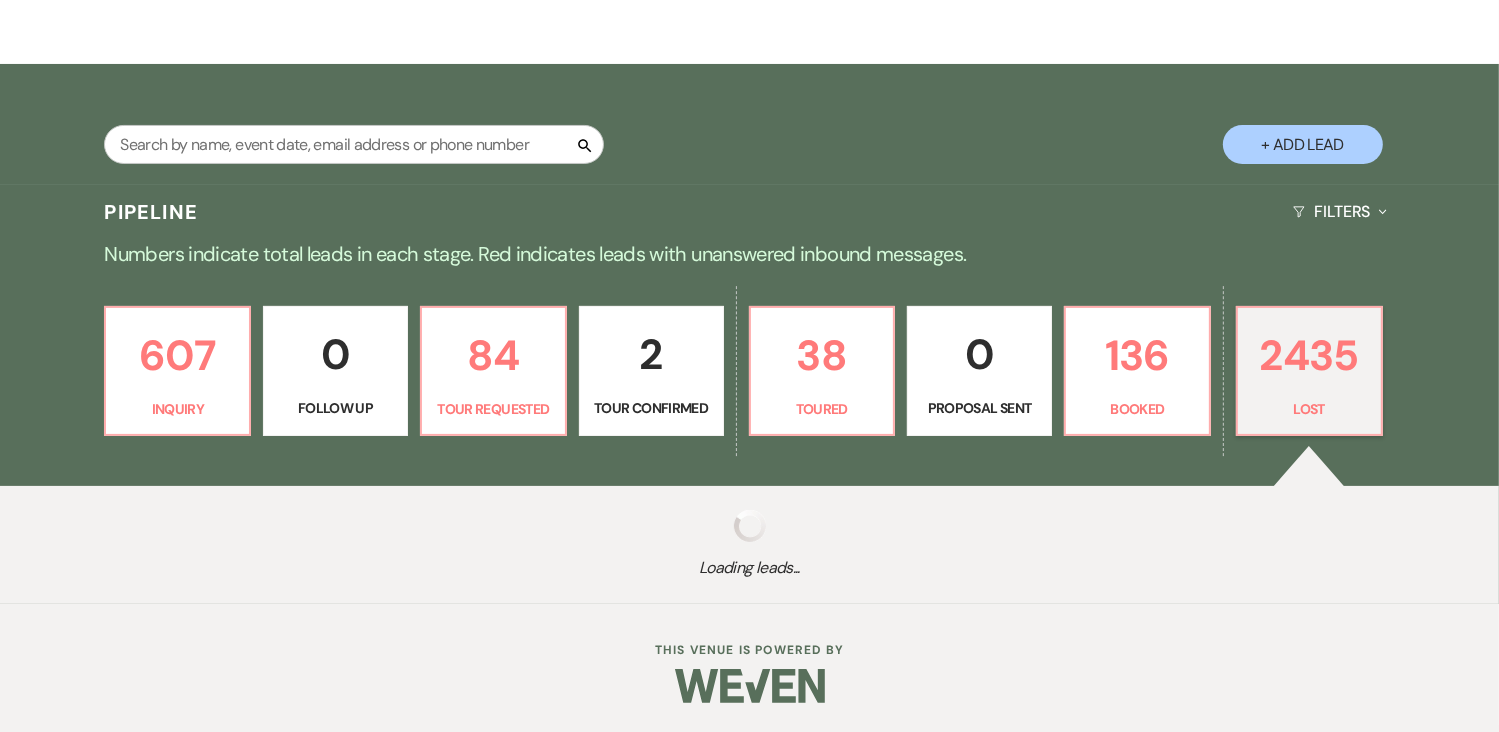 select on "8" 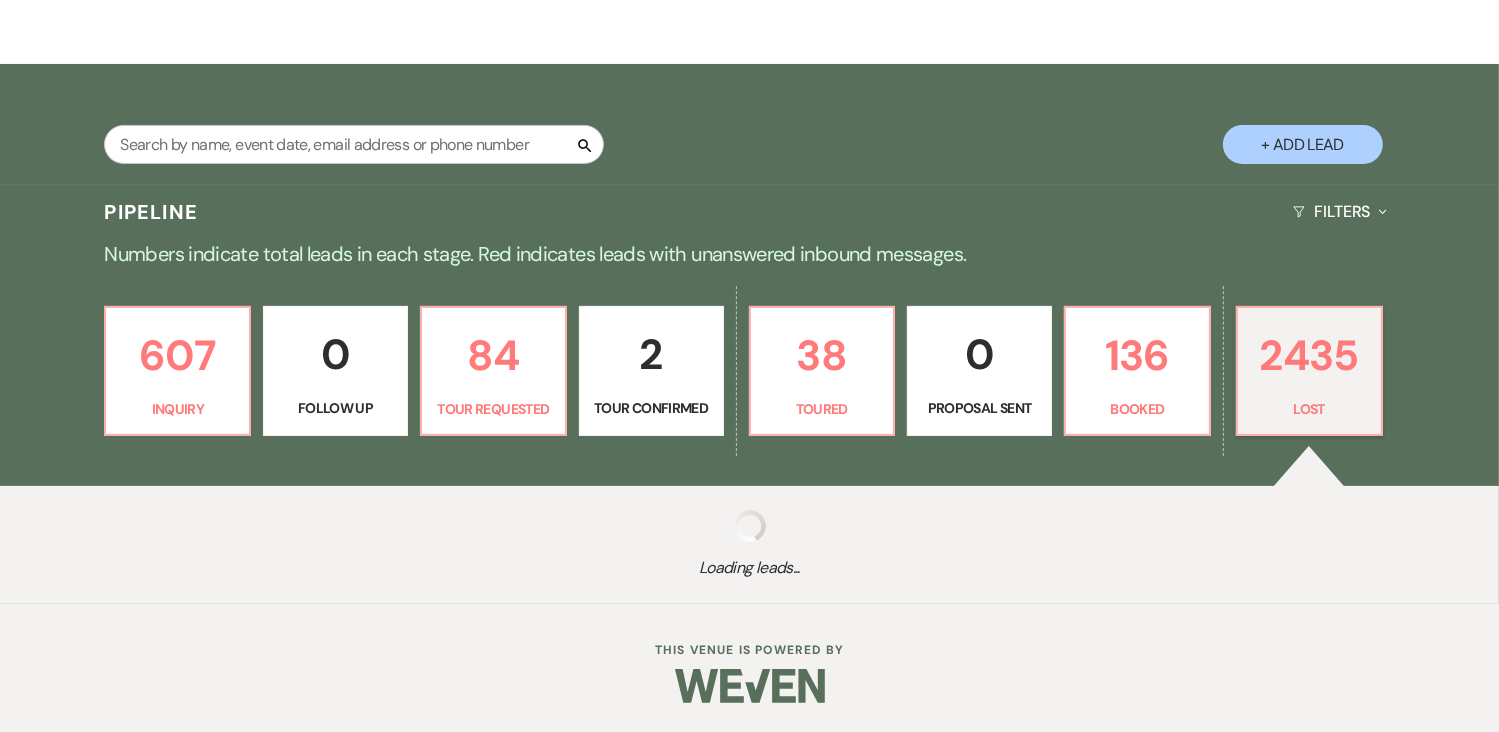 select on "6" 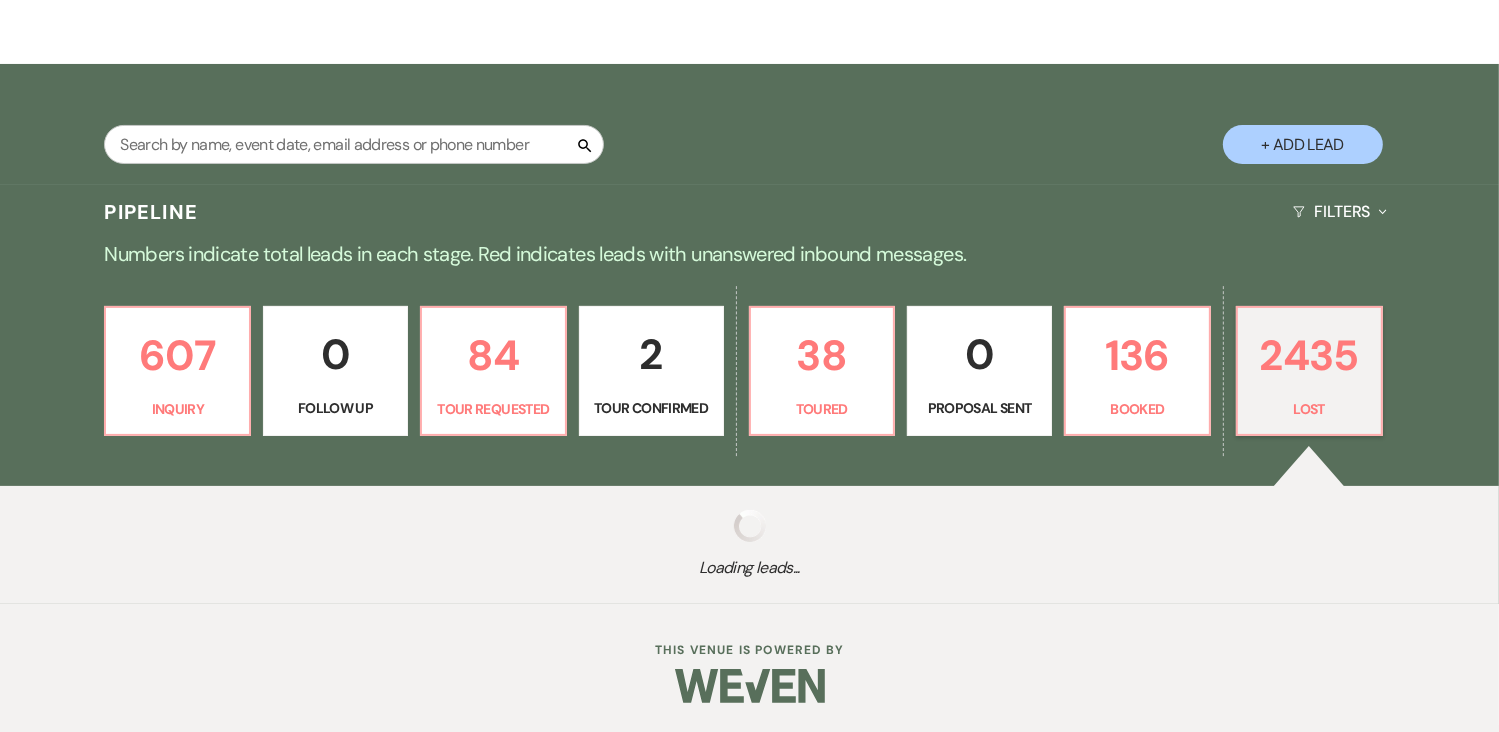 select on "8" 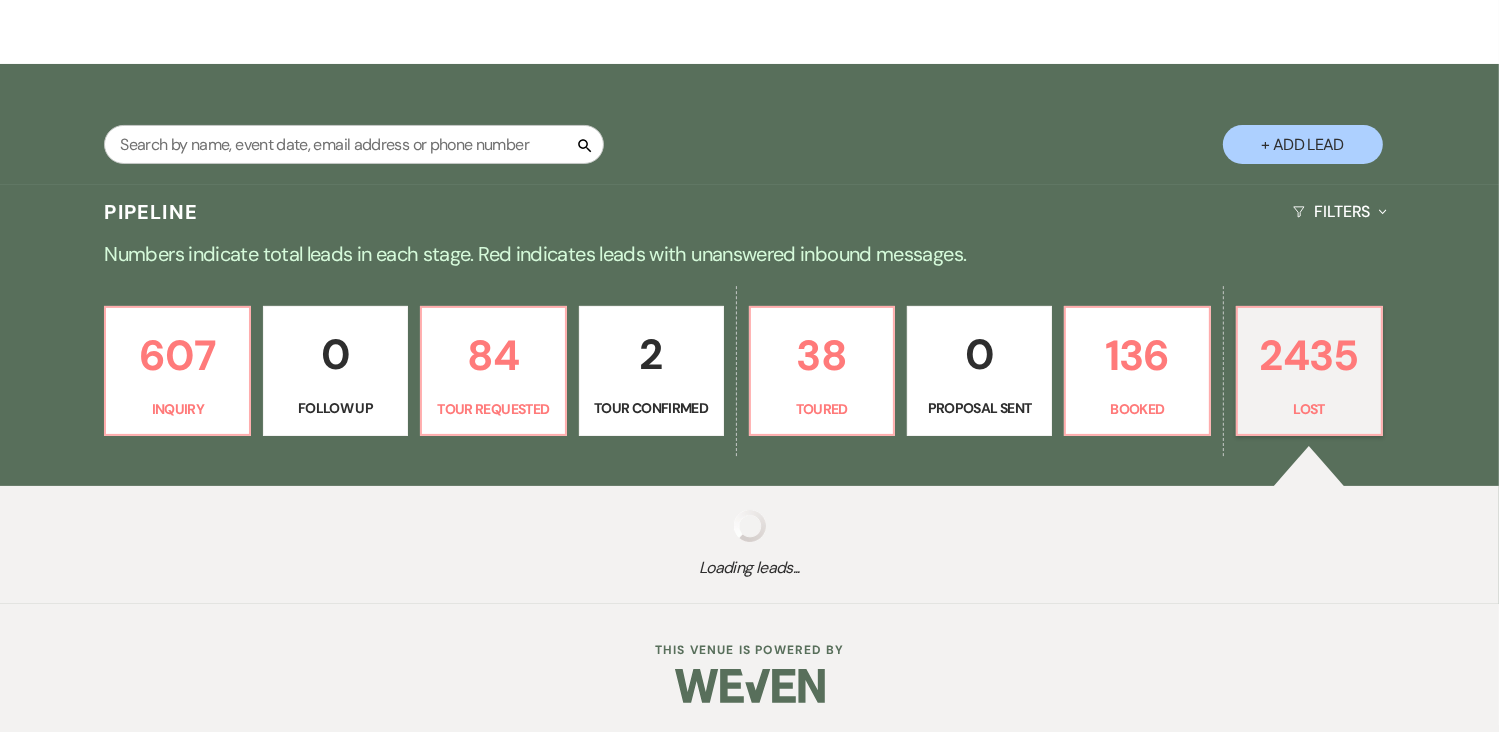 select on "10" 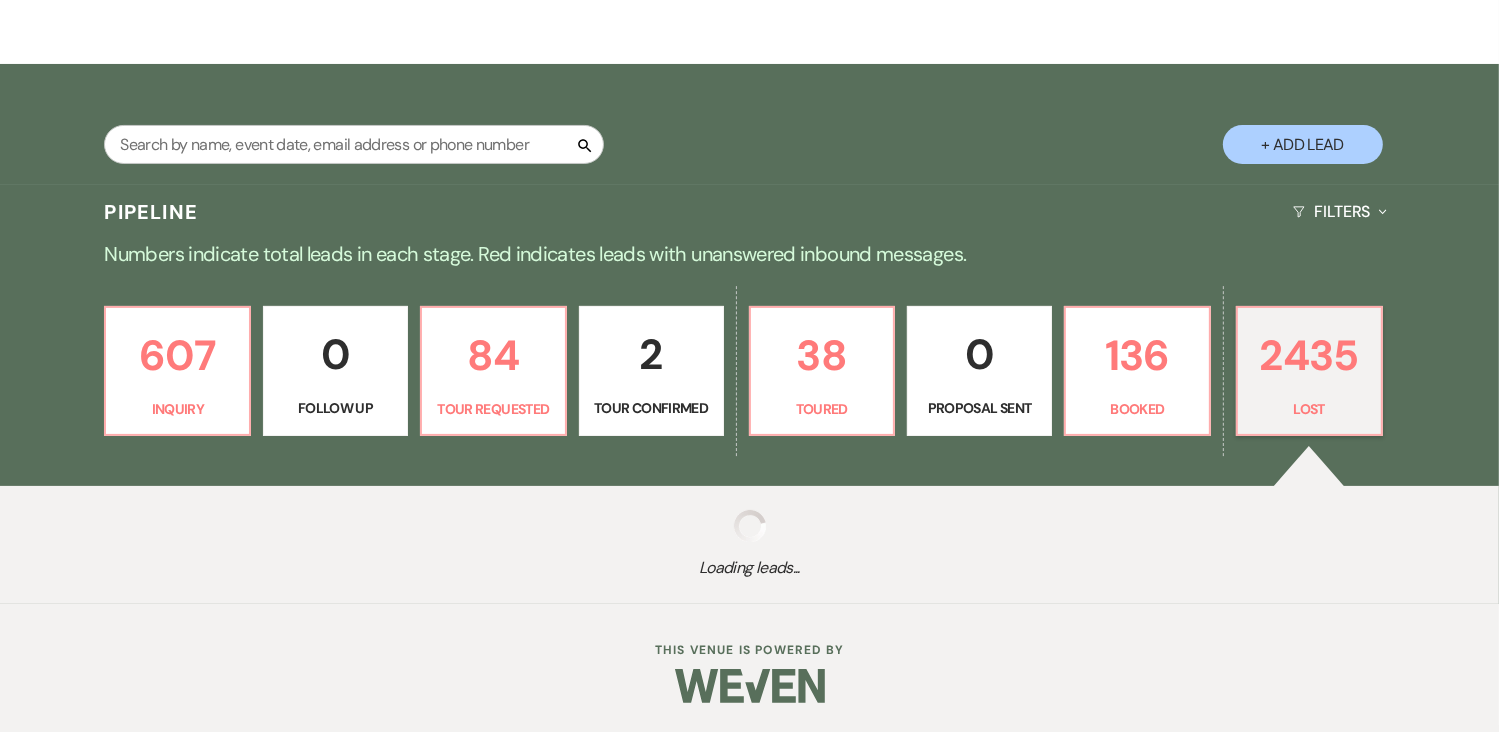 select on "8" 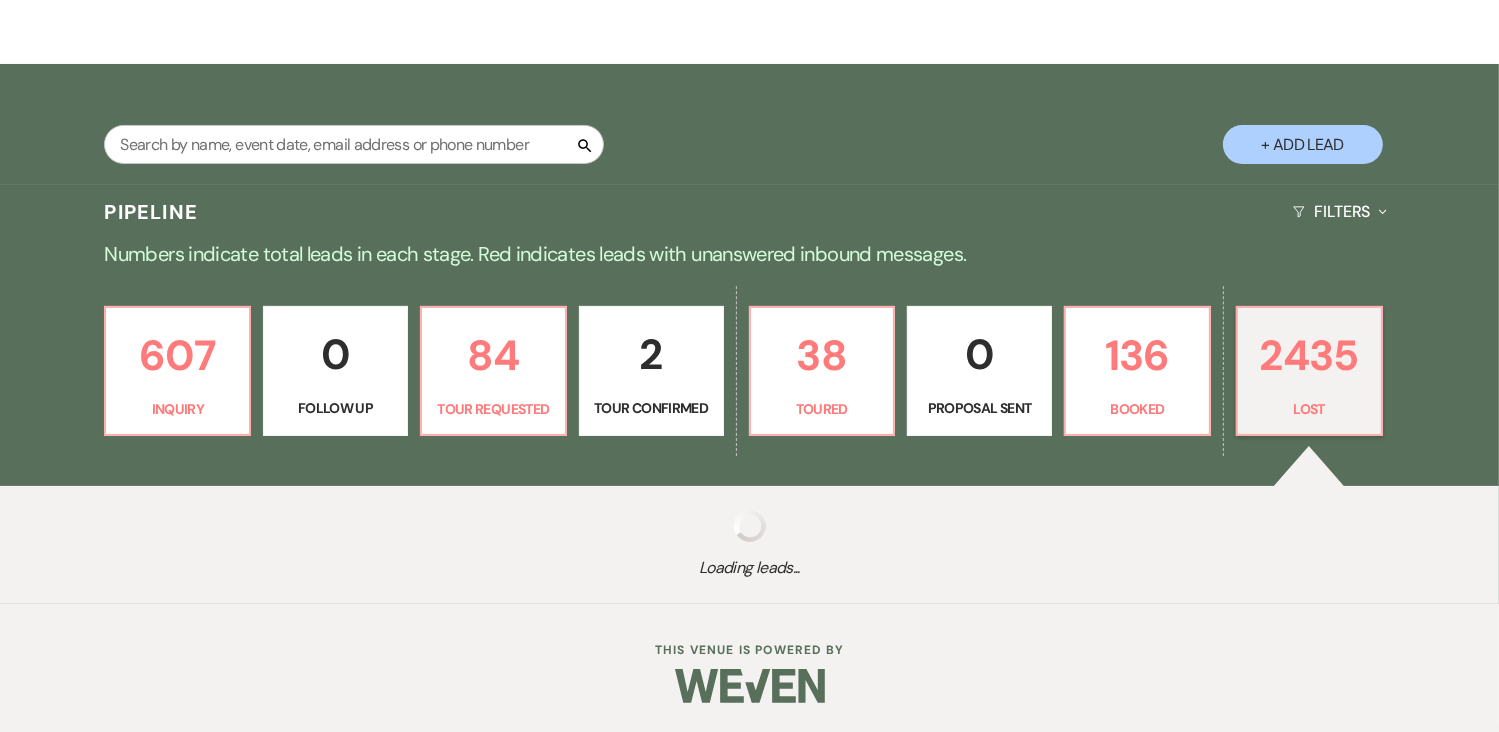 select on "6" 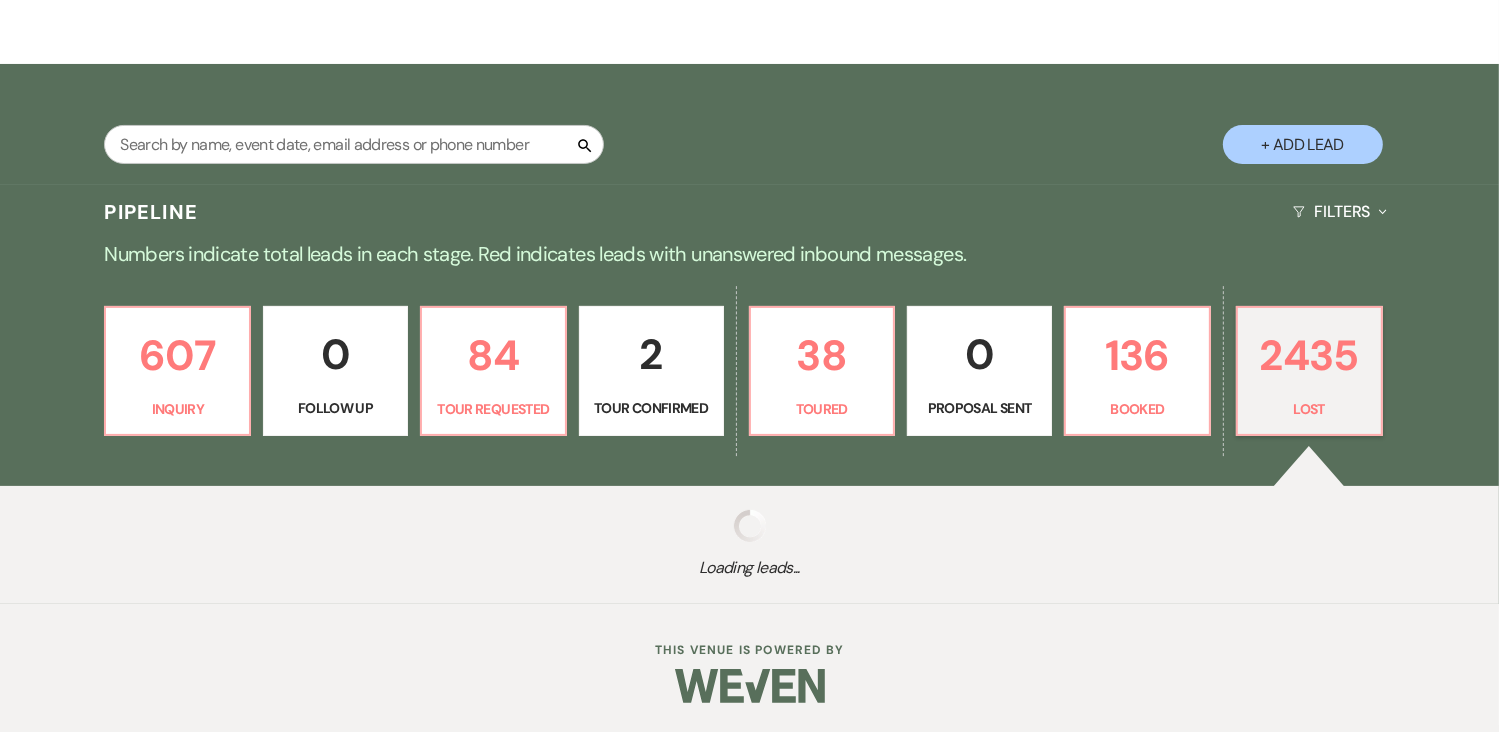select on "8" 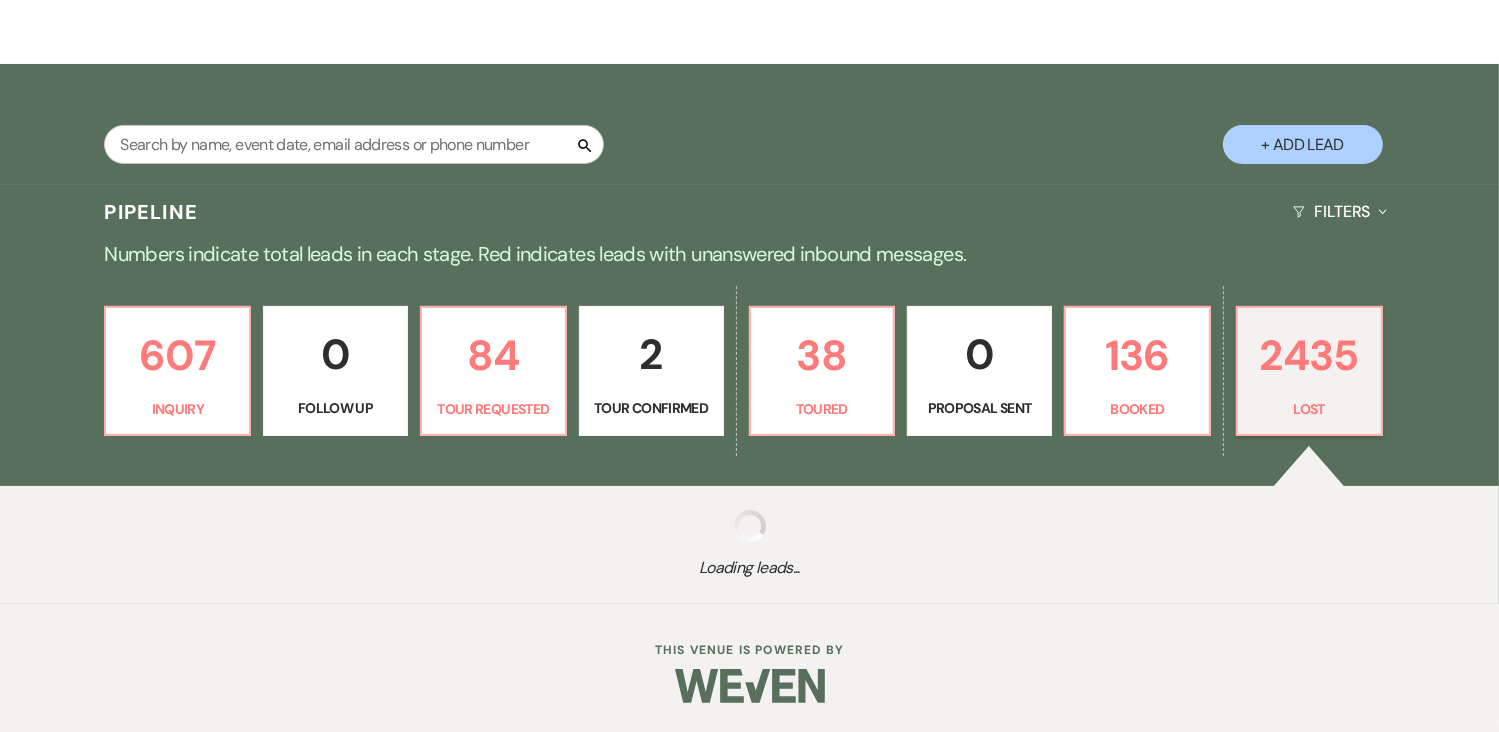 select on "8" 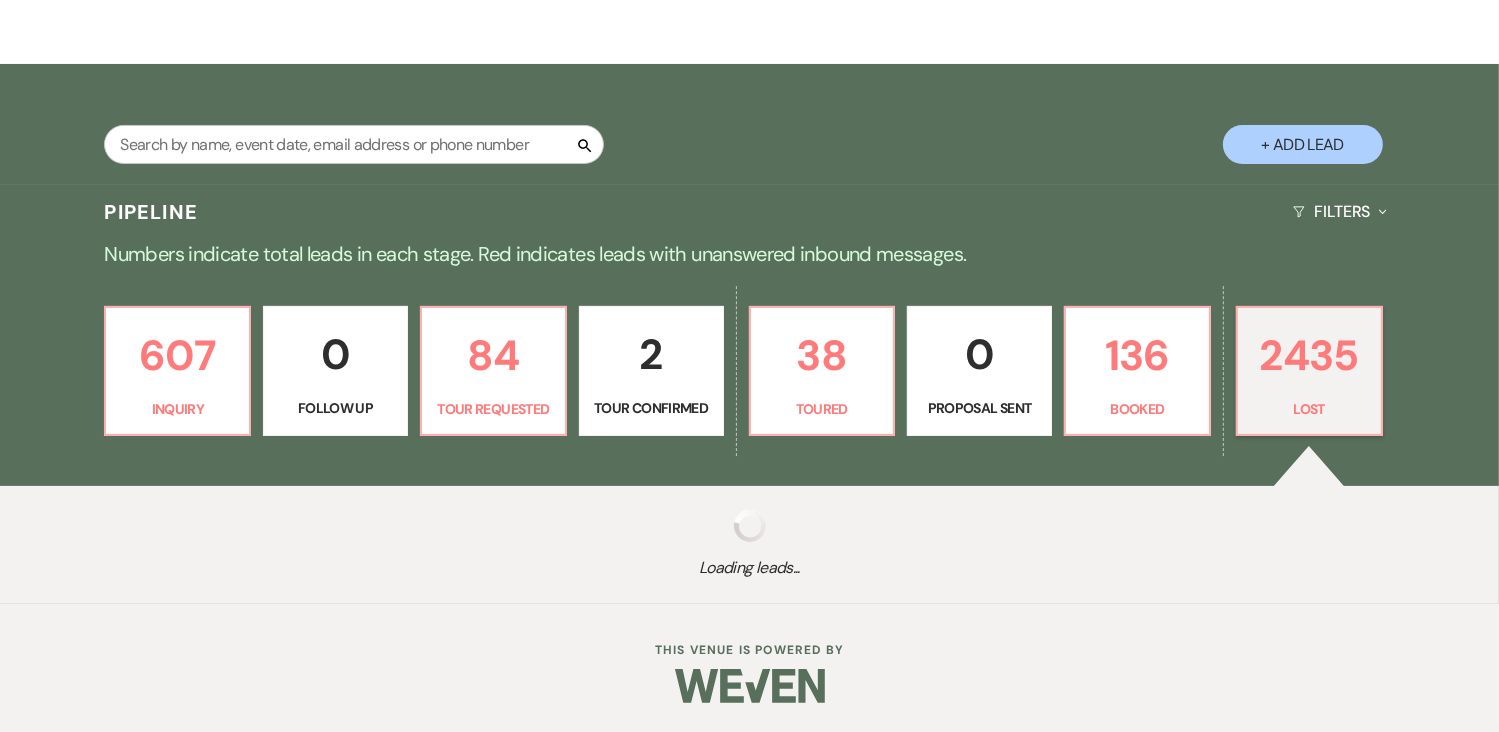 select on "8" 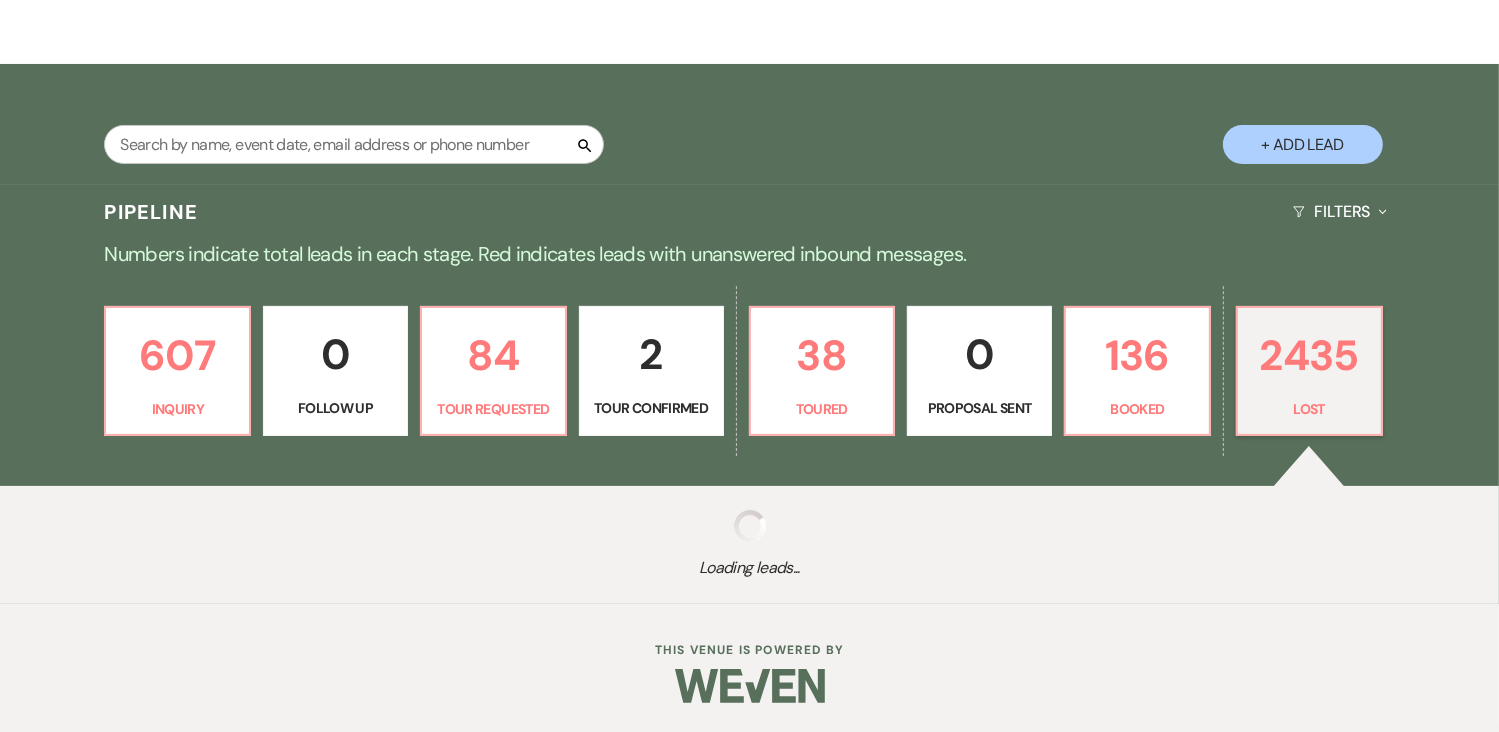 select on "8" 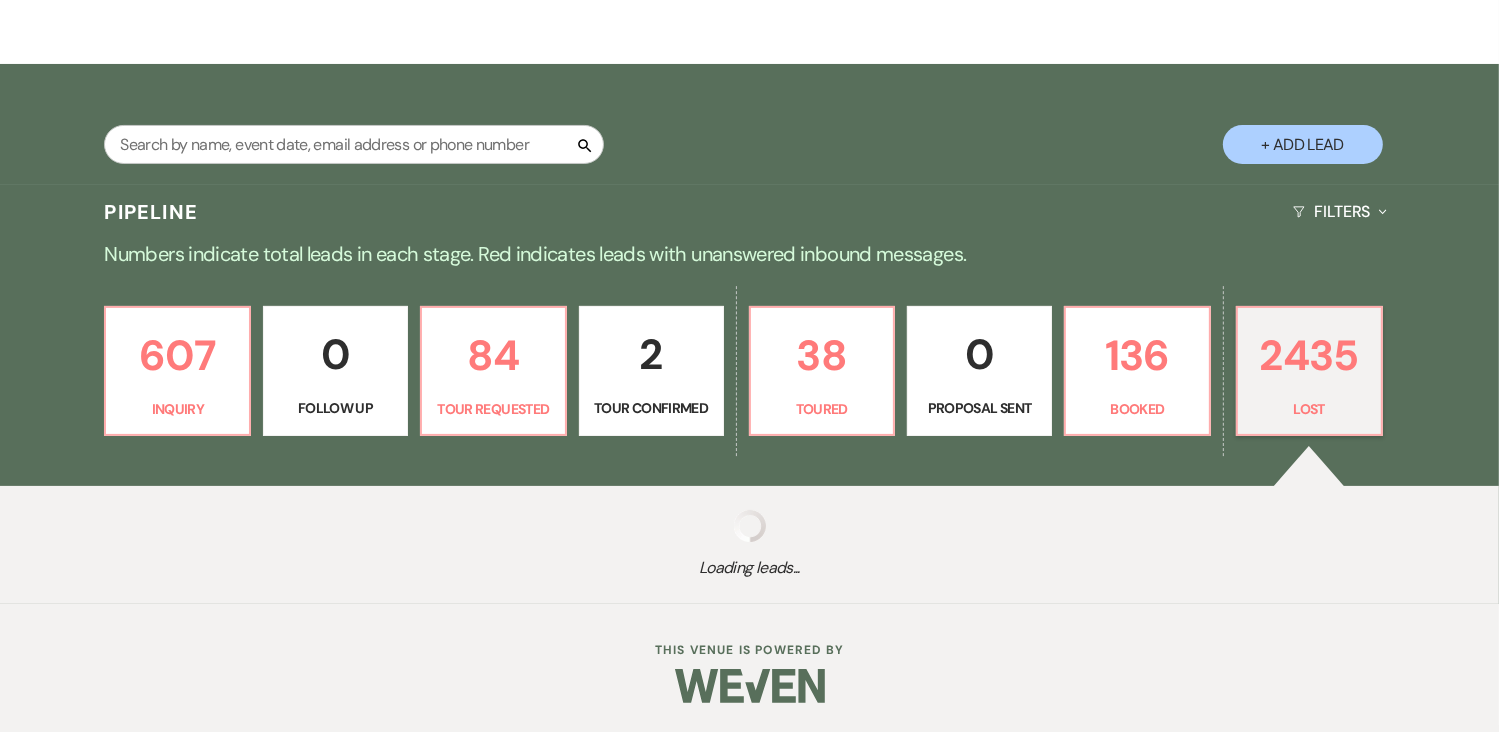 select on "8" 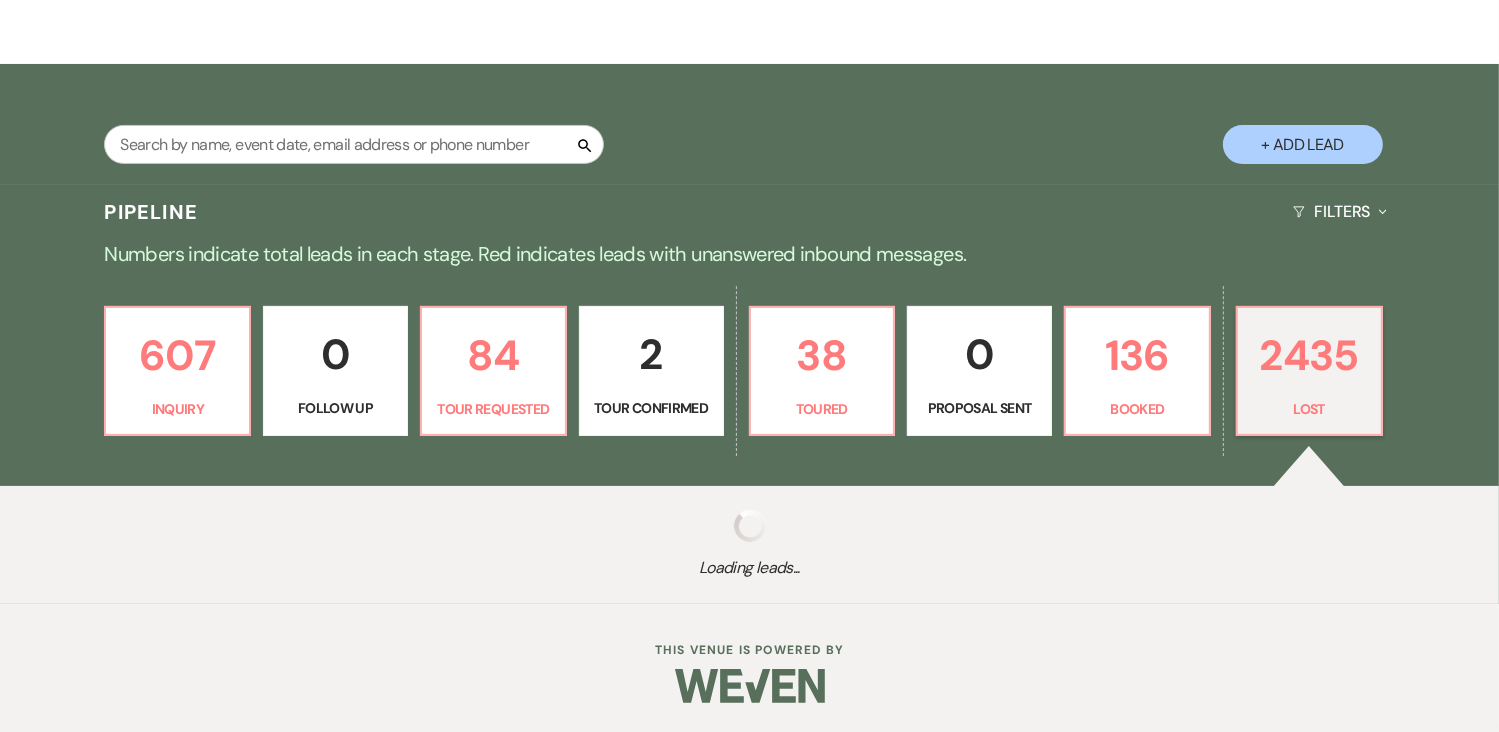 select on "8" 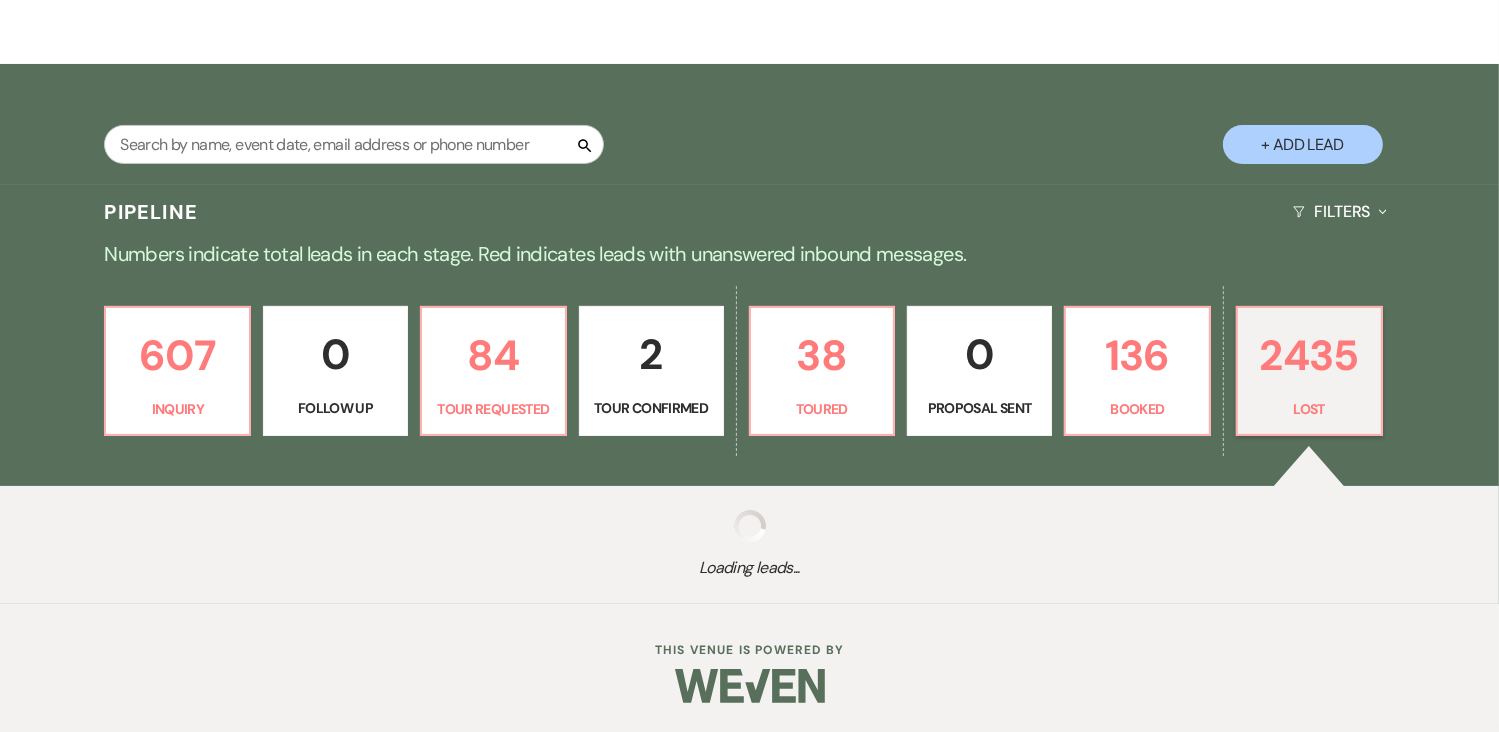 select on "8" 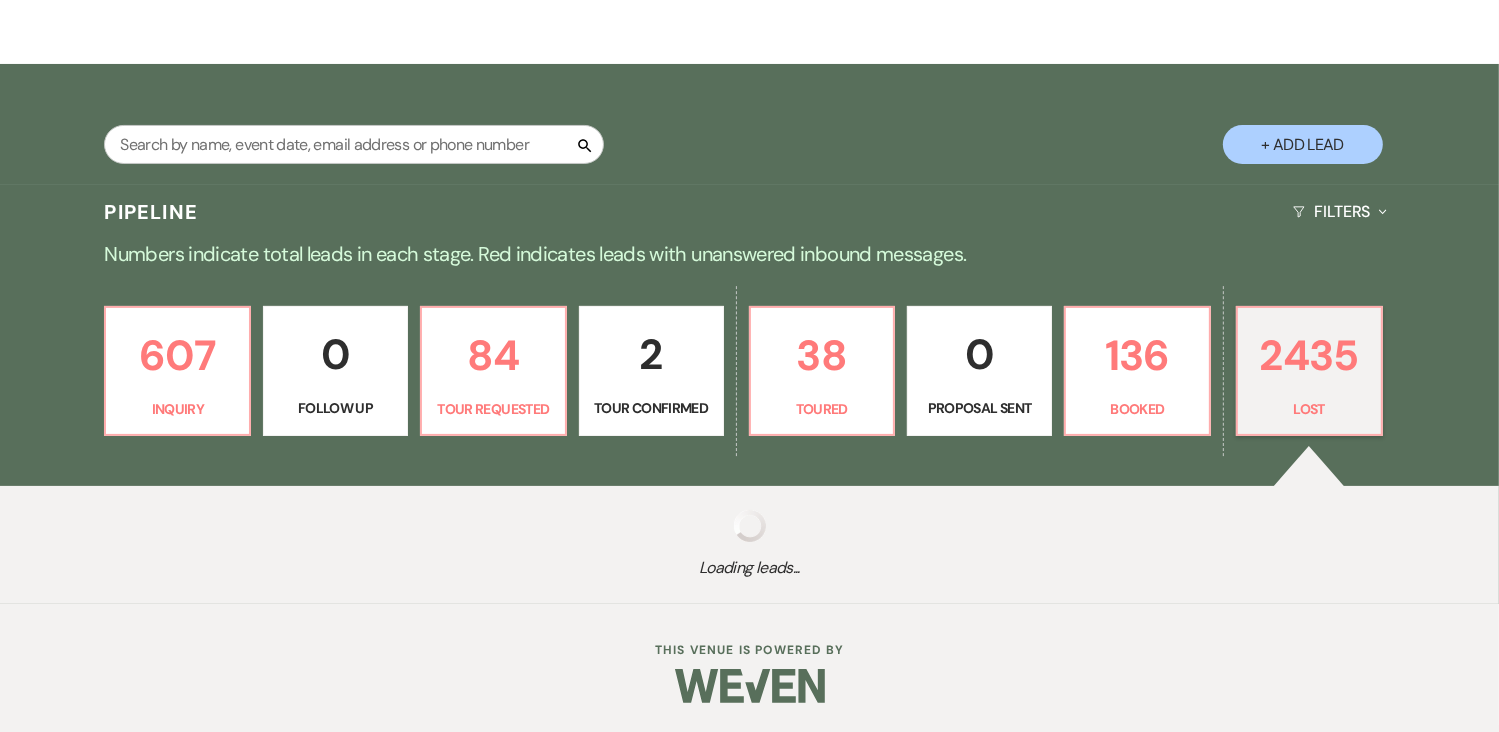select on "8" 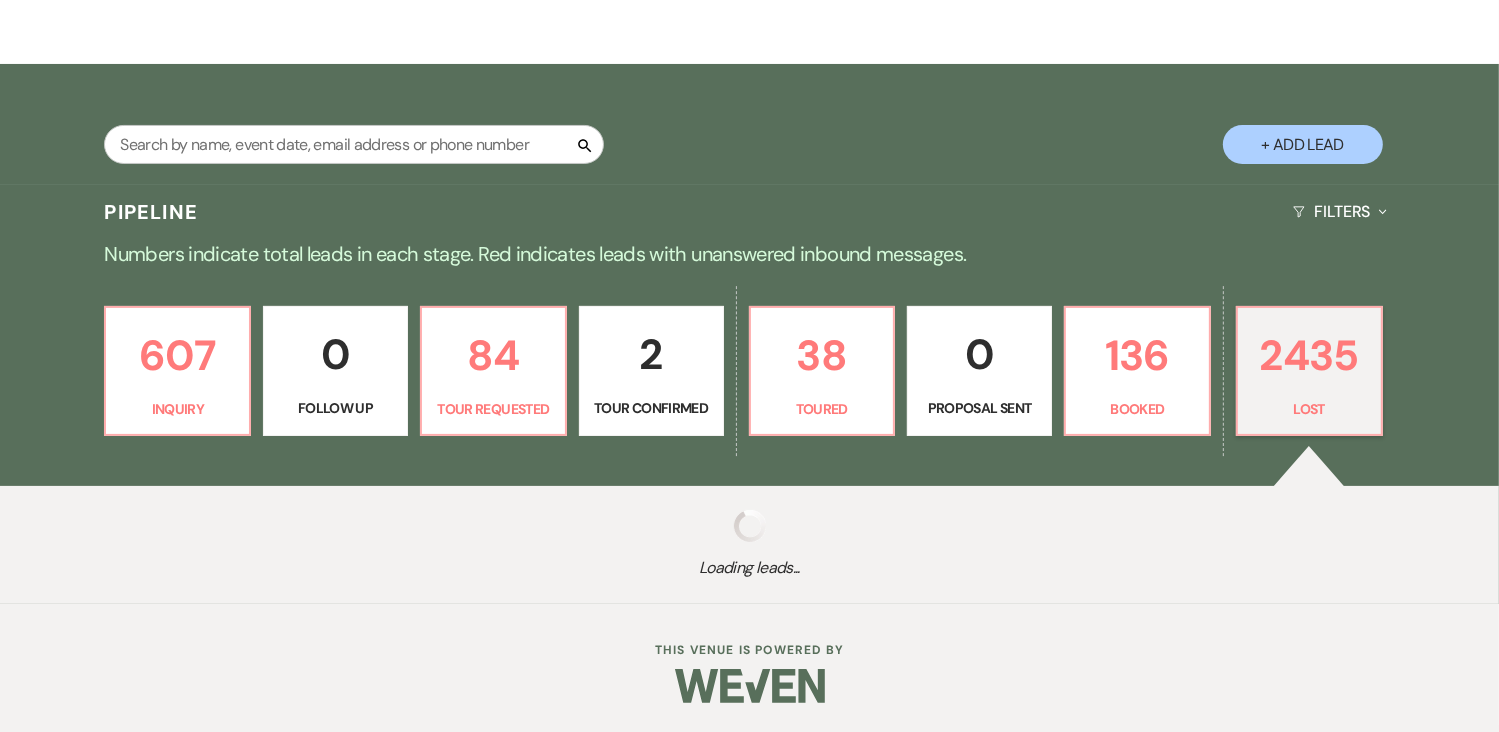 select on "8" 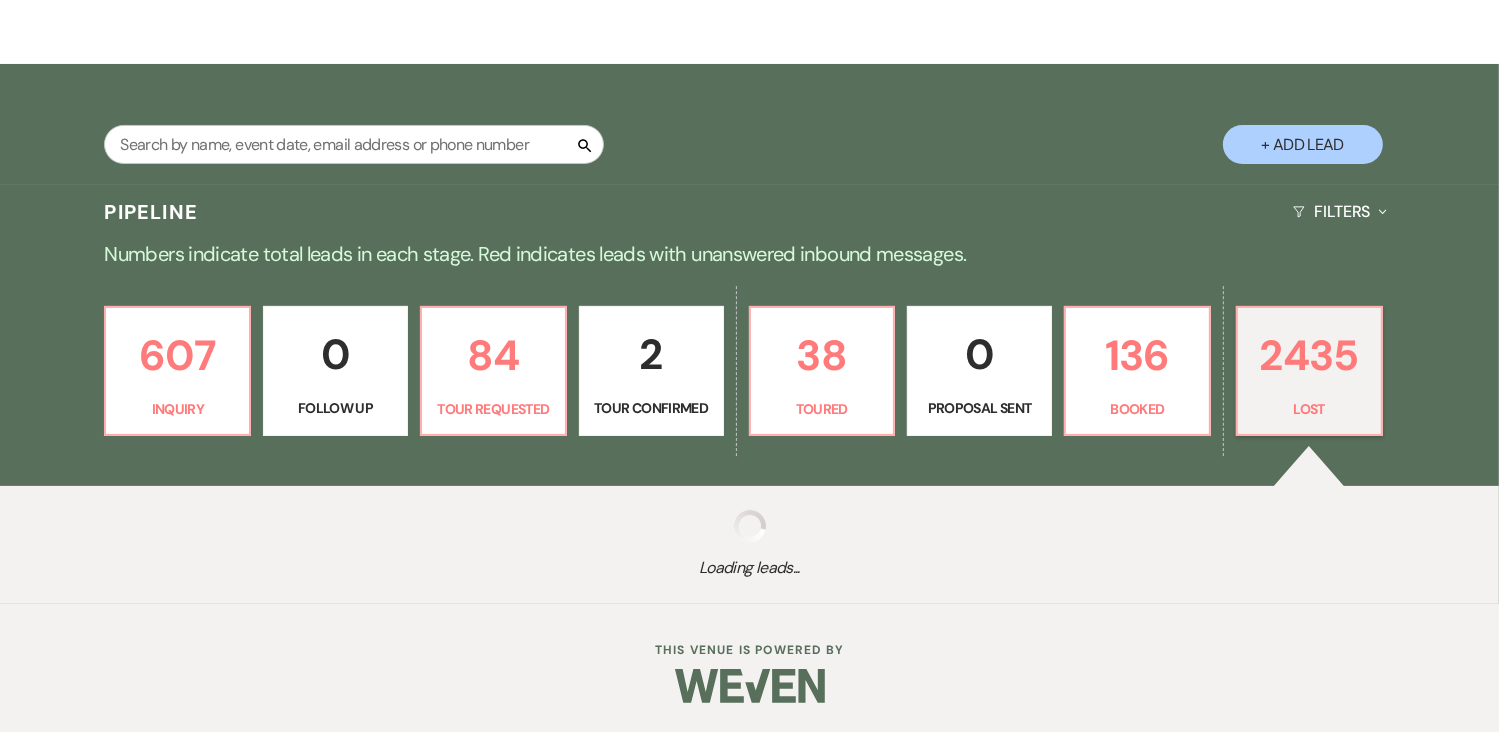 select on "8" 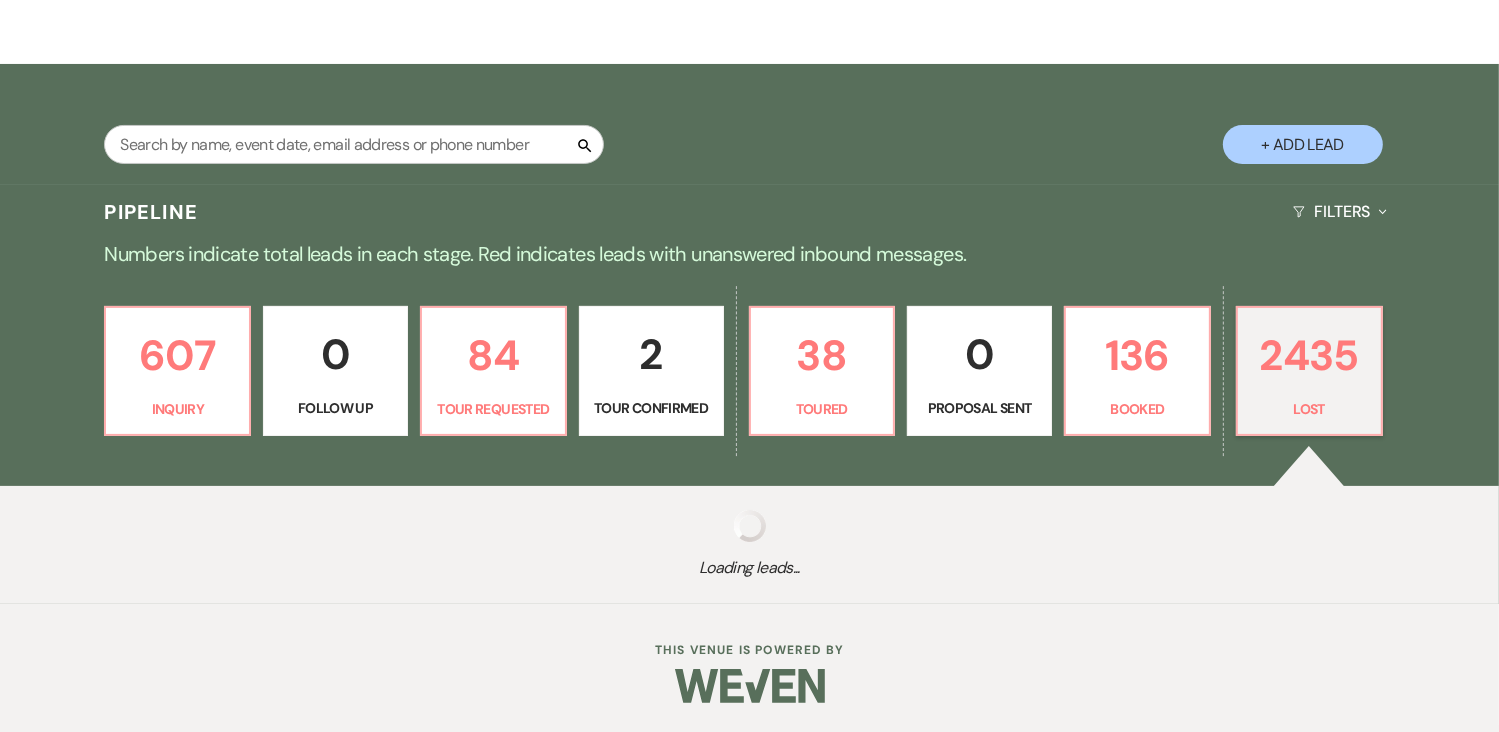 select on "8" 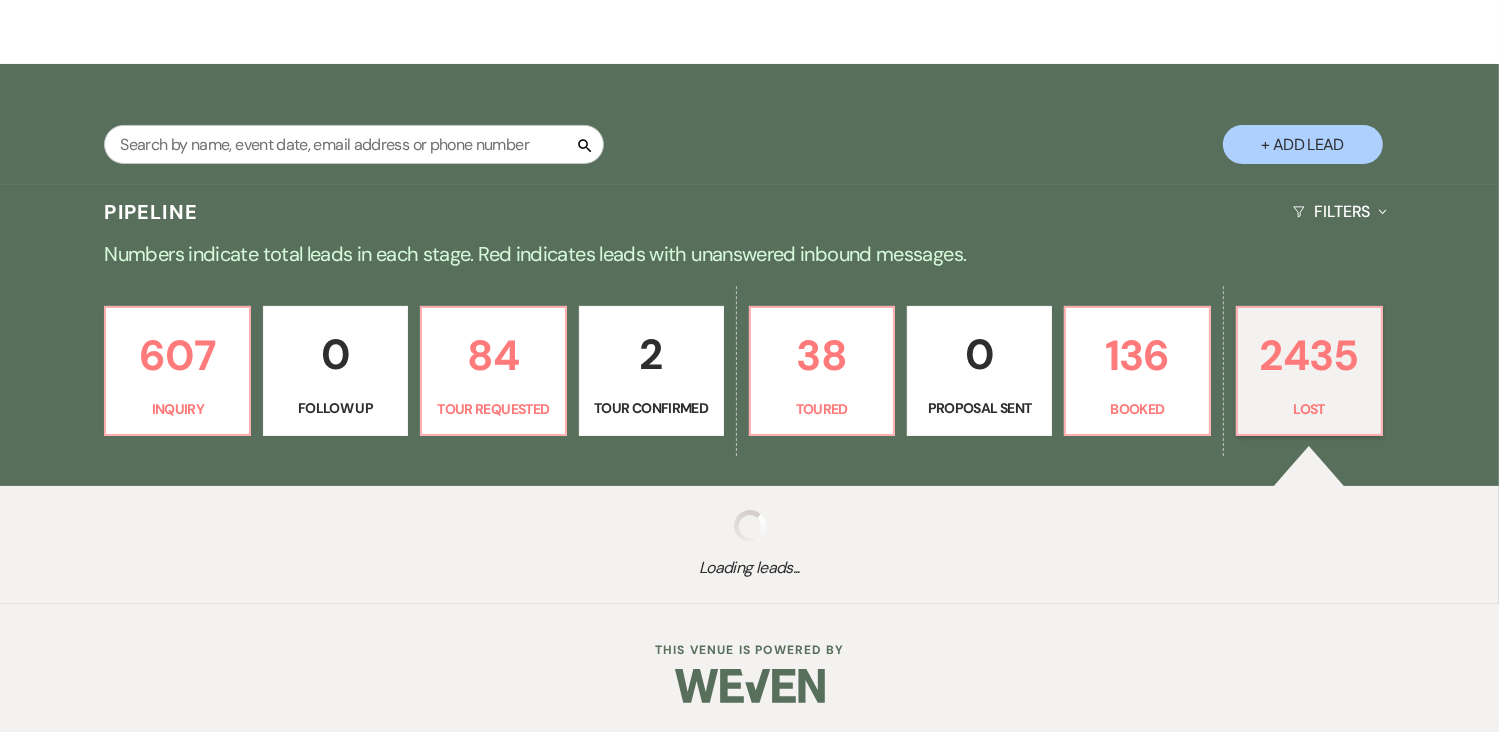 select on "8" 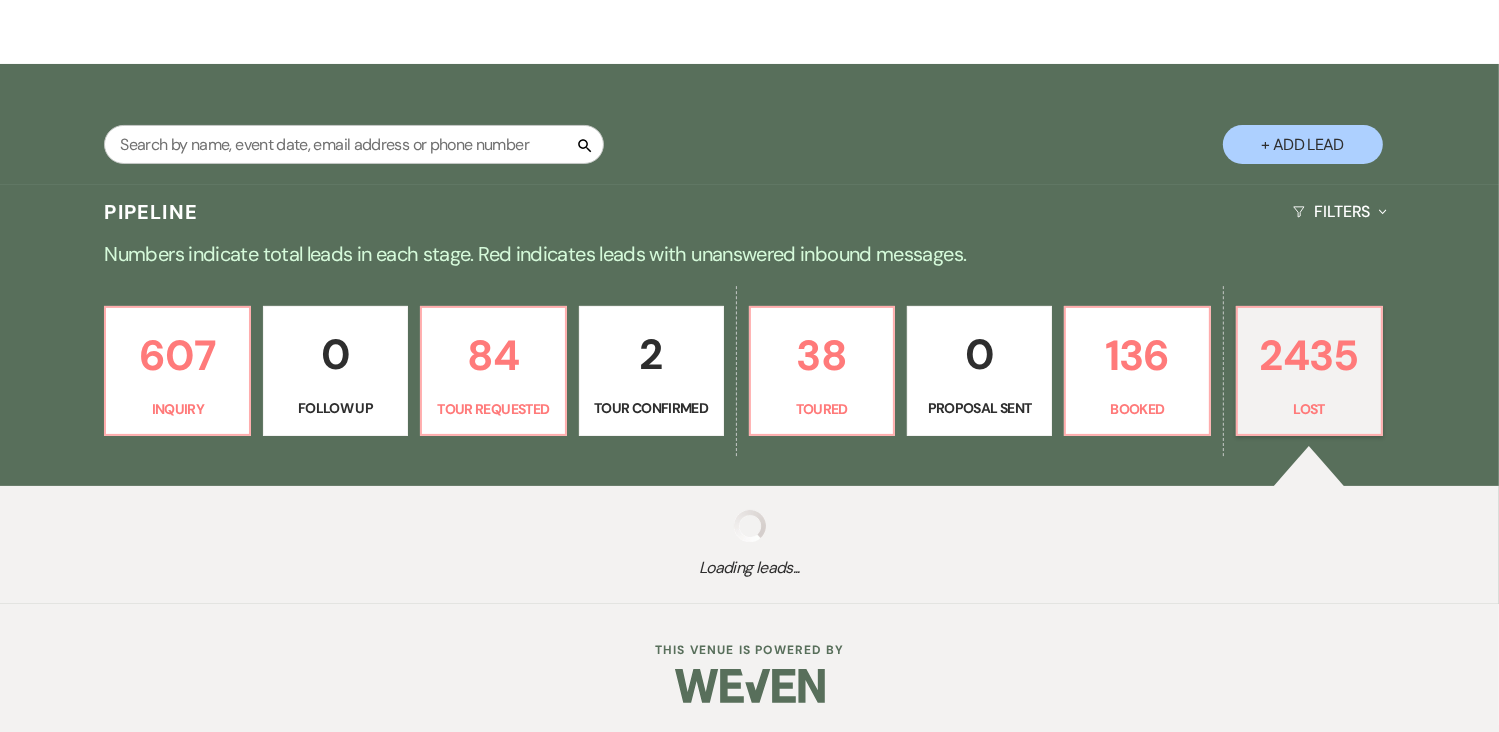 select on "8" 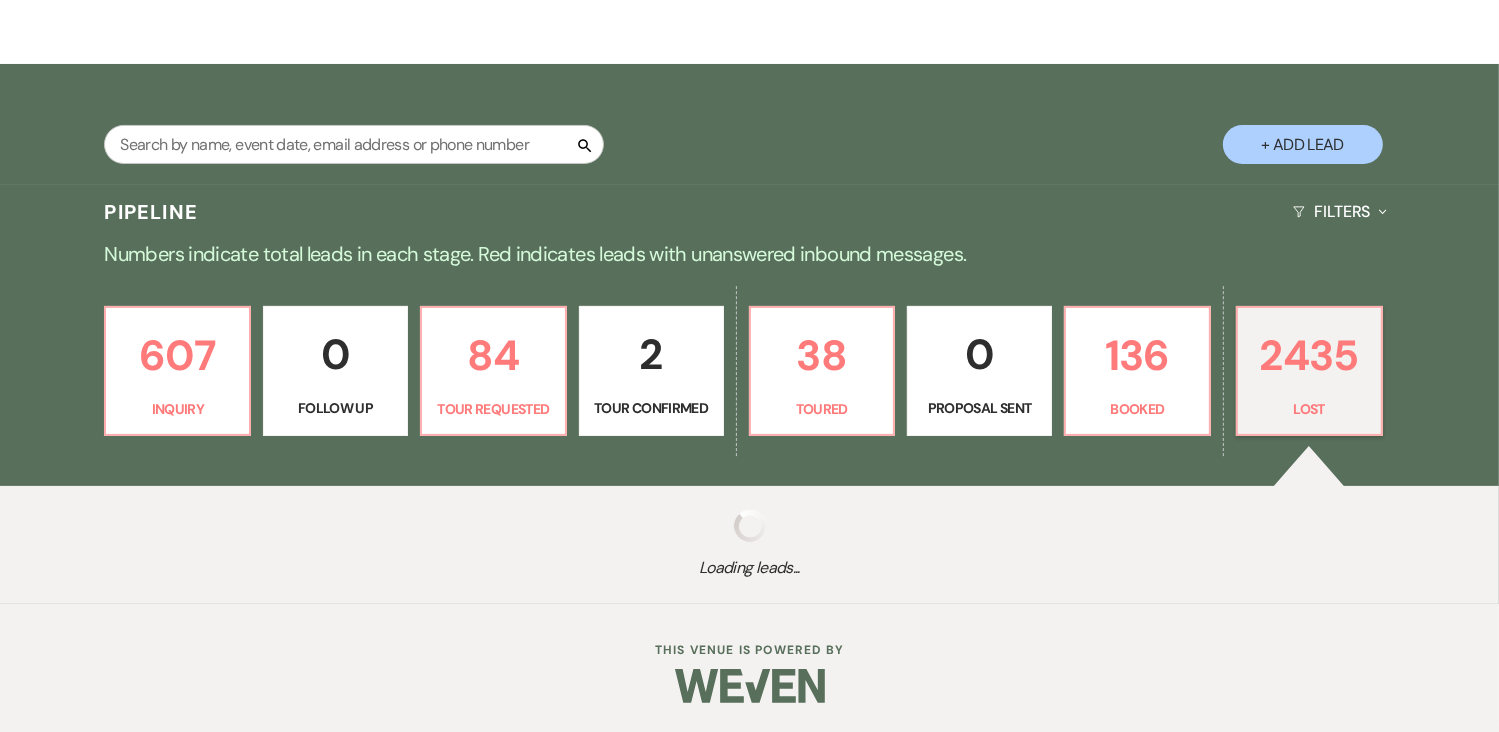 select on "8" 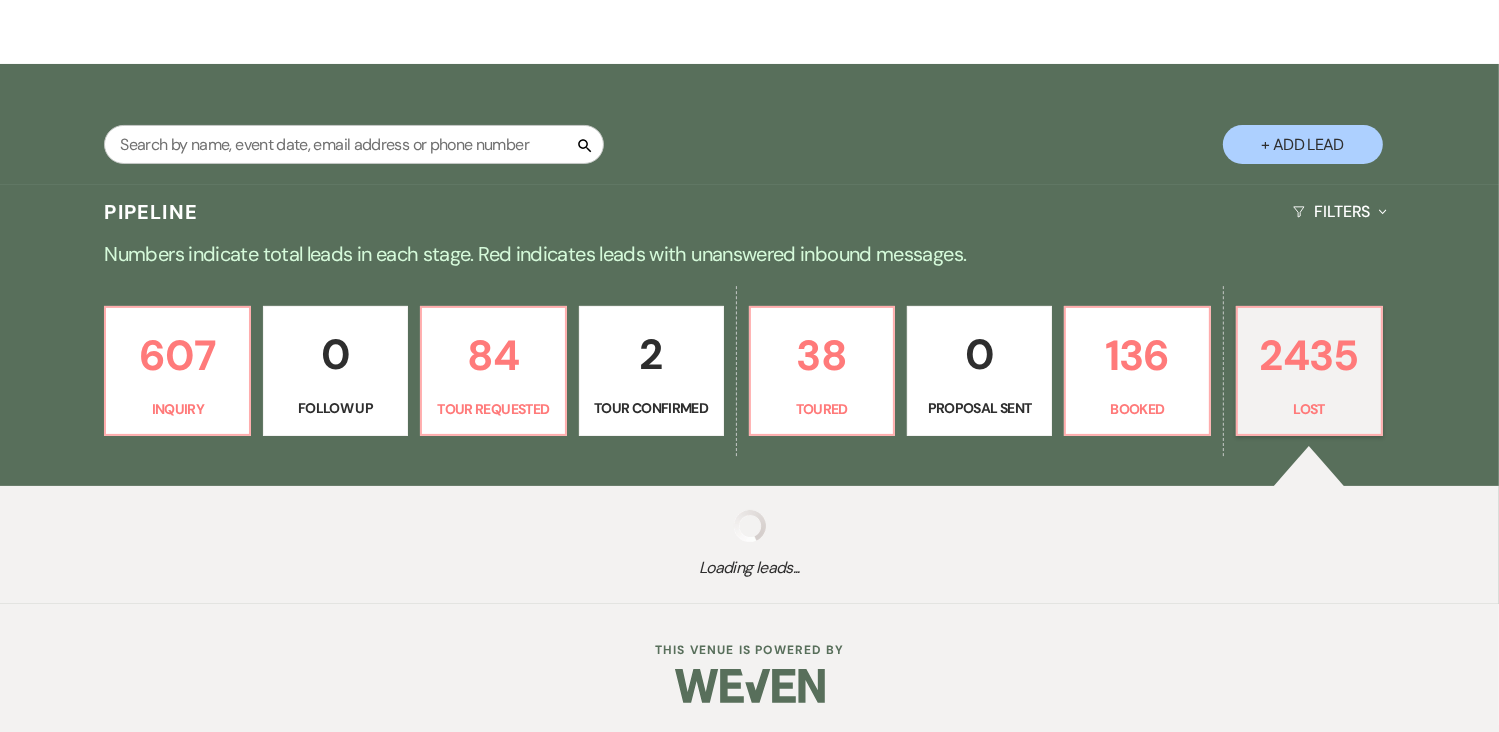 select on "8" 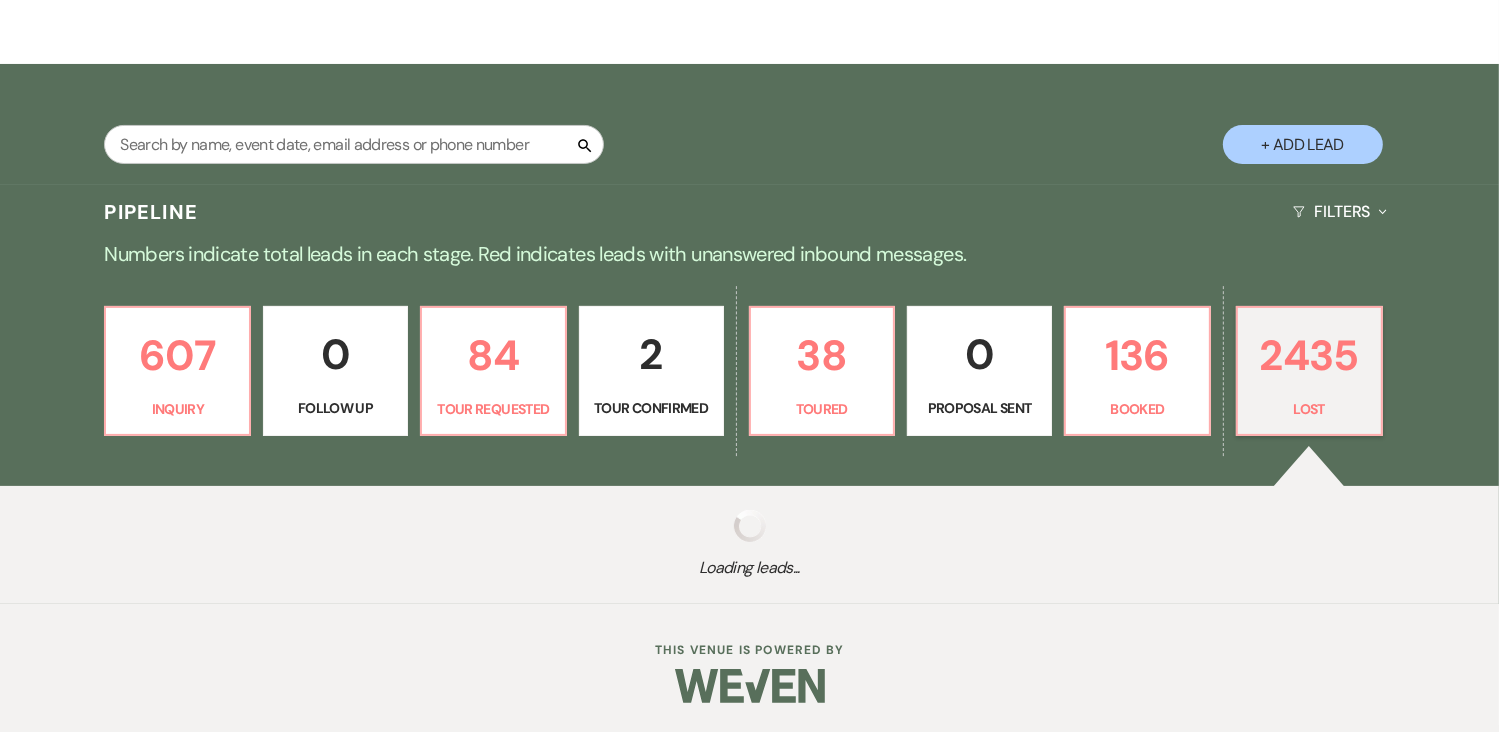 select on "8" 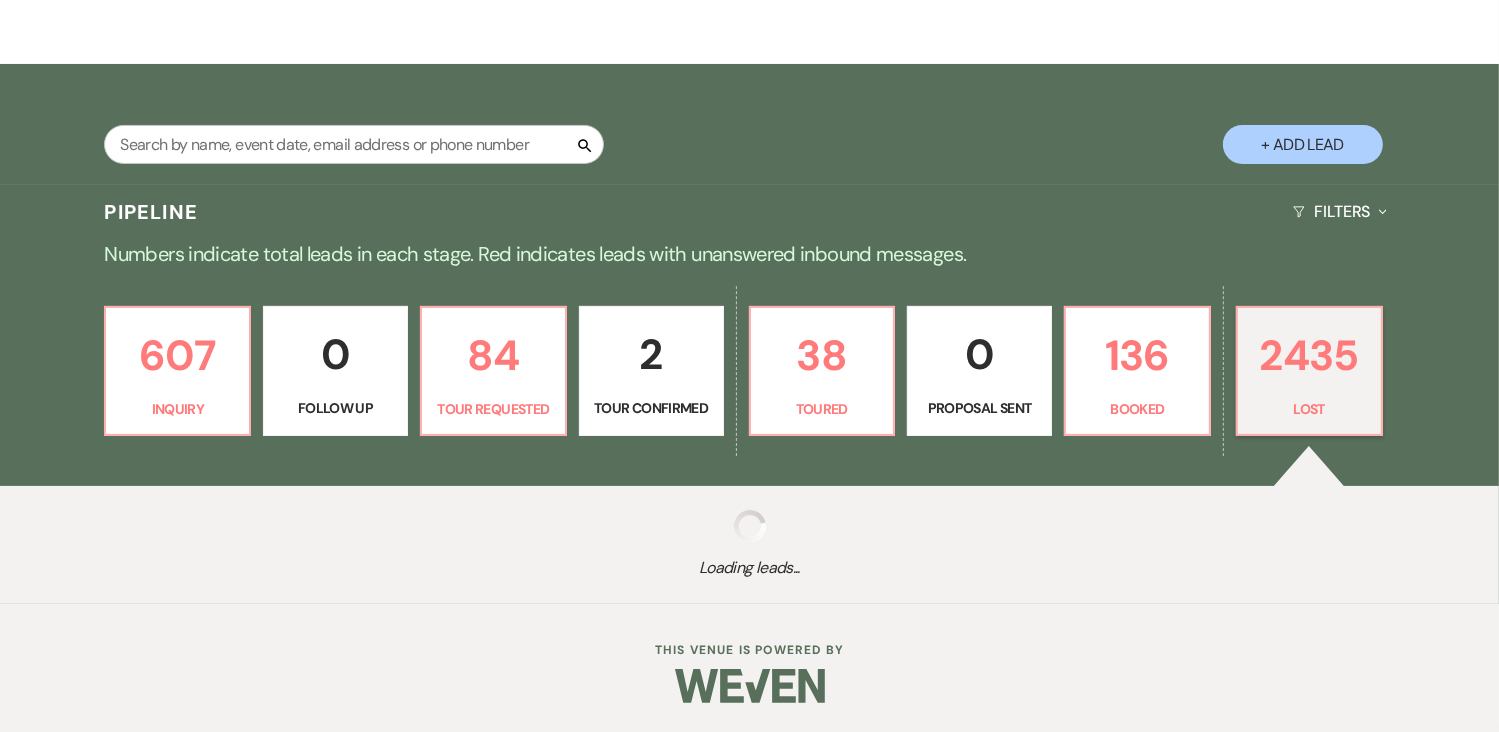 select on "8" 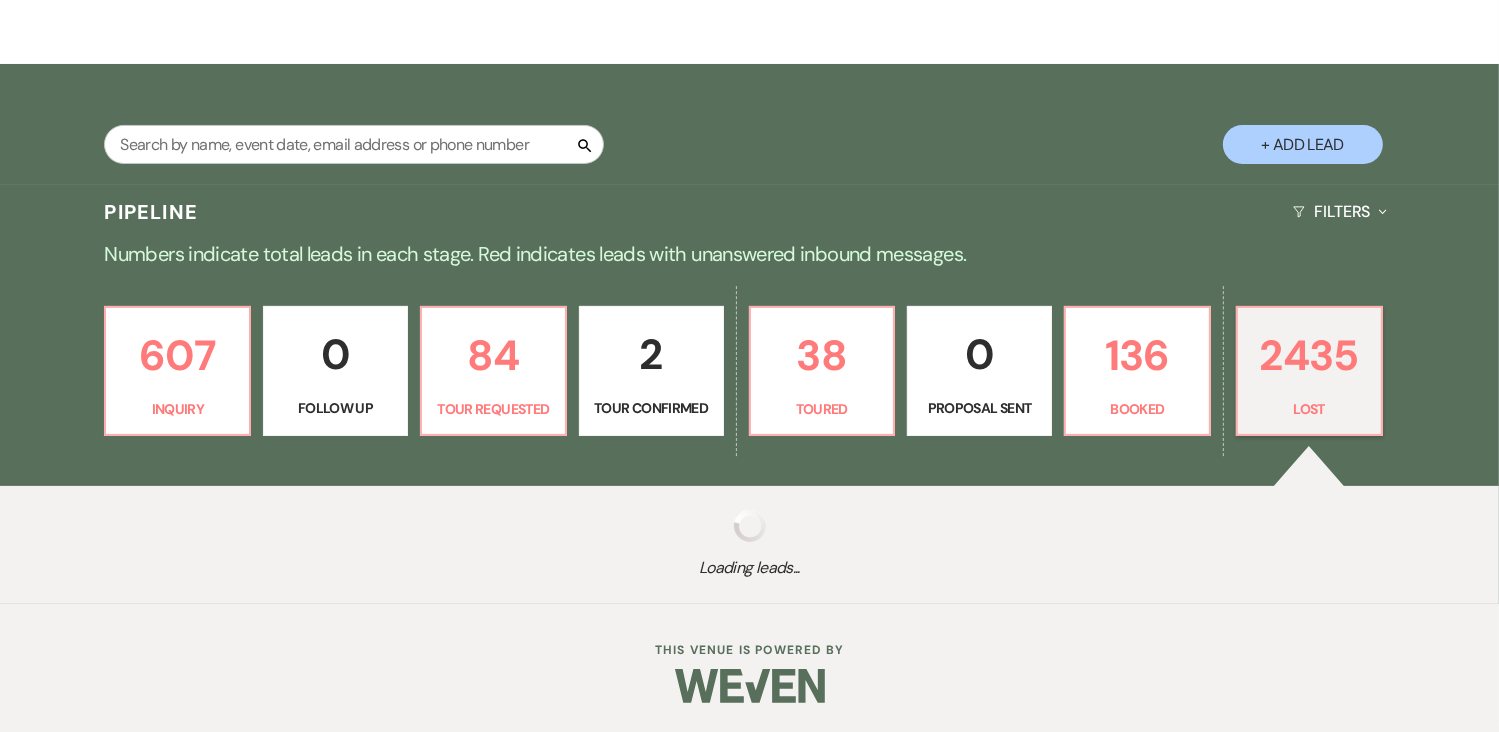 select on "8" 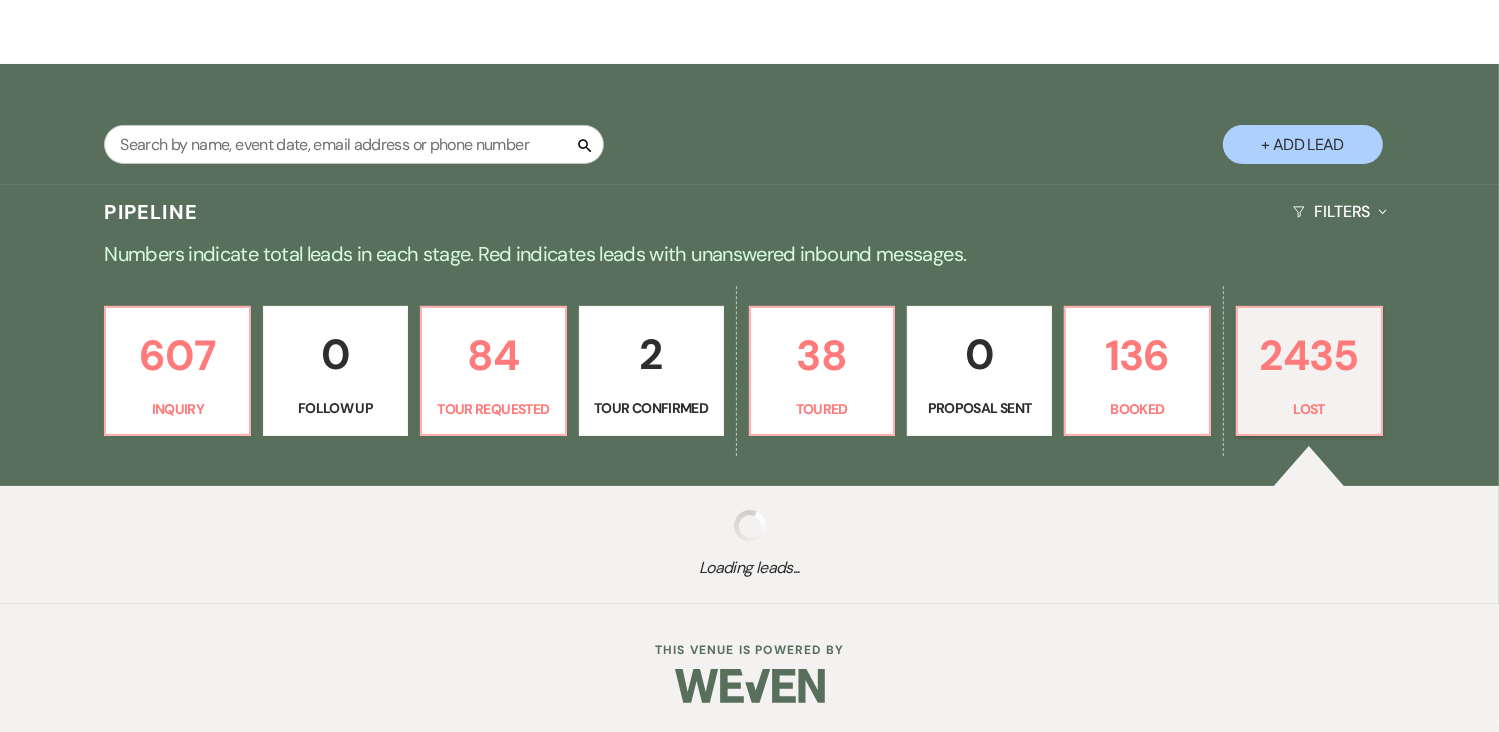 select on "8" 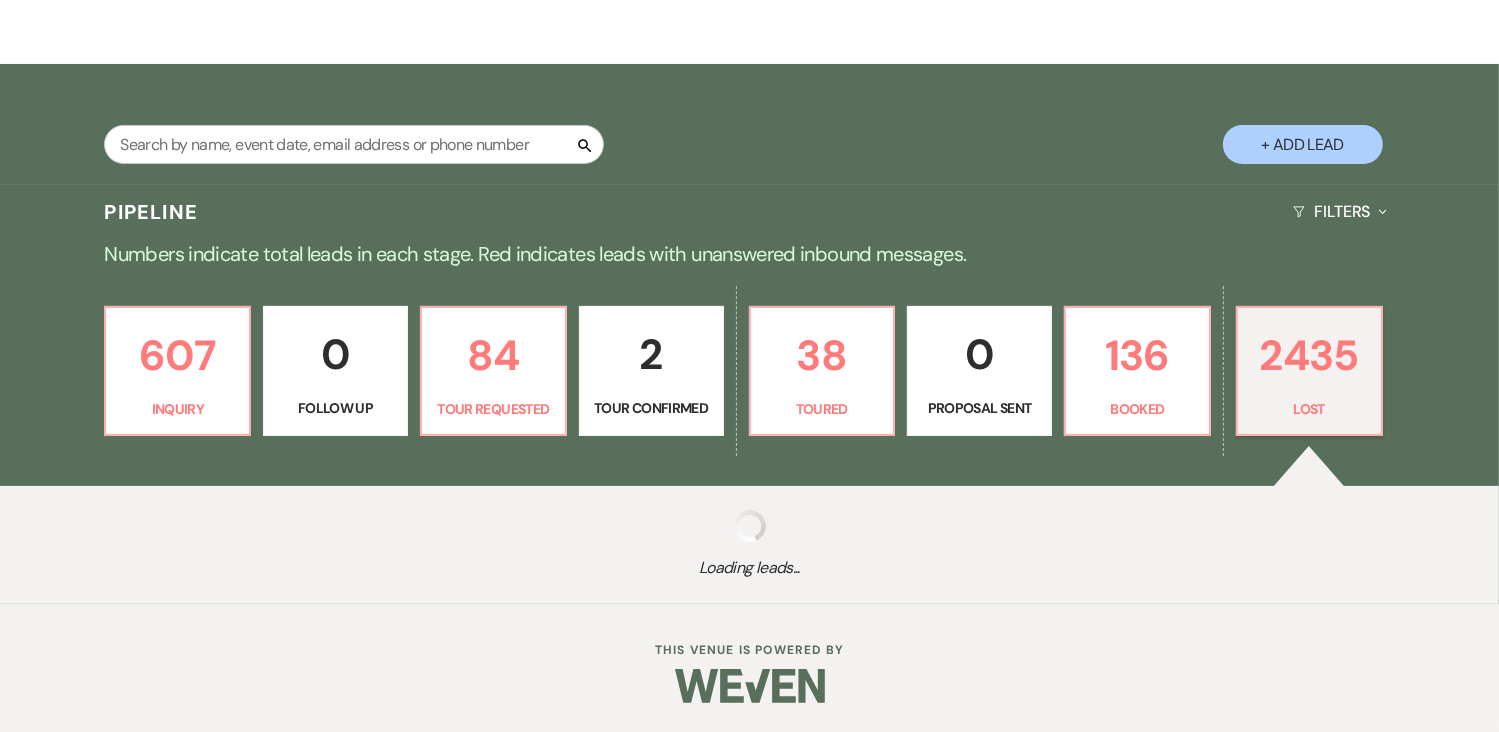 select on "8" 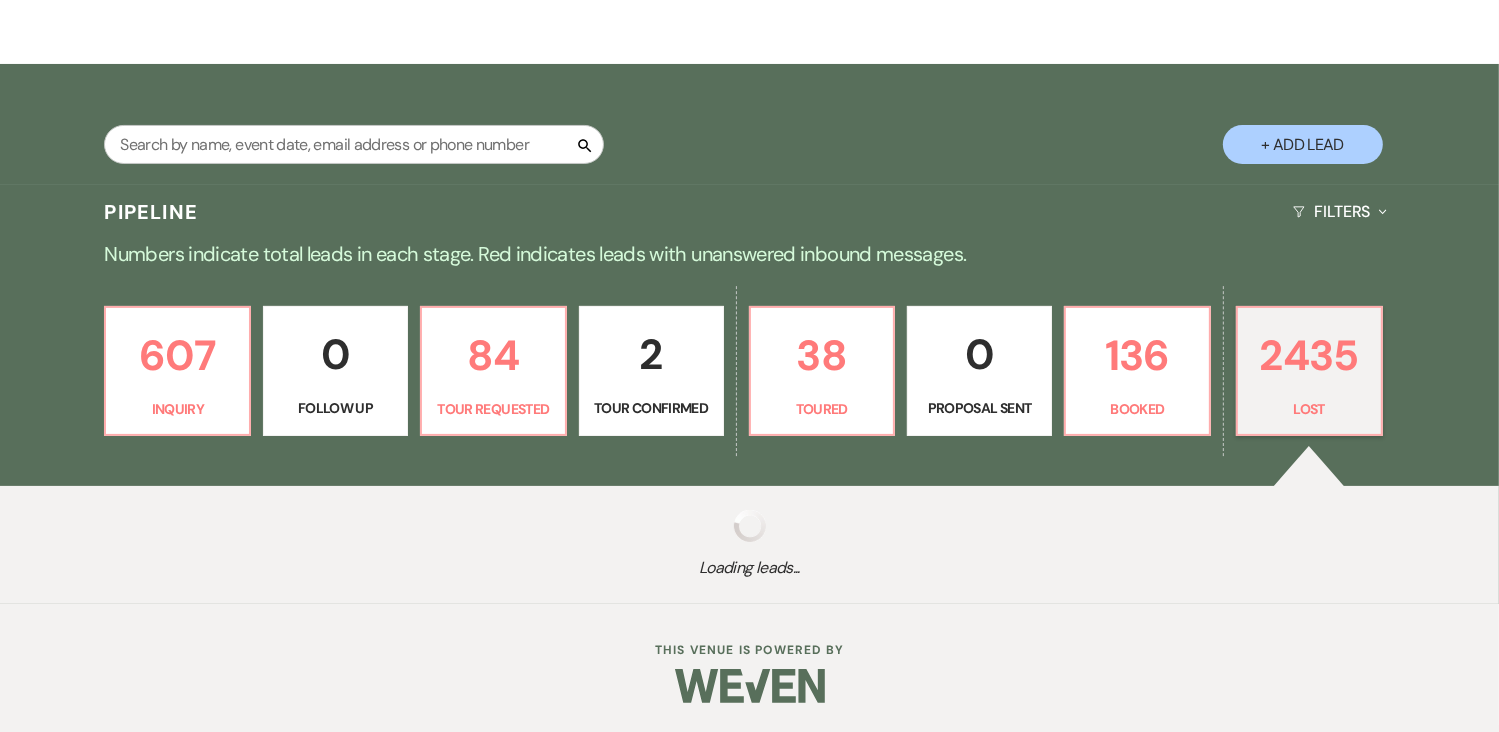 select on "8" 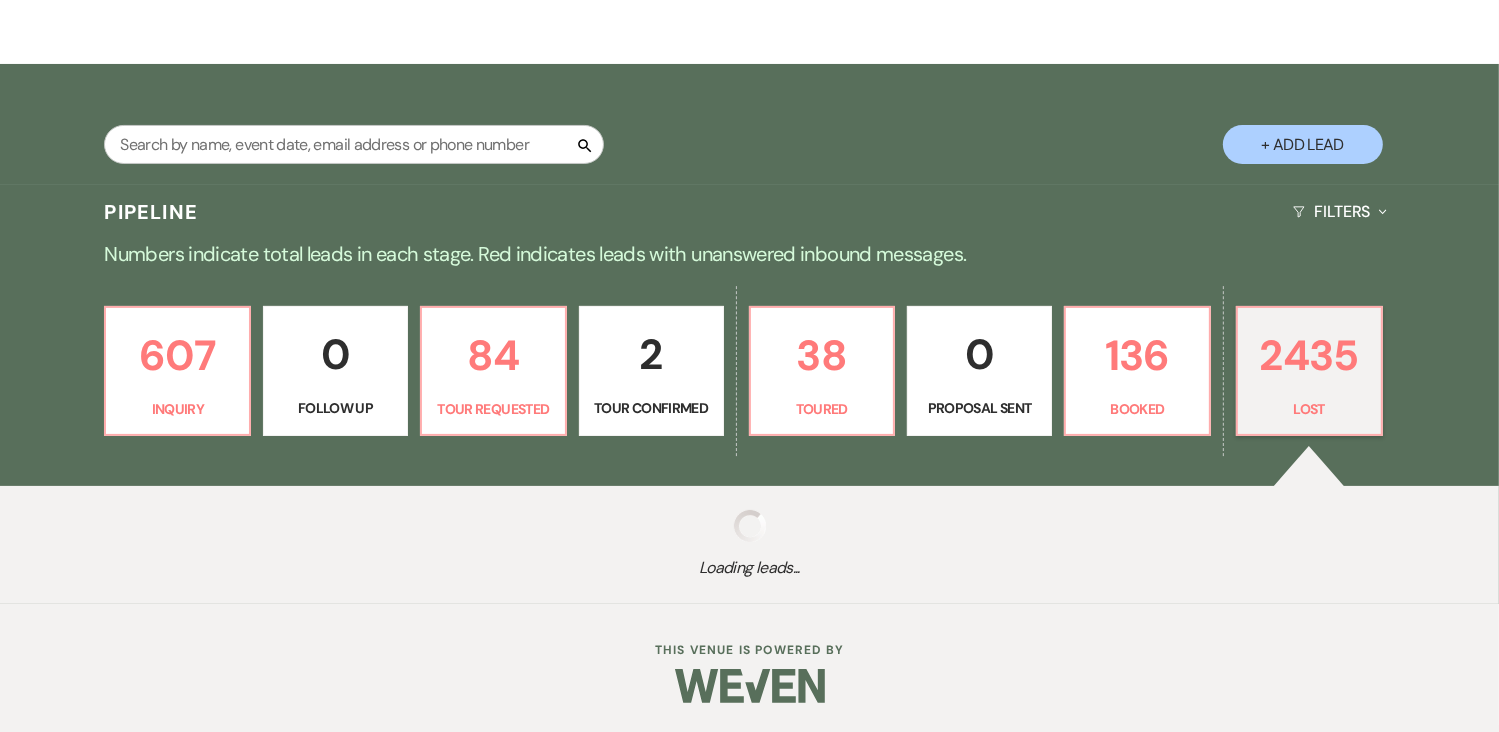 select on "8" 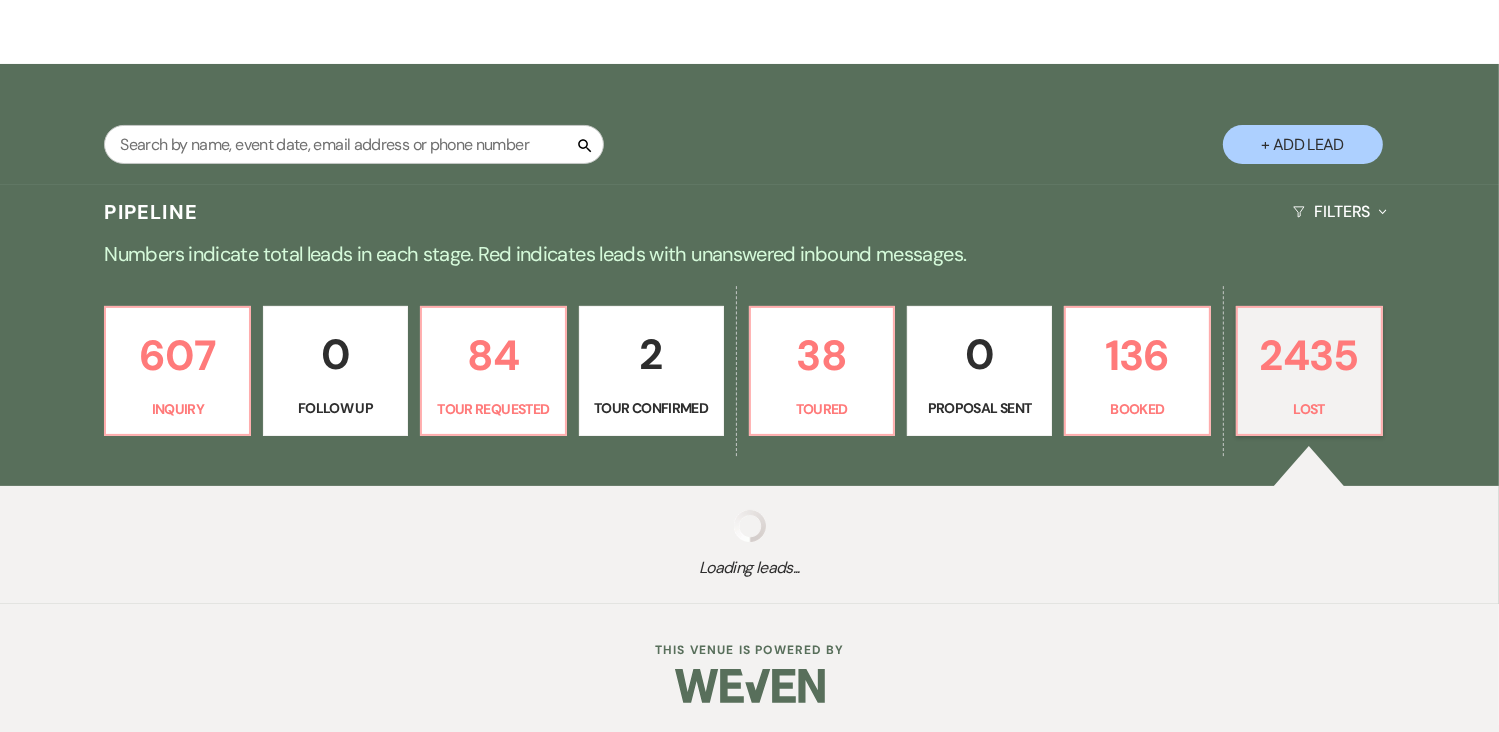 select on "8" 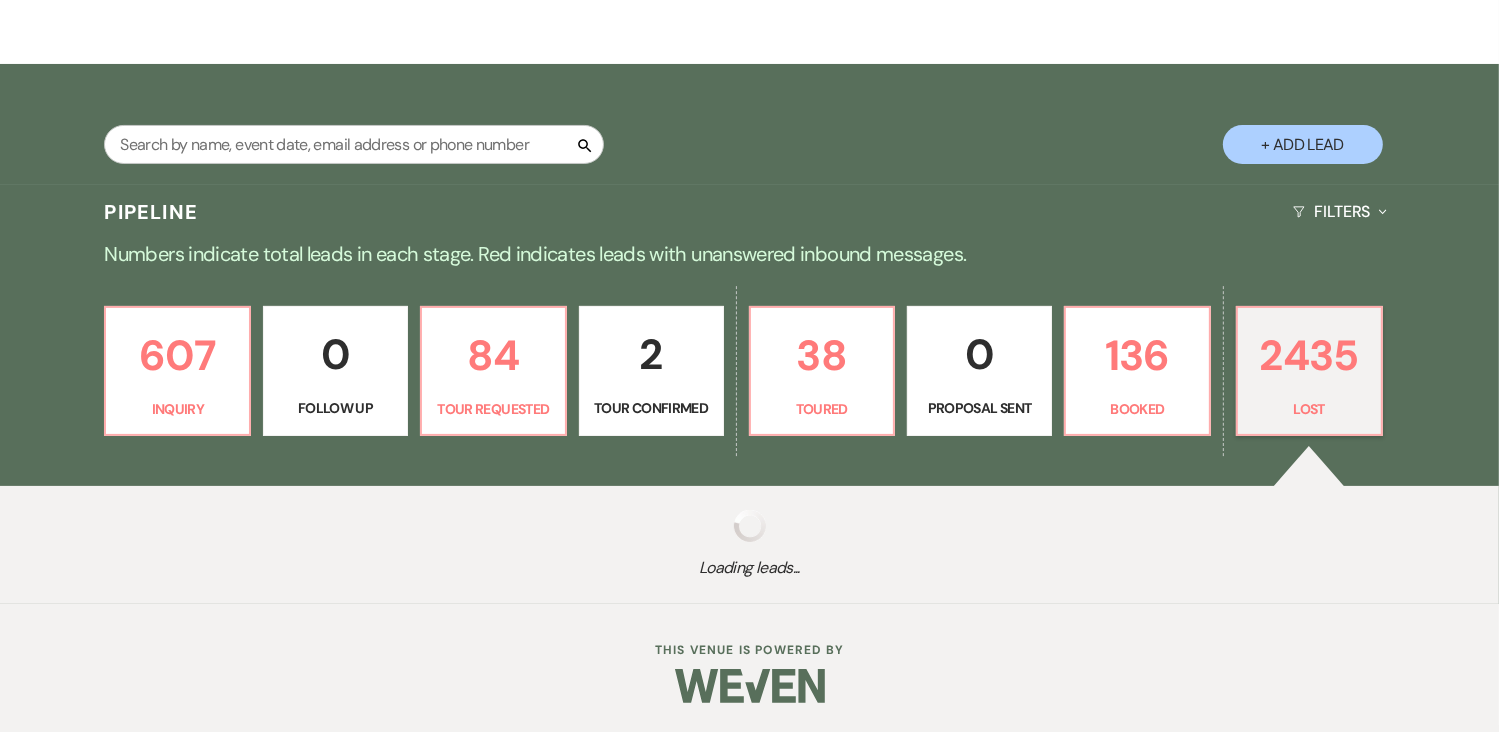 select on "8" 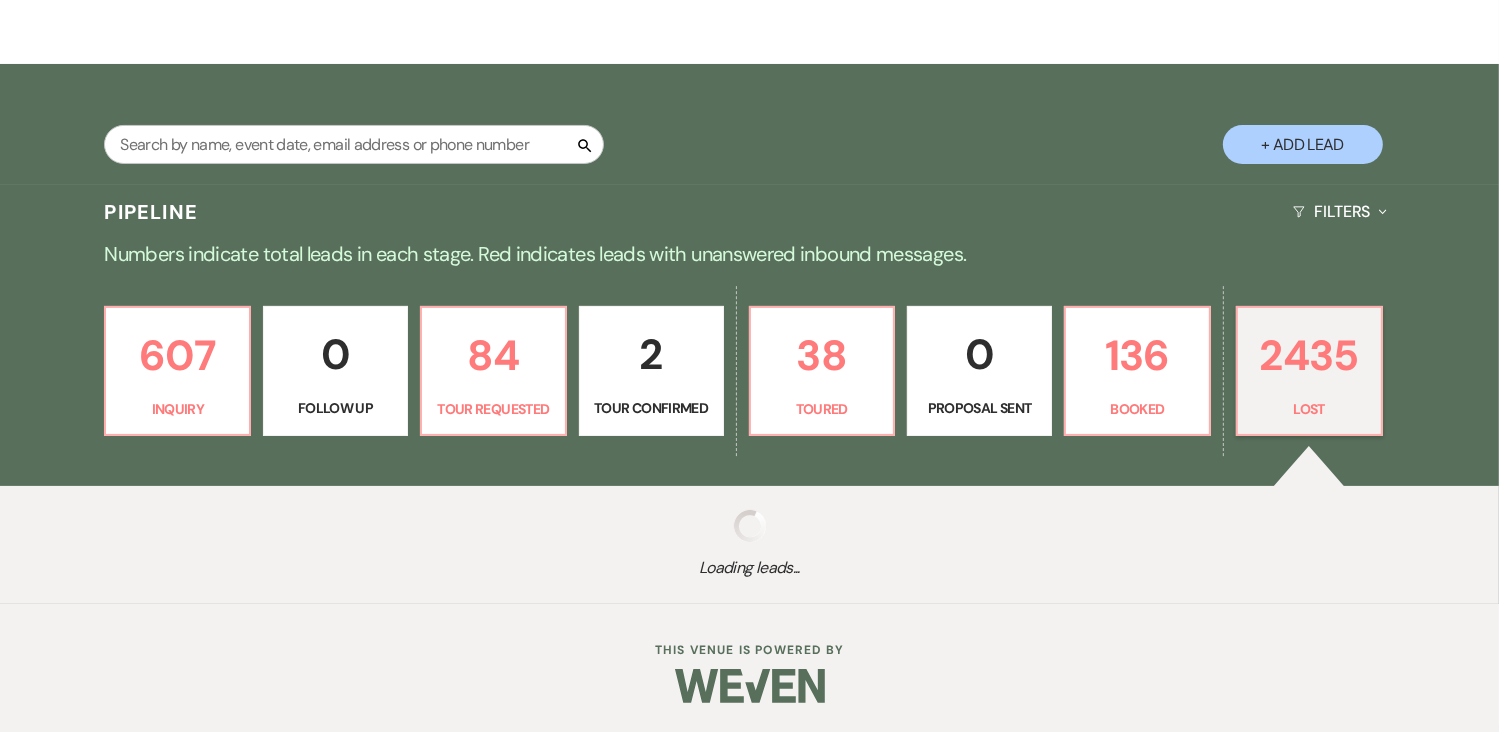 select on "8" 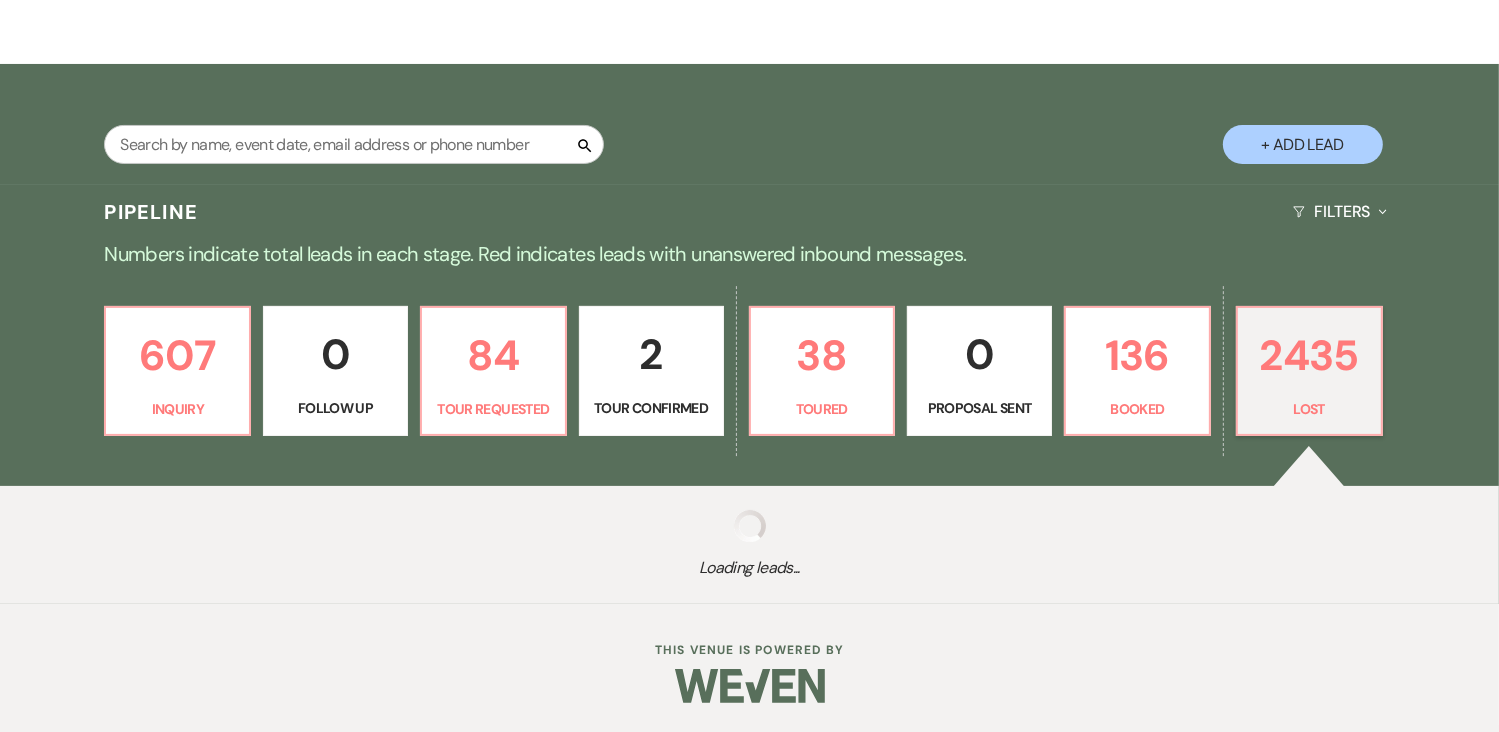 select on "8" 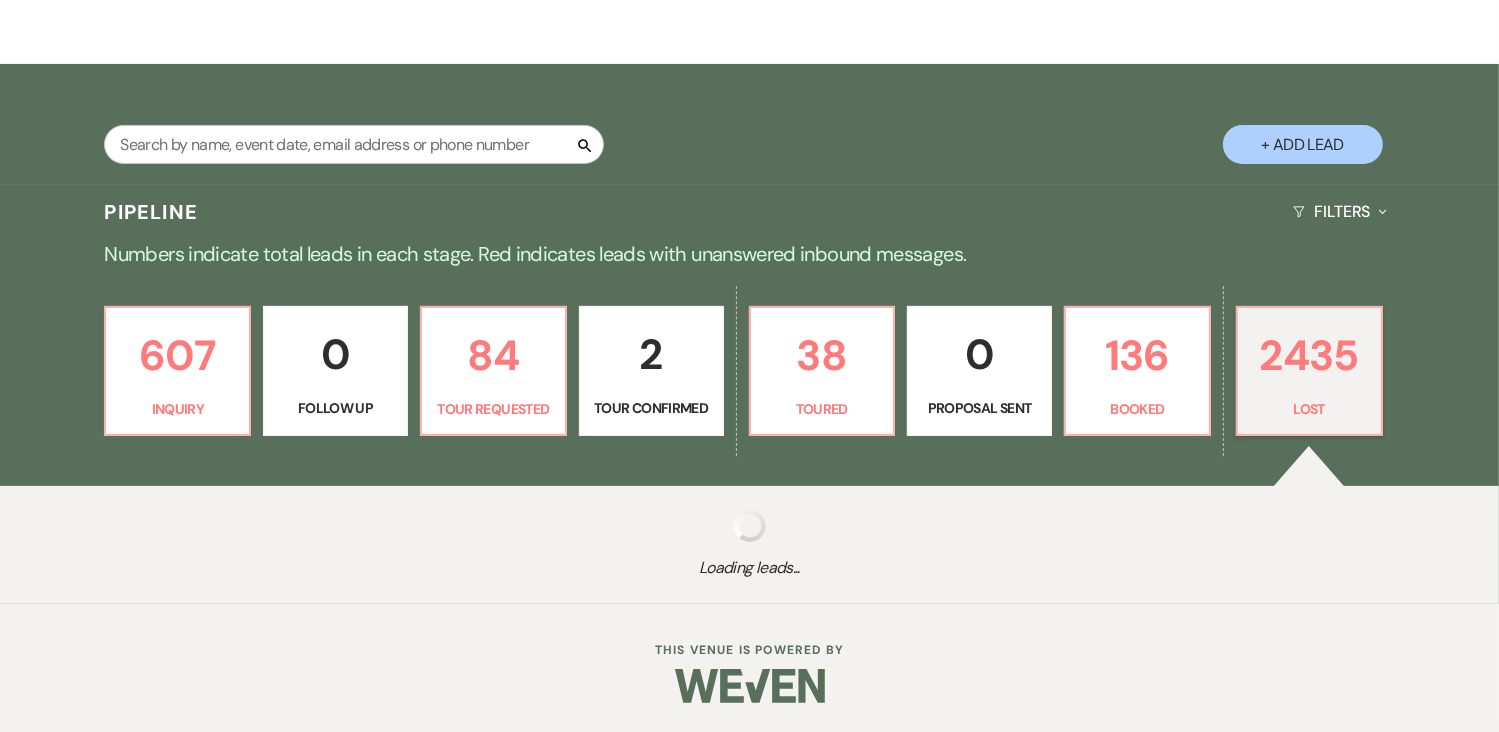 select on "8" 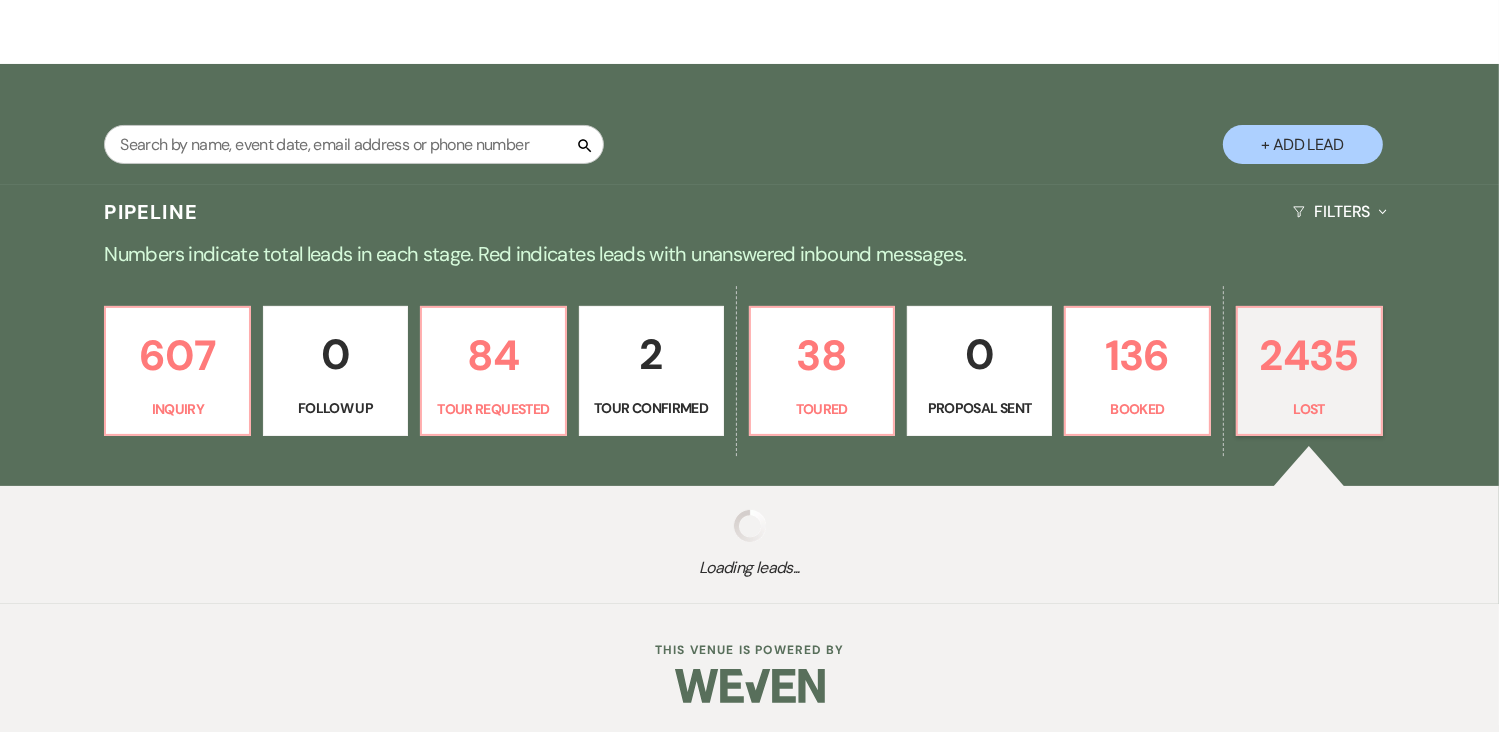 select on "8" 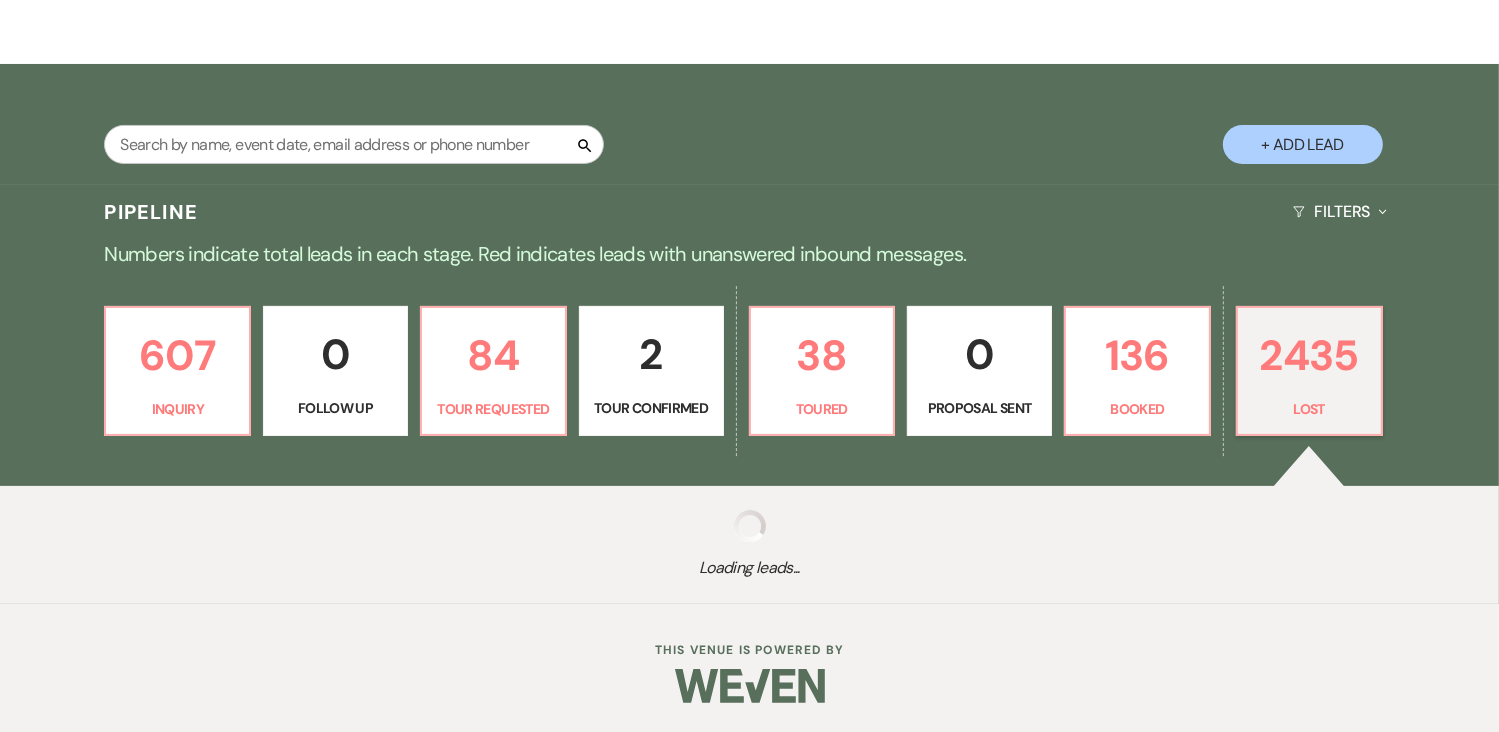 select on "8" 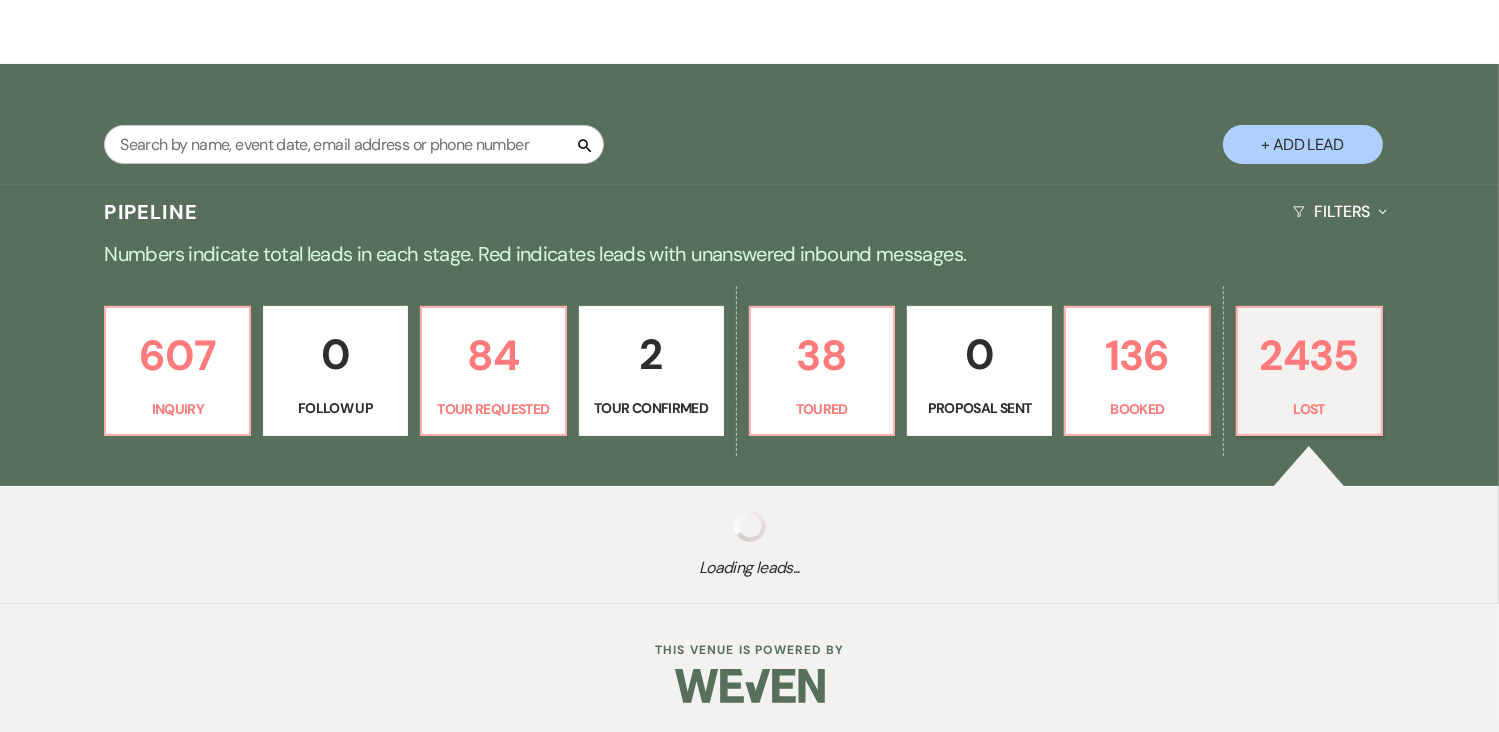 select on "8" 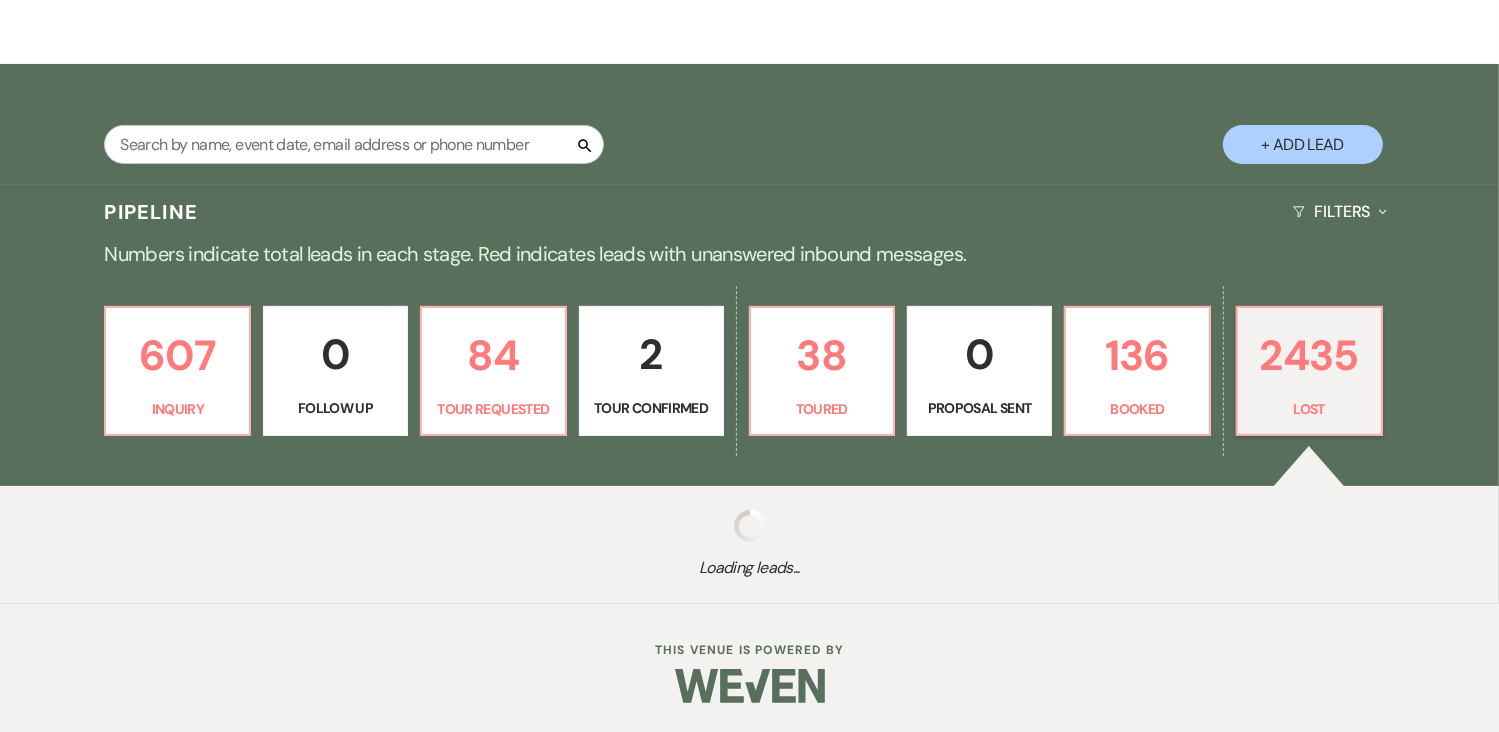 select on "8" 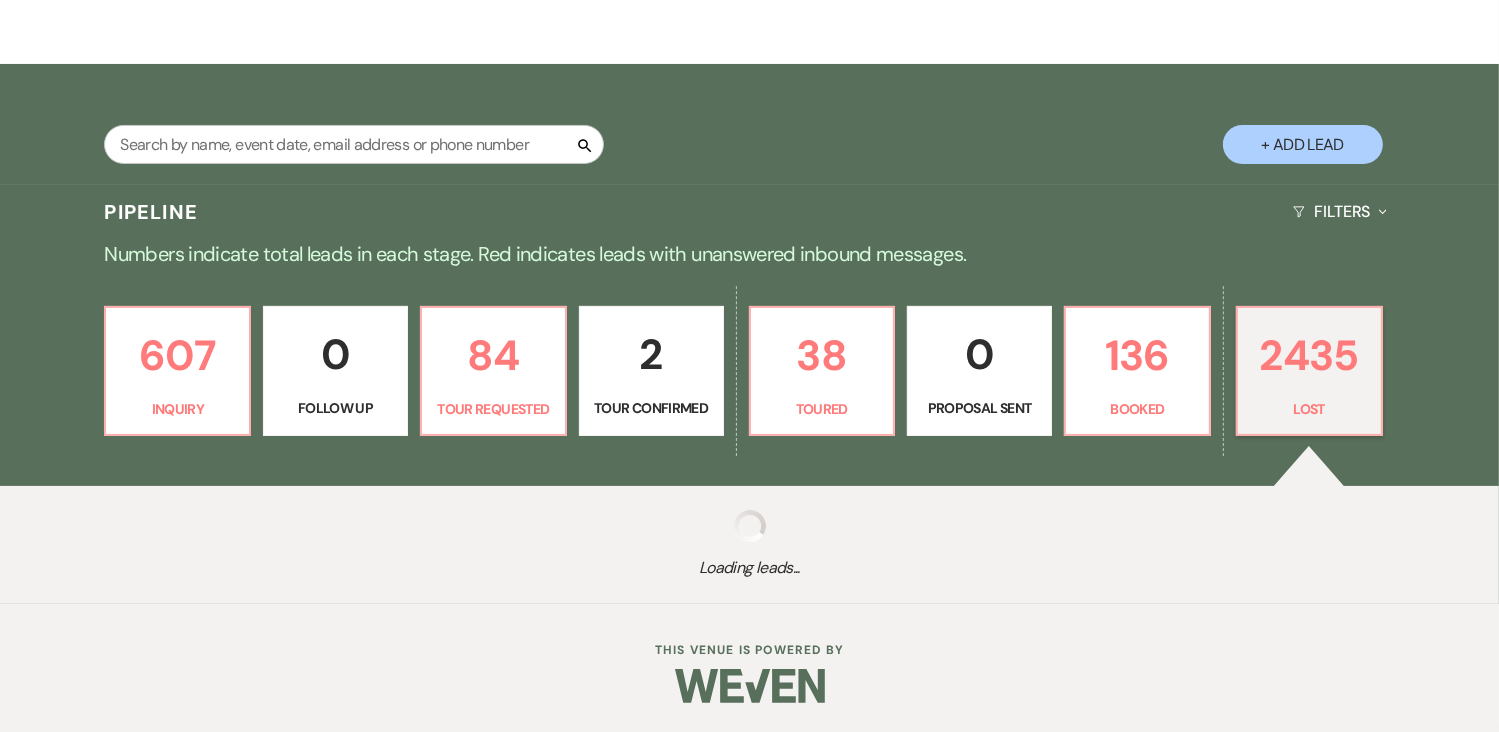 select on "8" 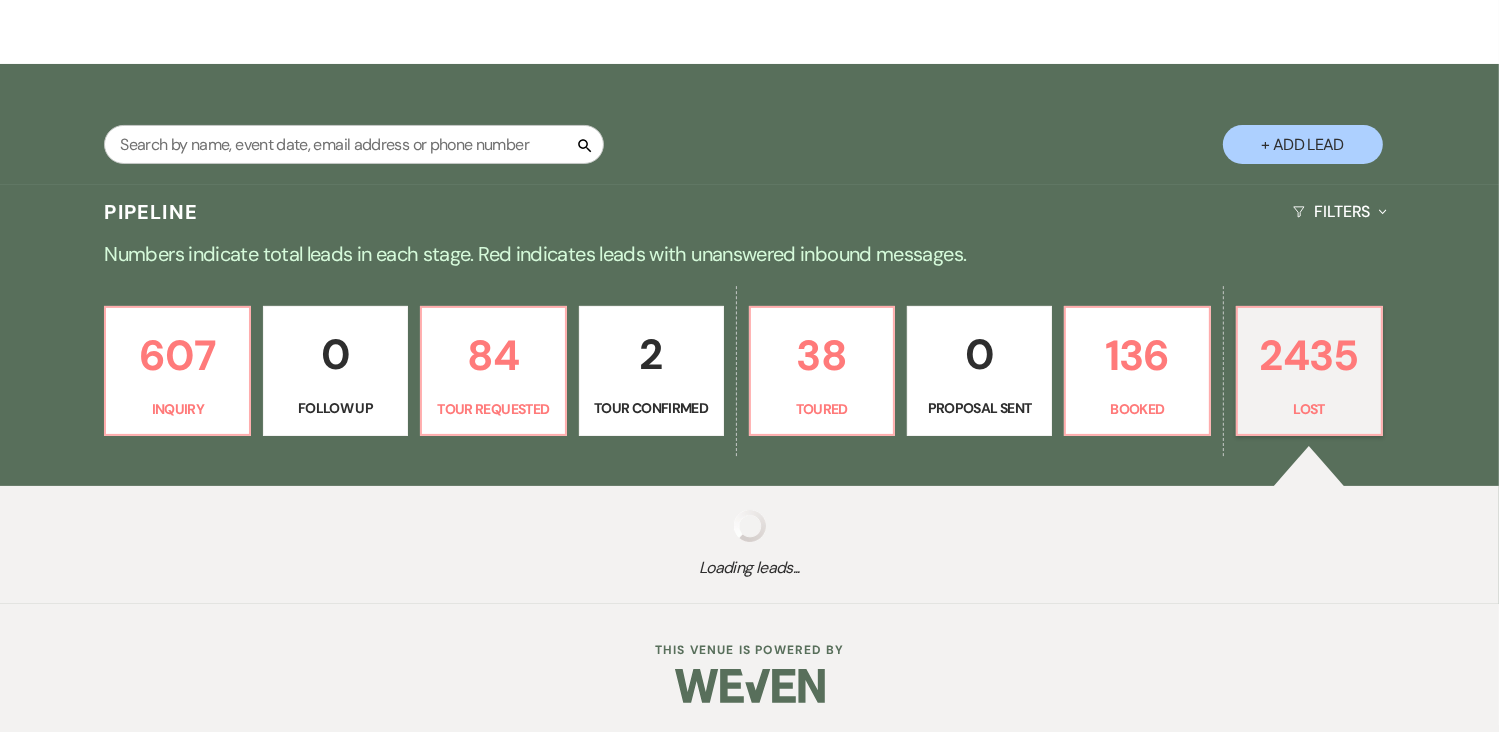 select on "8" 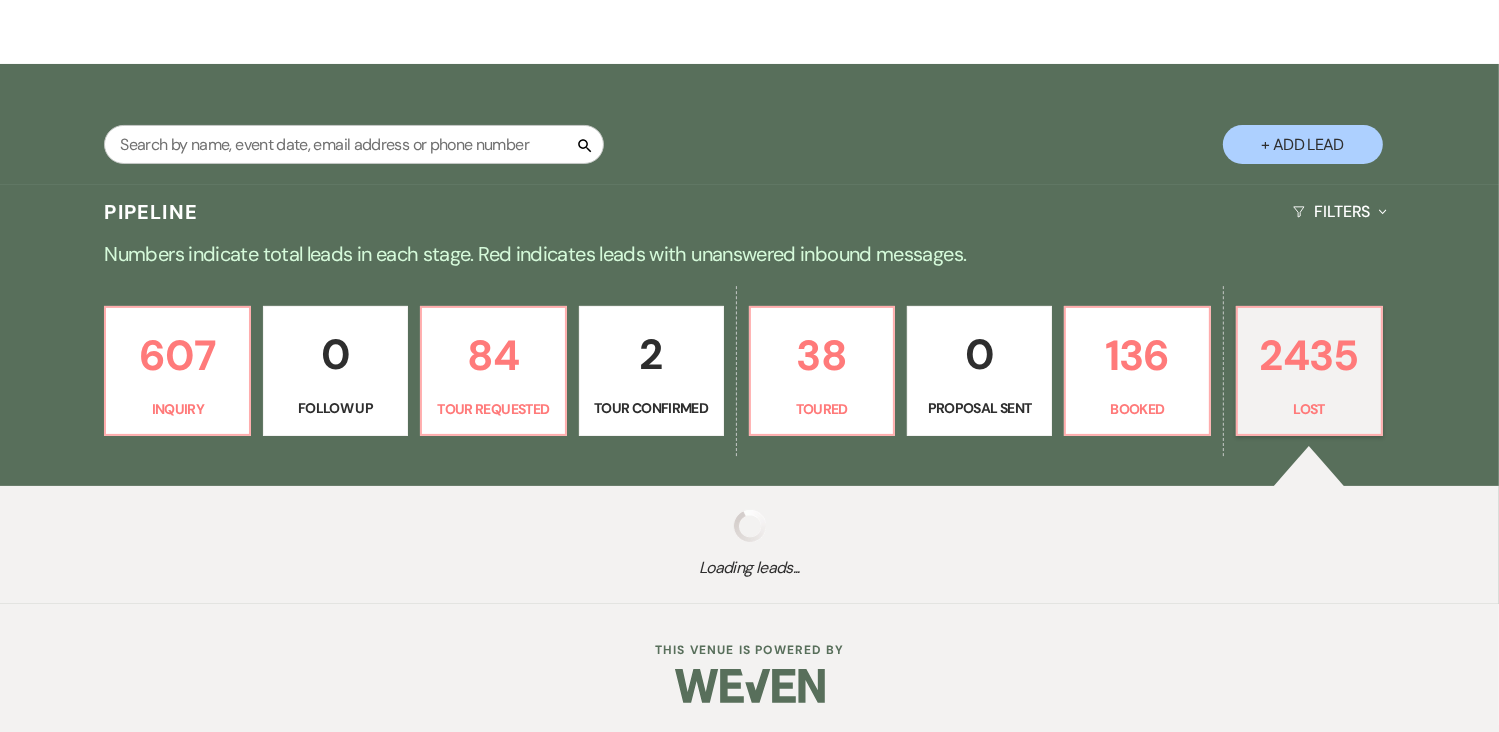 select on "8" 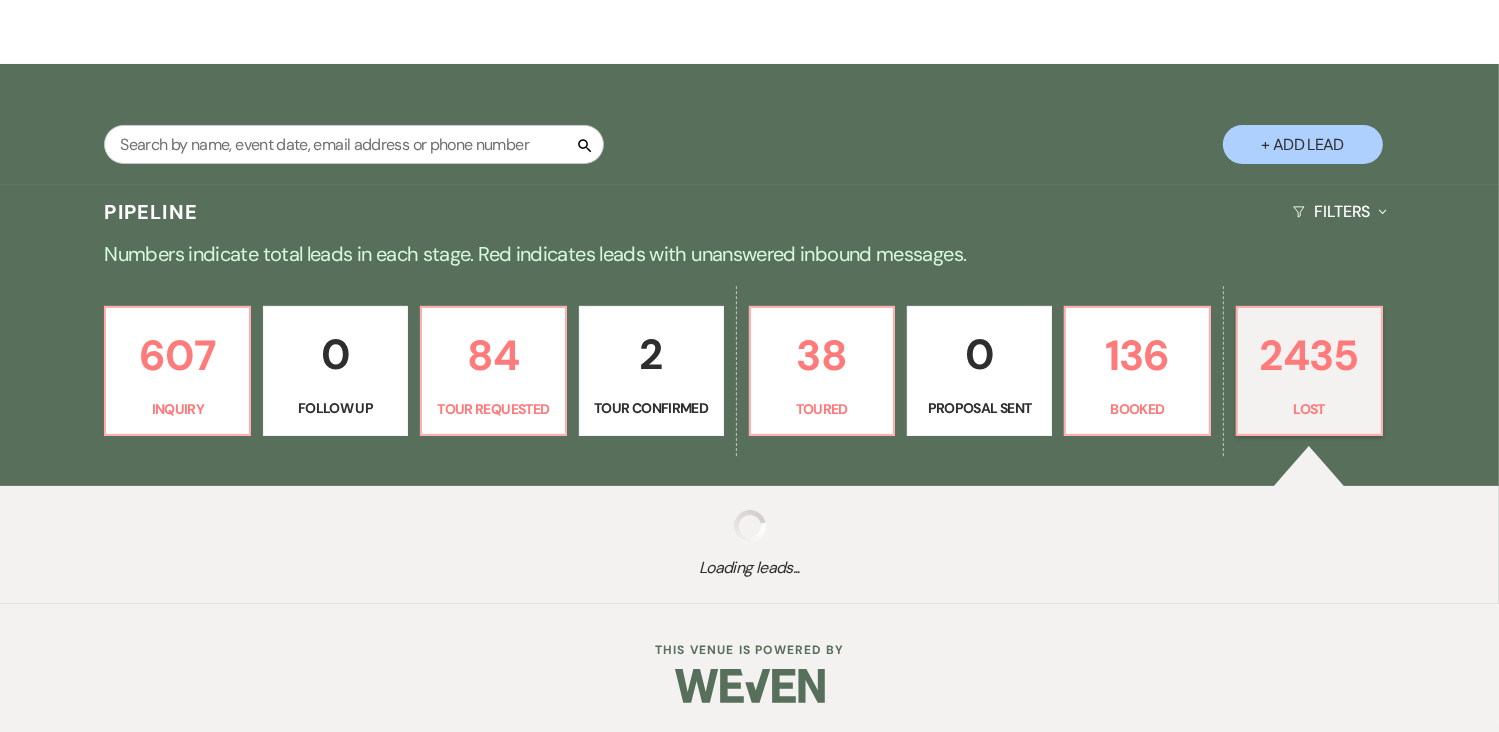 select on "8" 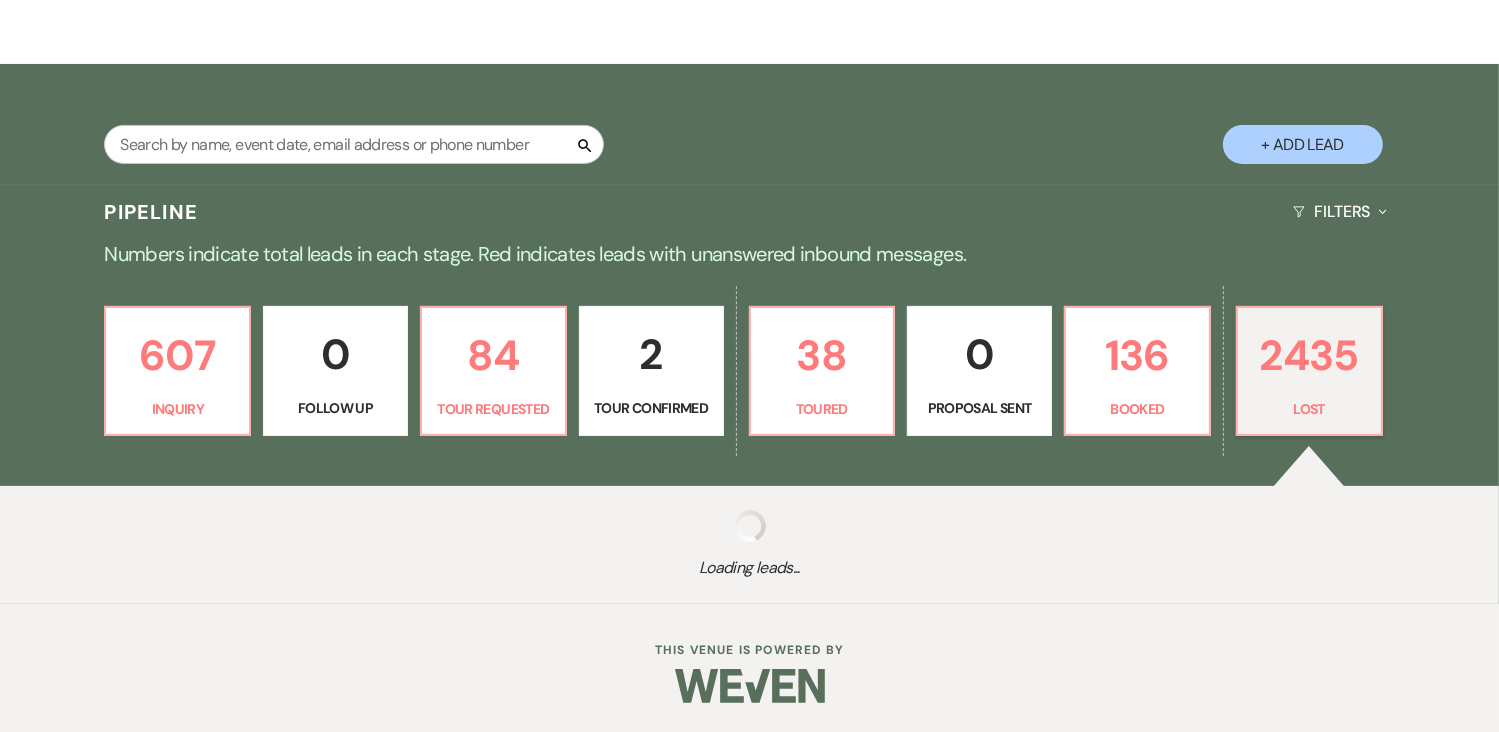 select on "8" 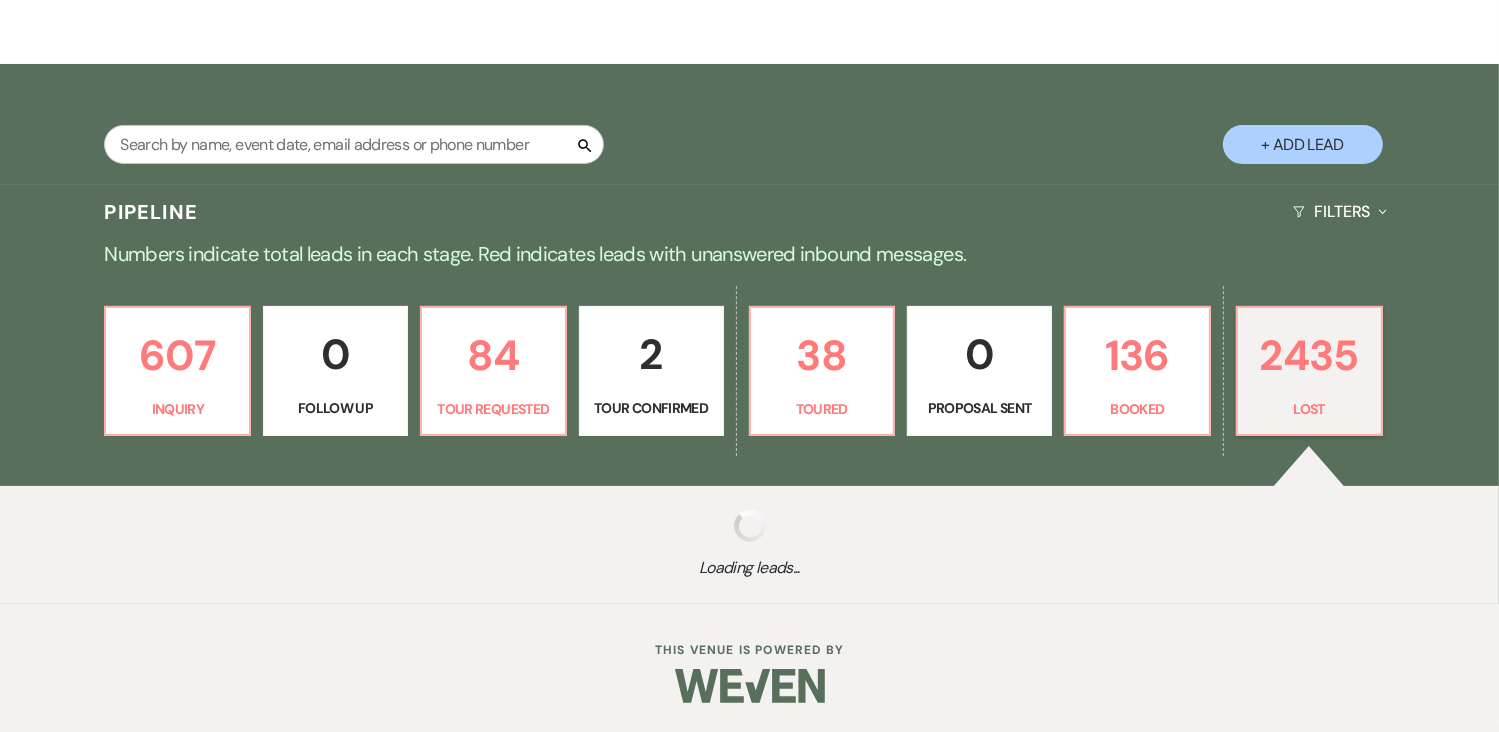 select on "8" 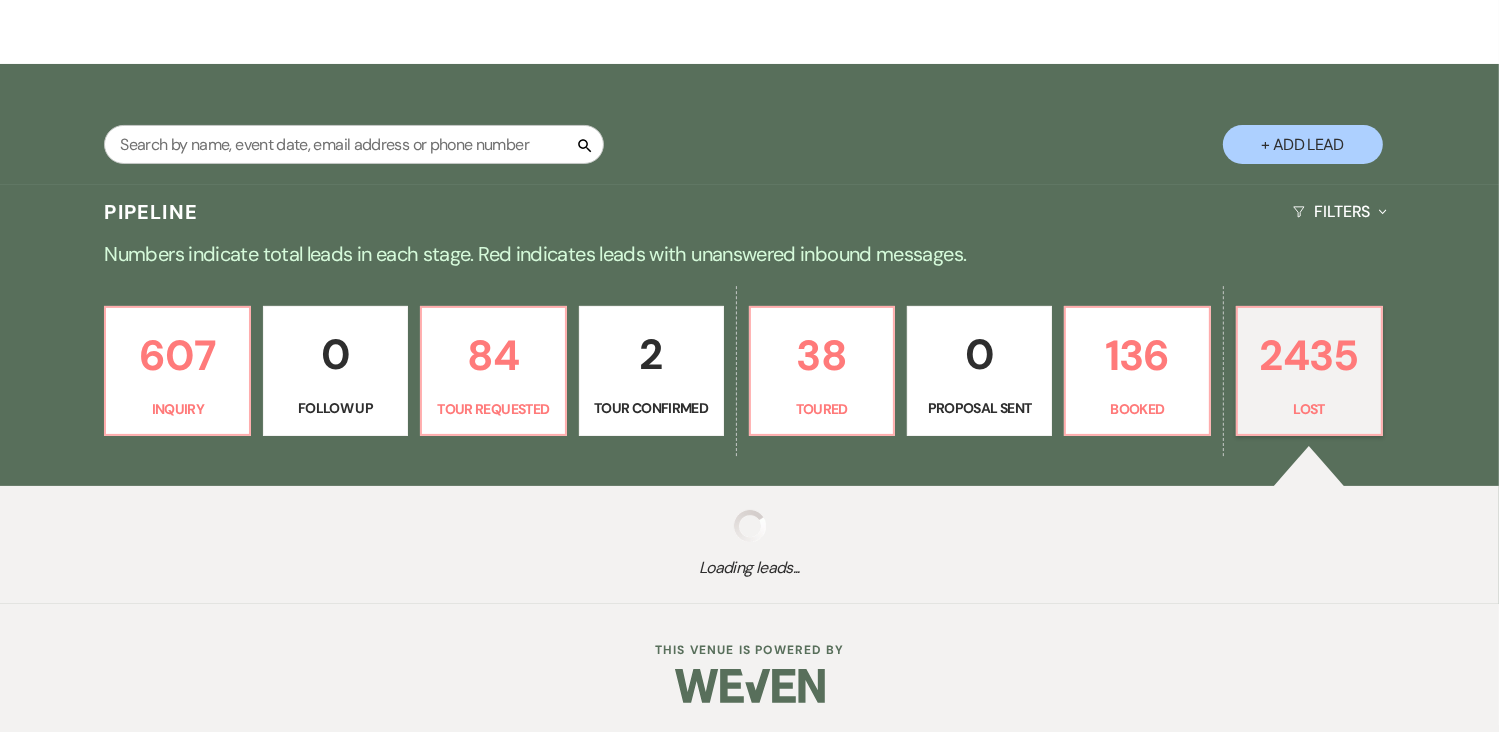 select on "8" 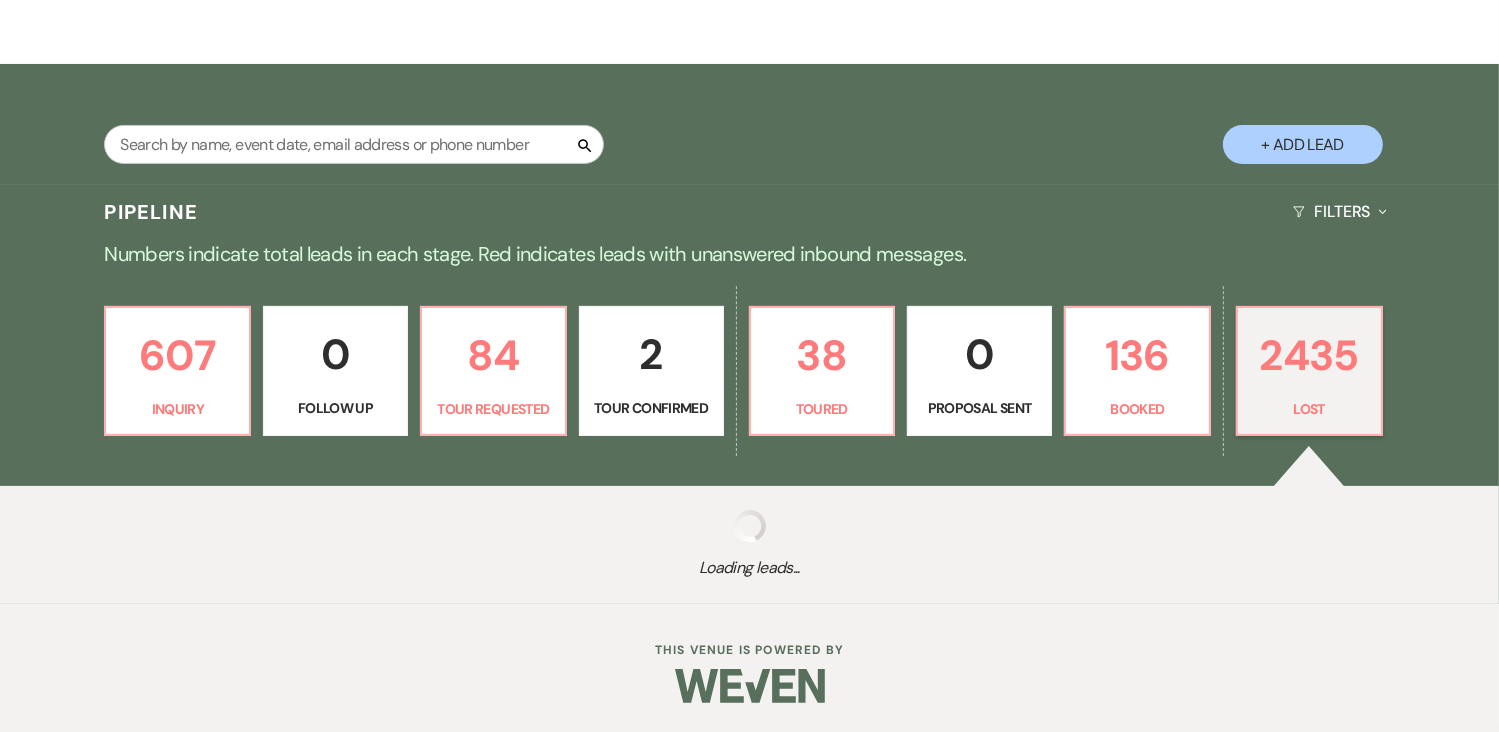 select on "8" 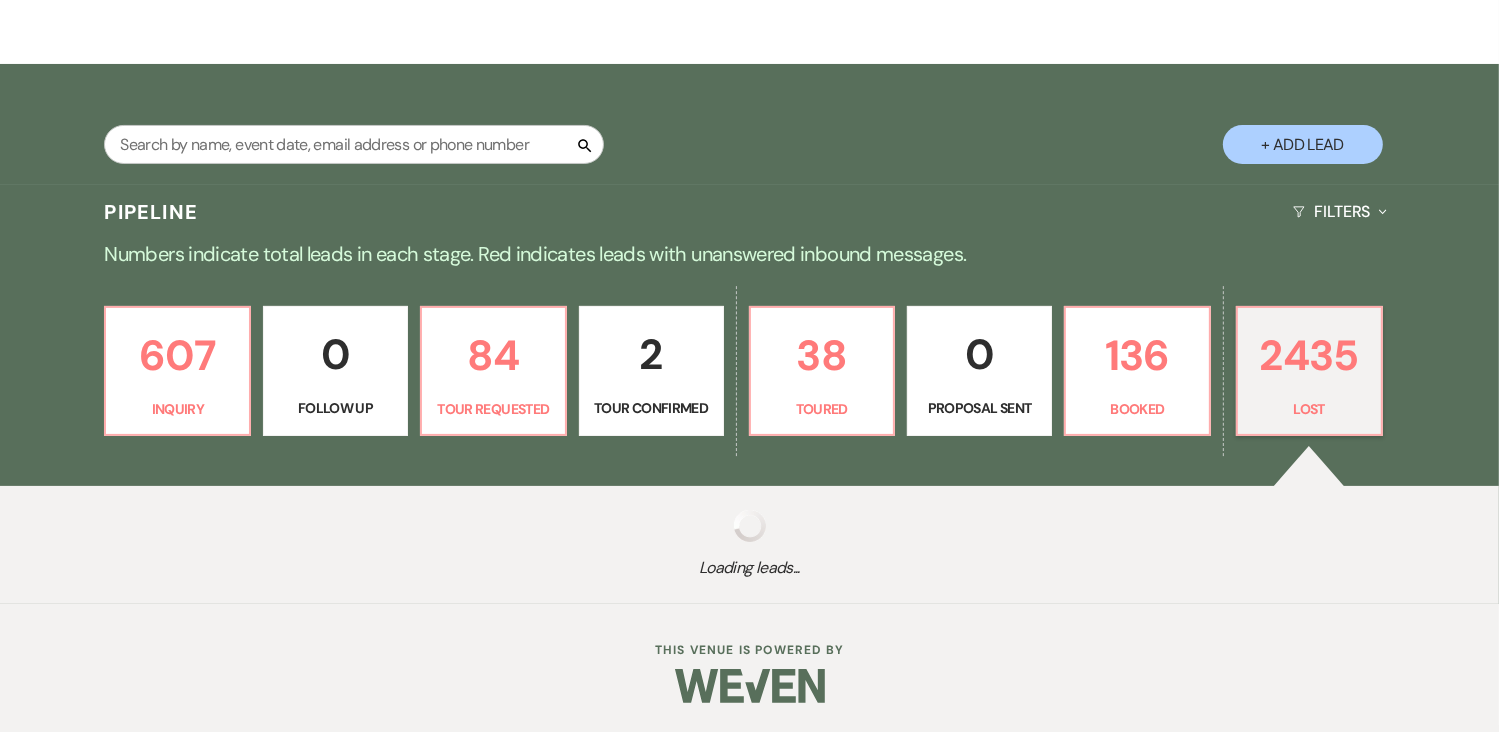 select on "8" 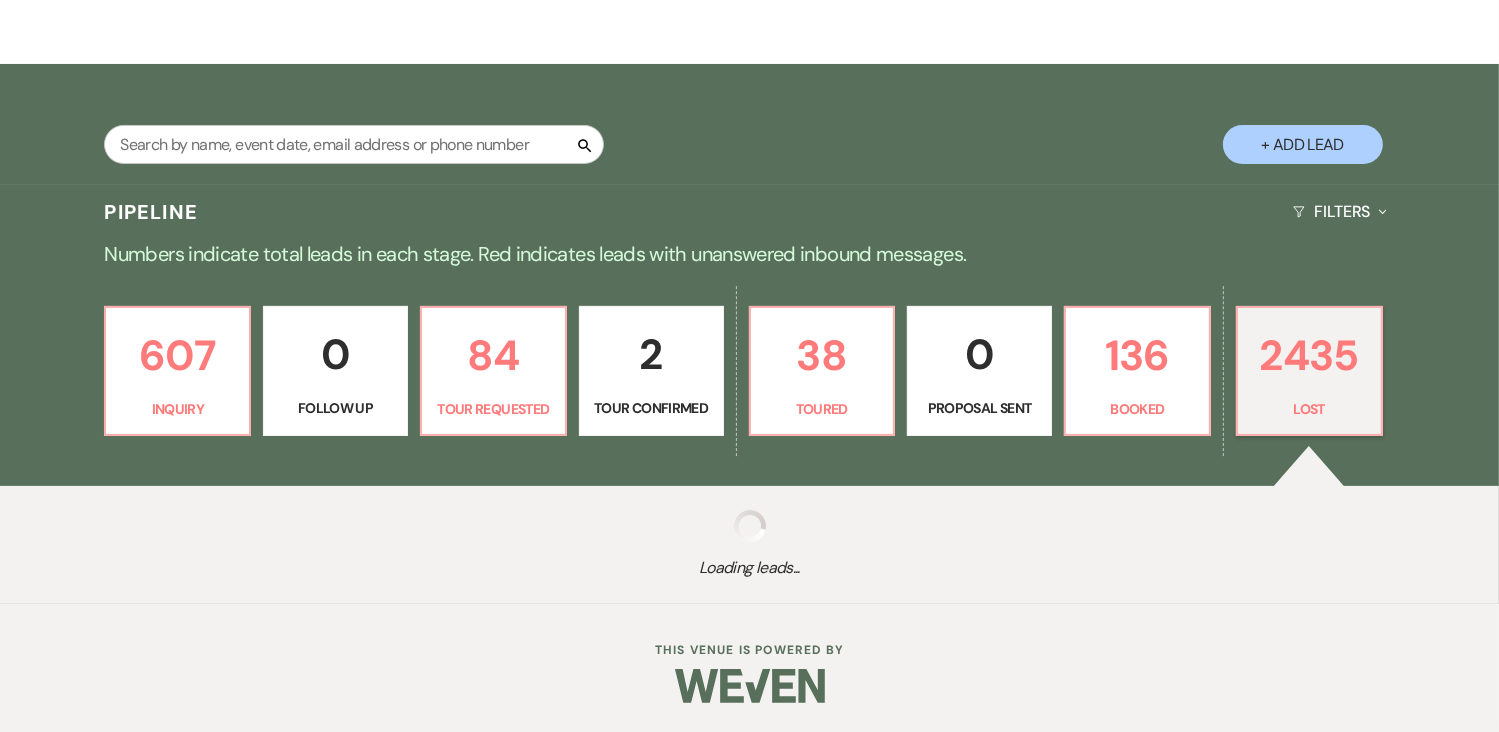 select on "8" 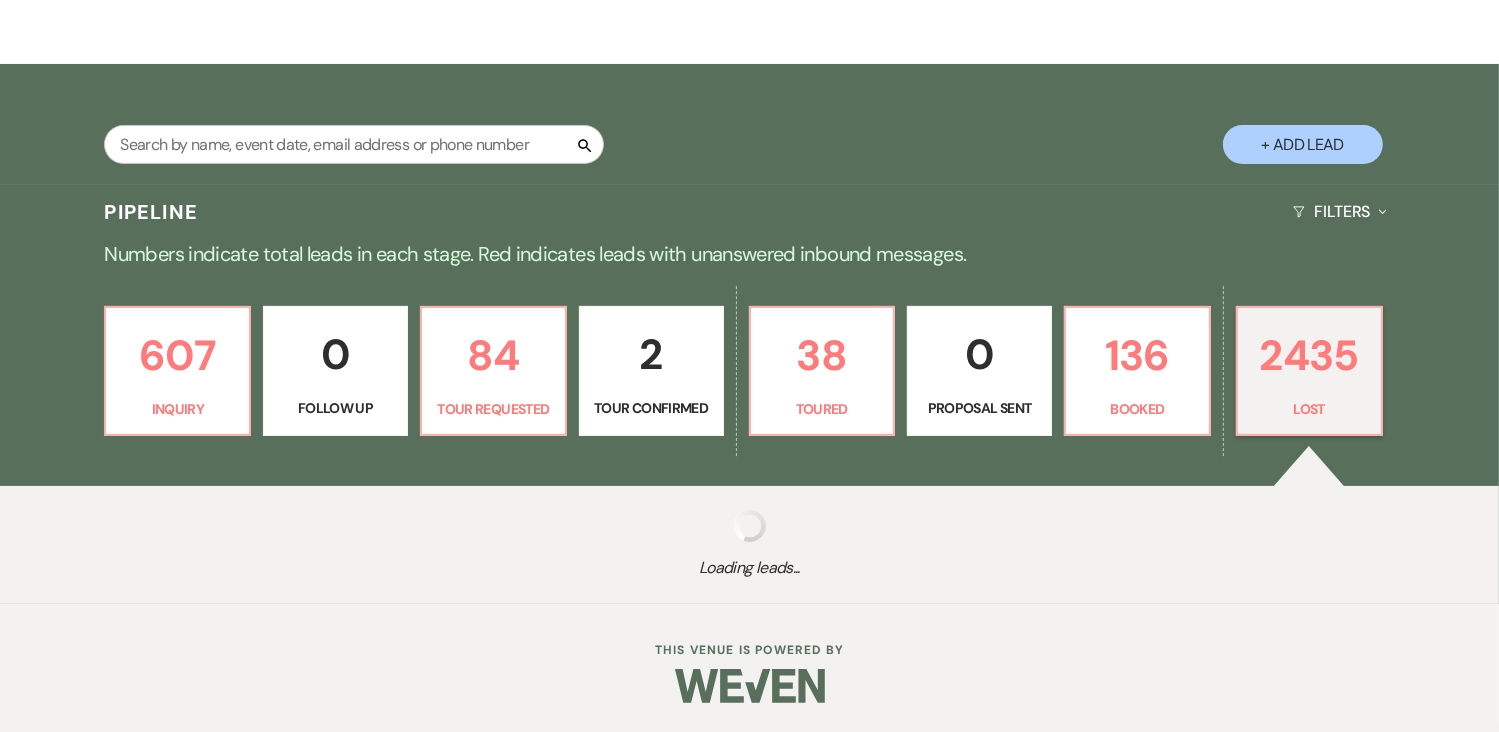 select on "8" 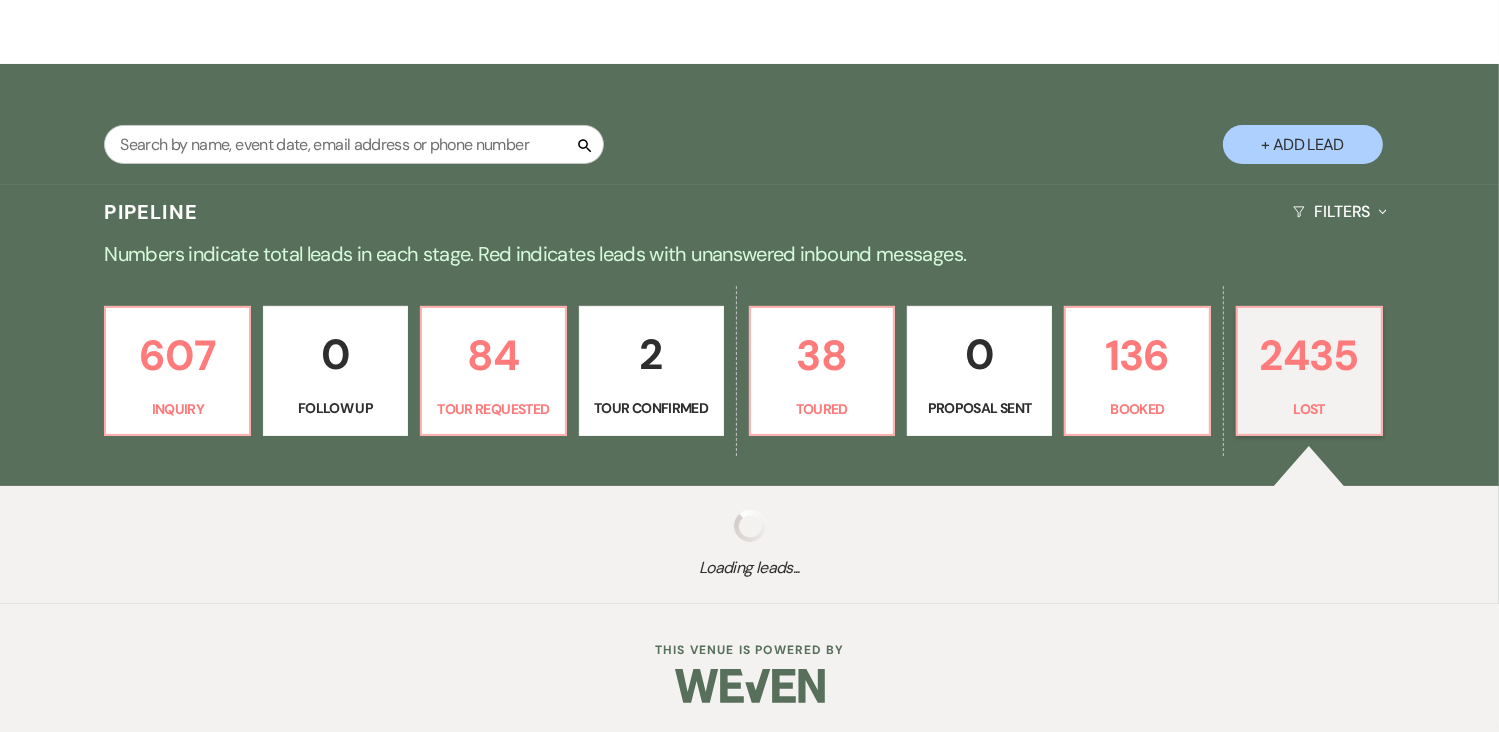 select on "8" 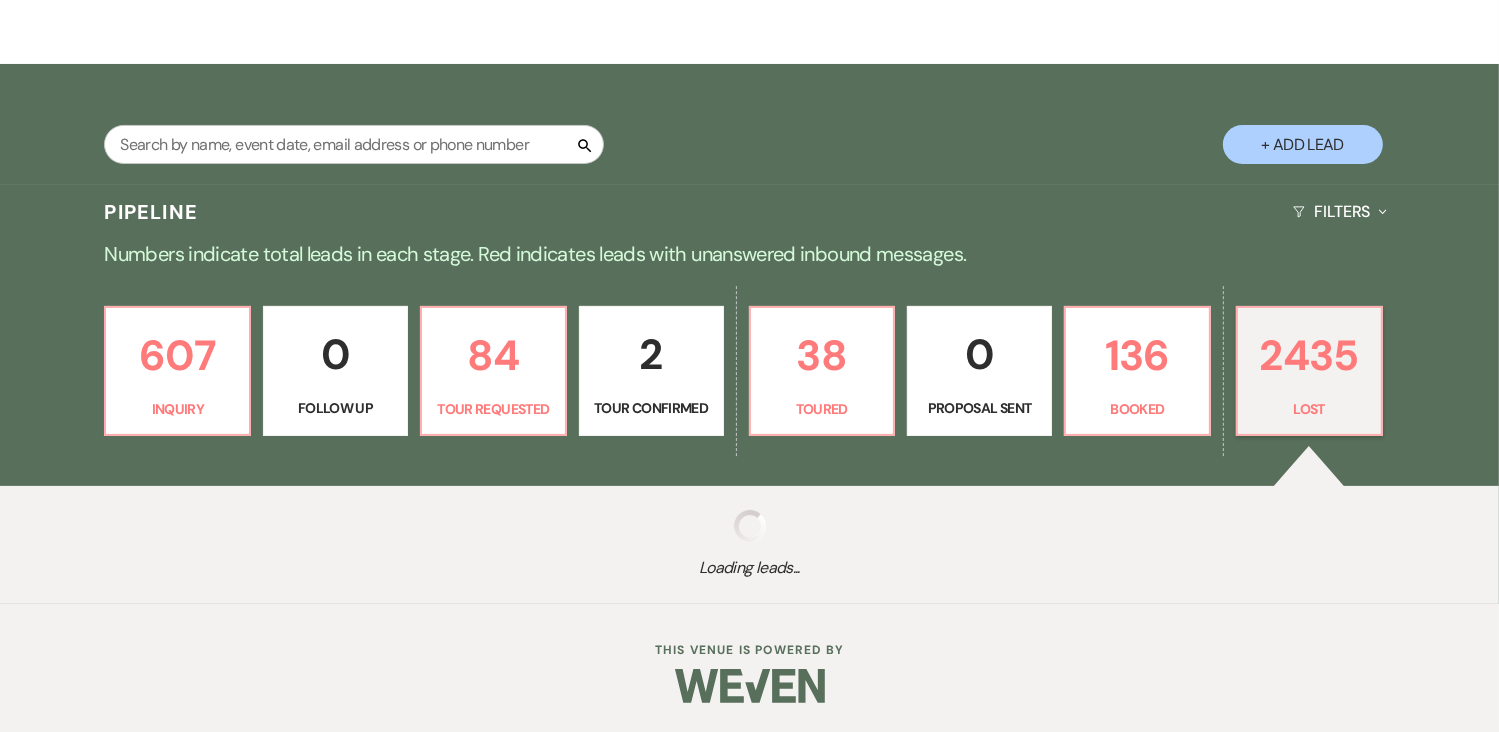 select on "8" 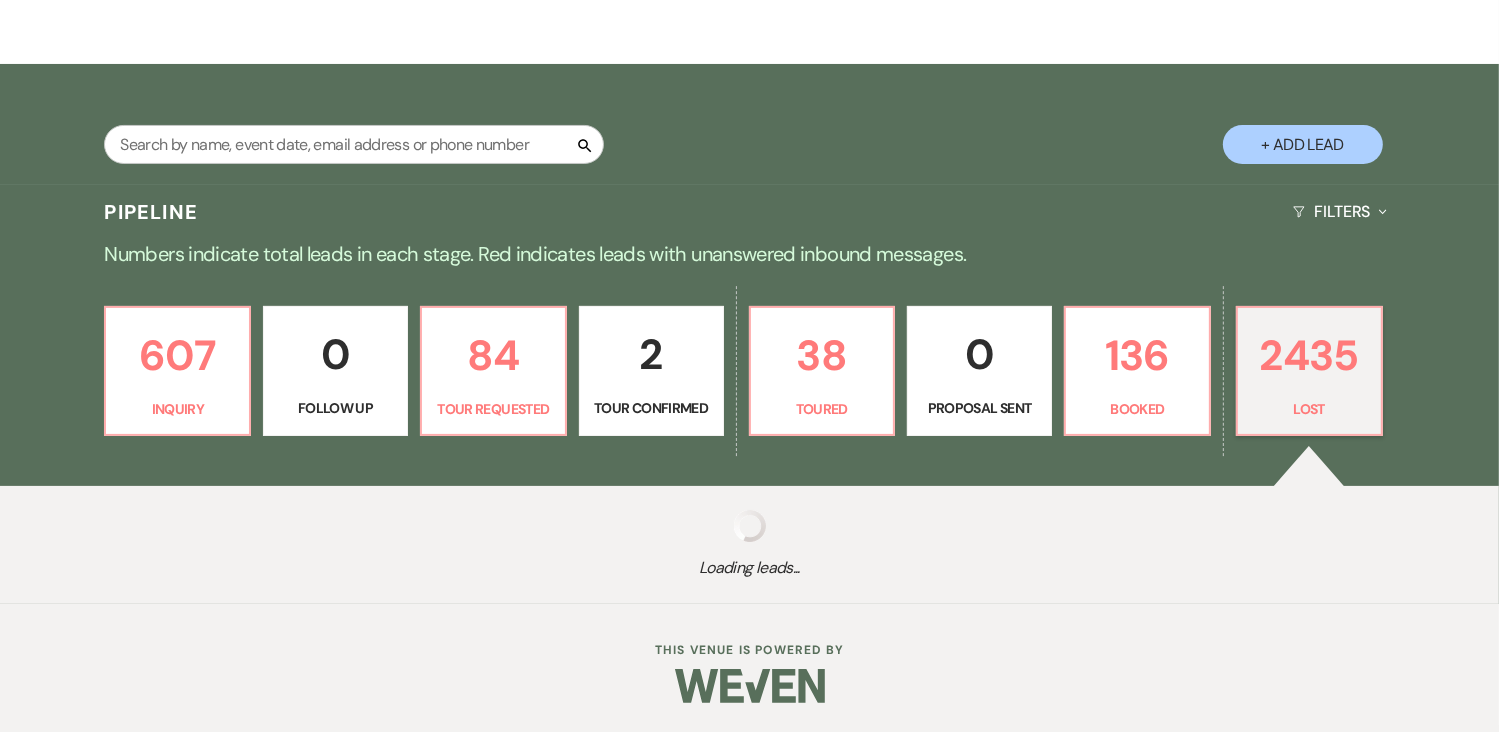 select on "8" 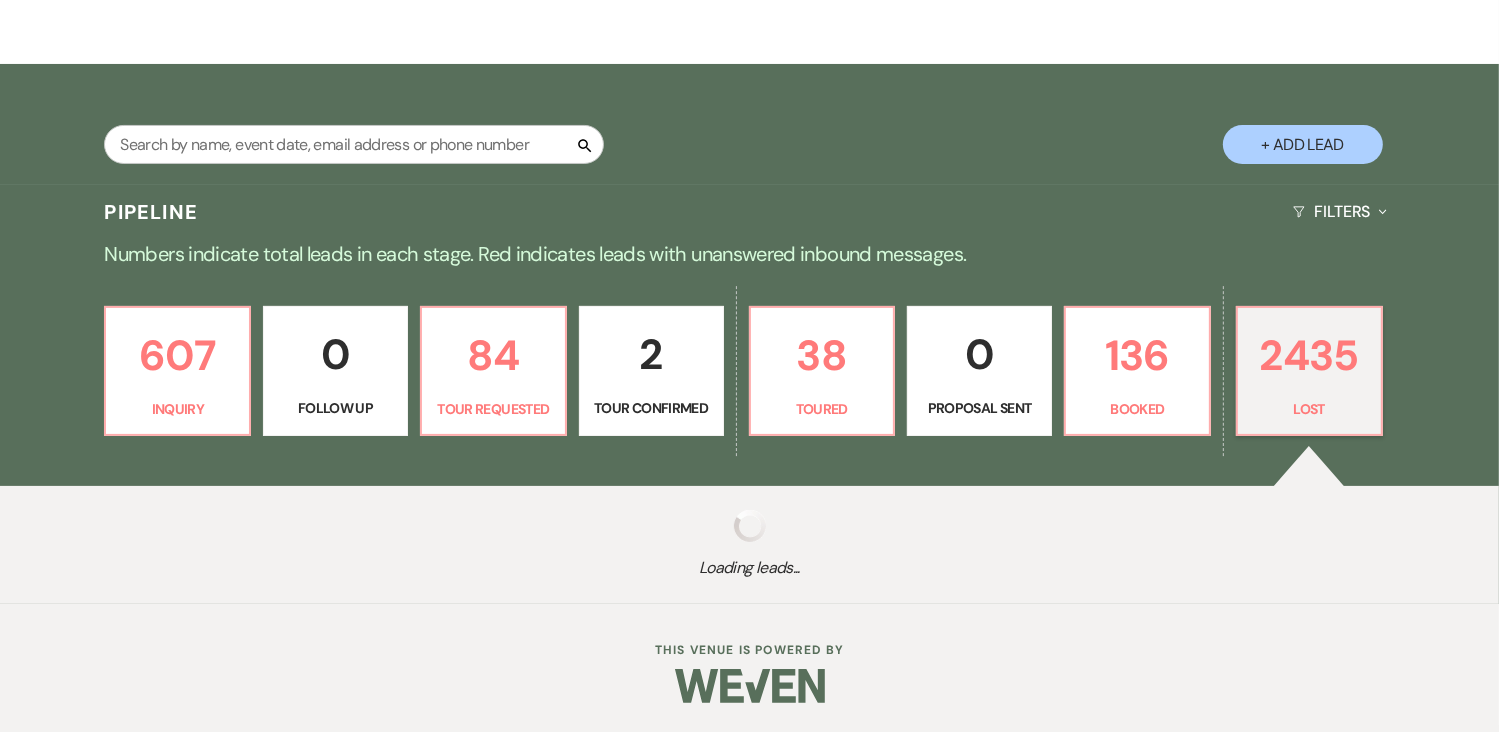 select on "8" 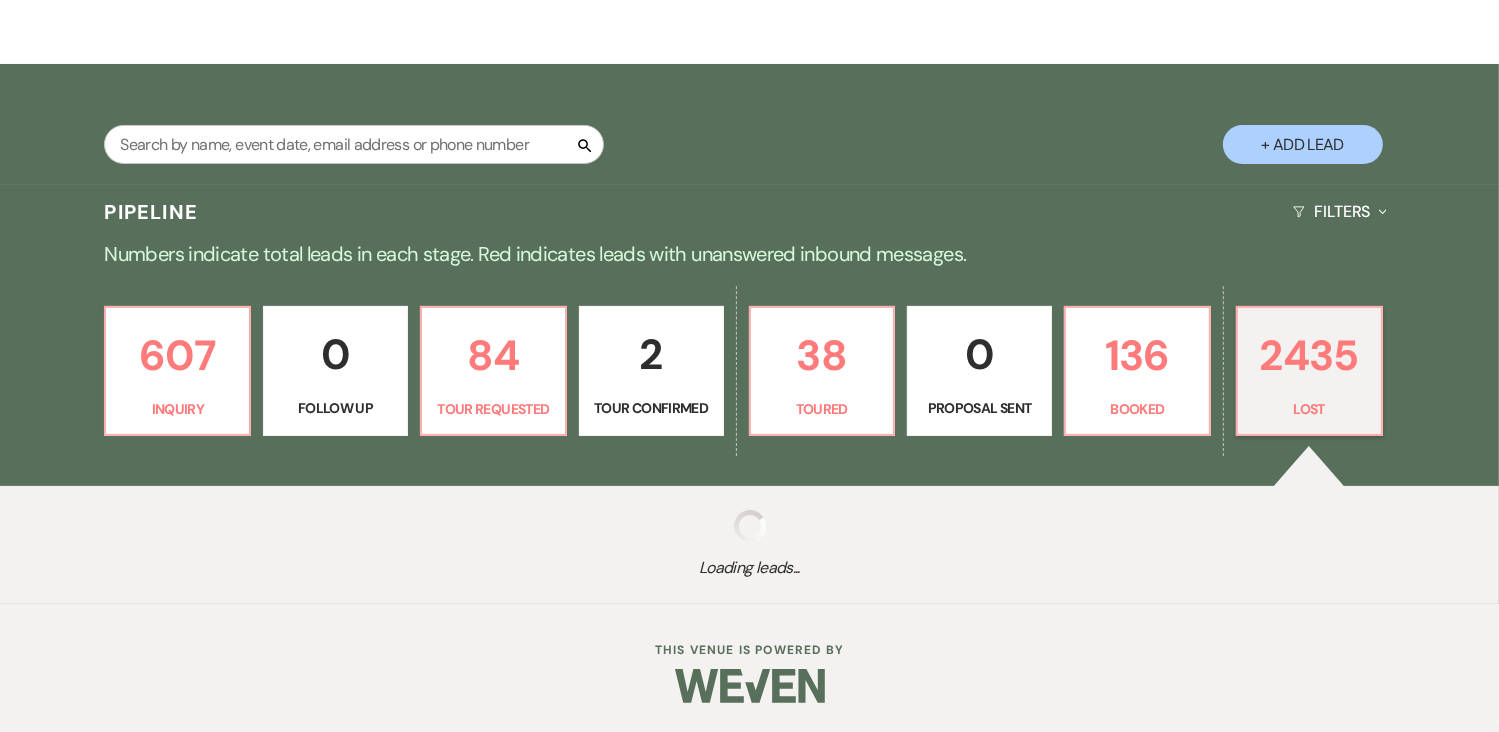 select on "8" 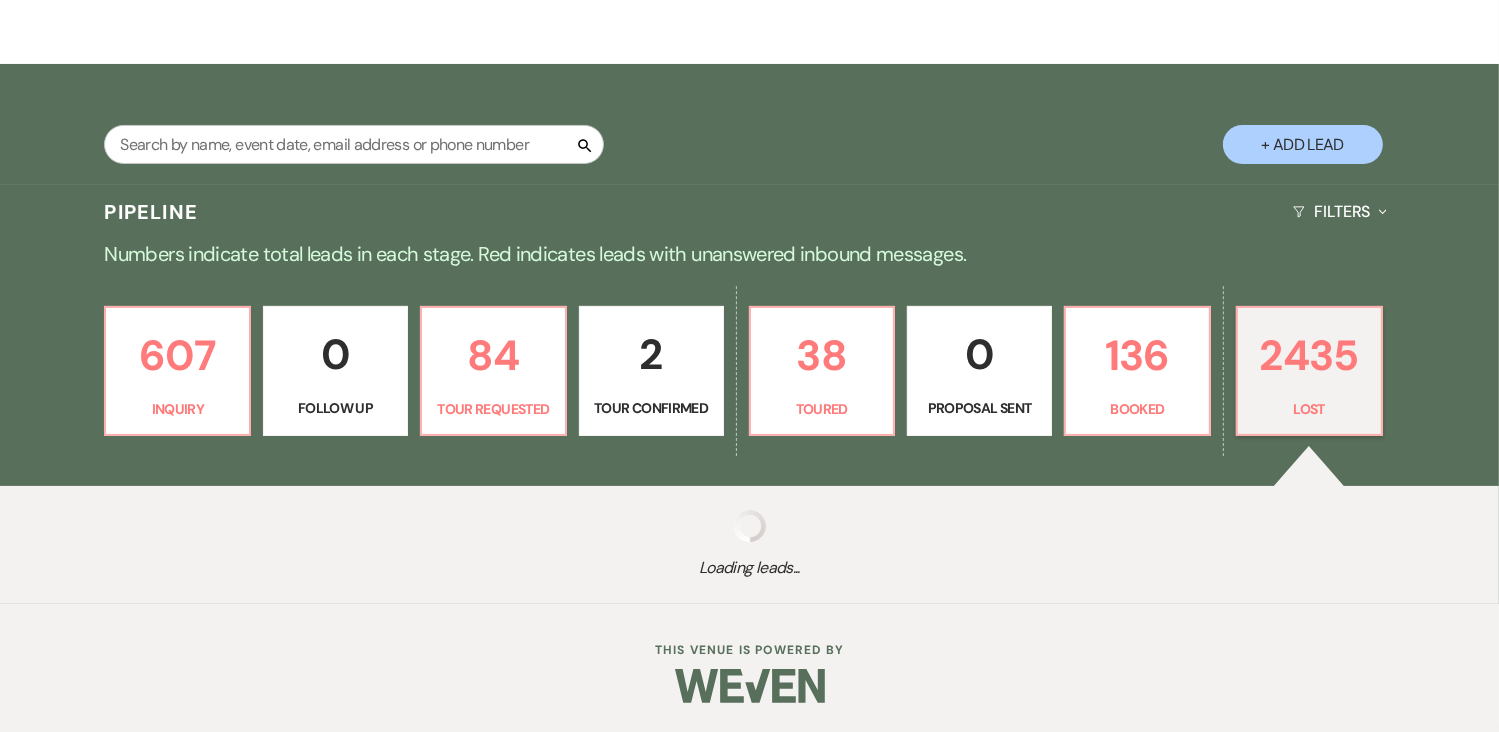 select on "8" 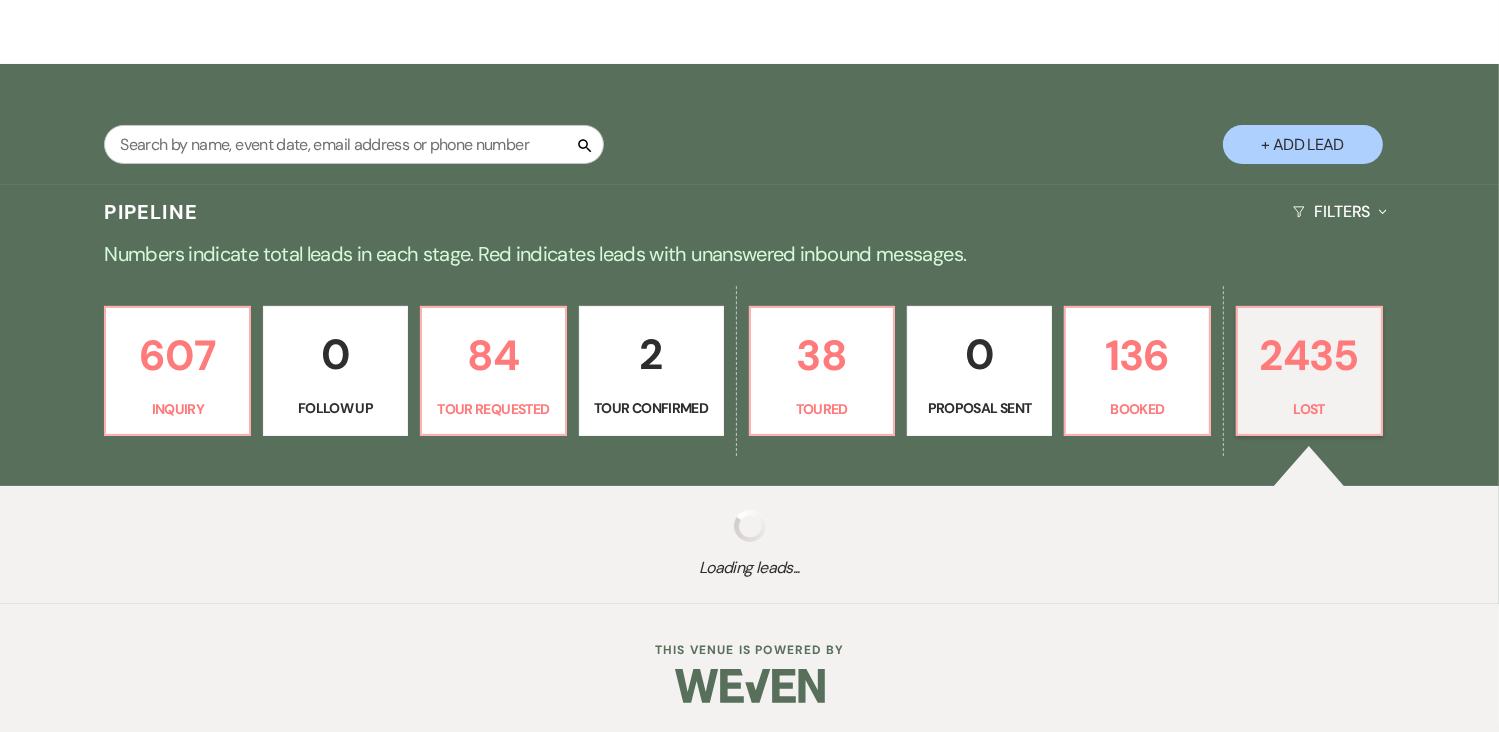 select on "8" 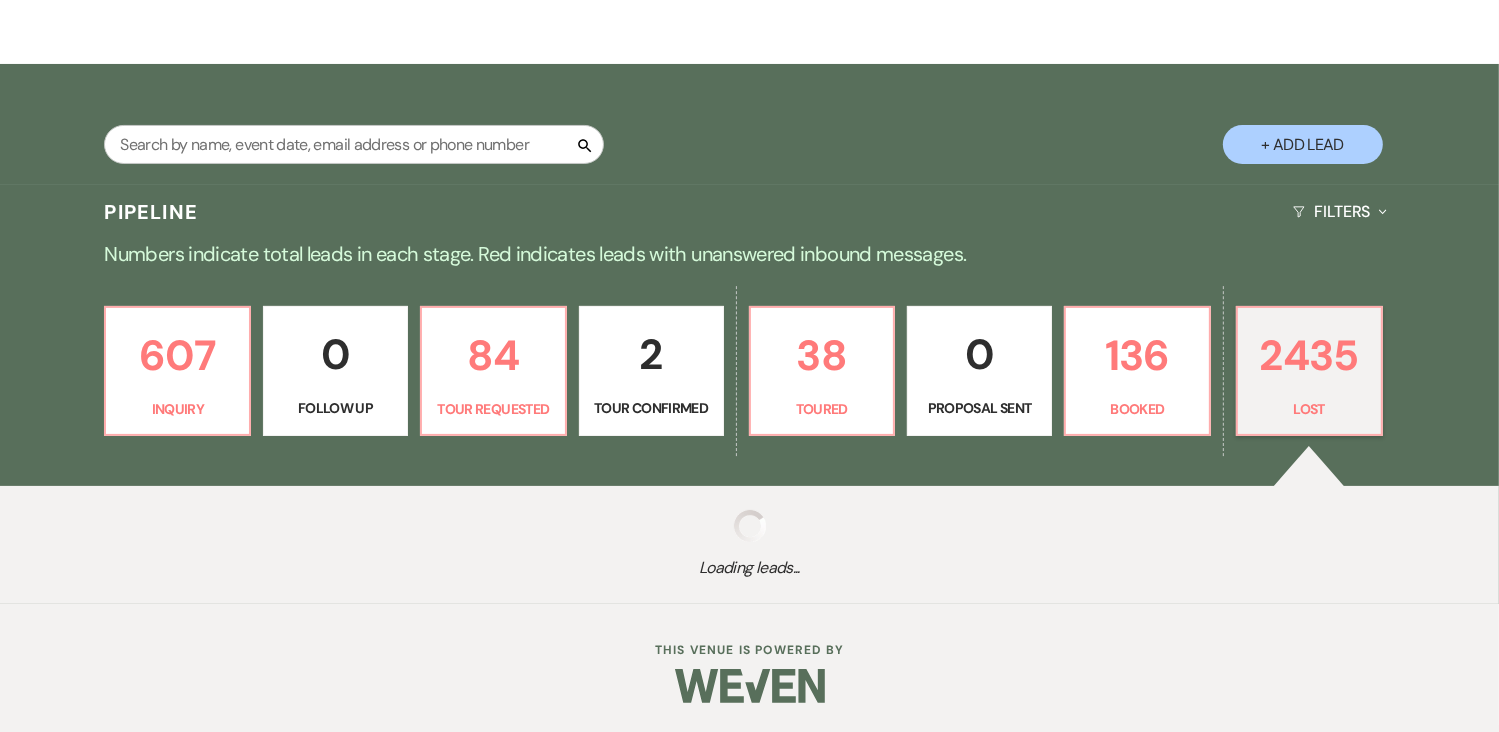 select on "8" 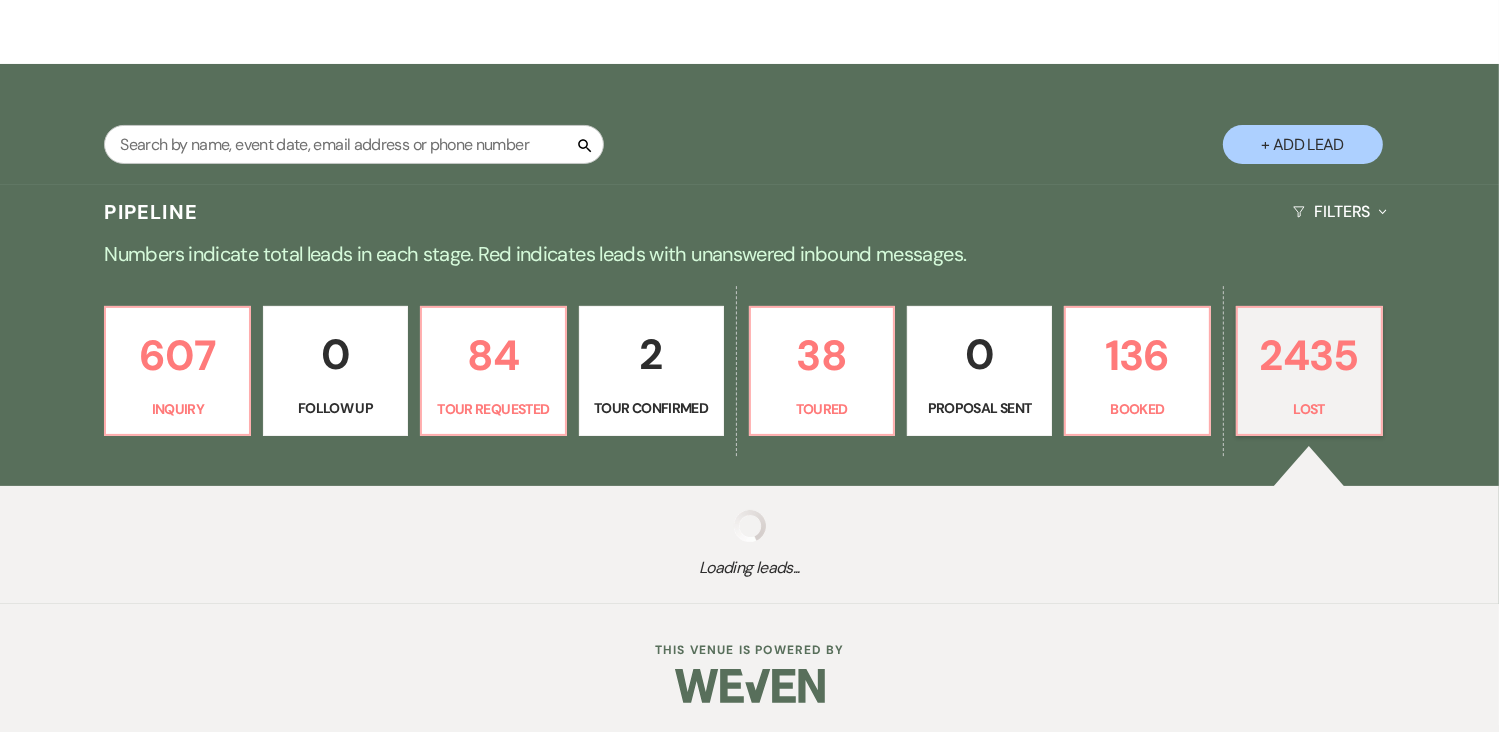 select on "8" 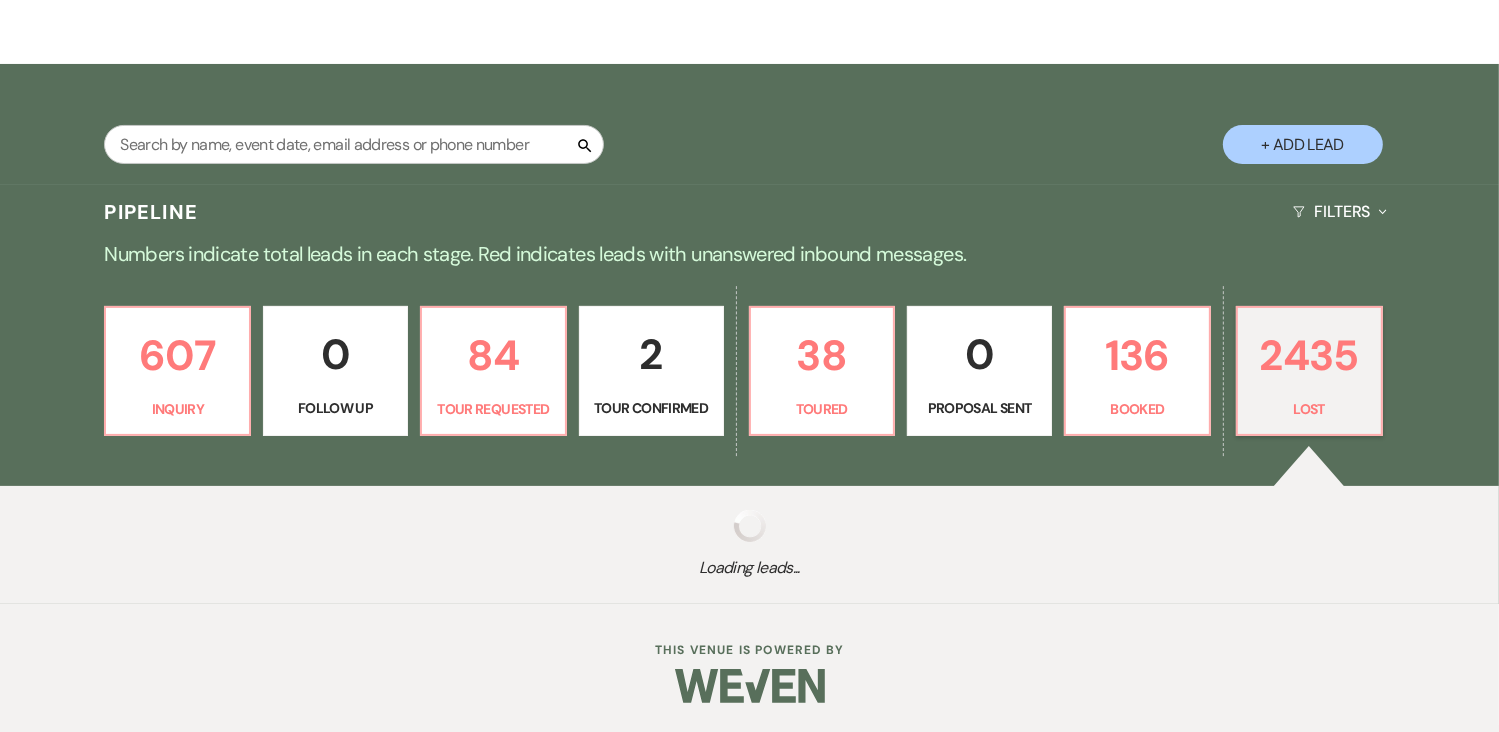 select on "8" 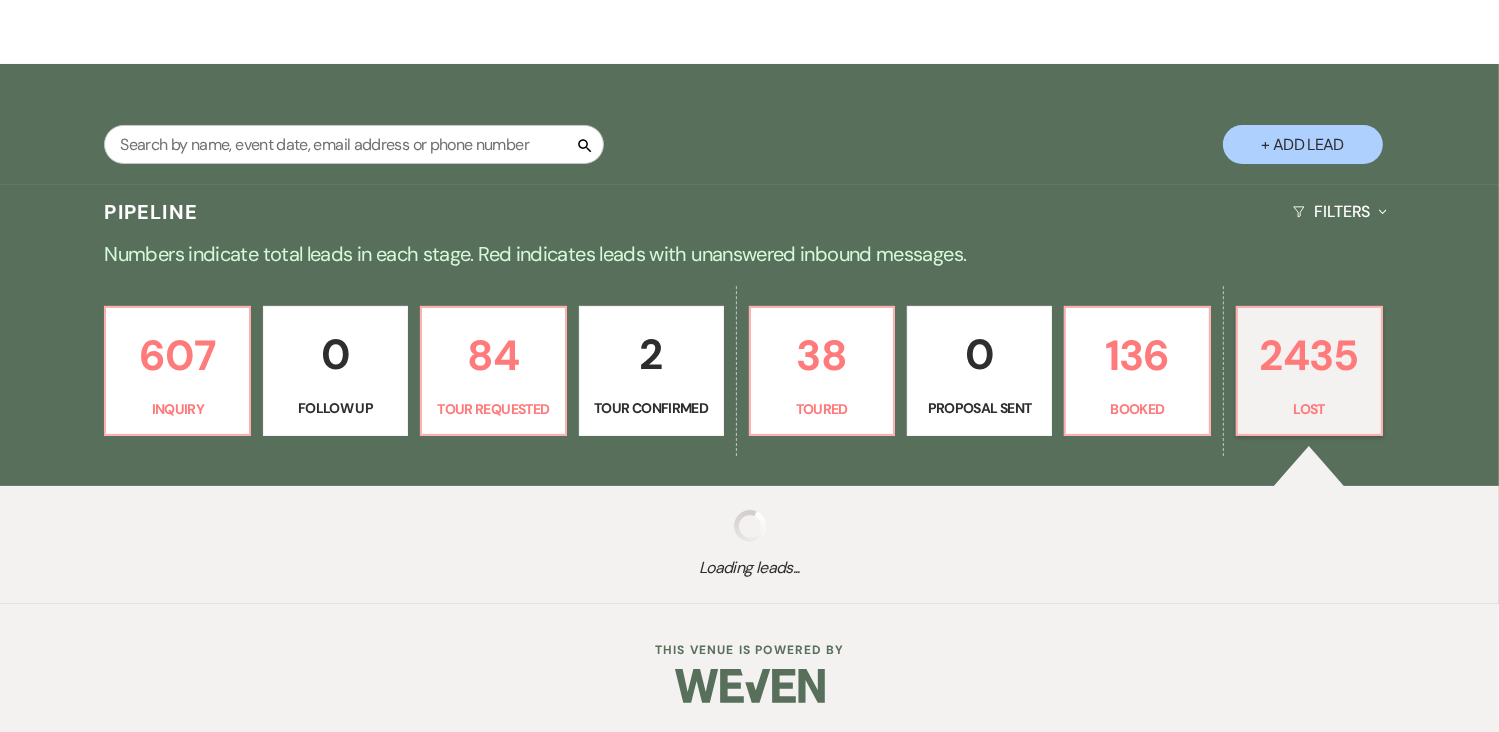 select on "8" 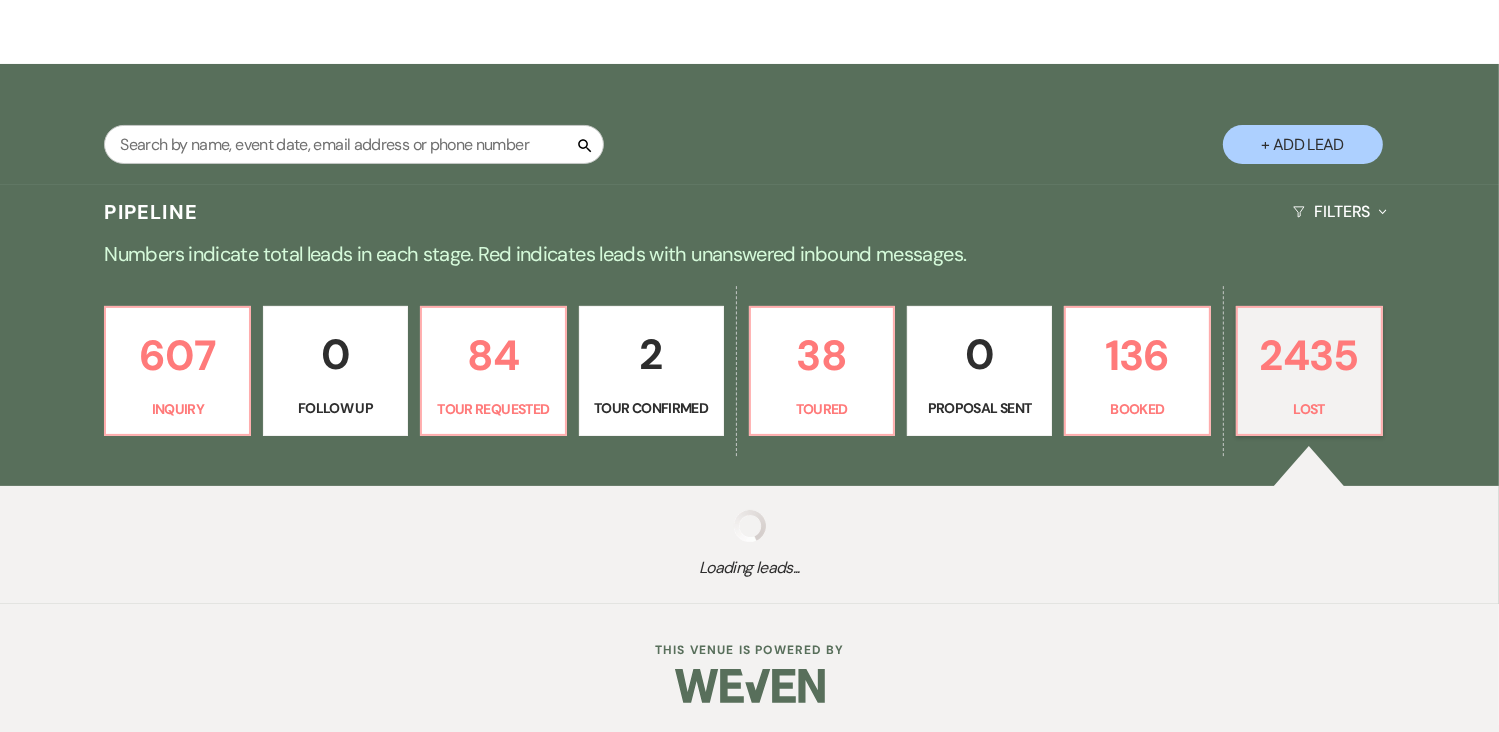 select on "8" 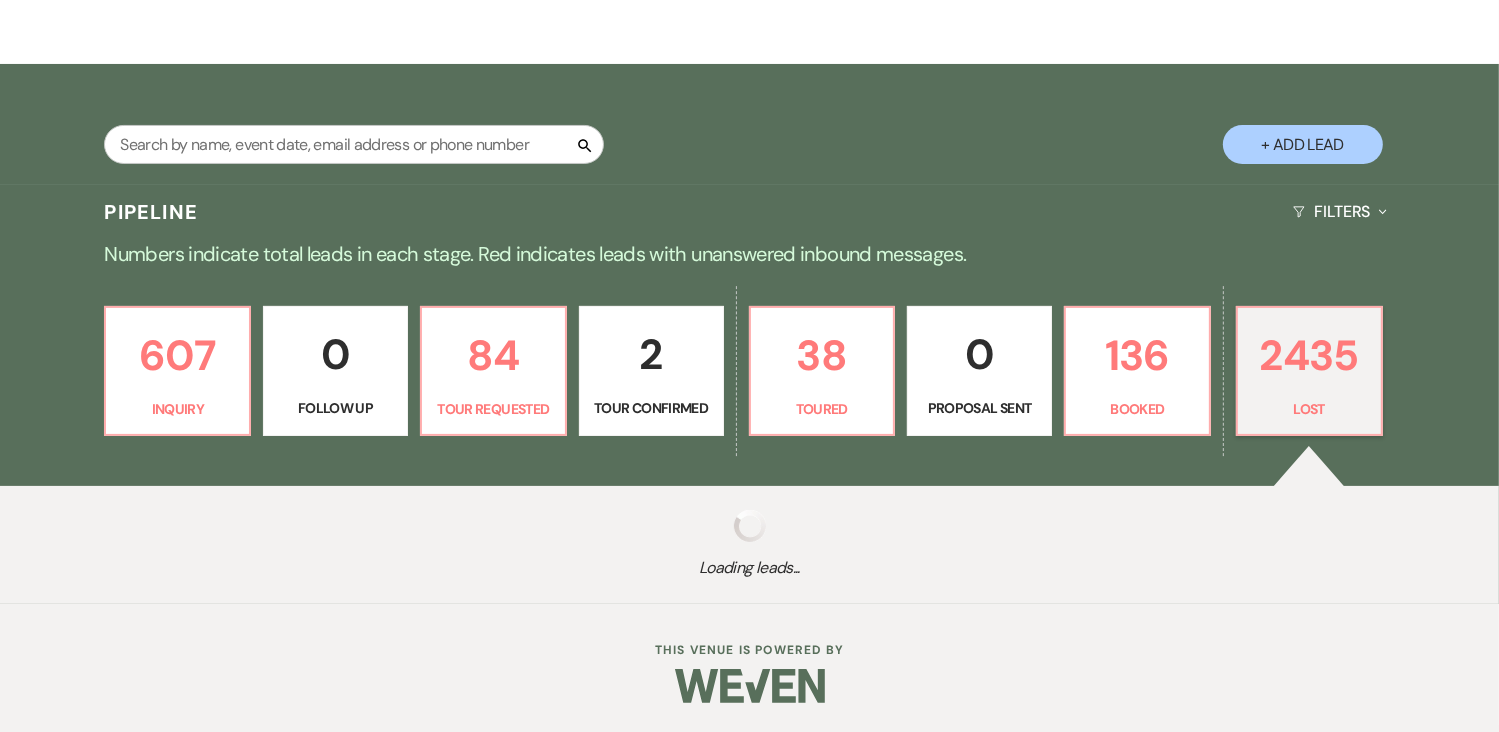 select on "8" 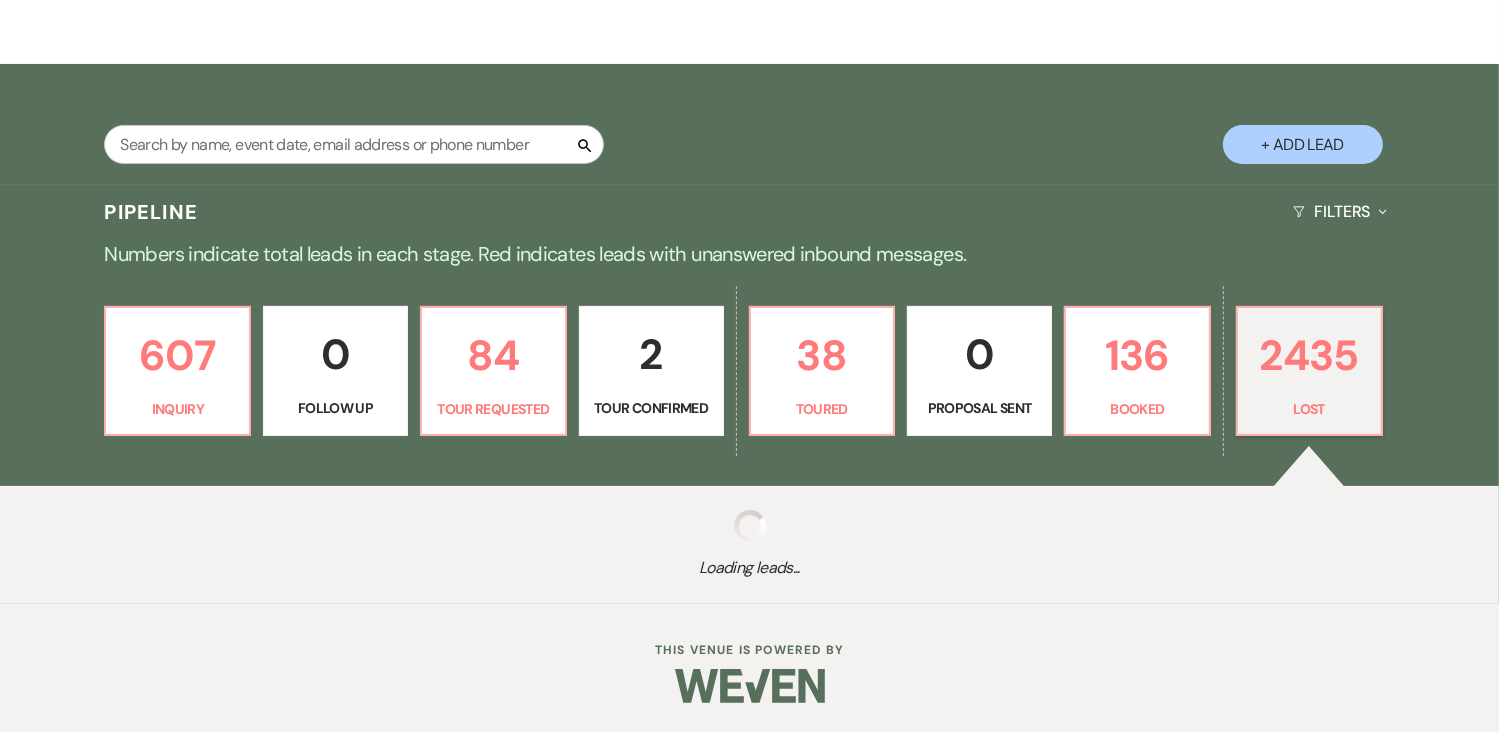 select on "8" 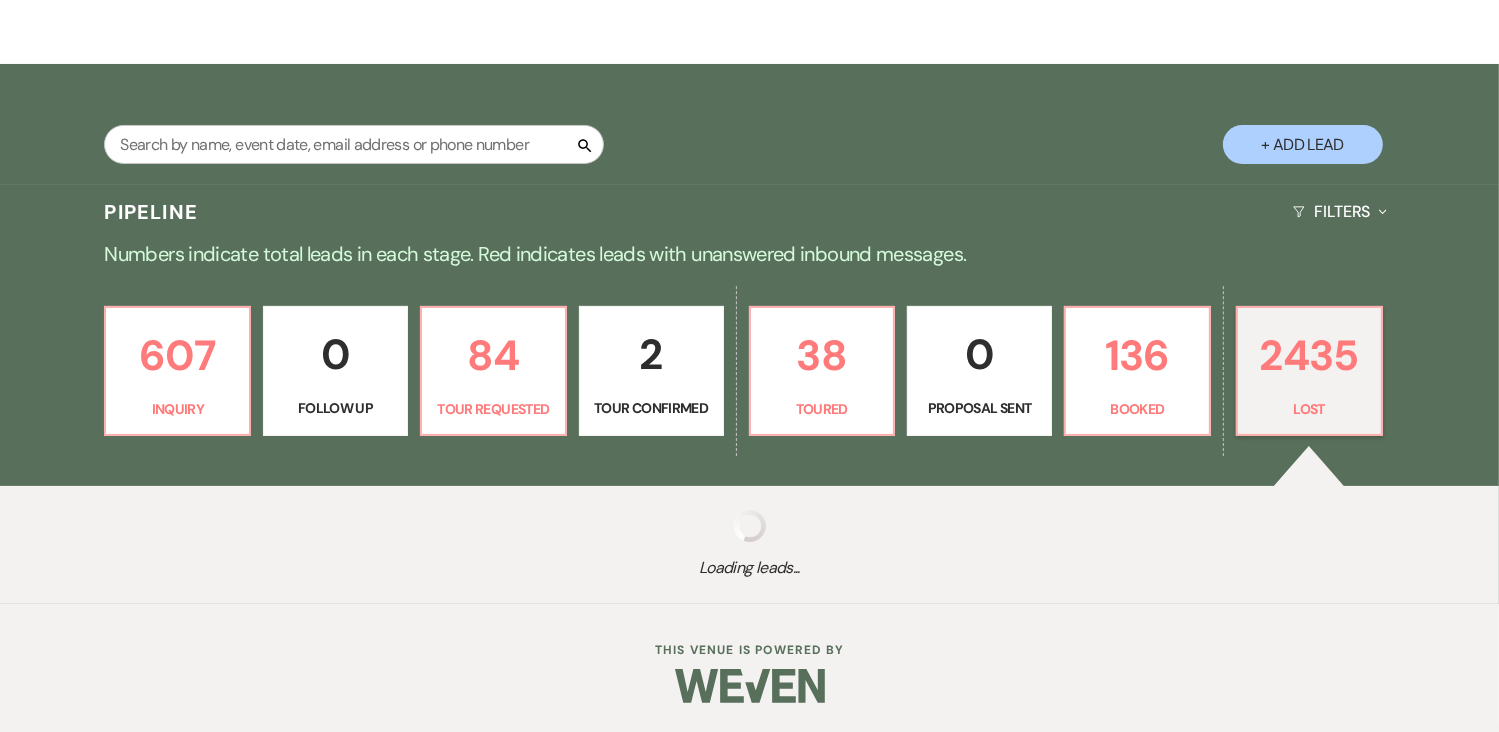 select on "8" 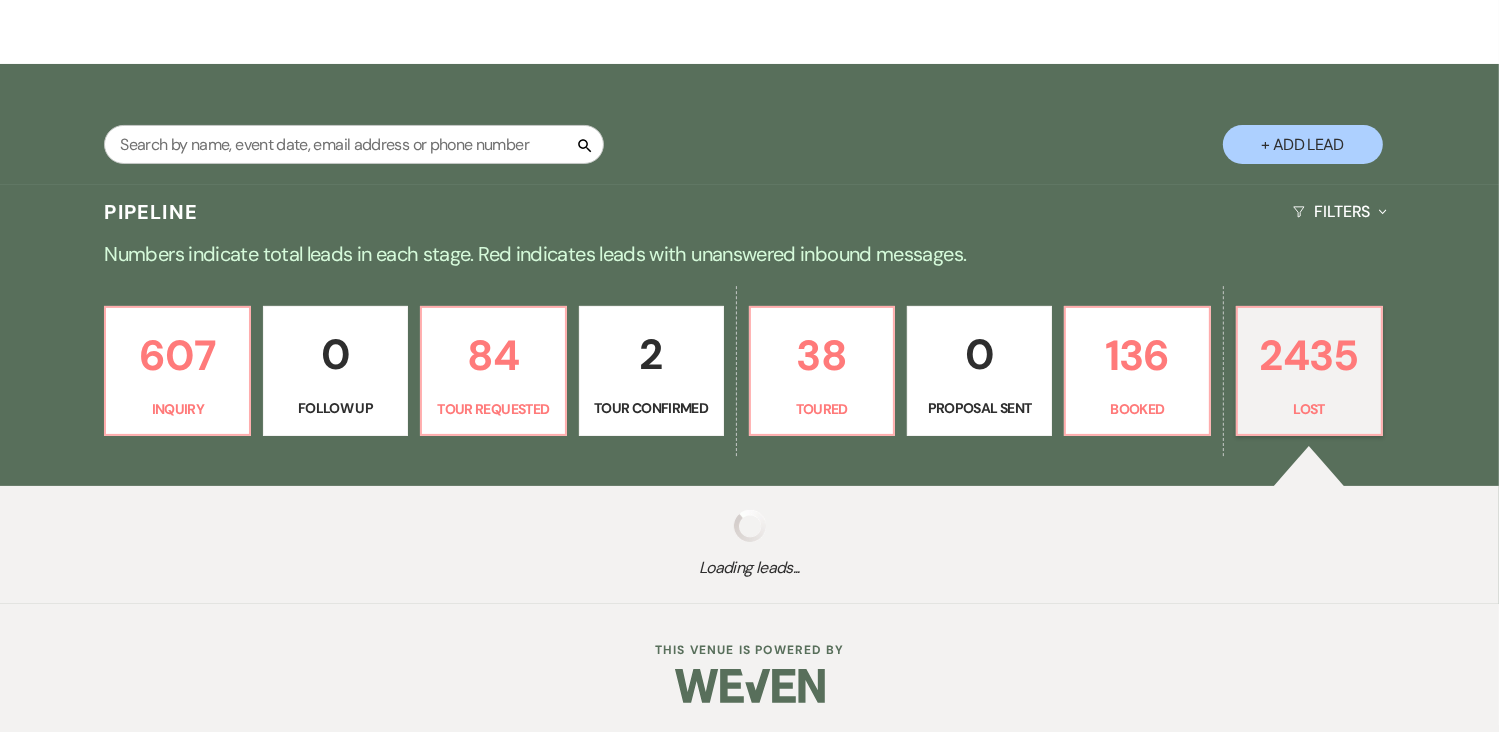 select on "8" 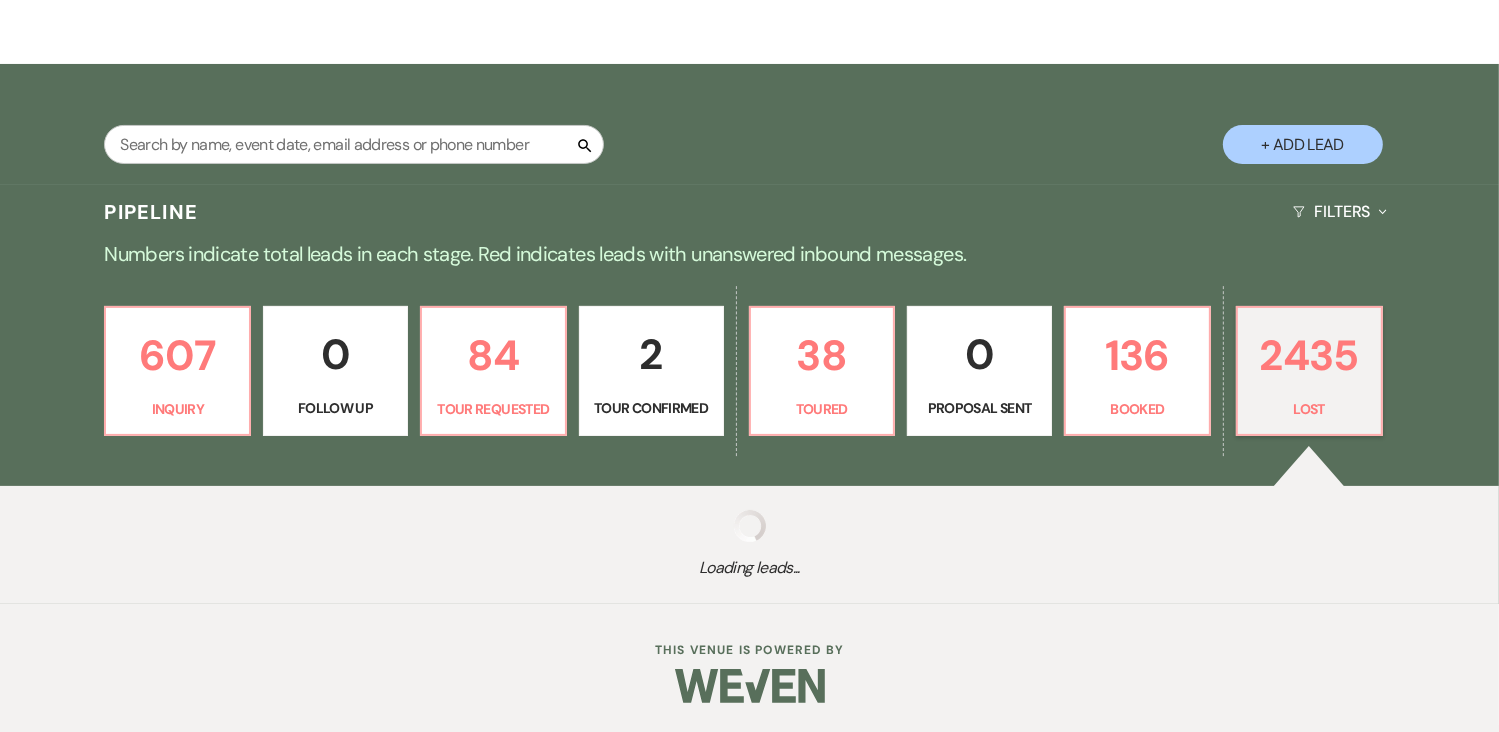 select on "8" 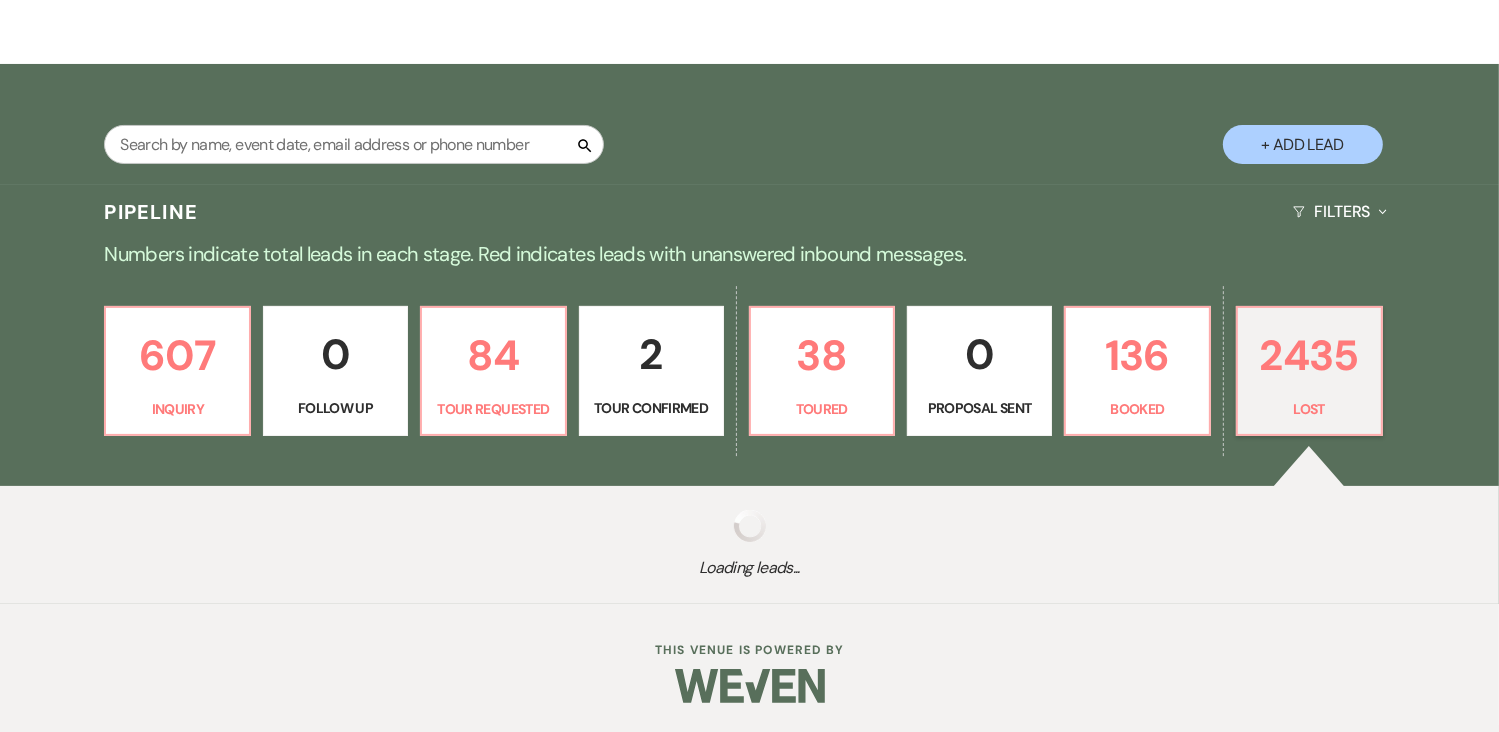 select on "8" 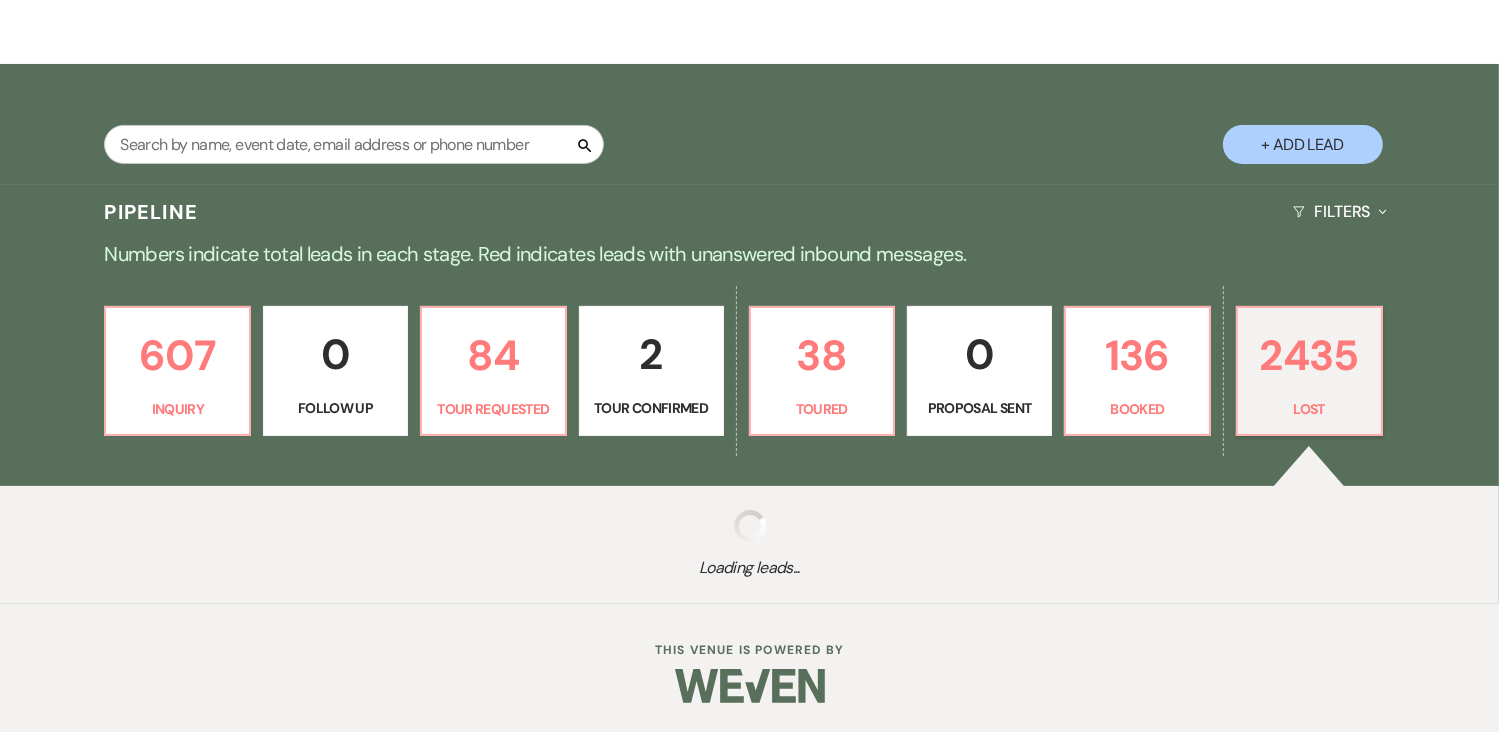 select on "8" 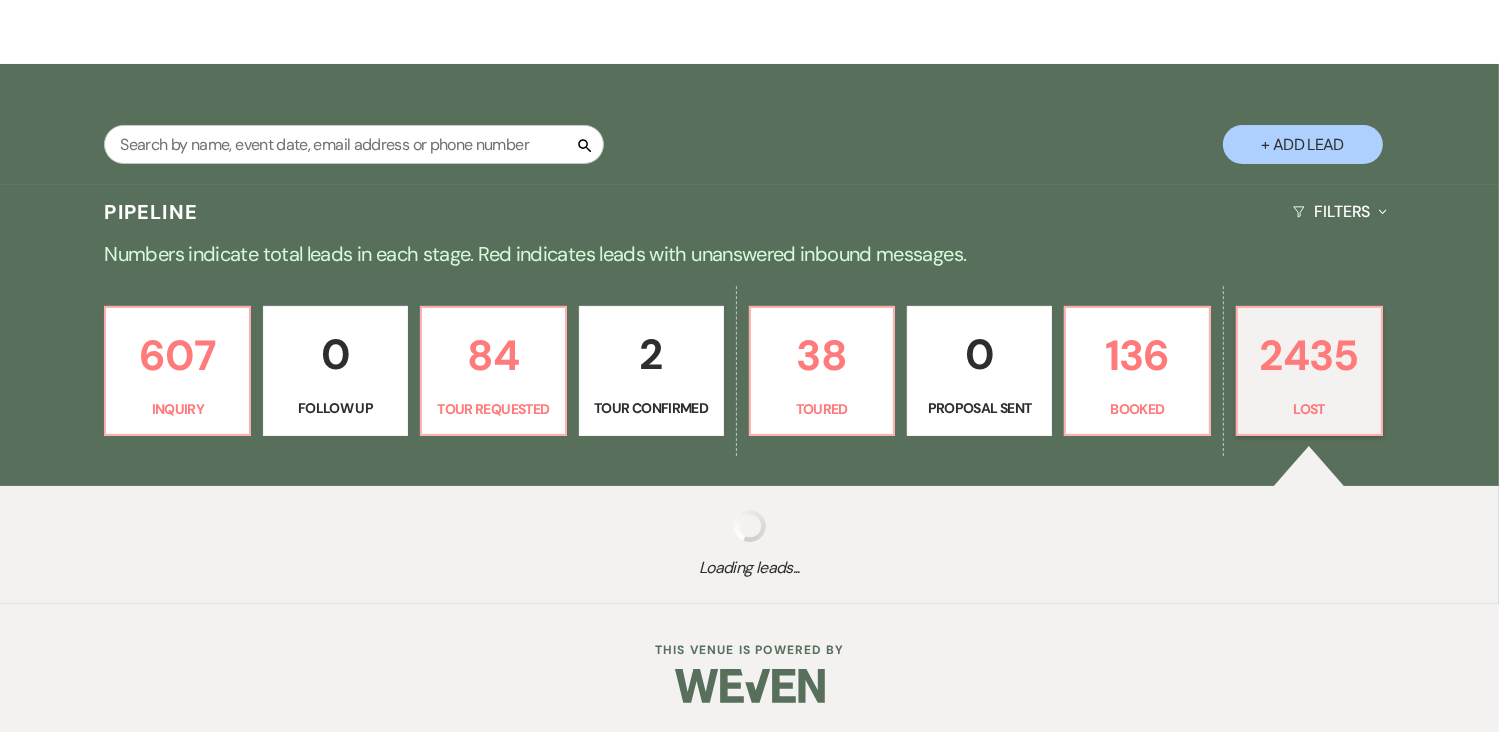 select on "8" 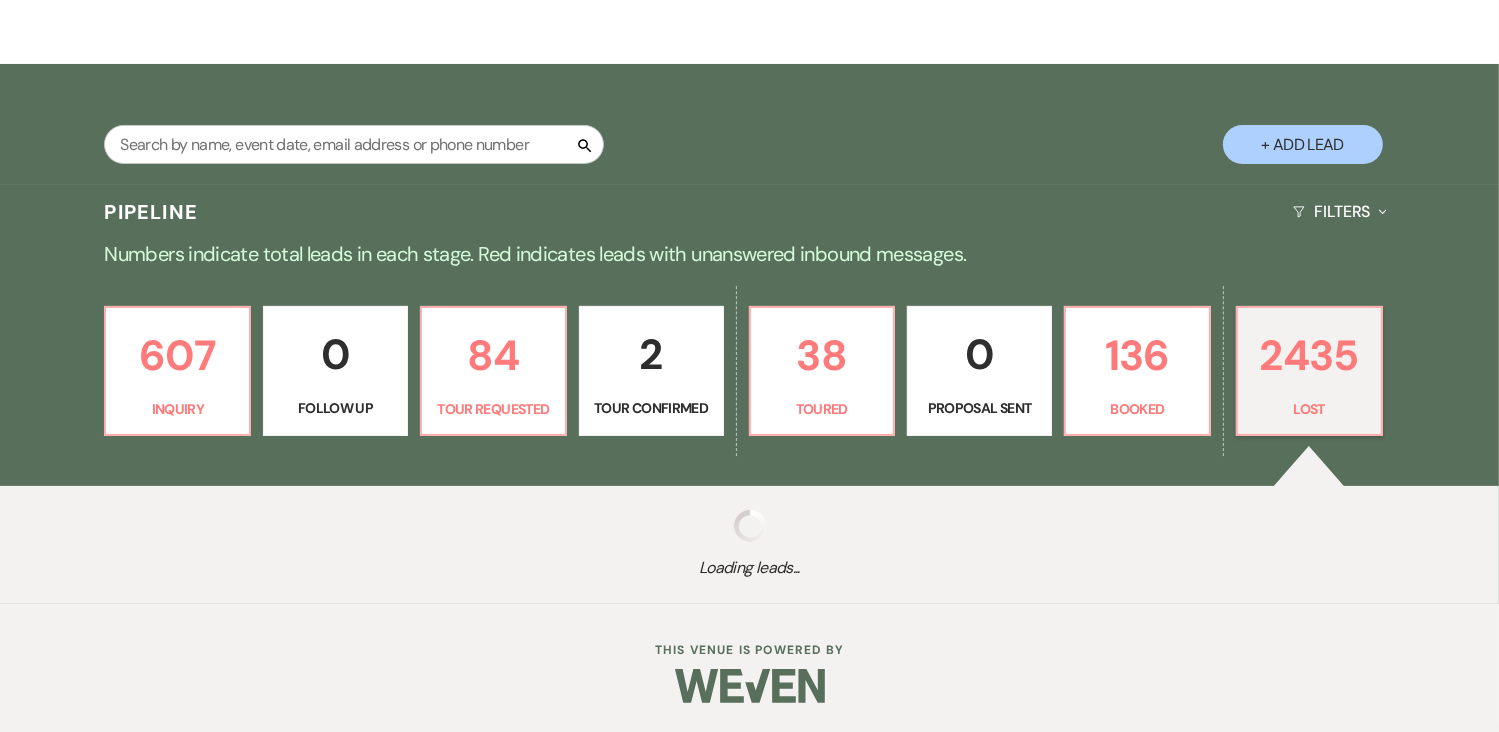 select on "8" 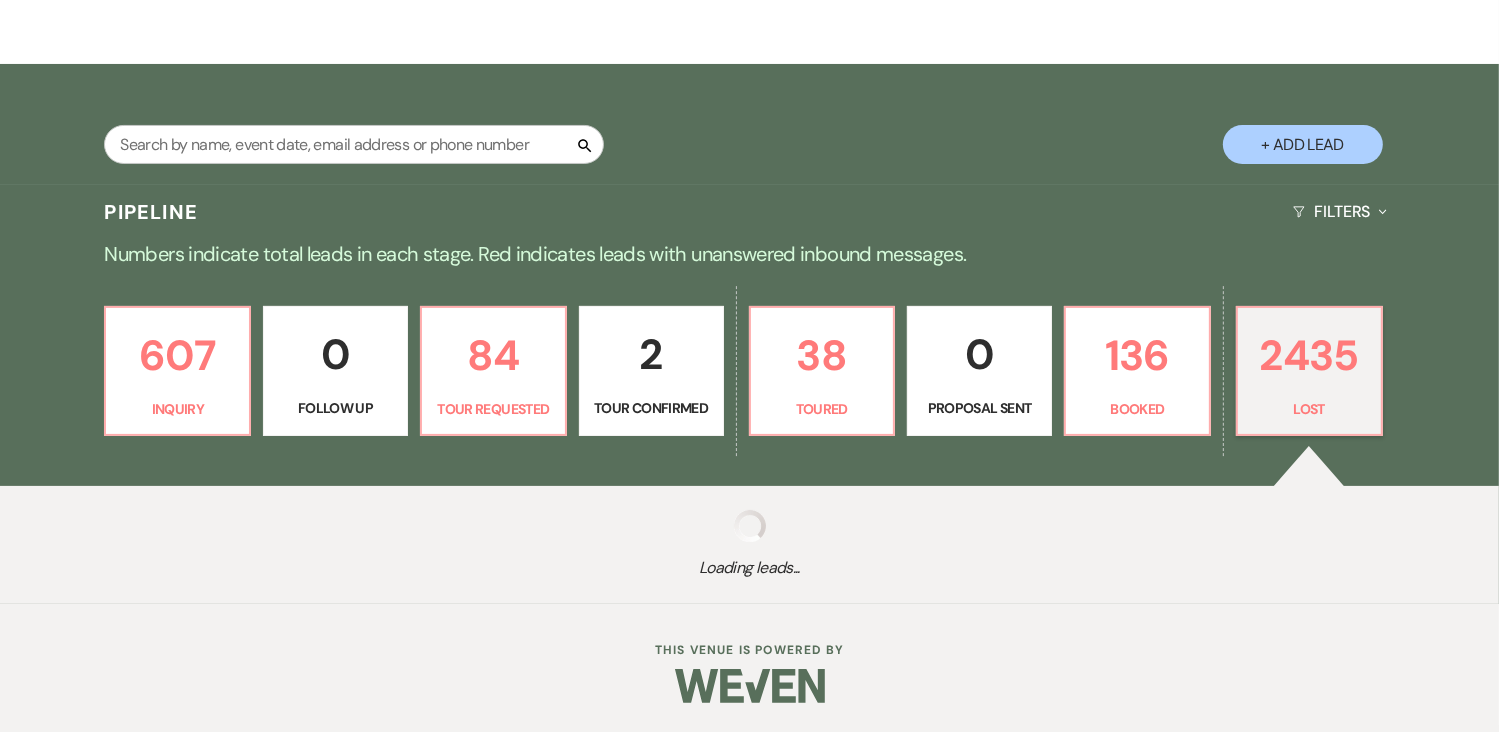 select on "8" 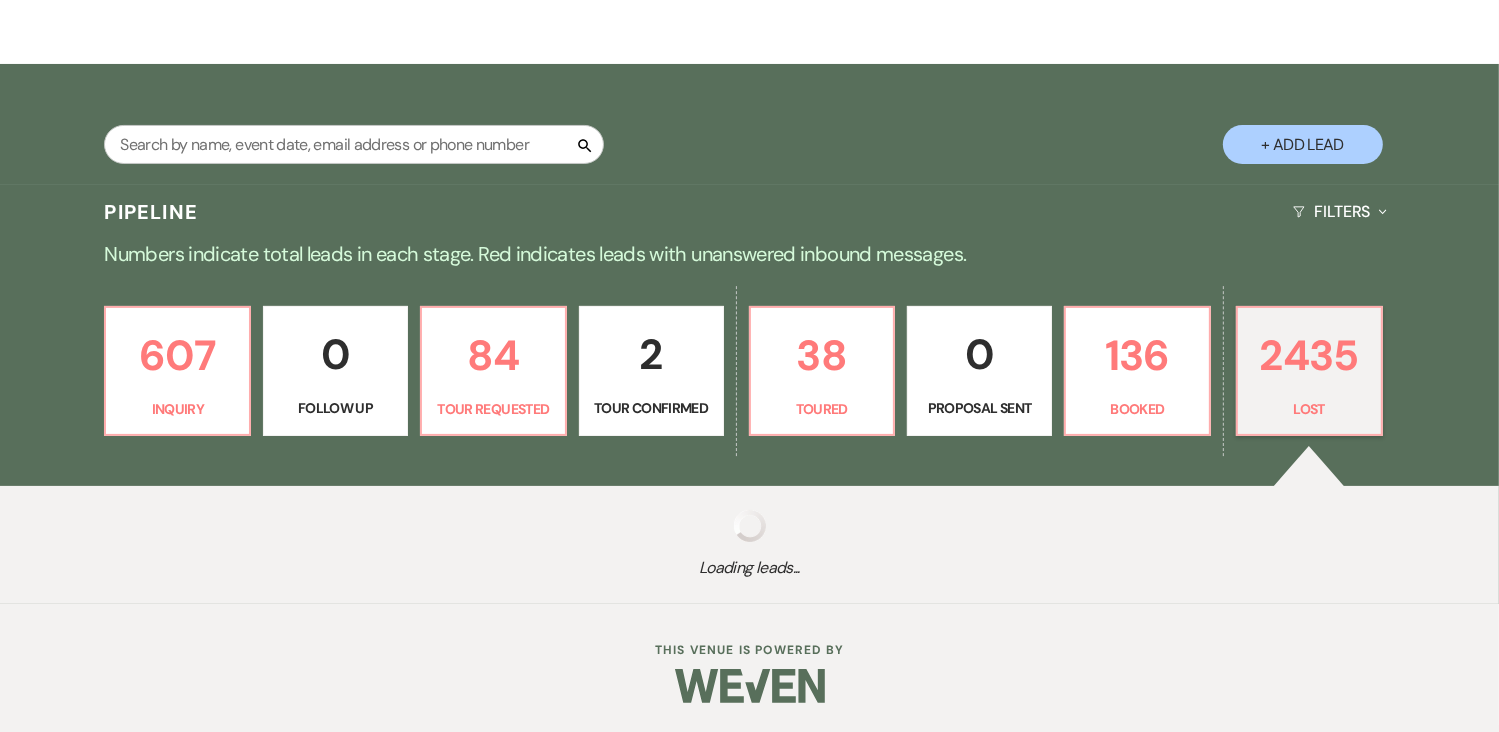 select on "8" 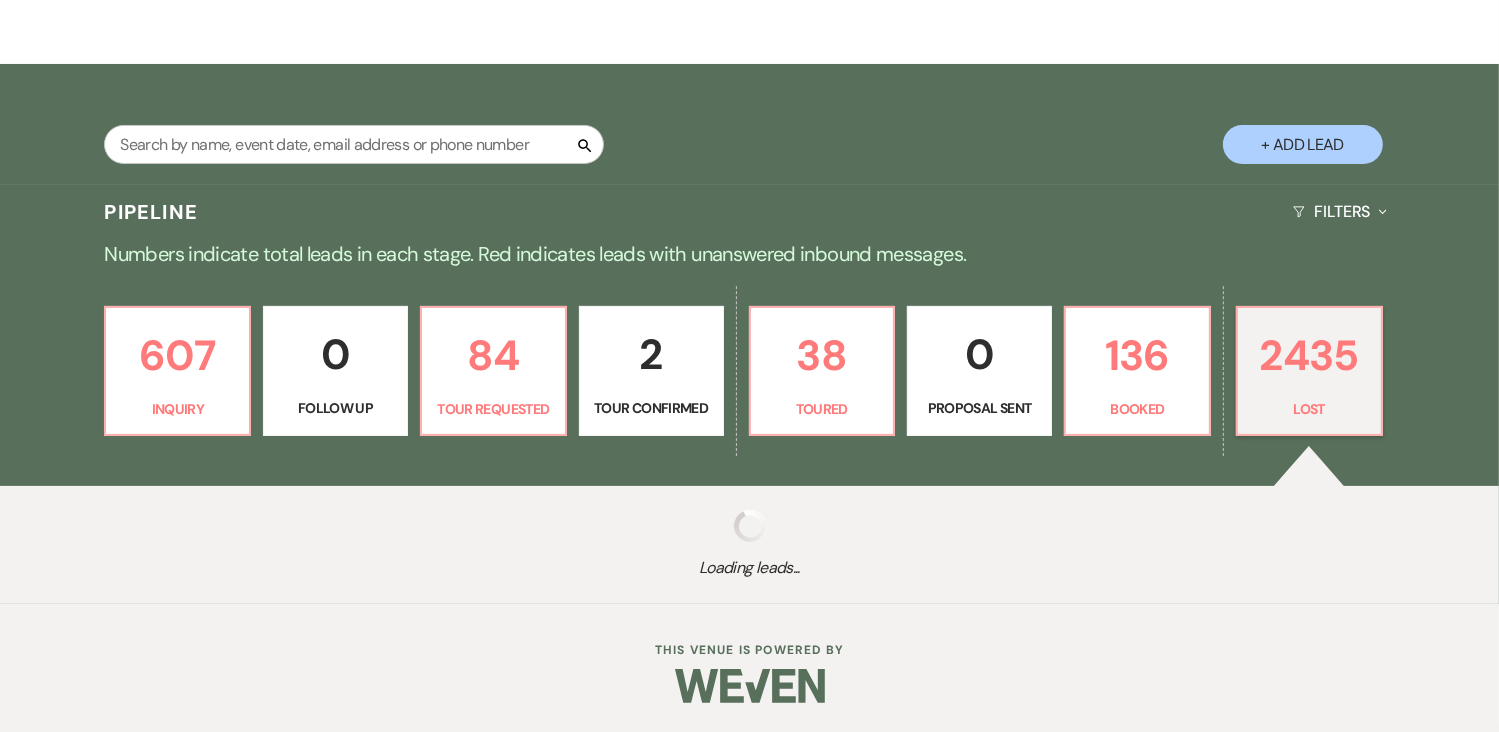 select on "8" 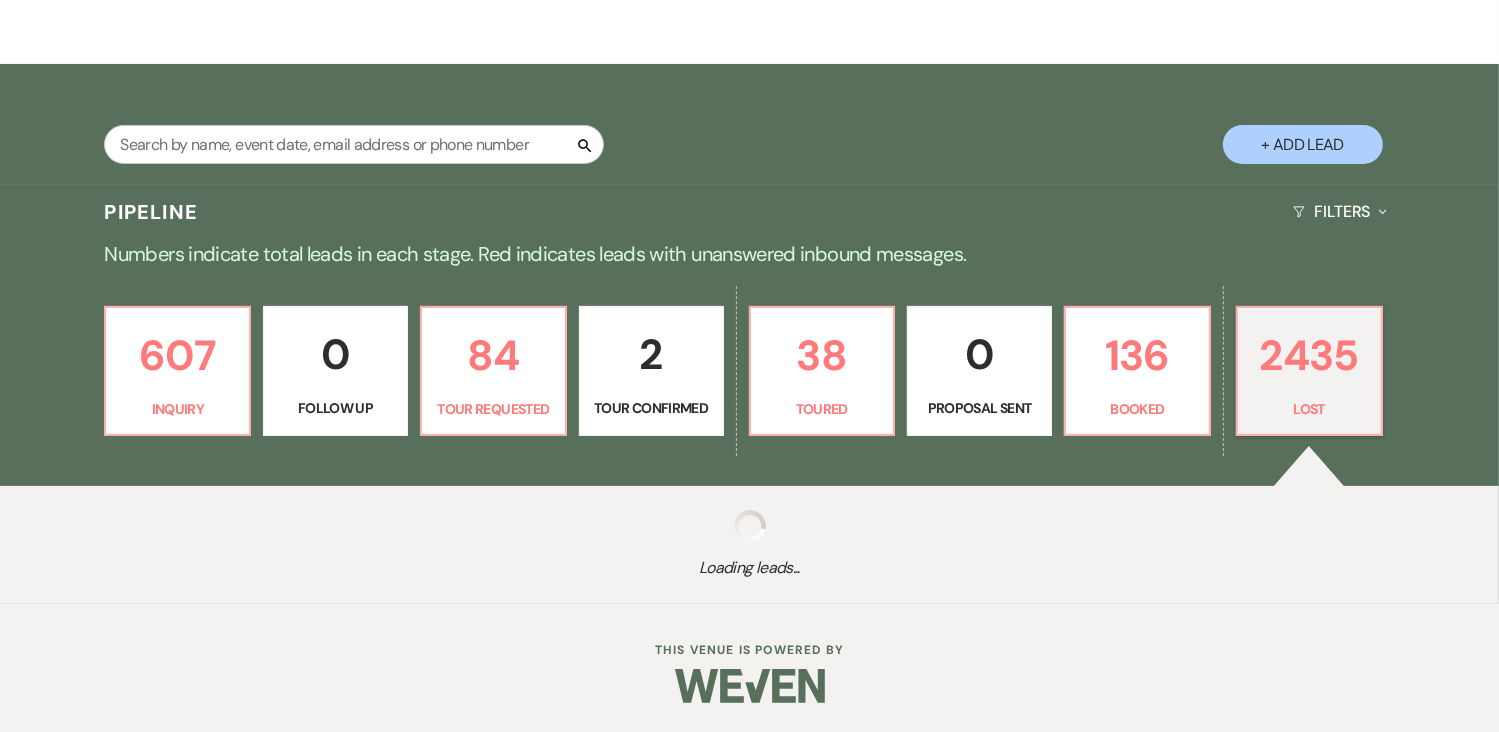 select on "8" 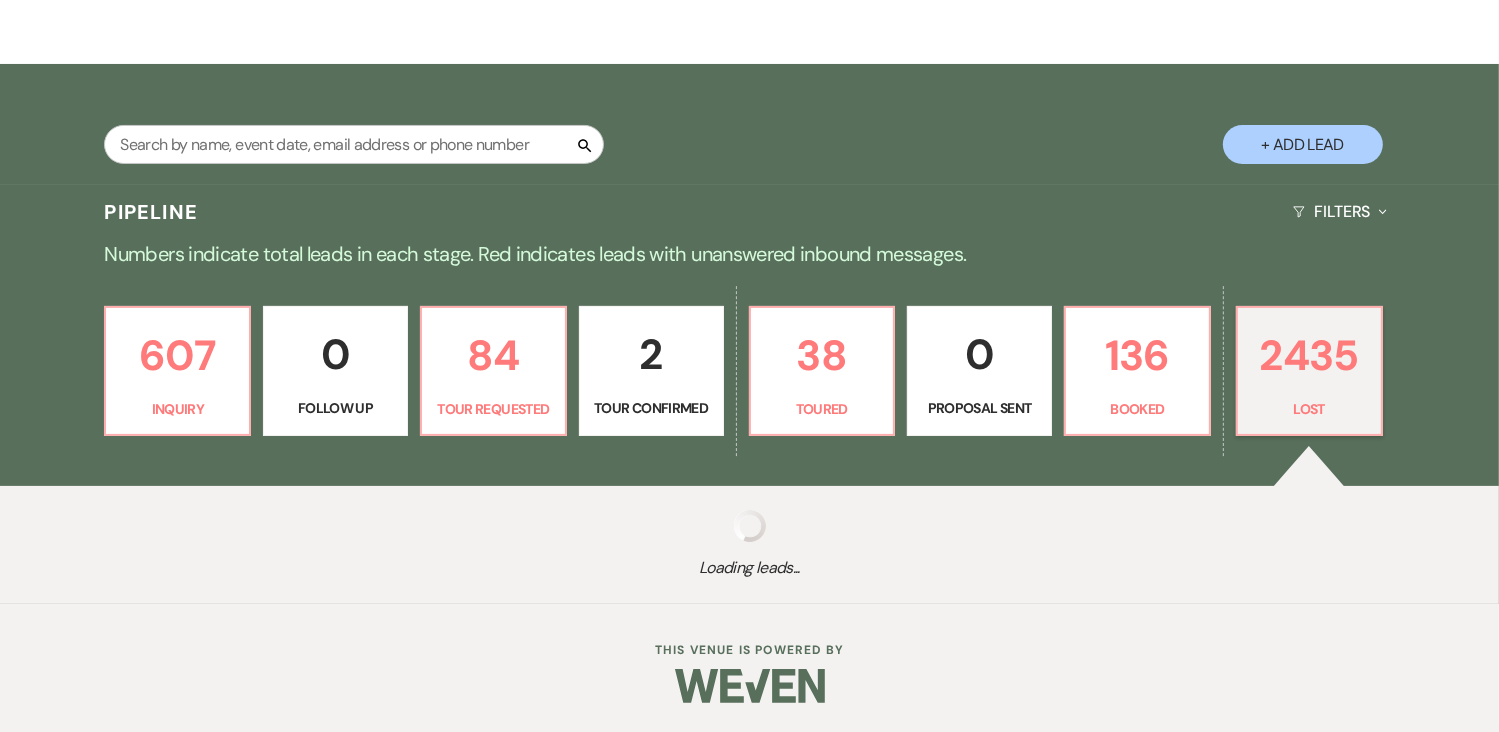 select on "8" 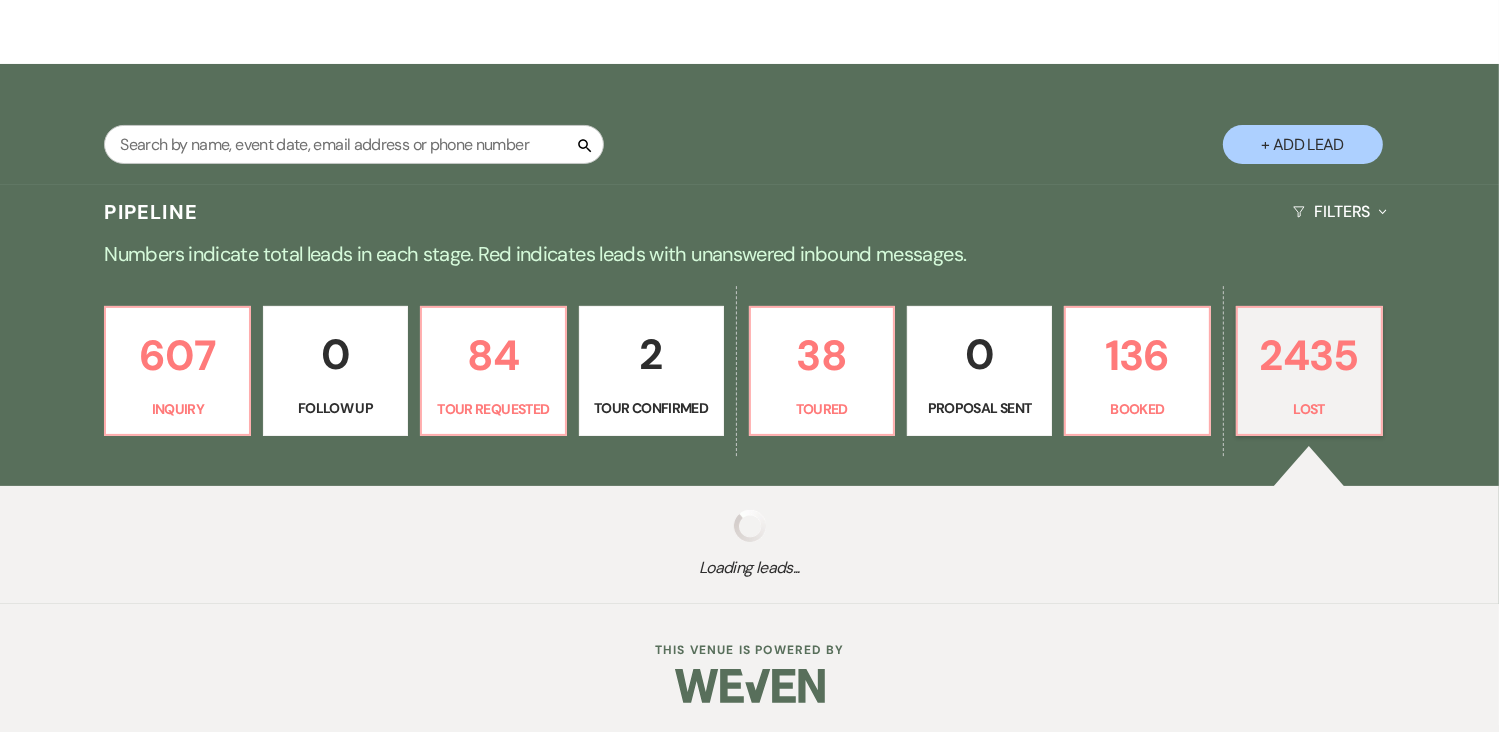 select on "8" 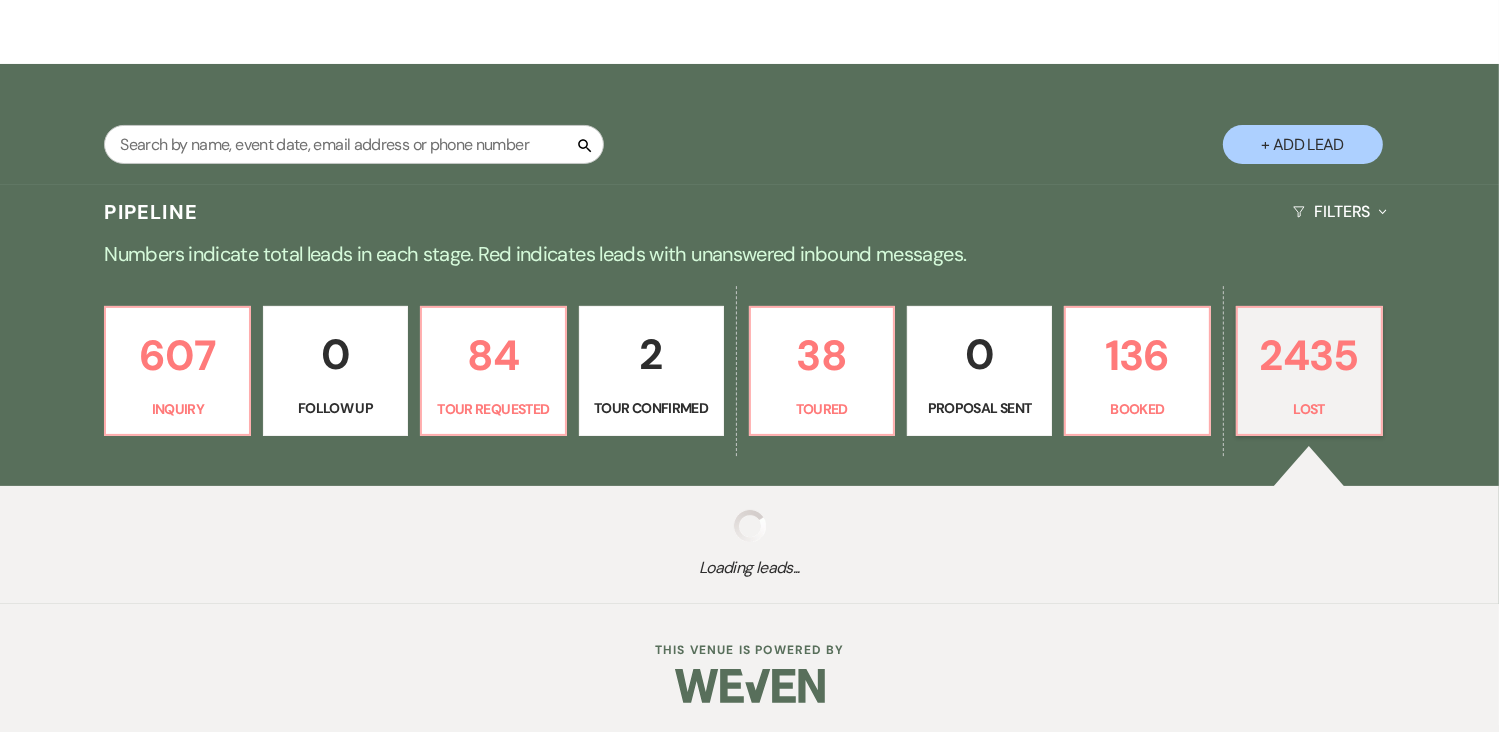 select on "8" 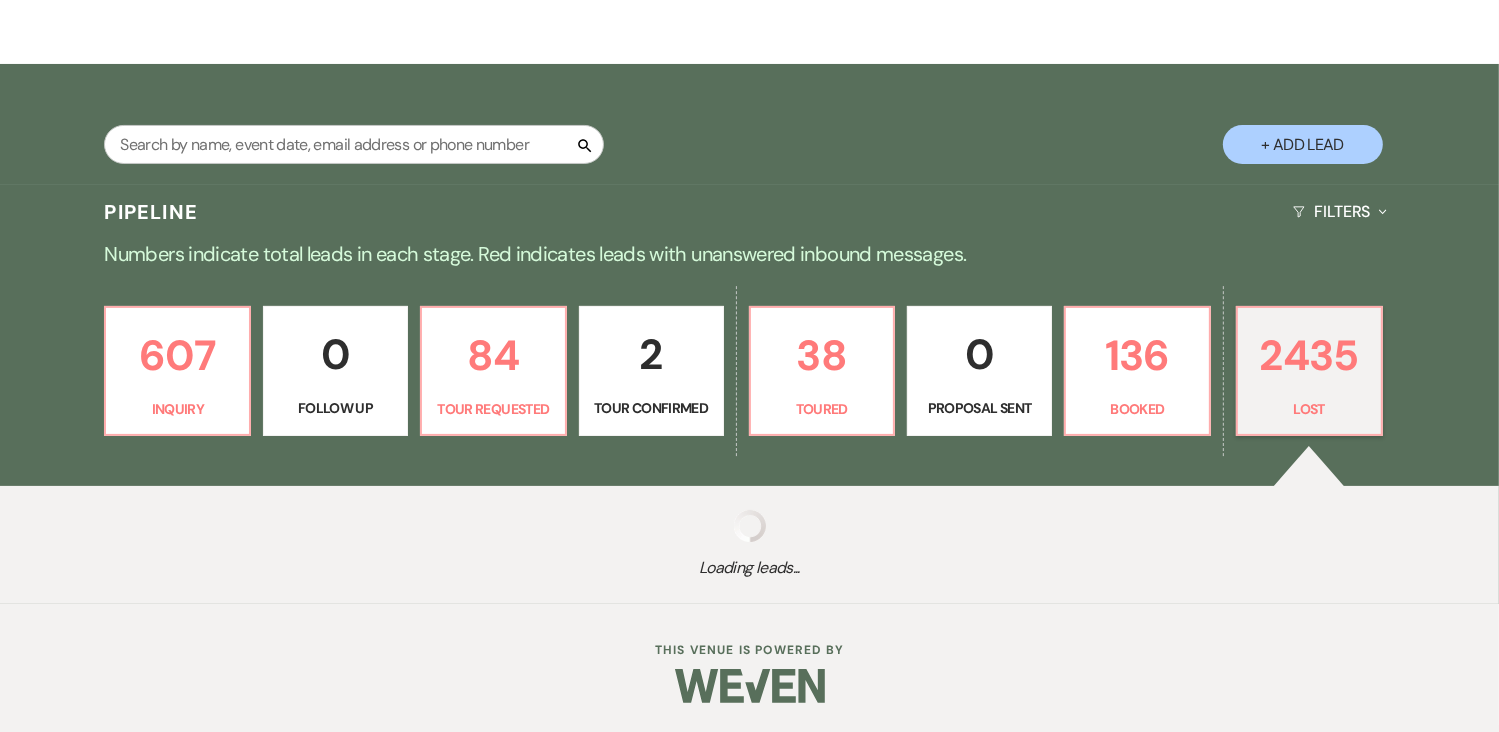 select on "8" 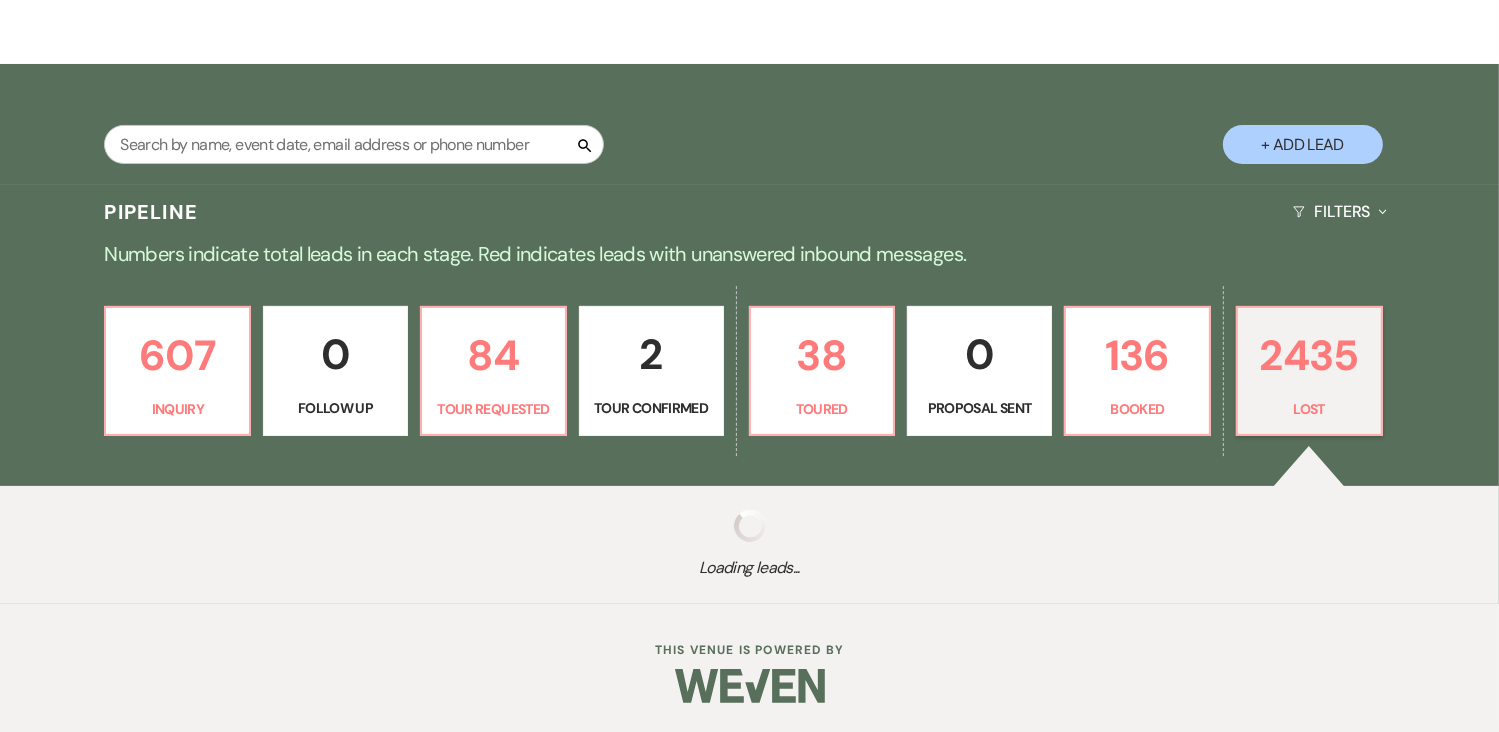 select on "8" 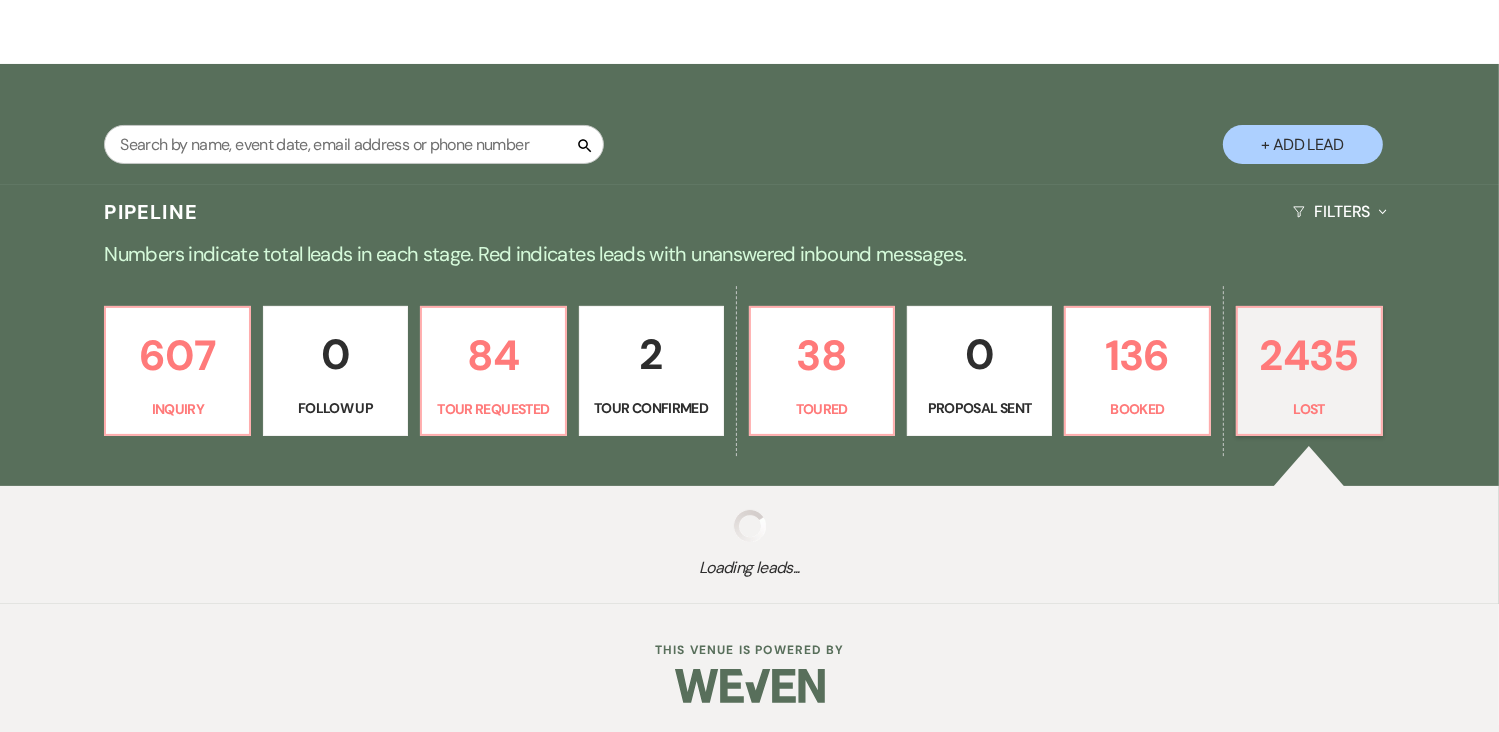 select on "8" 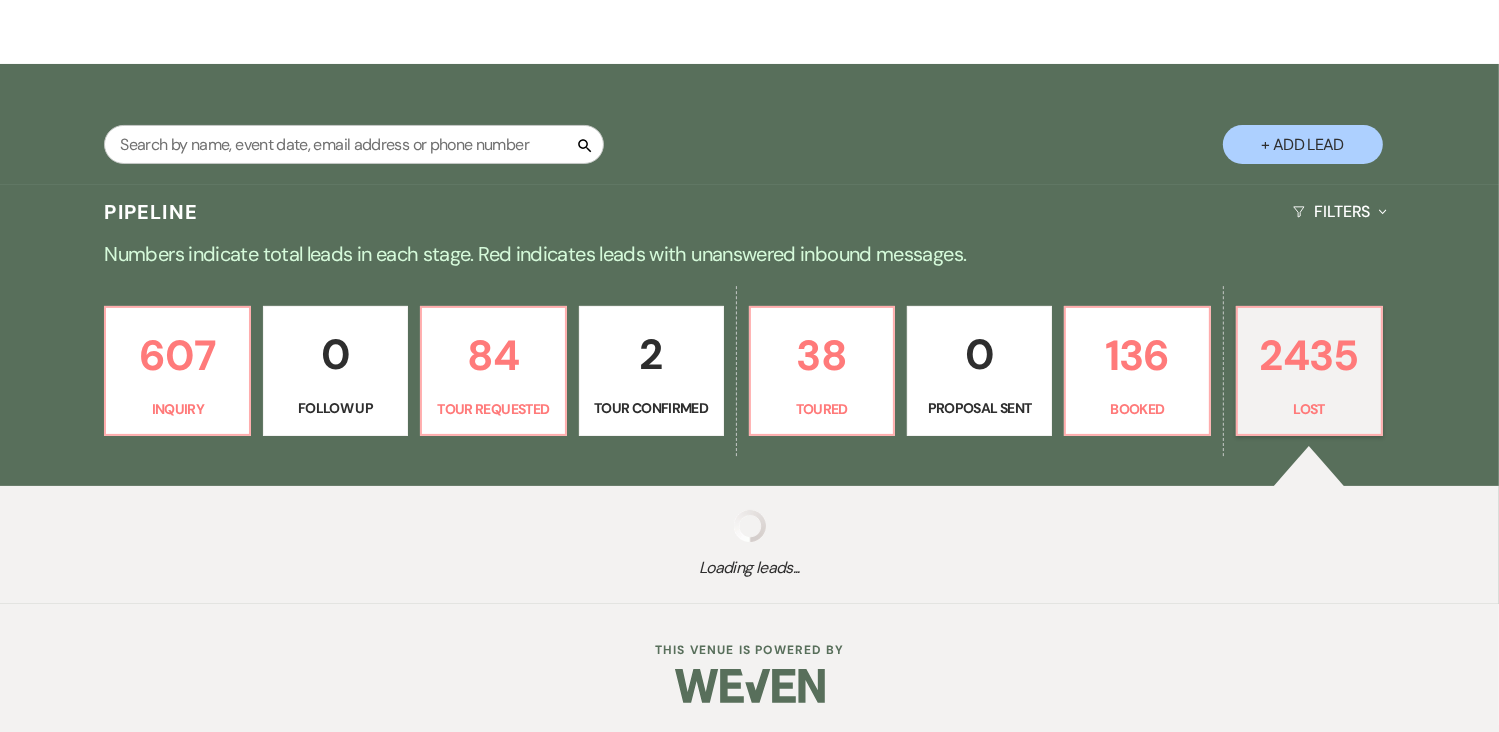 select on "8" 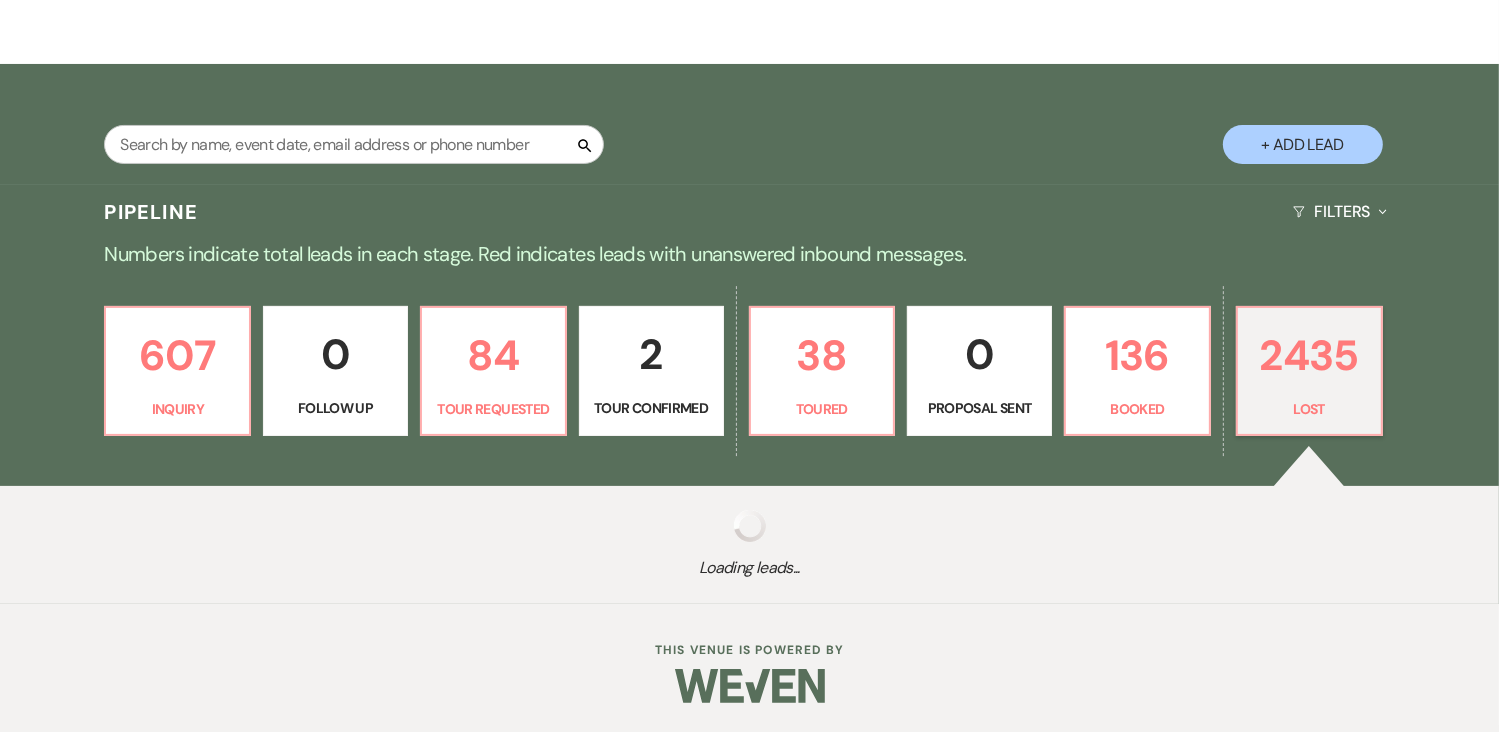 select on "8" 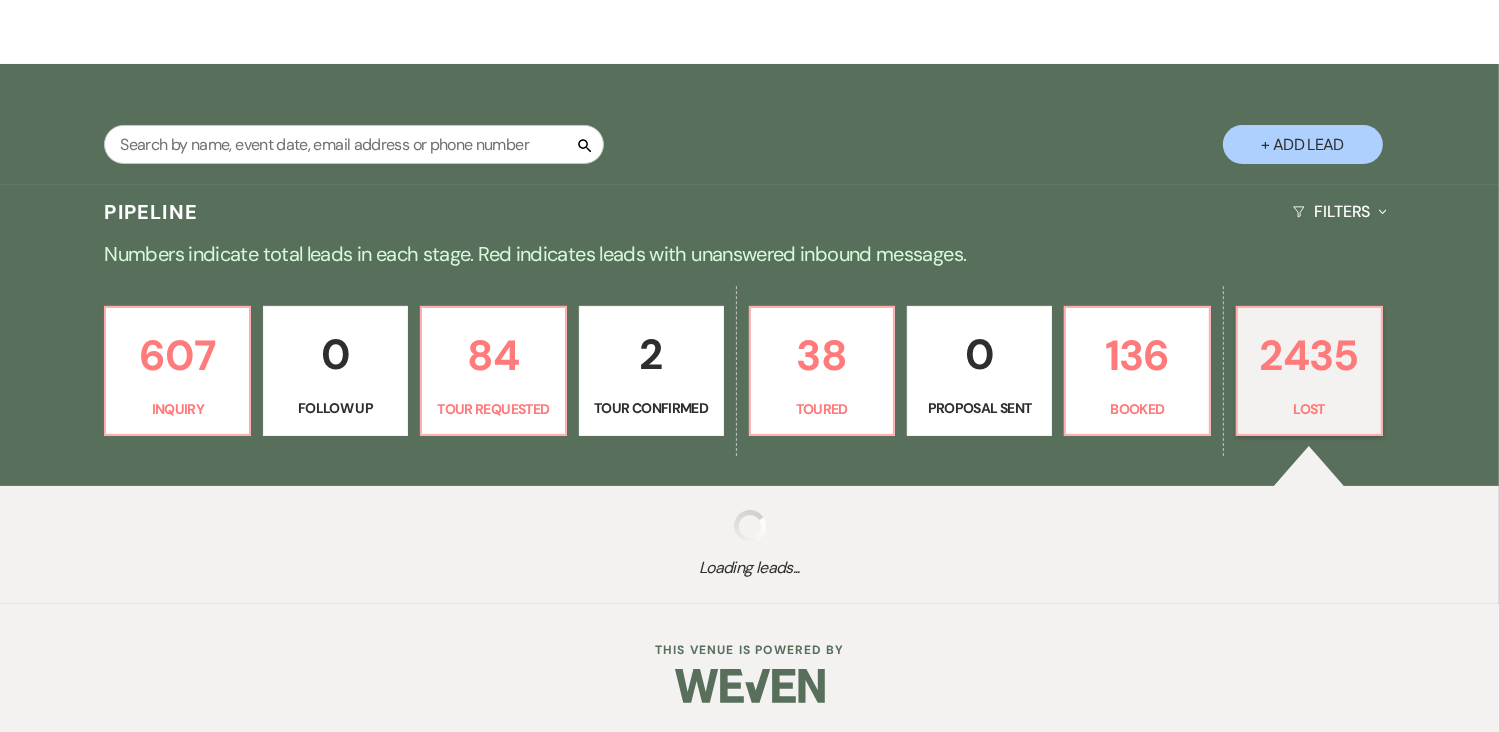 select on "8" 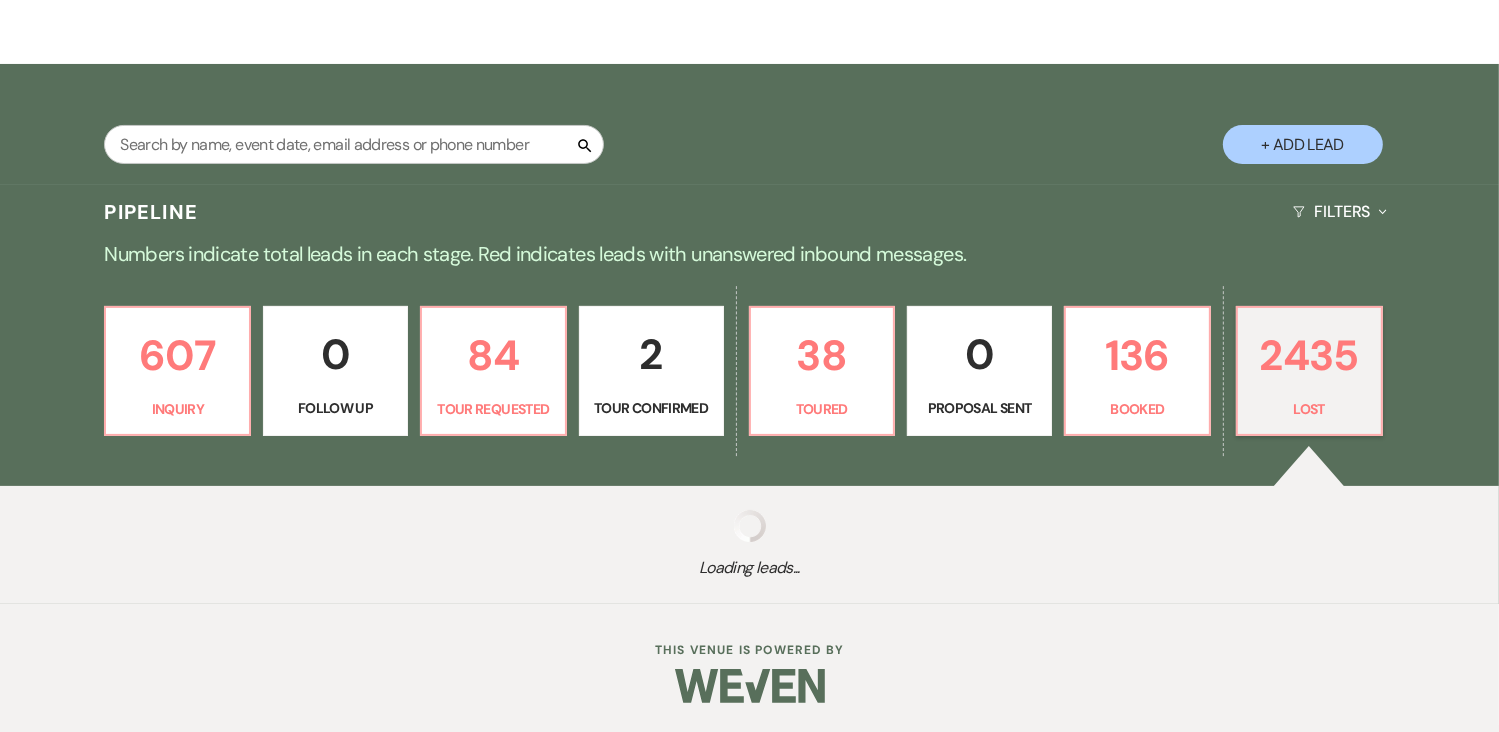 select on "8" 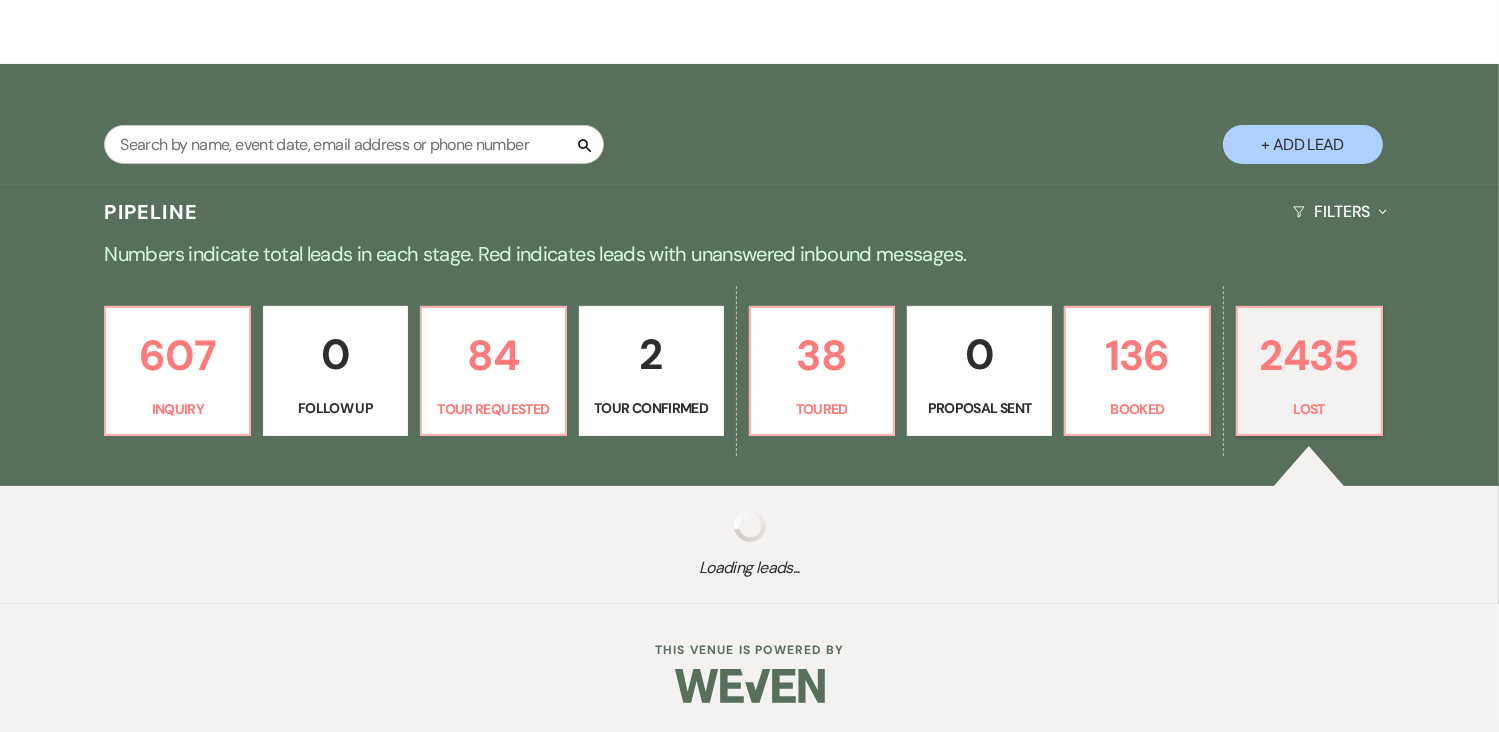 select on "8" 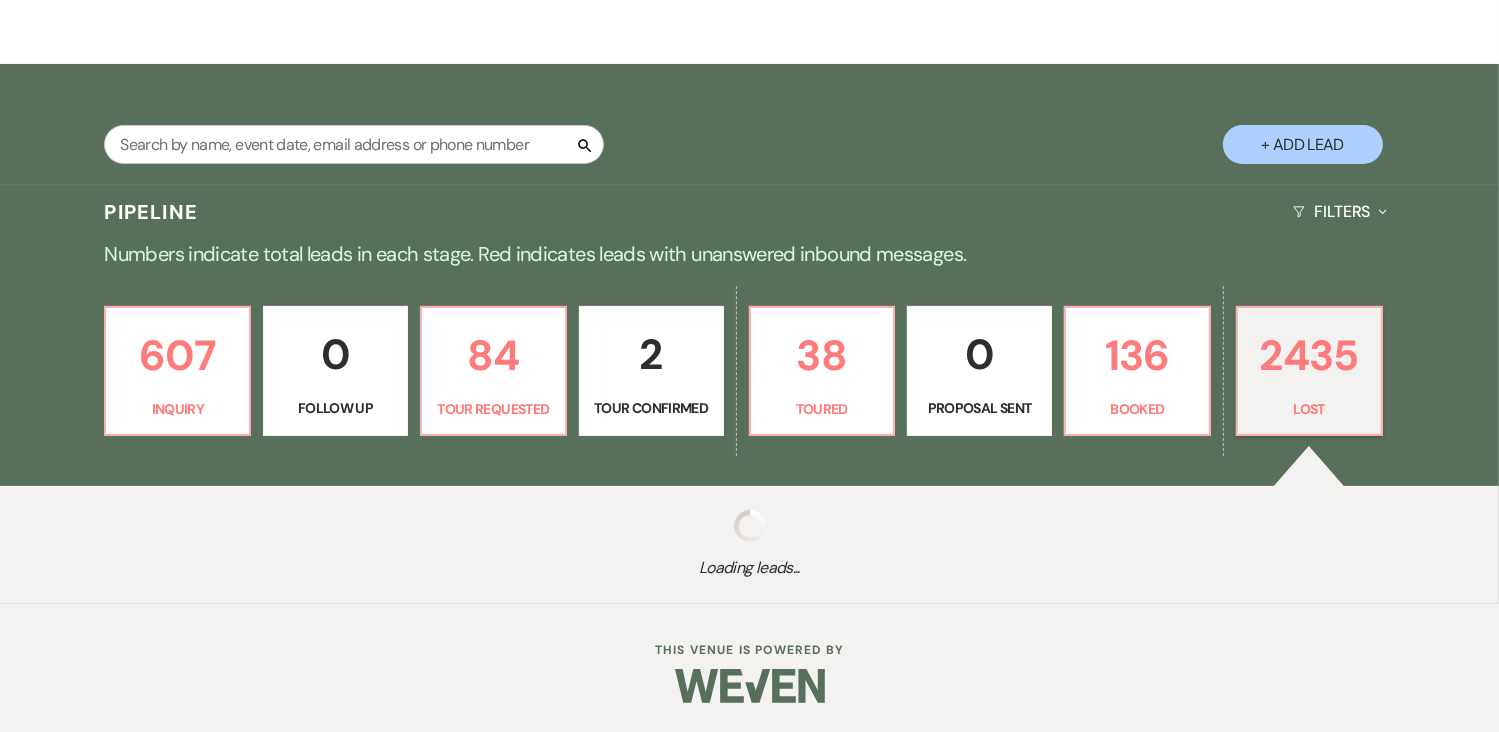 select on "8" 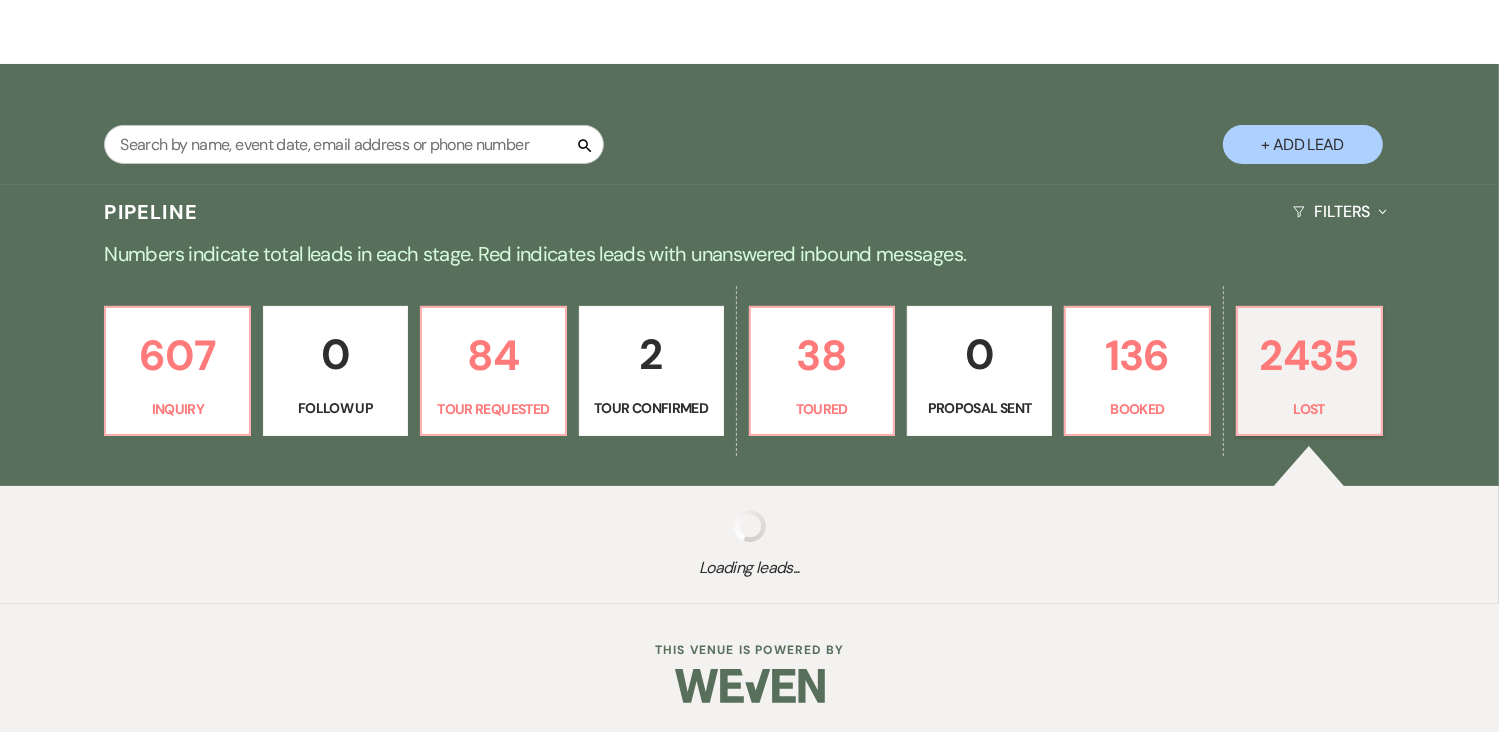 select on "8" 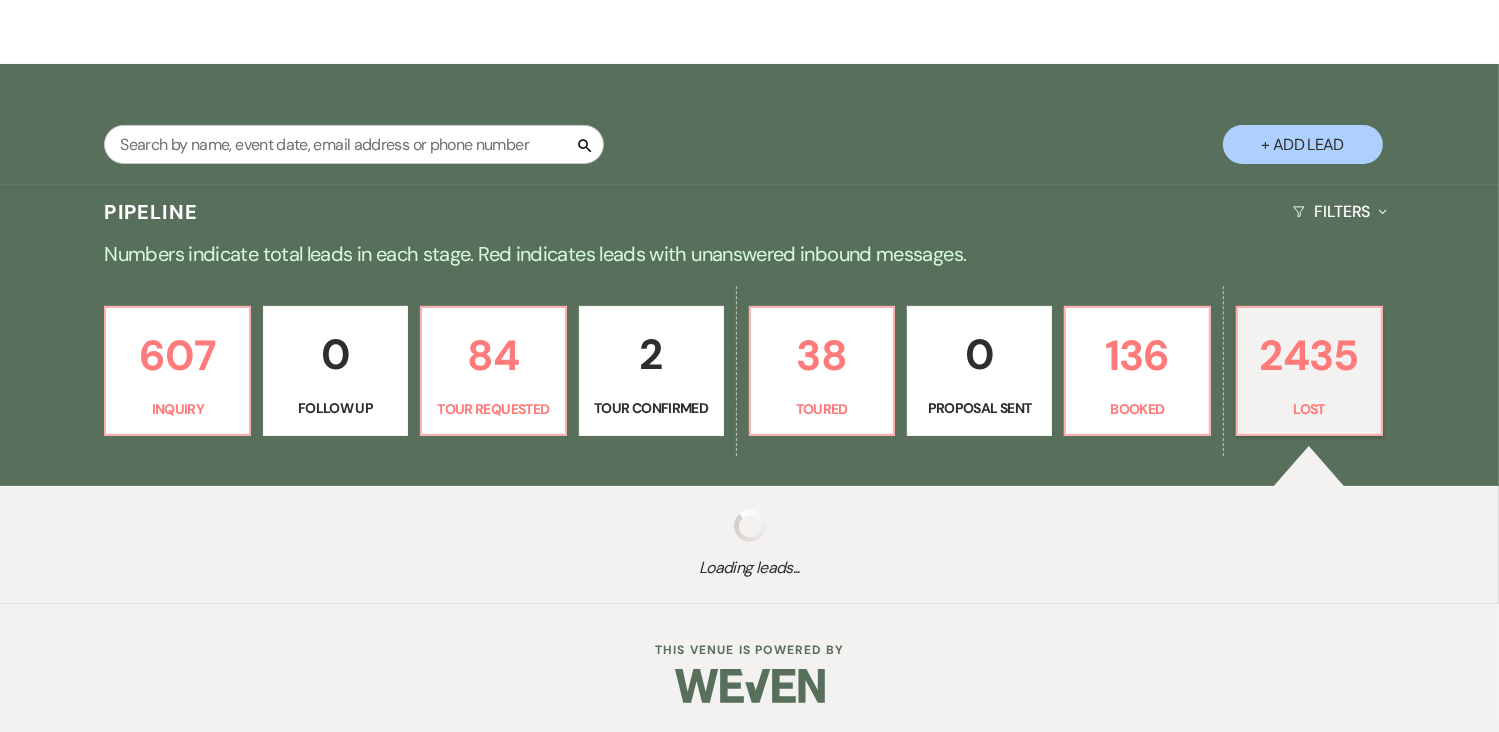 select on "8" 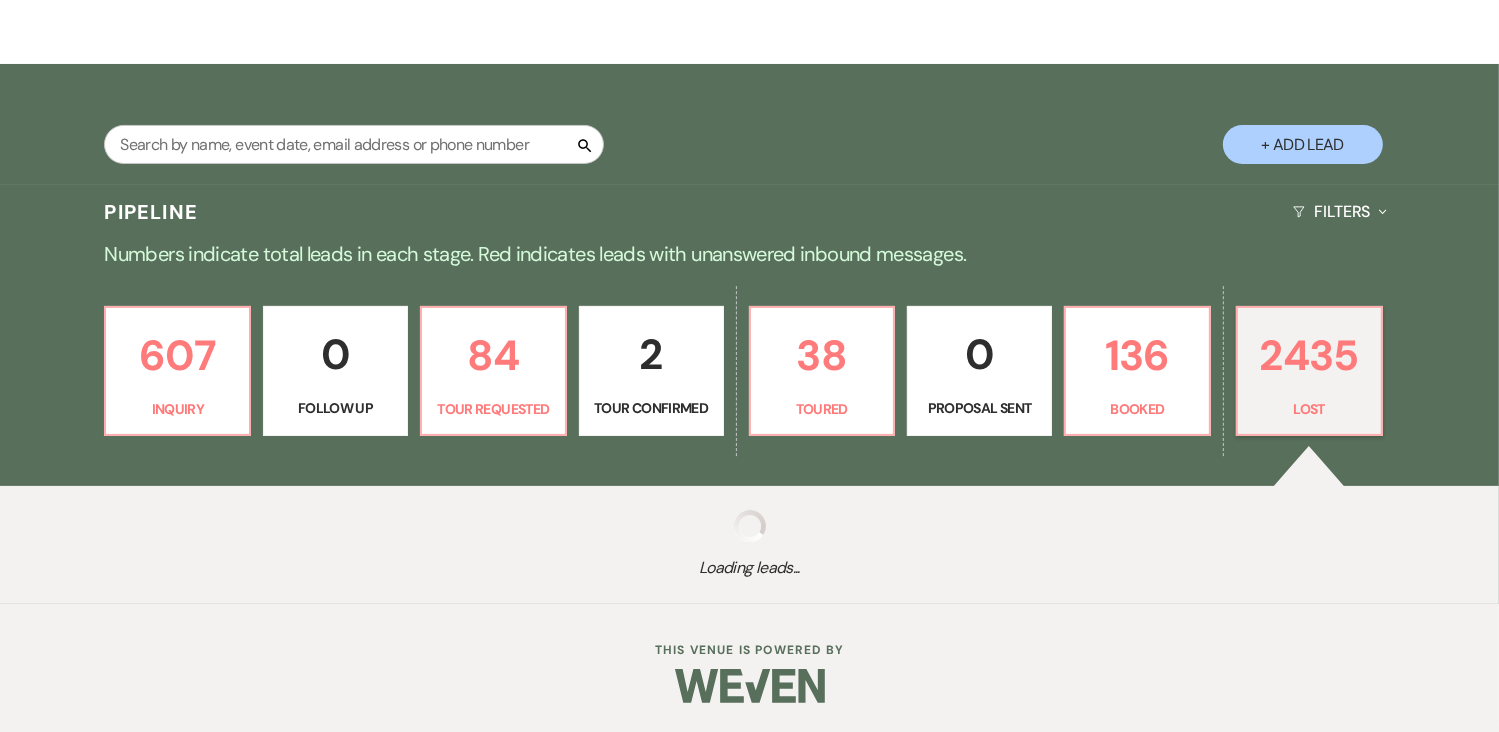 select on "1" 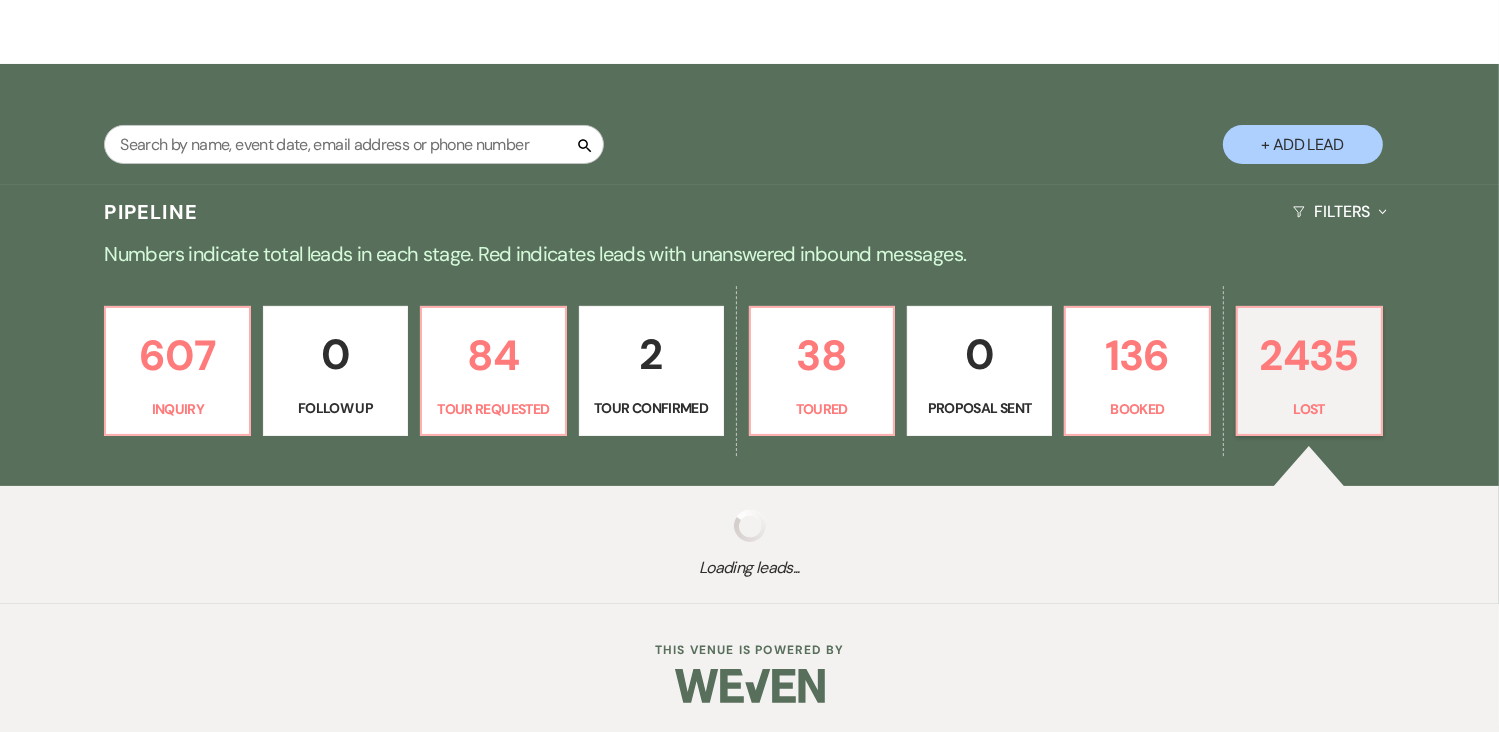 select on "8" 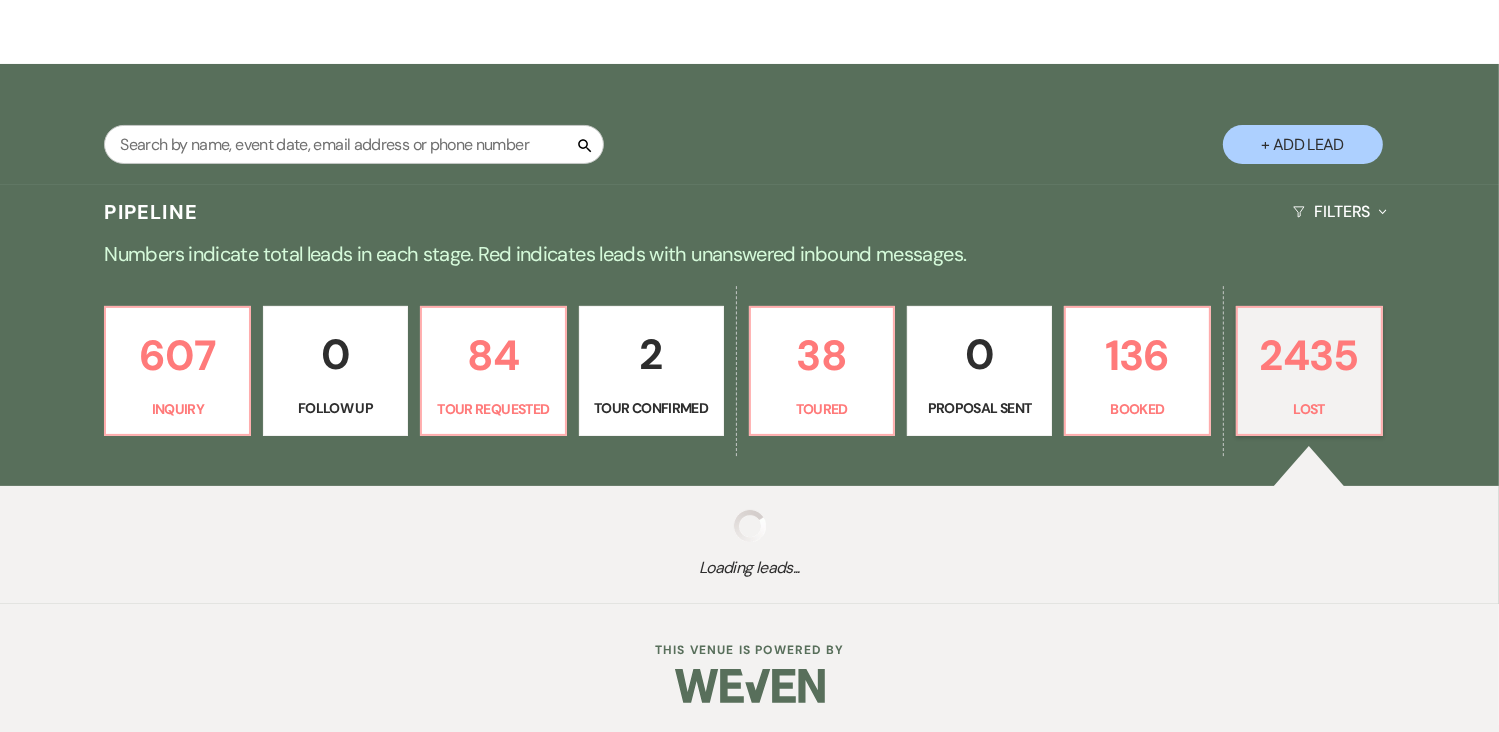 select on "1" 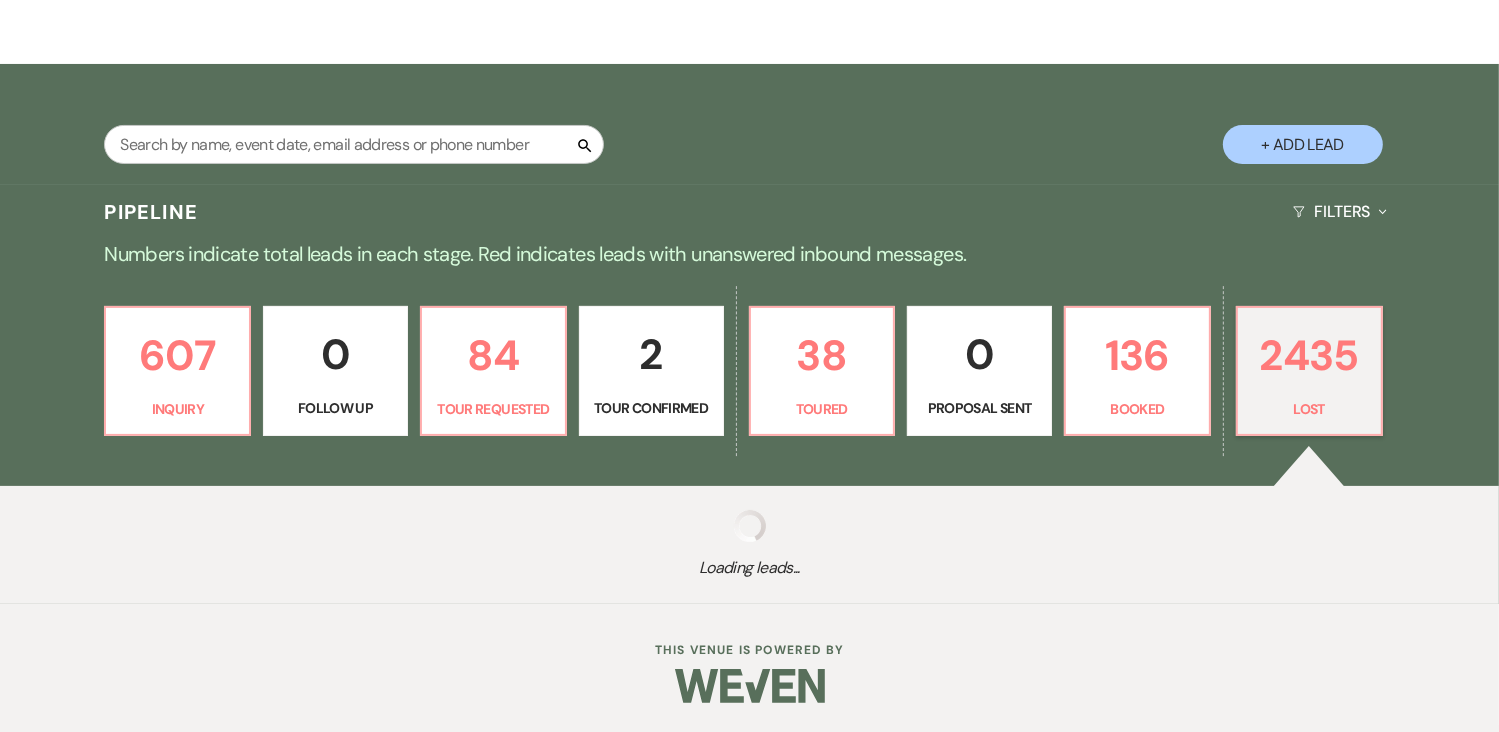 select on "8" 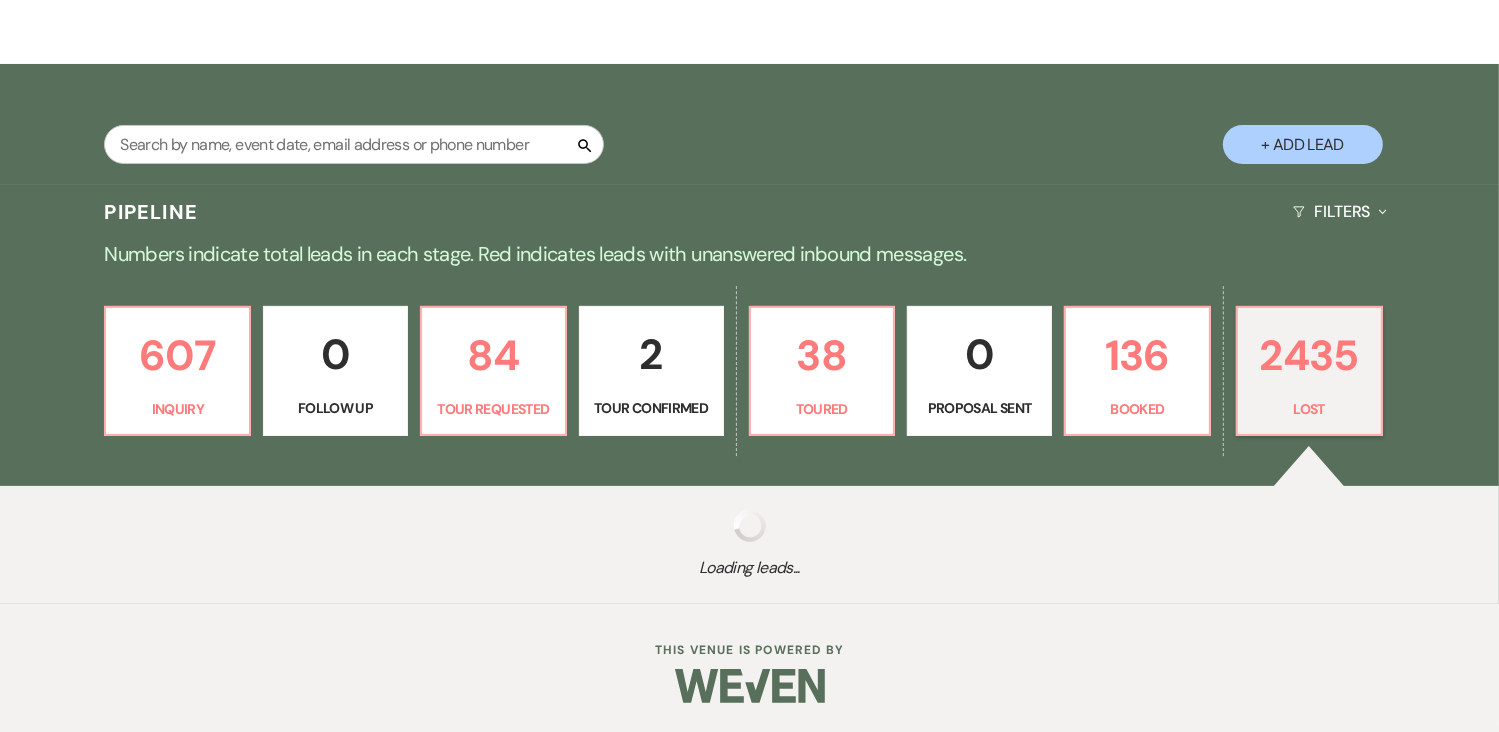 select on "1" 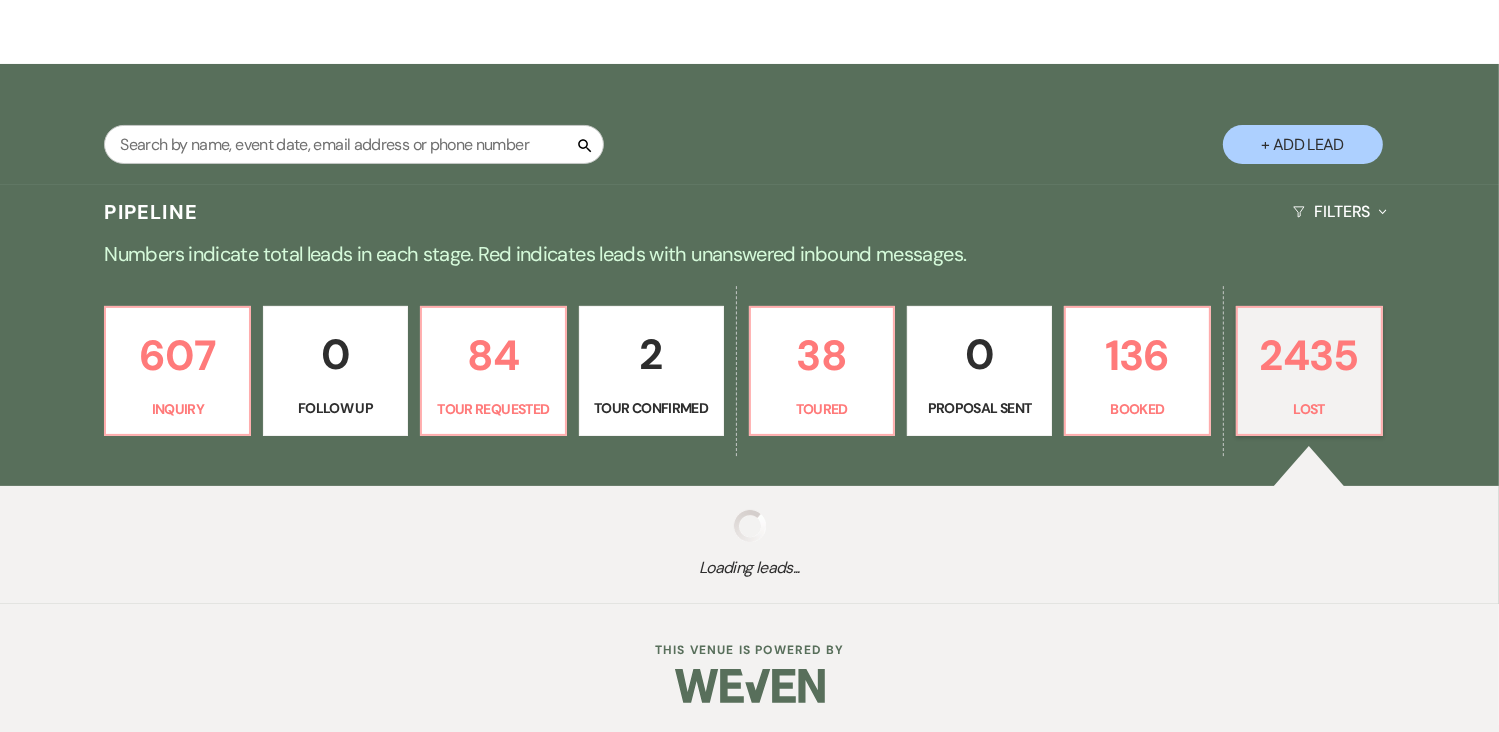 select on "8" 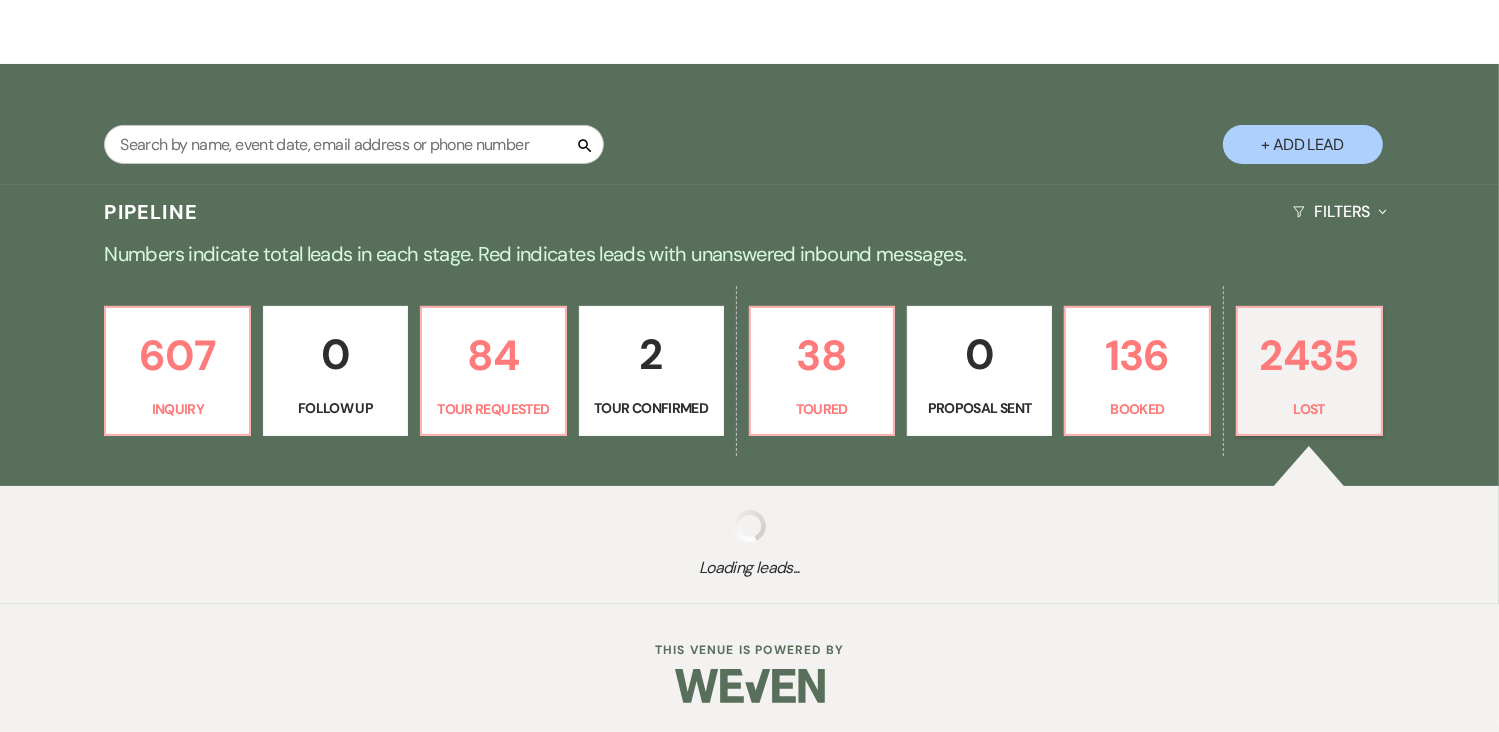 select on "8" 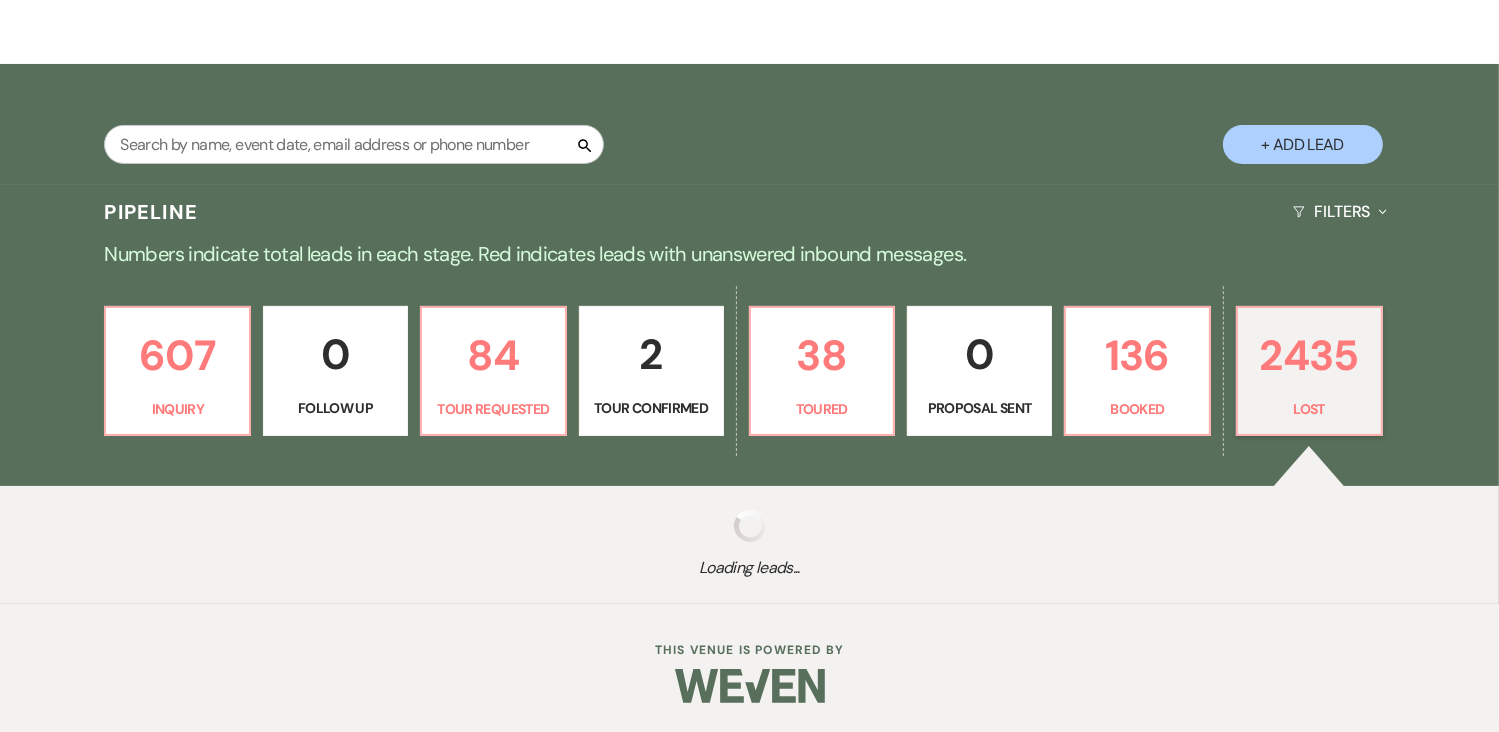 select on "8" 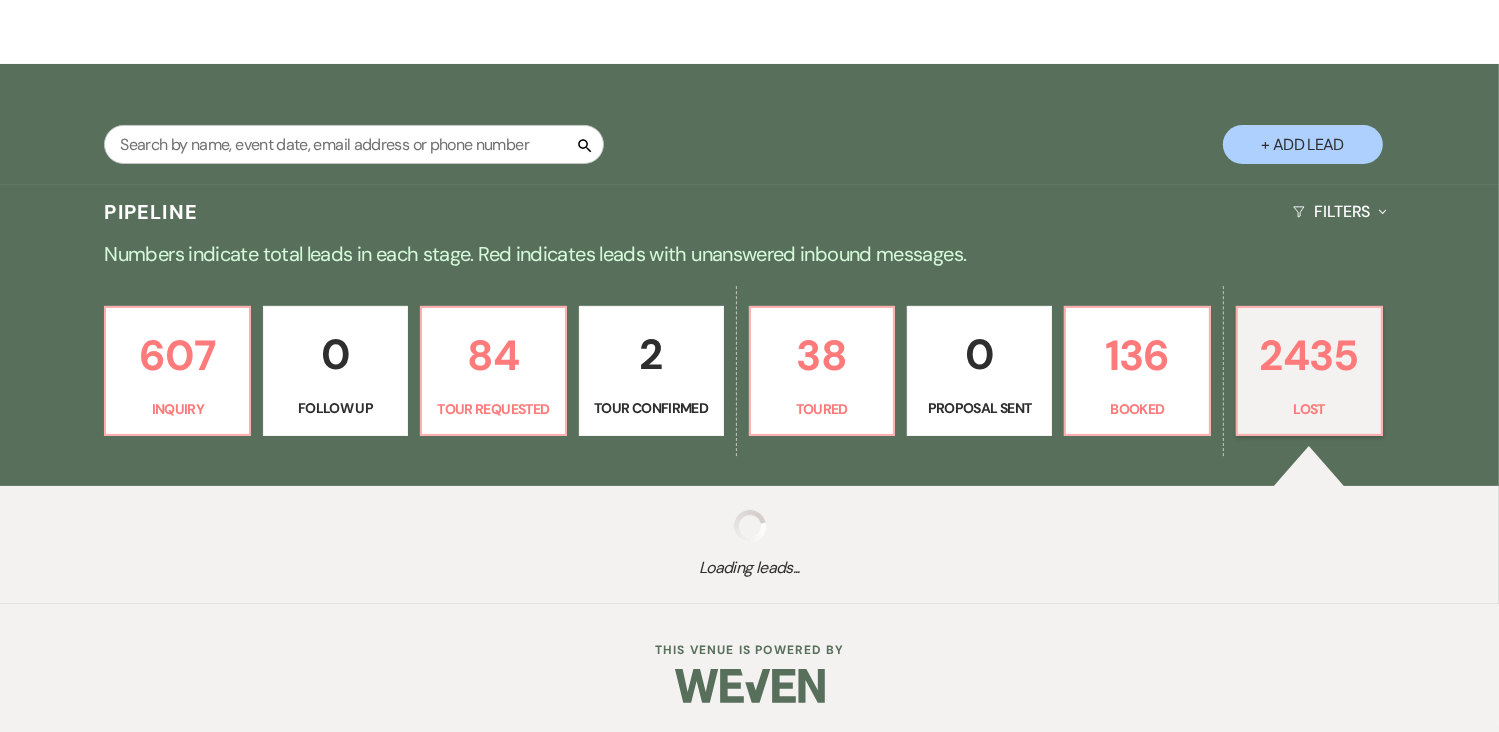select on "8" 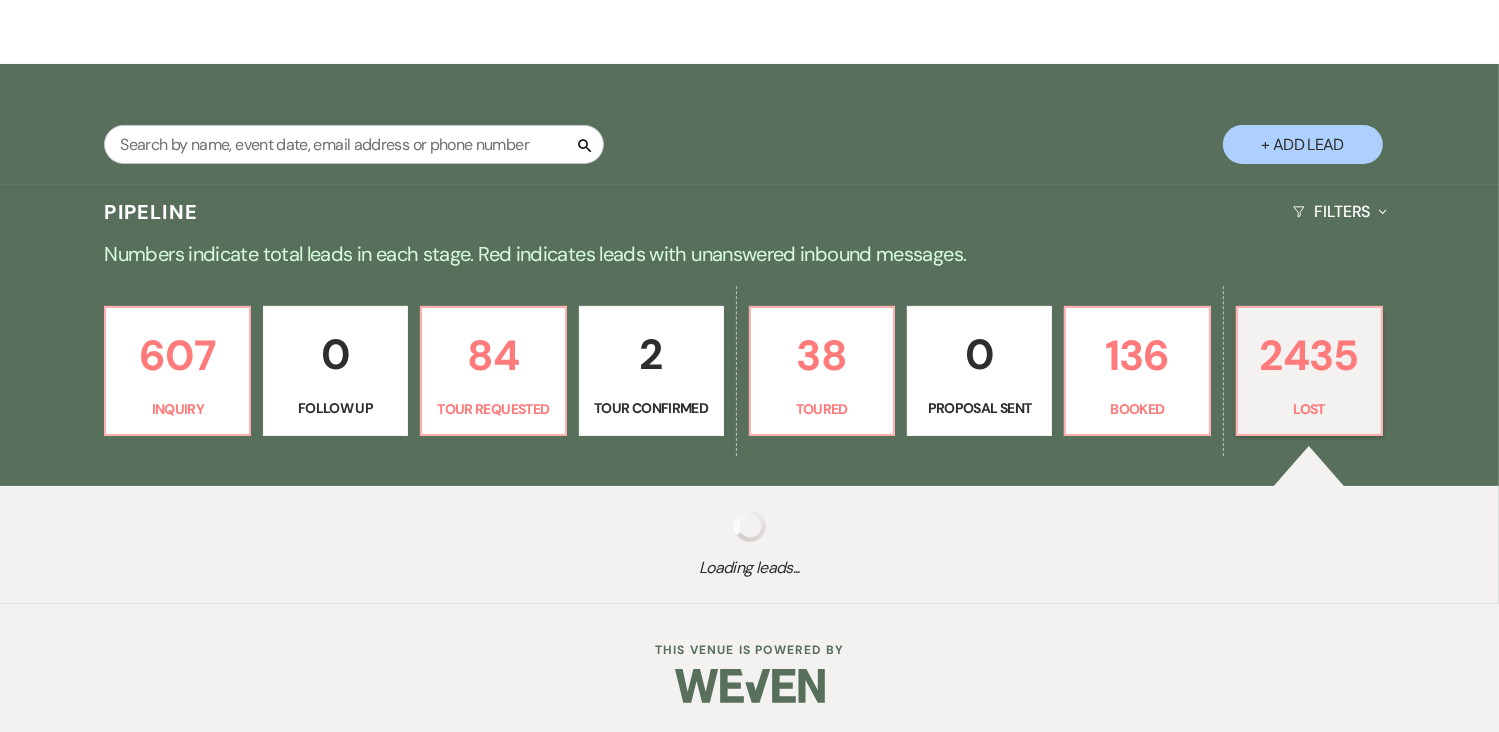 select on "8" 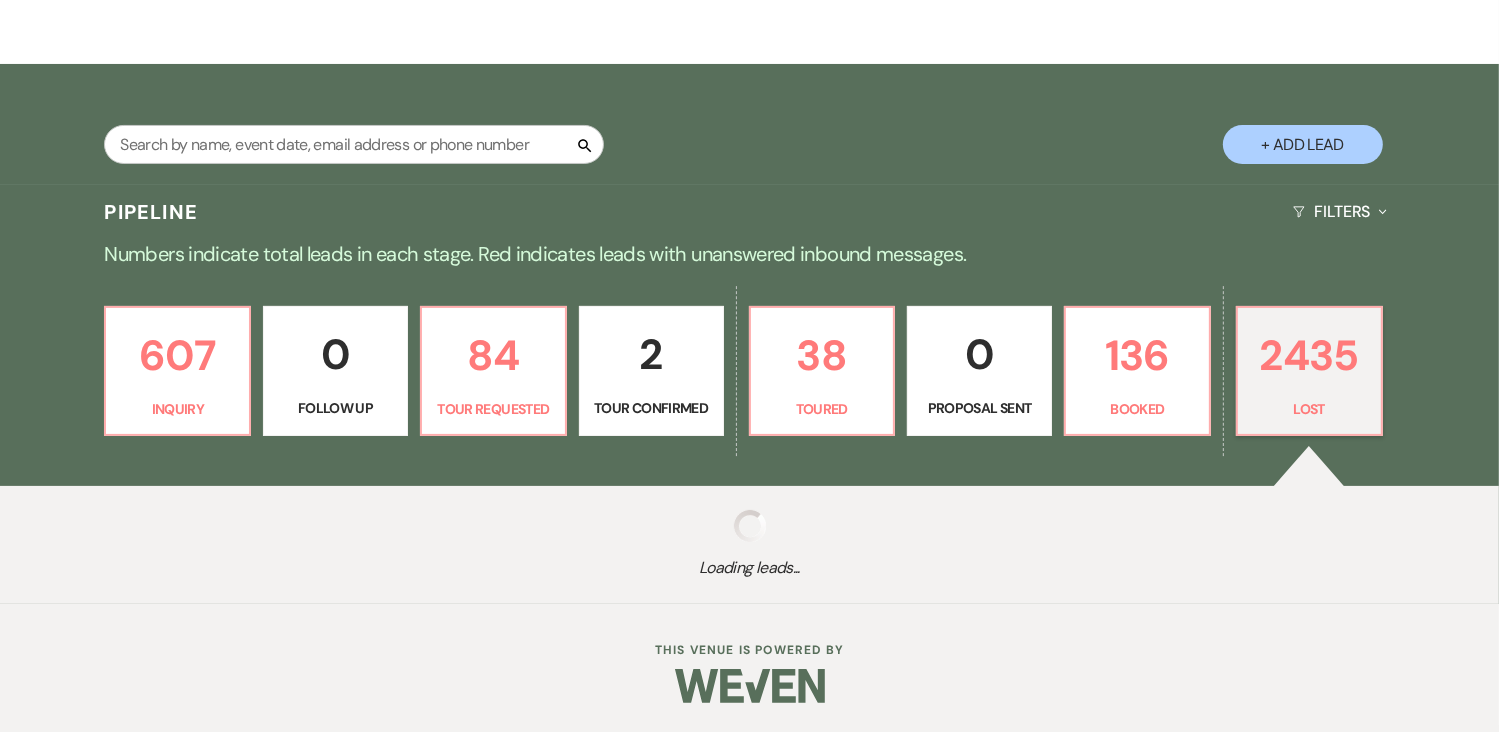 select on "8" 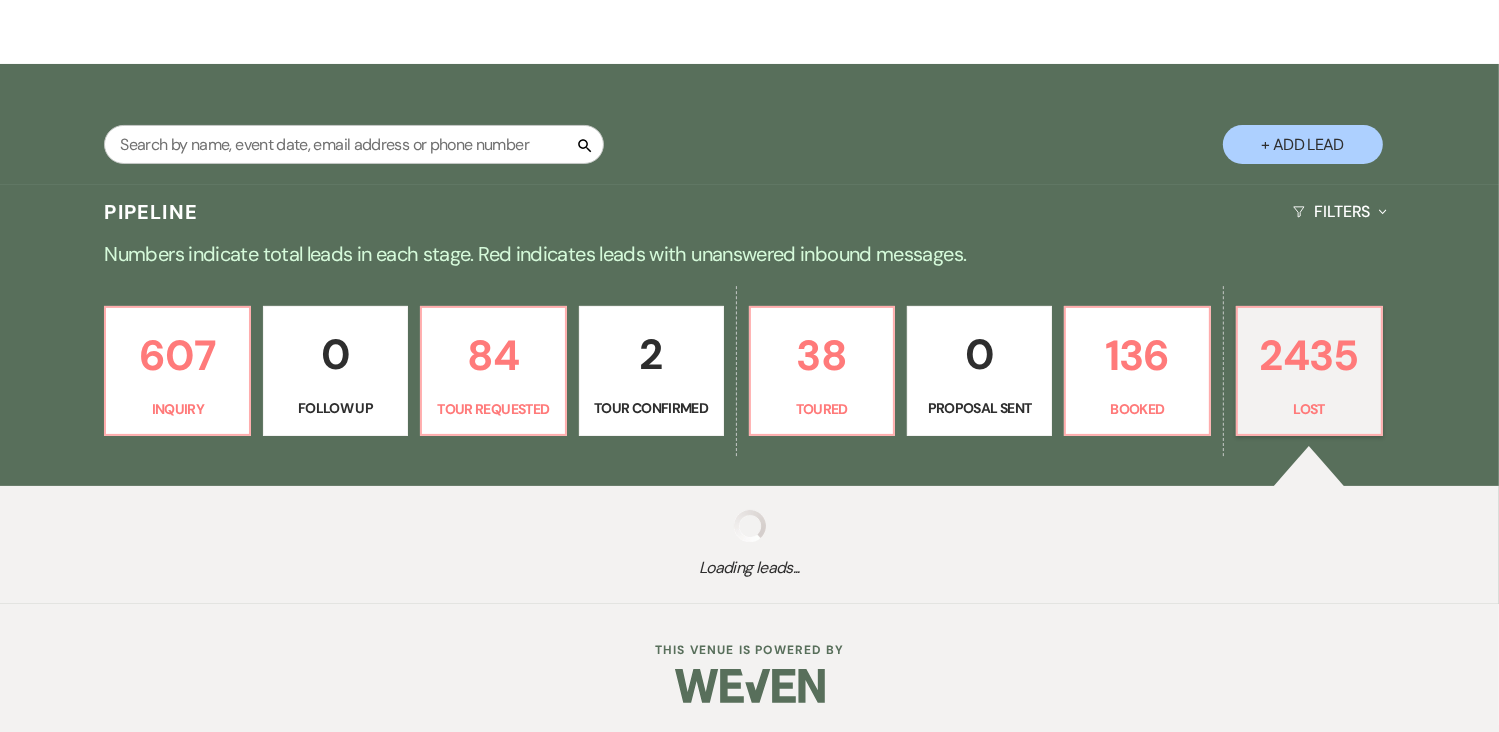 select on "8" 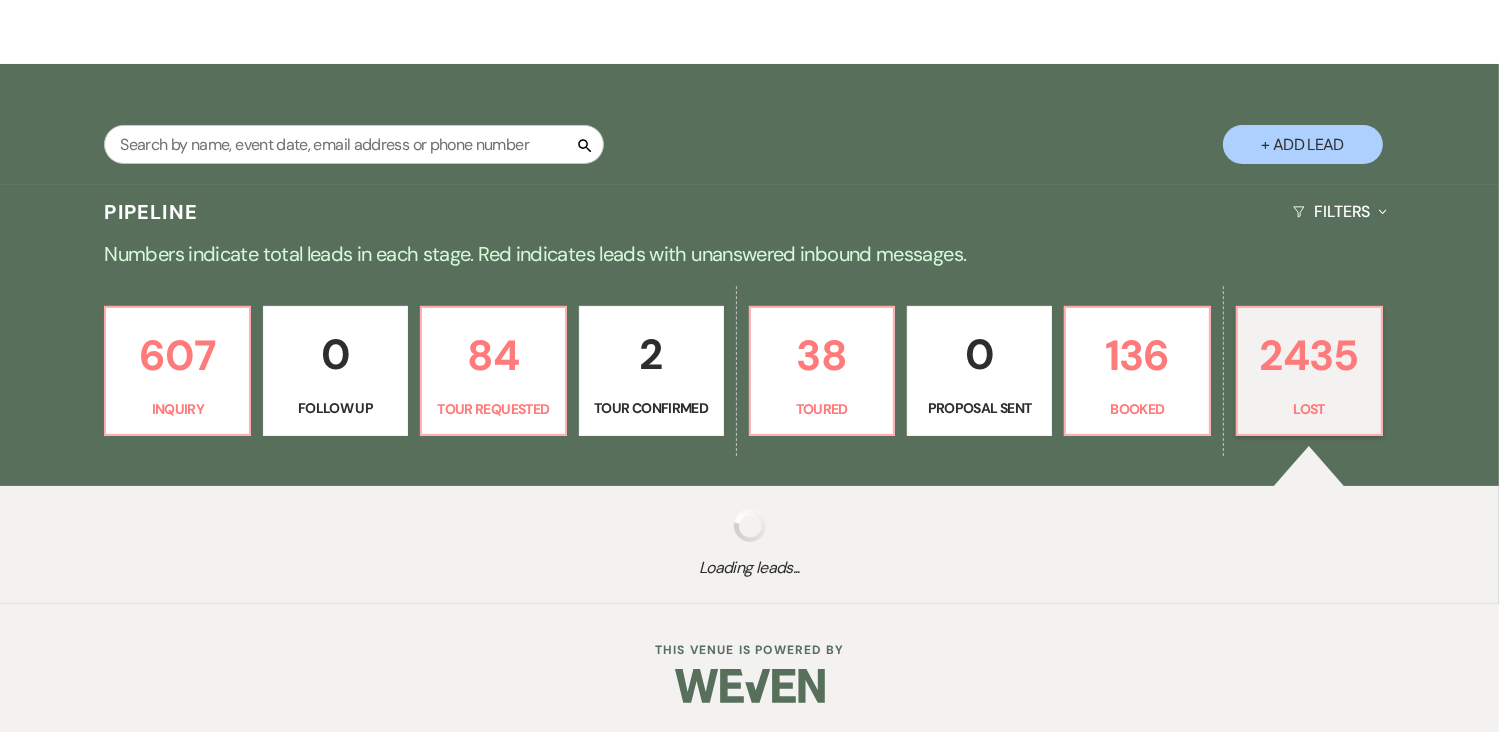 select on "8" 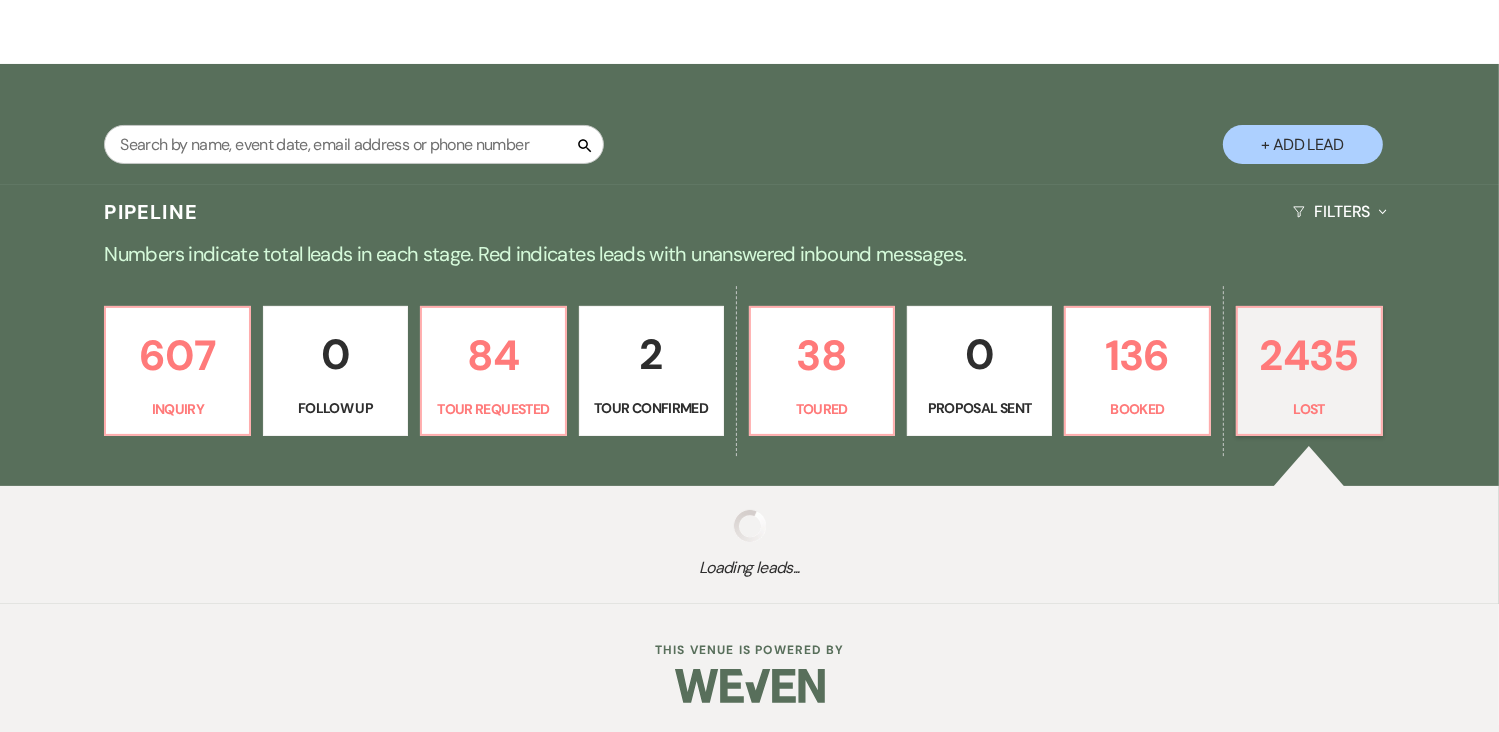 select on "8" 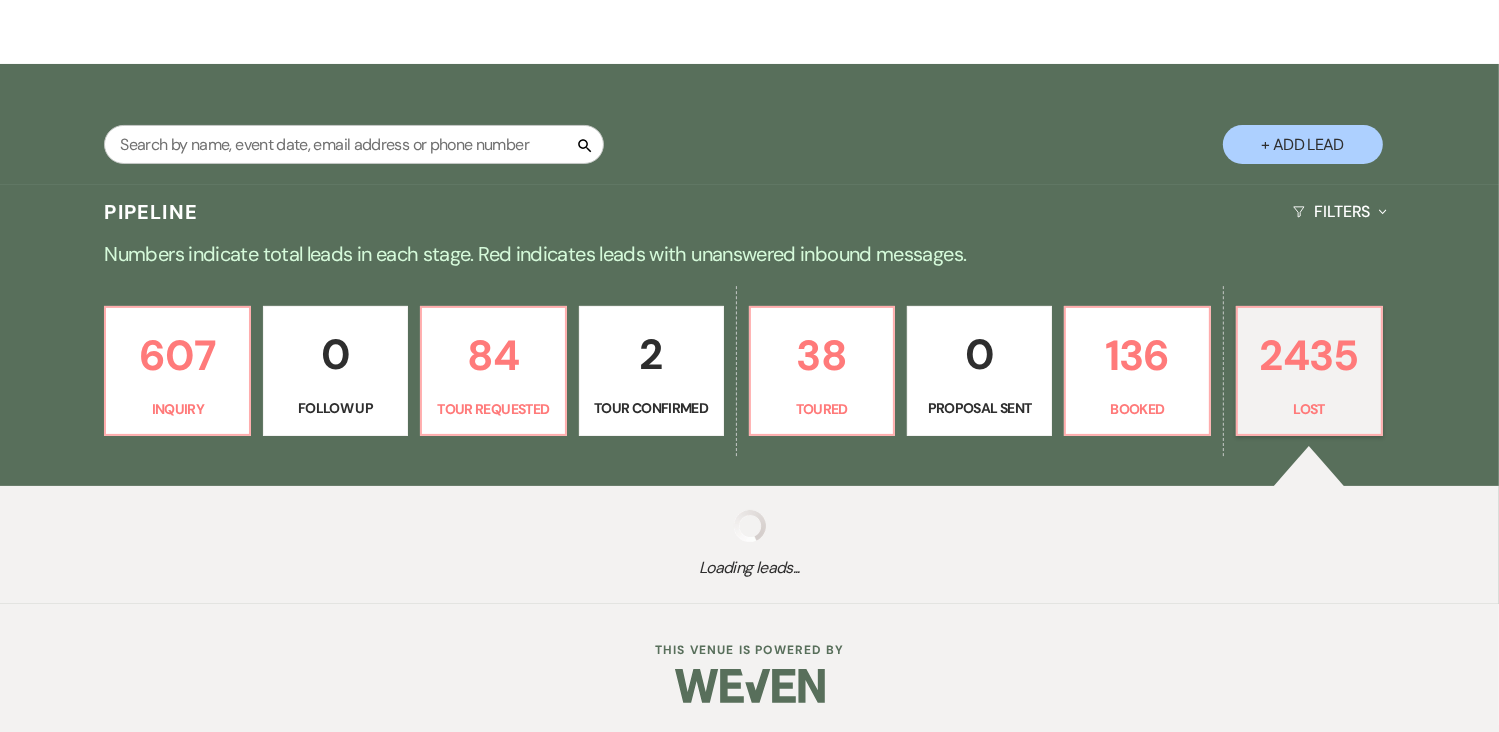 select on "1" 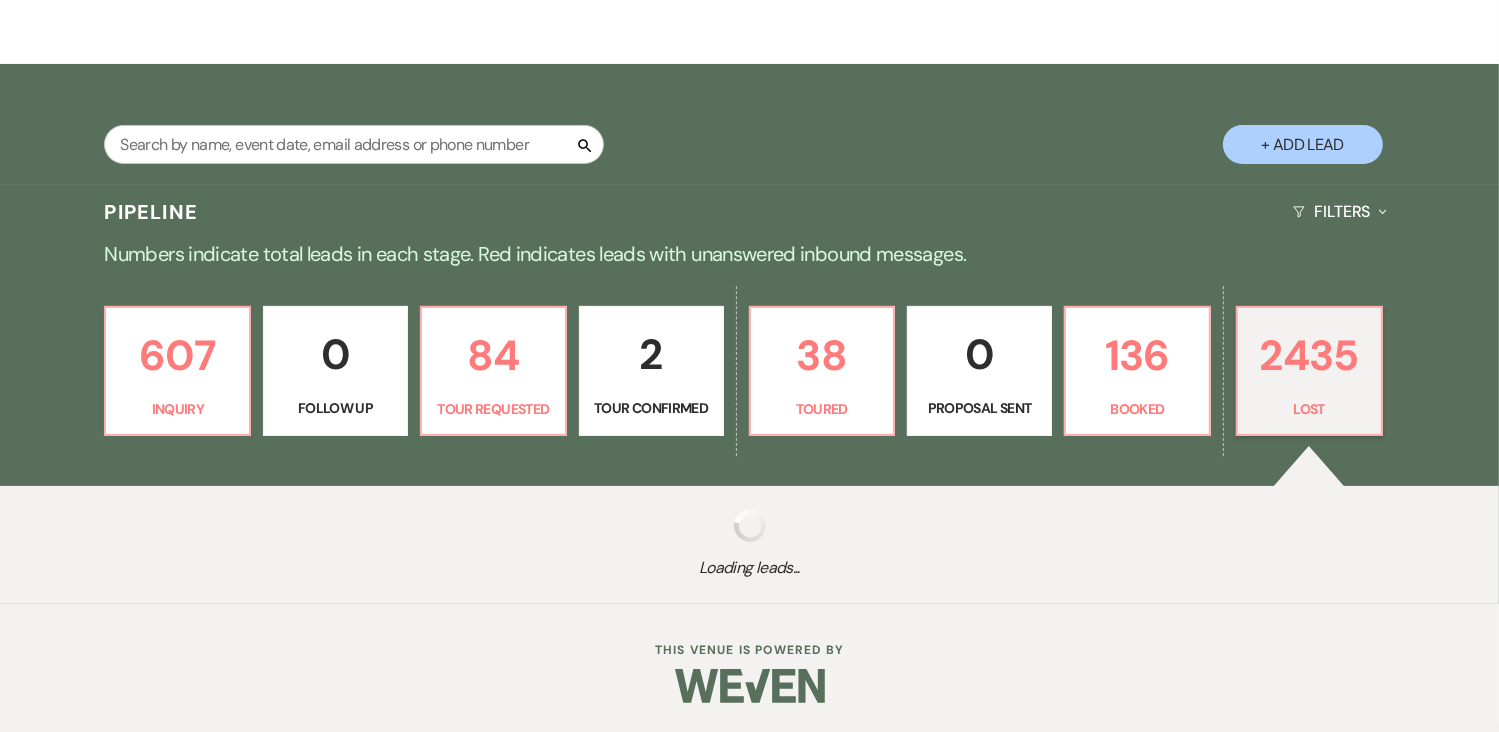 select on "8" 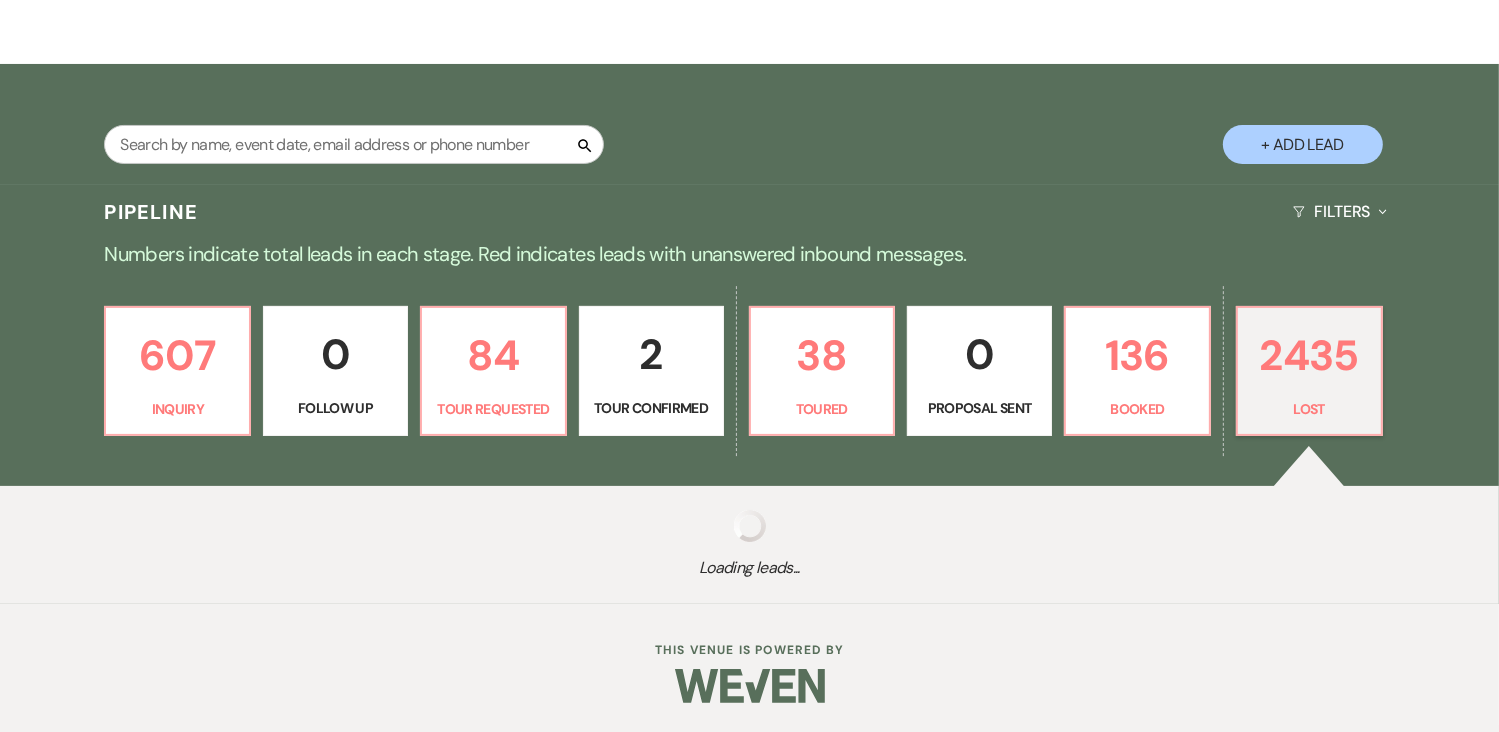 select on "8" 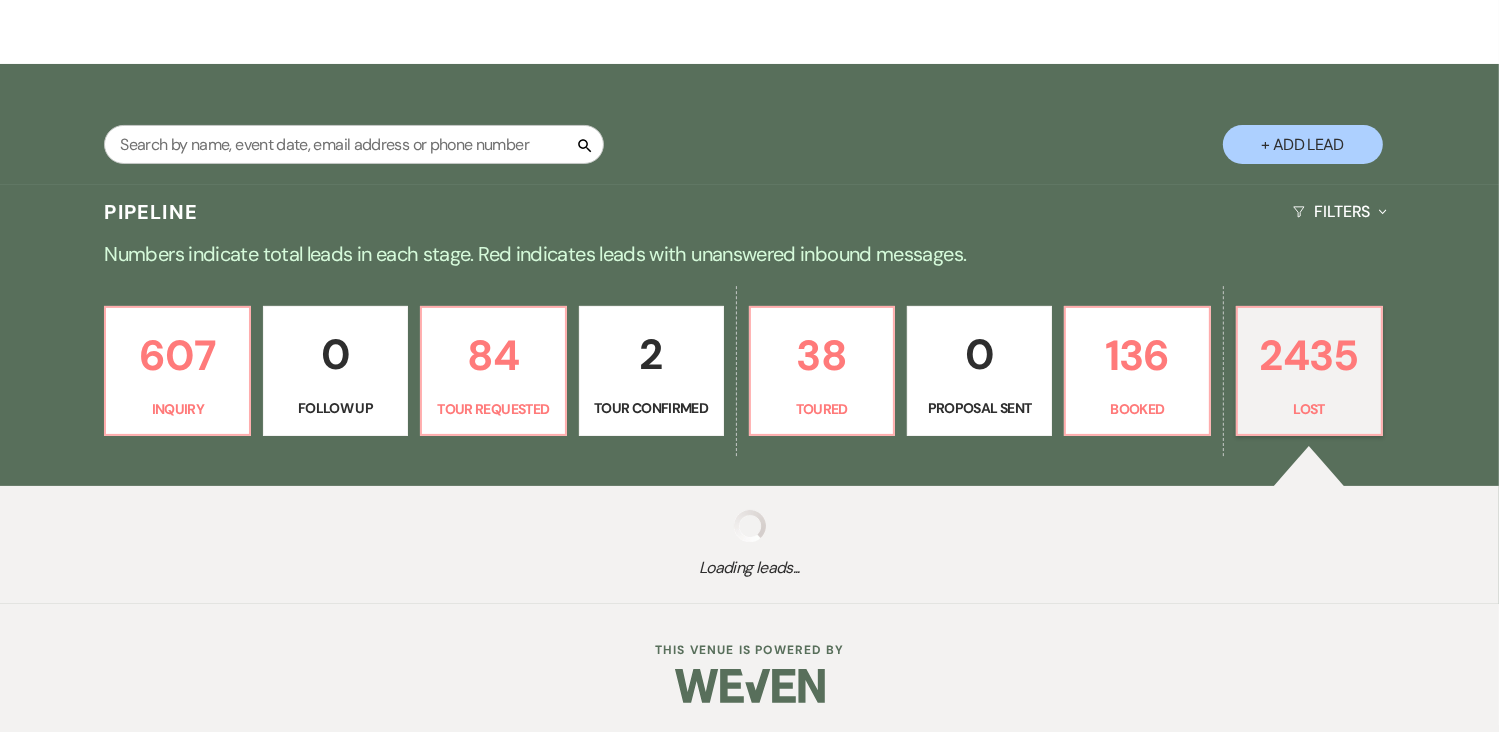 select on "8" 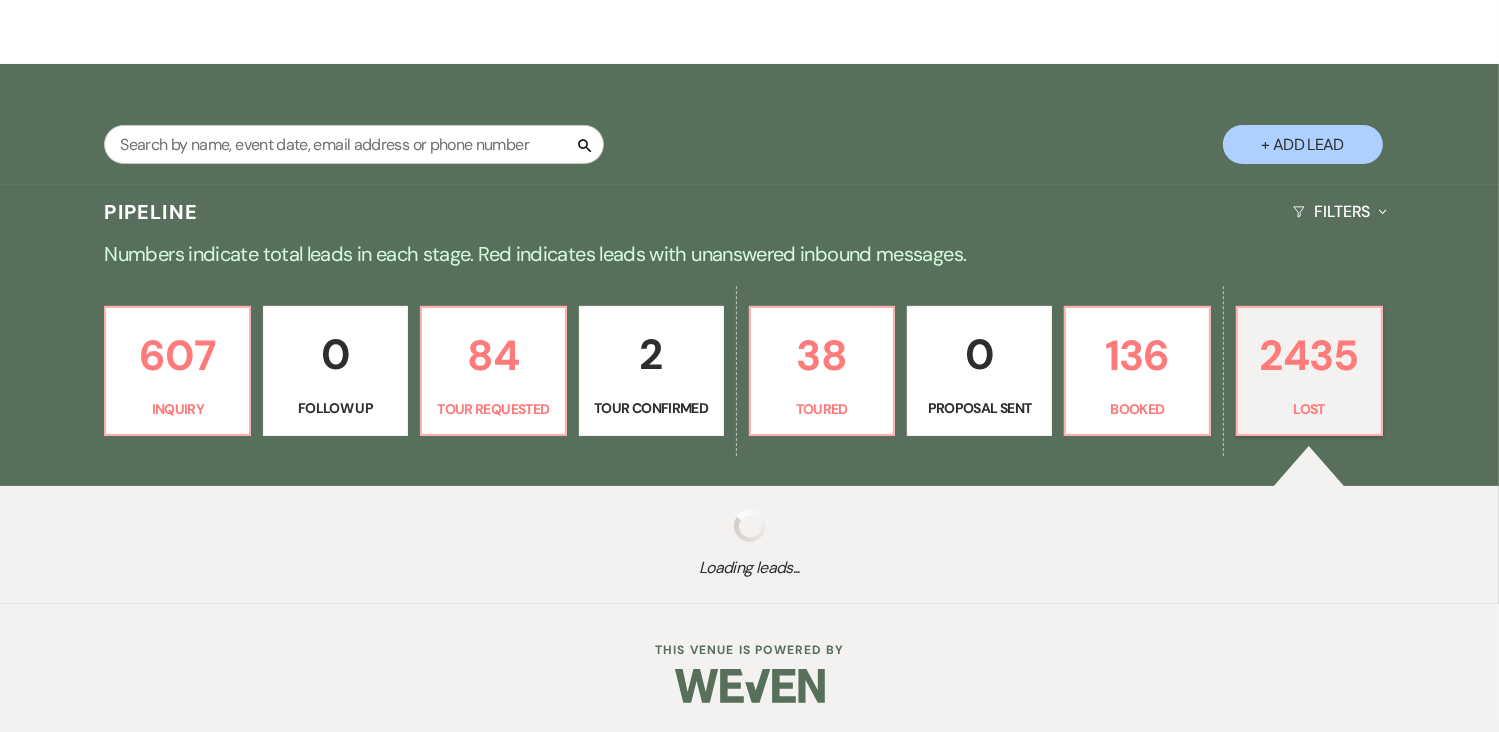 select on "8" 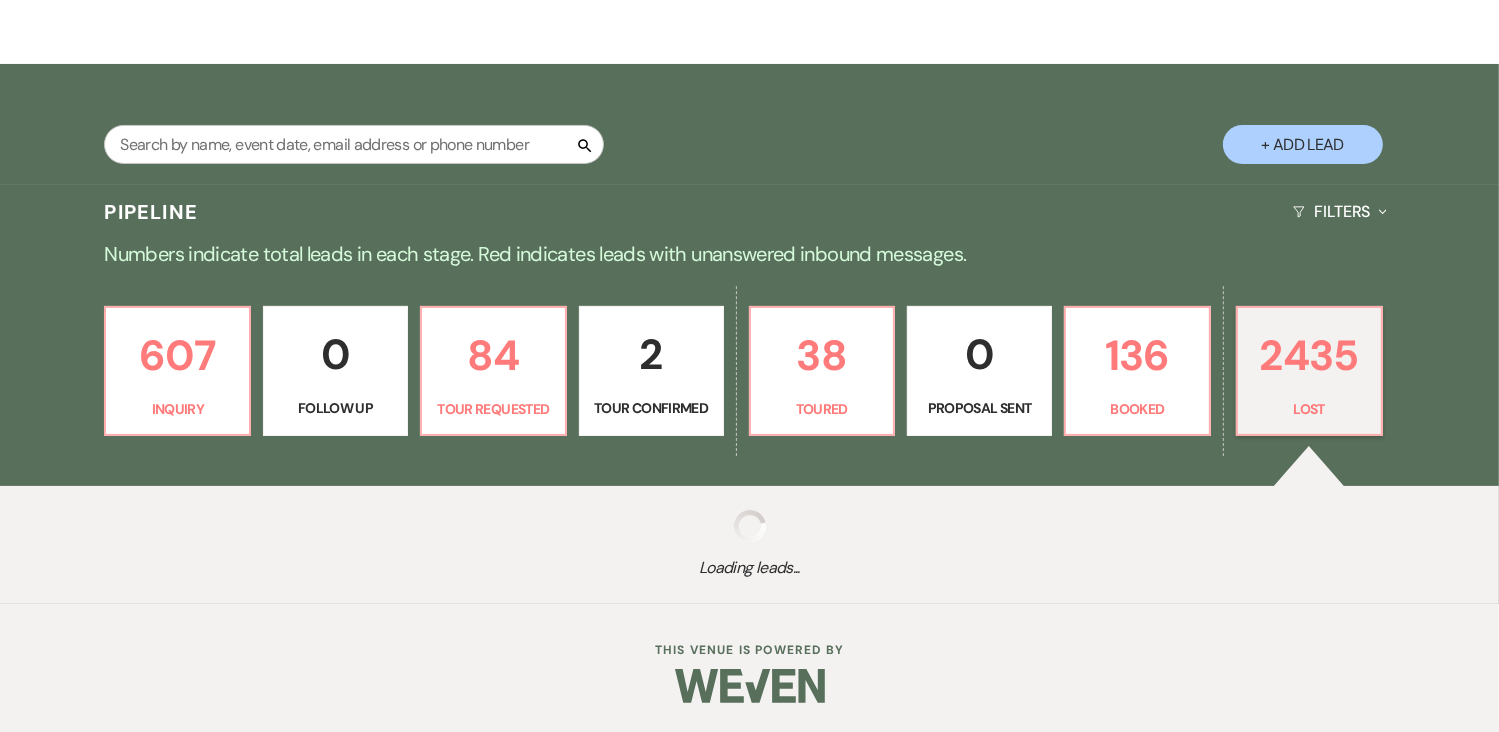 select on "8" 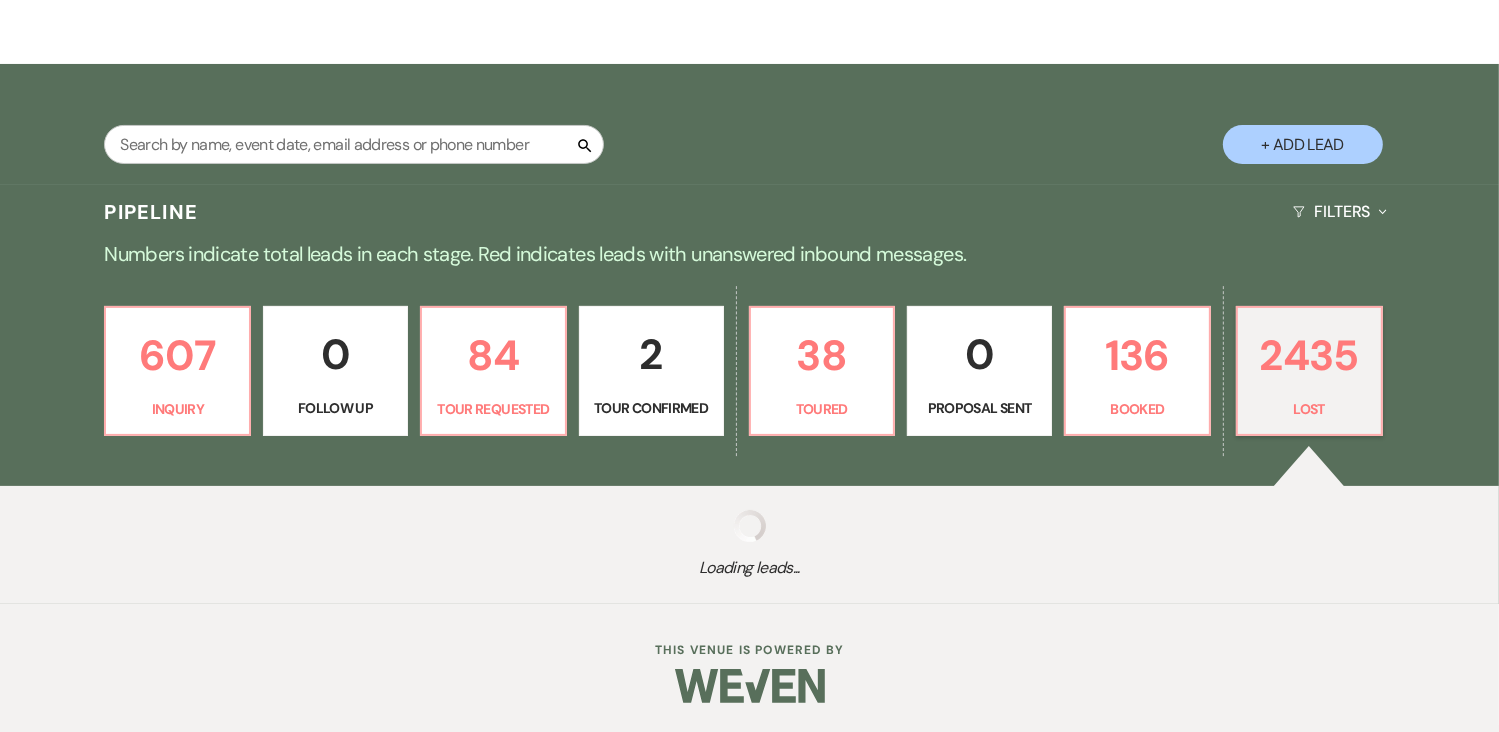 select on "8" 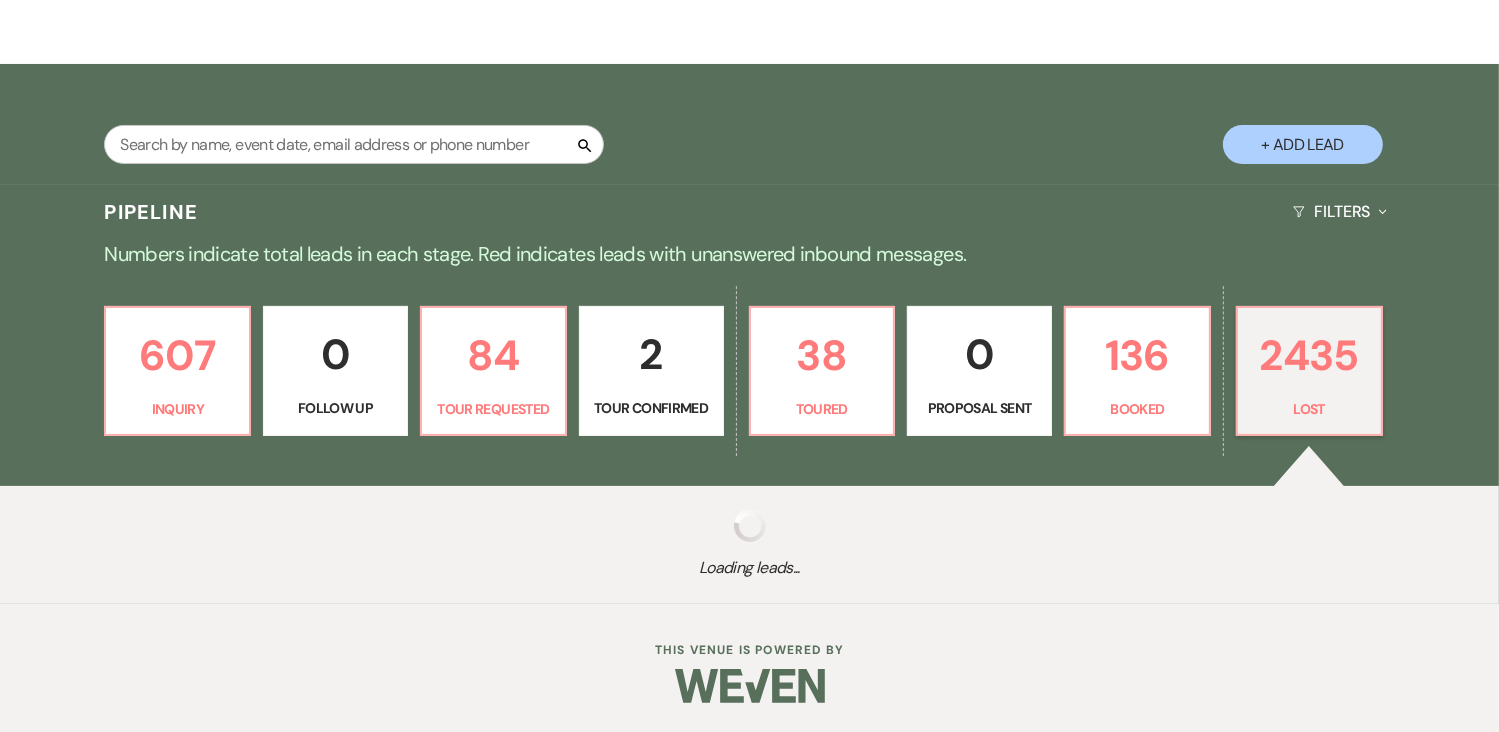 select on "8" 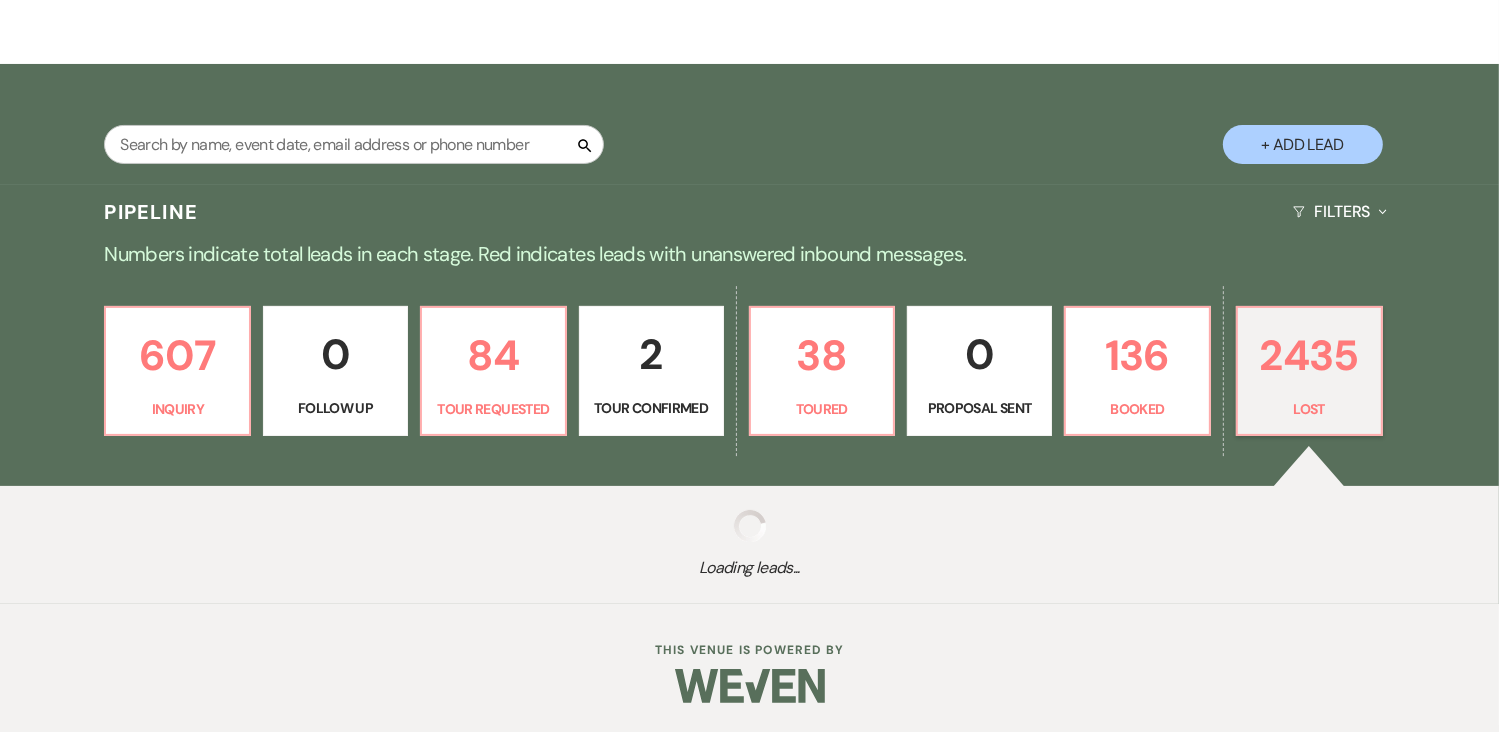 select on "8" 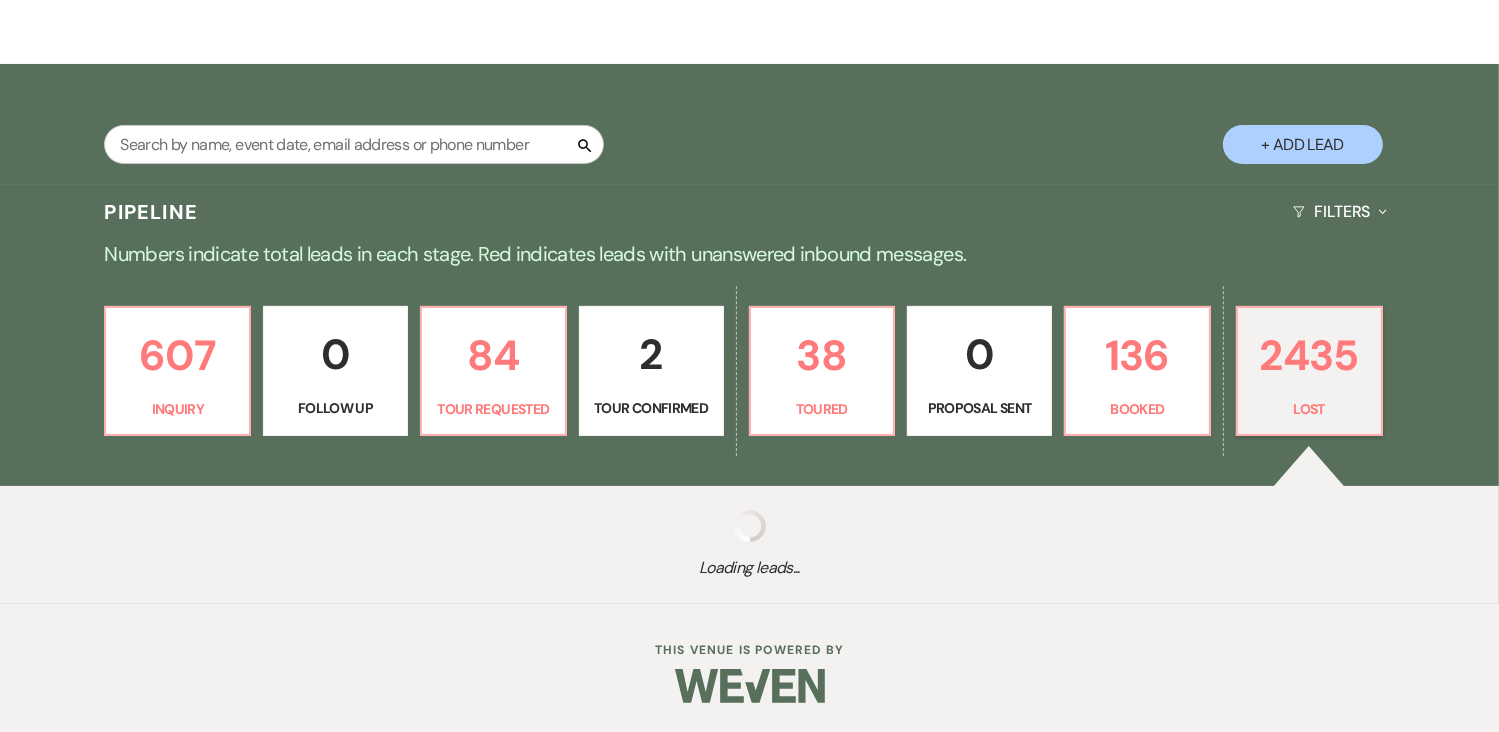 select on "8" 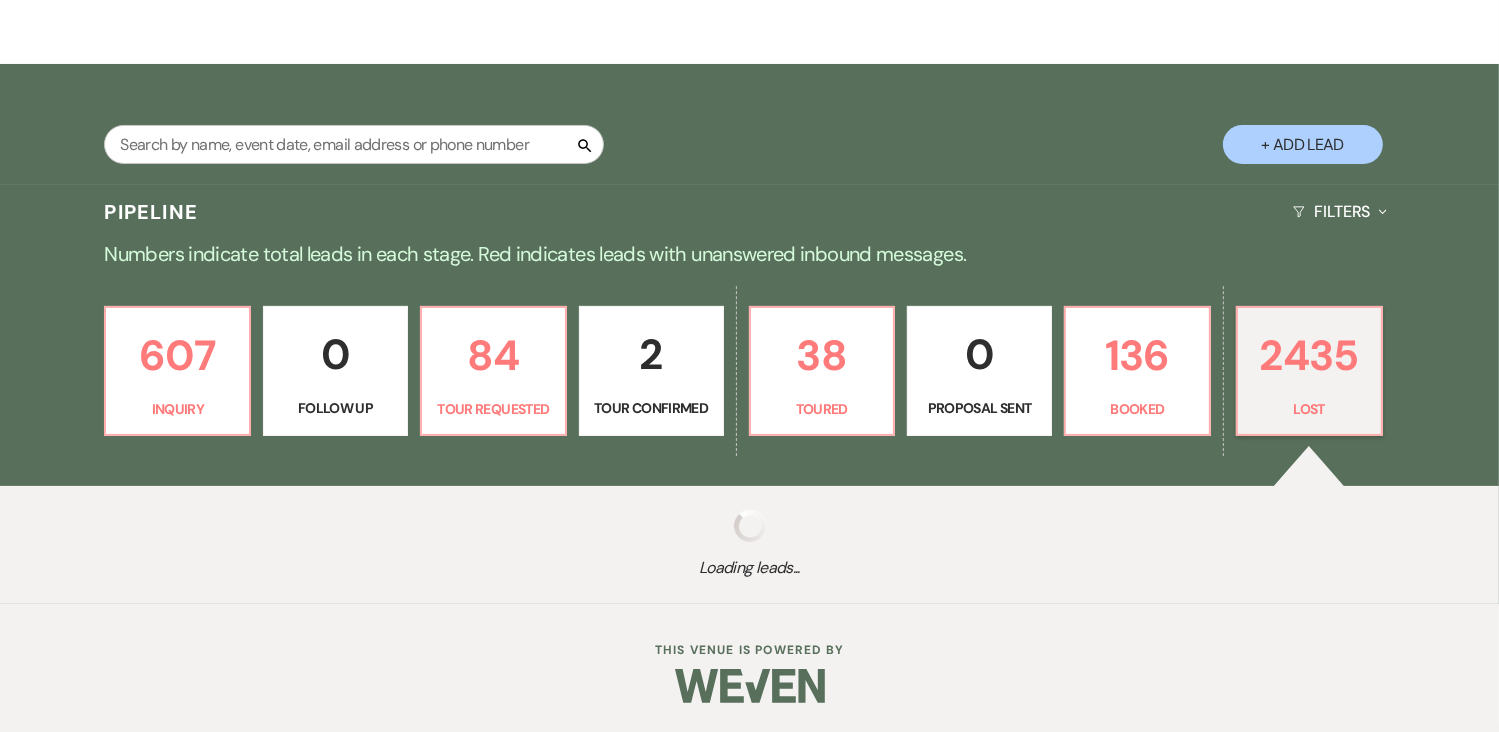 type 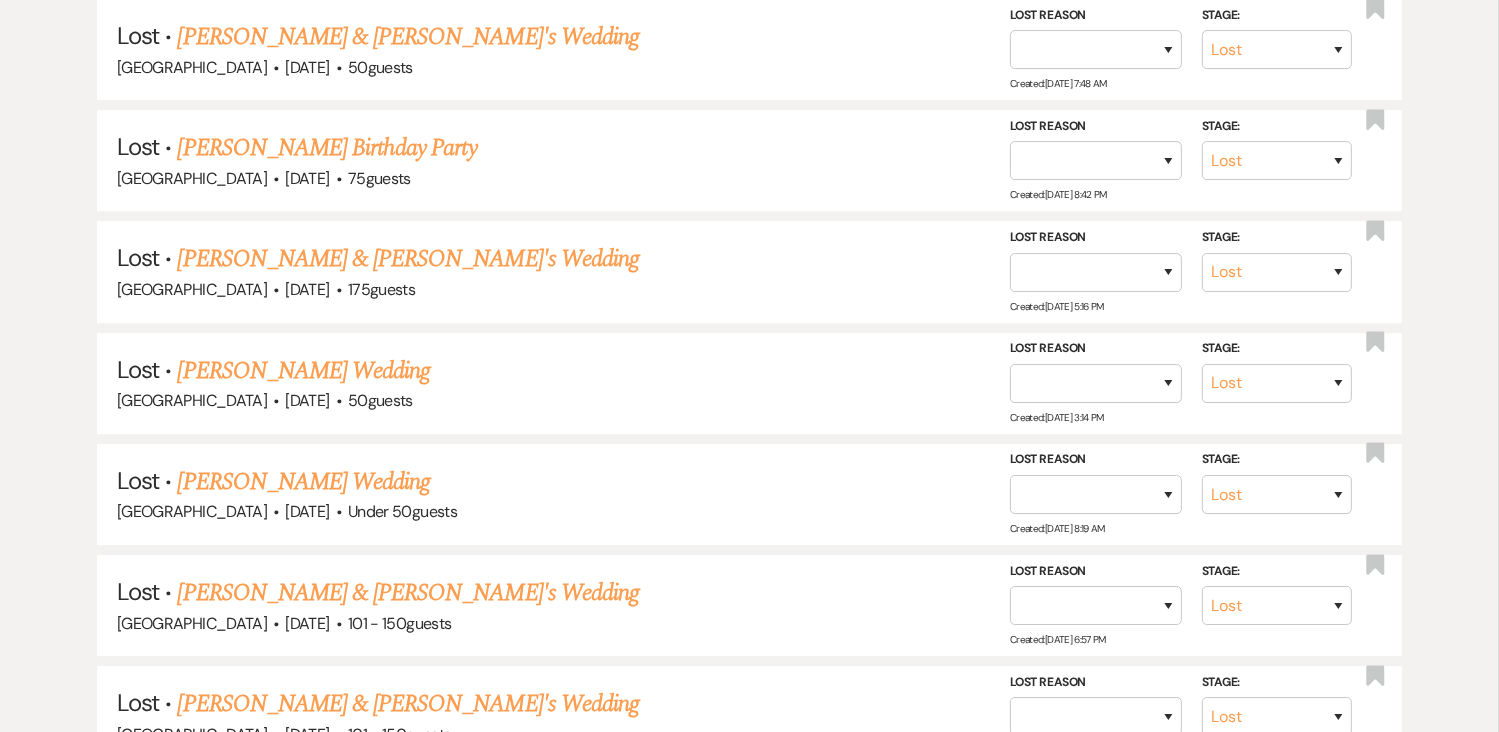scroll, scrollTop: 7247, scrollLeft: 0, axis: vertical 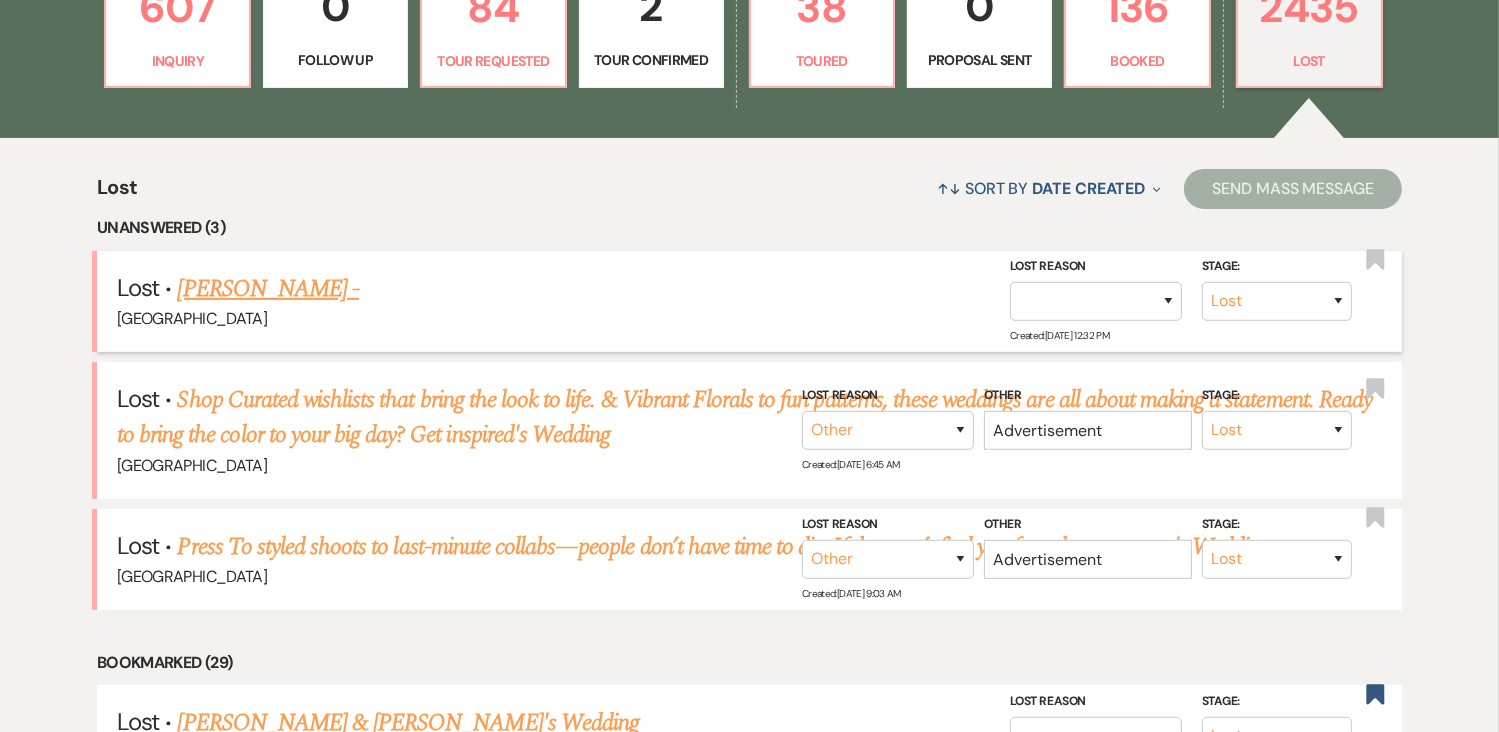 click on "[GEOGRAPHIC_DATA]" at bounding box center (749, 319) 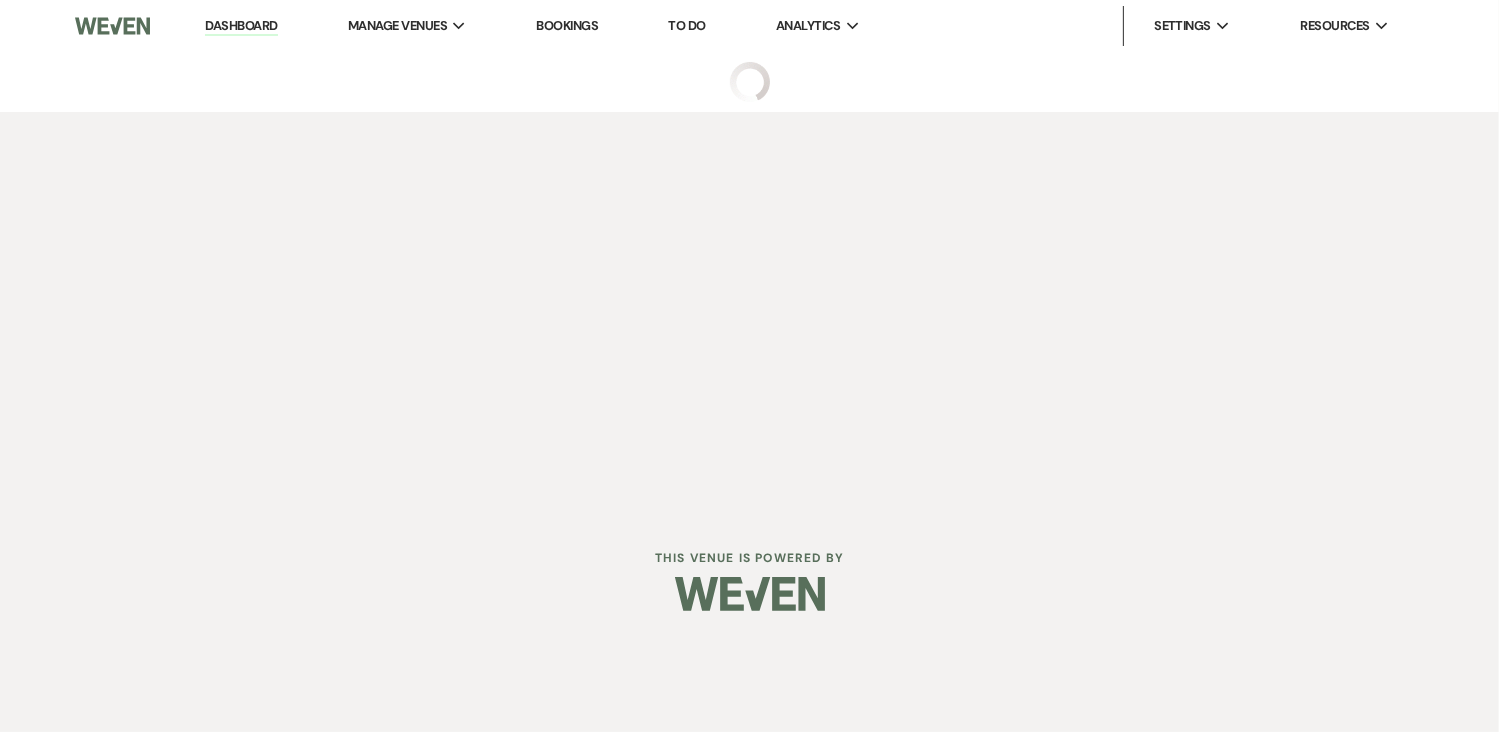 scroll, scrollTop: 0, scrollLeft: 0, axis: both 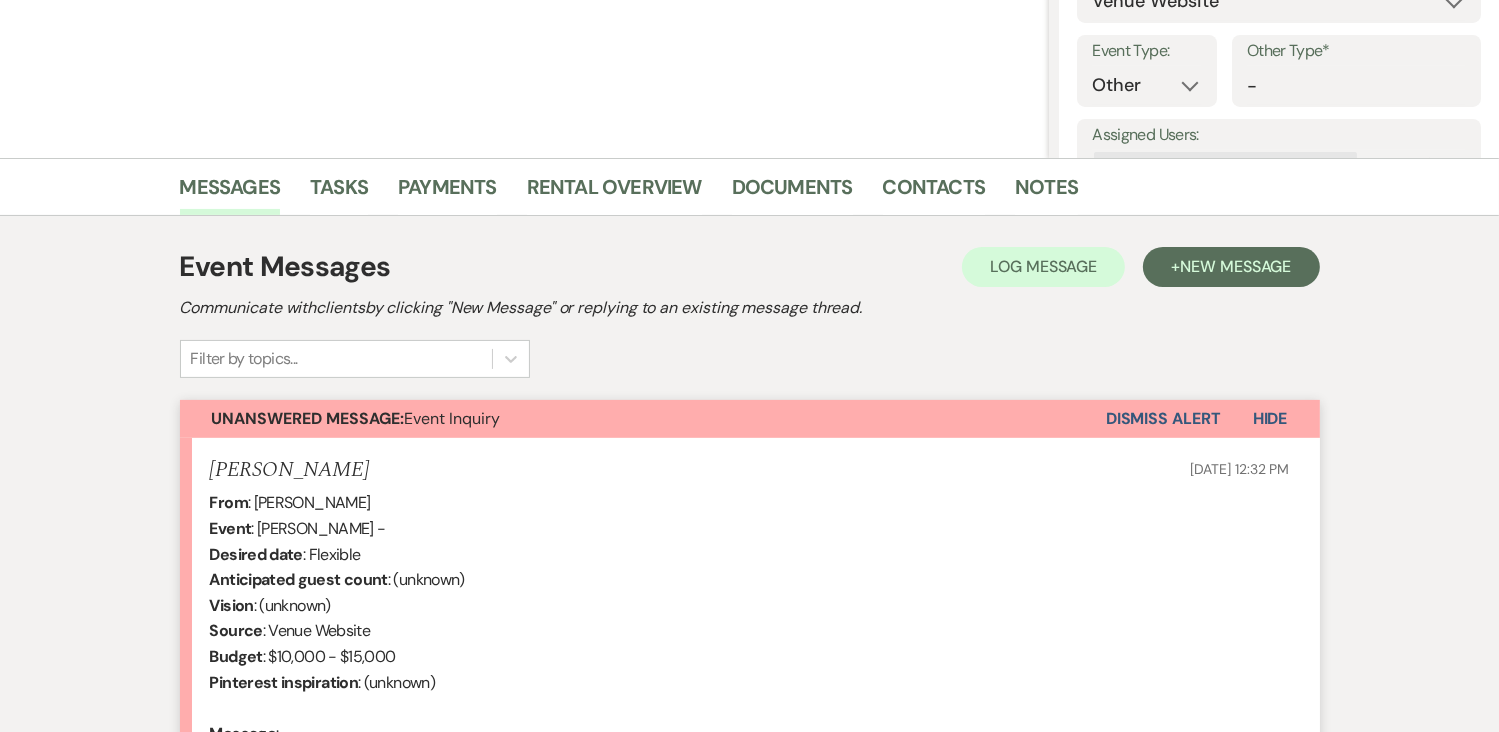 click on "Hide" at bounding box center (1270, 418) 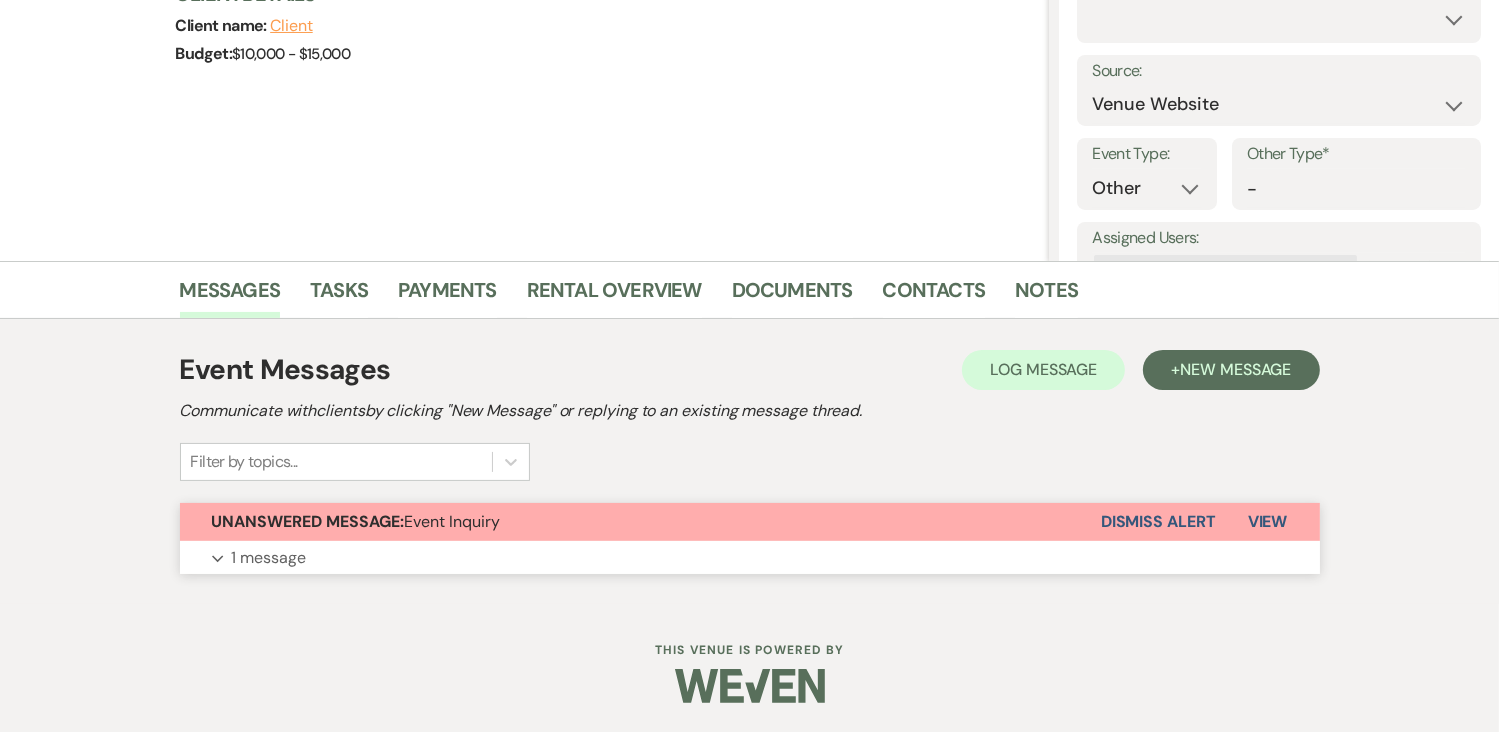 click on "Dismiss Alert" at bounding box center [1158, 522] 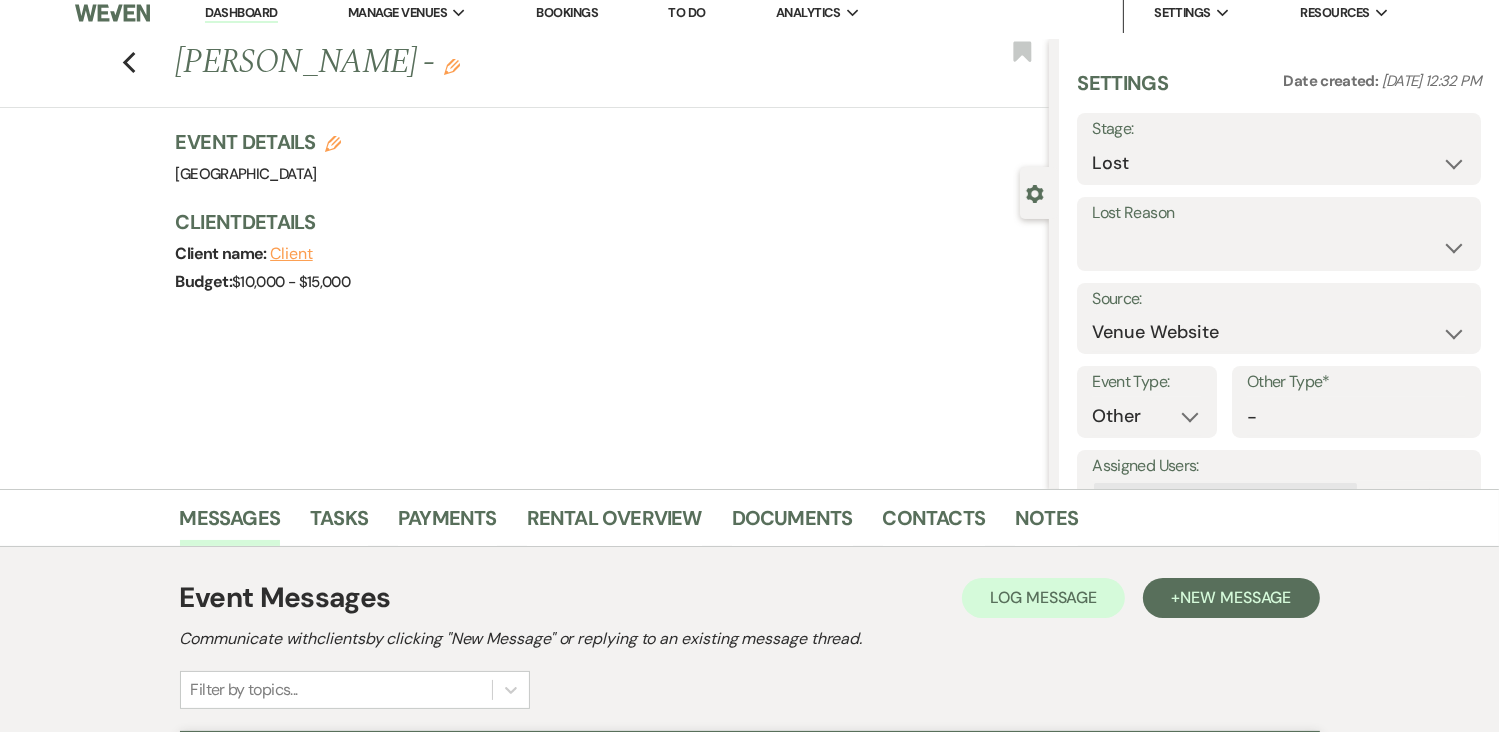 scroll, scrollTop: 0, scrollLeft: 0, axis: both 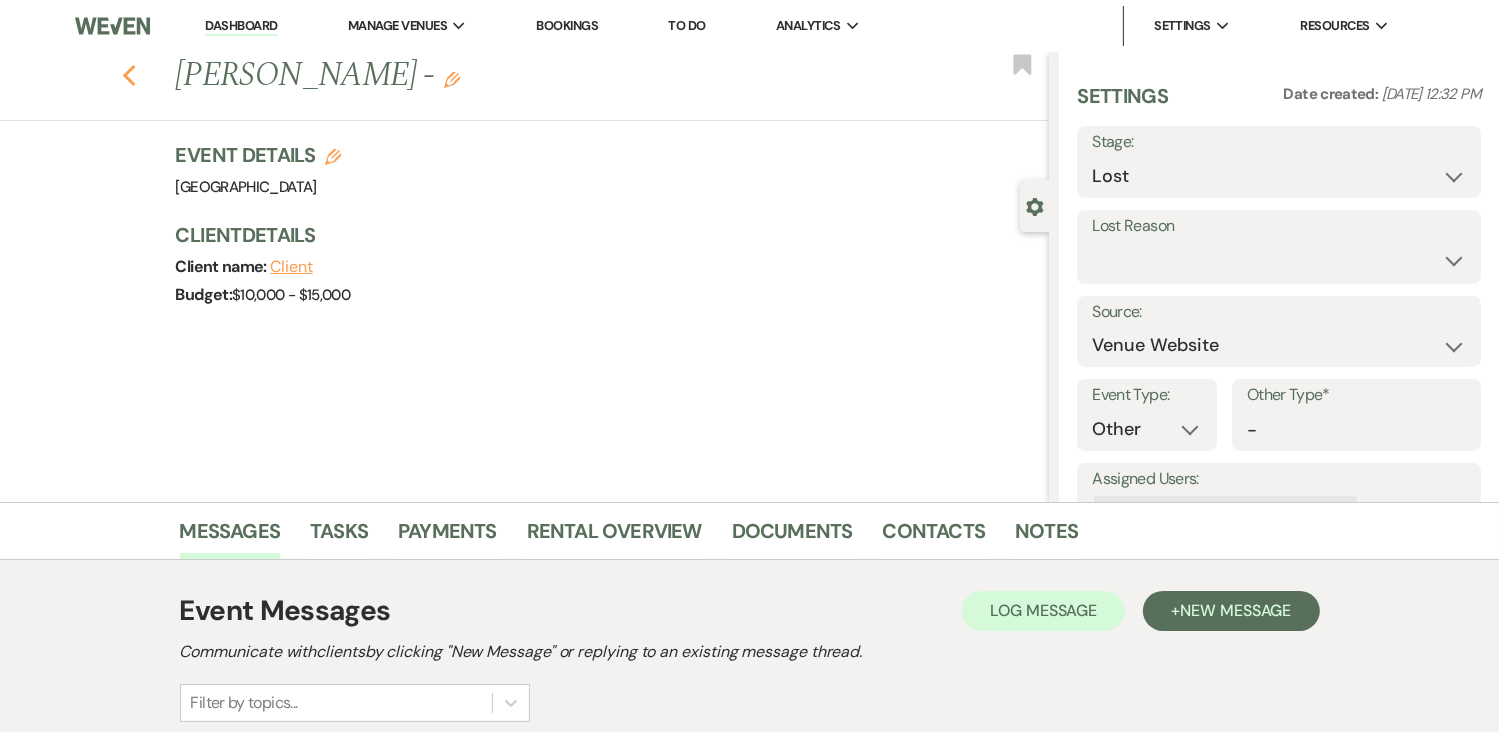 click 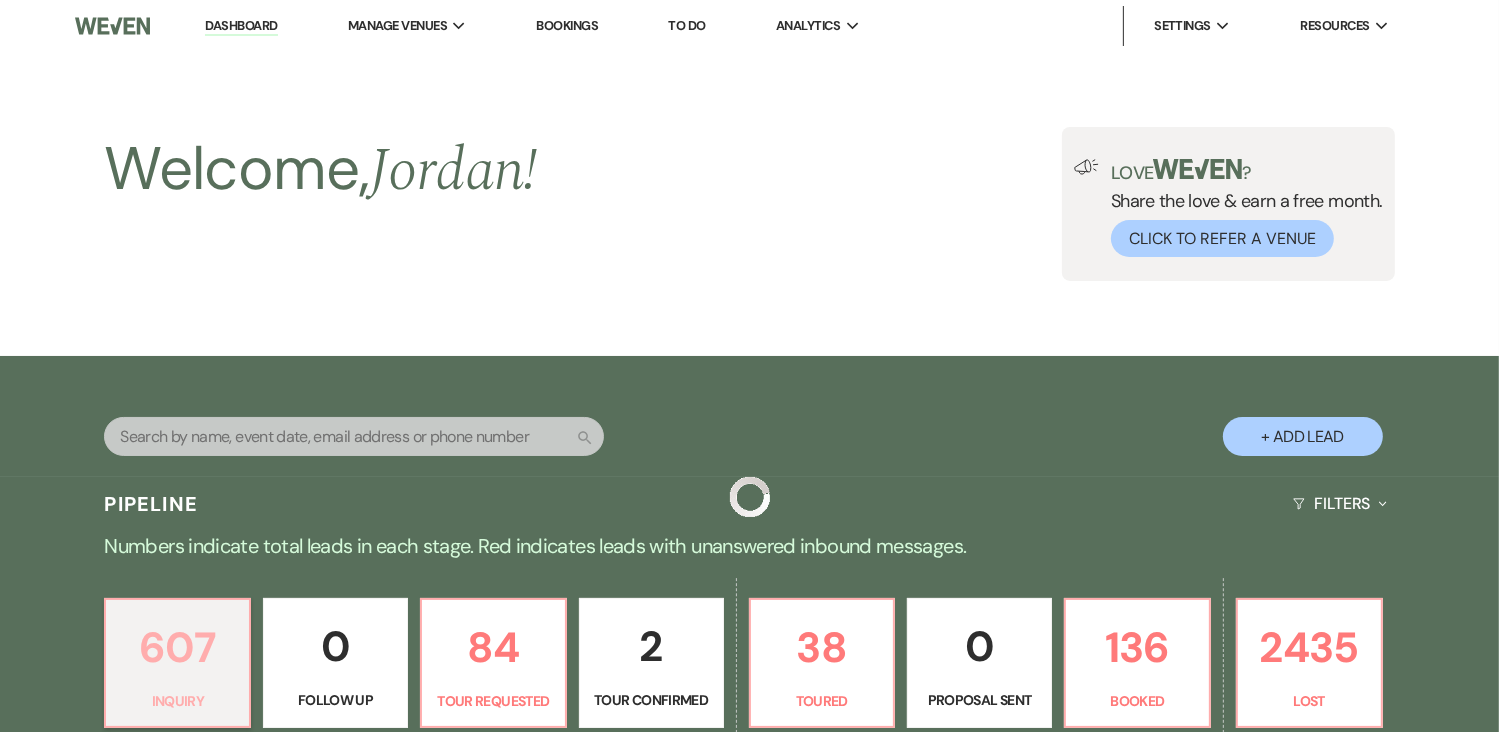 click on "607 Inquiry" at bounding box center (177, 663) 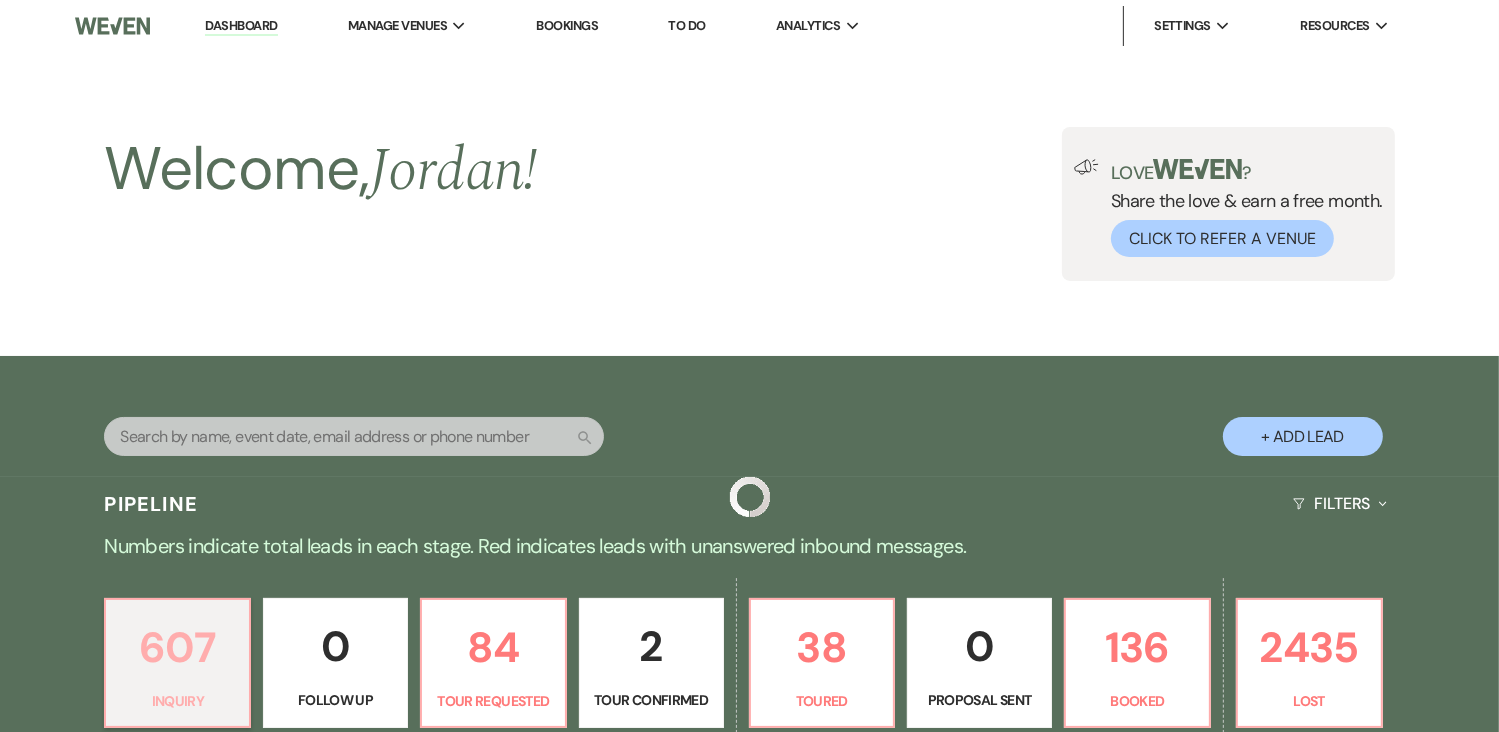 scroll, scrollTop: 640, scrollLeft: 0, axis: vertical 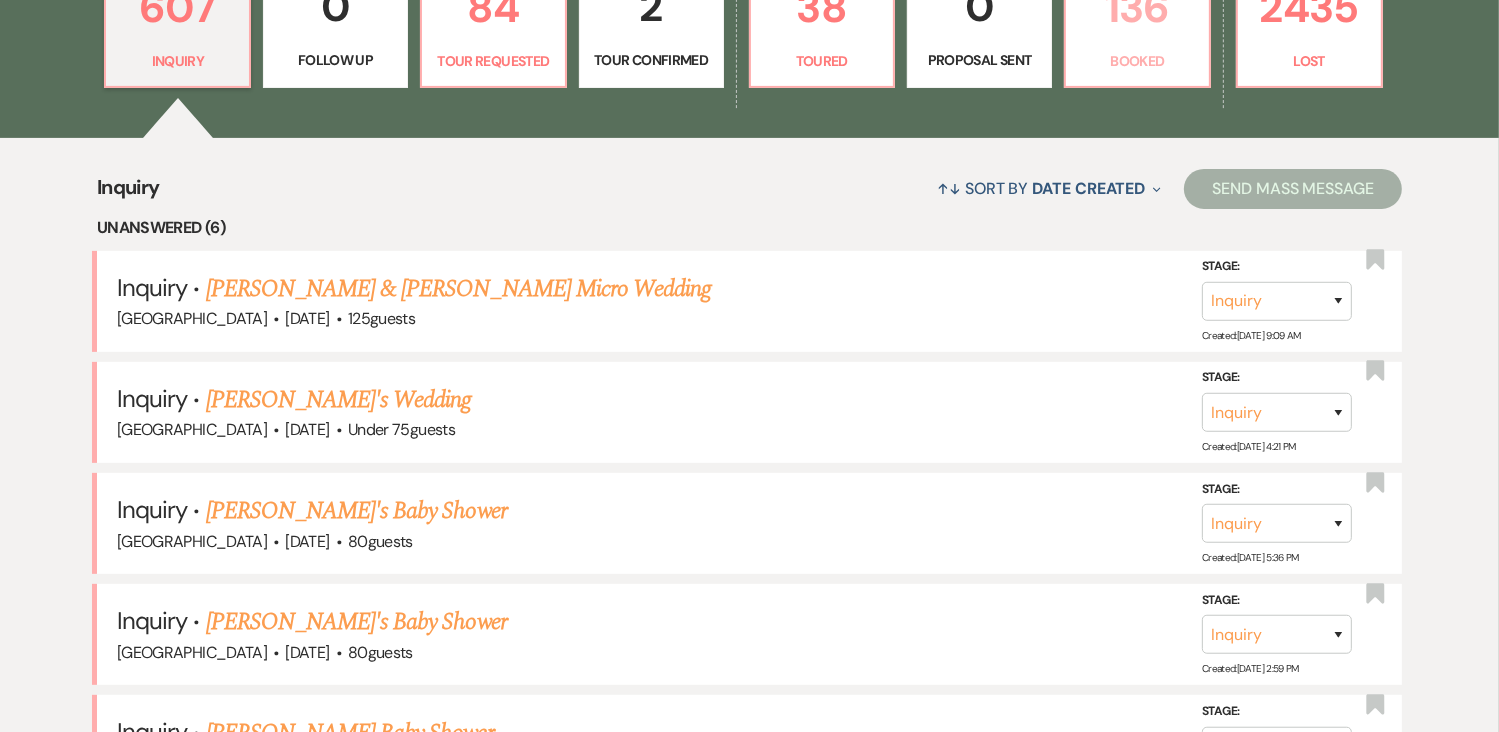 drag, startPoint x: 1124, startPoint y: 37, endPoint x: 1116, endPoint y: 8, distance: 30.083218 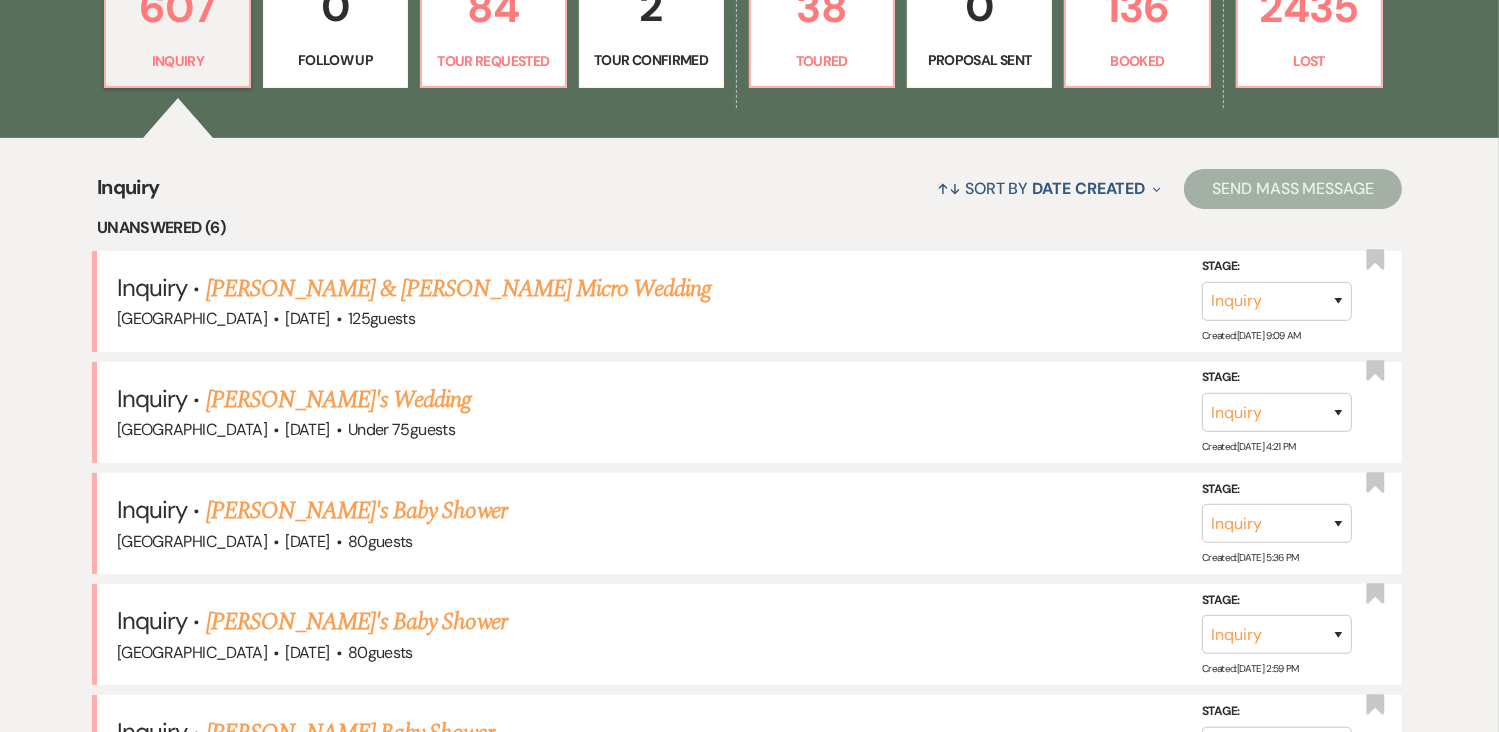 click on "Welcome,  Jordan ! Love   ?
Share the love & earn a free month.     Click to Refer a Venue Search + Add Lead Pipeline Filters Expand Numbers indicate total leads in each stage. Red indicates leads with unanswered inbound messages. 607 Inquiry 0 Follow Up 84 Tour Requested 2 Tour Confirmed 38 Toured 0 Proposal Sent 136 Booked 2435 Lost Inquiry ↑↓ Sort By   Date Created Expand Send Mass Message Unanswered (6) Inquiry · Amrita Shah & Miheer Khona's Micro Wedding Stone Ridge Hollow · Sep 16, 2025 · 125  guests Stage: Inquiry Follow Up Tour Requested Tour Confirmed Toured Proposal Sent Booked Lost Created:  Jul 15, 2025, 9:09 AM Bookmark Inquiry · Michael's Wedding Stone Ridge Hollow · Jul 24, 2025 · Under 75  guests Stage: Inquiry Follow Up Tour Requested Tour Confirmed Toured Proposal Sent Booked Lost Created:  Jun 27, 2025, 4:21 PM Bookmark Inquiry · Sabrina's Baby Shower Stone Ridge Hollow · Oct 12, 2025 · 80  guests Stage: Inquiry Follow Up Tour Requested Tour Confirmed Toured Proposal Sent ·" at bounding box center (749, 11374) 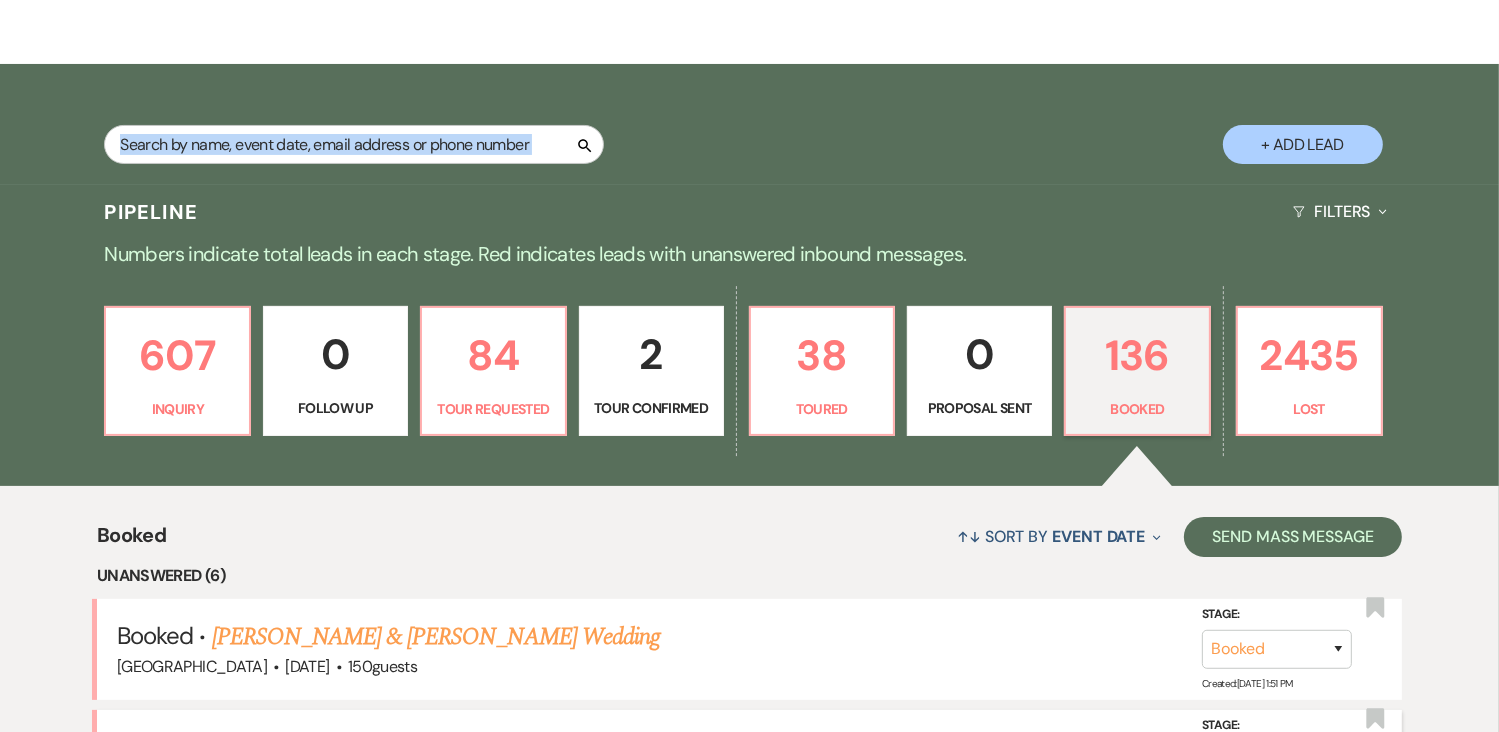 scroll, scrollTop: 640, scrollLeft: 0, axis: vertical 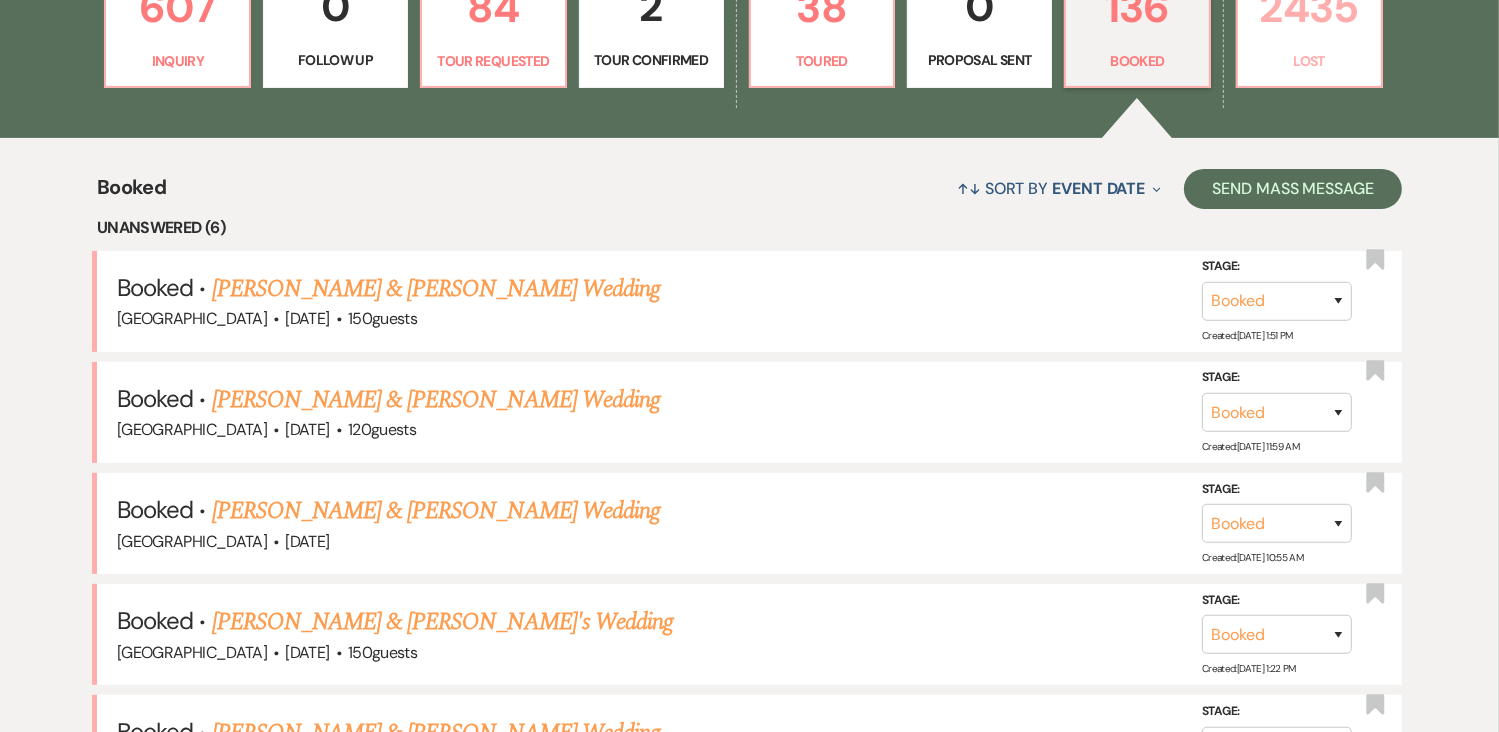 click on "Lost" at bounding box center [1309, 61] 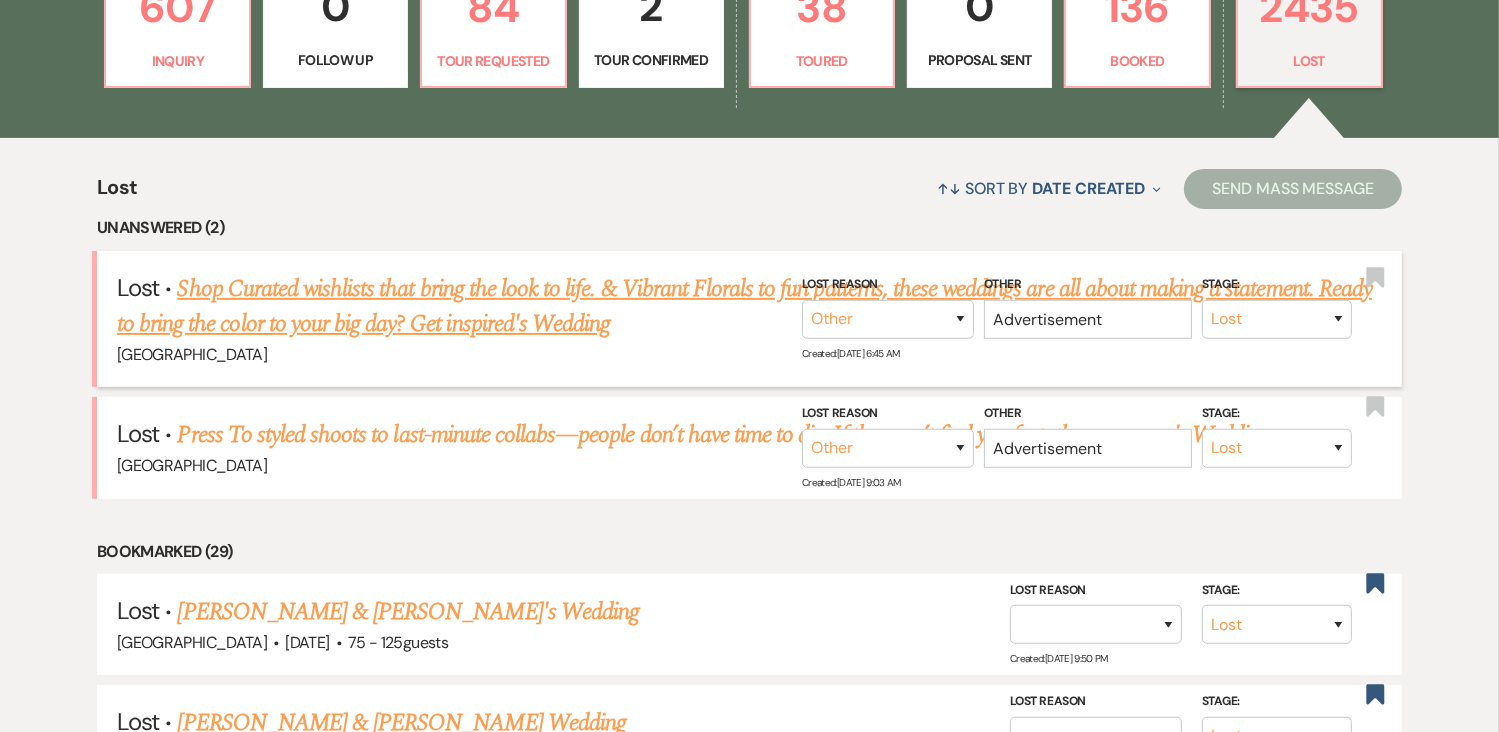 click on "Shop Curated wishlists that bring the look to life. & Vibrant Florals to fun patterns, these weddings are all about making a statement. Ready to bring the color to your big day? Get inspired's Wedding" at bounding box center [744, 307] 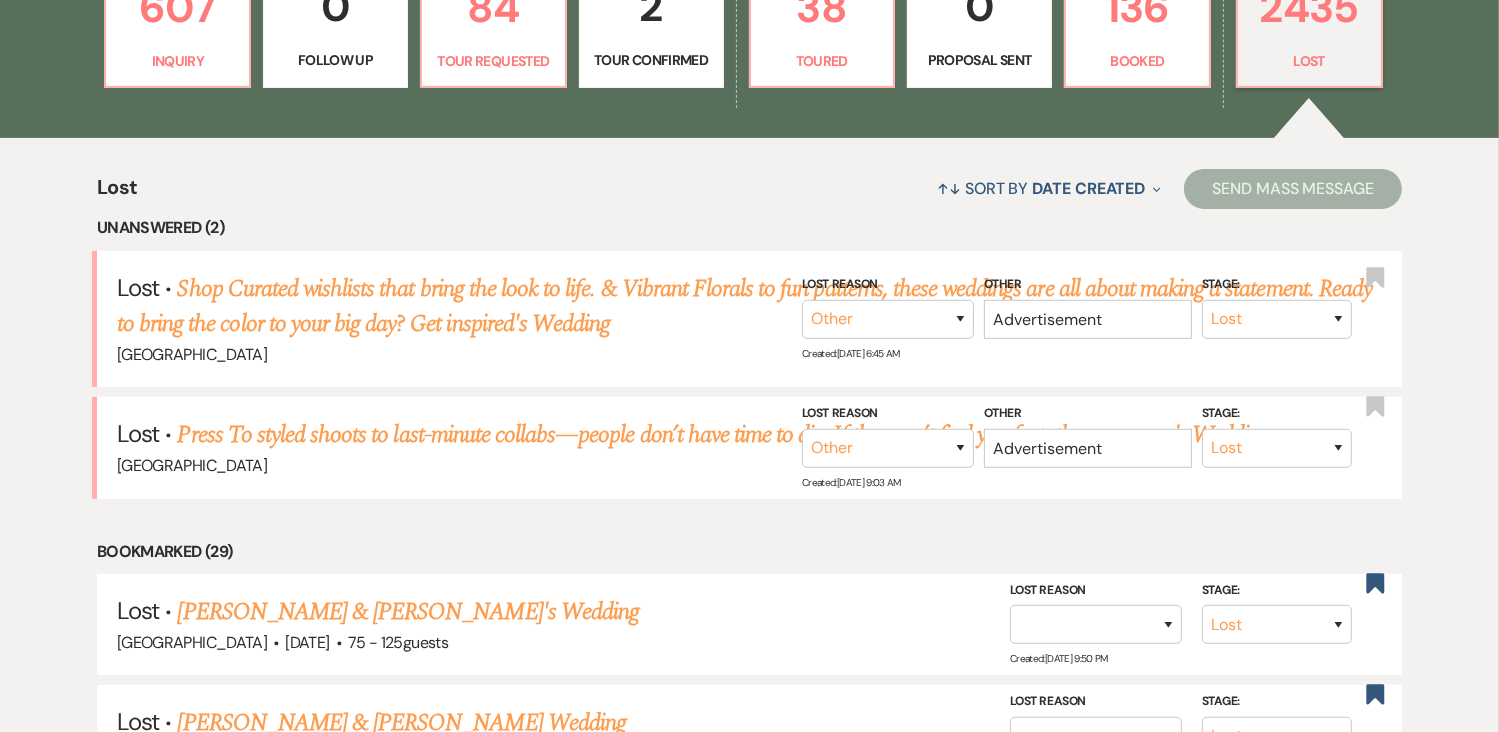 click on "Dashboard Manage Venues   Expand Stone Ridge Hollow Bookings To Do Analytics   Expand Stone Ridge Hollow Settings   Expand Host Profile Payment Settings Change Password Log Out Resources   Expand Lead Form/Badge Resource Library     Contact Weven Welcome,  Jordan ! Love   ?
Share the love & earn a free month.     Click to Refer a Venue Search + Add Lead Pipeline Filters Expand Numbers indicate total leads in each stage. Red indicates leads with unanswered inbound messages. 607 Inquiry 0 Follow Up 84 Tour Requested 2 Tour Confirmed 38 Toured 0 Proposal Sent 136 Booked 2435 Lost Lost ↑↓ Sort By   Date Created Expand Send Mass Message Unanswered (2) Lost · Shop Curated wishlists that bring the look to life. & Vibrant Florals to fun patterns, these weddings are all about making a statement. Ready to bring the color to your big day? Get inspired's Wedding Stone Ridge Hollow Stage: Inquiry Follow Up Tour Requested Tour Confirmed Toured Proposal Sent Booked Lost Lost Reason Booked Elsewhere Budget No Response" at bounding box center (749, 12755) 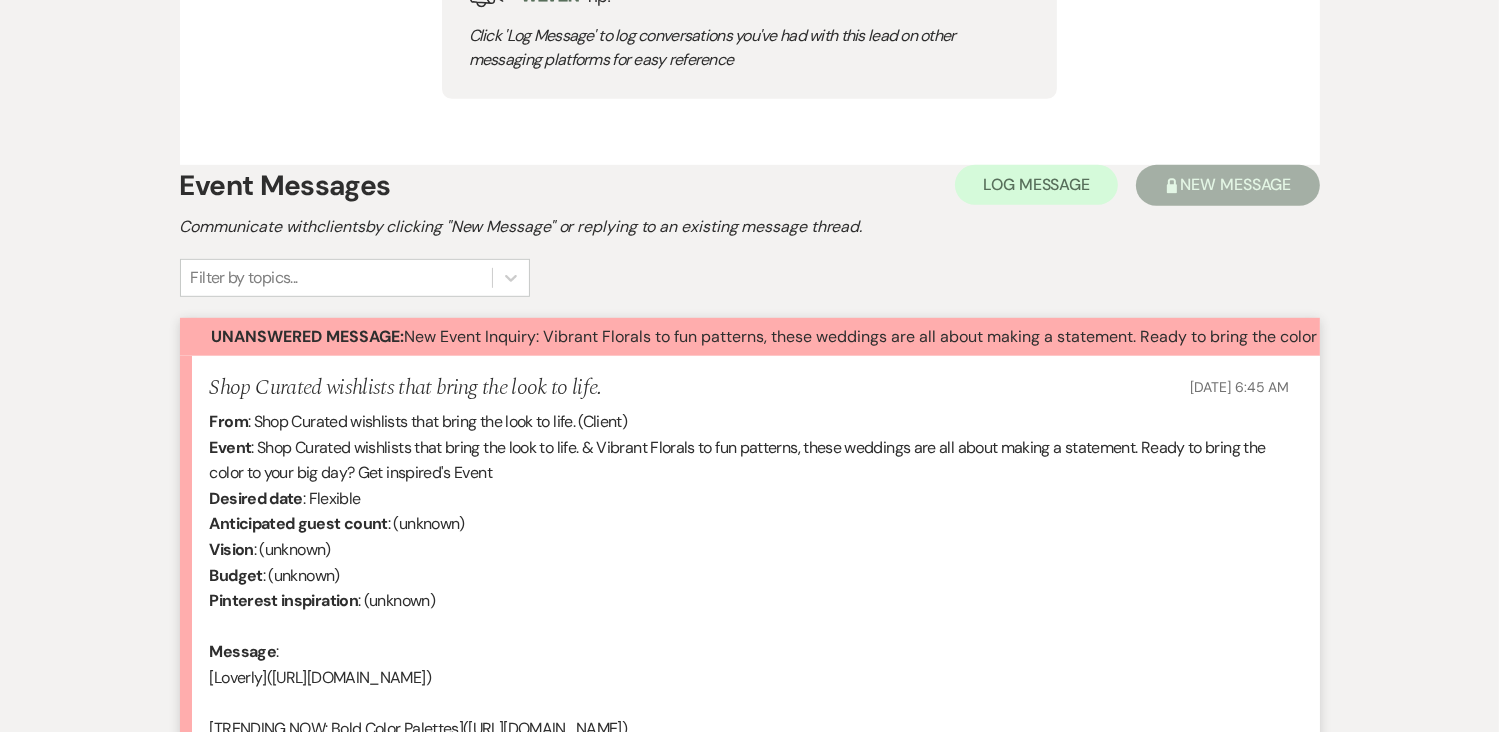 scroll, scrollTop: 1093, scrollLeft: 0, axis: vertical 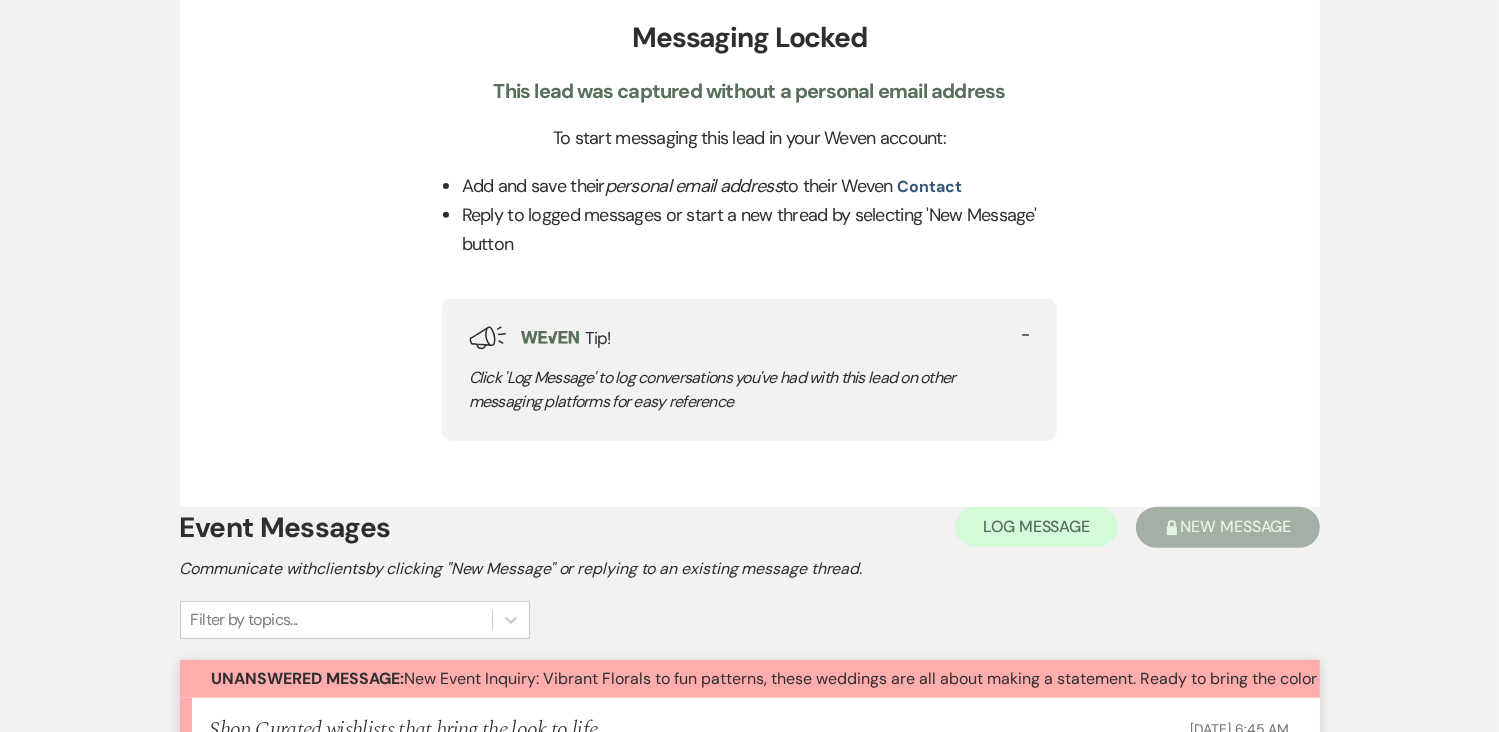 click on "Unanswered Message:  New Event Inquiry: Vibrant Florals to fun patterns, these weddings are all about making a statement. Ready to bring the color to your big day? Get inspired from Lead Capture" at bounding box center (944, 678) 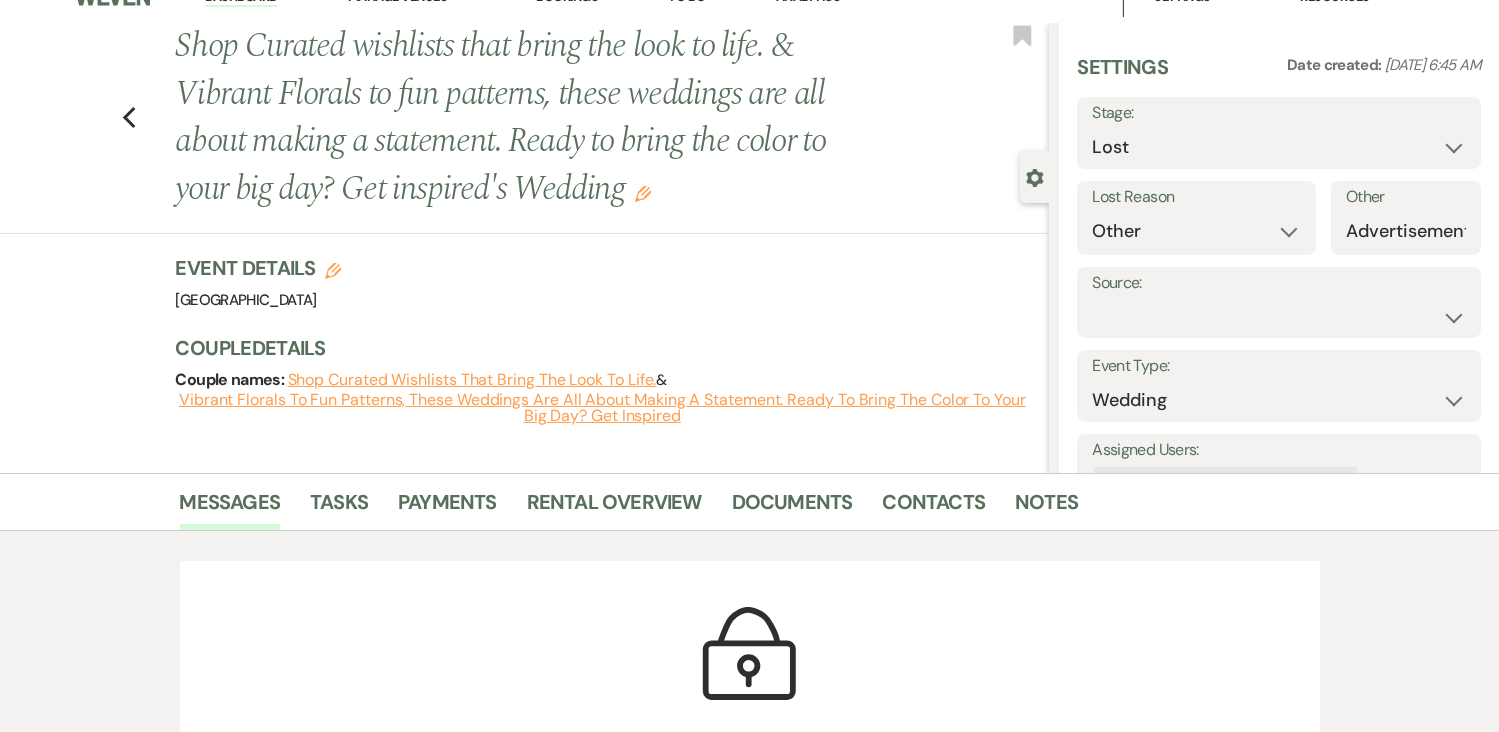 scroll, scrollTop: 0, scrollLeft: 0, axis: both 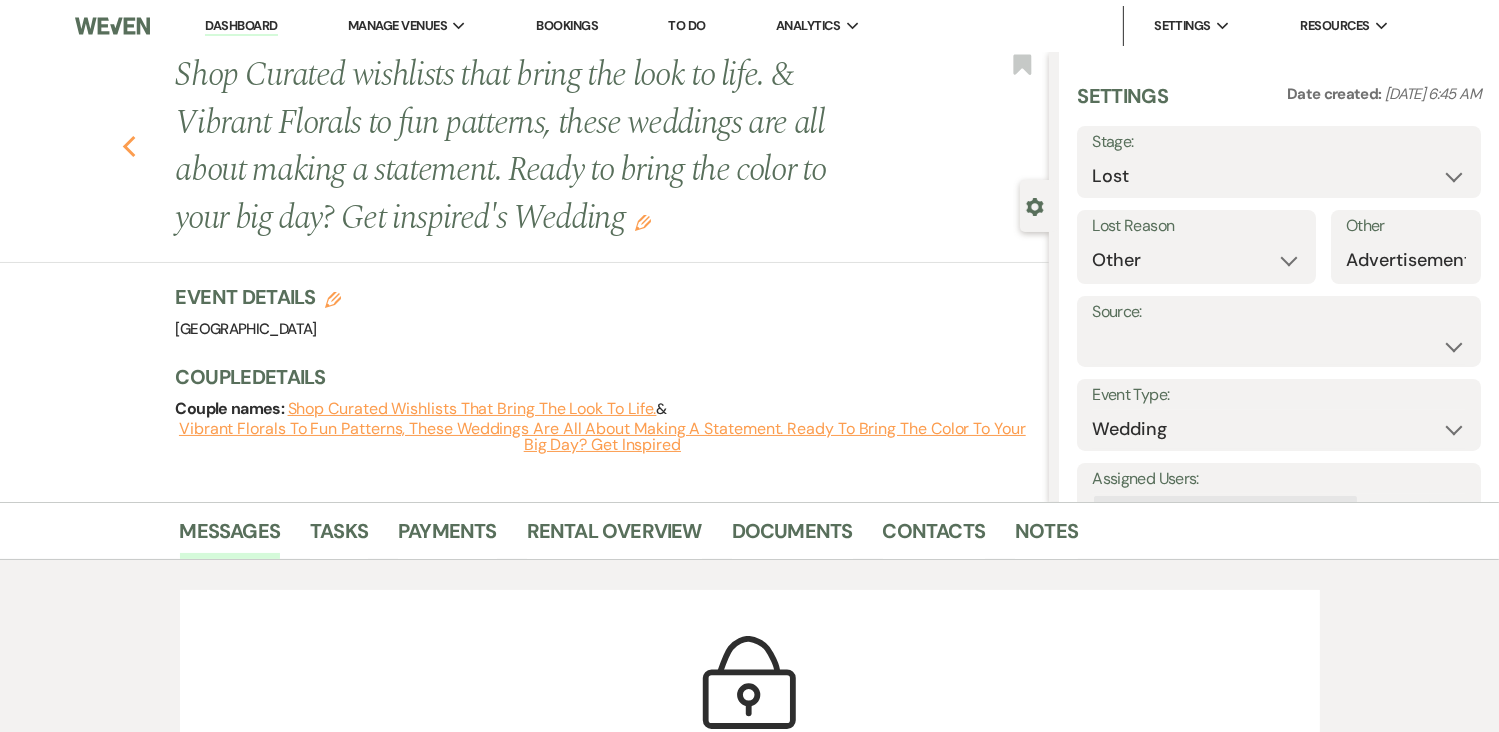 click on "Previous" 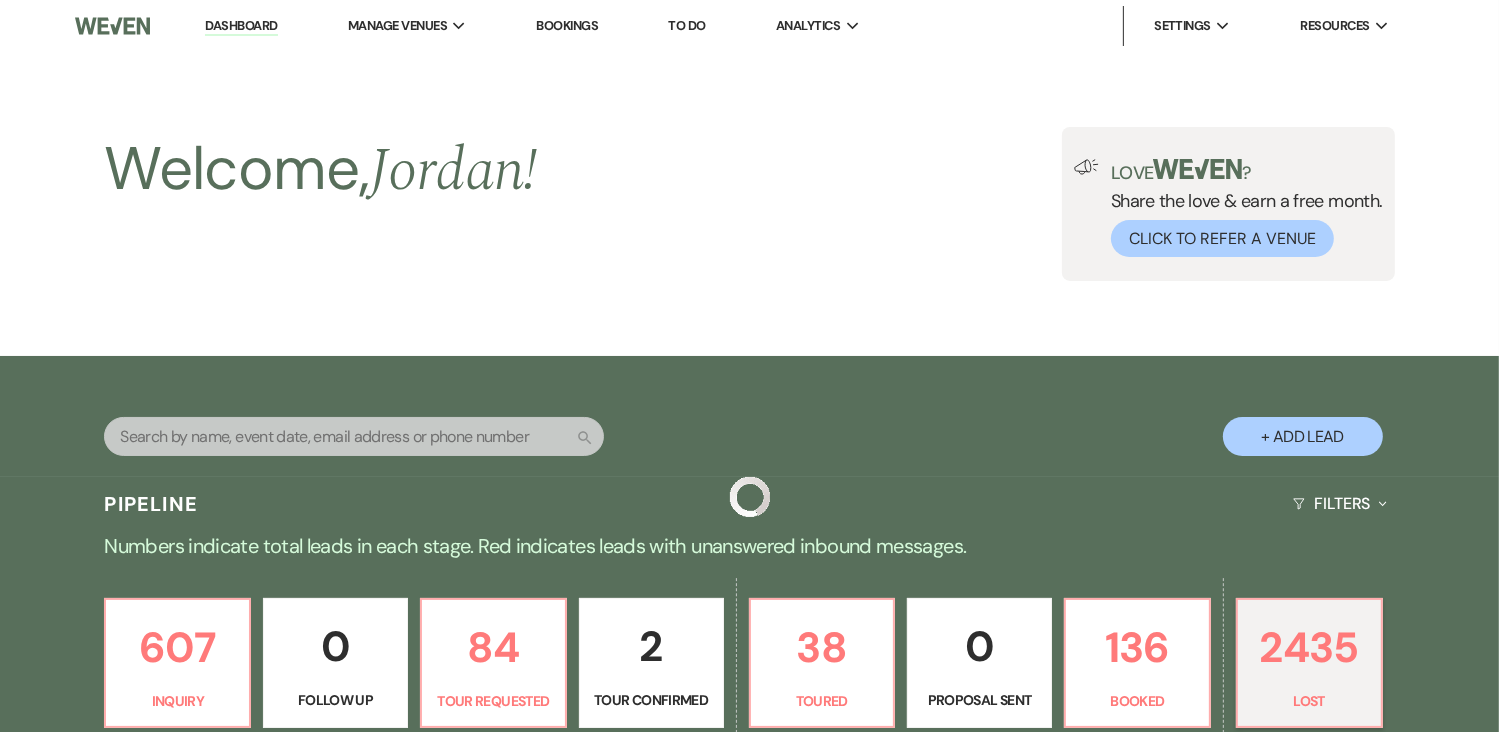 click on "Lost ↑↓ Sort By   Date Created Expand Send Mass Message Unanswered (2) Lost · Shop Curated wishlists that bring the look to life. & Vibrant Florals to fun patterns, these weddings are all about making a statement. Ready to bring the color to your big day? Get inspired's Wedding Stone Ridge Hollow Stage: Inquiry Follow Up Tour Requested Tour Confirmed Toured Proposal Sent Booked Lost Lost Reason Booked Elsewhere Budget Date Unavailable No Response Not a Good Match Capacity Cancelled Duplicate (hidden) Spam (hidden) Other (hidden) Other Other Advertisement Created:  Jun 12, 2025, 6:45 AM Bookmark Lost · Press To styled shoots to last-minute collabs—people don’t have time to dig. If they can’t find you fast, they move on.'s Wedding Stone Ridge Hollow Stage: Inquiry Follow Up Tour Requested Tour Confirmed Toured Proposal Sent Booked Lost Lost Reason Booked Elsewhere Budget Date Unavailable No Response Not a Good Match Capacity Cancelled Duplicate (hidden) Spam (hidden) Other (hidden) Other Other Lost" at bounding box center [749, 13772] 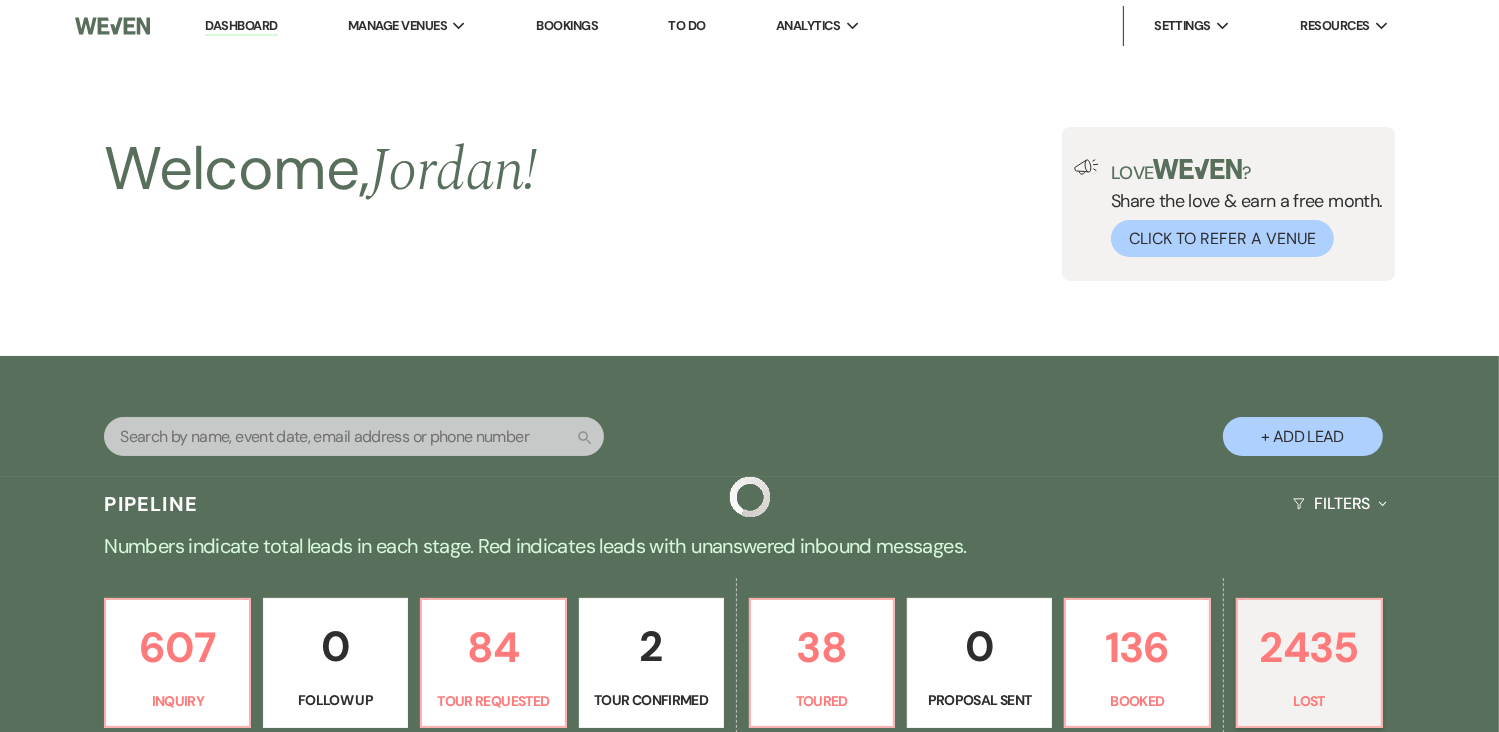 scroll, scrollTop: 640, scrollLeft: 0, axis: vertical 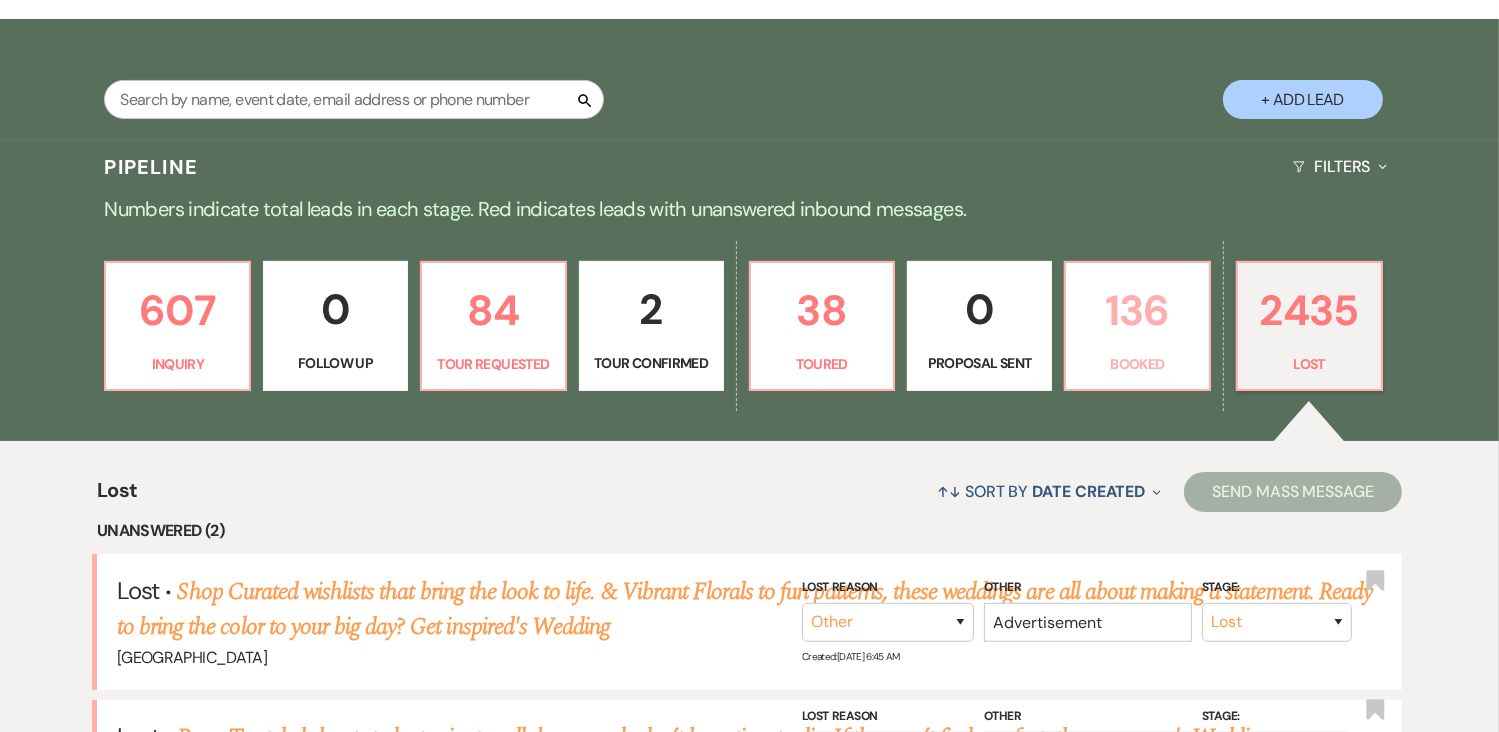 click on "Booked" at bounding box center (1137, 364) 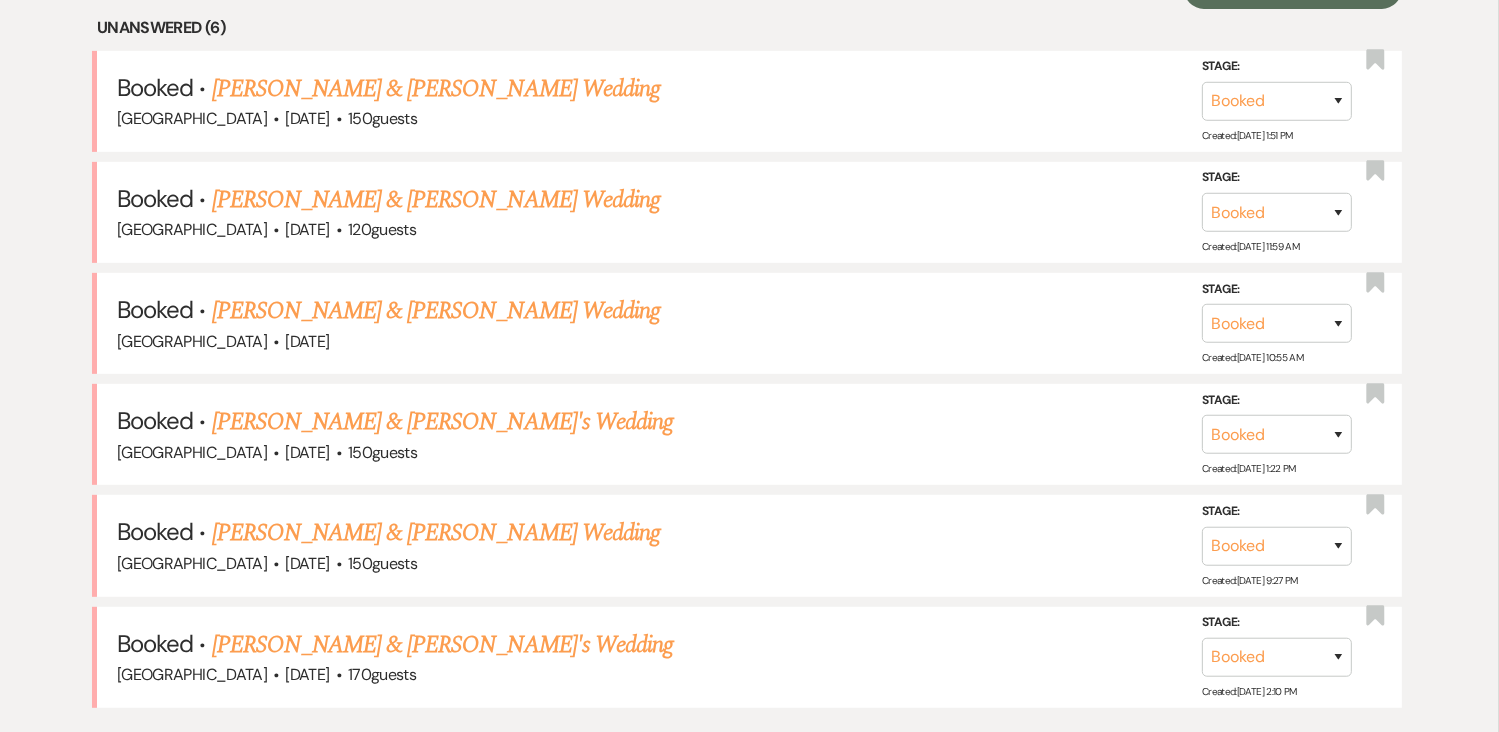 scroll, scrollTop: 852, scrollLeft: 0, axis: vertical 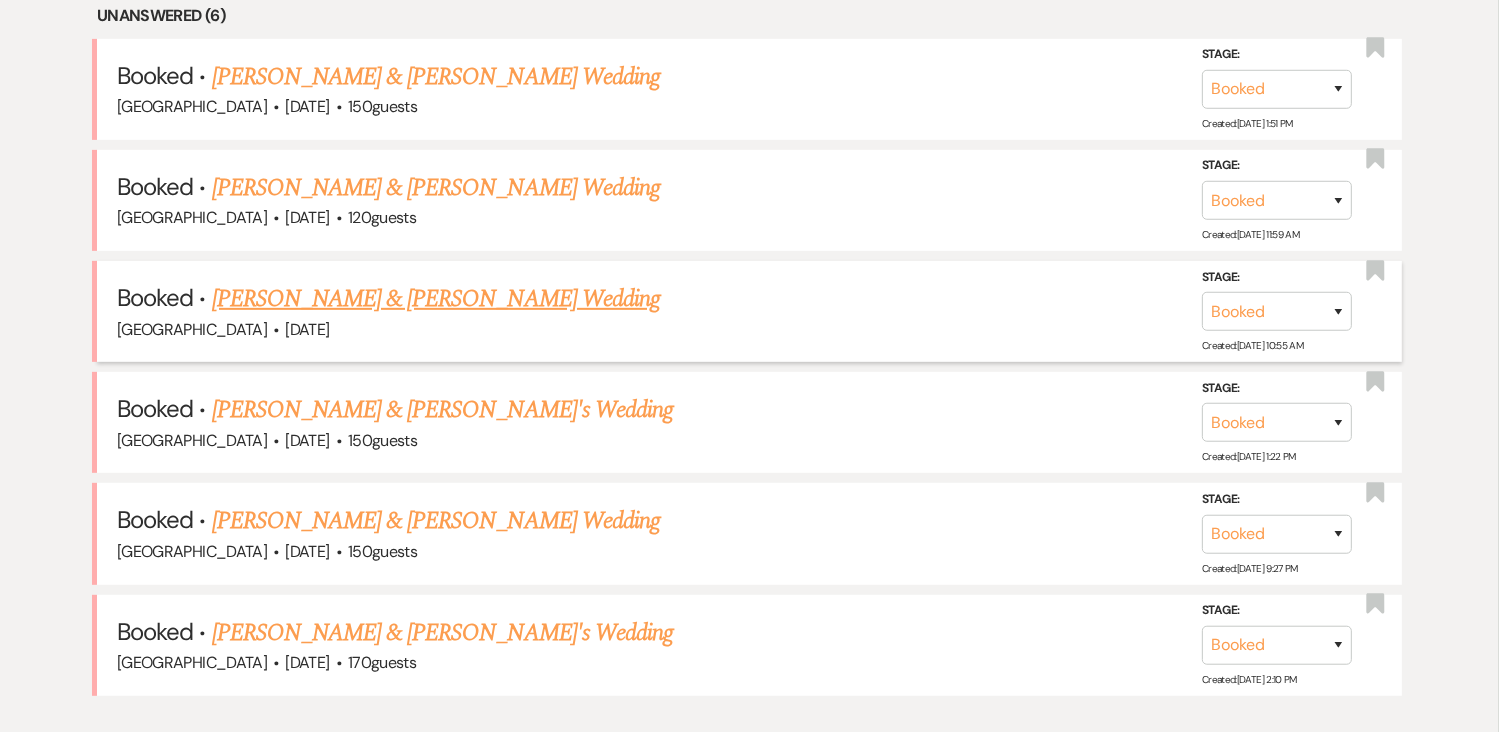 click on "Mark Whitely & Samantha Pappas's Wedding" at bounding box center (436, 299) 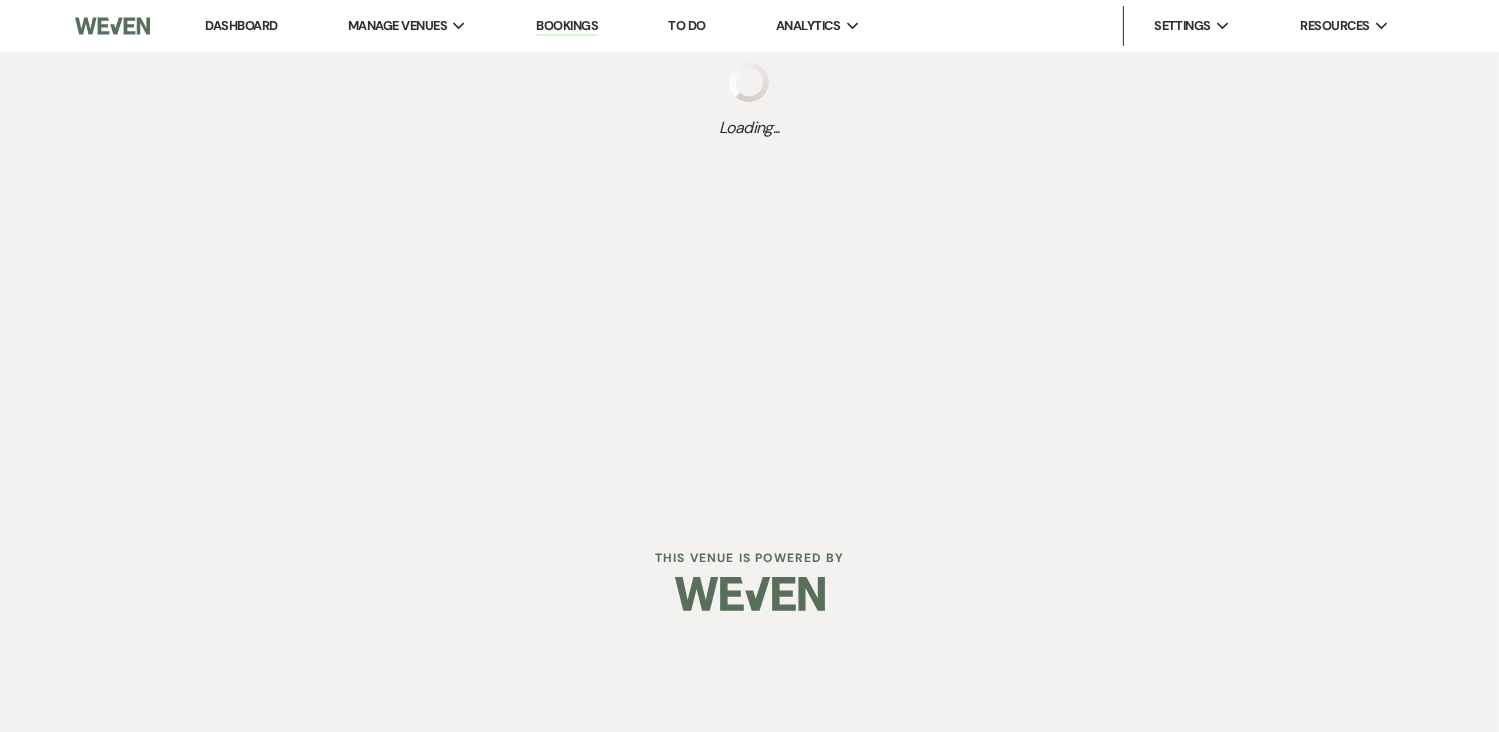 scroll, scrollTop: 0, scrollLeft: 0, axis: both 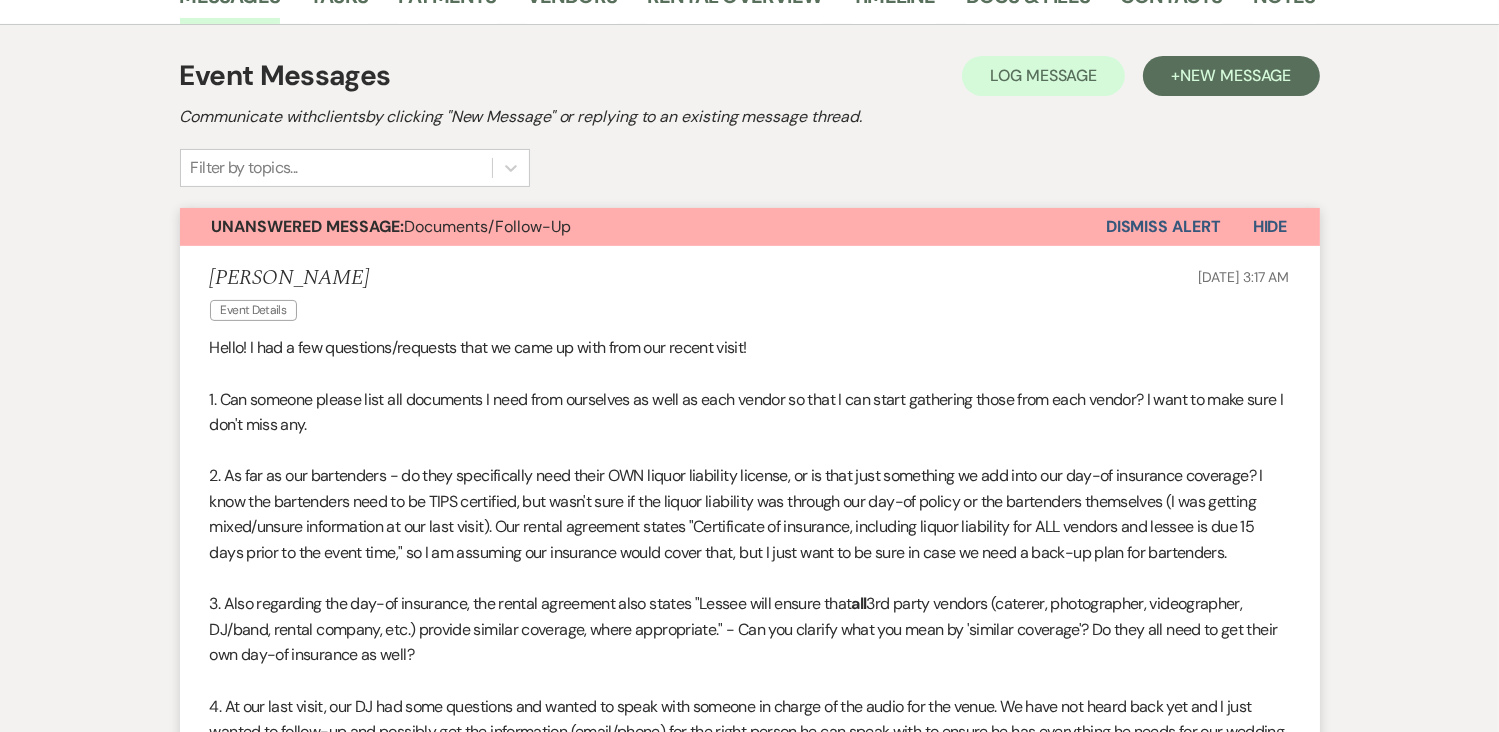 click on "Dismiss Alert" at bounding box center [1163, 227] 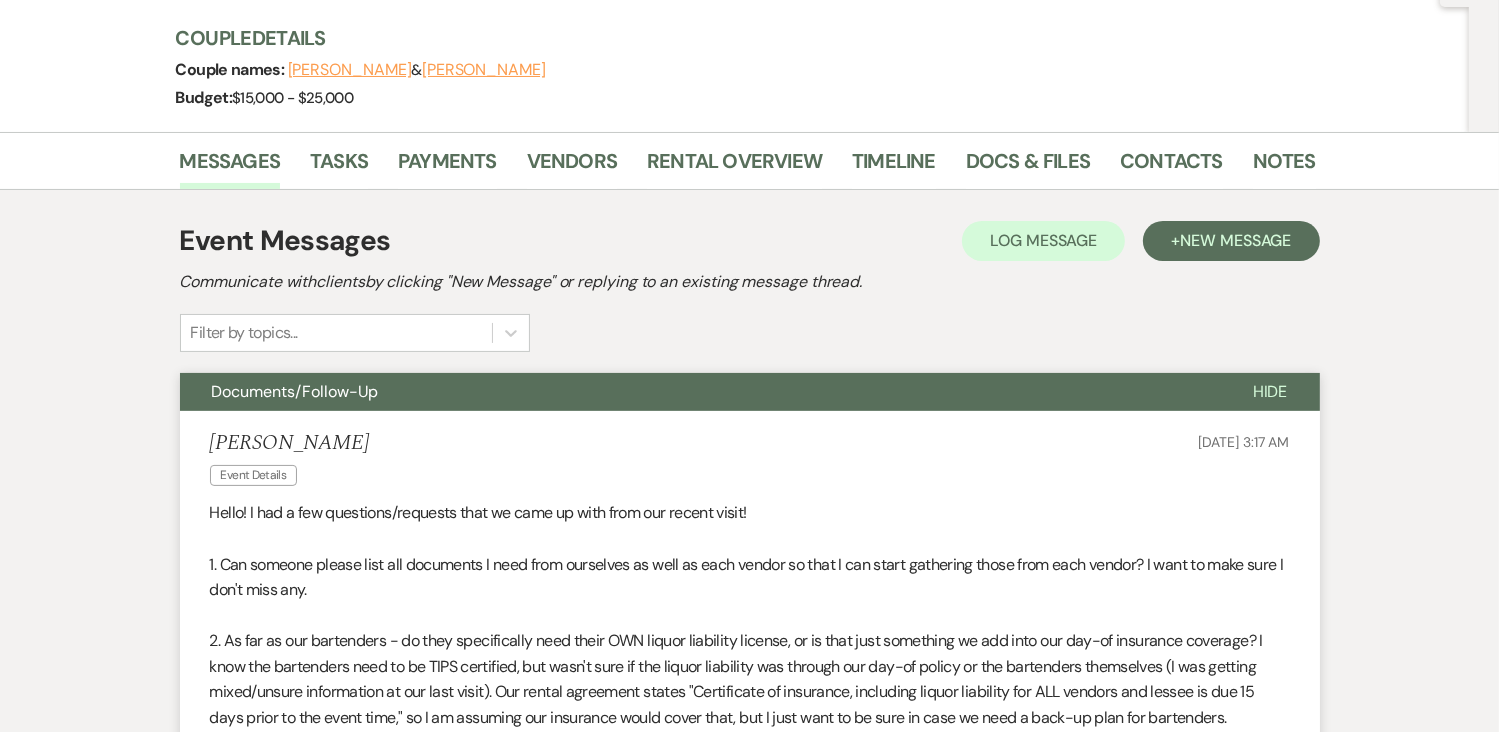 scroll, scrollTop: 15, scrollLeft: 0, axis: vertical 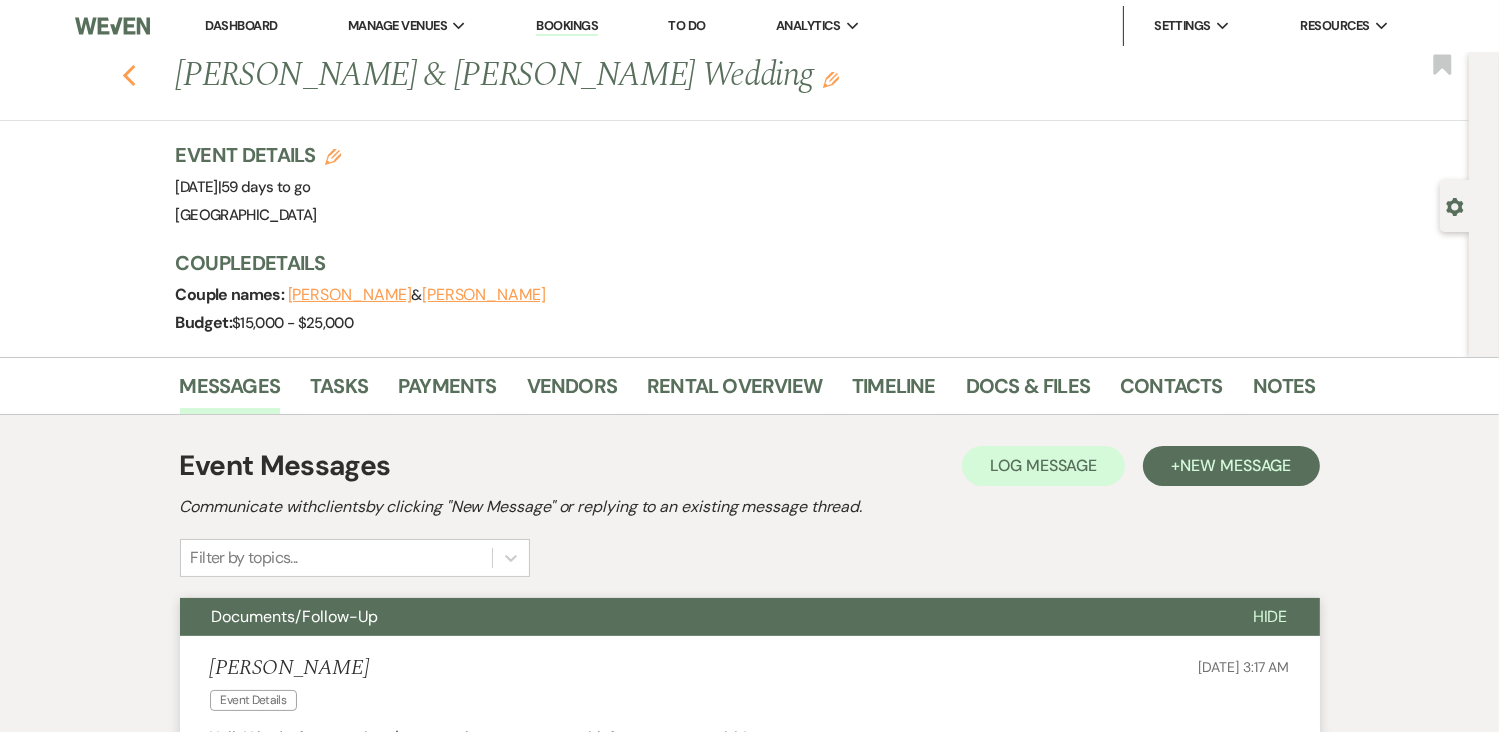 click on "Previous" 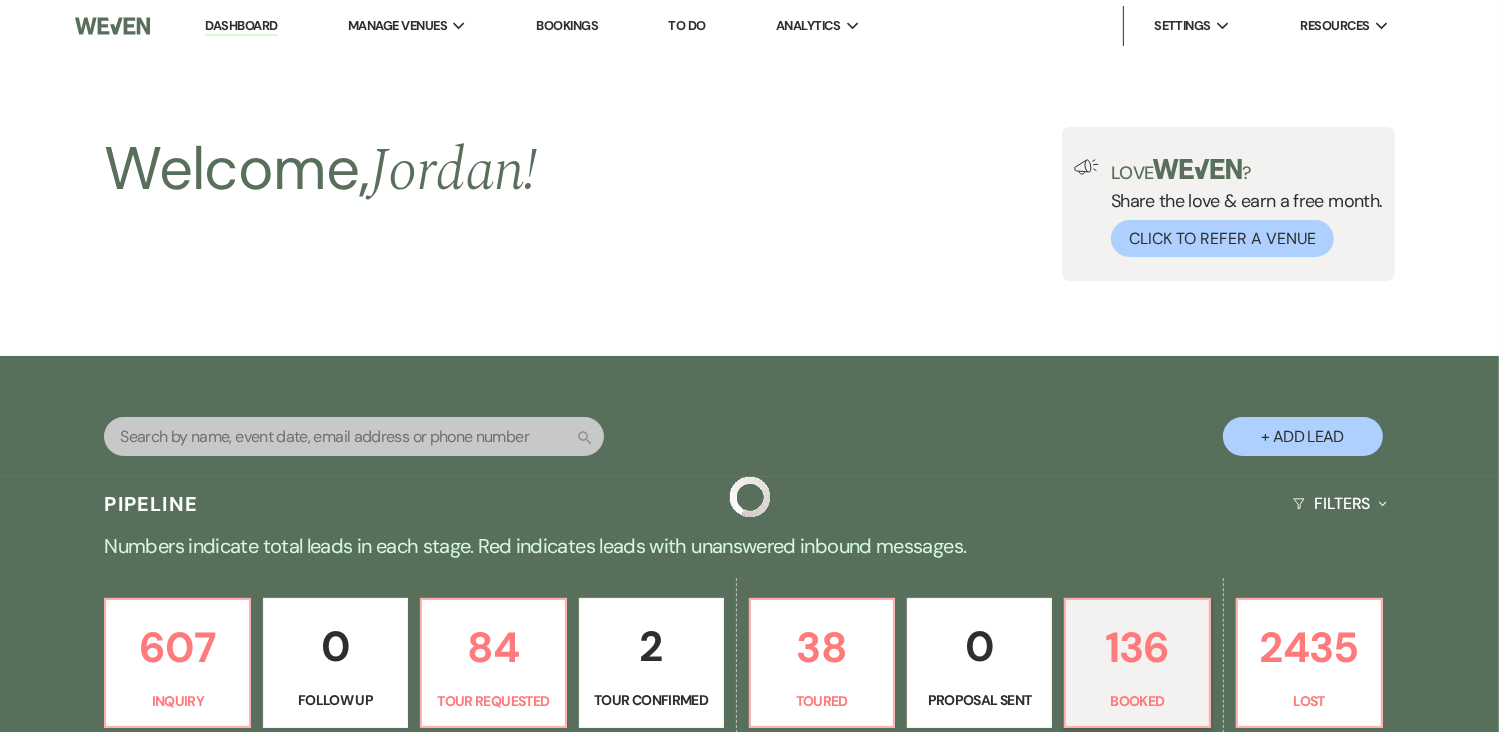 scroll, scrollTop: 852, scrollLeft: 0, axis: vertical 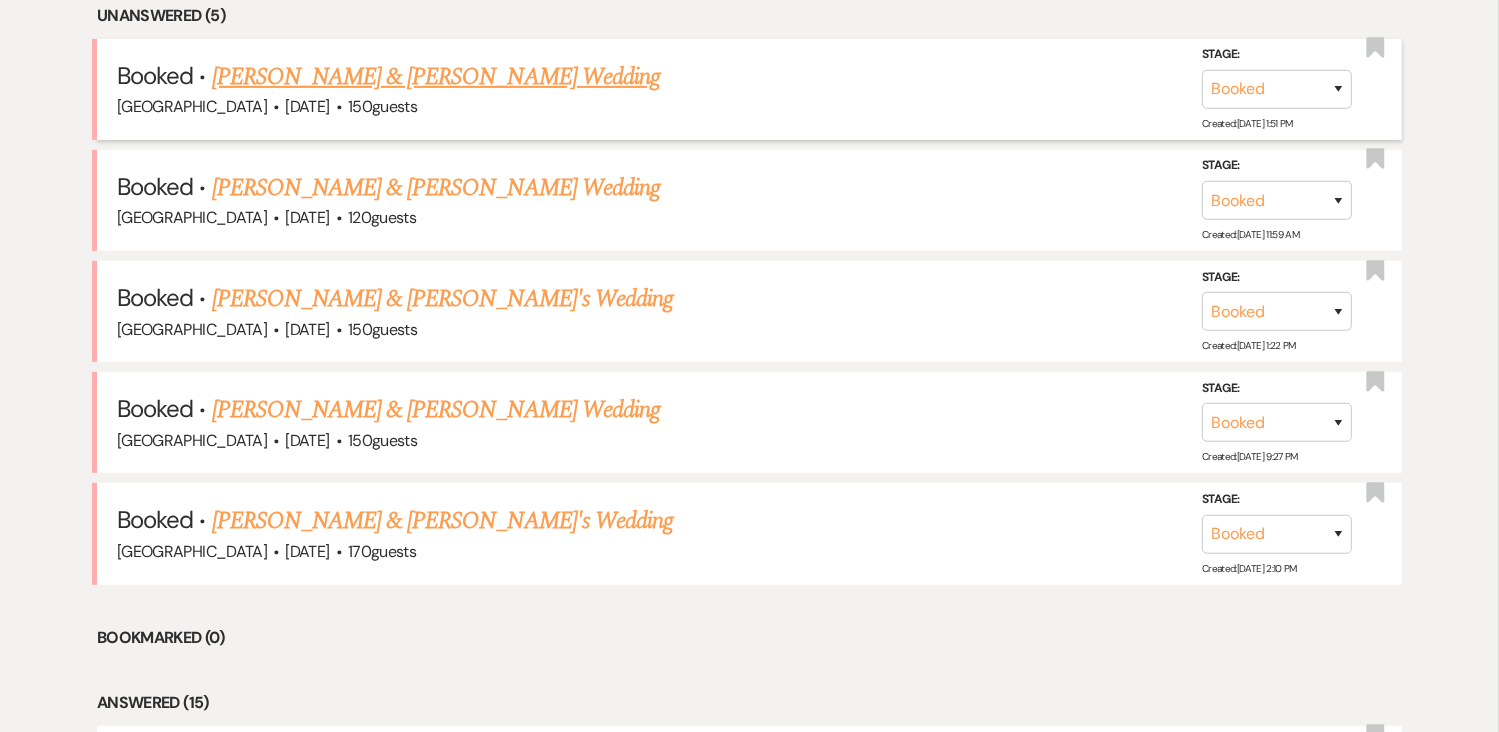 click on "Rachel Sindicic & Peyton Allen's Wedding" at bounding box center (436, 77) 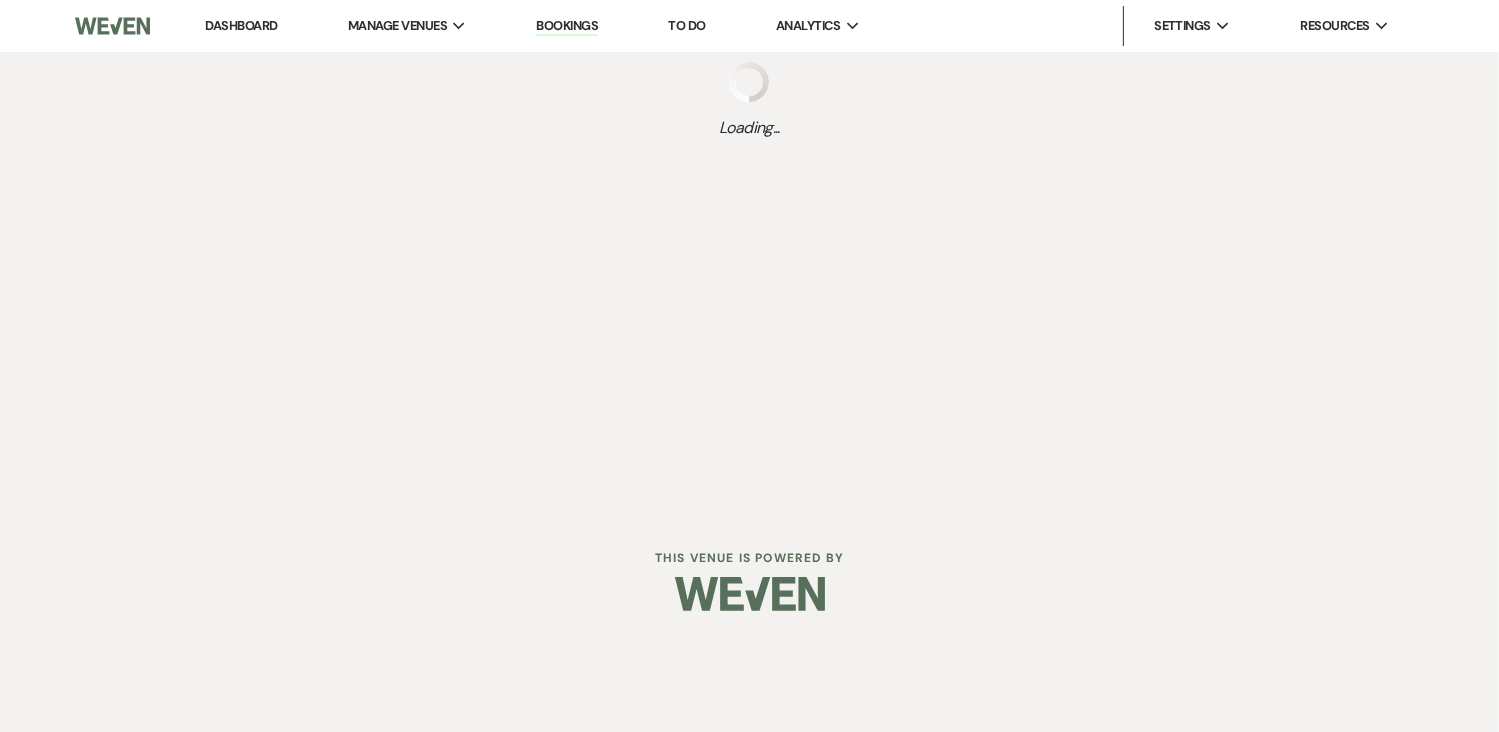 scroll, scrollTop: 0, scrollLeft: 0, axis: both 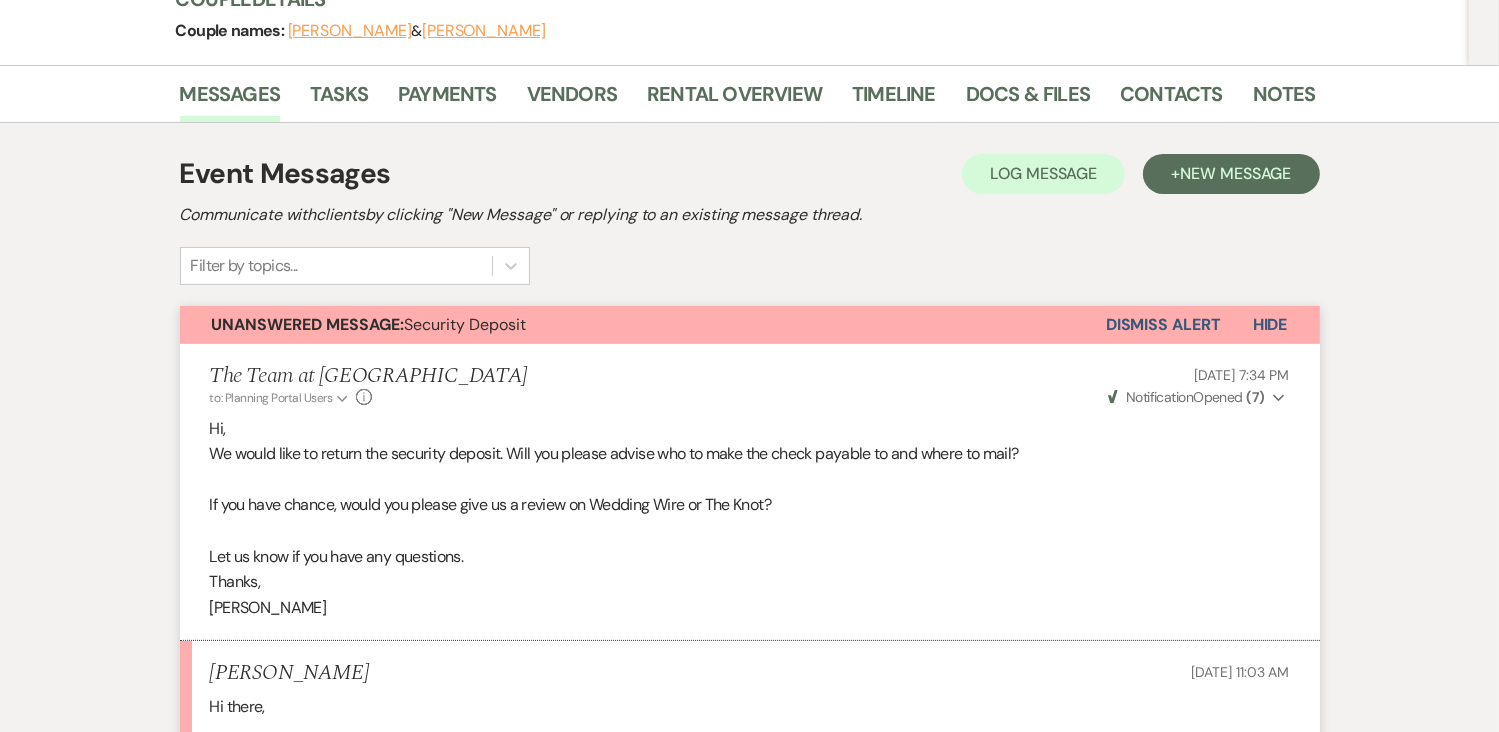 click on "Dismiss Alert" at bounding box center (1163, 325) 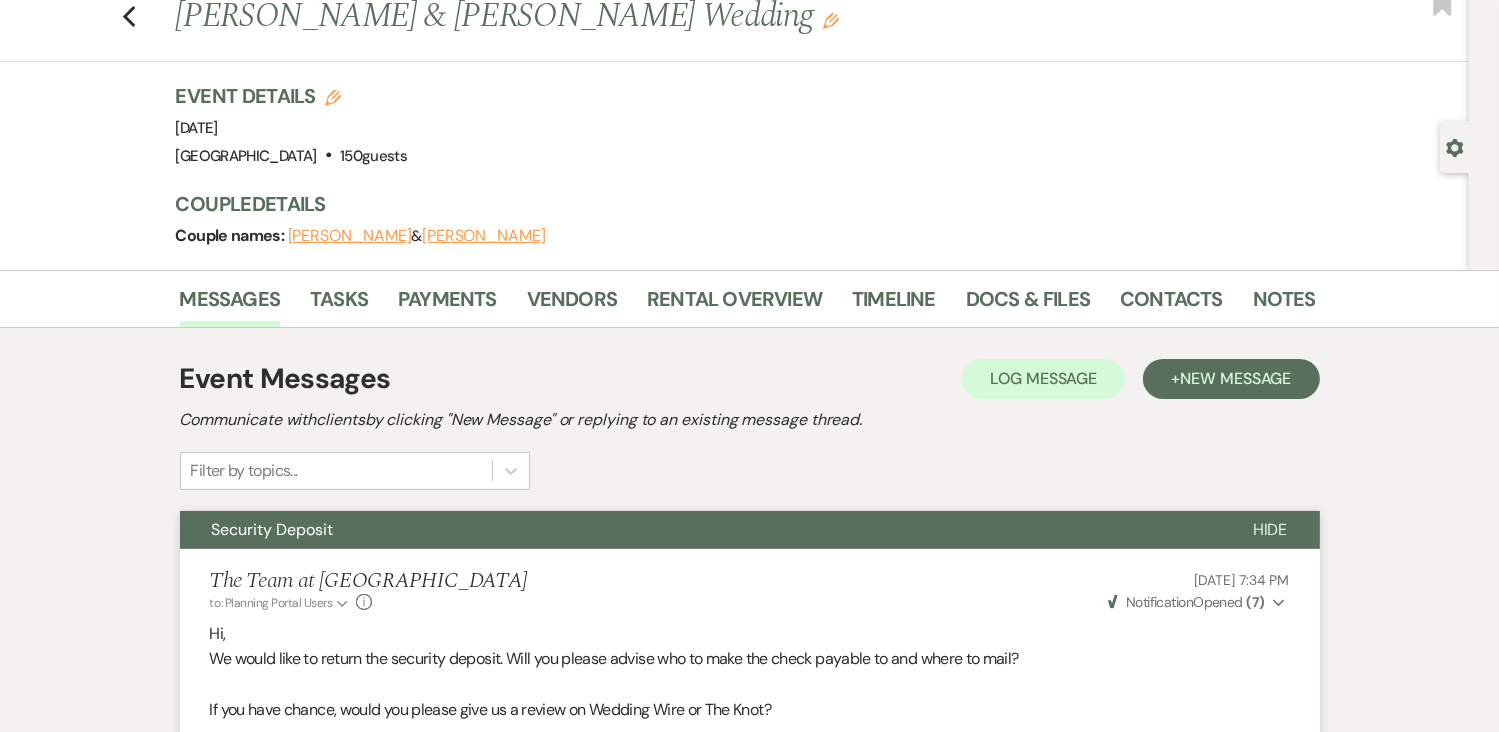 scroll, scrollTop: 0, scrollLeft: 0, axis: both 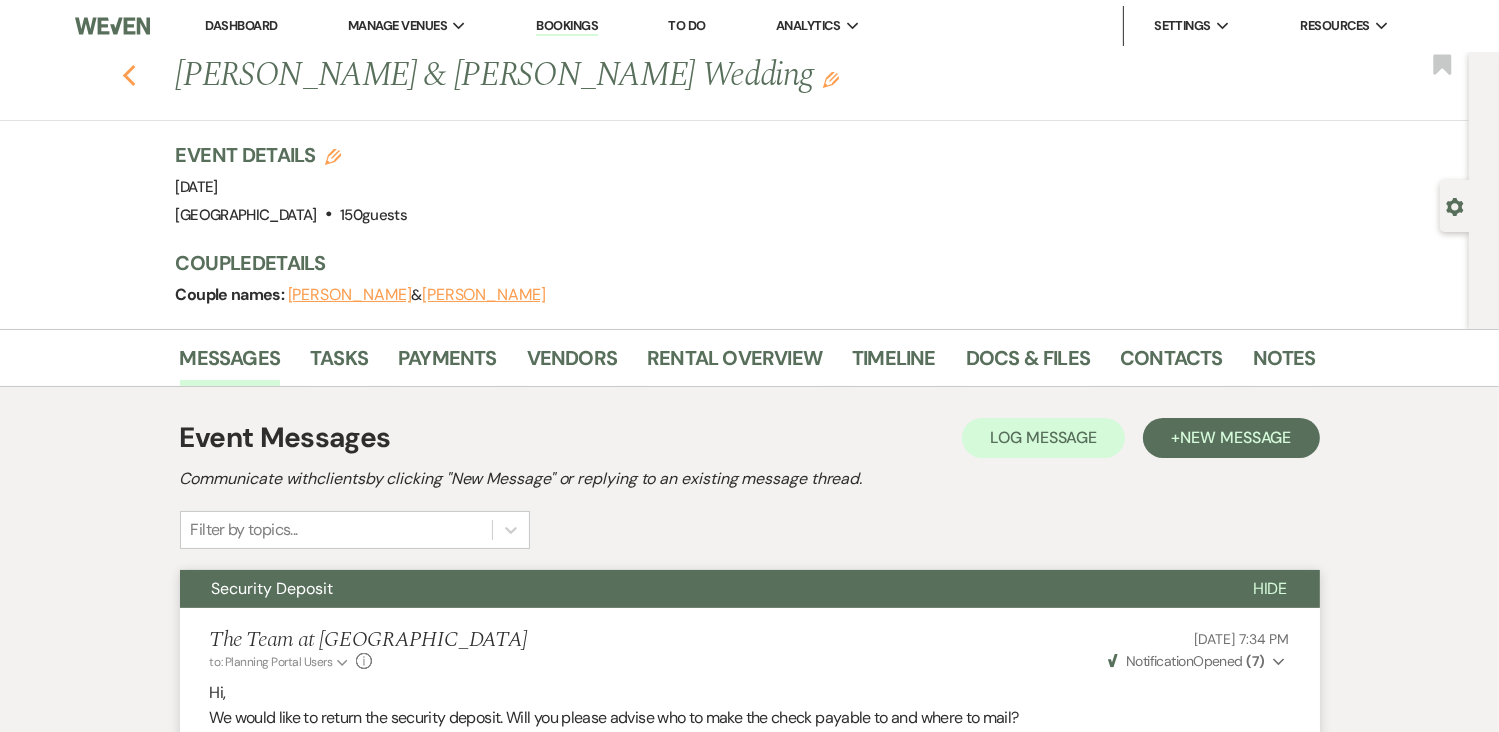 click 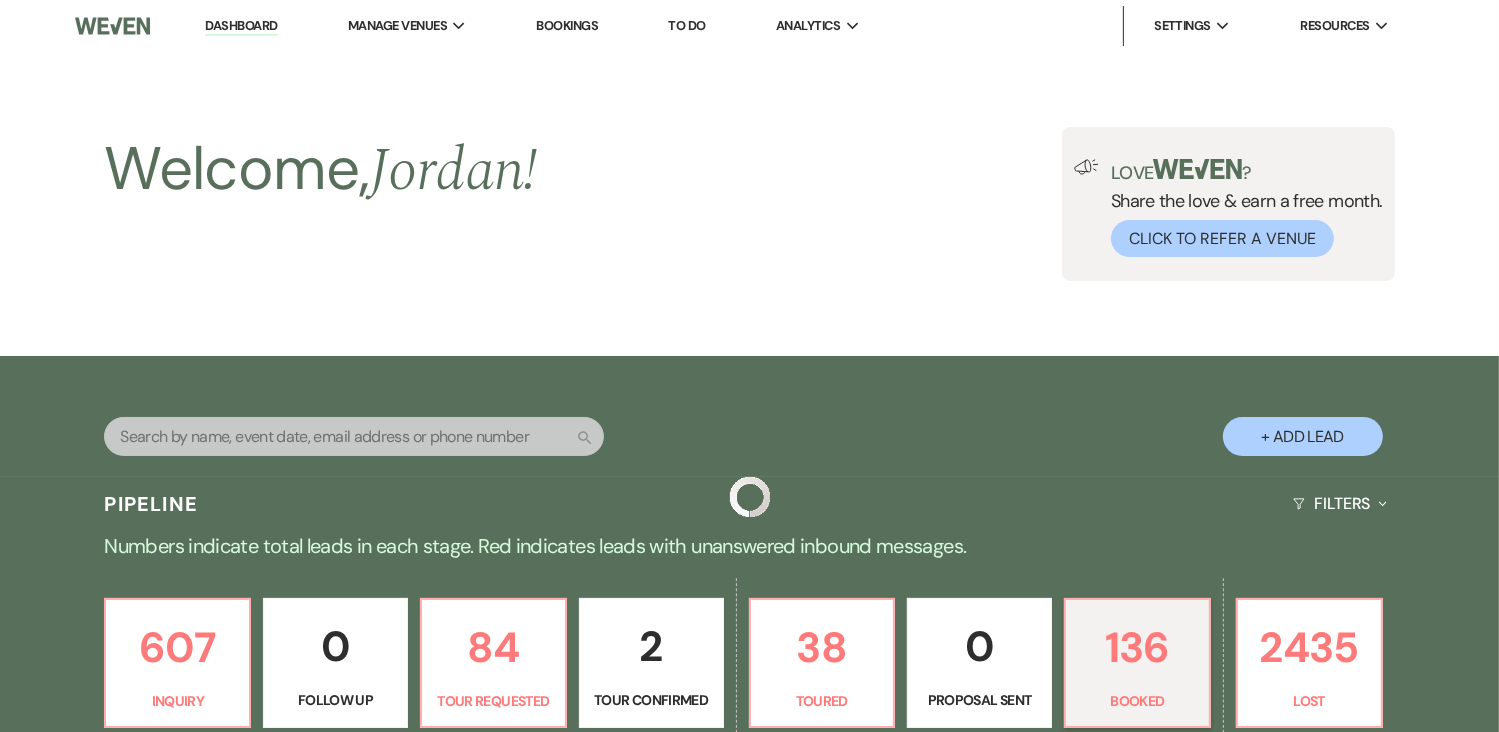 scroll, scrollTop: 852, scrollLeft: 0, axis: vertical 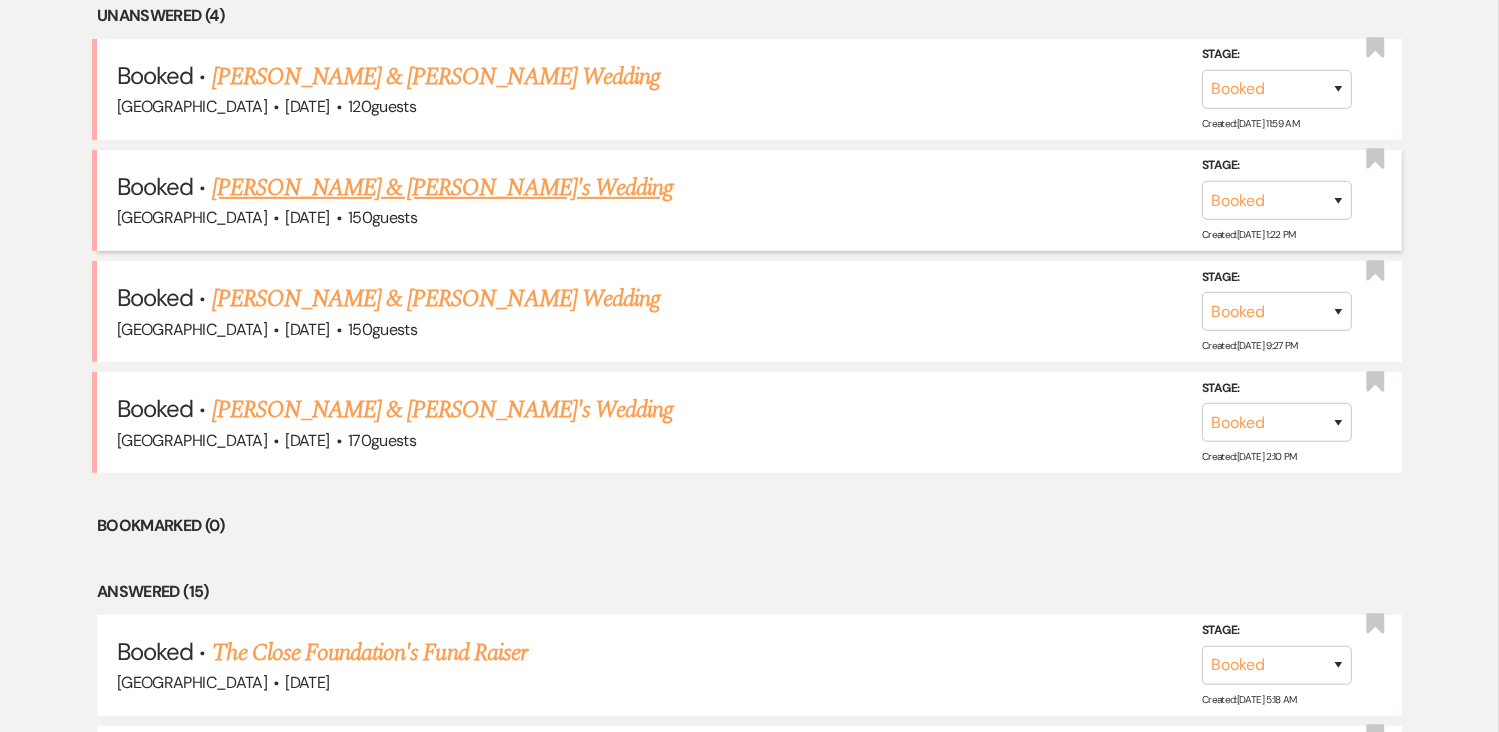 click on "Jon & Luann's Wedding" at bounding box center [443, 188] 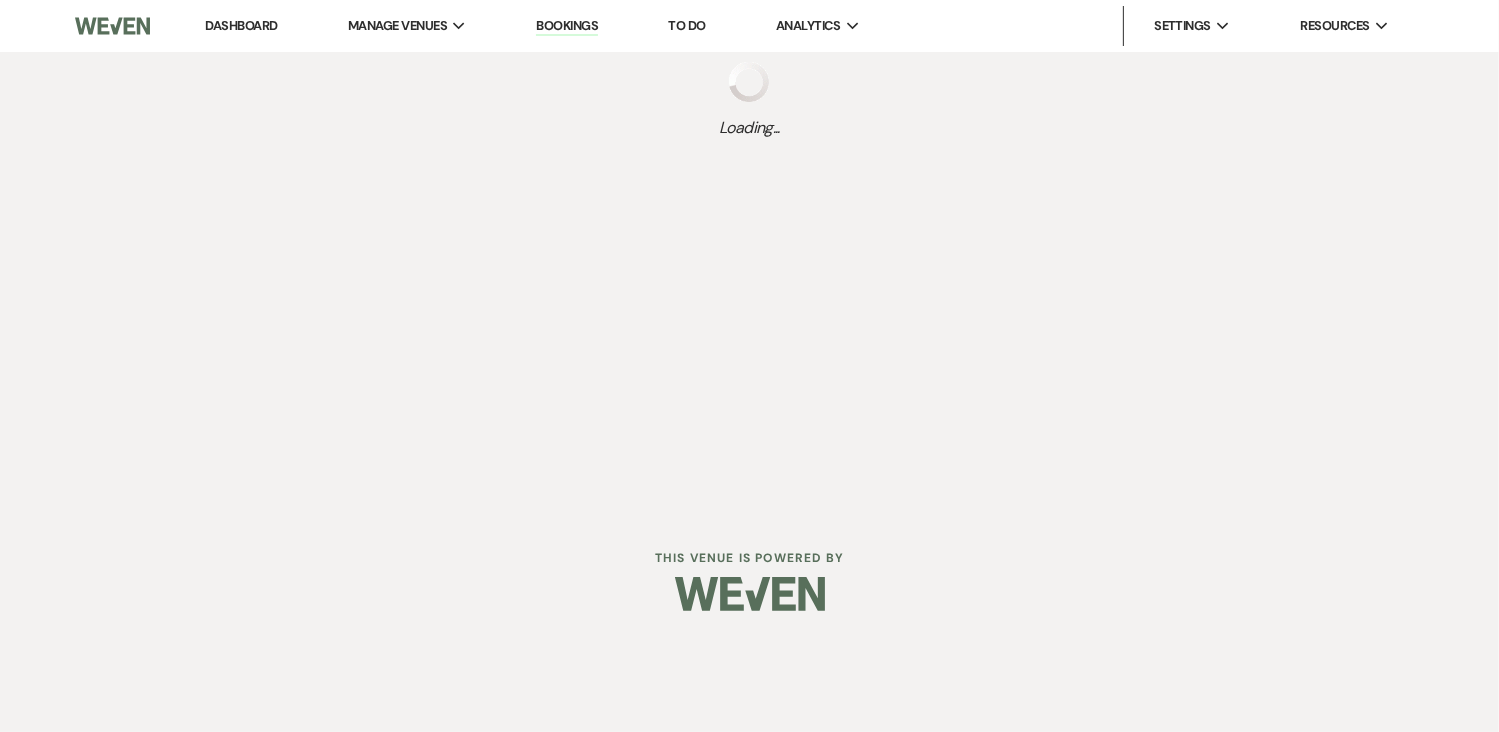 scroll, scrollTop: 0, scrollLeft: 0, axis: both 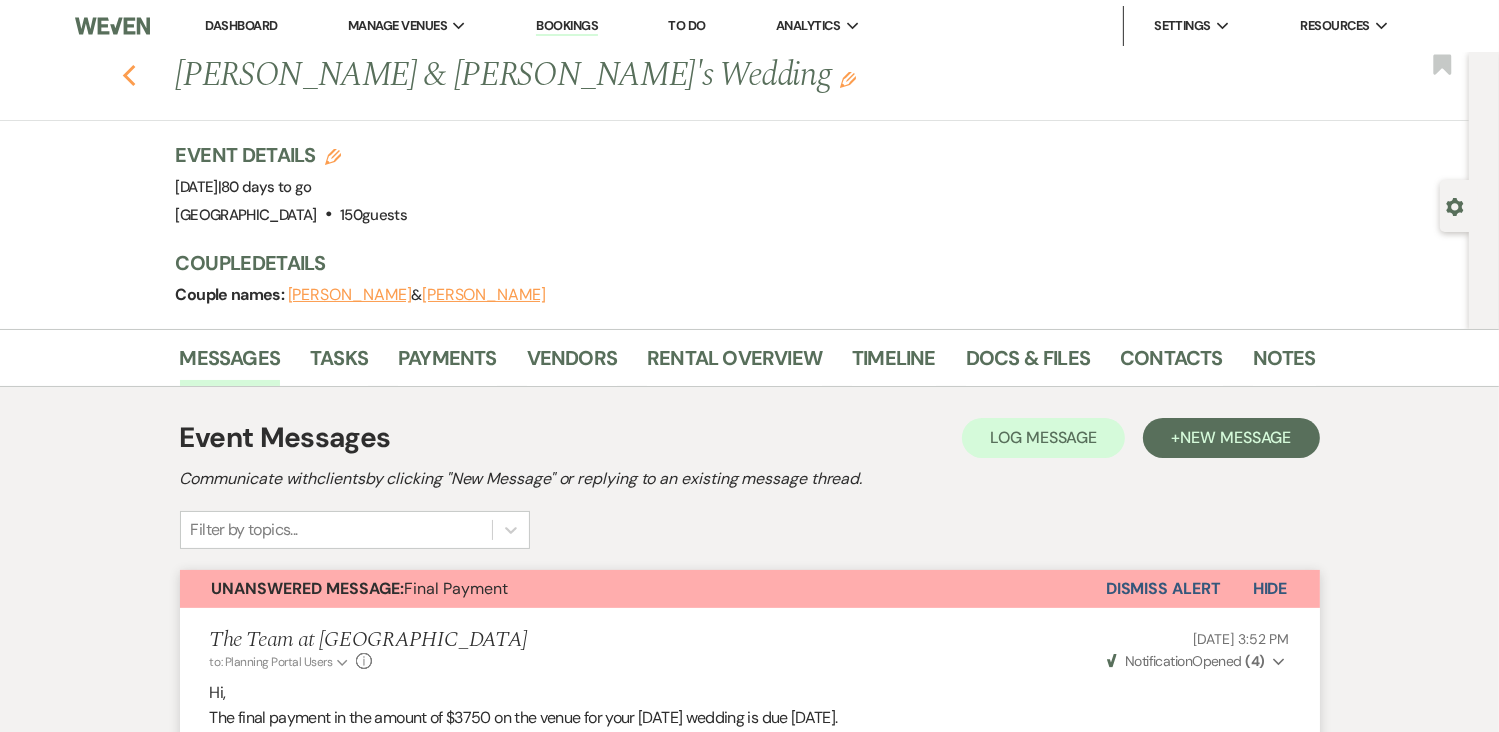 click on "Previous" 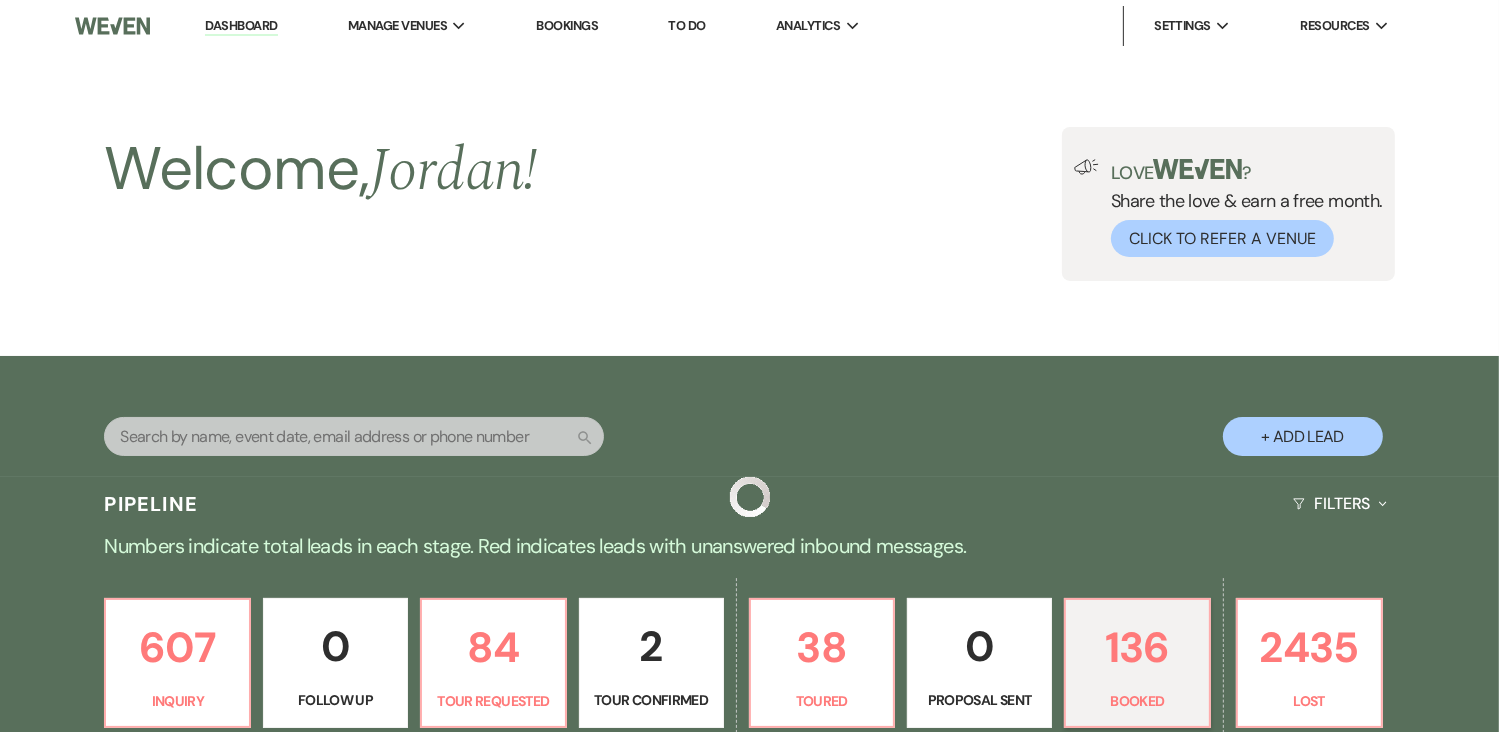 scroll, scrollTop: 852, scrollLeft: 0, axis: vertical 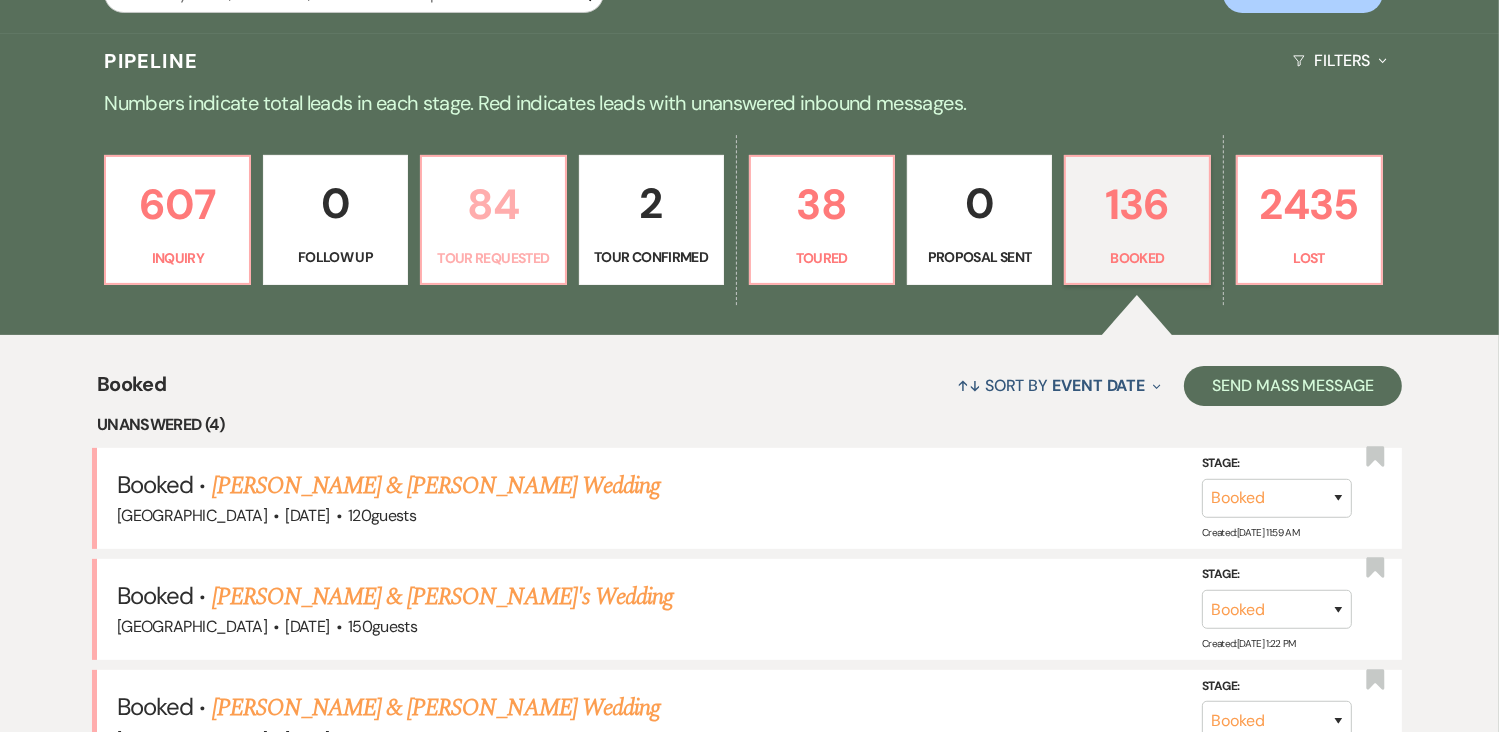 click on "84" at bounding box center [493, 204] 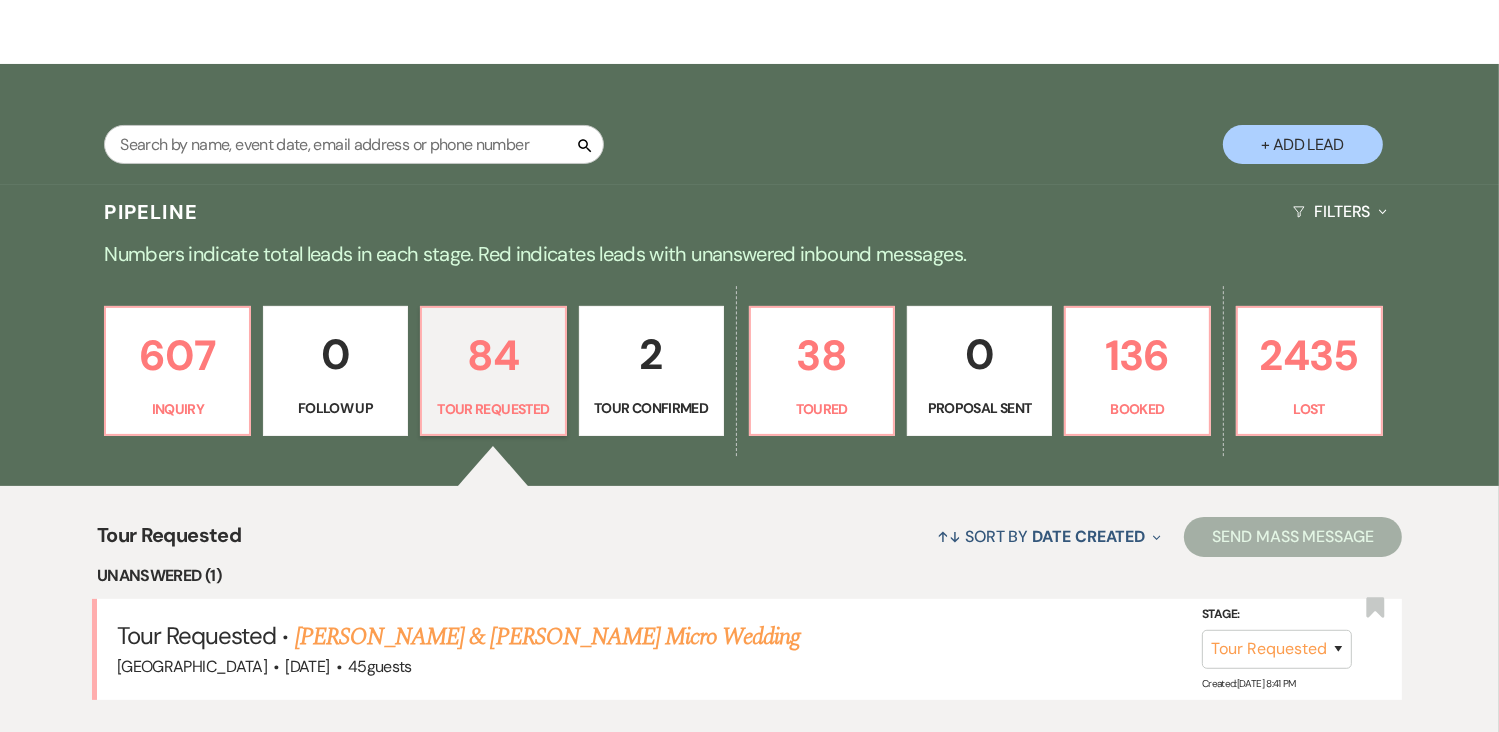 scroll, scrollTop: 443, scrollLeft: 0, axis: vertical 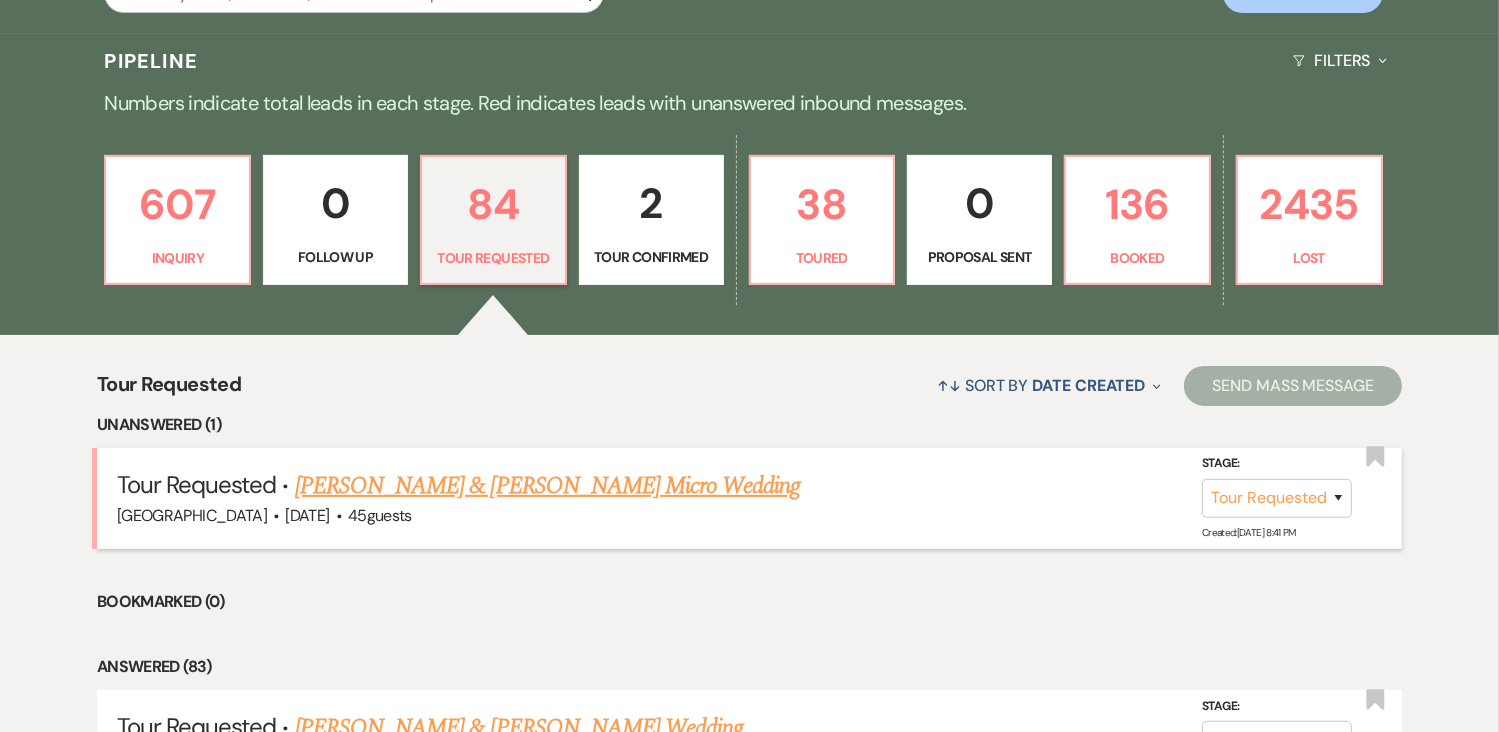click on "Troy Duncan & Armonee Anderson's Micro Wedding" at bounding box center [548, 486] 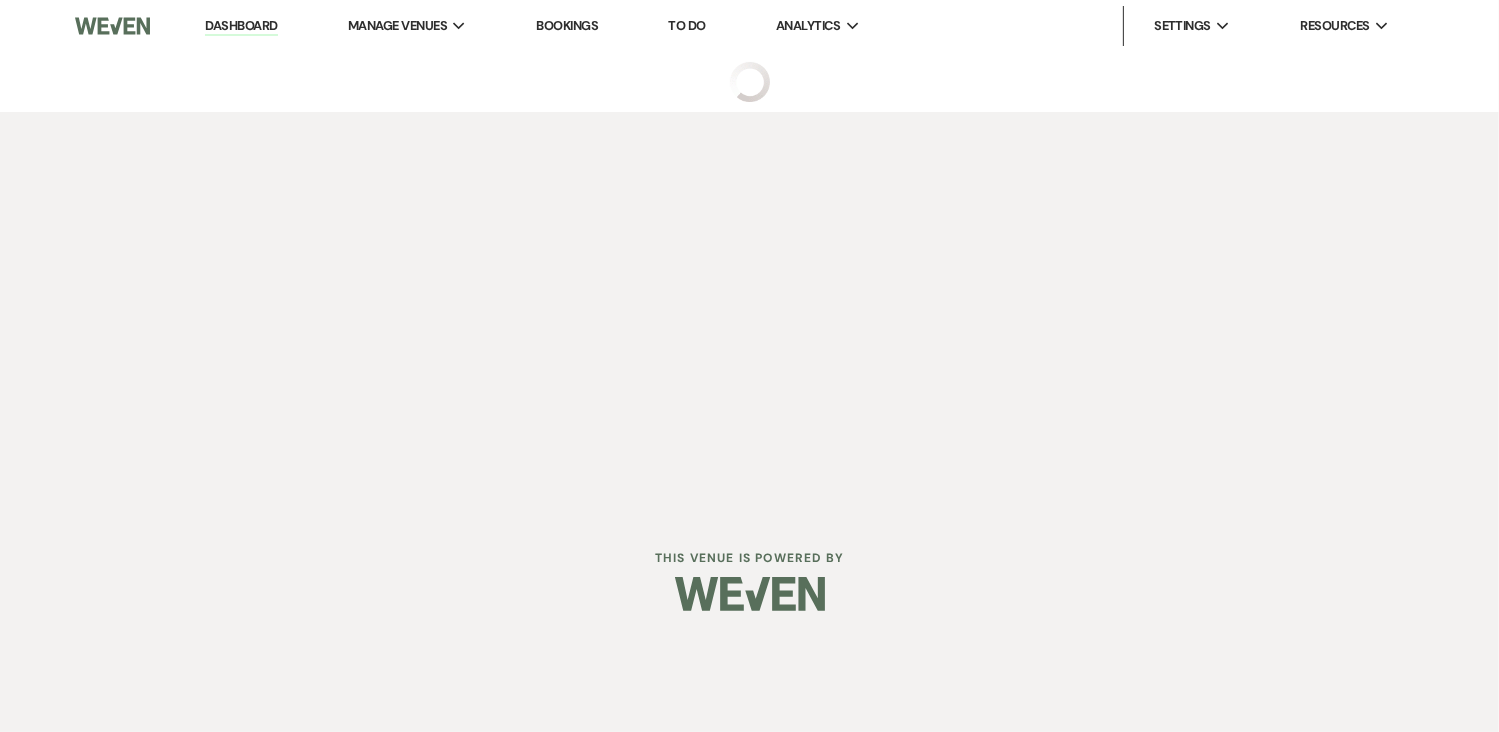 scroll, scrollTop: 0, scrollLeft: 0, axis: both 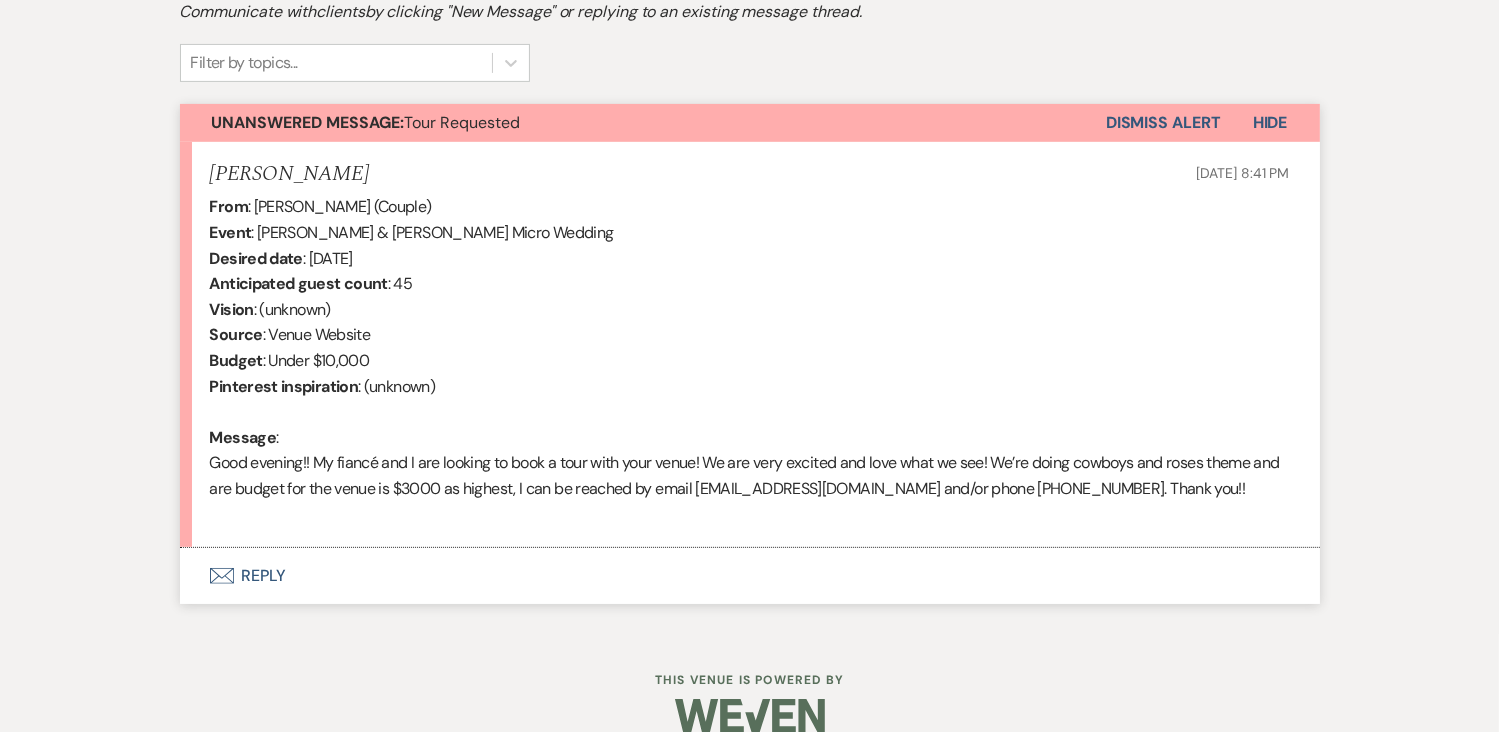 click on "Envelope" 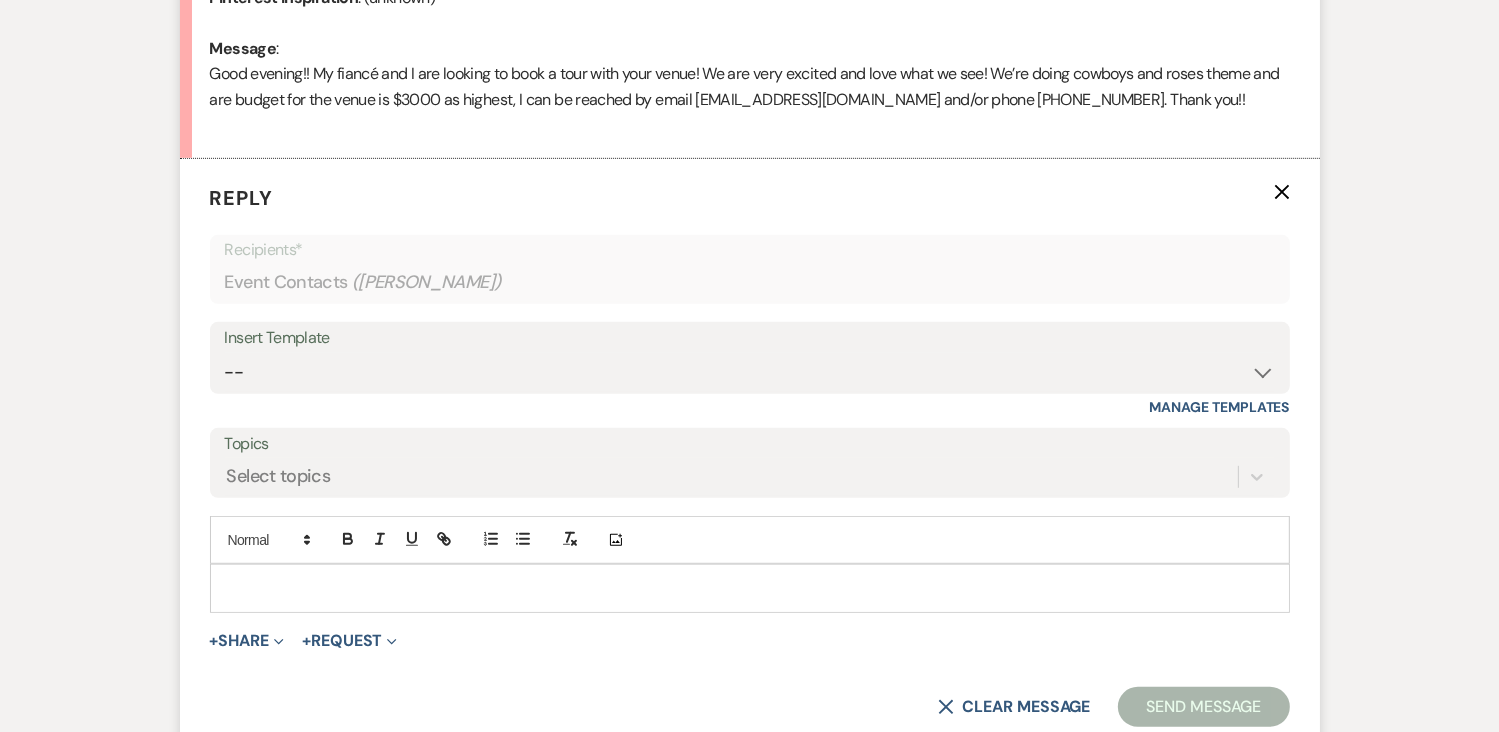 scroll, scrollTop: 1071, scrollLeft: 0, axis: vertical 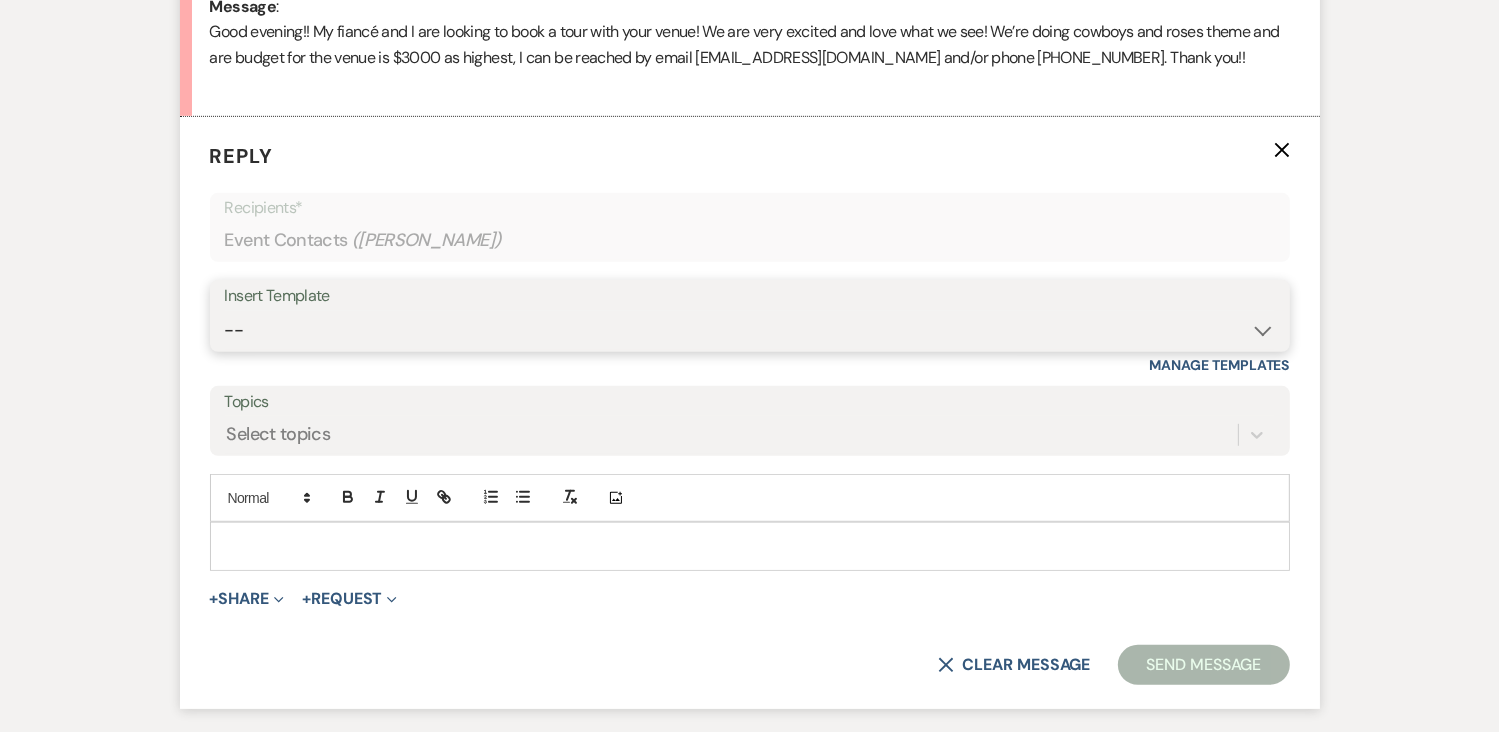 click on "-- Initial Inquiry Auto Response - Weddings Contract - Corporate & Private Events Contract - Weddings Initial Inquiry Auto Response - Corporate & Private Events Tour Request Response Tour Follow Up Inquiry Follow Up Corporate Event Follow Up Weven Planning Portal Introduction Decor Tour Inquiry Booking Information (Weddings) Booking Information (Corporate/Private Events) Tour-  NO CALL/NO SHOW Booking Event Template Scheduling Template Decor Invoice Your Upcoming Tour Final Walkthrough Scheduling Initial Inquiry Auto Response - EVENT FLYER - Weddings Tour Follow Up - Event Flyer Added Upcoming Event Tempate Request for Security Deposit Inquiry Follow Up - EVENT FLYER Sample Floor Plan Request for Final Payment" at bounding box center [750, 330] 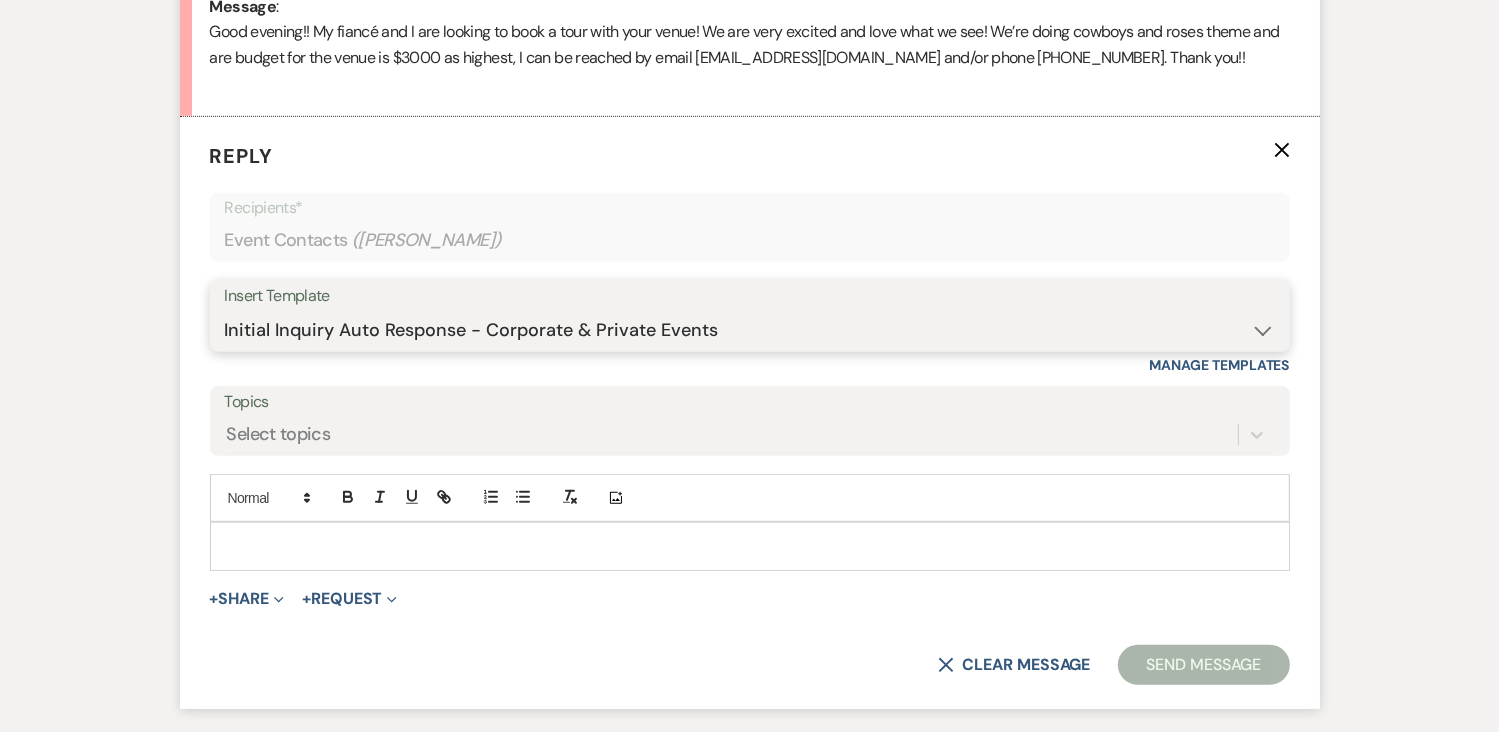 click on "-- Initial Inquiry Auto Response - Weddings Contract - Corporate & Private Events Contract - Weddings Initial Inquiry Auto Response - Corporate & Private Events Tour Request Response Tour Follow Up Inquiry Follow Up Corporate Event Follow Up Weven Planning Portal Introduction Decor Tour Inquiry Booking Information (Weddings) Booking Information (Corporate/Private Events) Tour-  NO CALL/NO SHOW Booking Event Template Scheduling Template Decor Invoice Your Upcoming Tour Final Walkthrough Scheduling Initial Inquiry Auto Response - EVENT FLYER - Weddings Tour Follow Up - Event Flyer Added Upcoming Event Tempate Request for Security Deposit Inquiry Follow Up - EVENT FLYER Sample Floor Plan Request for Final Payment" at bounding box center [750, 330] 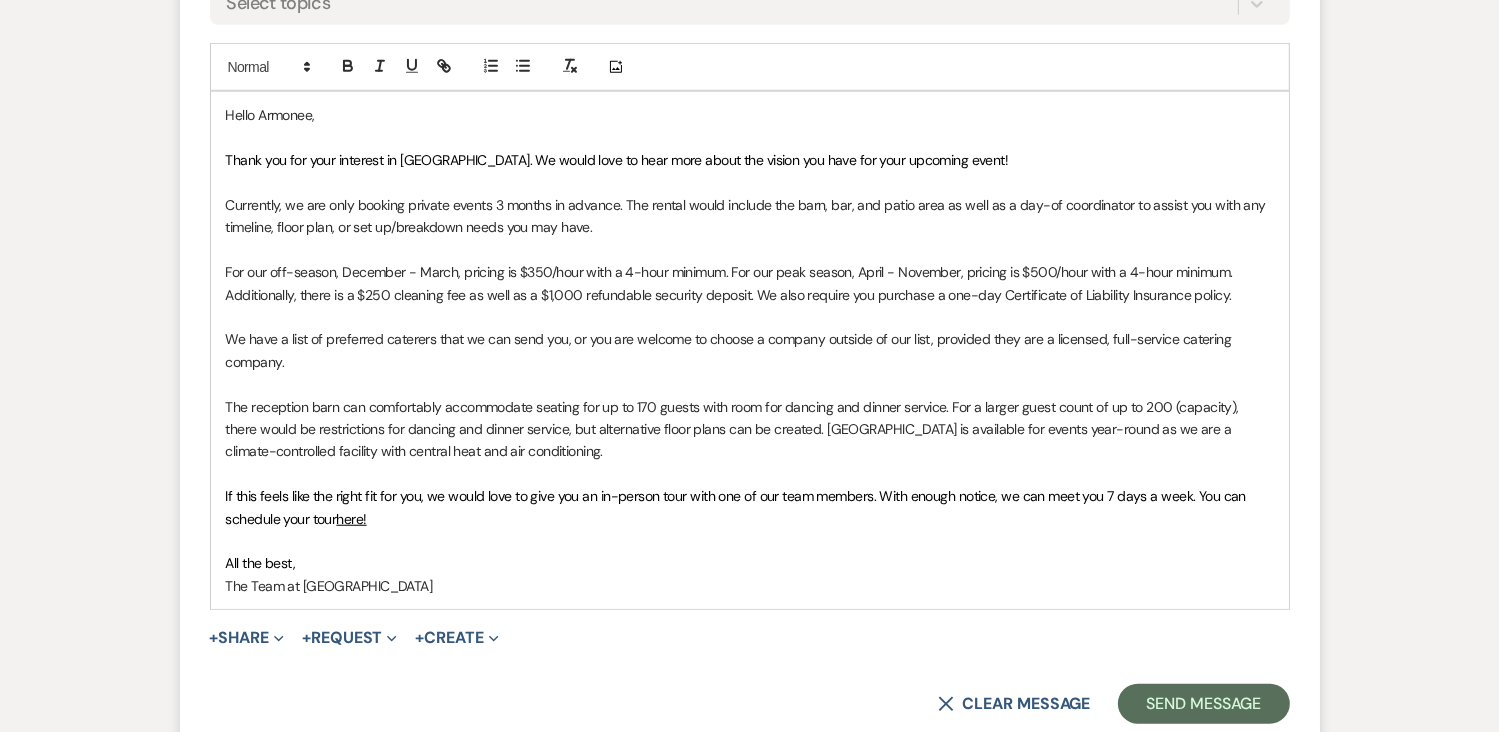 scroll, scrollTop: 1511, scrollLeft: 0, axis: vertical 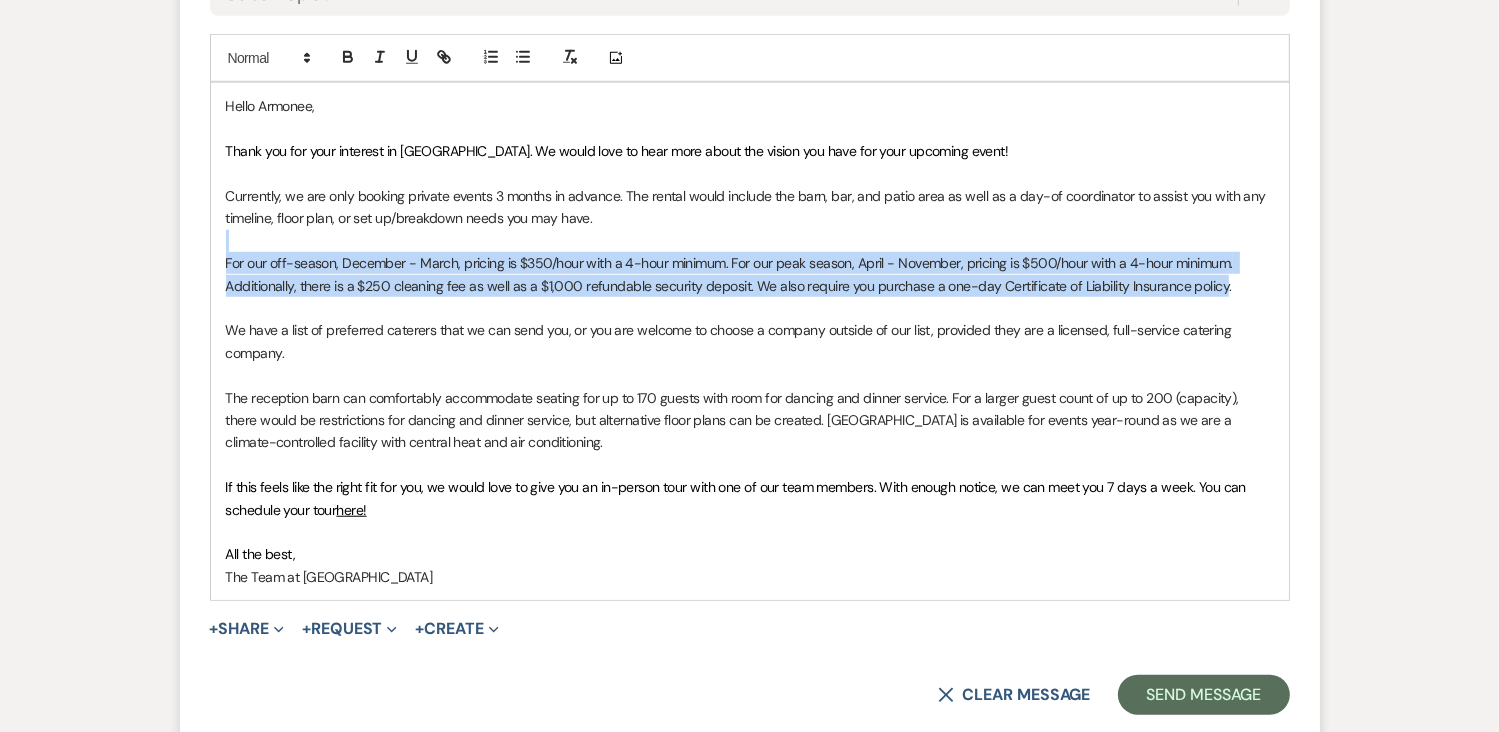 drag, startPoint x: 1220, startPoint y: 284, endPoint x: 733, endPoint y: 229, distance: 490.09592 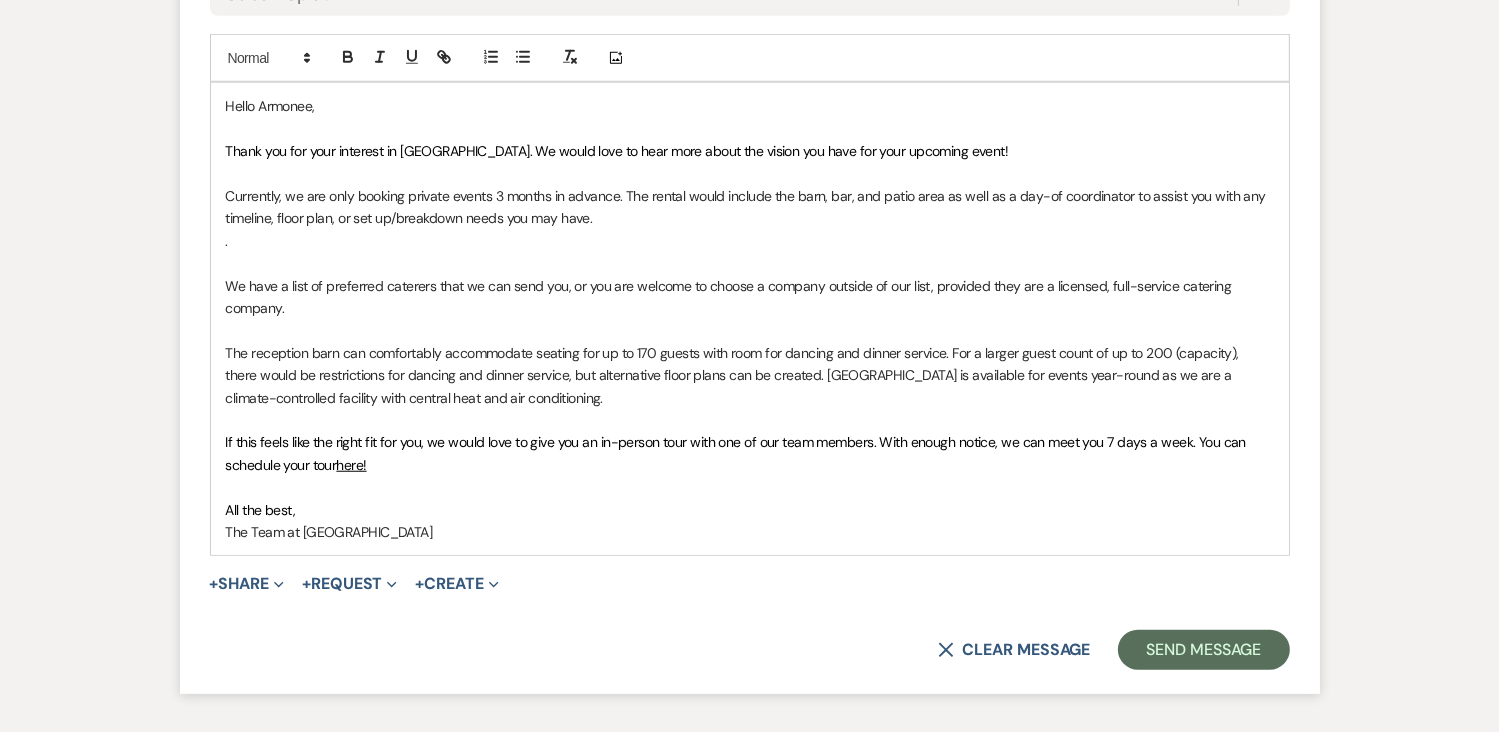 click on "." at bounding box center (750, 241) 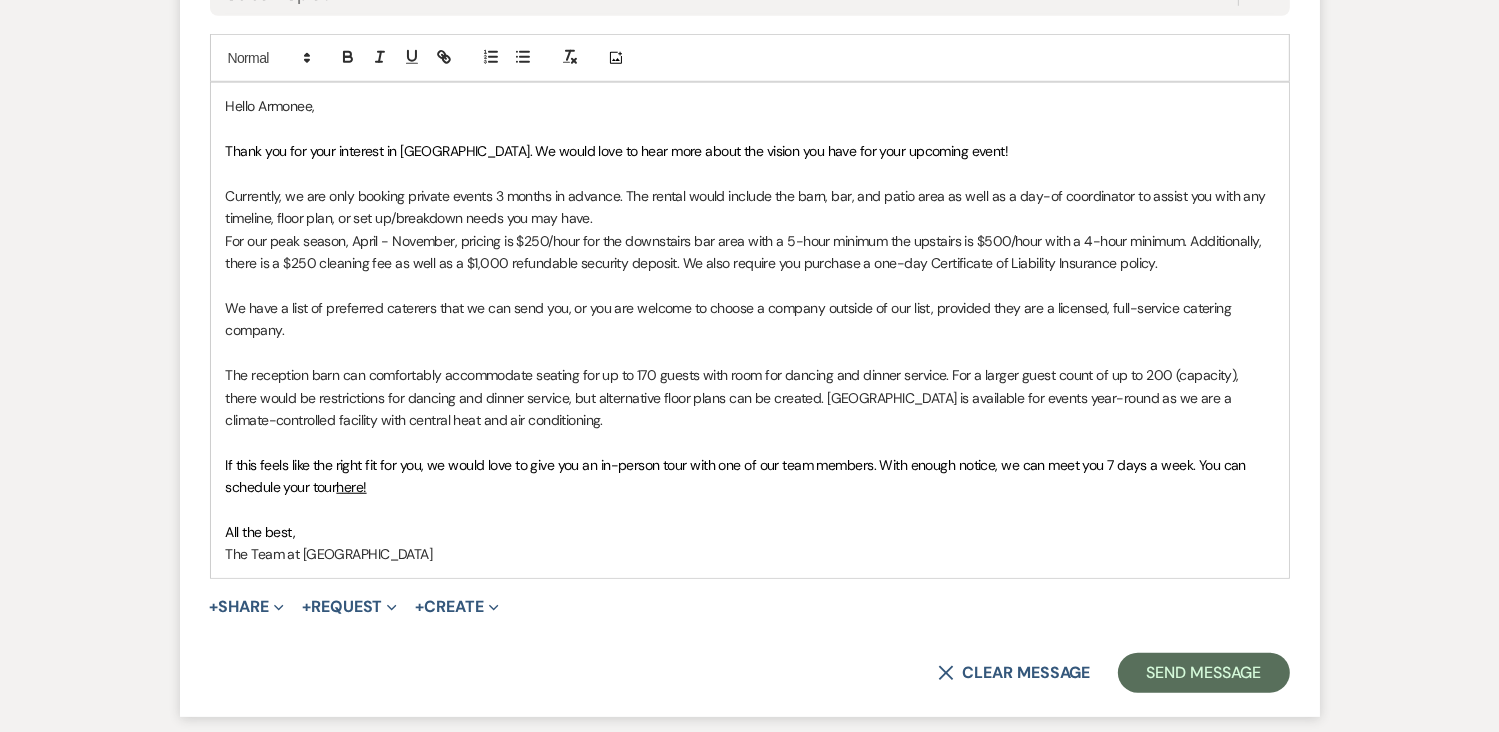 click on "Currently, we are only booking private events 3 months in advance. The rental would include the barn, bar, and patio area as well as a day-of coordinator to assist you with any timeline, floor plan, or set up/breakdown needs you may have." at bounding box center [750, 207] 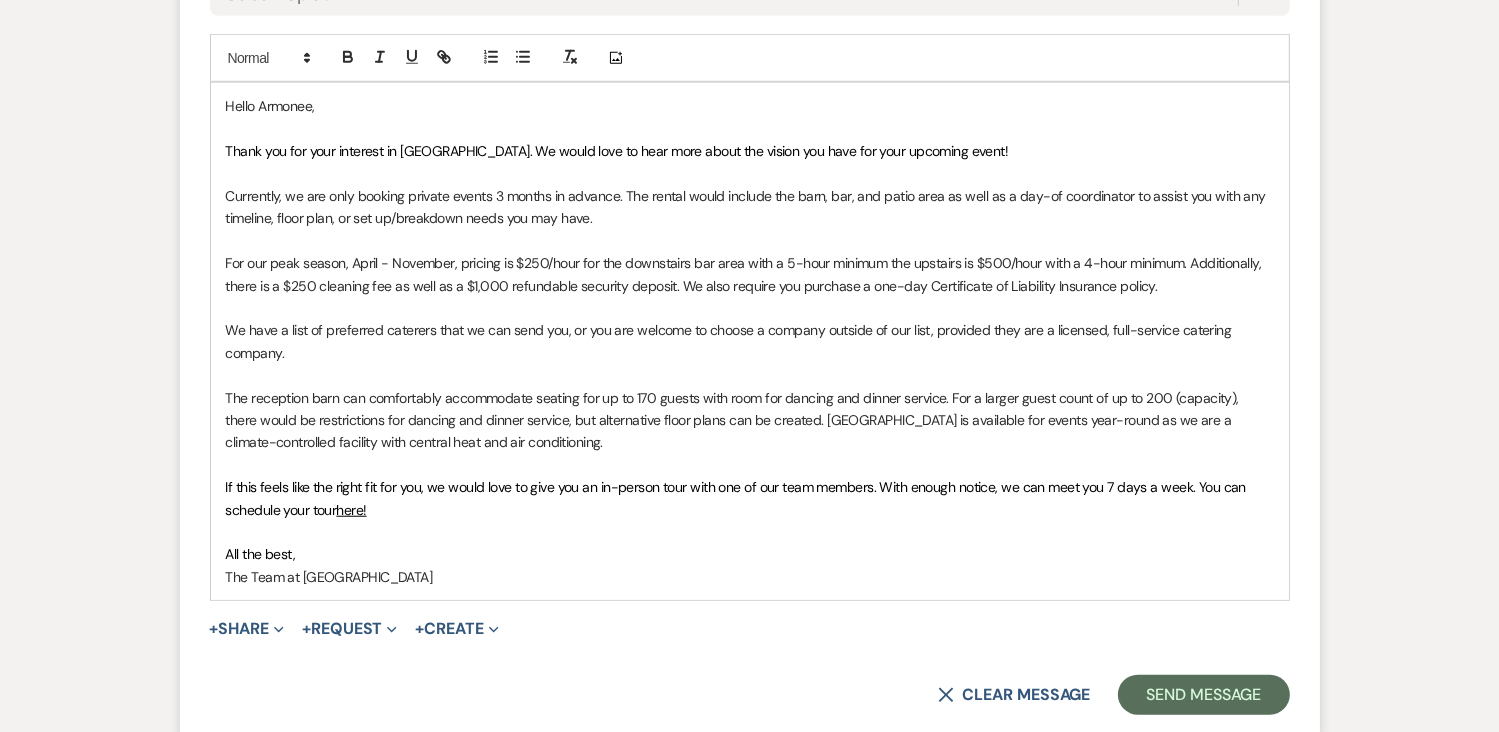 drag, startPoint x: 566, startPoint y: 447, endPoint x: 206, endPoint y: 395, distance: 363.73618 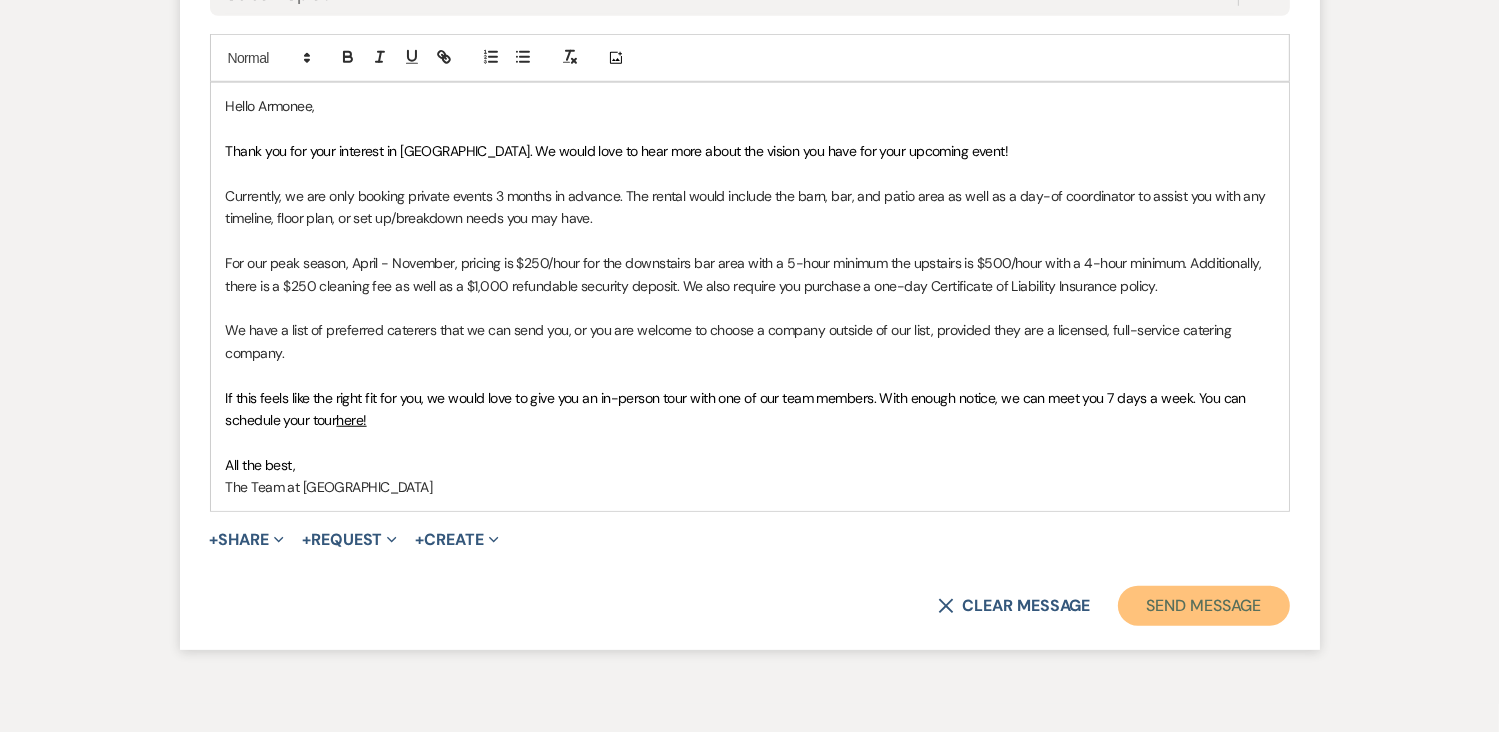 click on "Send Message" at bounding box center (1203, 606) 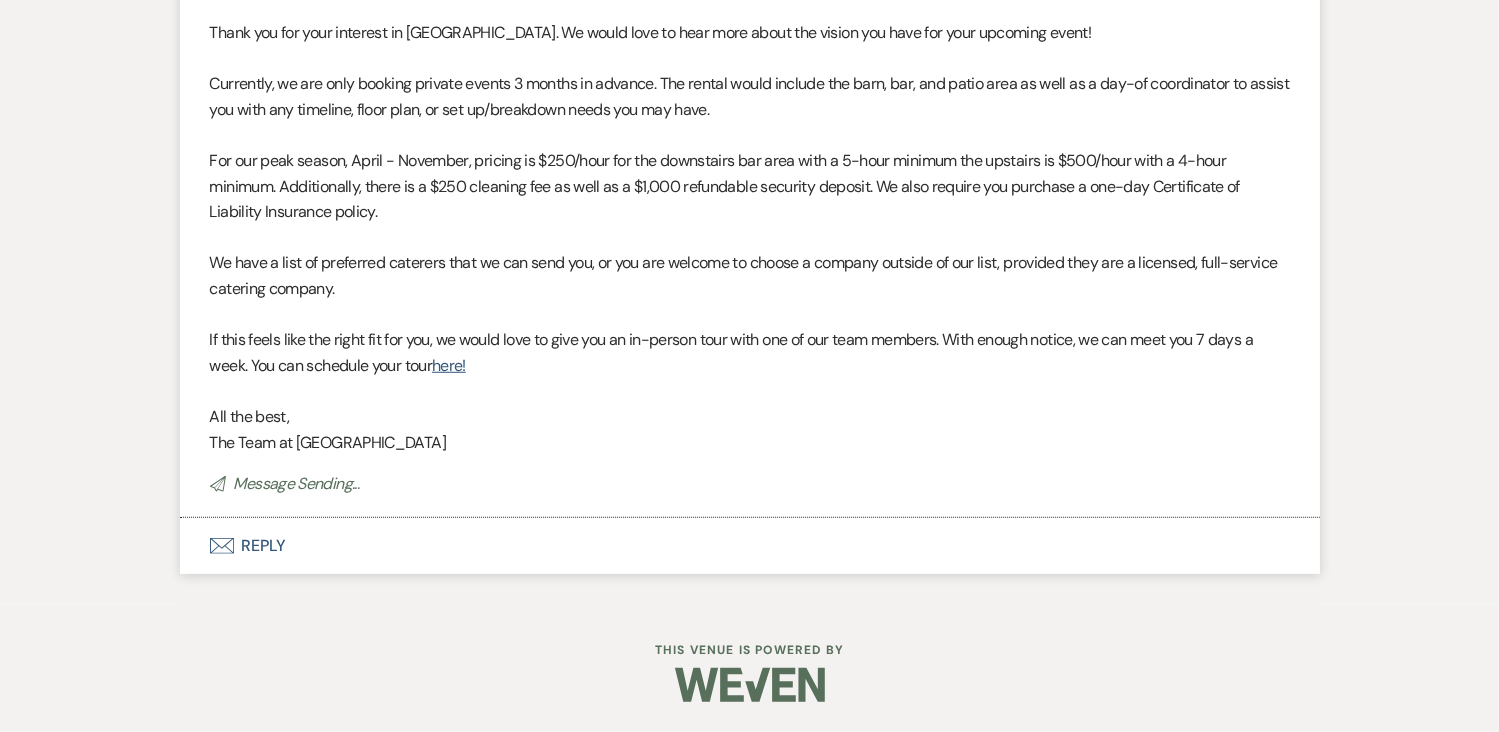scroll, scrollTop: 1289, scrollLeft: 0, axis: vertical 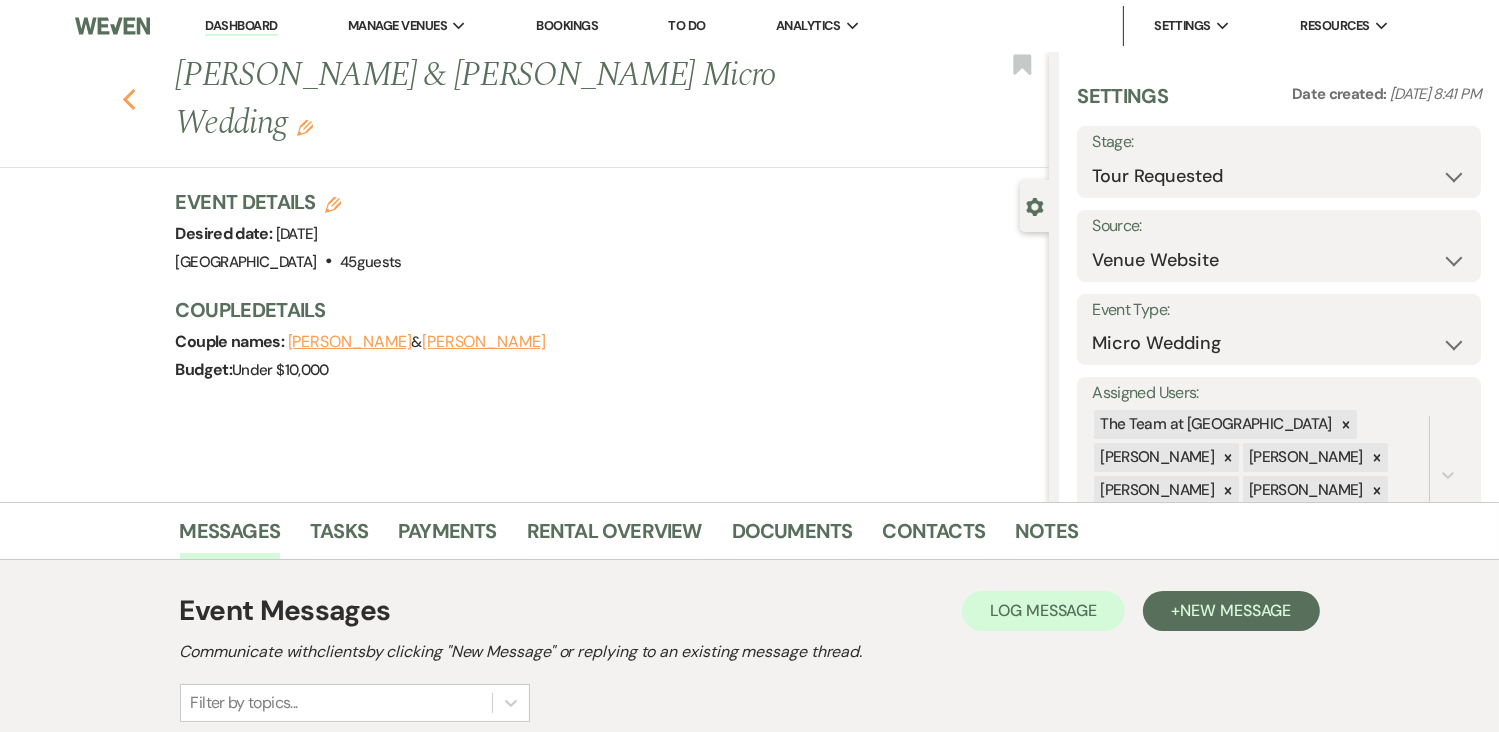click 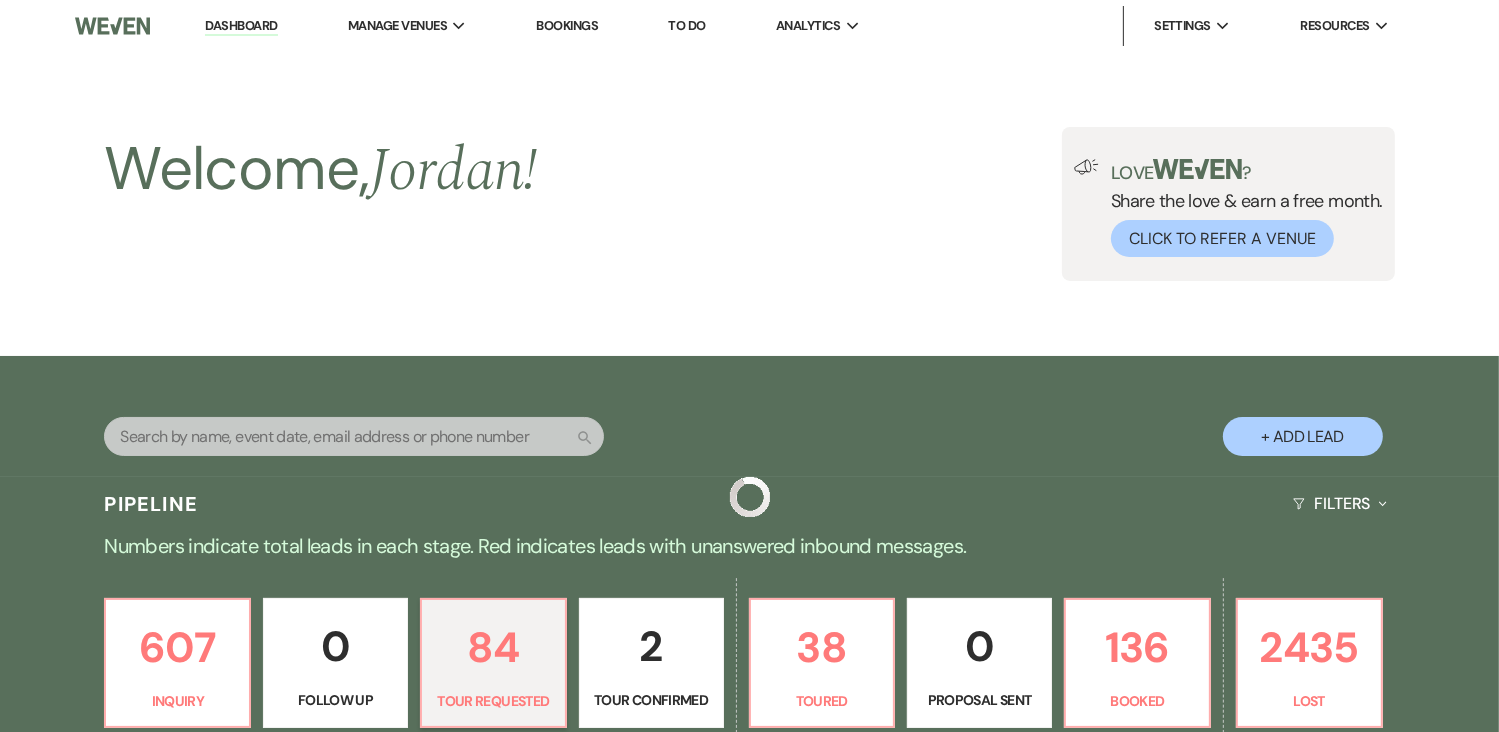 scroll, scrollTop: 443, scrollLeft: 0, axis: vertical 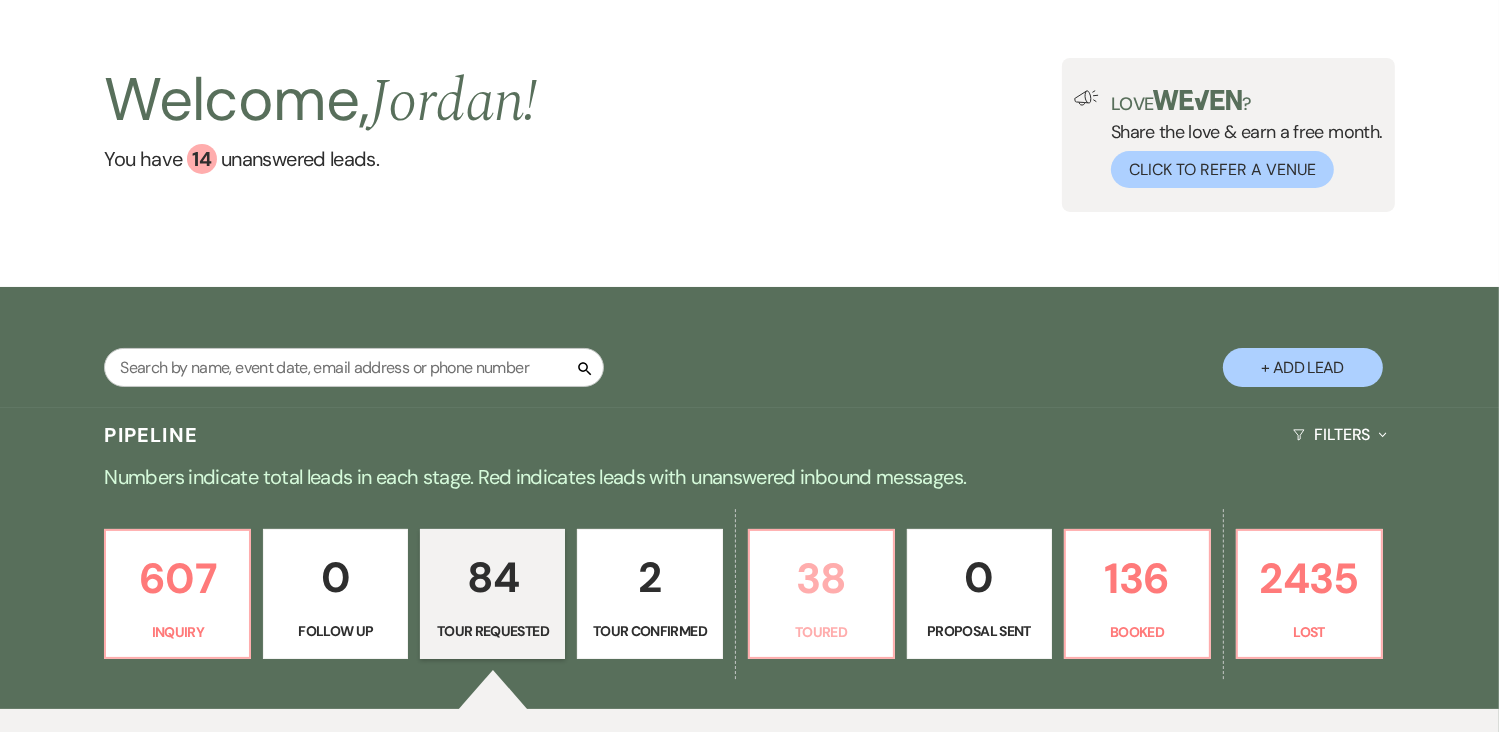 click on "38" at bounding box center (821, 578) 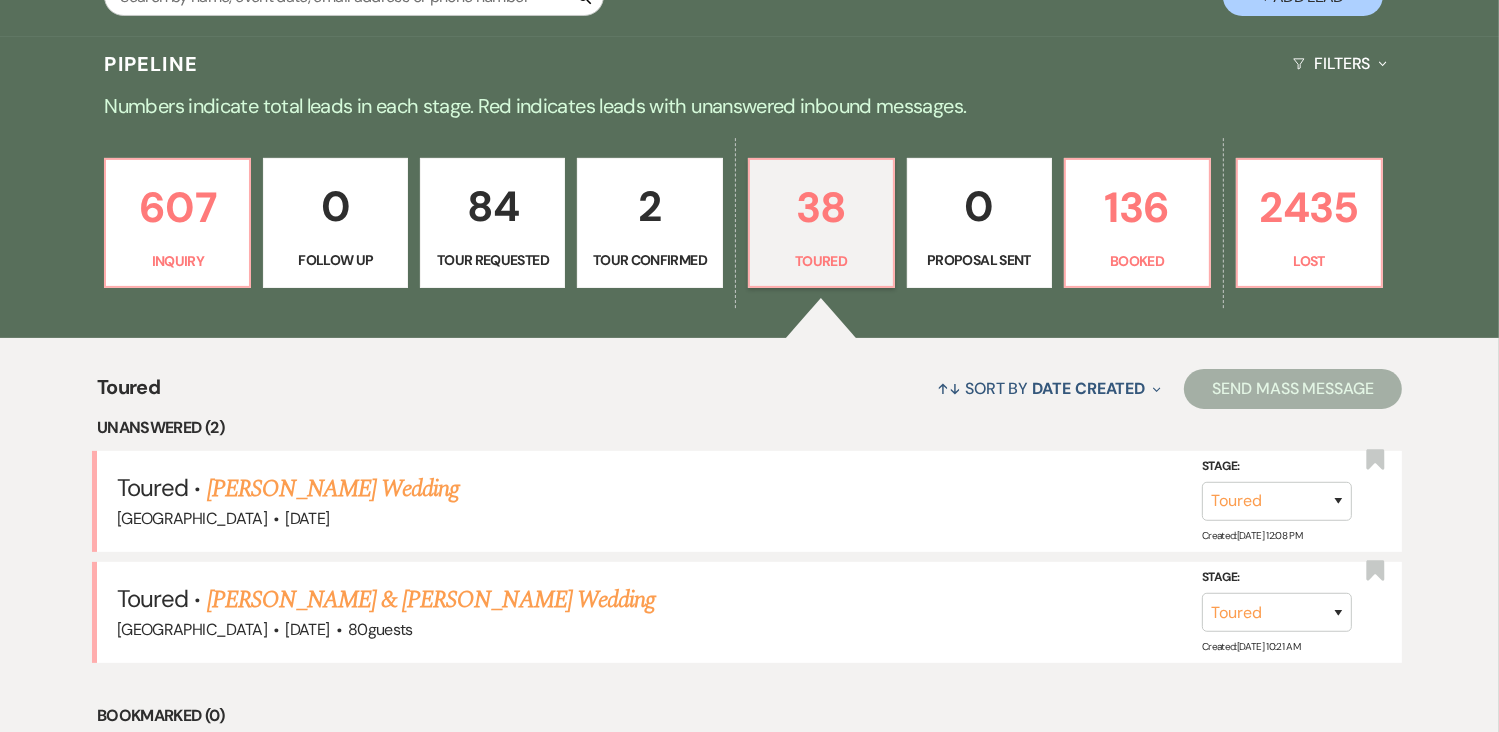 scroll, scrollTop: 240, scrollLeft: 0, axis: vertical 